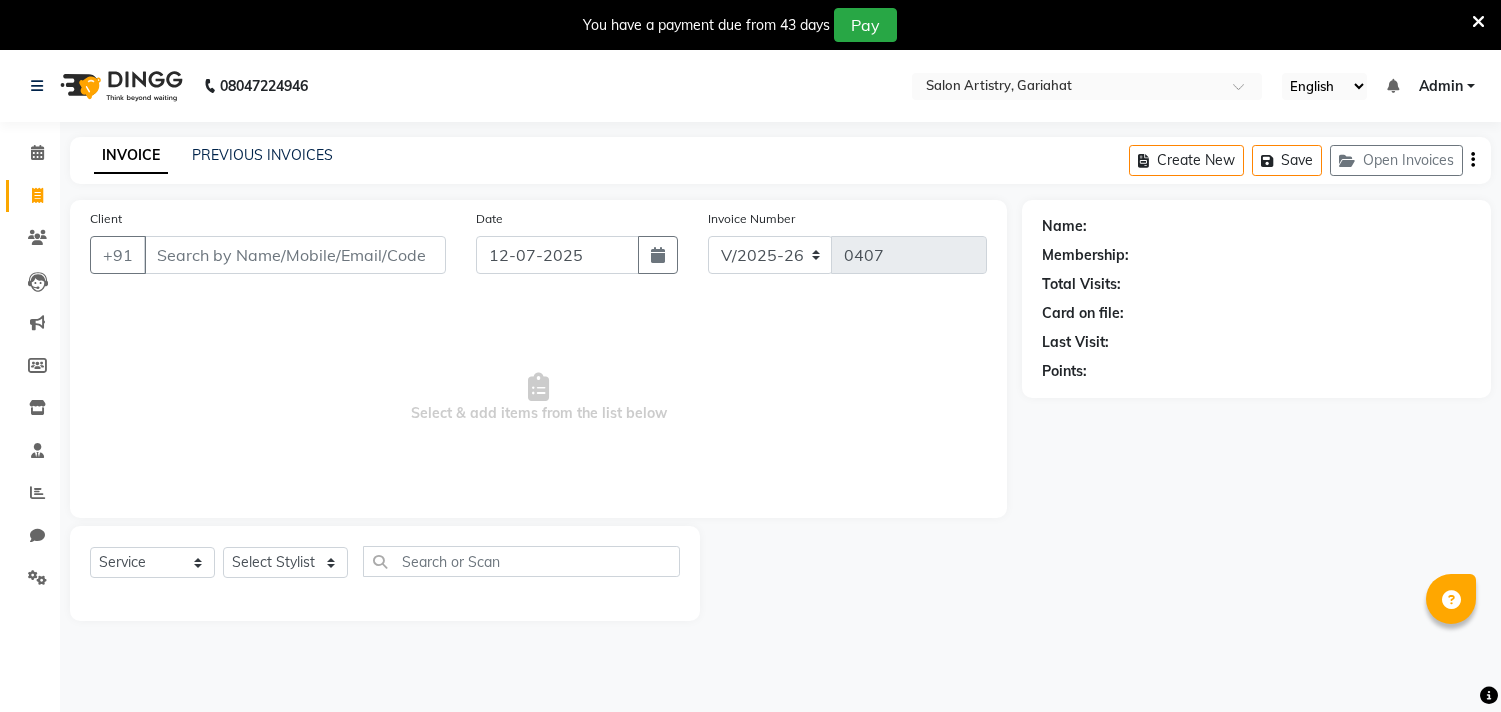 select on "8368" 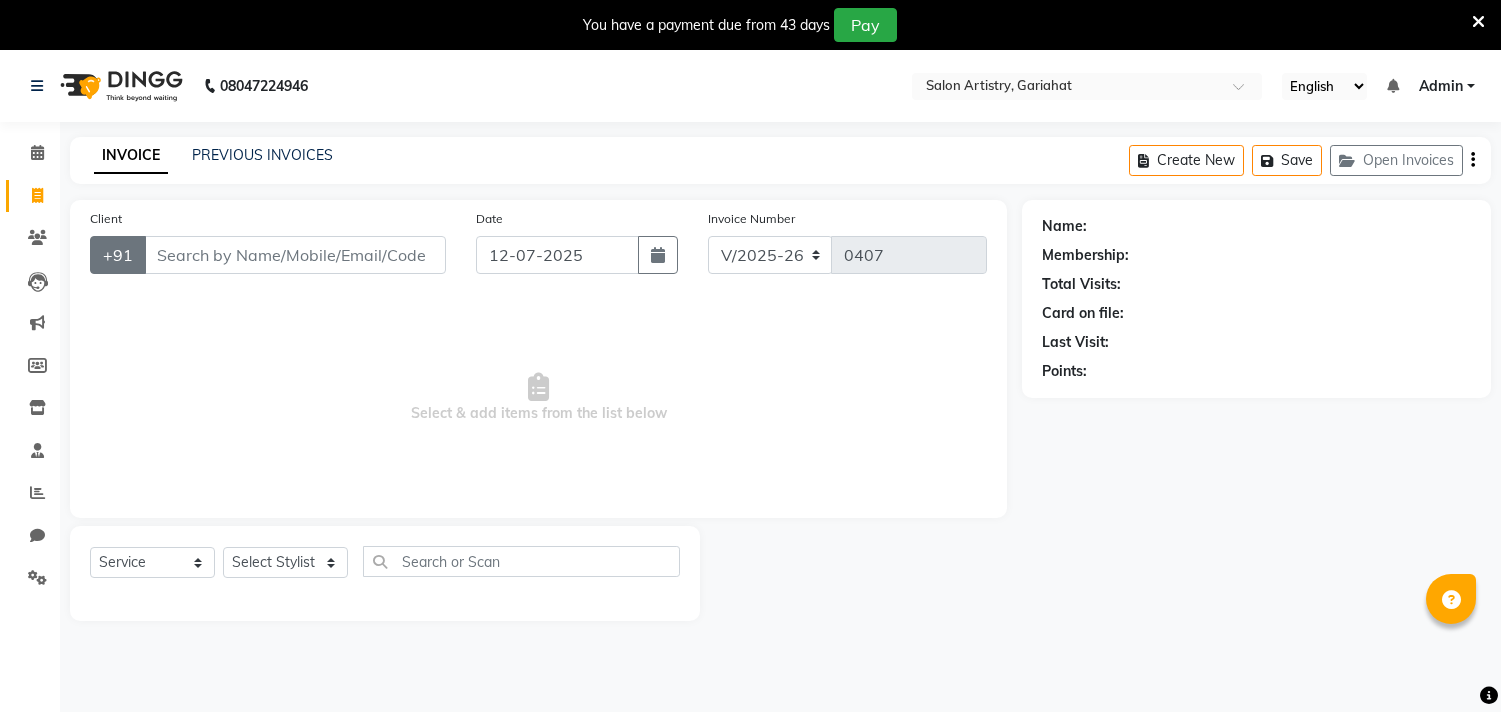 scroll, scrollTop: 0, scrollLeft: 0, axis: both 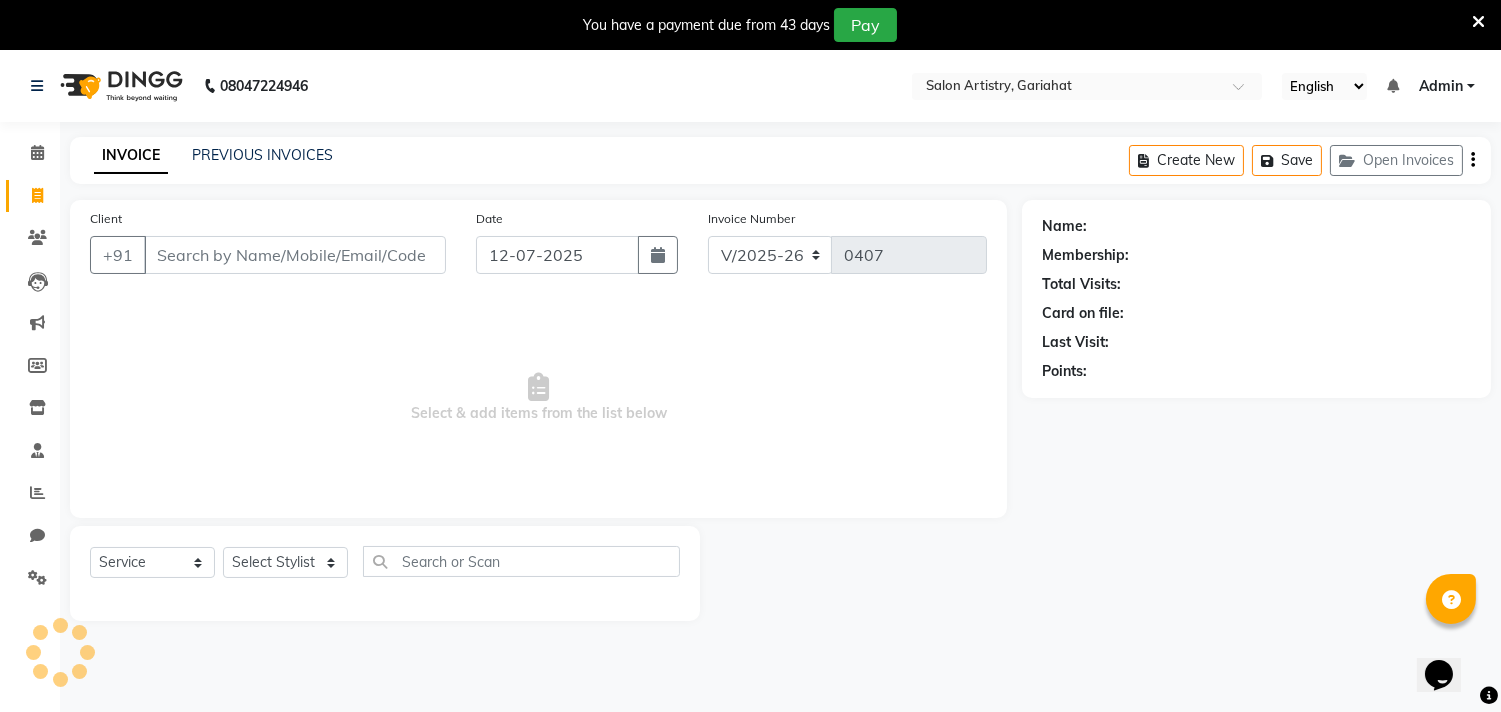 click on "Client" at bounding box center (295, 255) 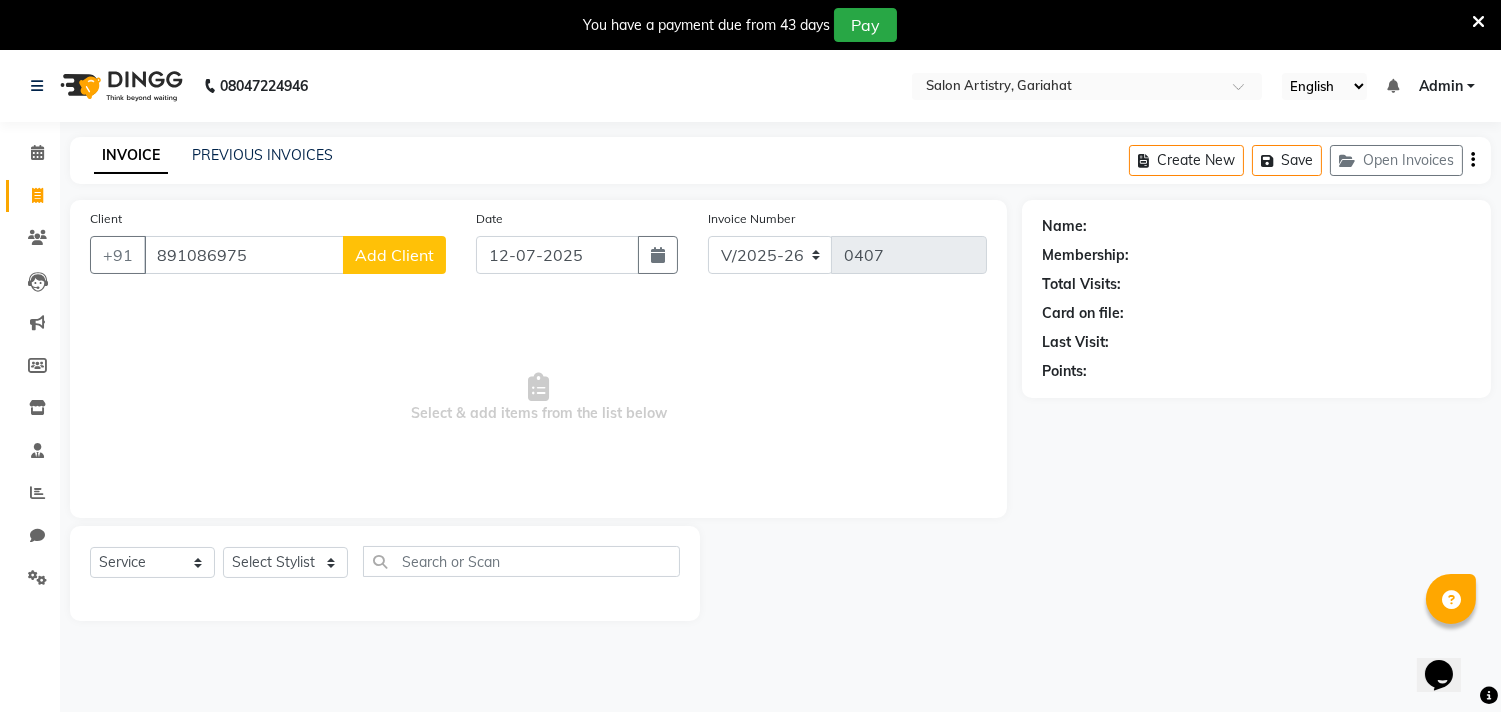 click on "891086975" at bounding box center [244, 255] 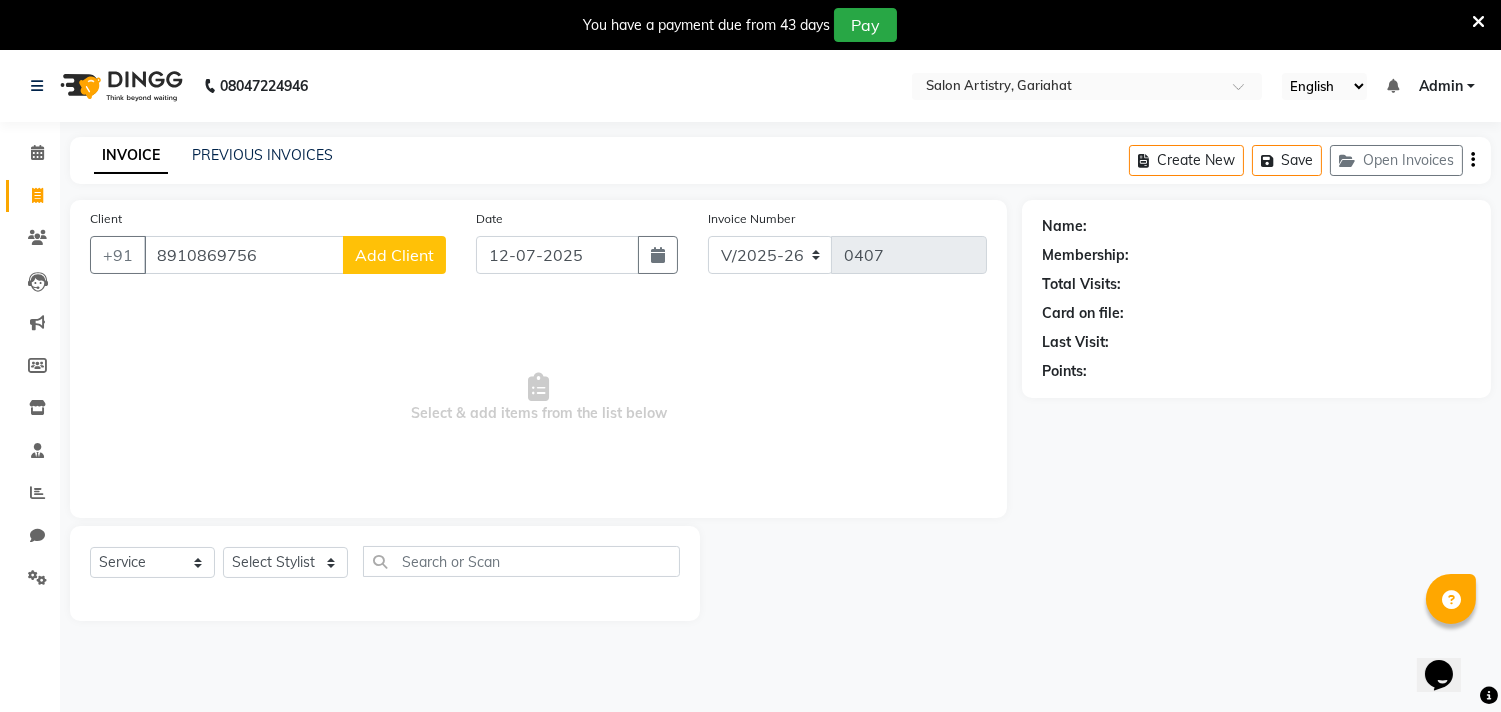 drag, startPoint x: 264, startPoint y: 256, endPoint x: 0, endPoint y: 258, distance: 264.00757 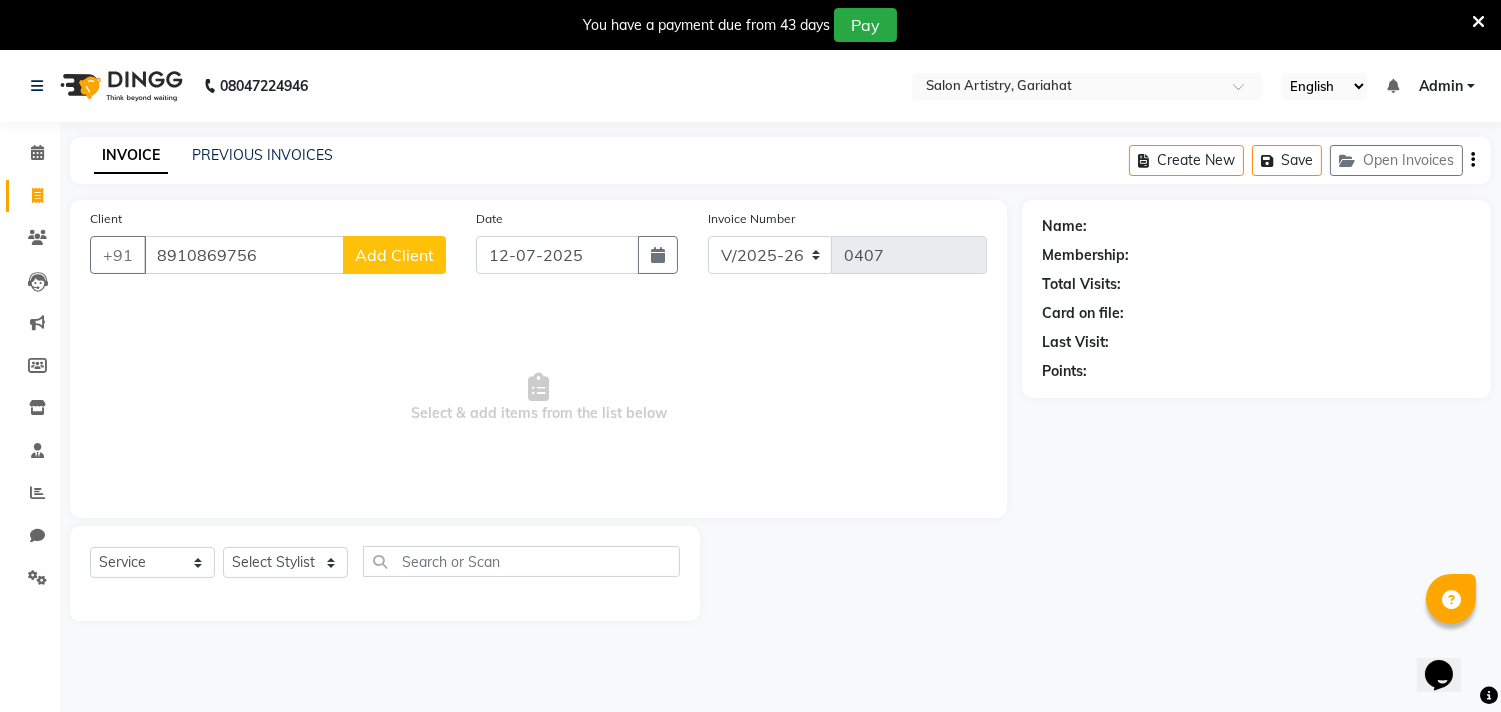 type on "8910869756" 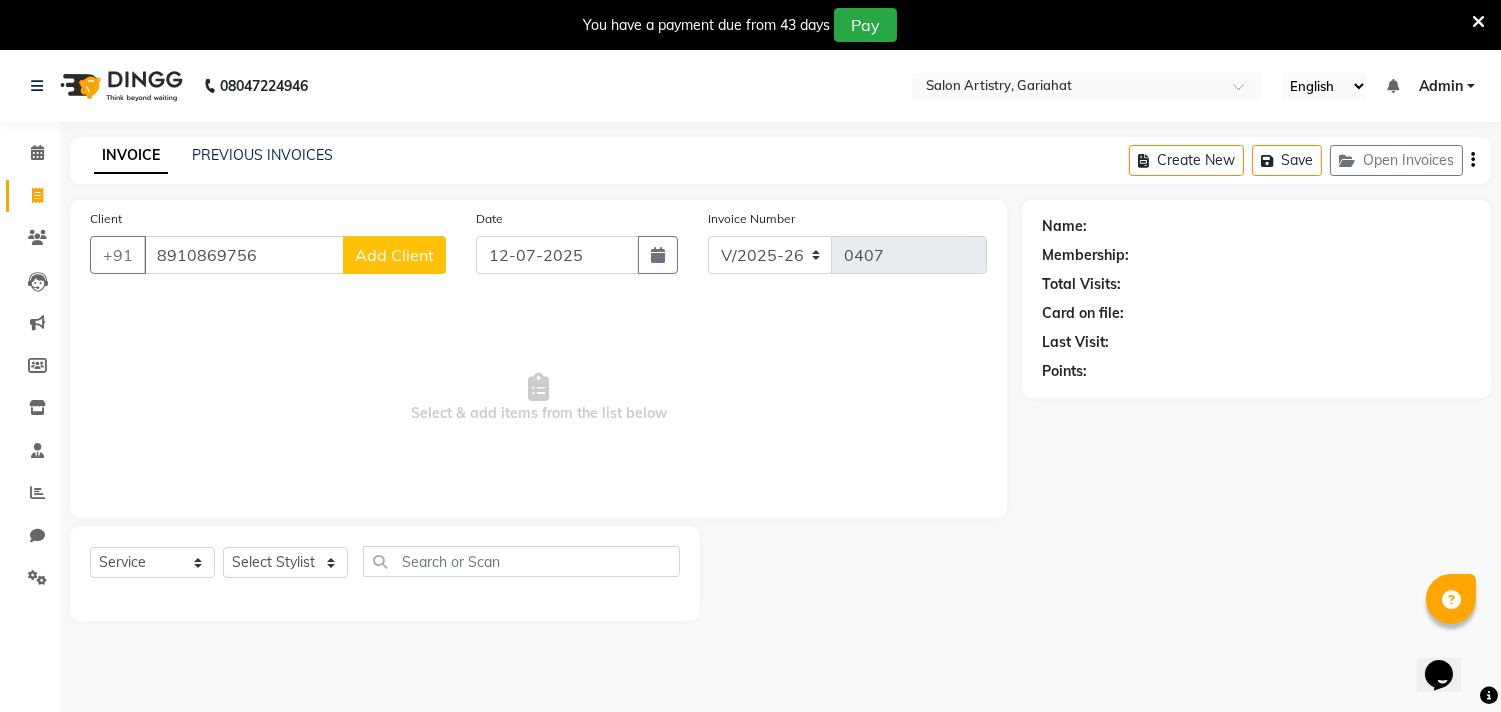 click on "Add Client" 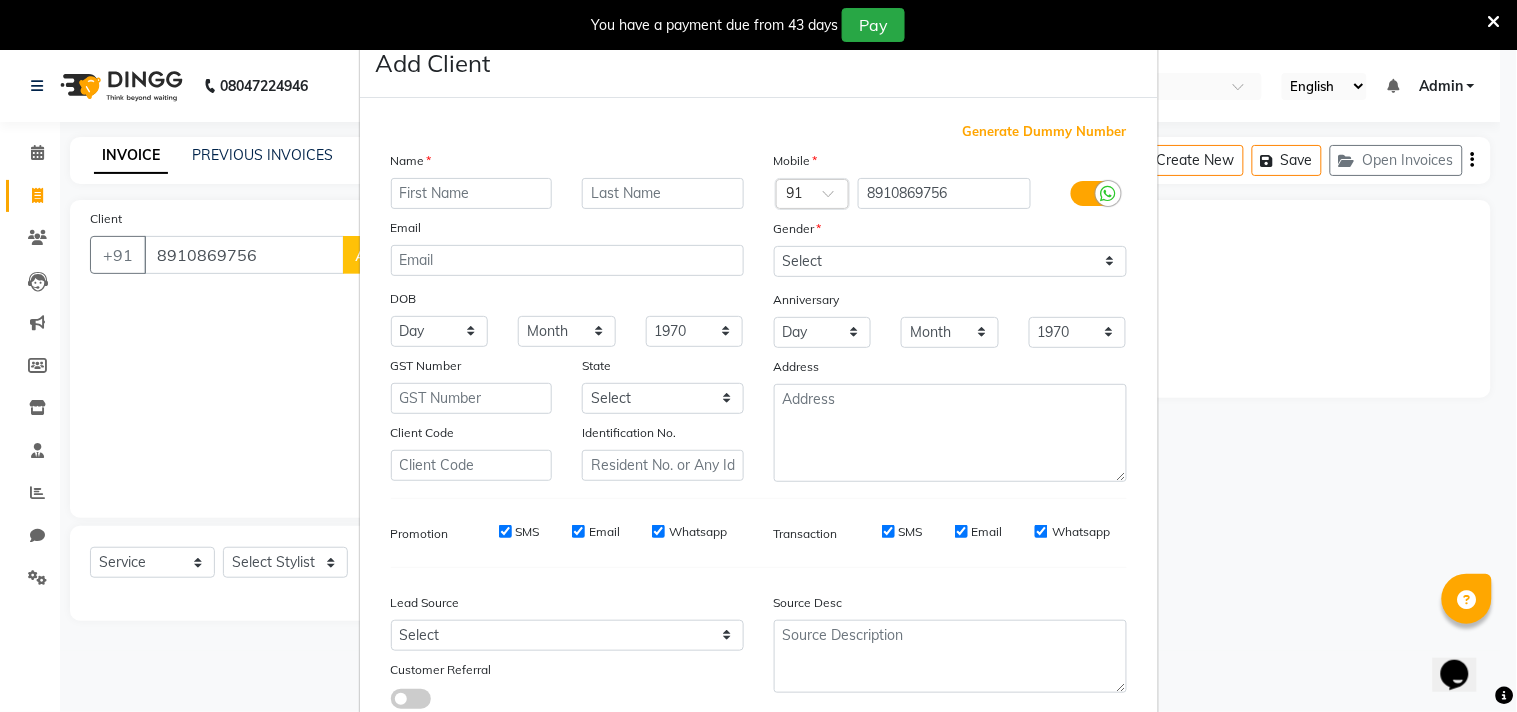 click at bounding box center [472, 193] 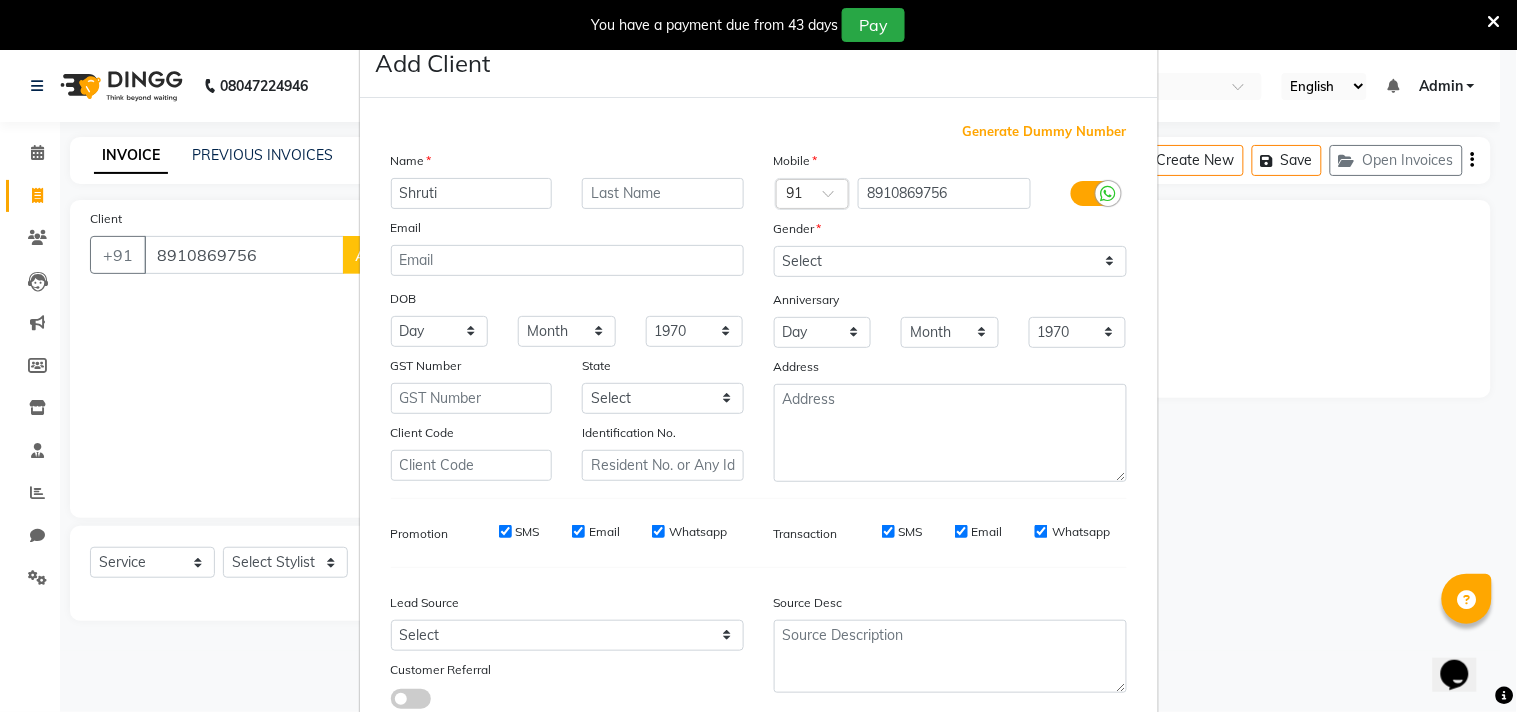type on "Shruti" 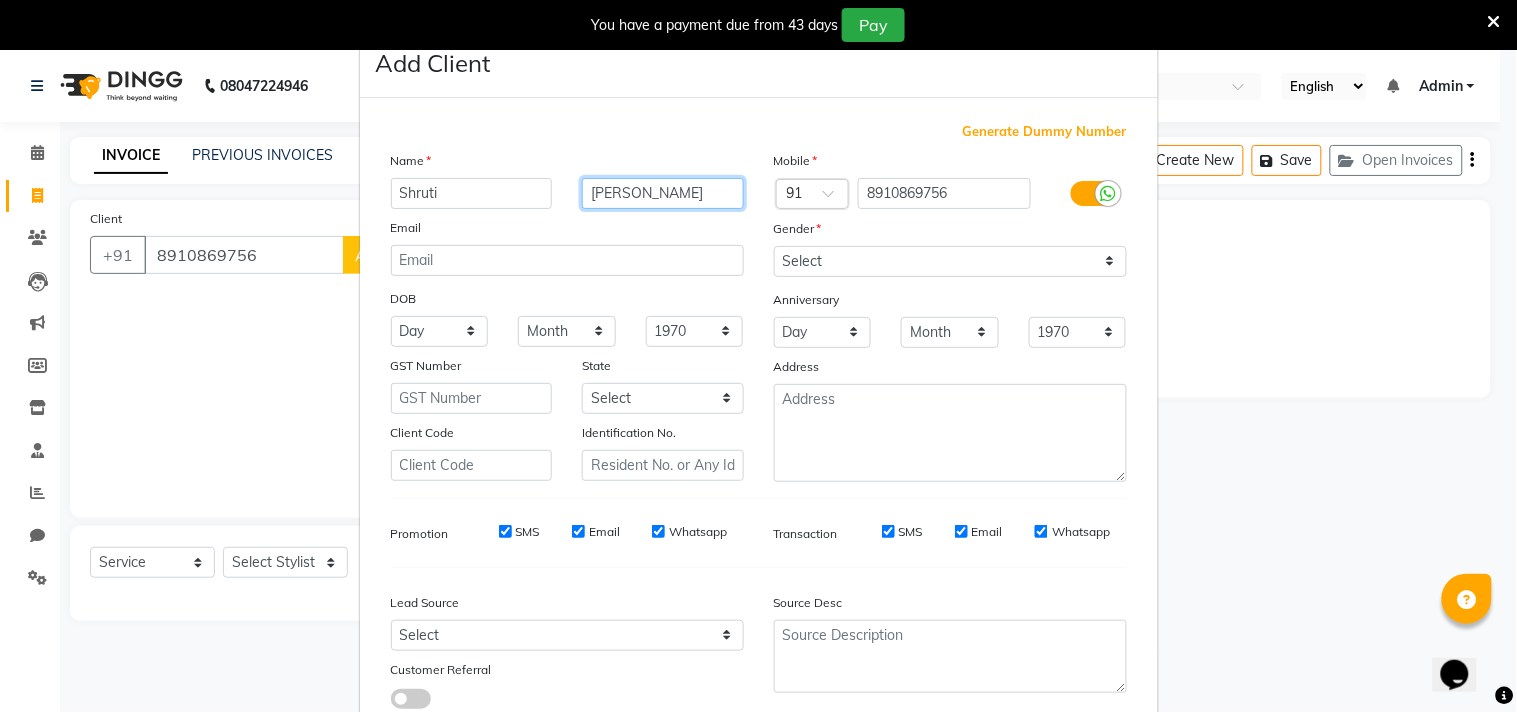 type on "Saraf" 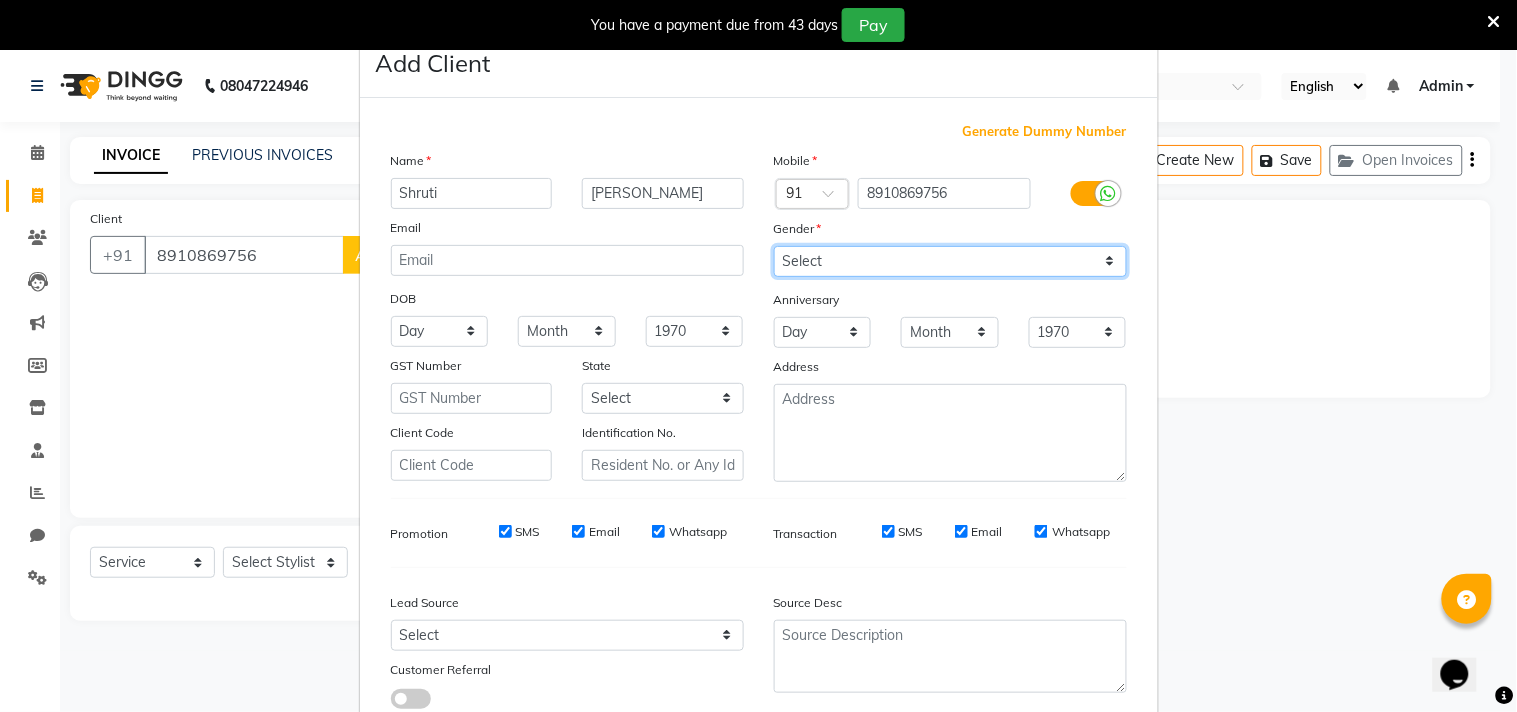 click on "Select Male Female Other Prefer Not To Say" at bounding box center [950, 261] 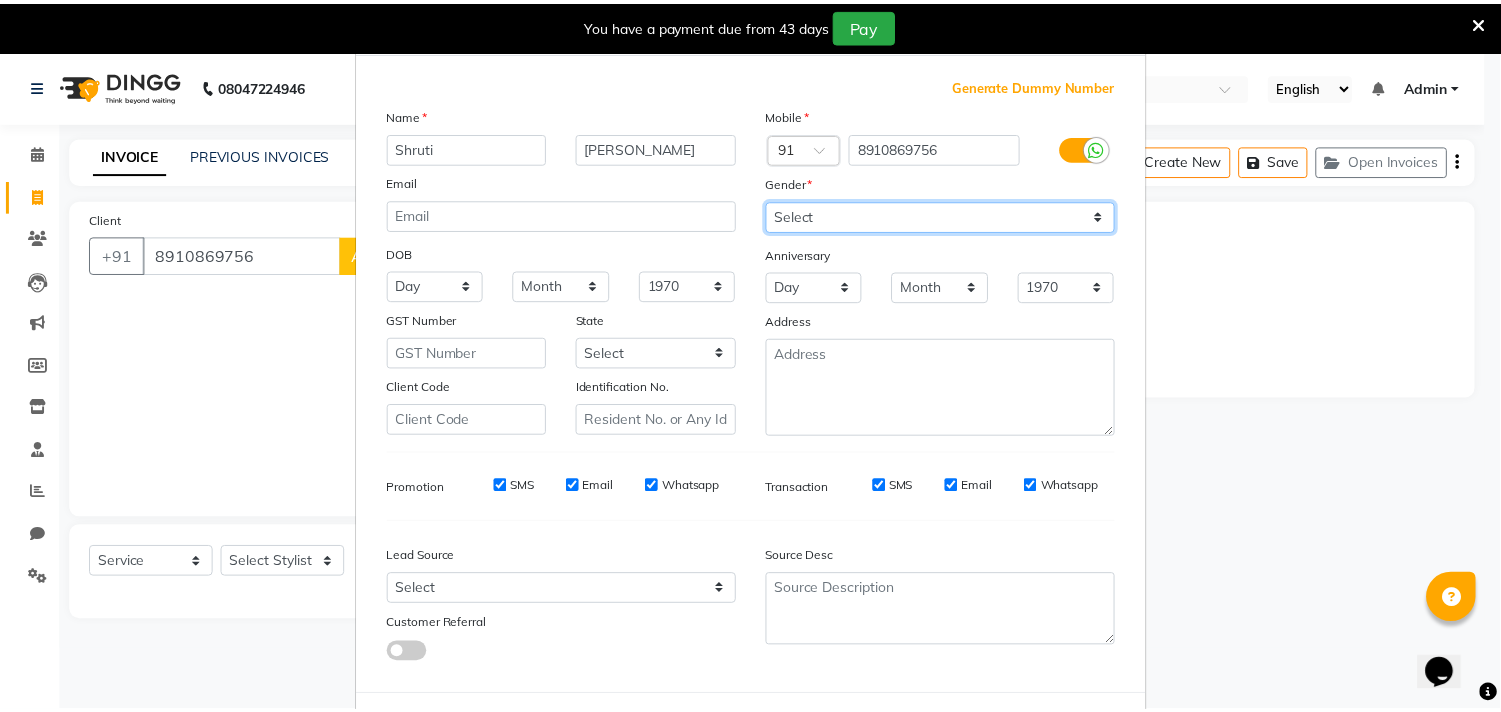 scroll, scrollTop: 138, scrollLeft: 0, axis: vertical 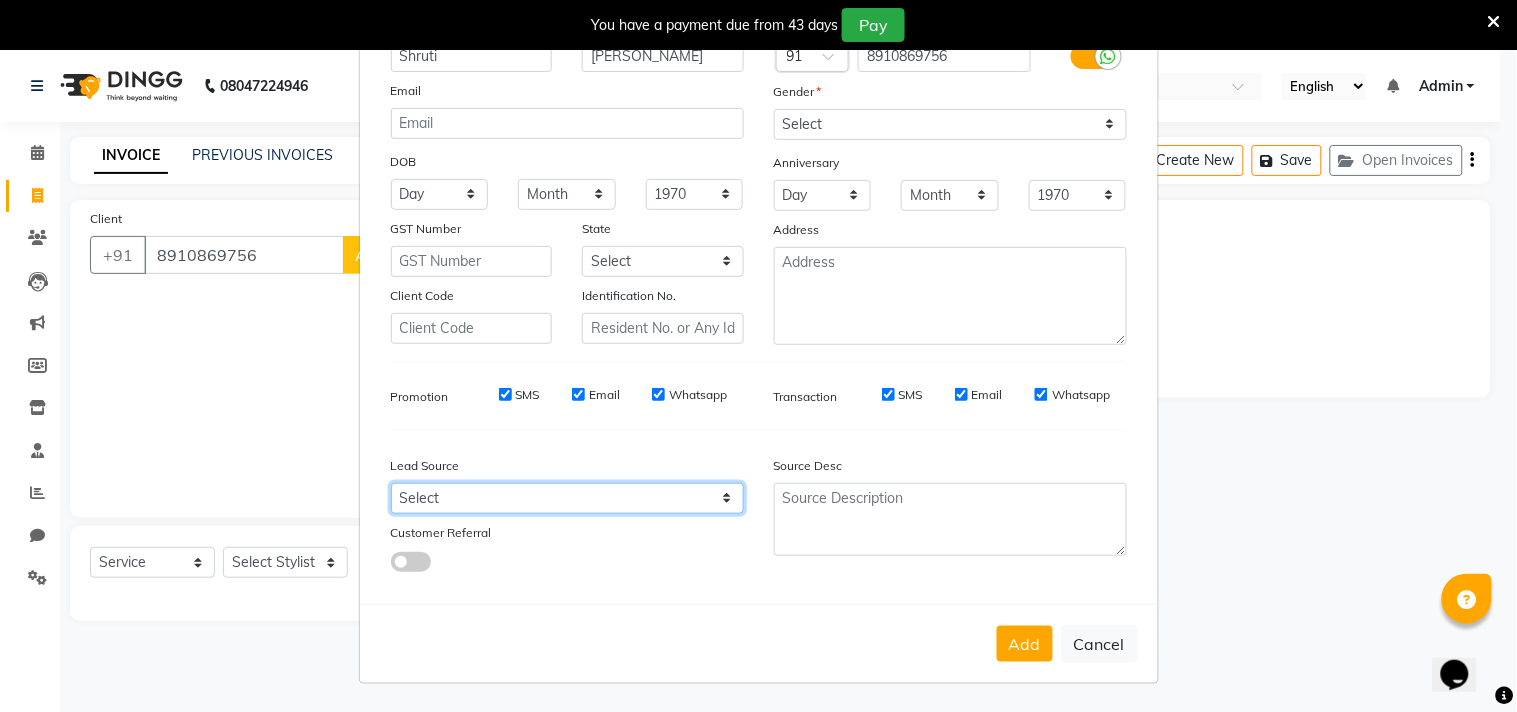 click on "Select Walk-in Referral Internet Friend Word of Mouth Advertisement Facebook JustDial Google Other" at bounding box center [567, 498] 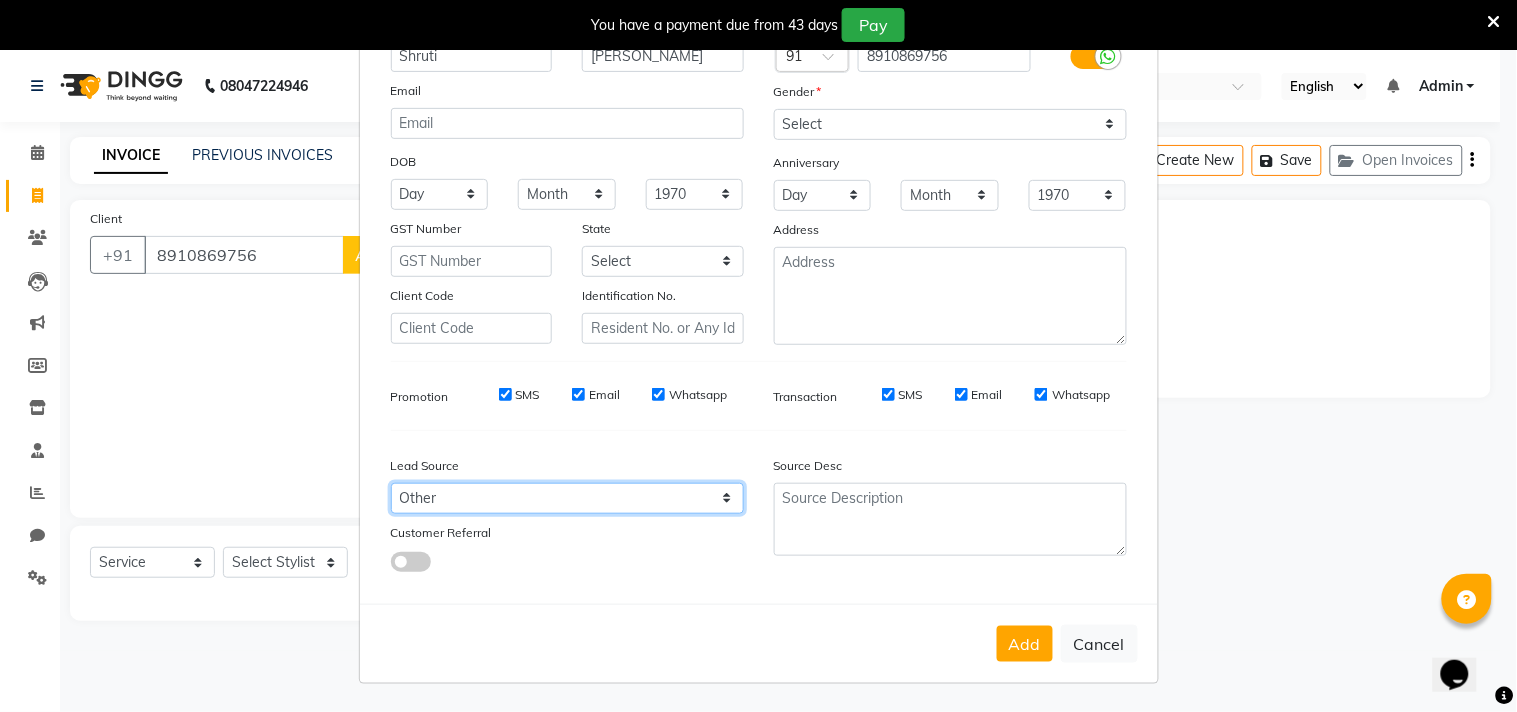 click on "Select Walk-in Referral Internet Friend Word of Mouth Advertisement Facebook JustDial Google Other" at bounding box center (567, 498) 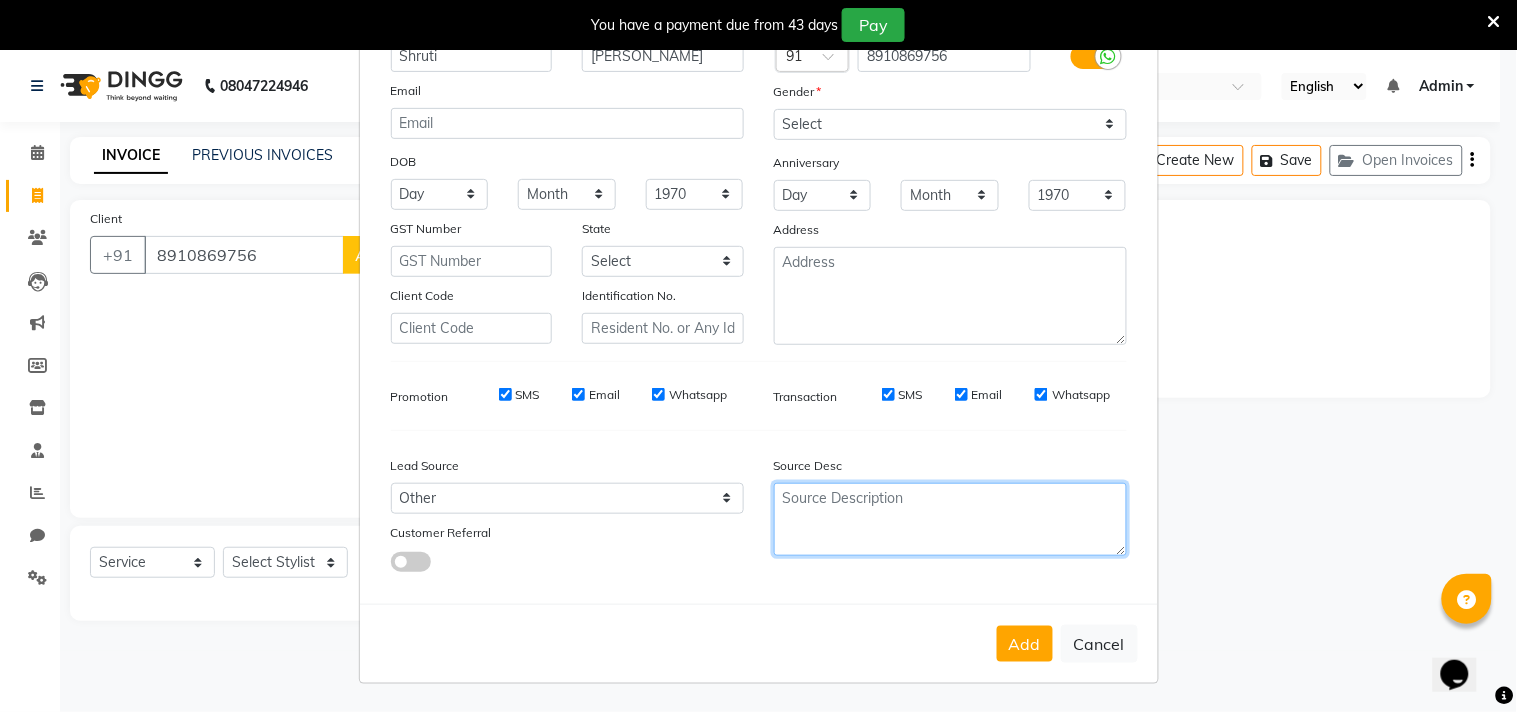 click at bounding box center (950, 519) 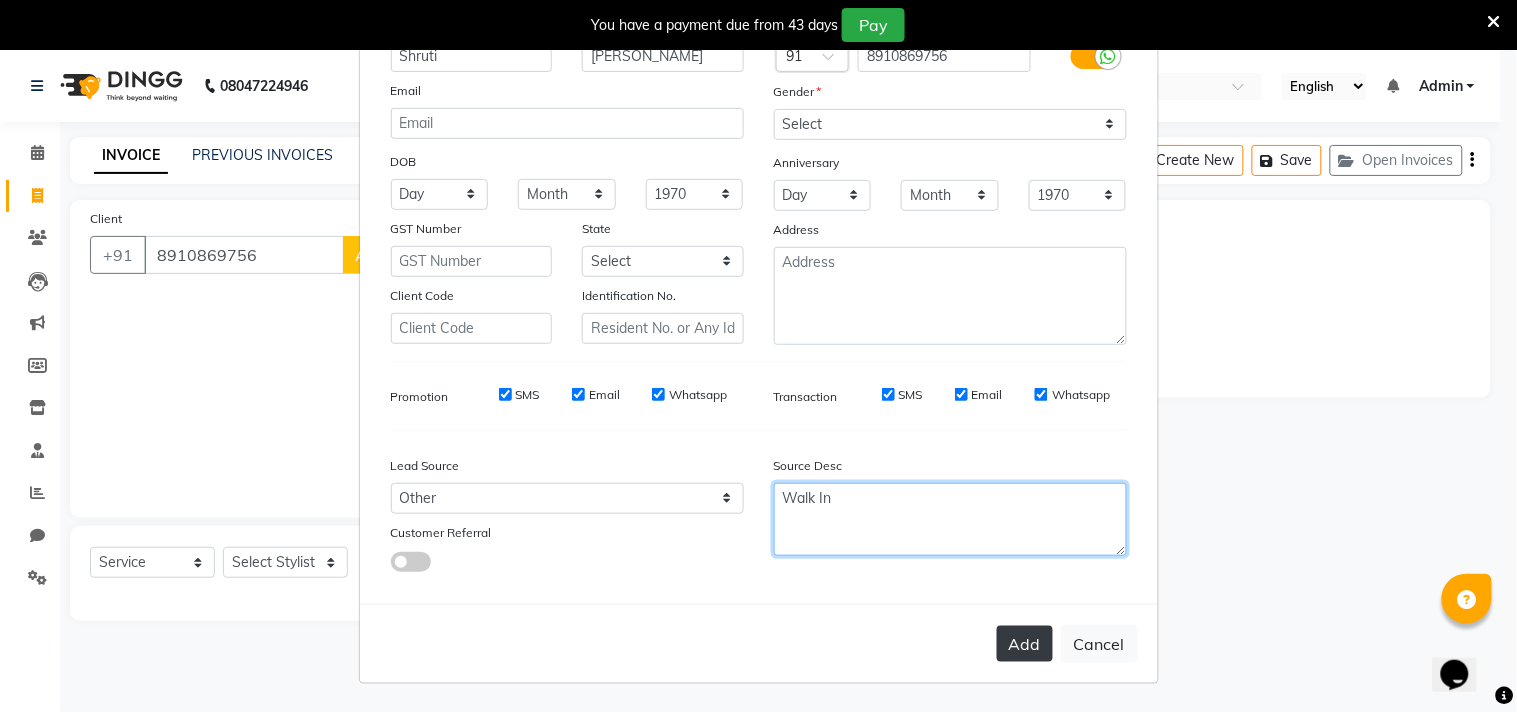 type on "Walk In" 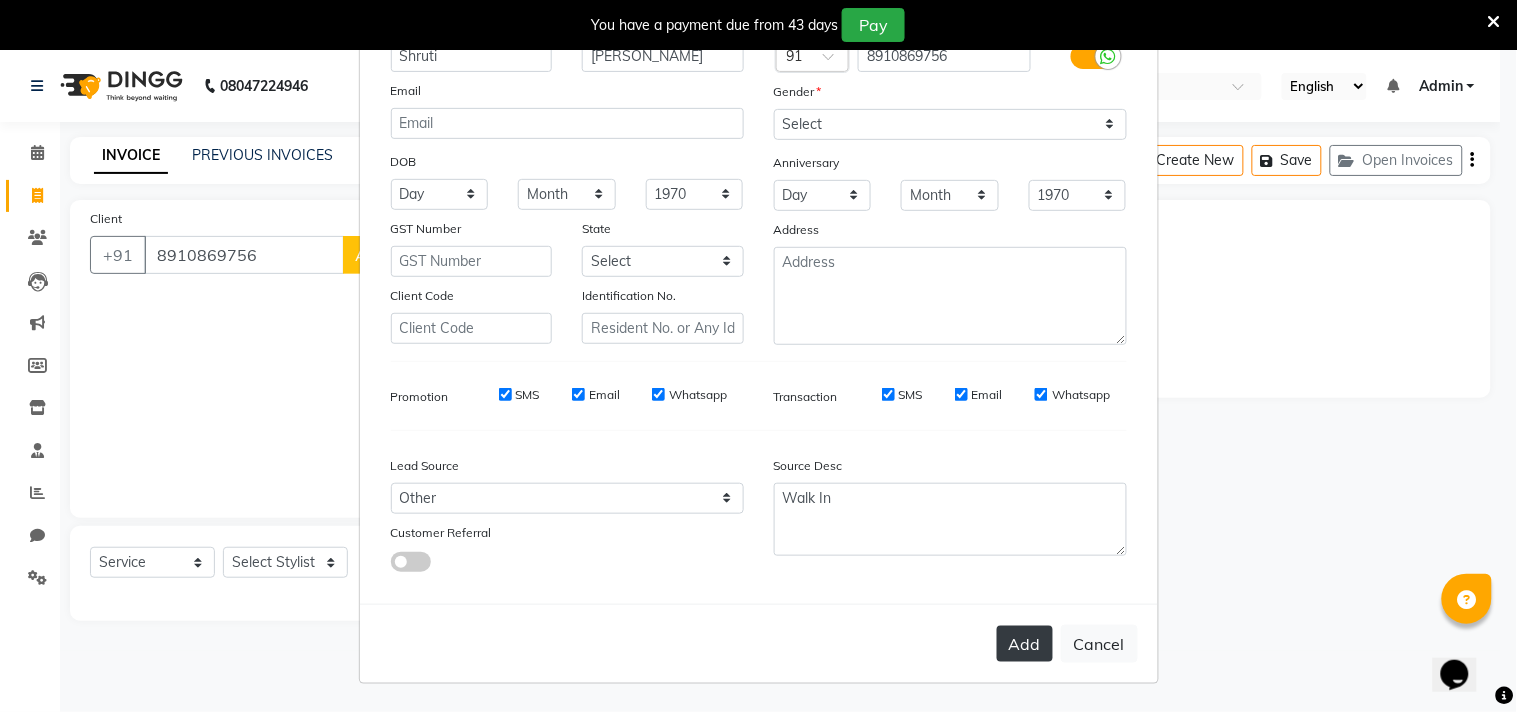 click on "Add" at bounding box center (1025, 644) 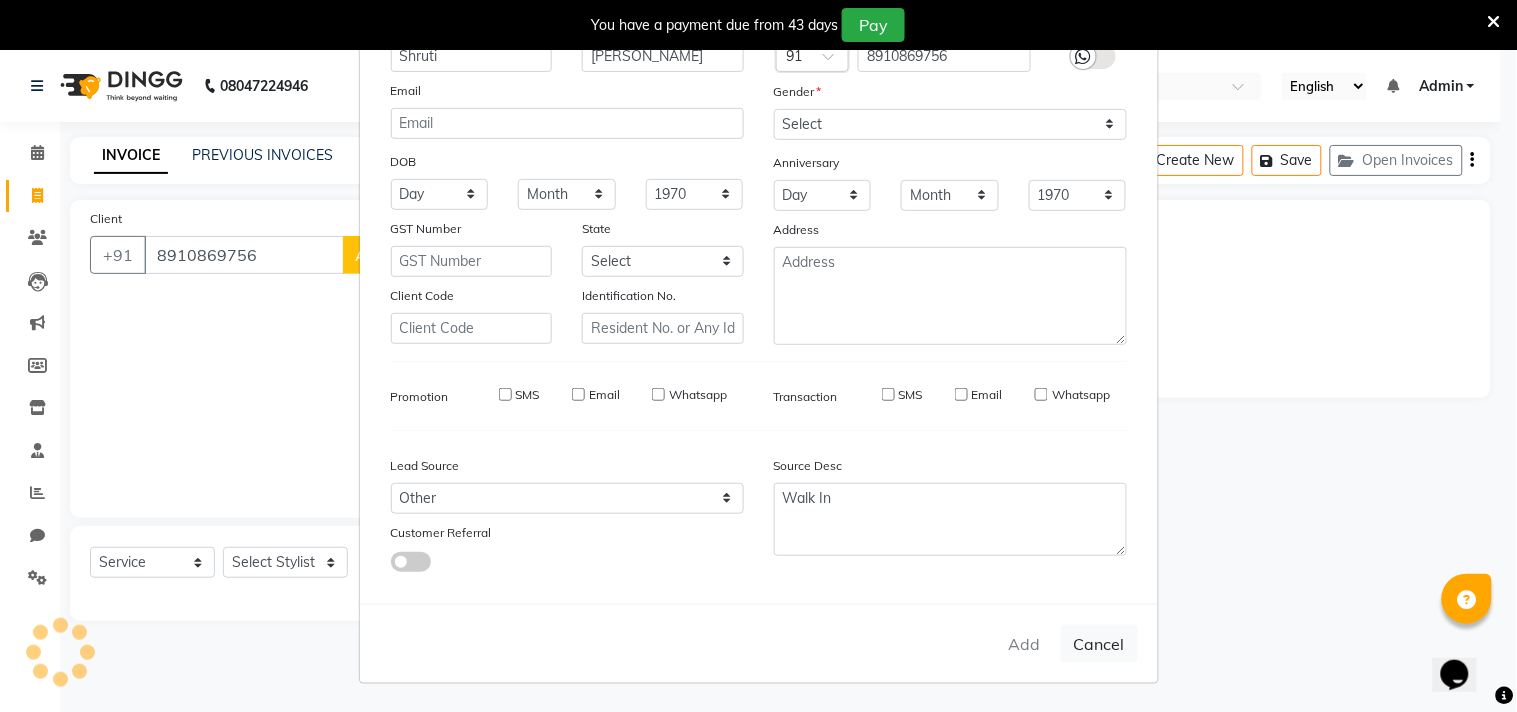 type 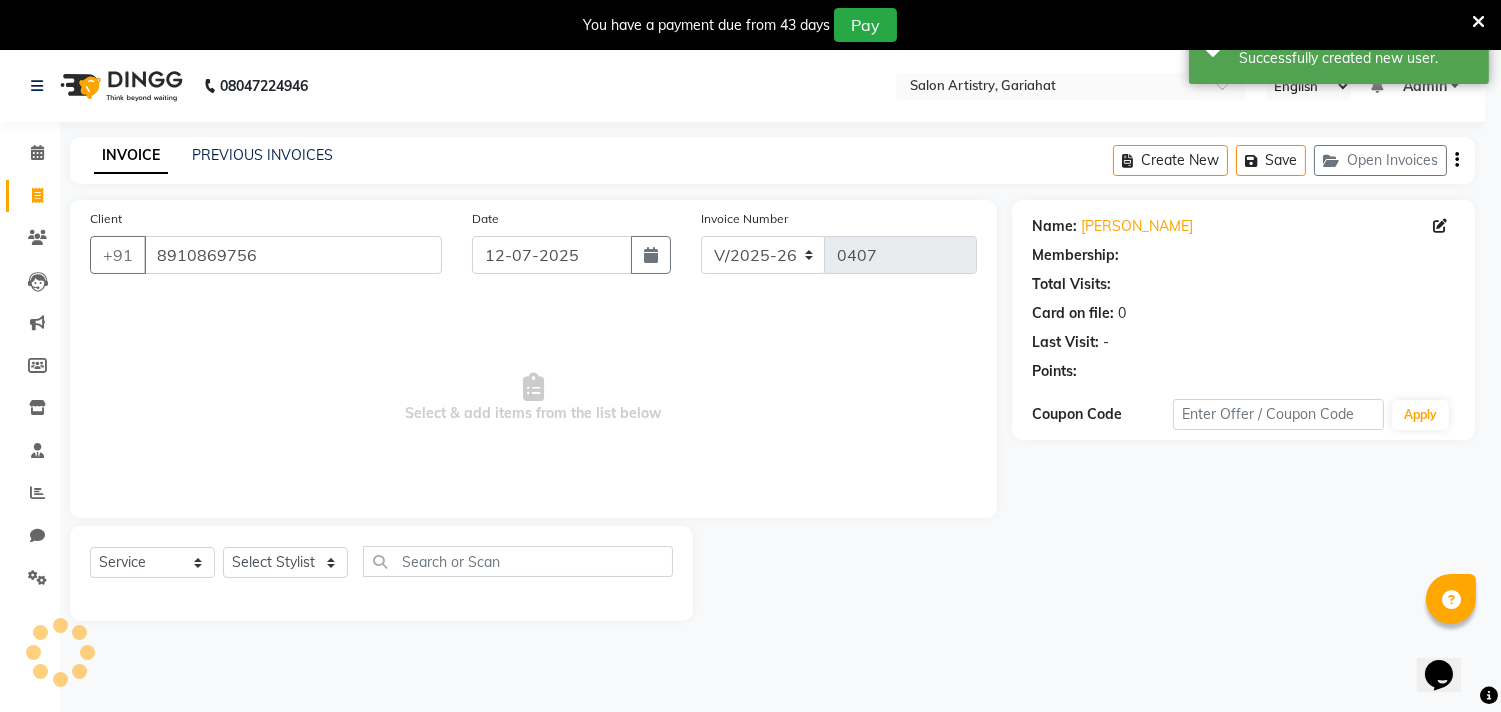 select on "1: Object" 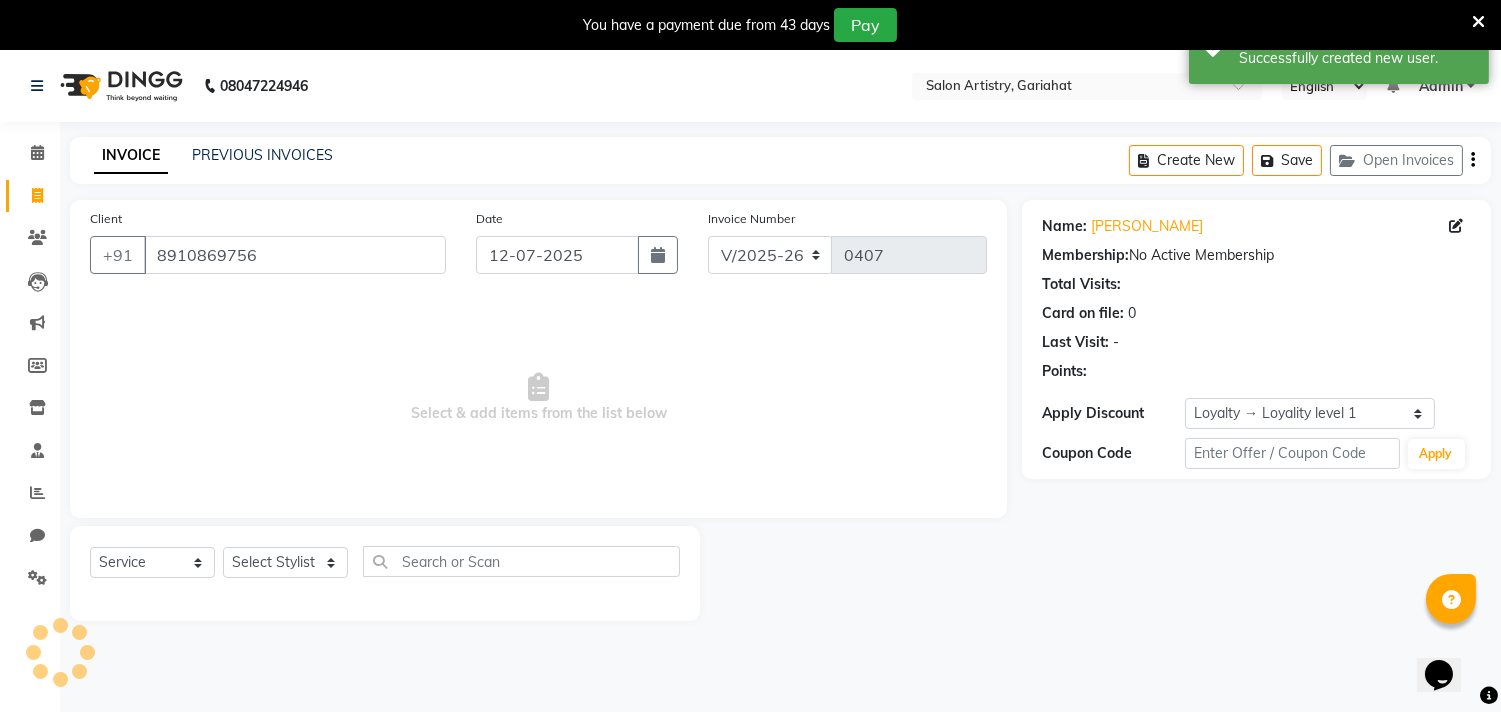 click on "Select & add items from the list below" at bounding box center [538, 398] 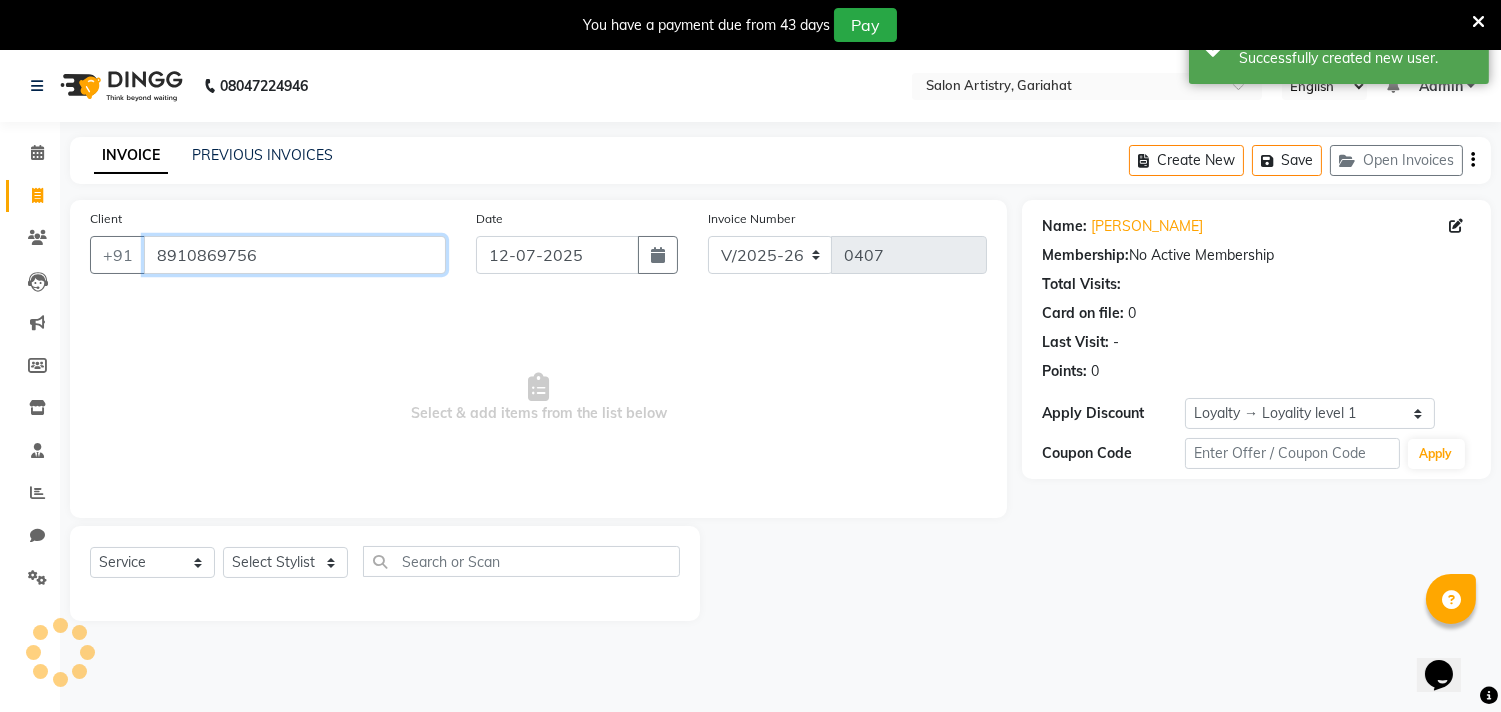 click on "8910869756" at bounding box center [295, 255] 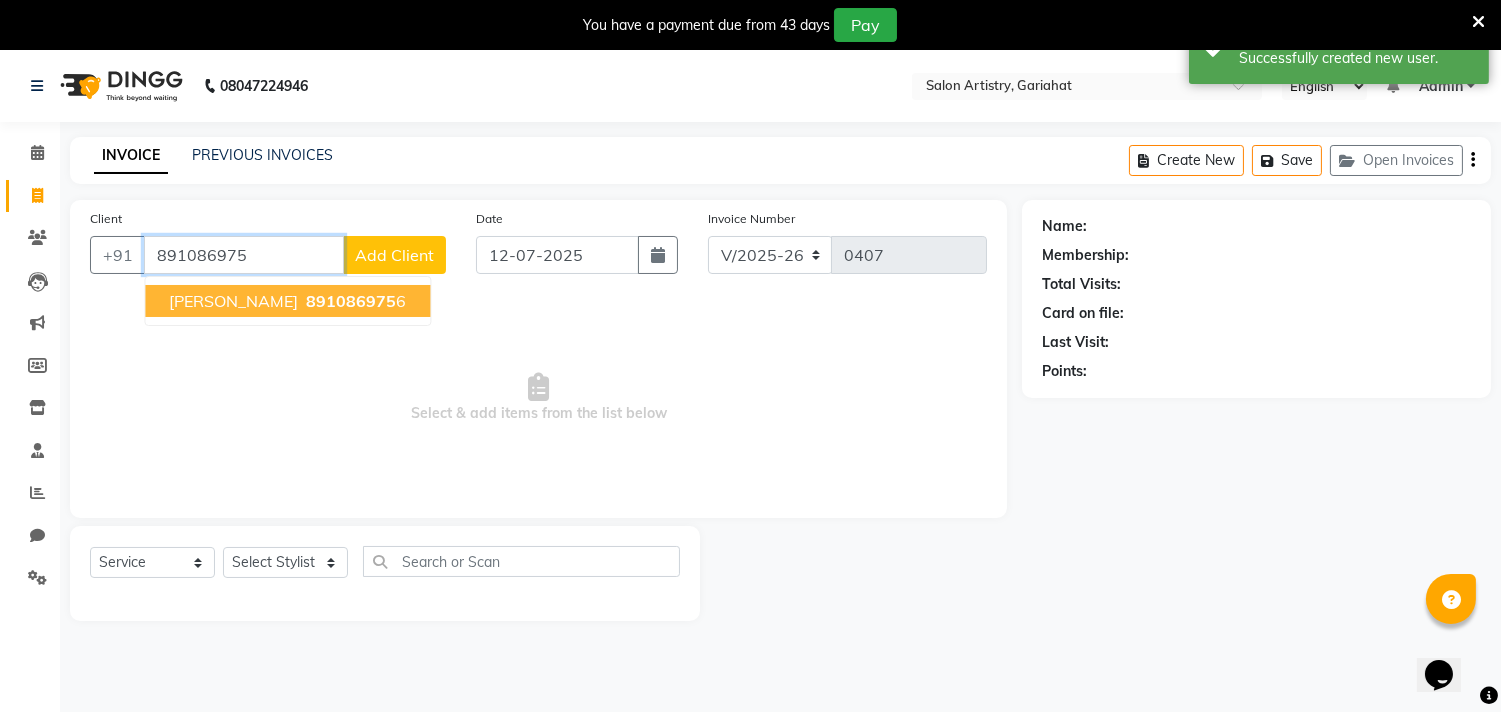 click on "891086975" at bounding box center (351, 301) 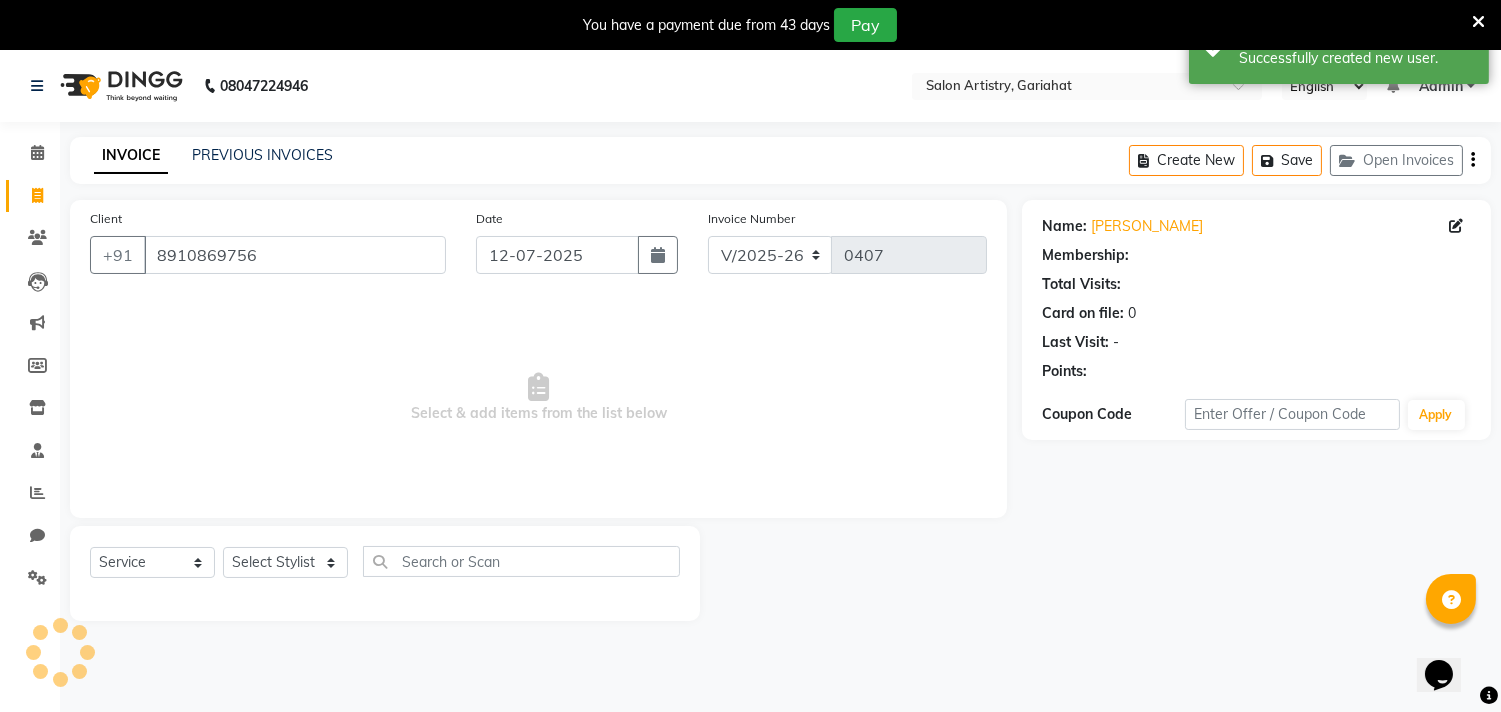 select on "1: Object" 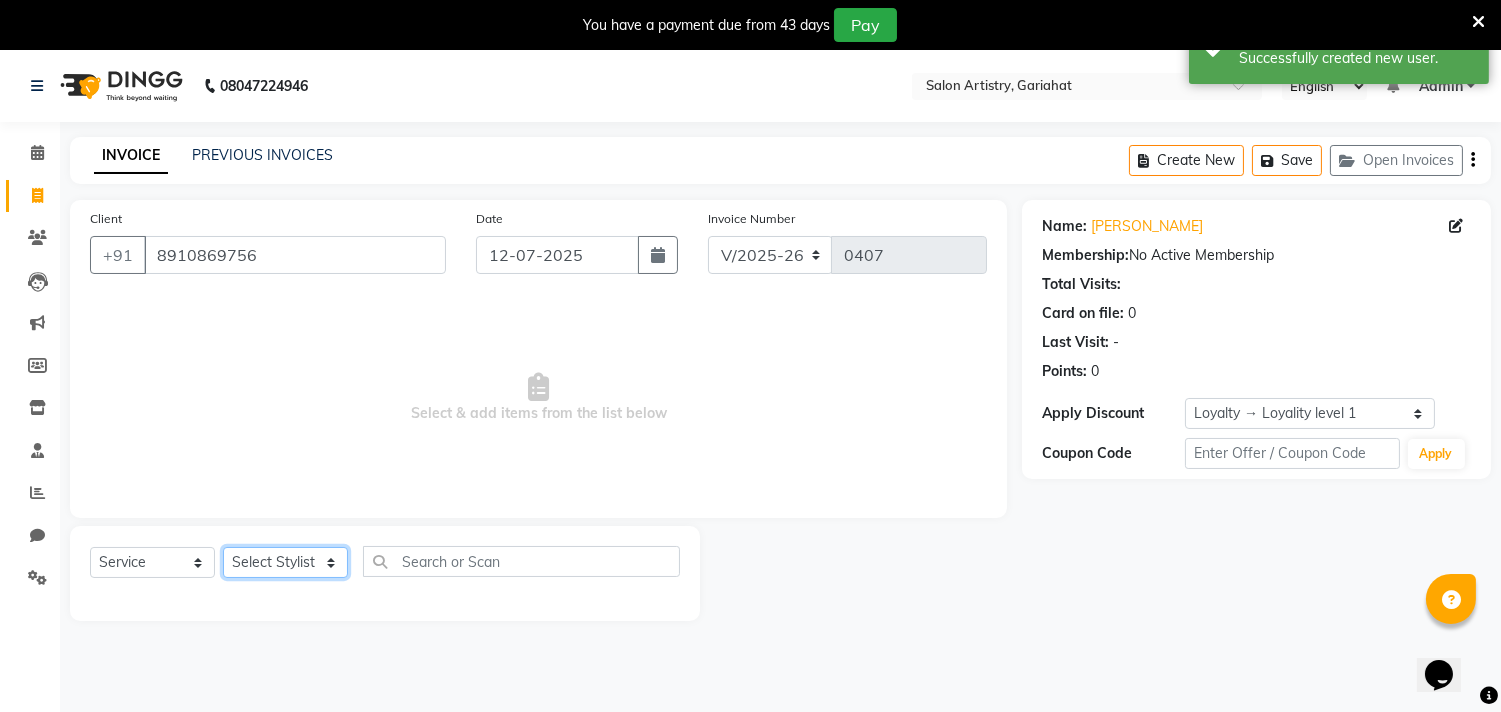 click on "Select Stylist Debolina  Irshad Khan Puja Debnath Ram Singh Rikki Das Rinku Pradhan RONY Sampa Maity SIMMI TAPASHI  Vikky Shaw" 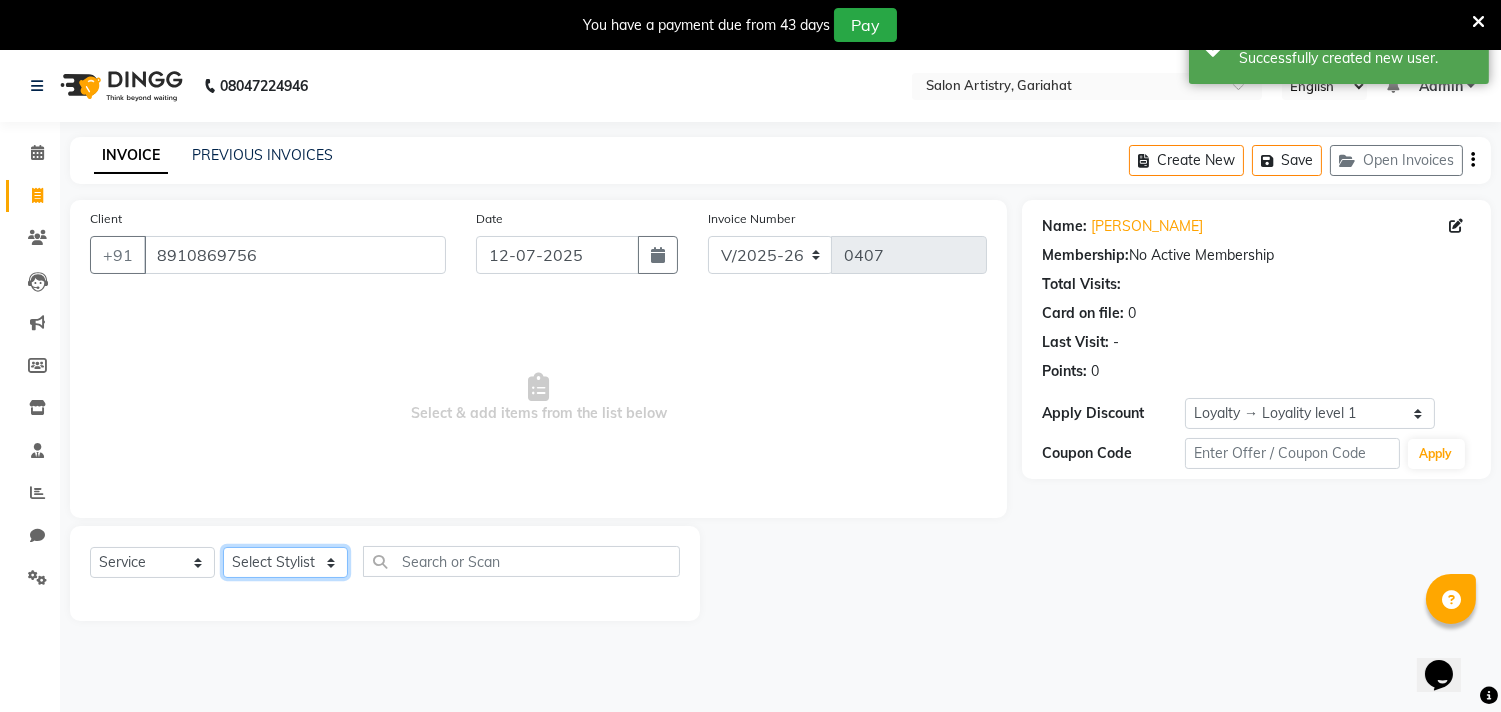 select on "82201" 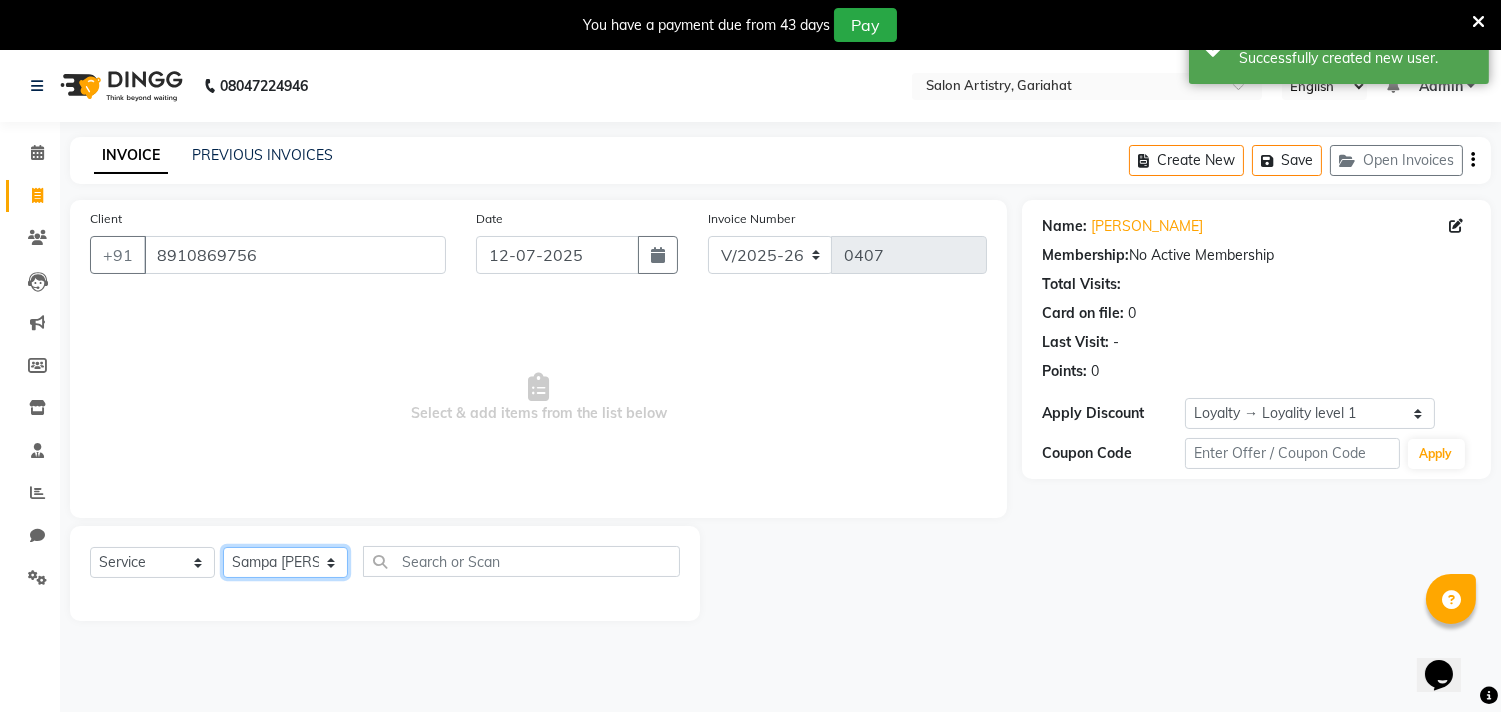 click on "Select Stylist Debolina  Irshad Khan Puja Debnath Ram Singh Rikki Das Rinku Pradhan RONY Sampa Maity SIMMI TAPASHI  Vikky Shaw" 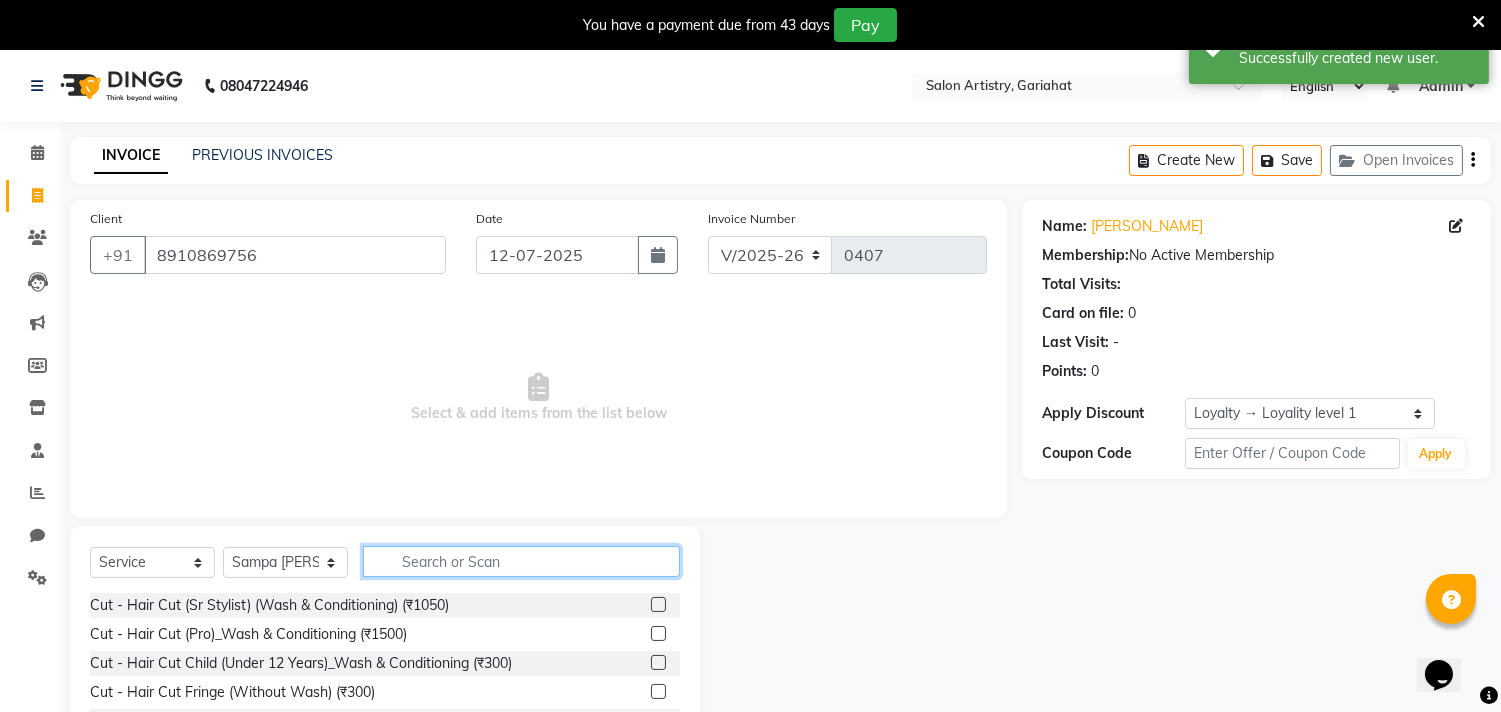 click 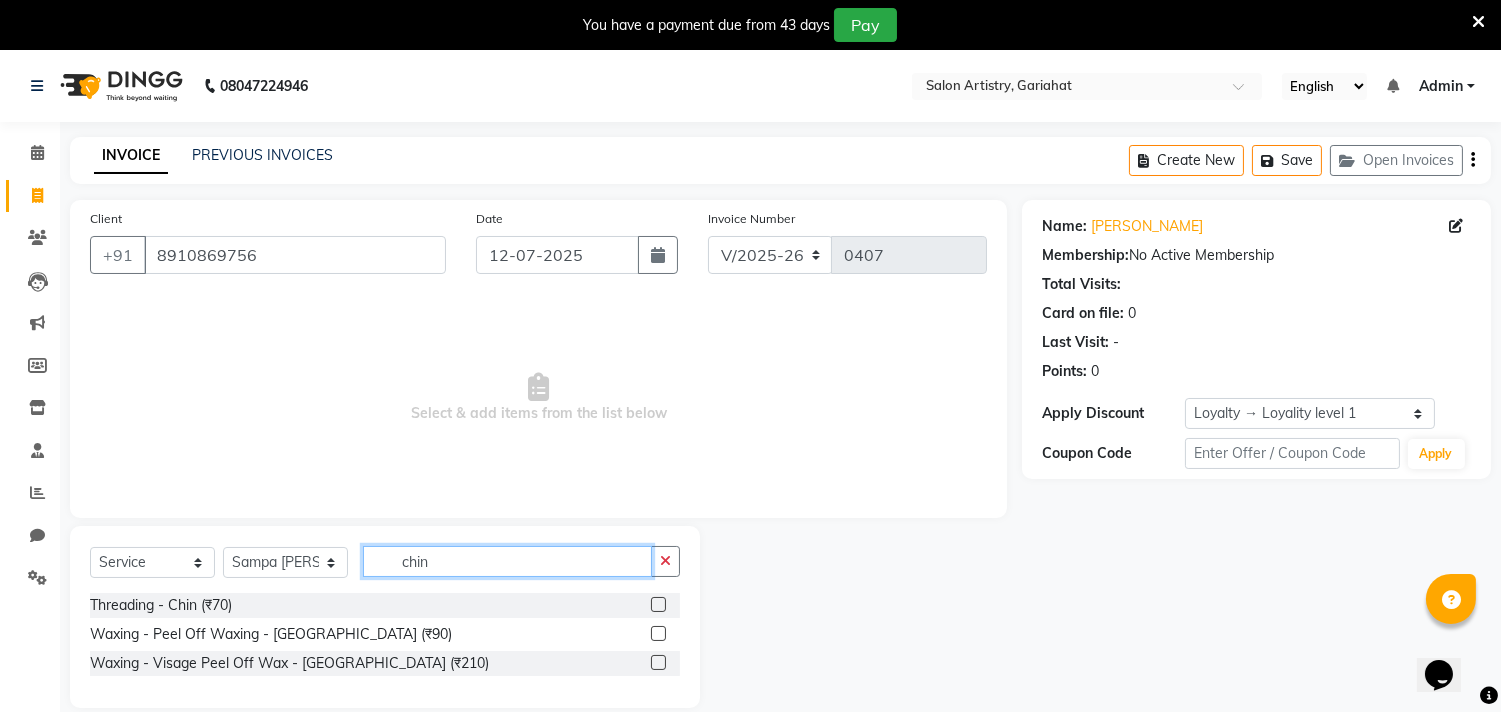 type on "chin" 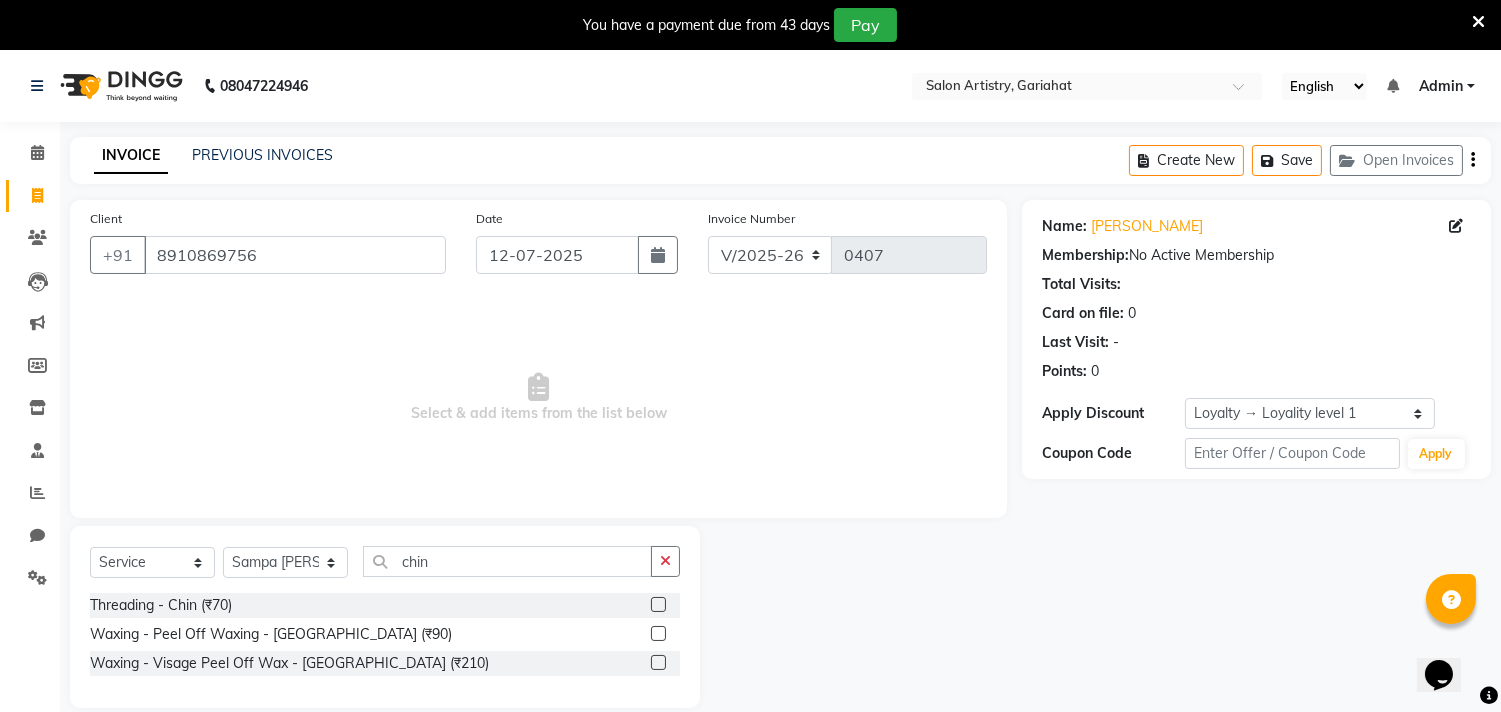 click 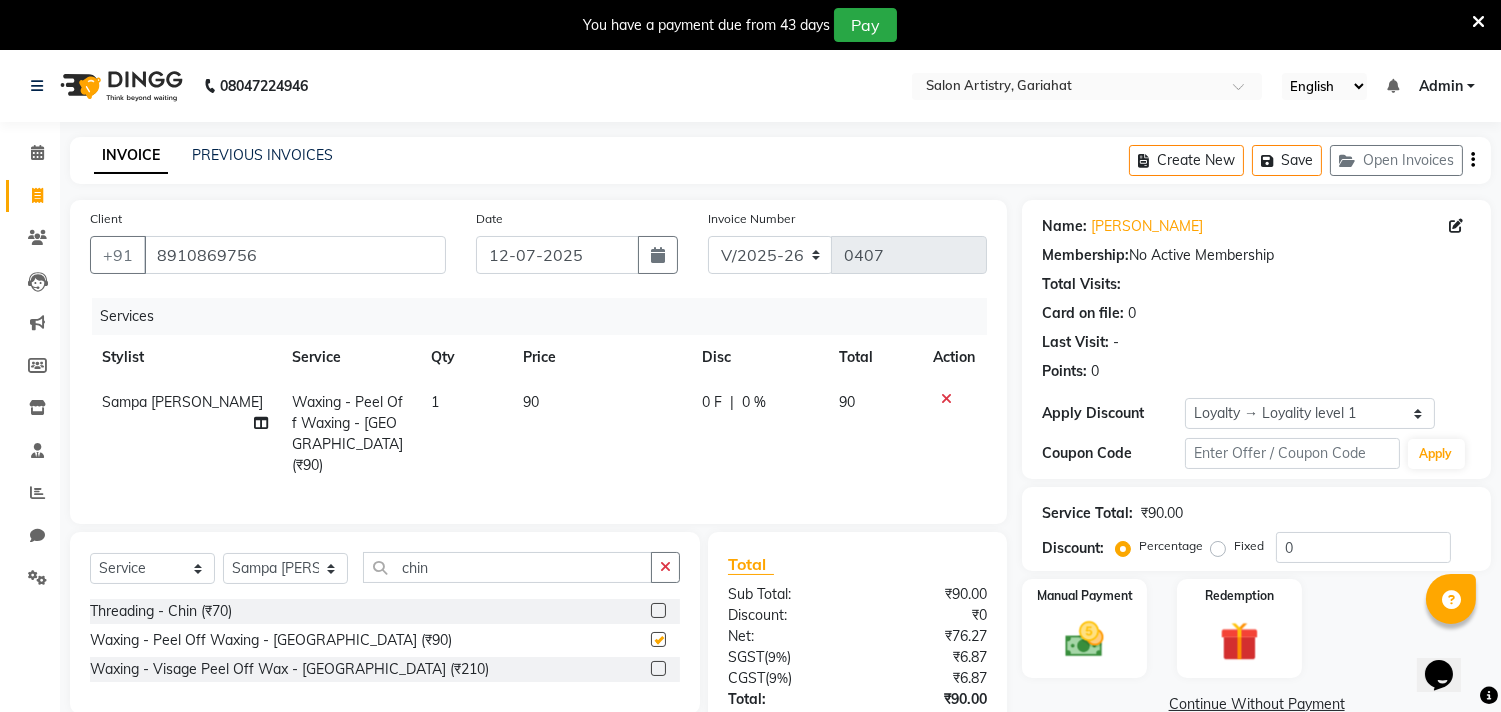 checkbox on "false" 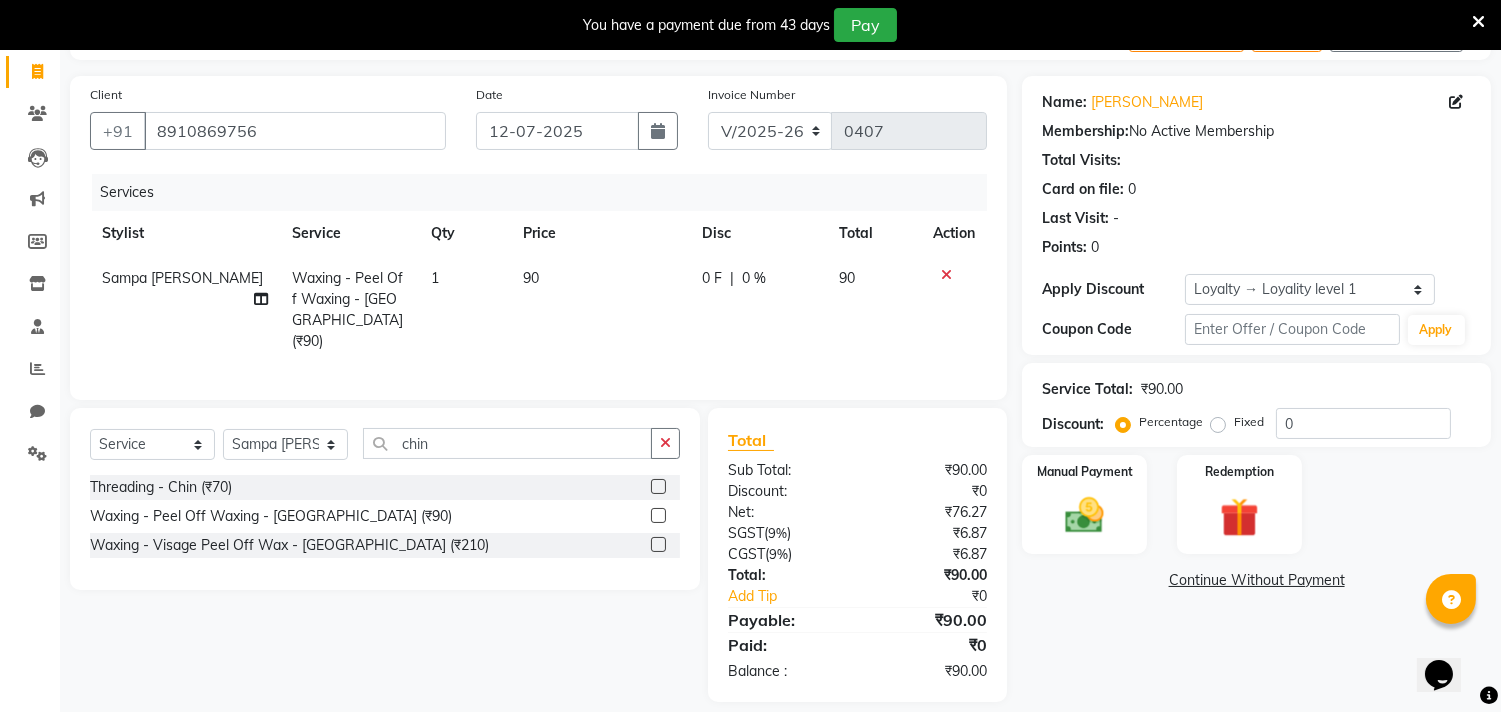scroll, scrollTop: 140, scrollLeft: 0, axis: vertical 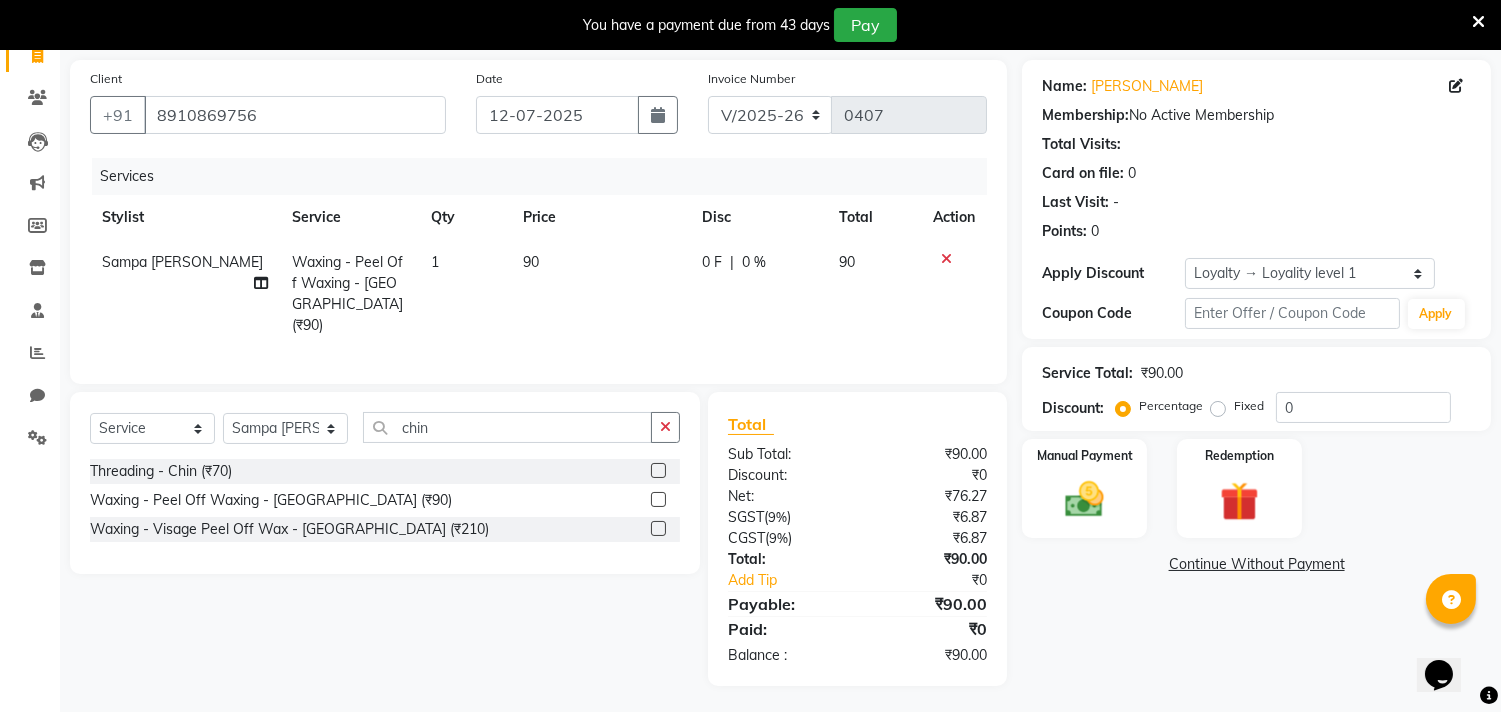 click on "Select  Service  Product  Membership  Package Voucher Prepaid Gift Card  Select Stylist Debolina  Irshad Khan Puja Debnath Ram Singh Rikki Das Rinku Pradhan RONY Sampa Maity SIMMI TAPASHI  Vikky Shaw chin Threading - Chin (₹70)  Waxing - Peel Off Waxing - Chin (₹90)  Waxing - Visage Peel Off Wax - Chin (₹210)" 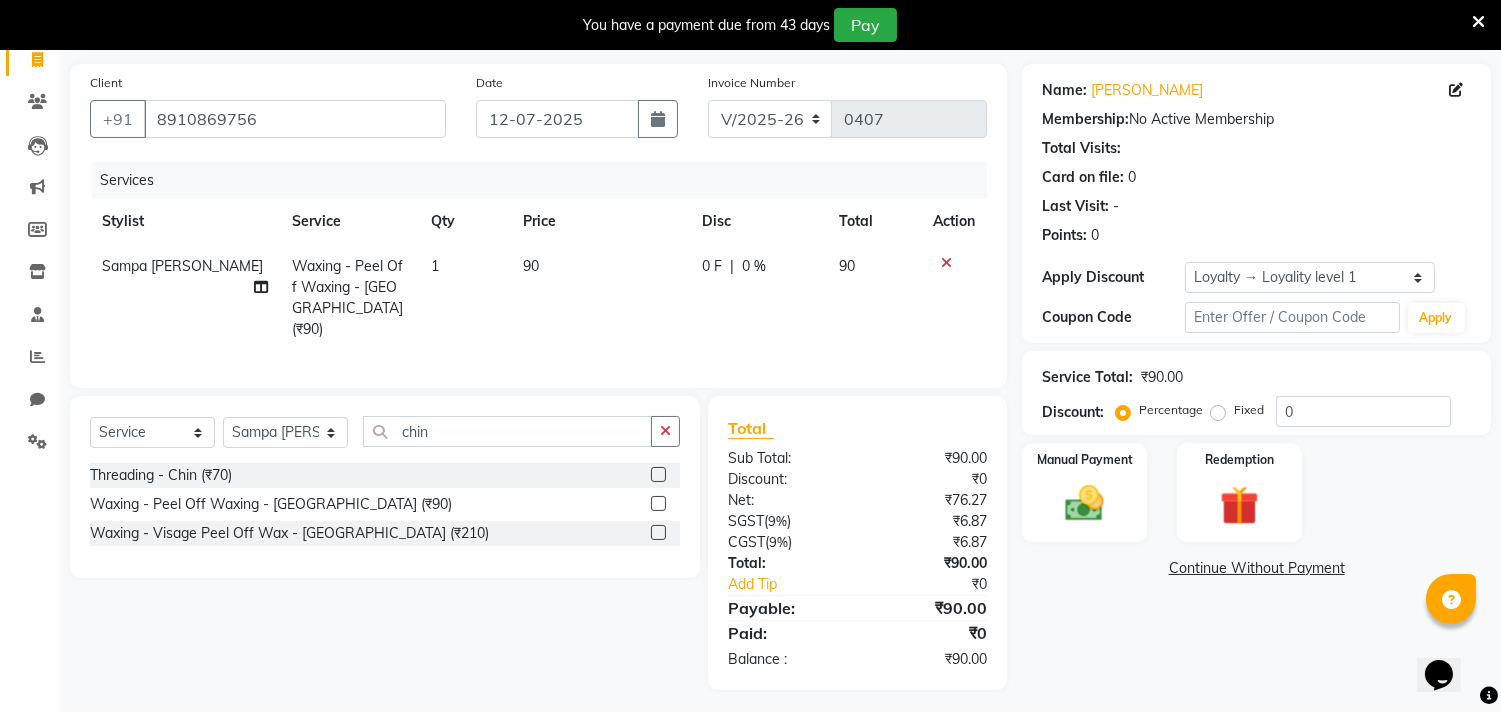scroll, scrollTop: 140, scrollLeft: 0, axis: vertical 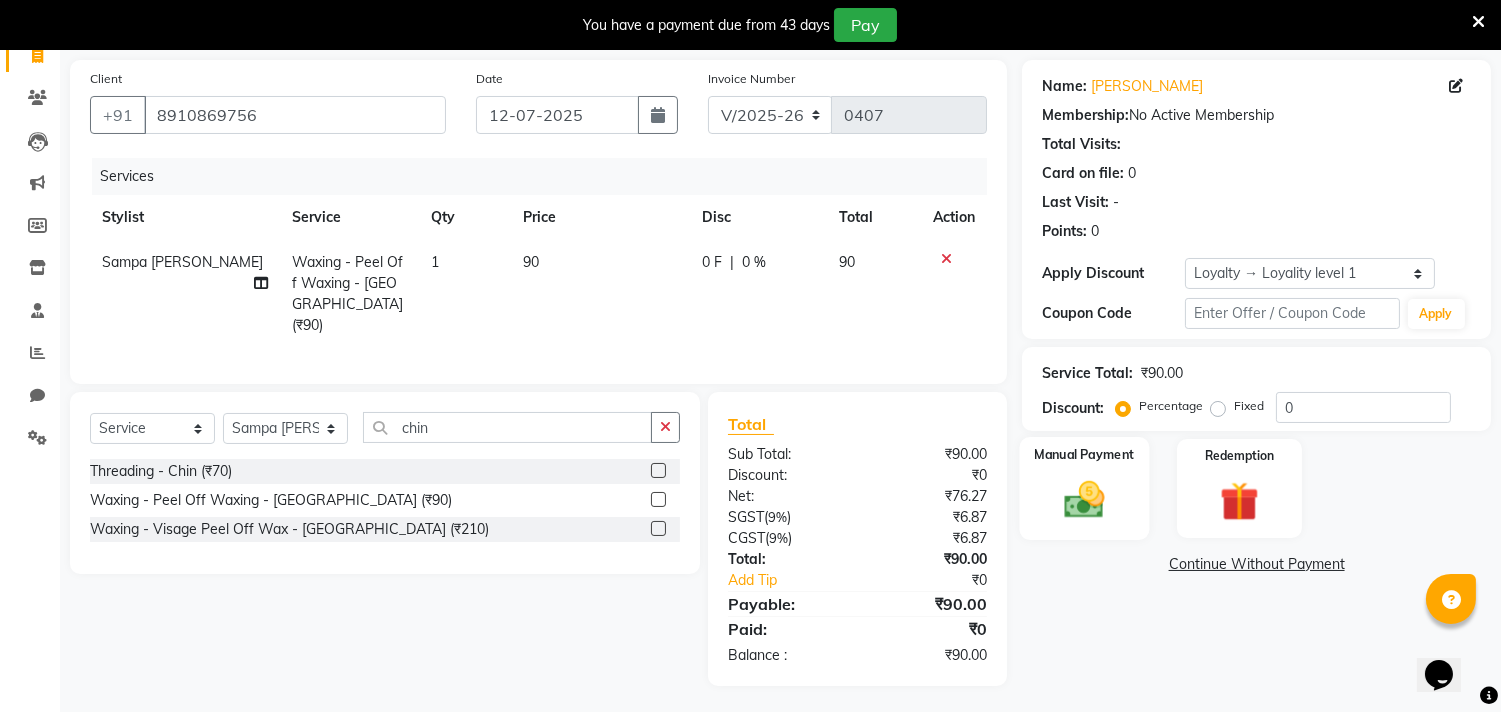 click 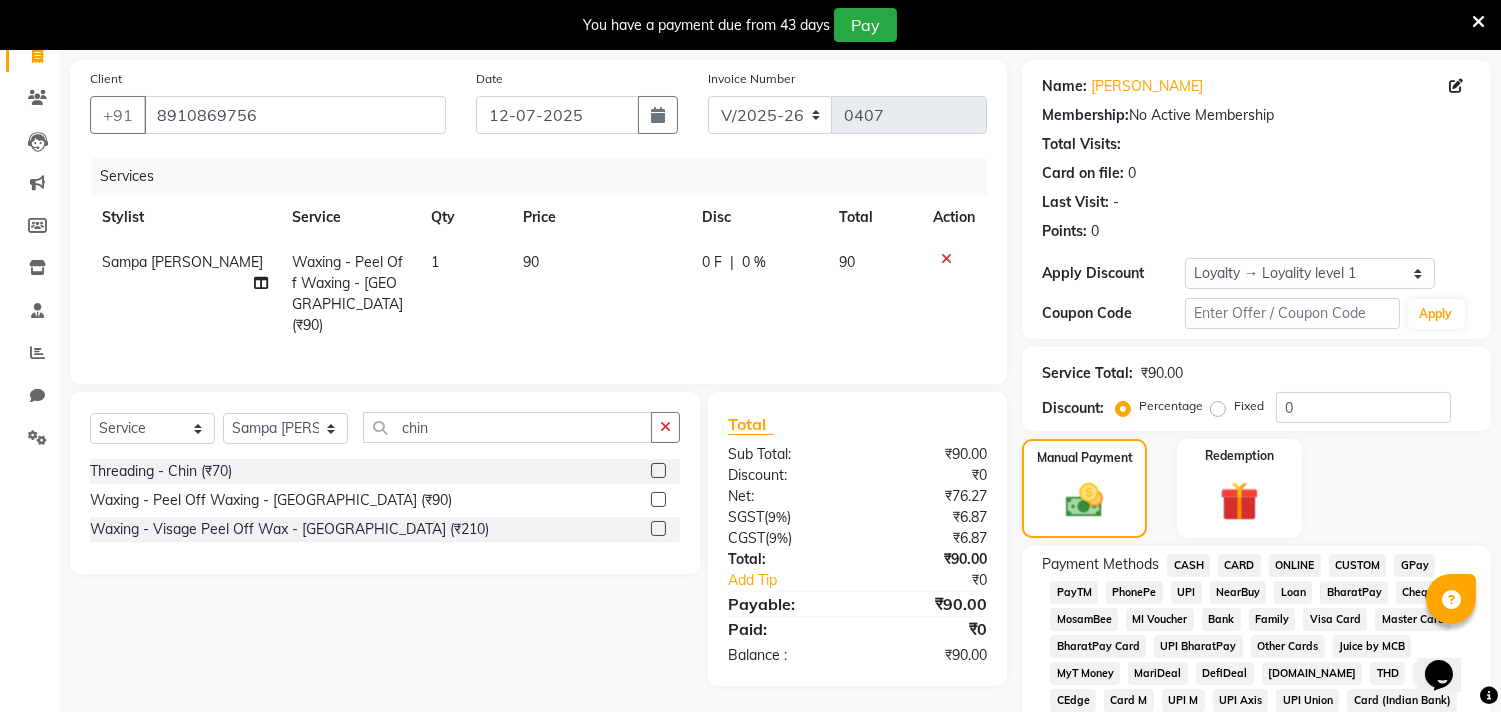 click on "CASH" 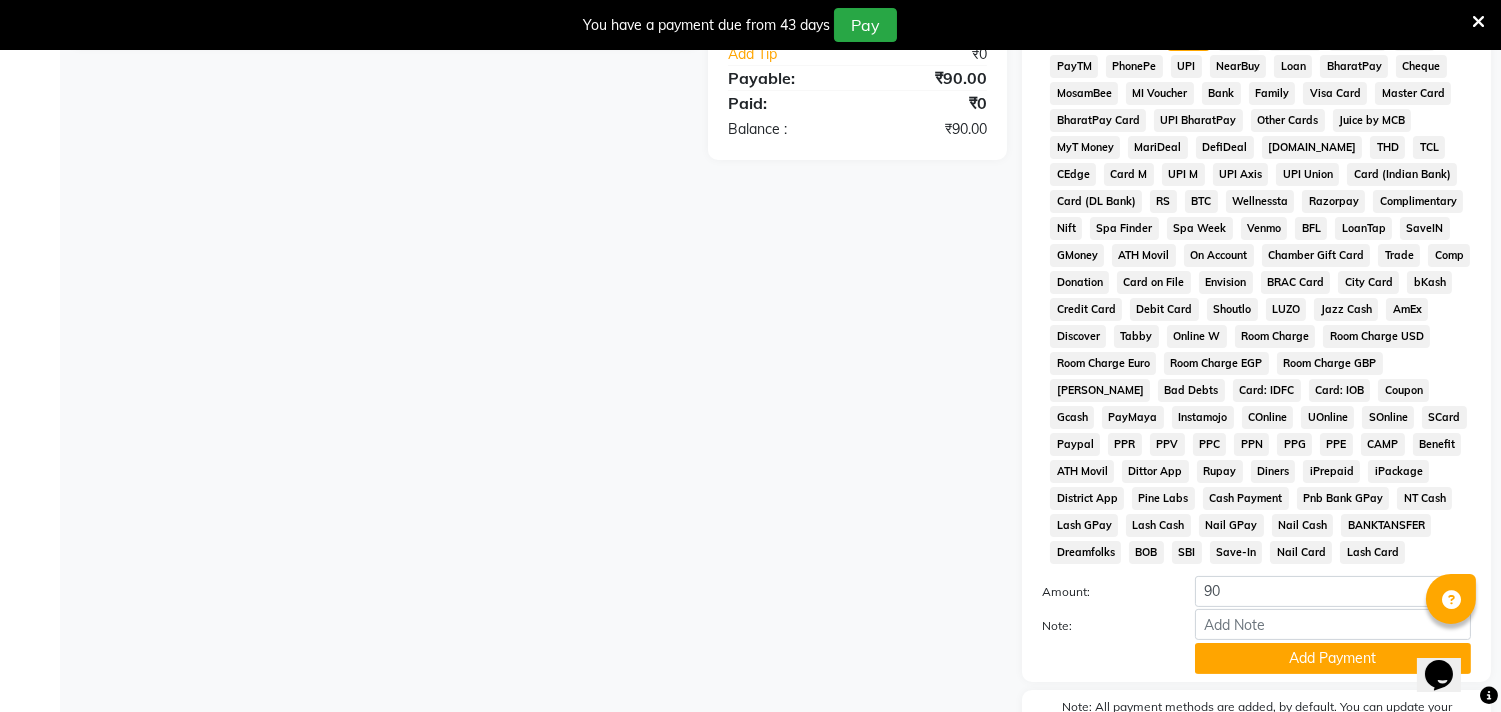 scroll, scrollTop: 787, scrollLeft: 0, axis: vertical 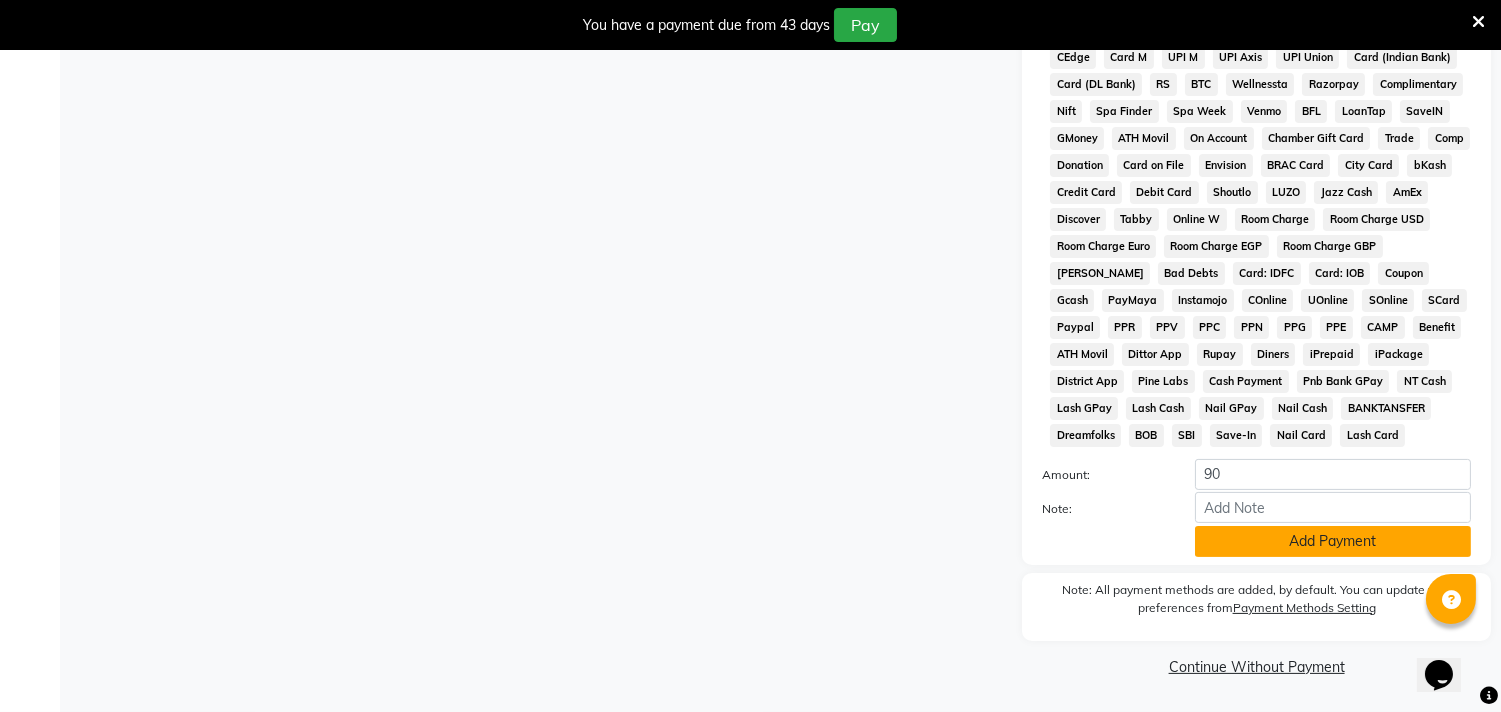 click on "Add Payment" 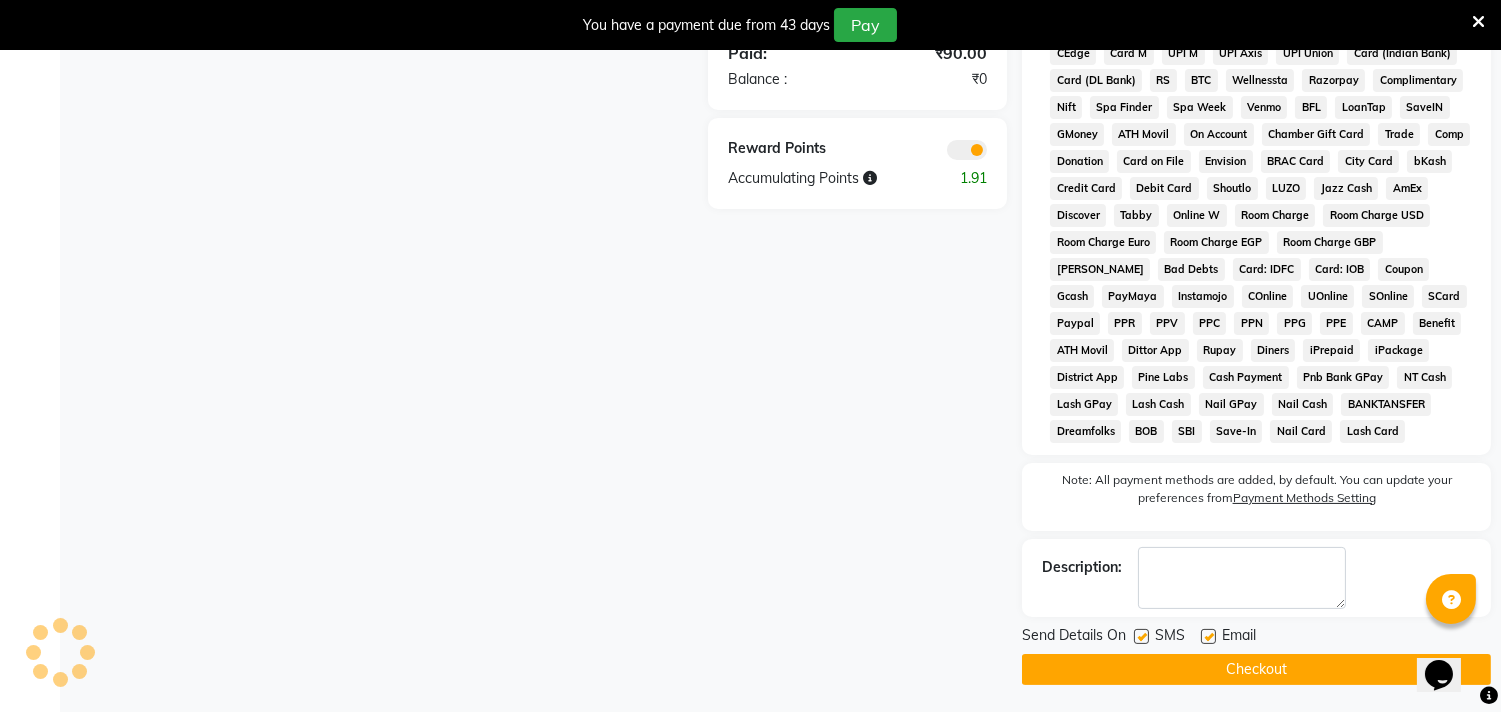 click on "Checkout" 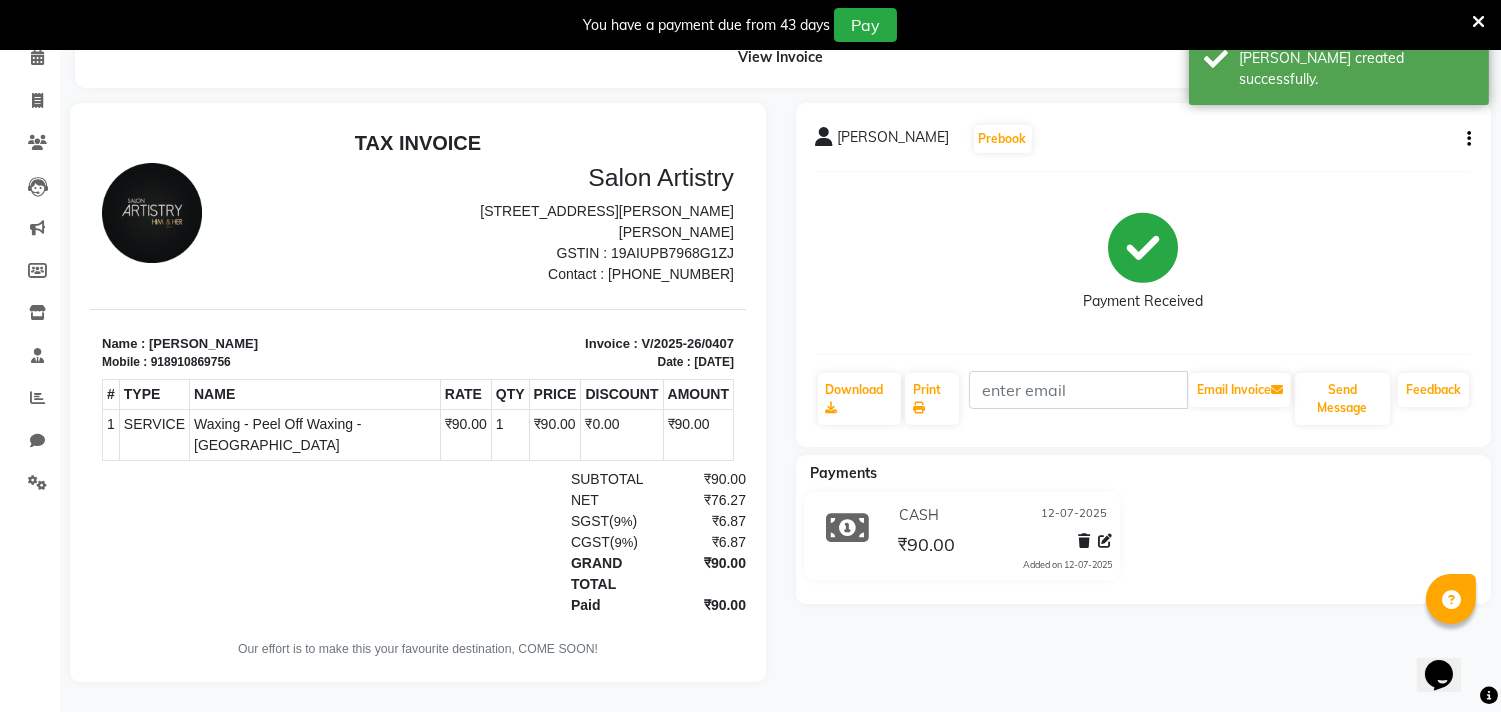 scroll, scrollTop: 0, scrollLeft: 0, axis: both 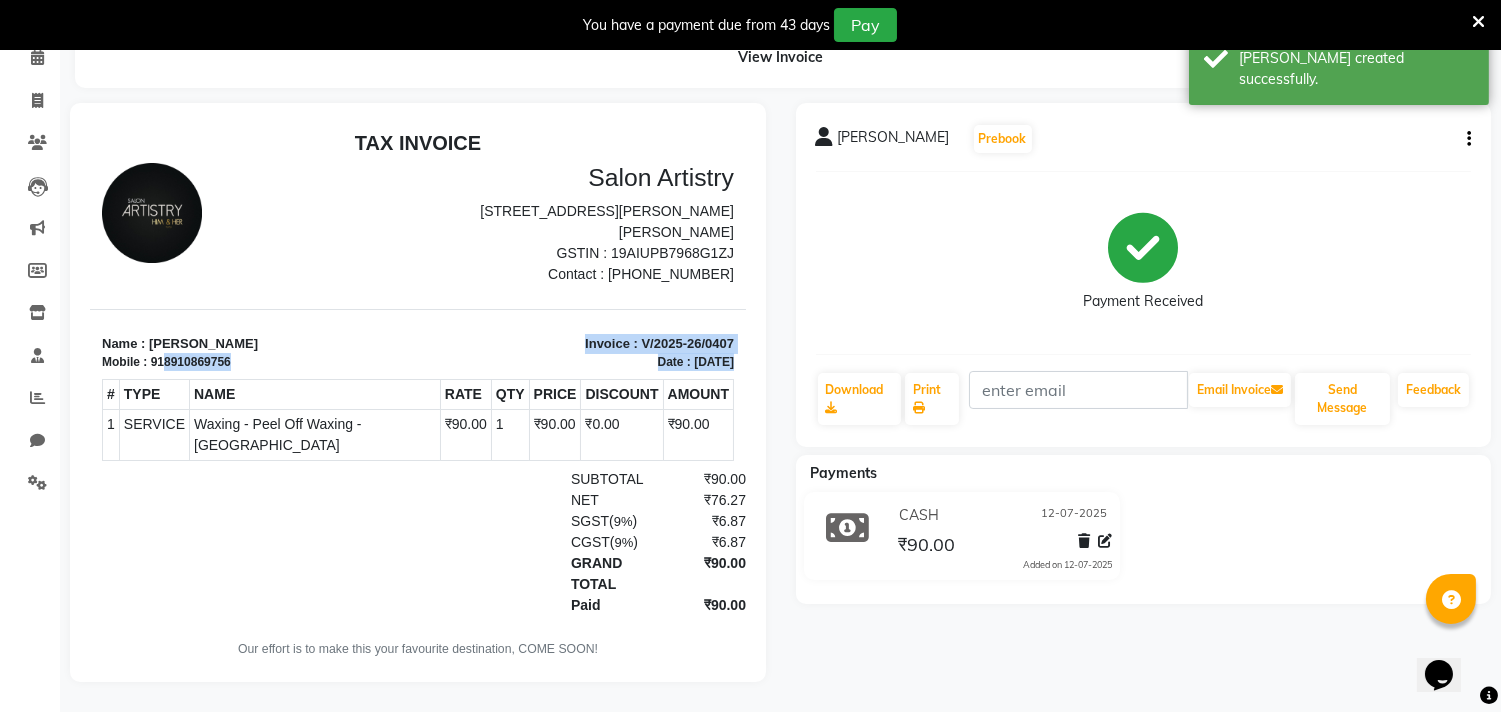 drag, startPoint x: 163, startPoint y: 360, endPoint x: 258, endPoint y: 371, distance: 95.63472 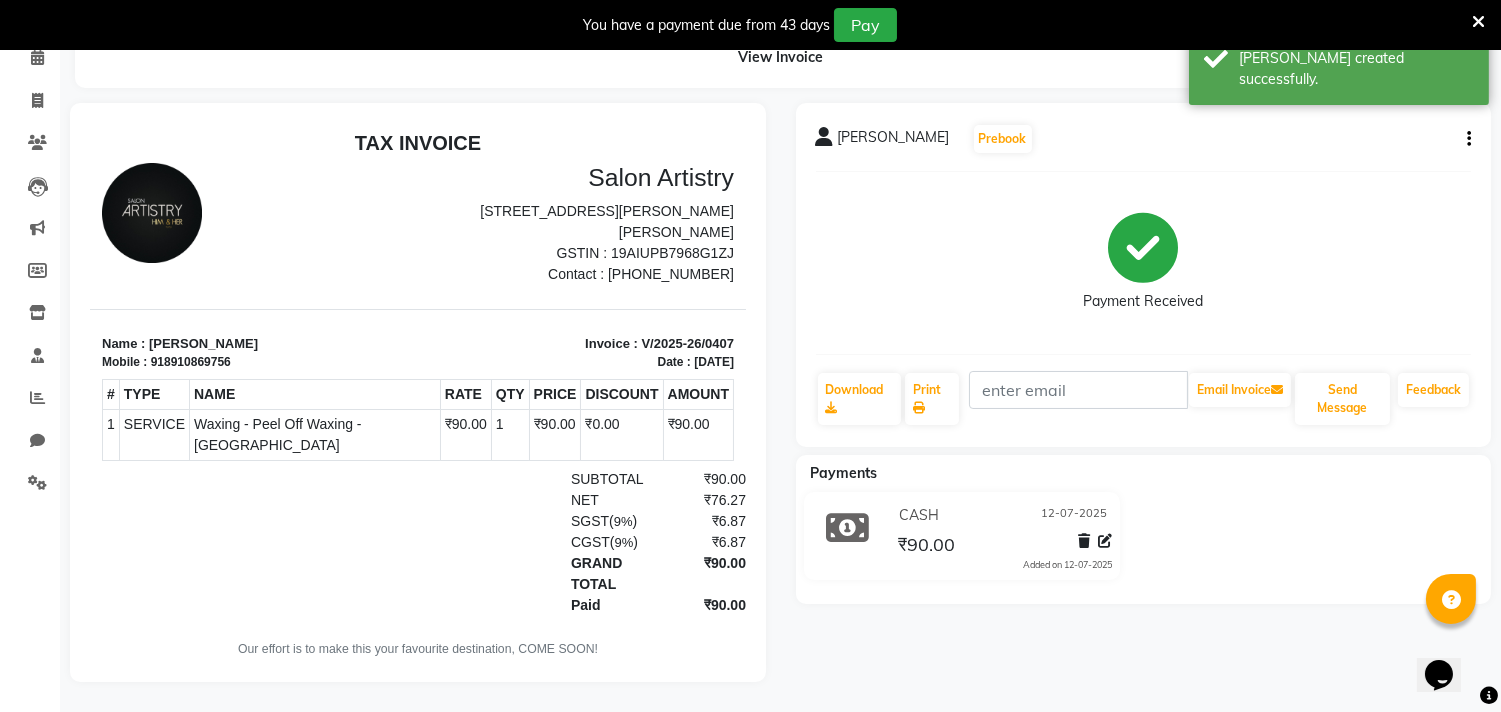 click on "Name  : Shruti Saraf" at bounding box center (254, 343) 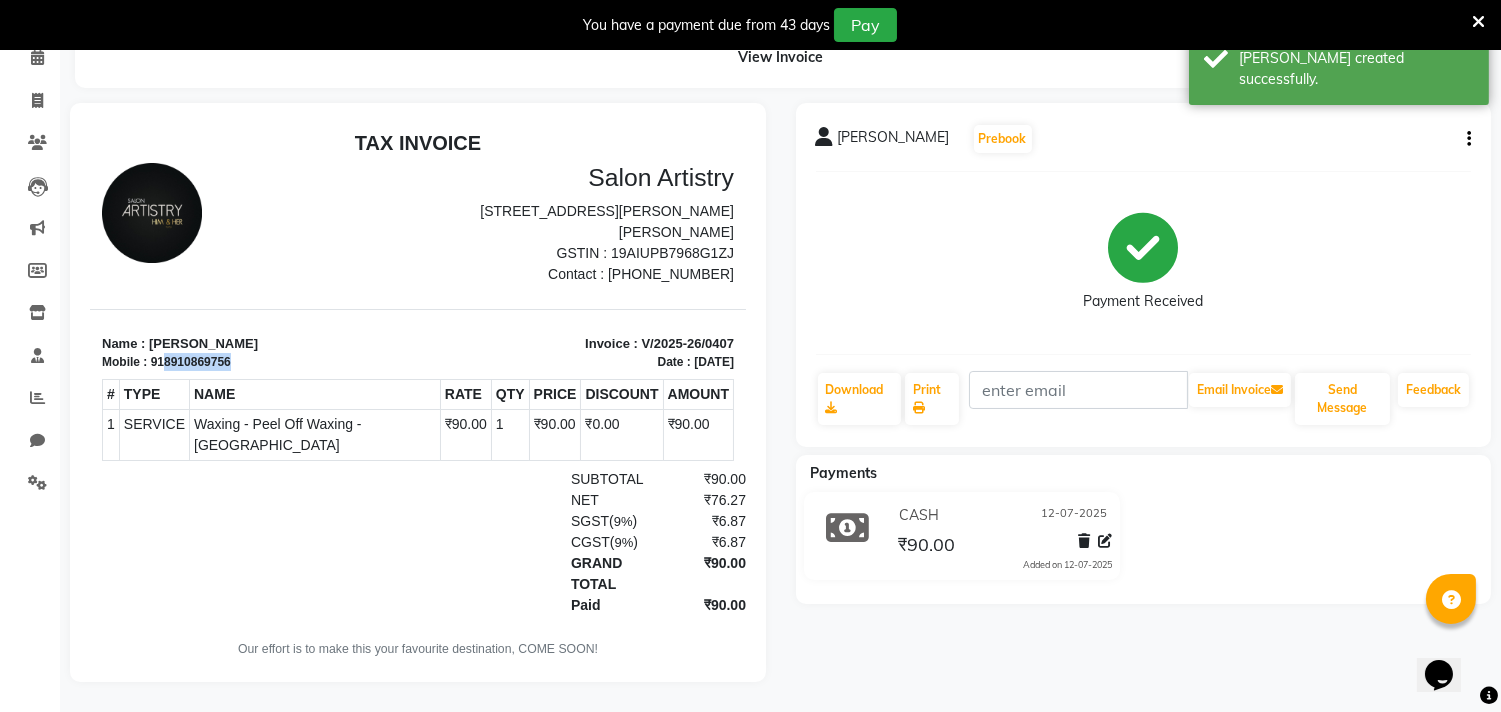 drag, startPoint x: 163, startPoint y: 358, endPoint x: 257, endPoint y: 364, distance: 94.19129 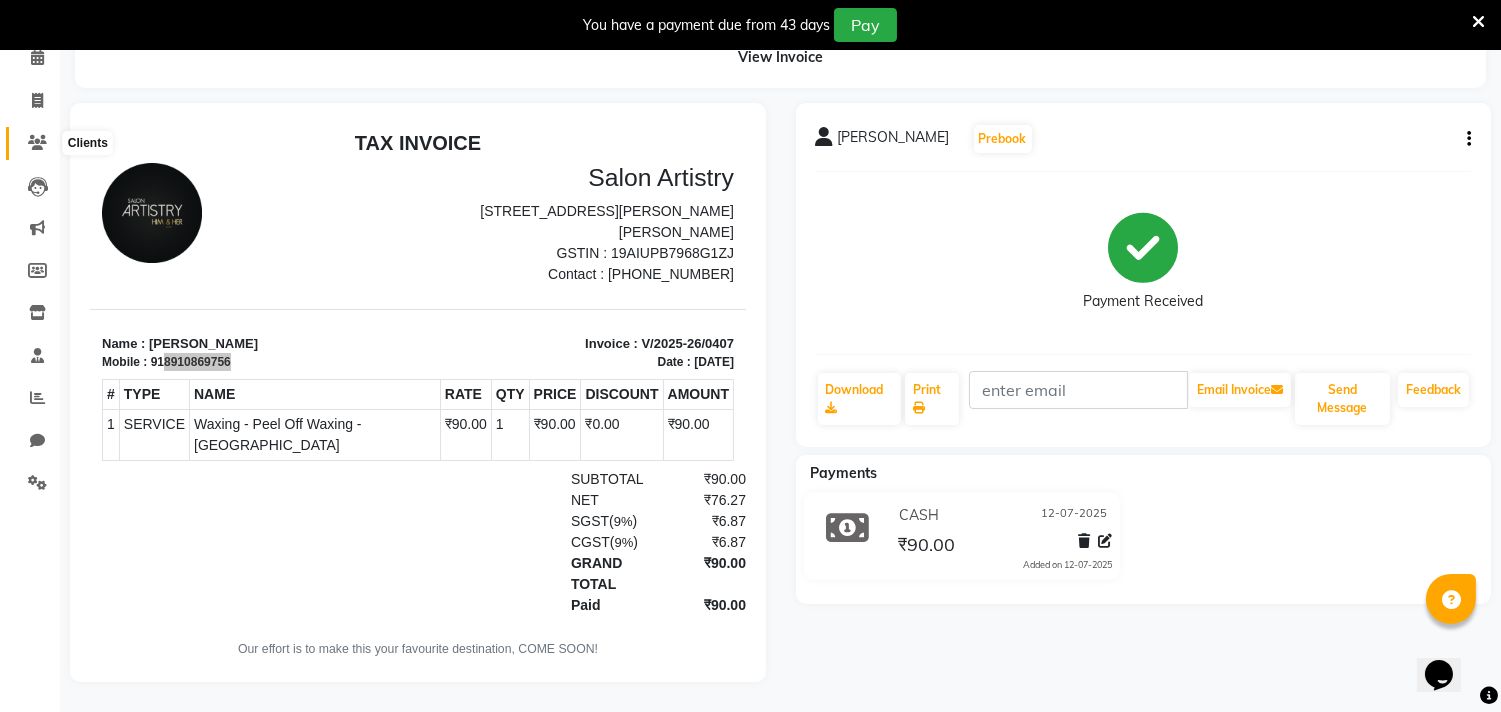 click 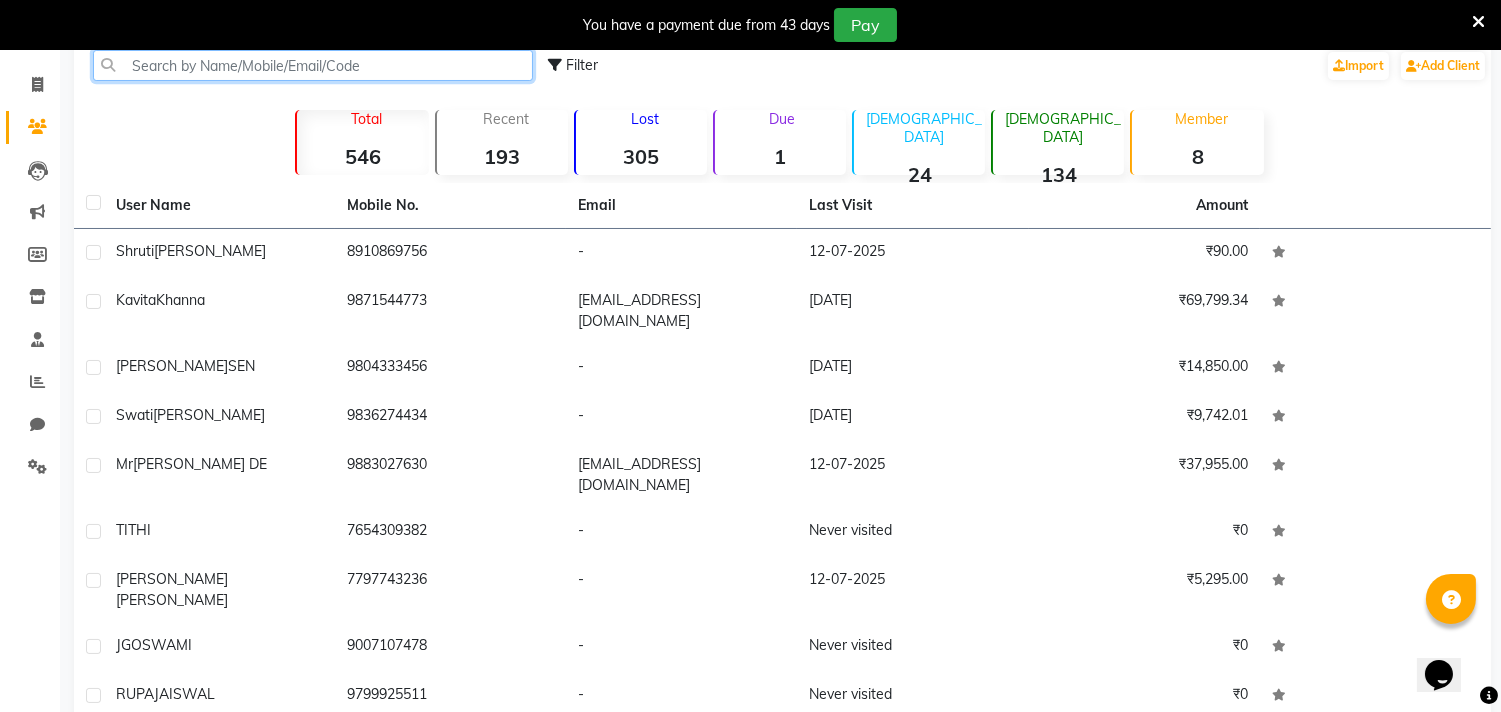 click 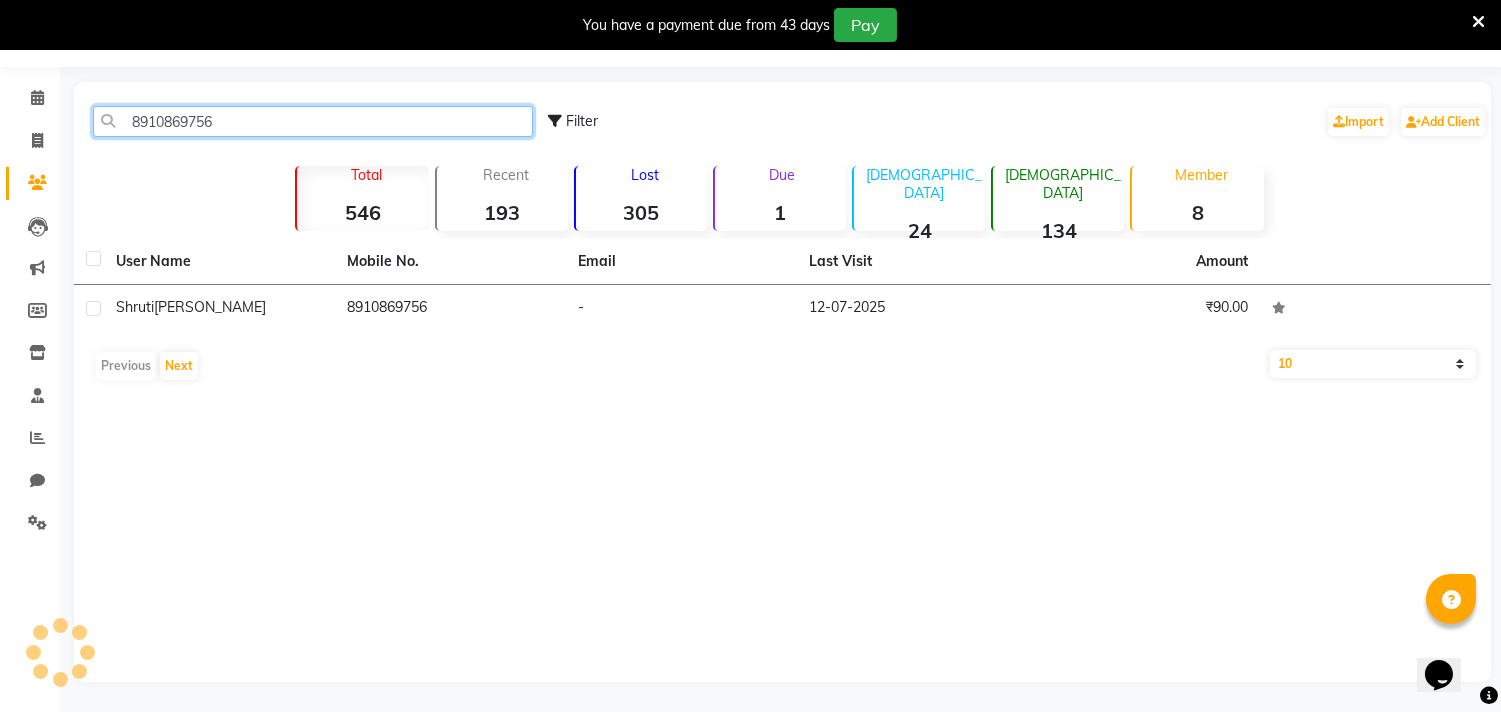 scroll, scrollTop: 54, scrollLeft: 0, axis: vertical 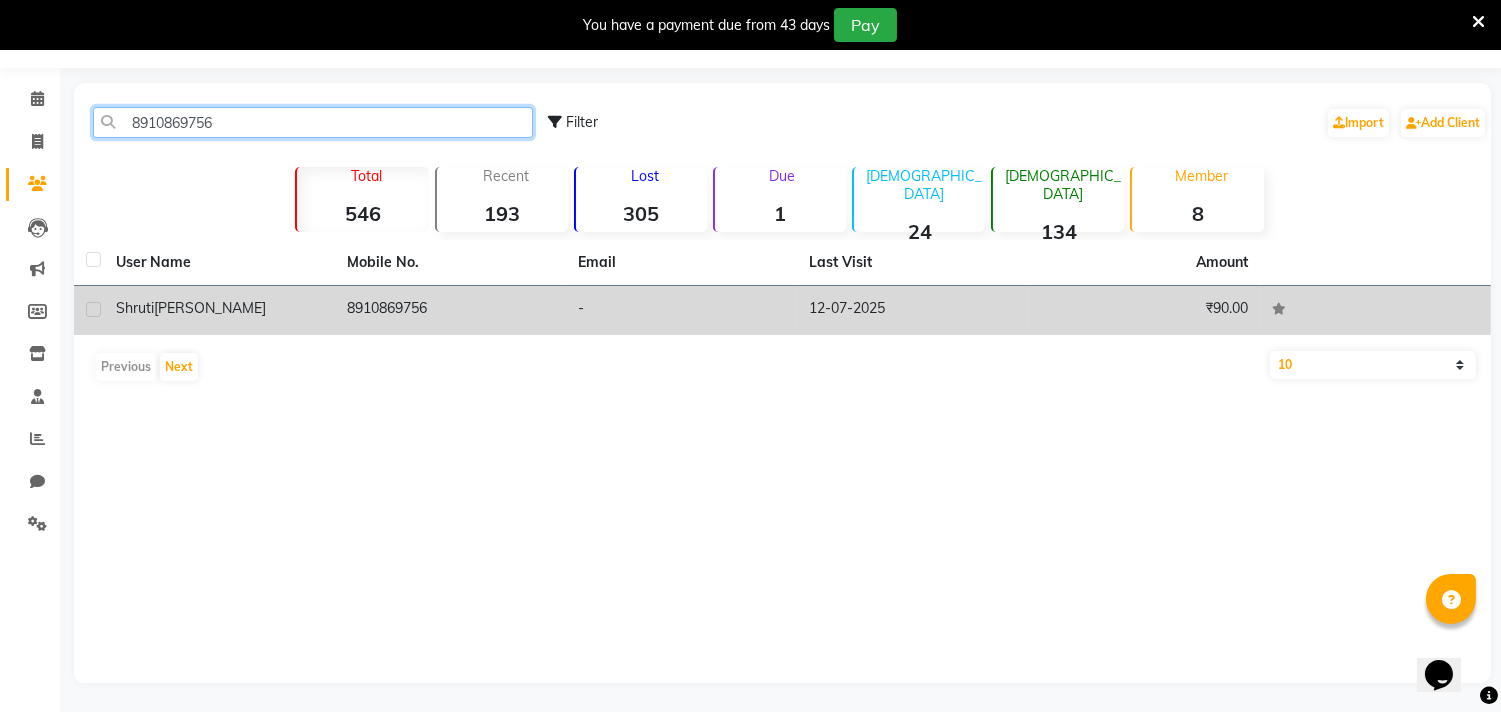 type on "8910869756" 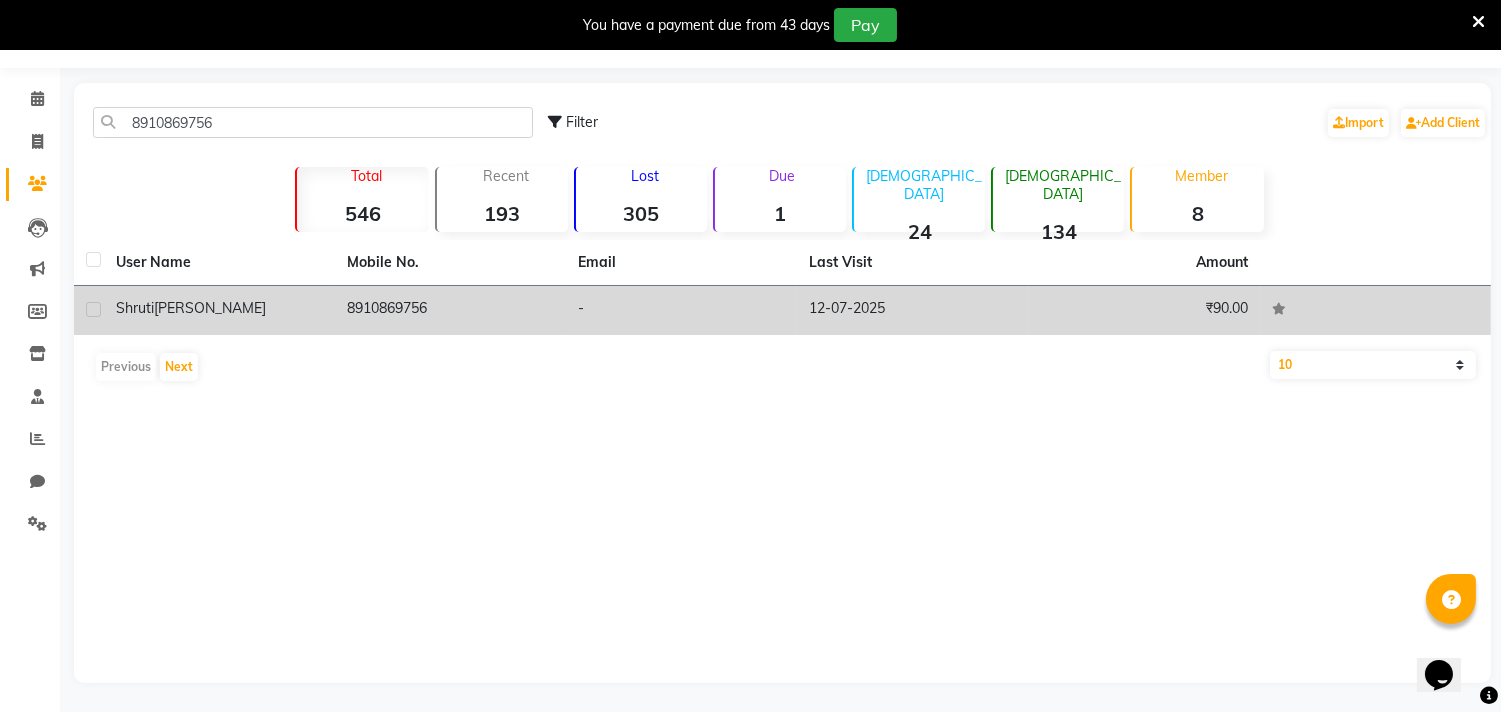 click on "[PERSON_NAME]" 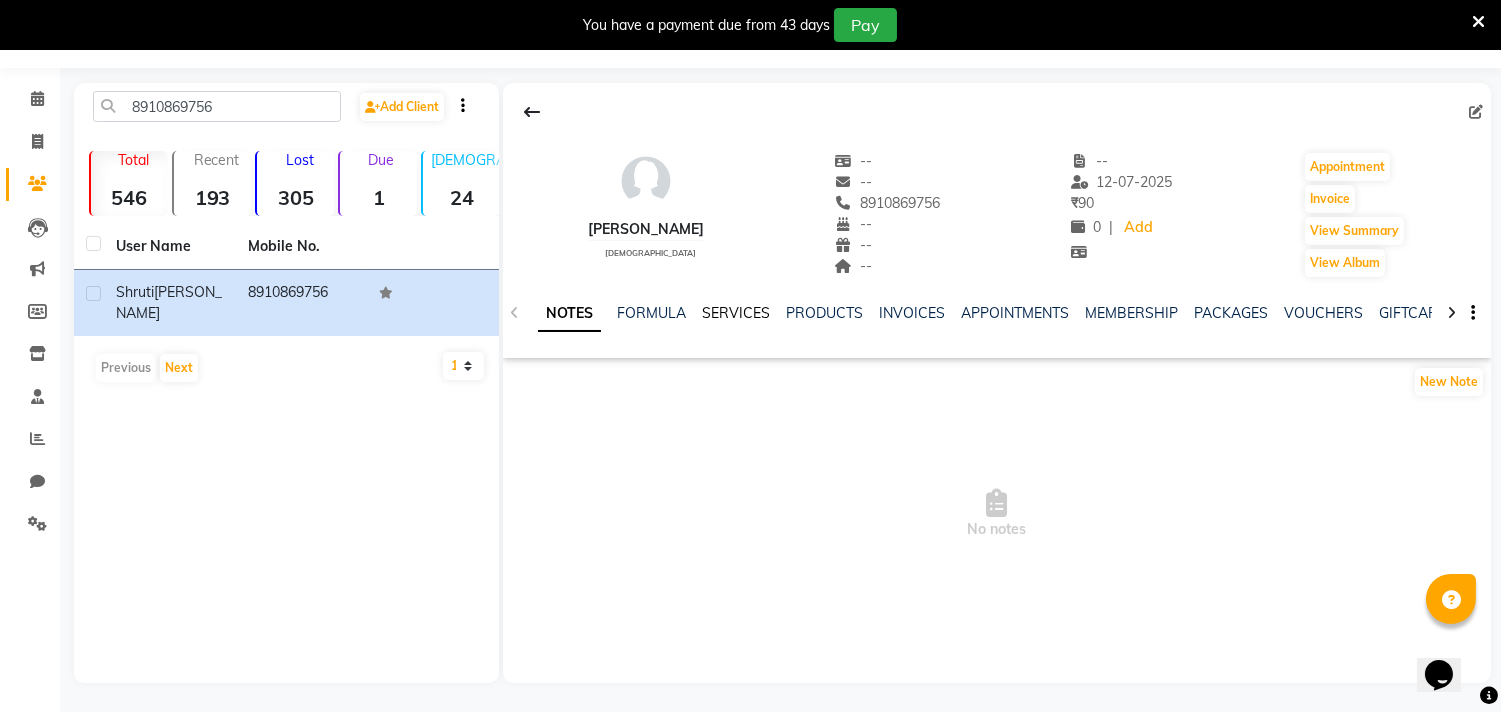 click on "SERVICES" 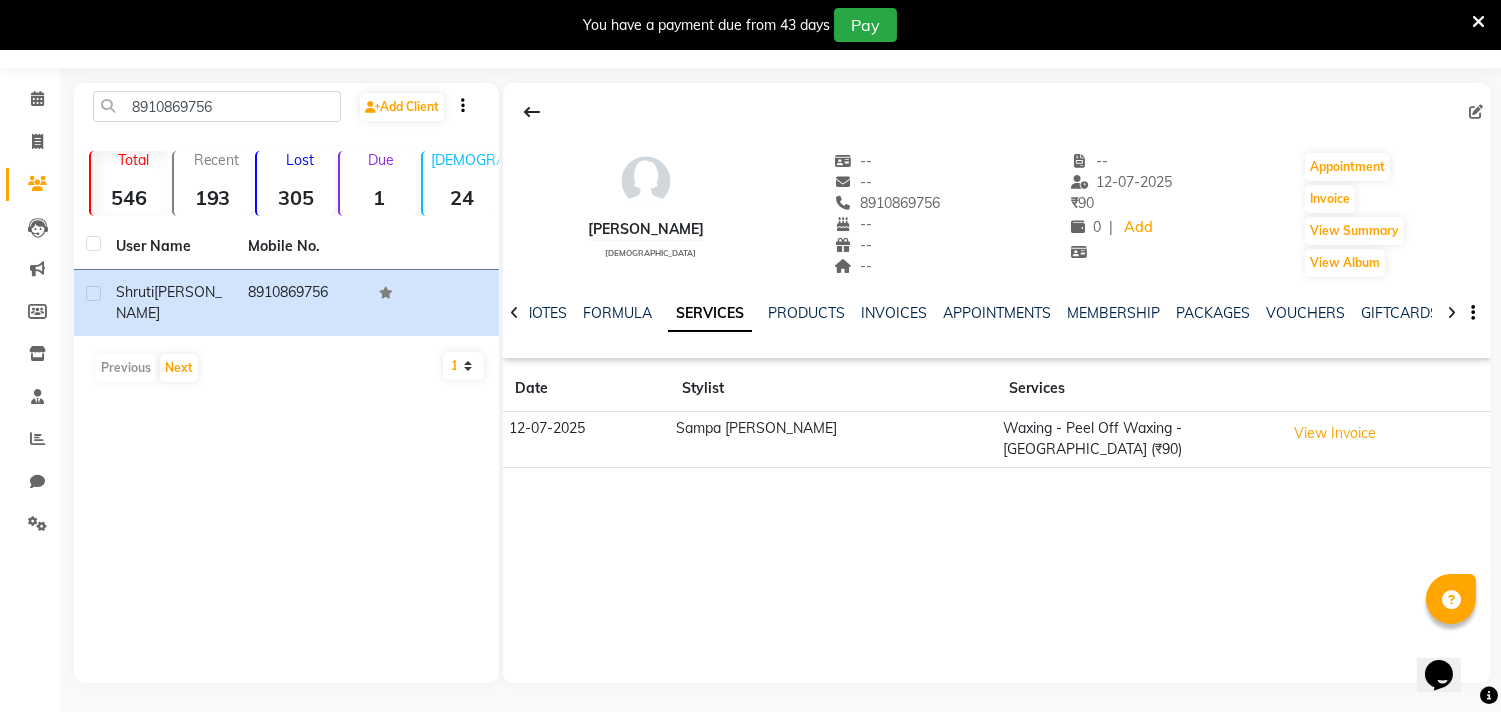 scroll, scrollTop: 0, scrollLeft: 0, axis: both 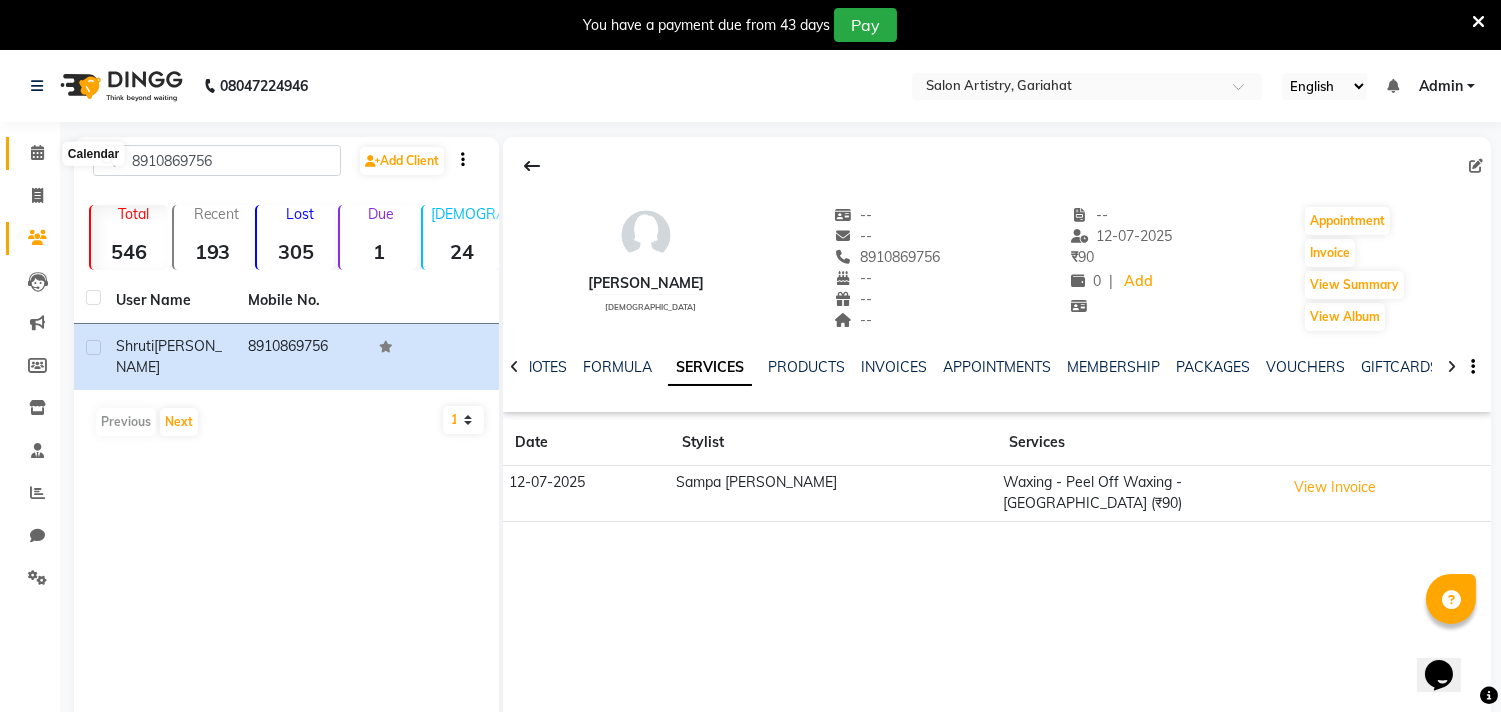 click 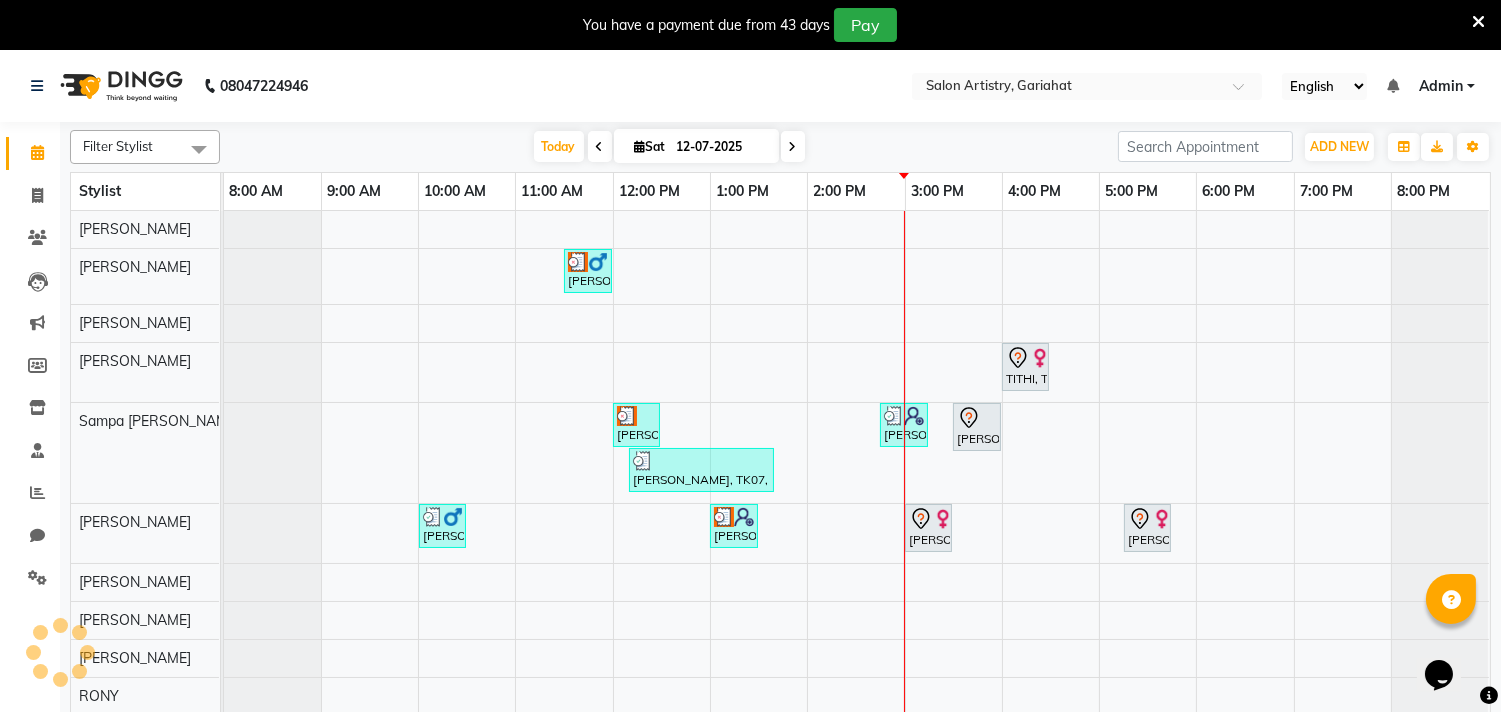 scroll, scrollTop: 0, scrollLeft: 0, axis: both 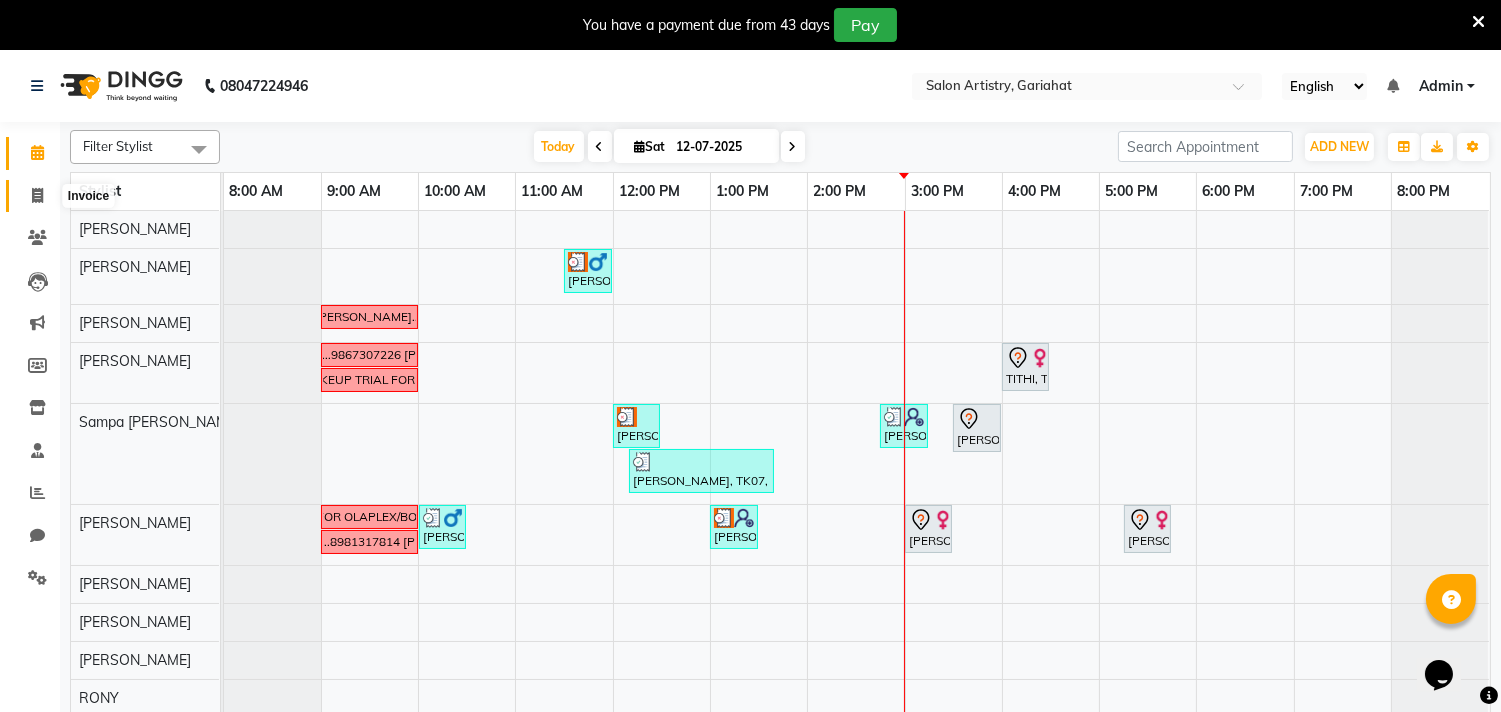 click 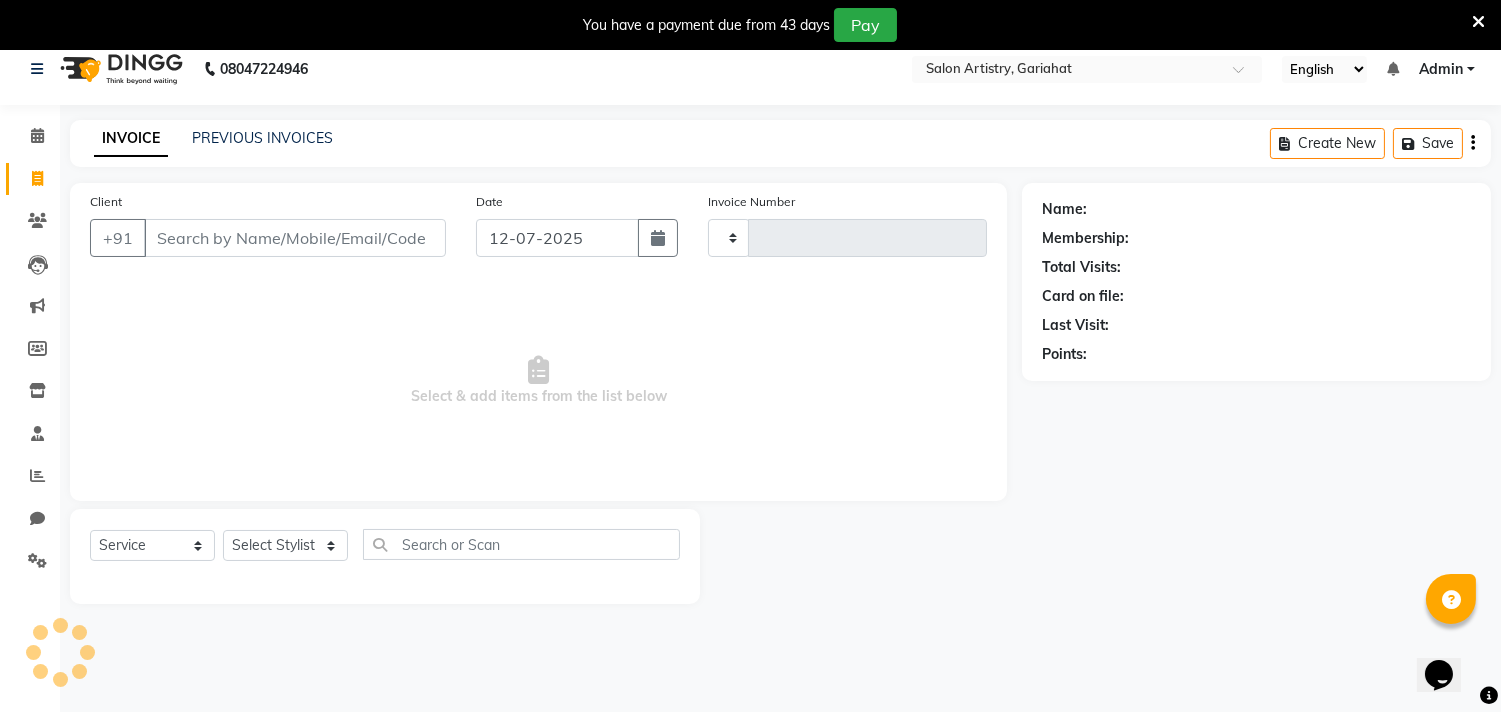 type on "0408" 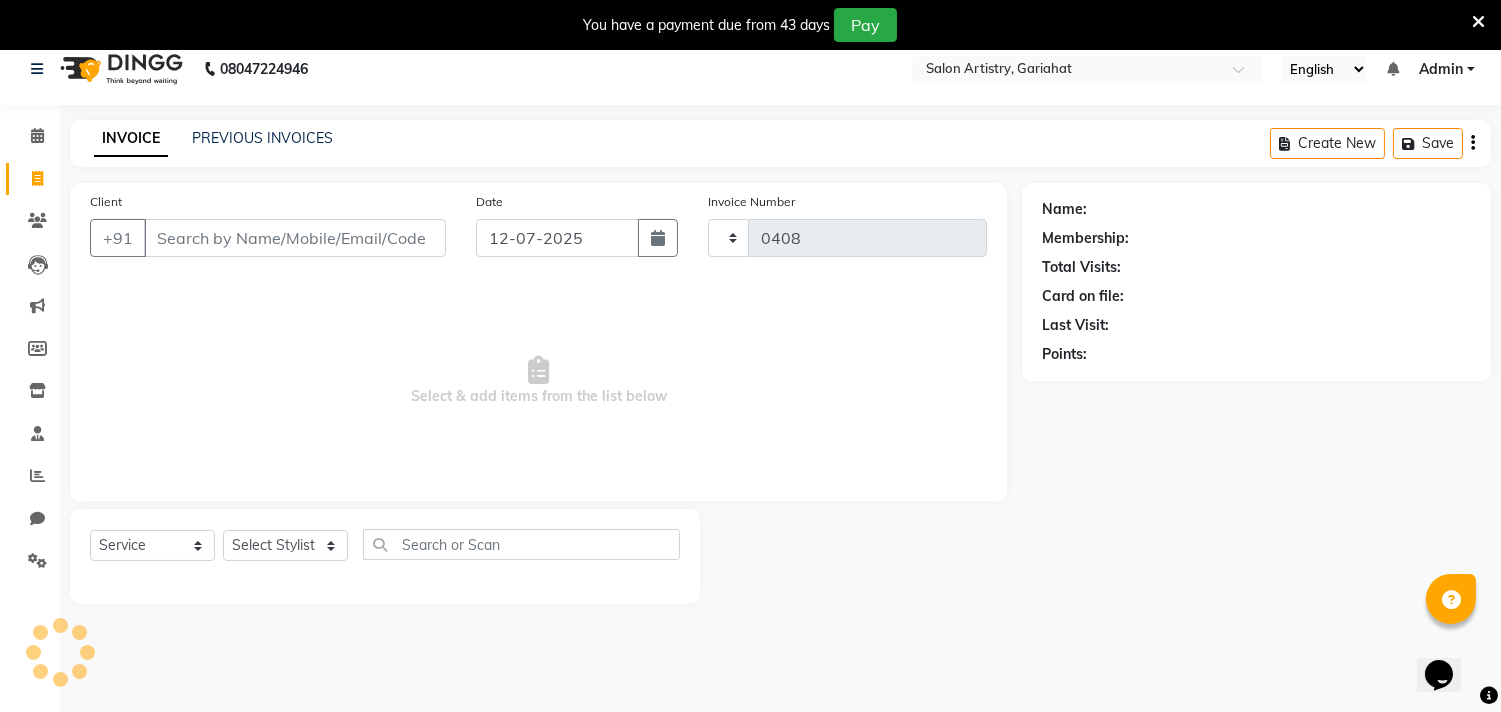select on "8368" 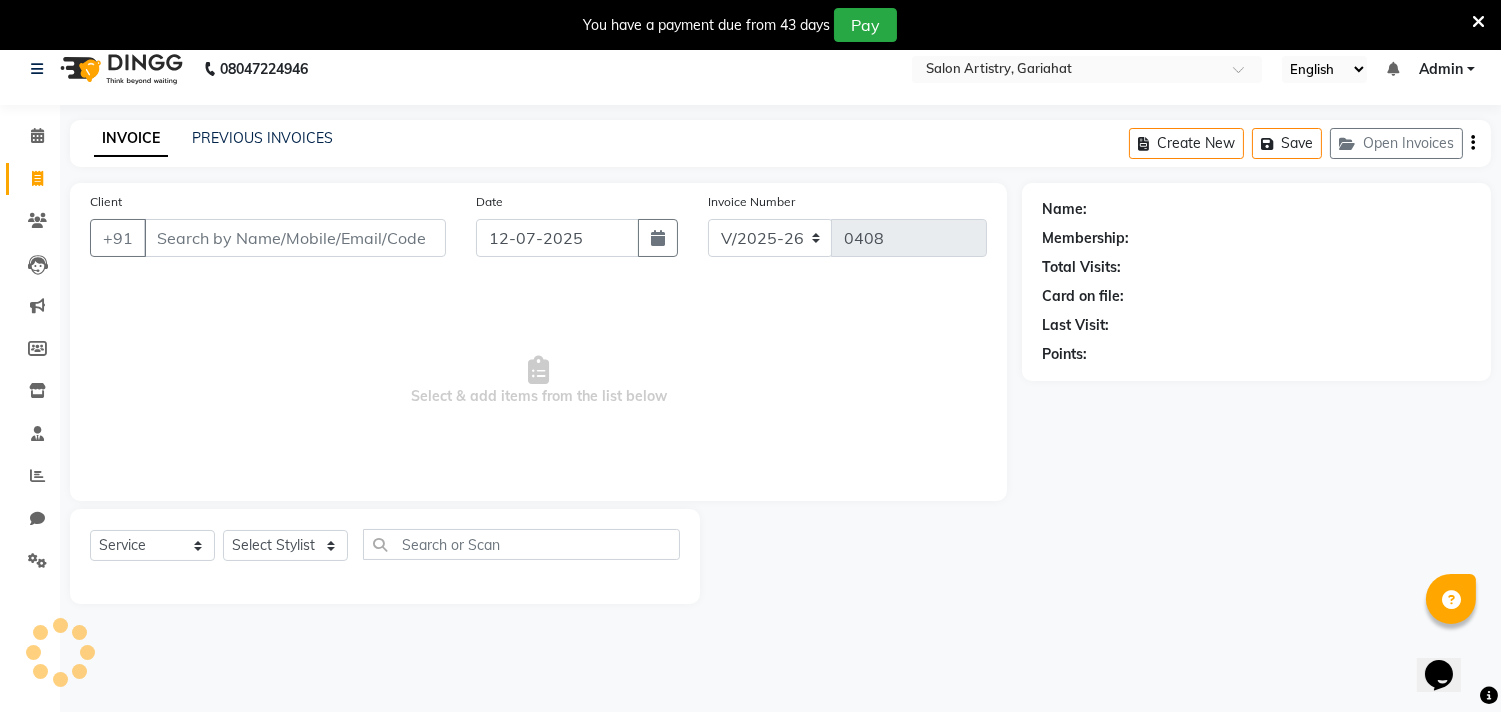 scroll, scrollTop: 50, scrollLeft: 0, axis: vertical 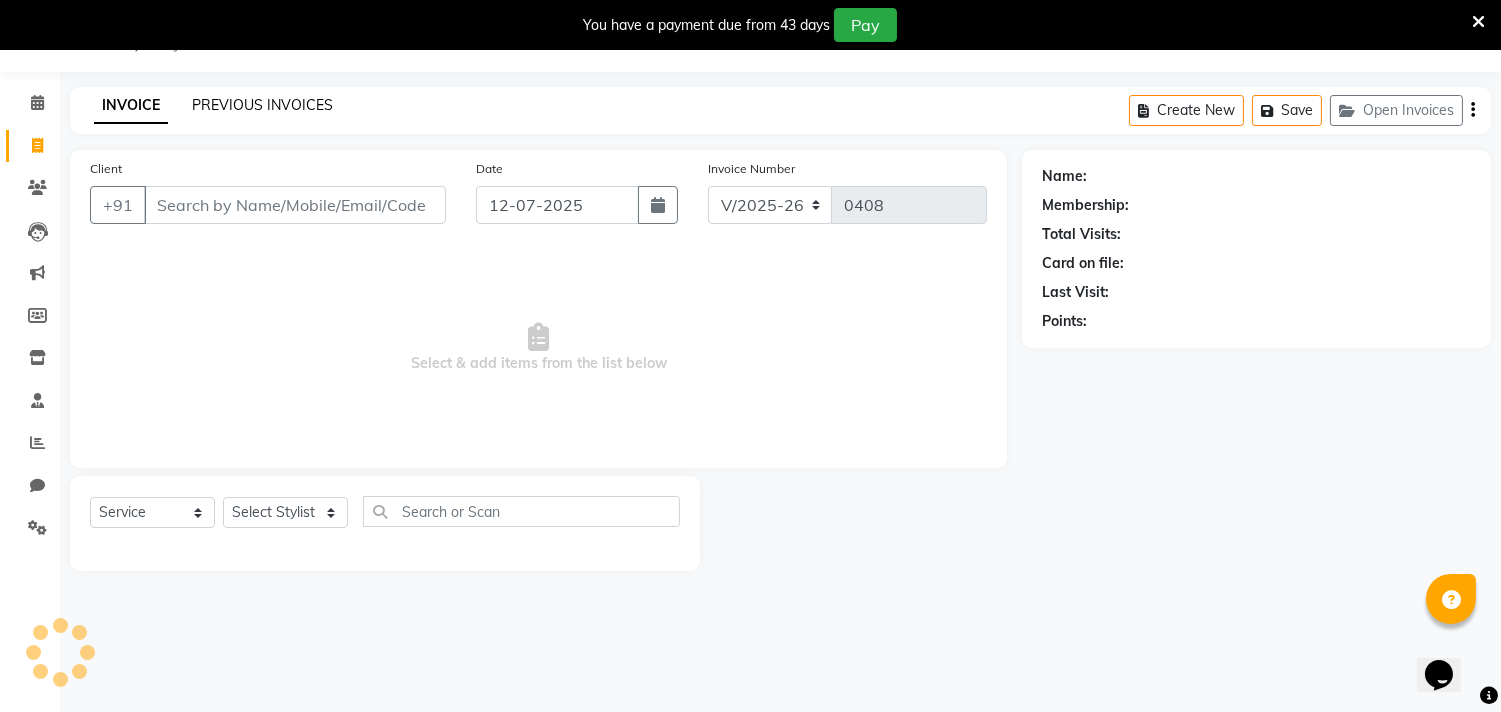 click on "PREVIOUS INVOICES" 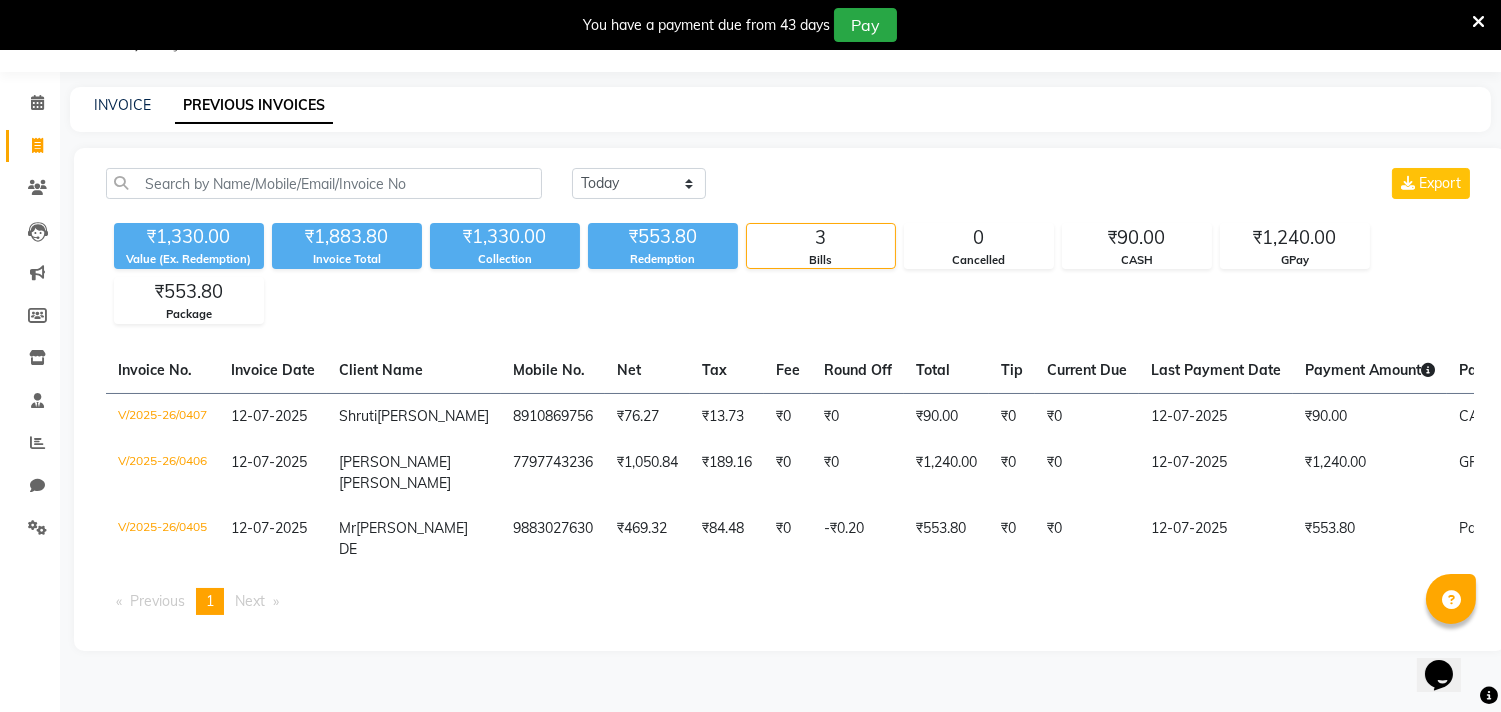 scroll, scrollTop: 0, scrollLeft: 0, axis: both 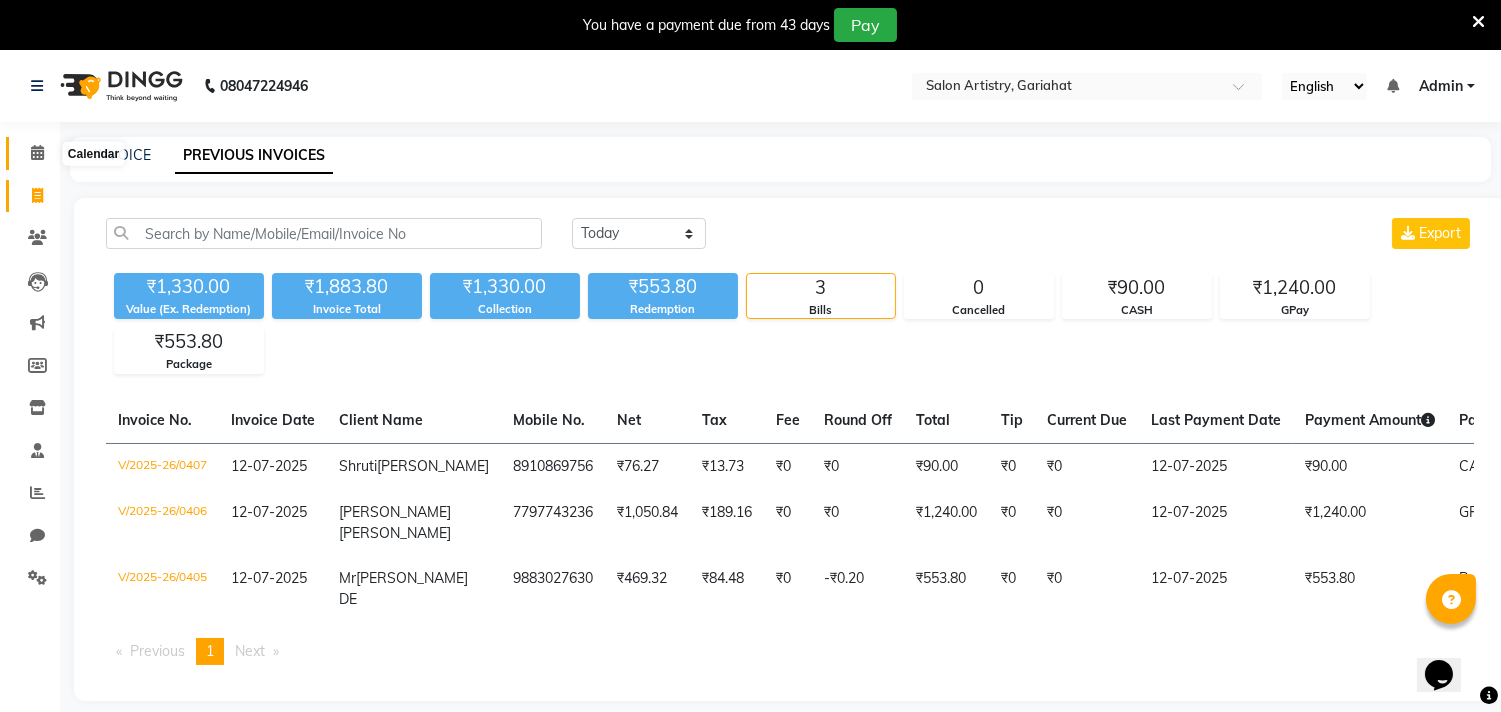 click 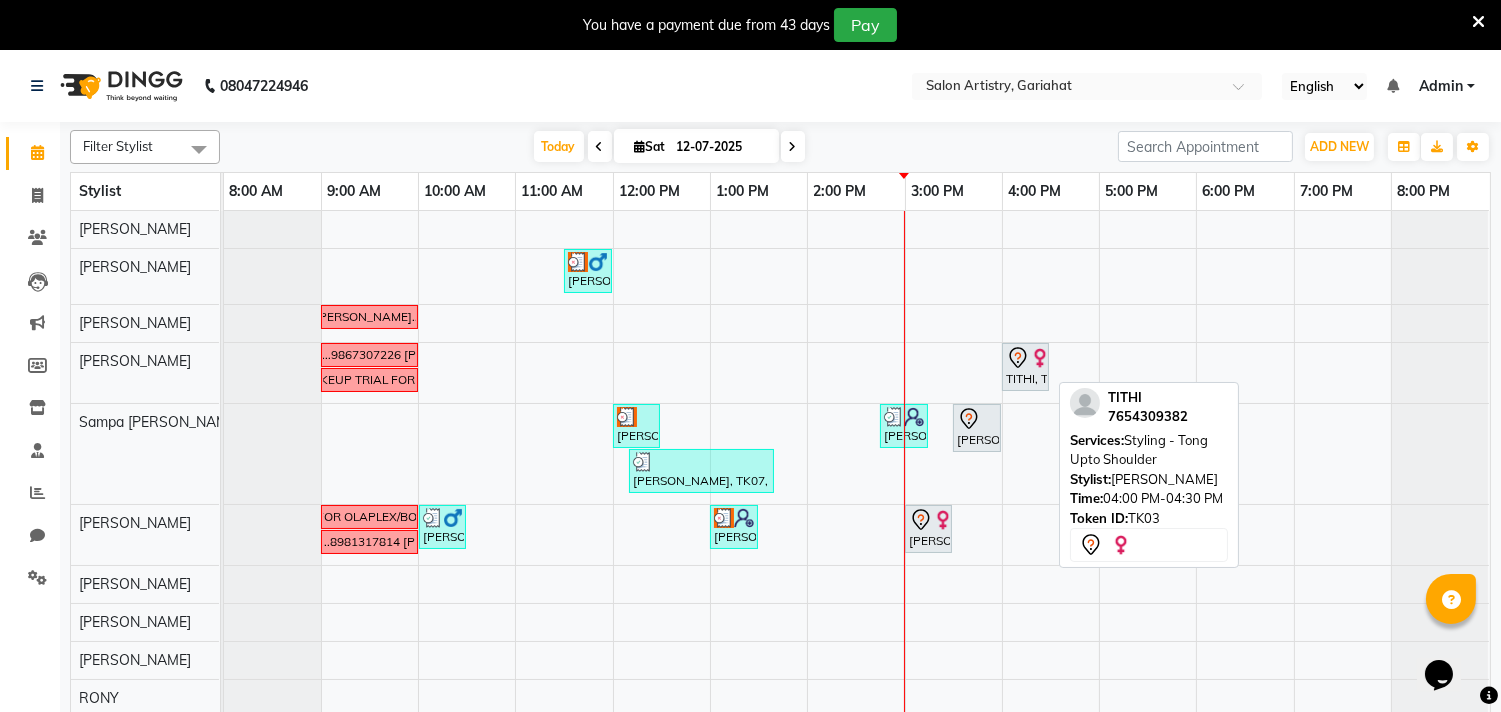 click 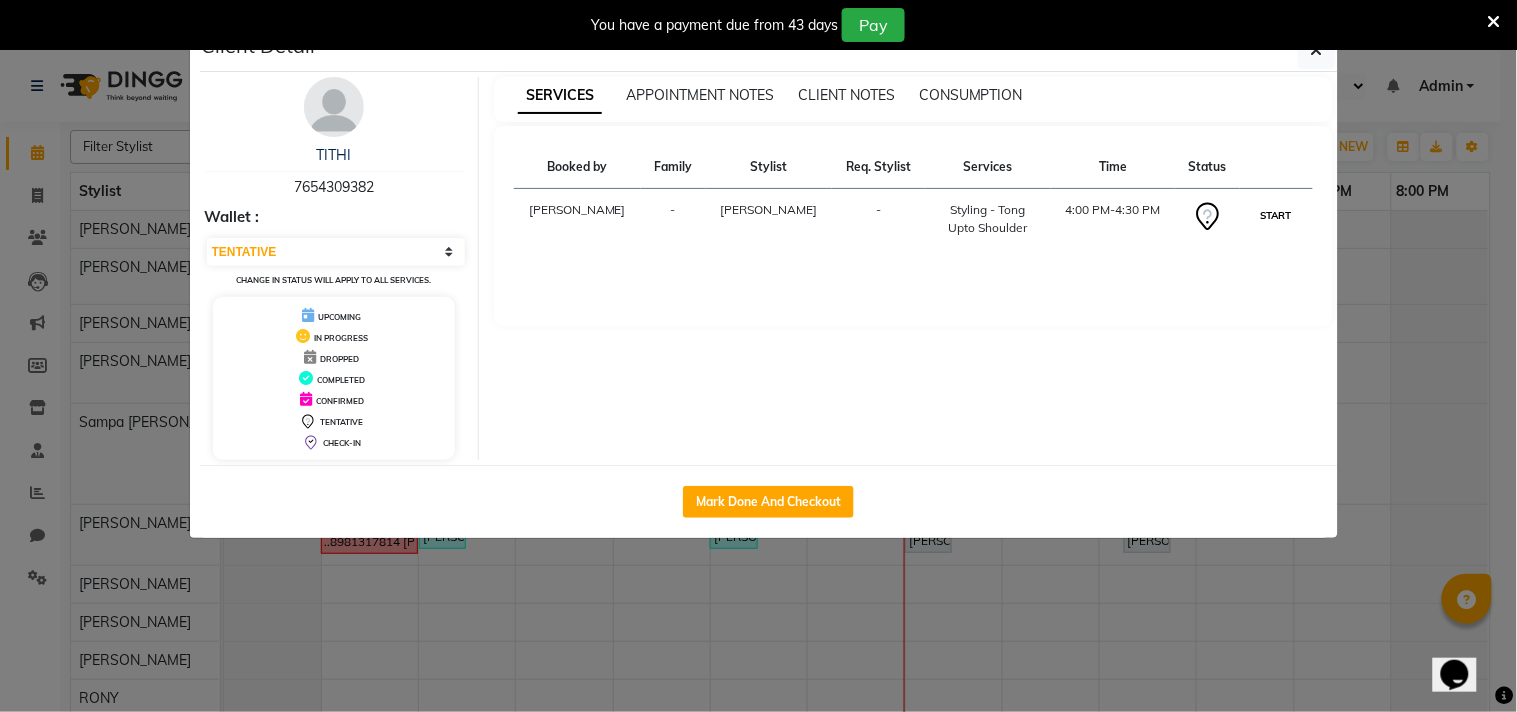 click on "START" at bounding box center (1276, 215) 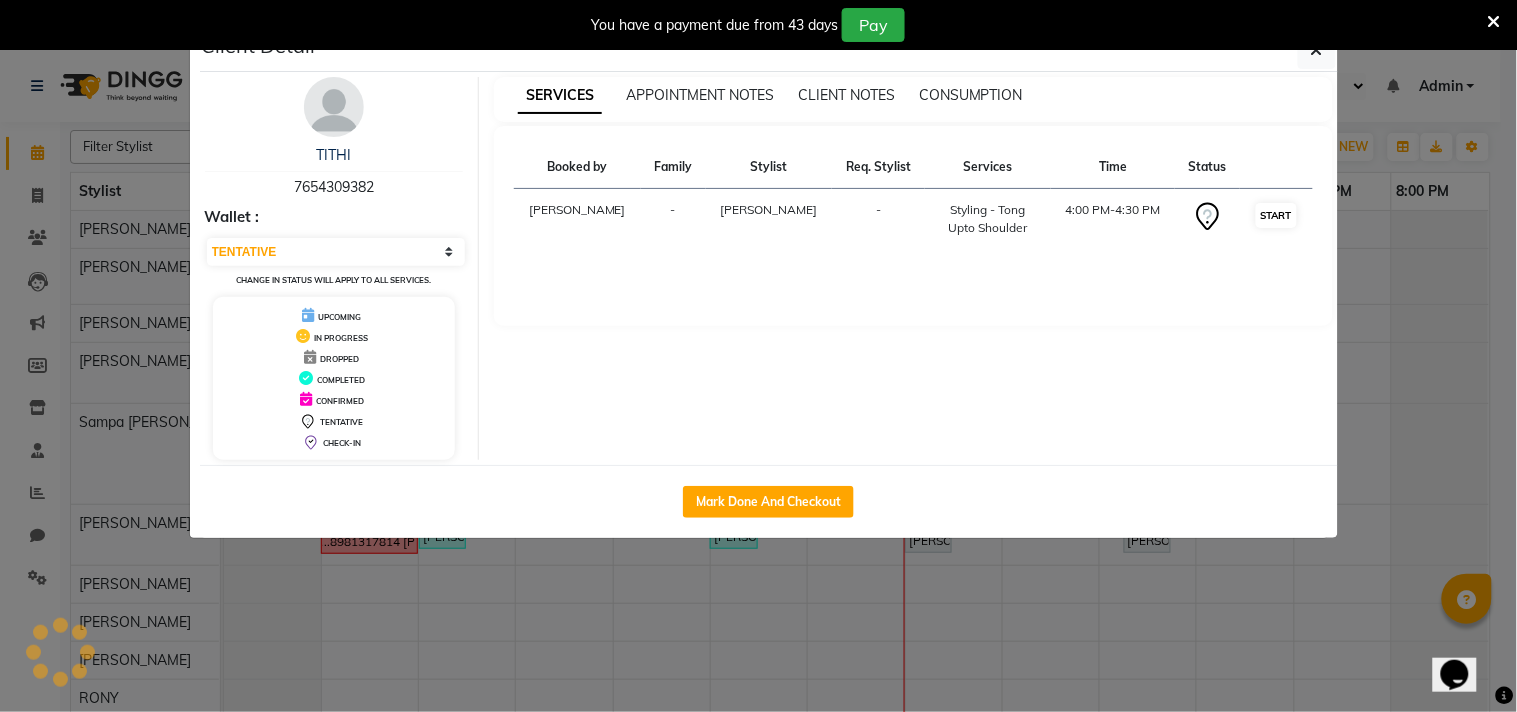 select on "1" 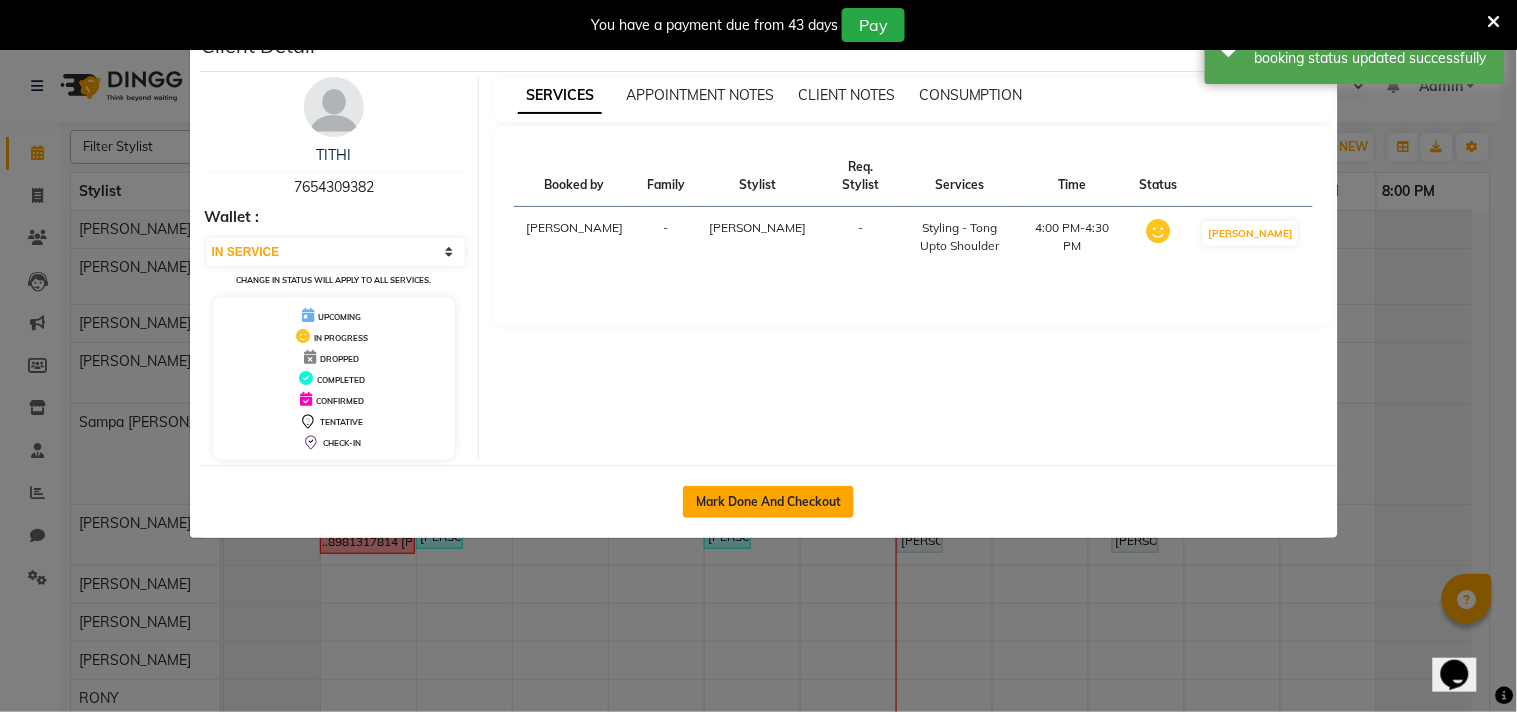 click on "Mark Done And Checkout" 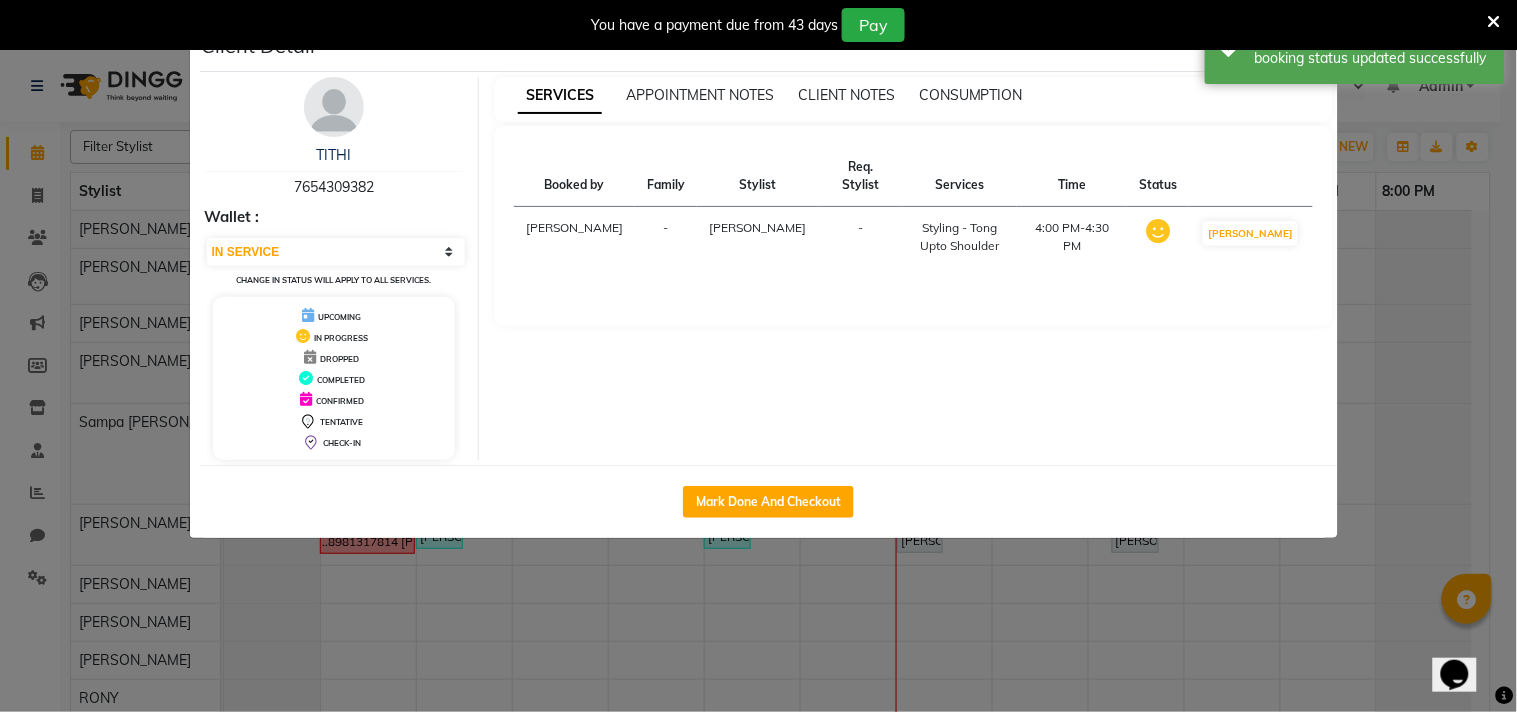 select on "service" 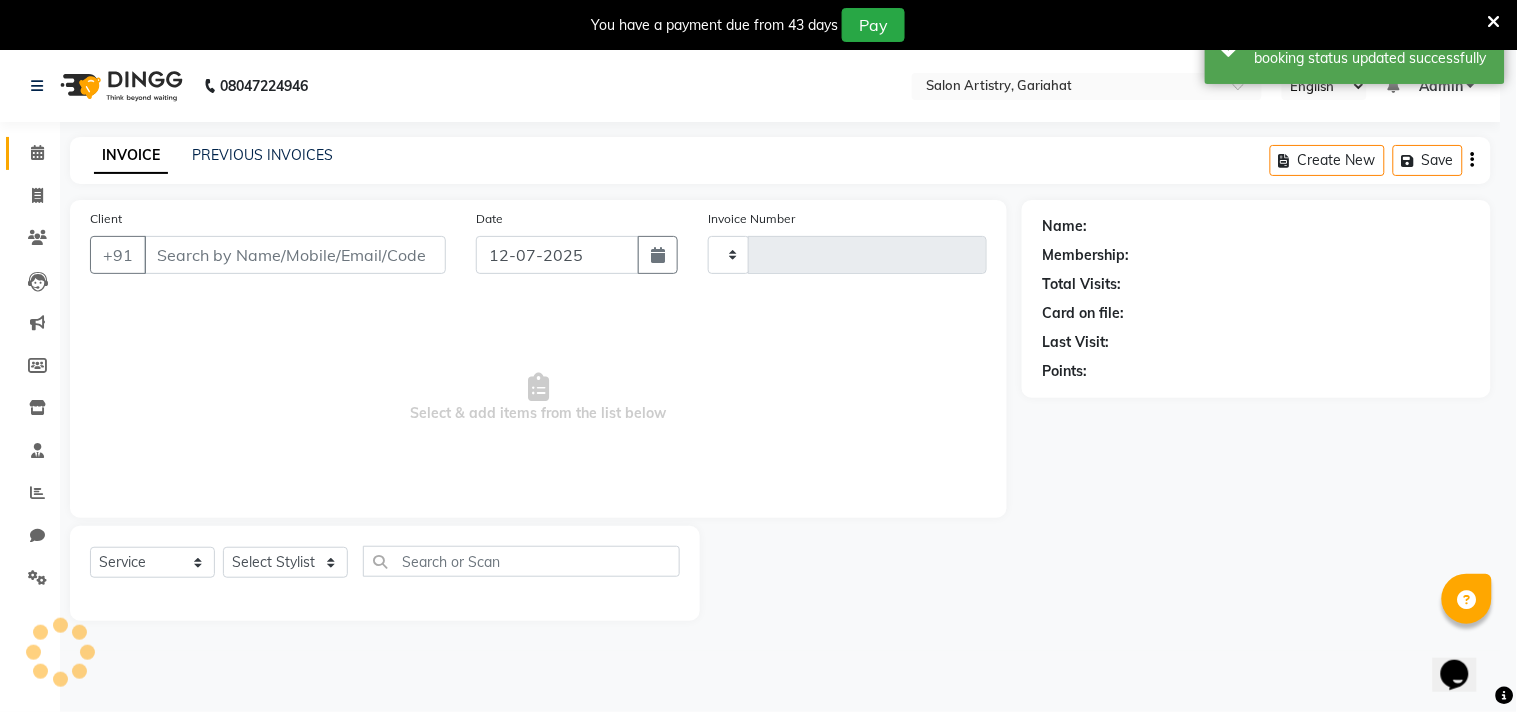 type on "0408" 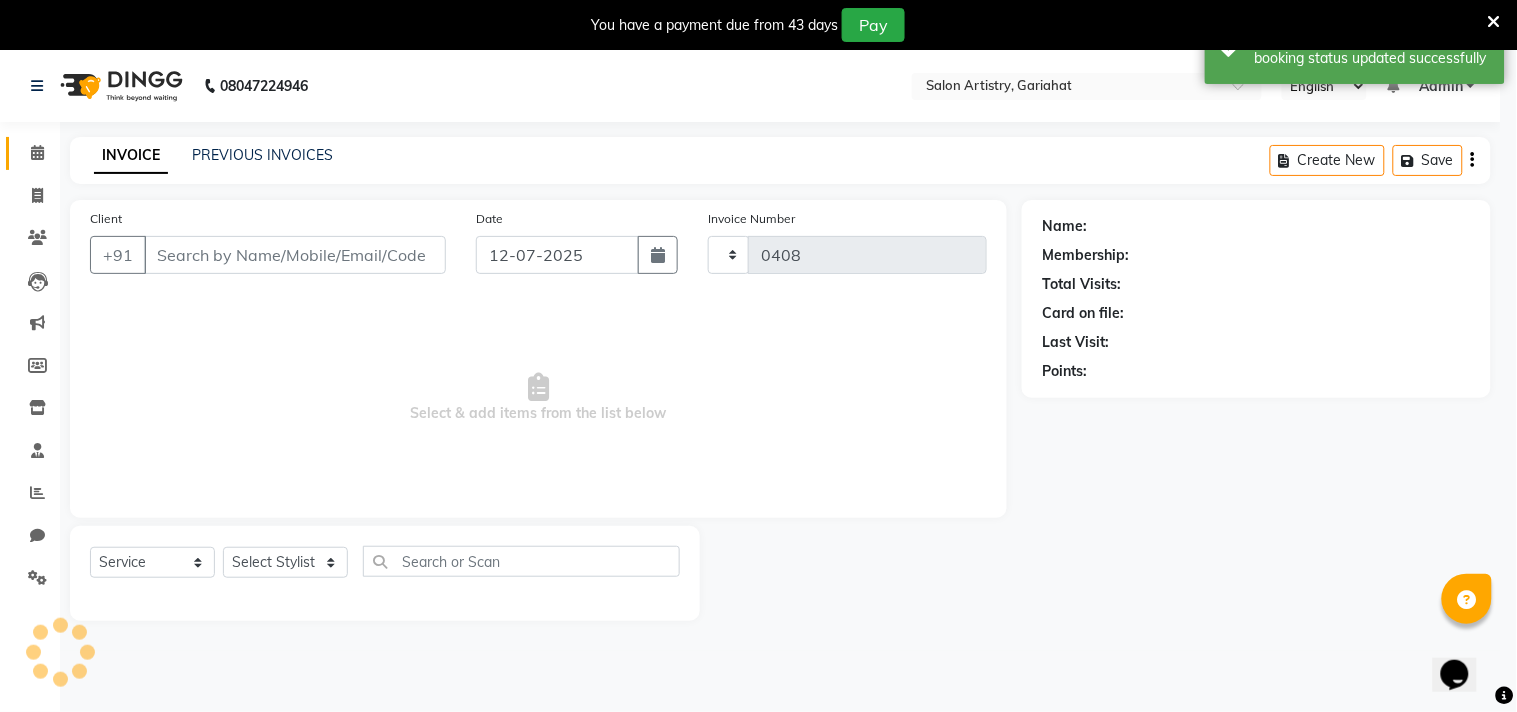select on "3" 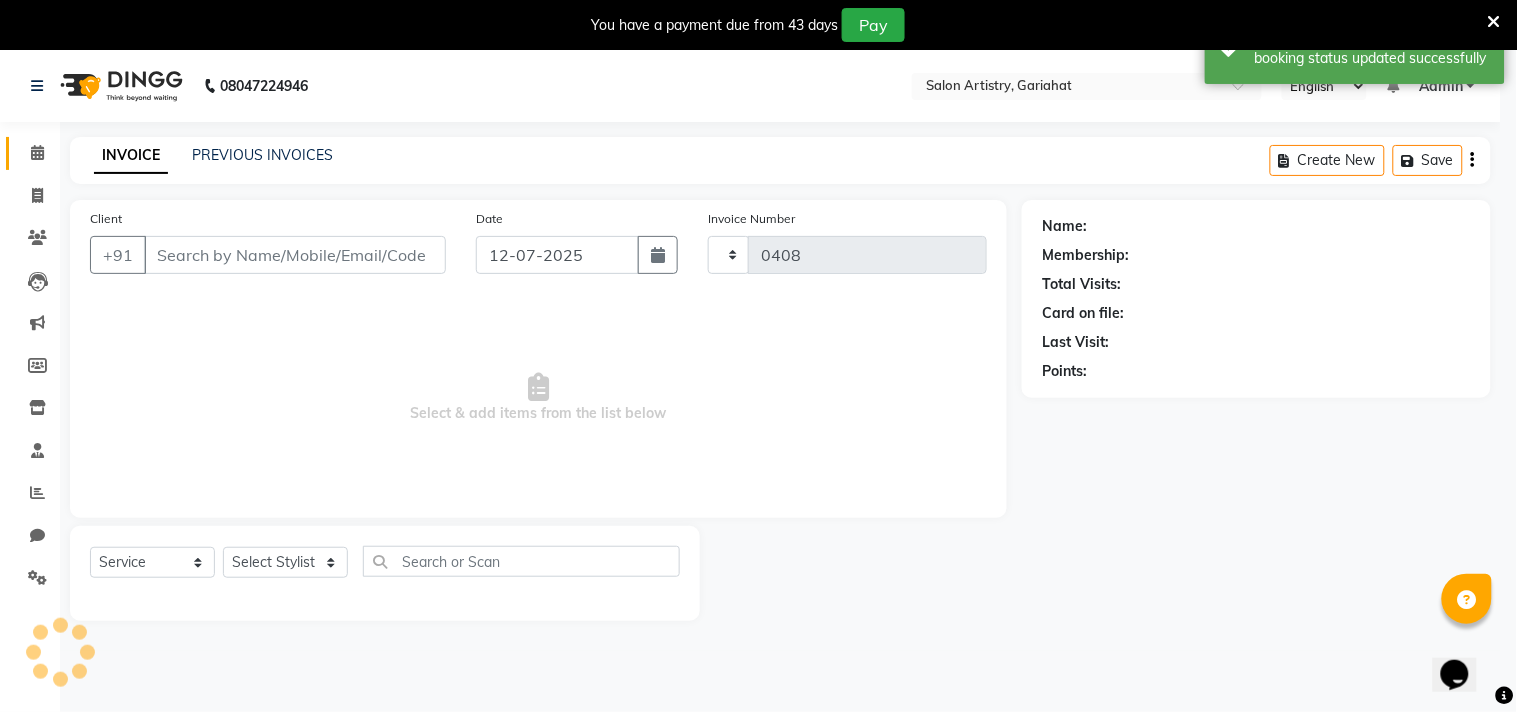 select on "8368" 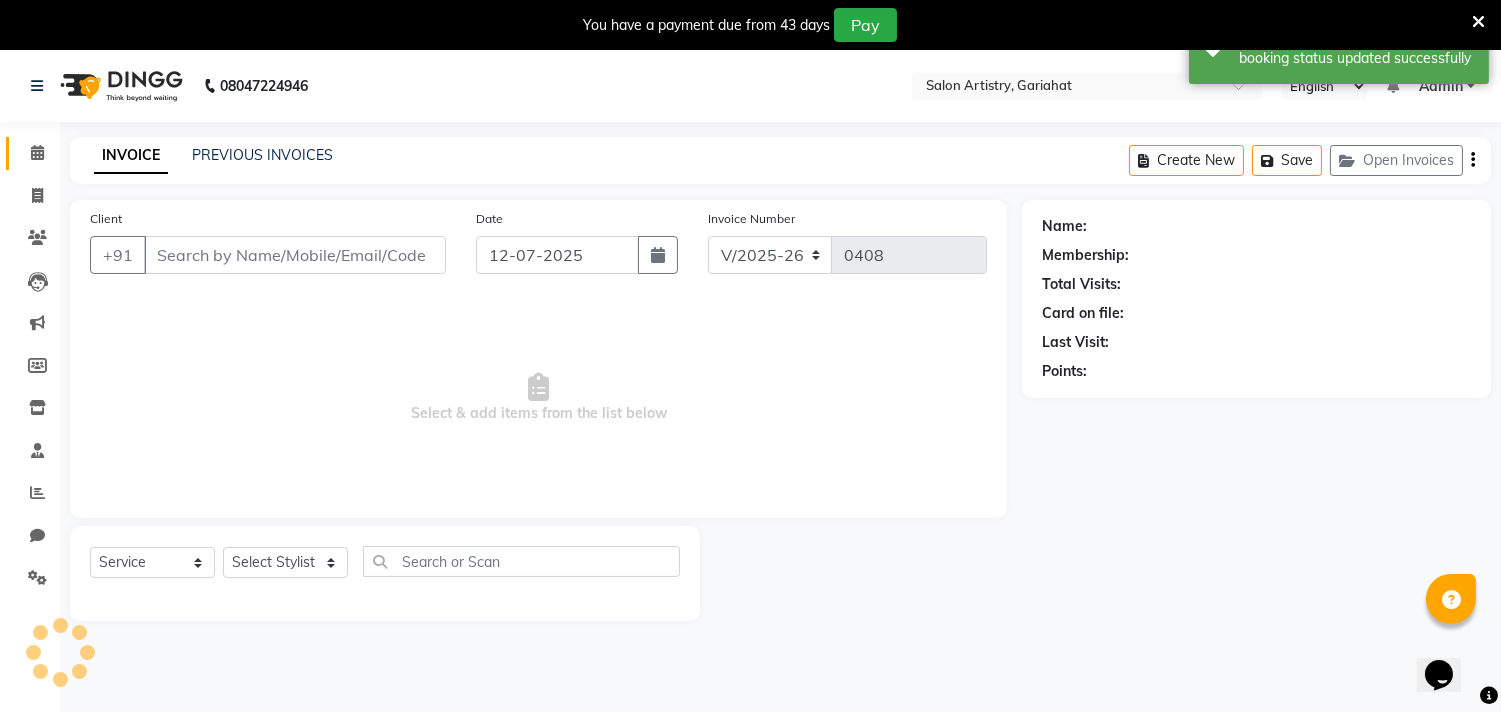 type on "7654309382" 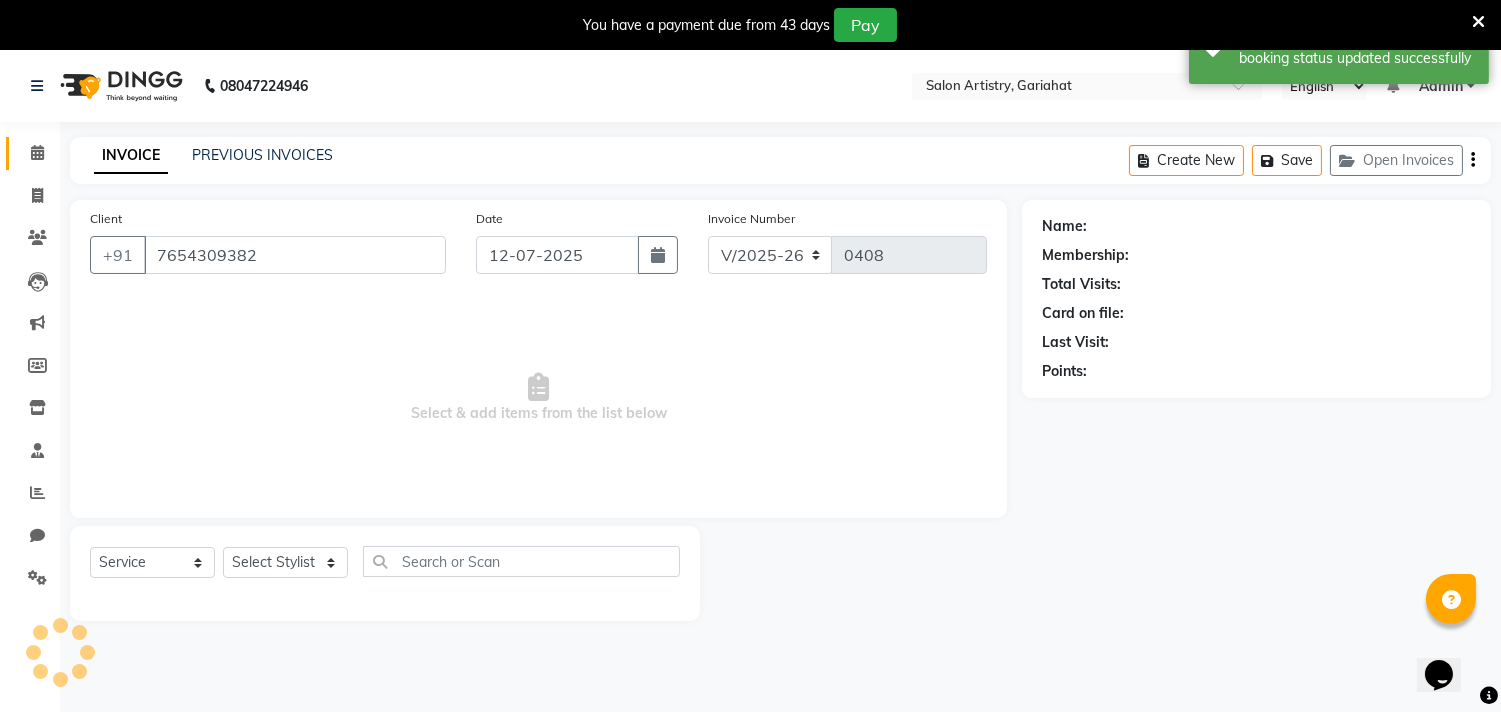 select on "82200" 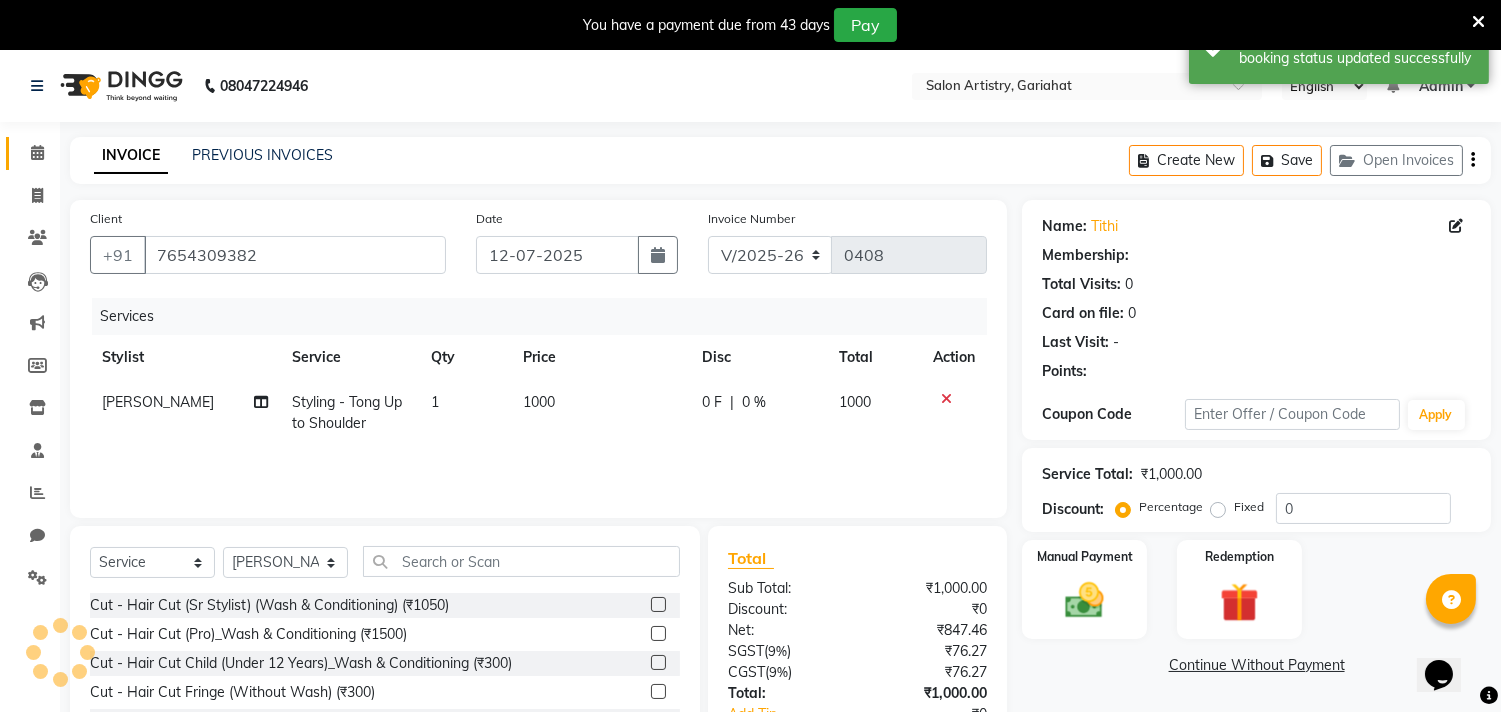 select on "1: Object" 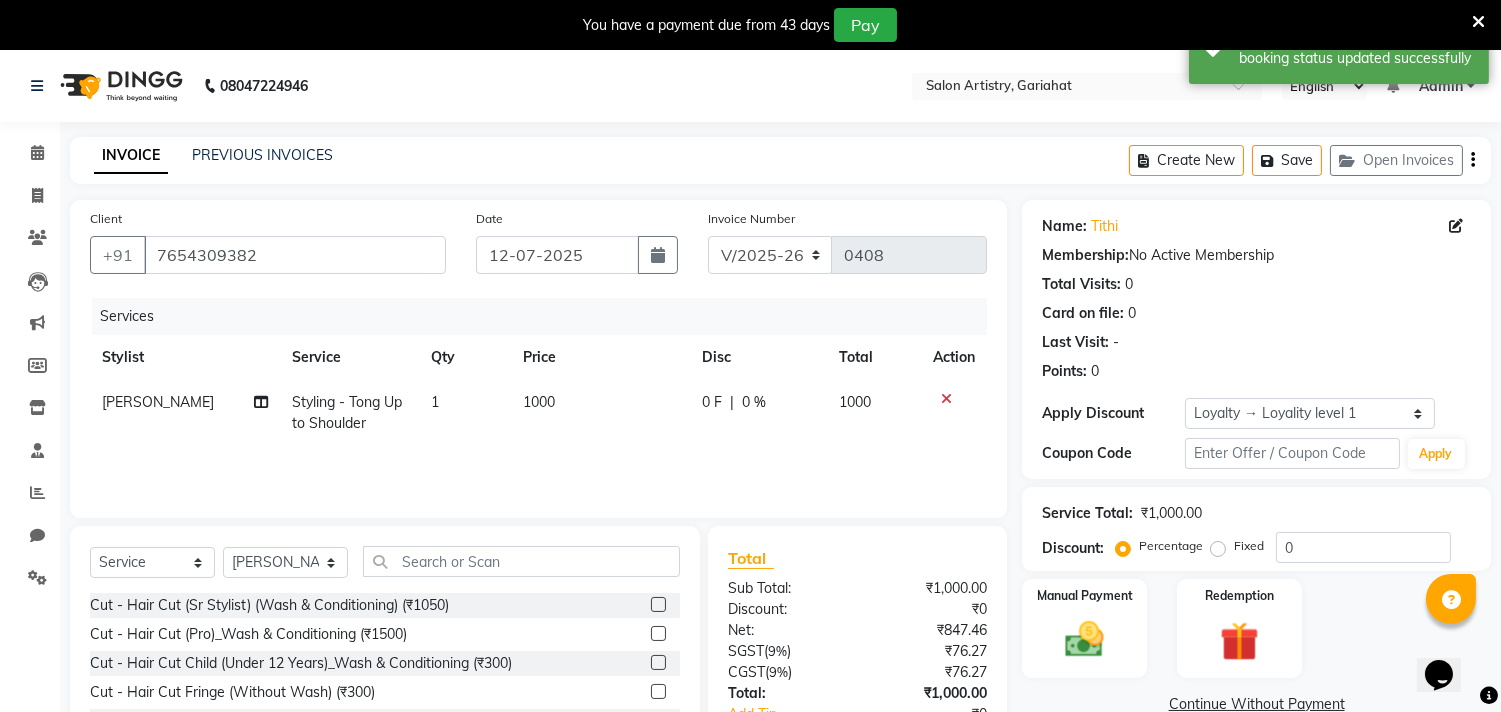 click 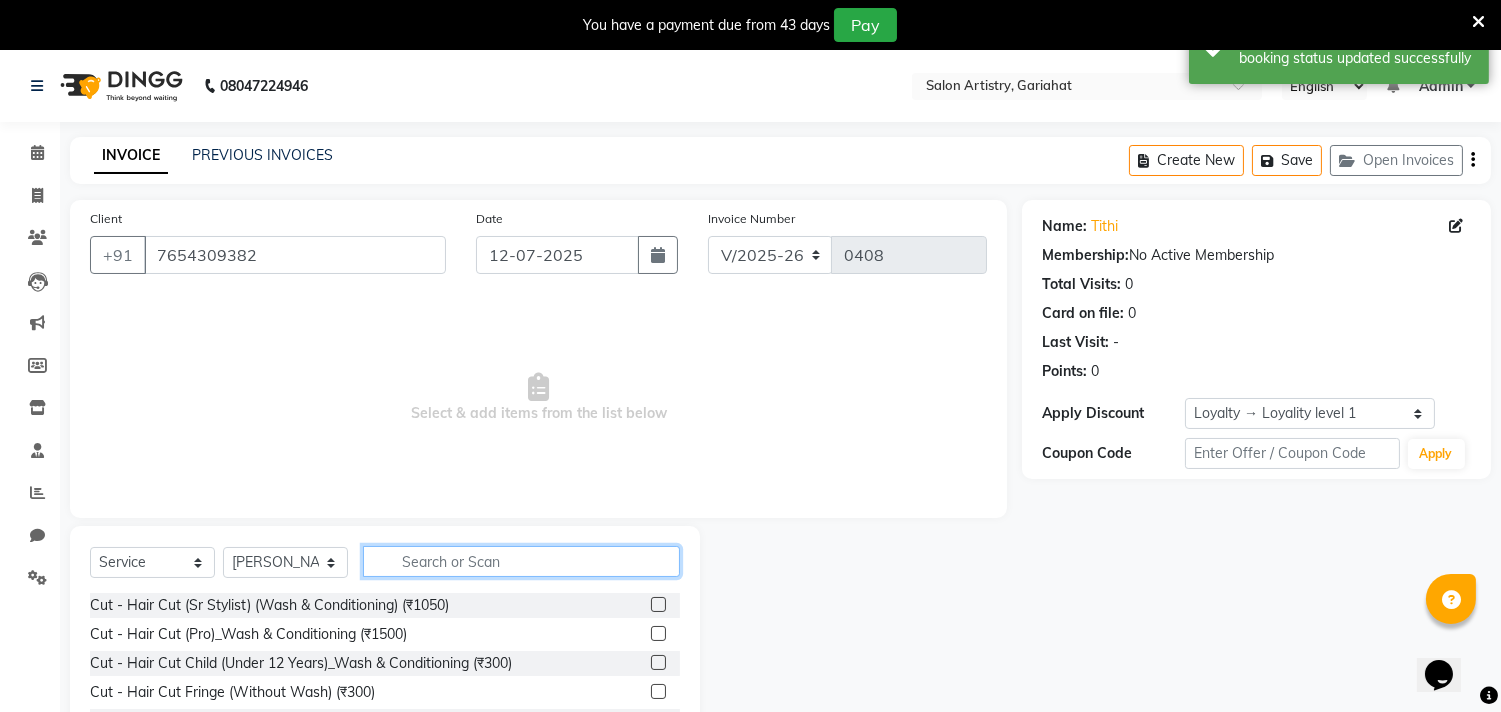 click 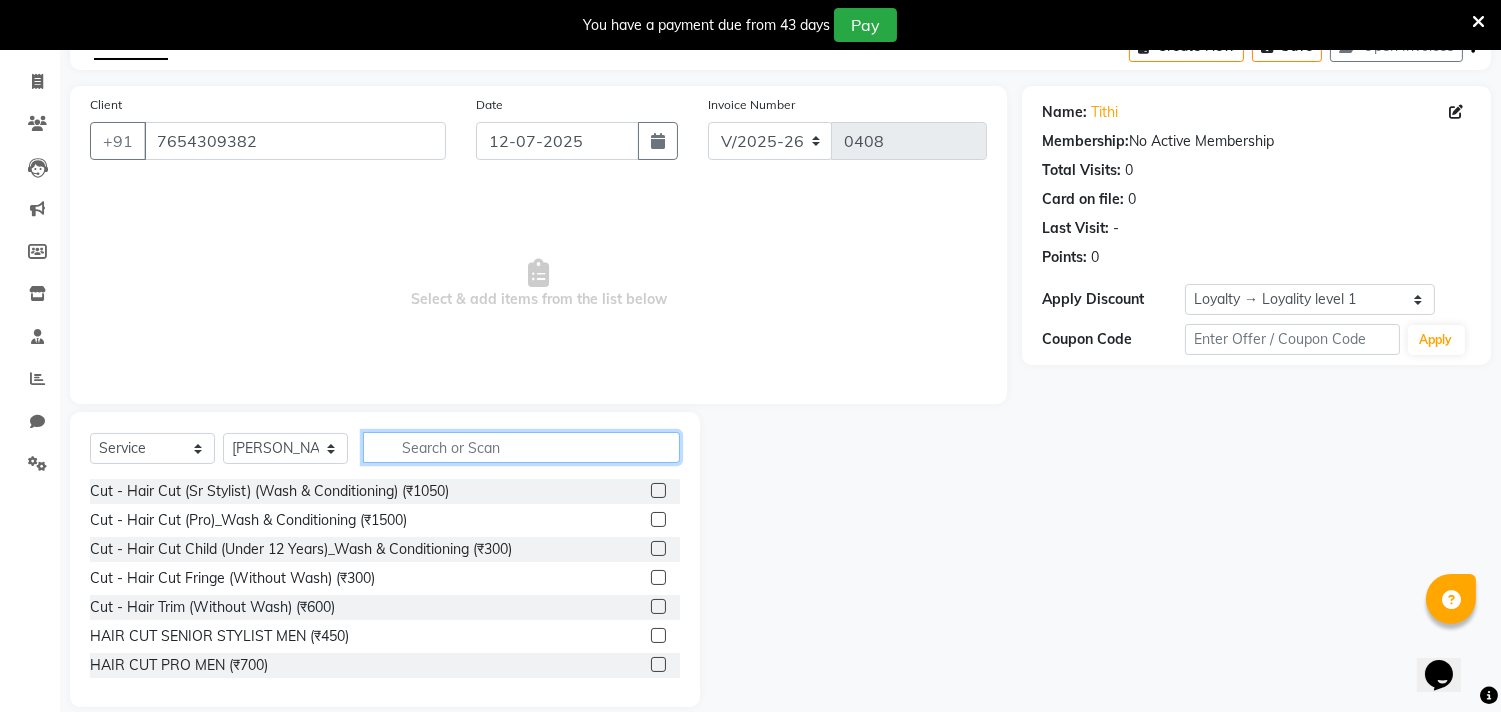 scroll, scrollTop: 138, scrollLeft: 0, axis: vertical 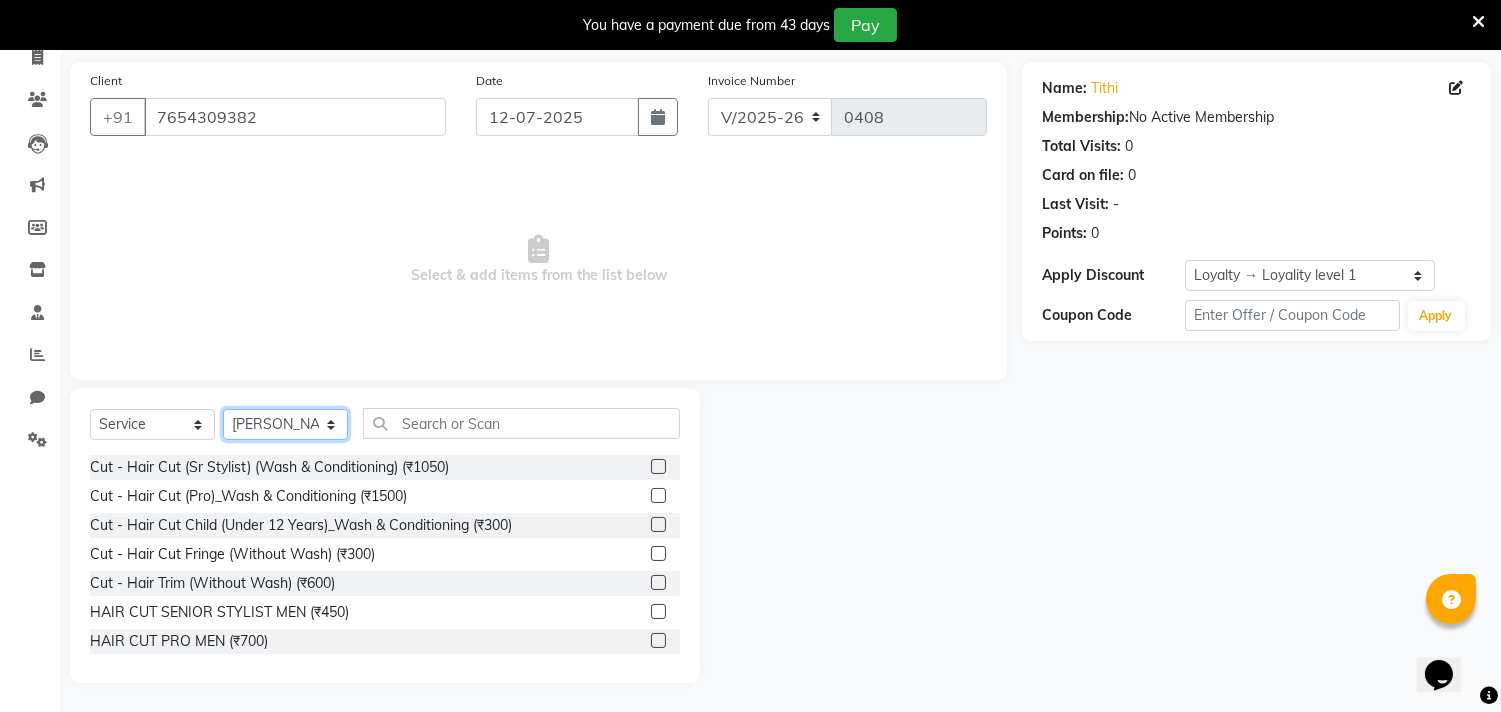 click on "Select Stylist [PERSON_NAME] Puja [PERSON_NAME] [PERSON_NAME] [PERSON_NAME] [PERSON_NAME] [PERSON_NAME] [PERSON_NAME] [PERSON_NAME]" 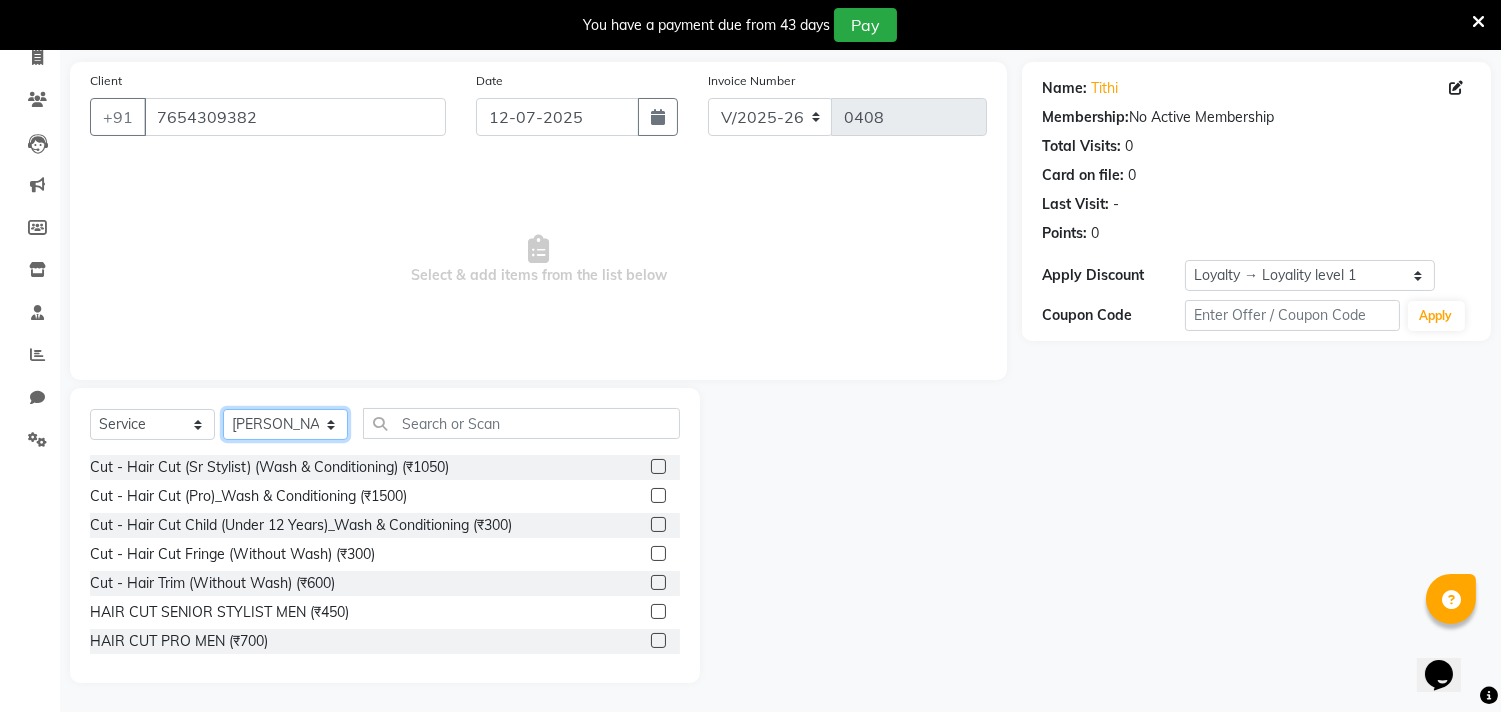 select on "82201" 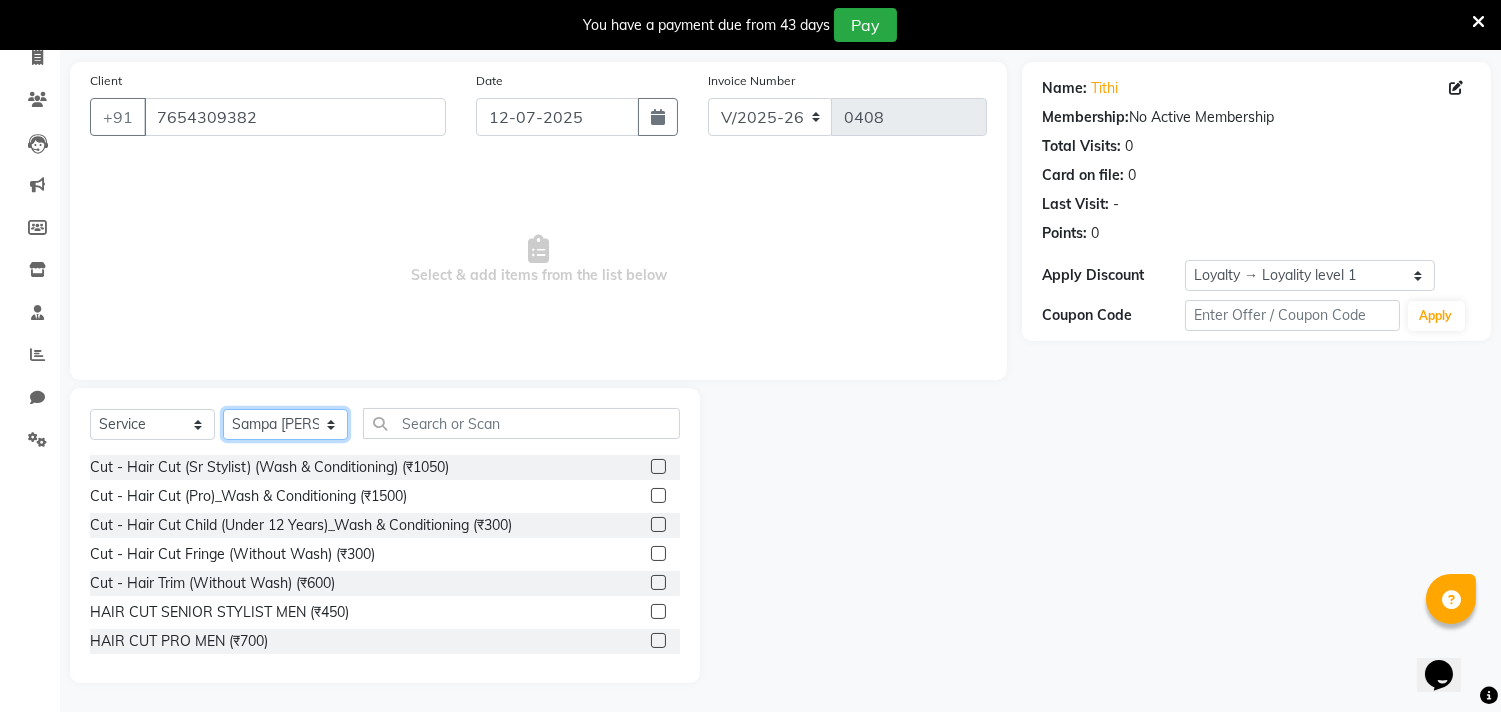click on "Select Stylist [PERSON_NAME] Puja [PERSON_NAME] [PERSON_NAME] [PERSON_NAME] [PERSON_NAME] [PERSON_NAME] [PERSON_NAME] [PERSON_NAME]" 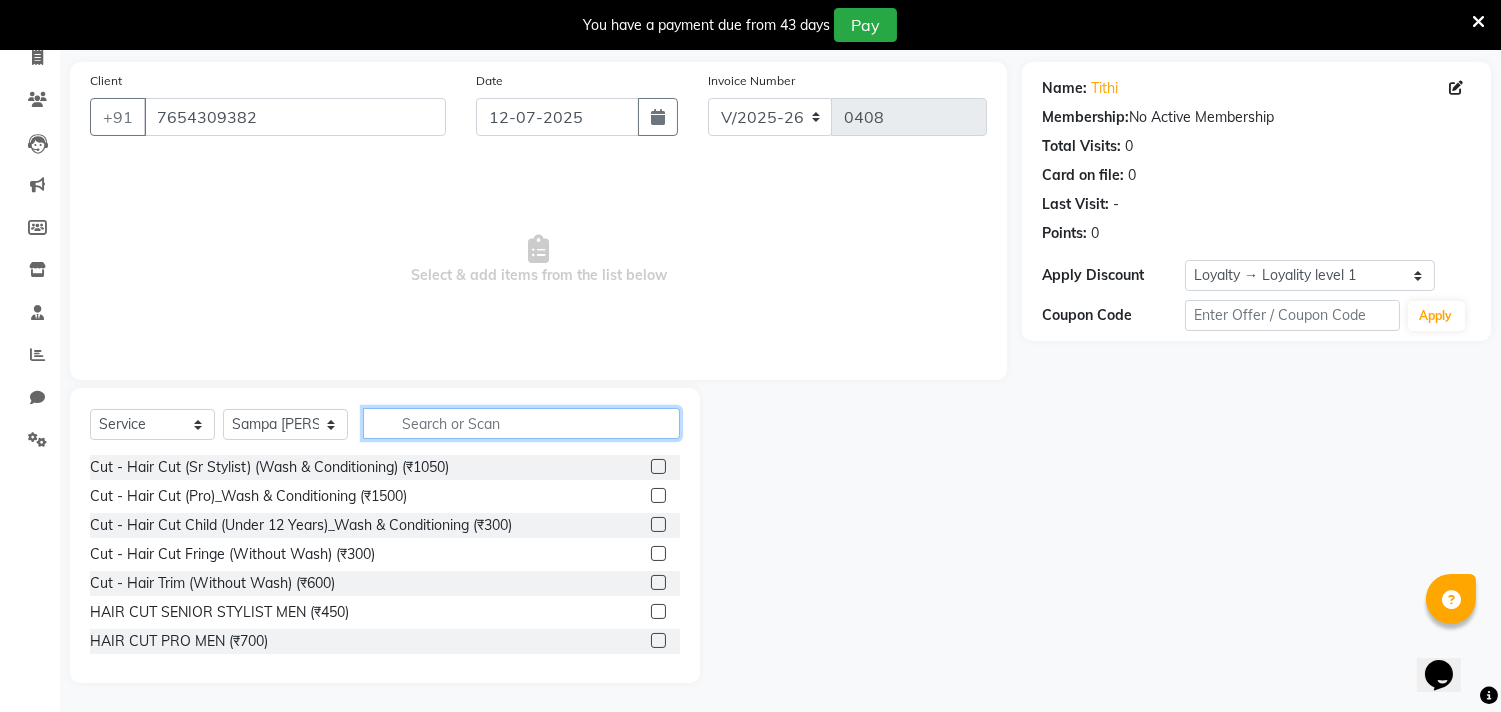 click 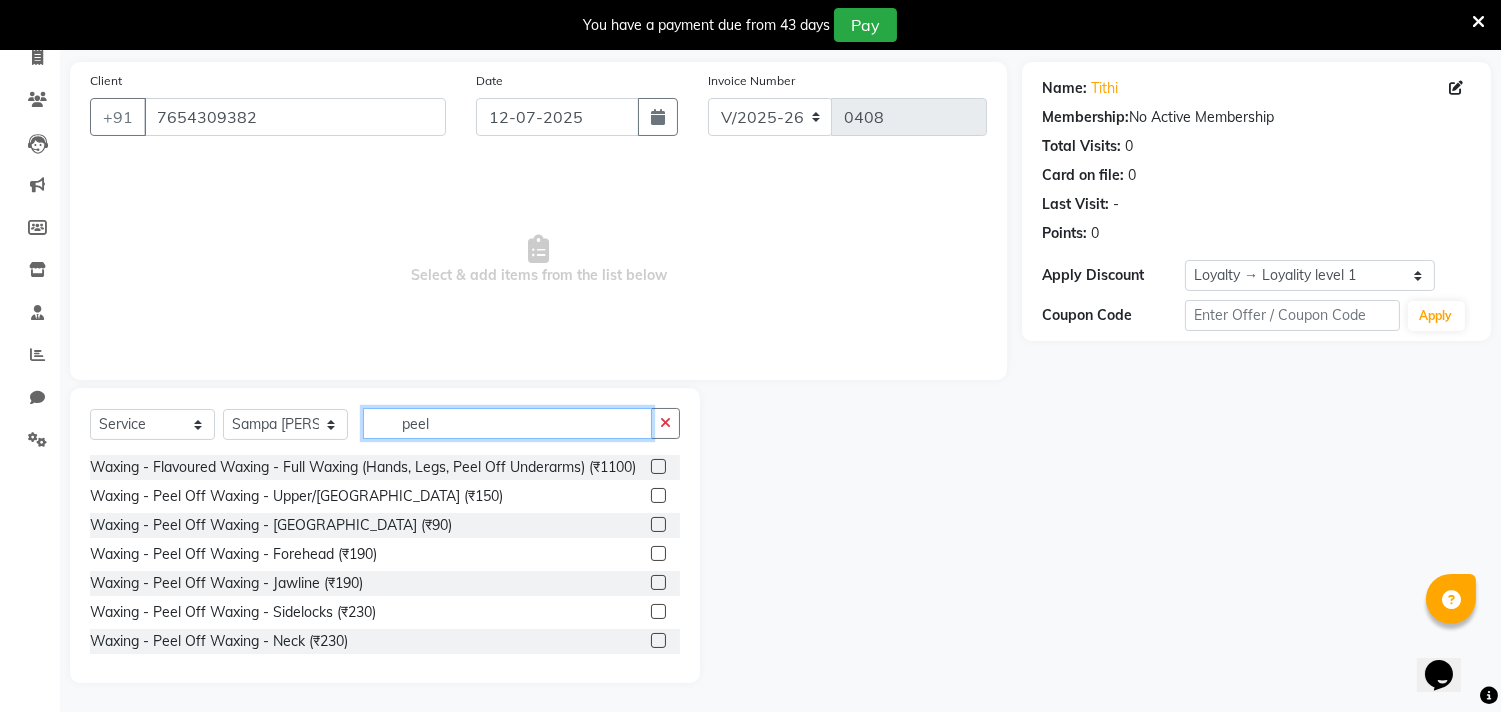 type on "peel" 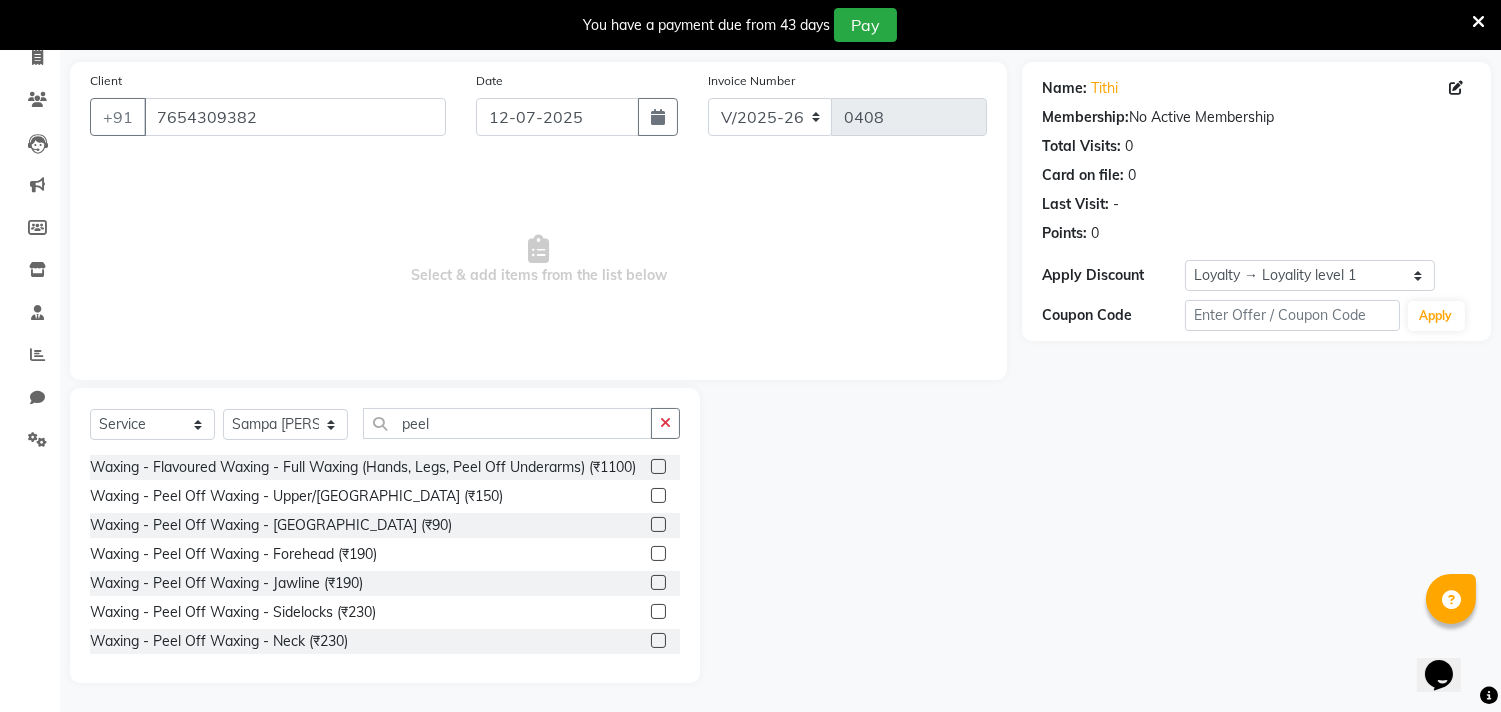 click 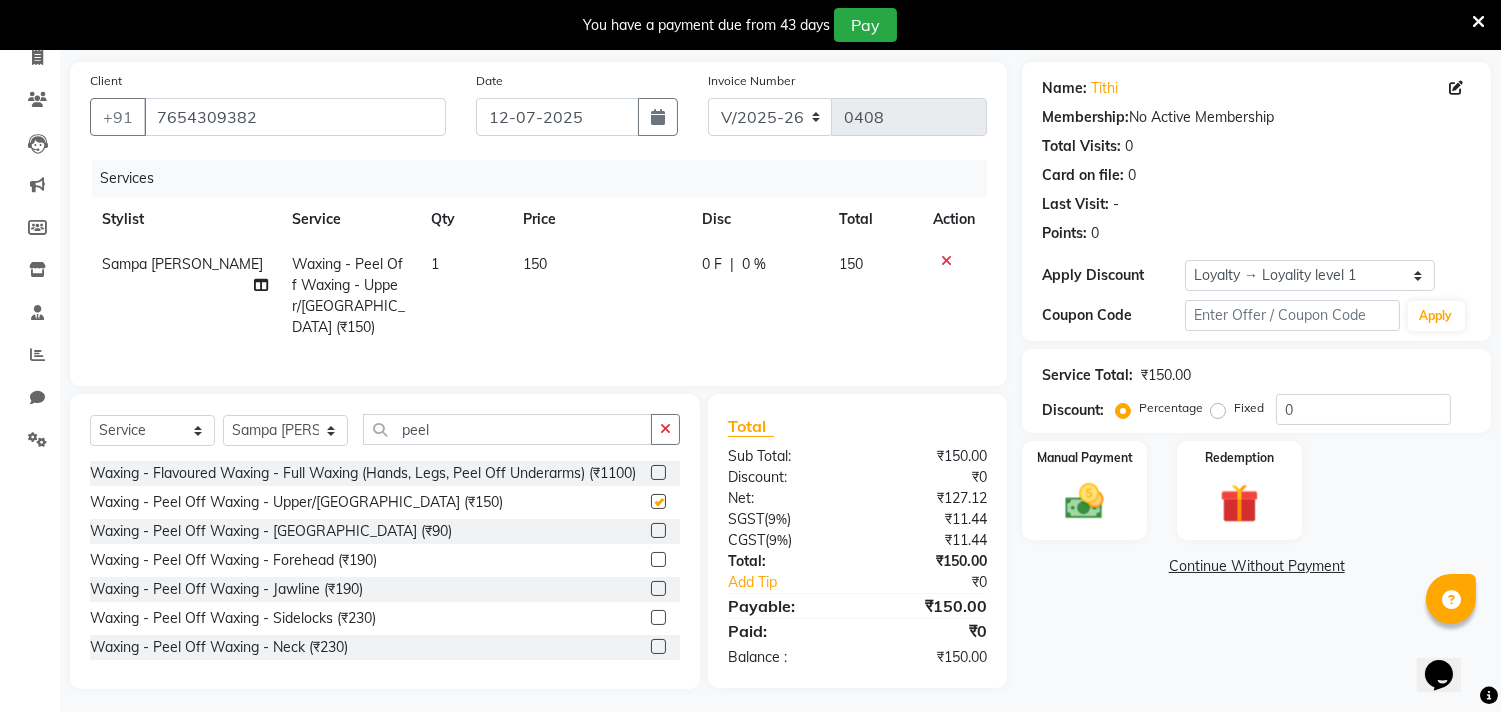 checkbox on "false" 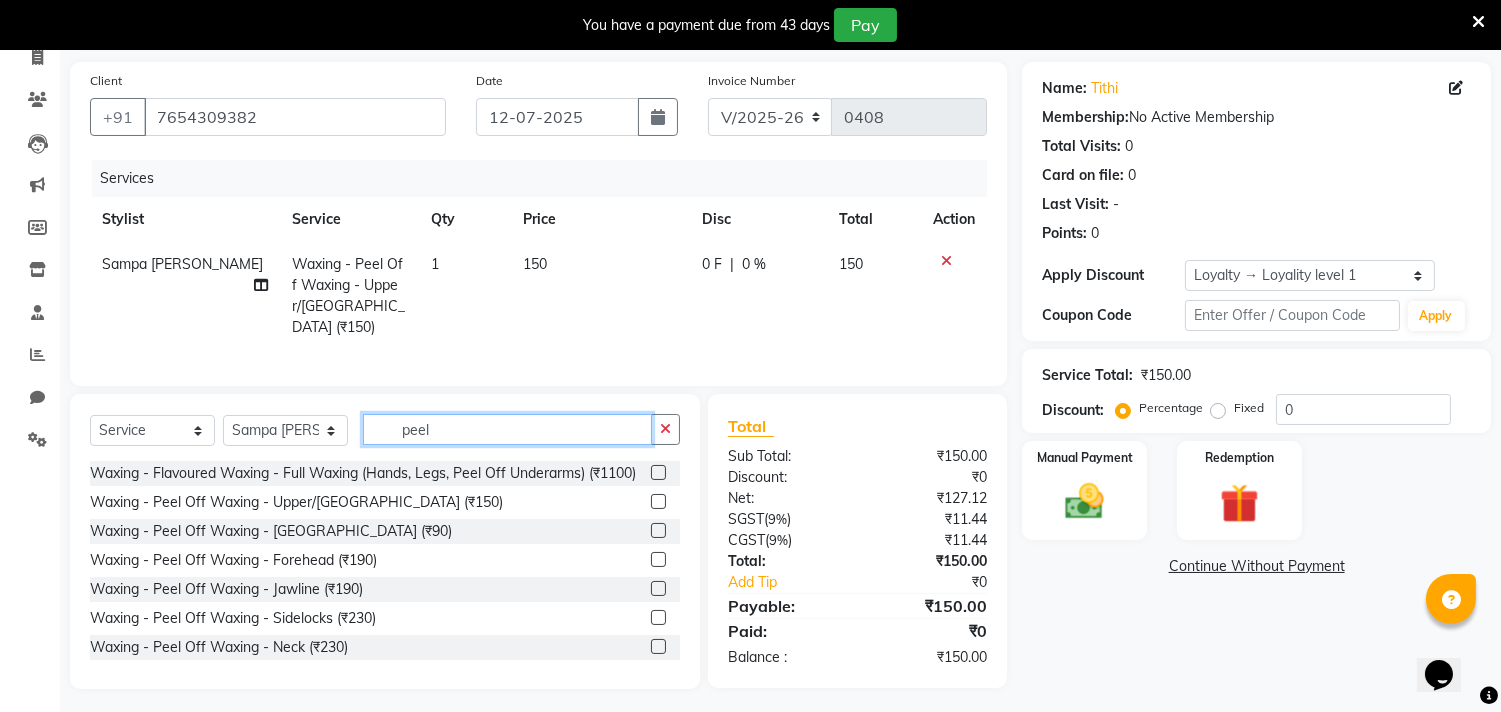 click on "peel" 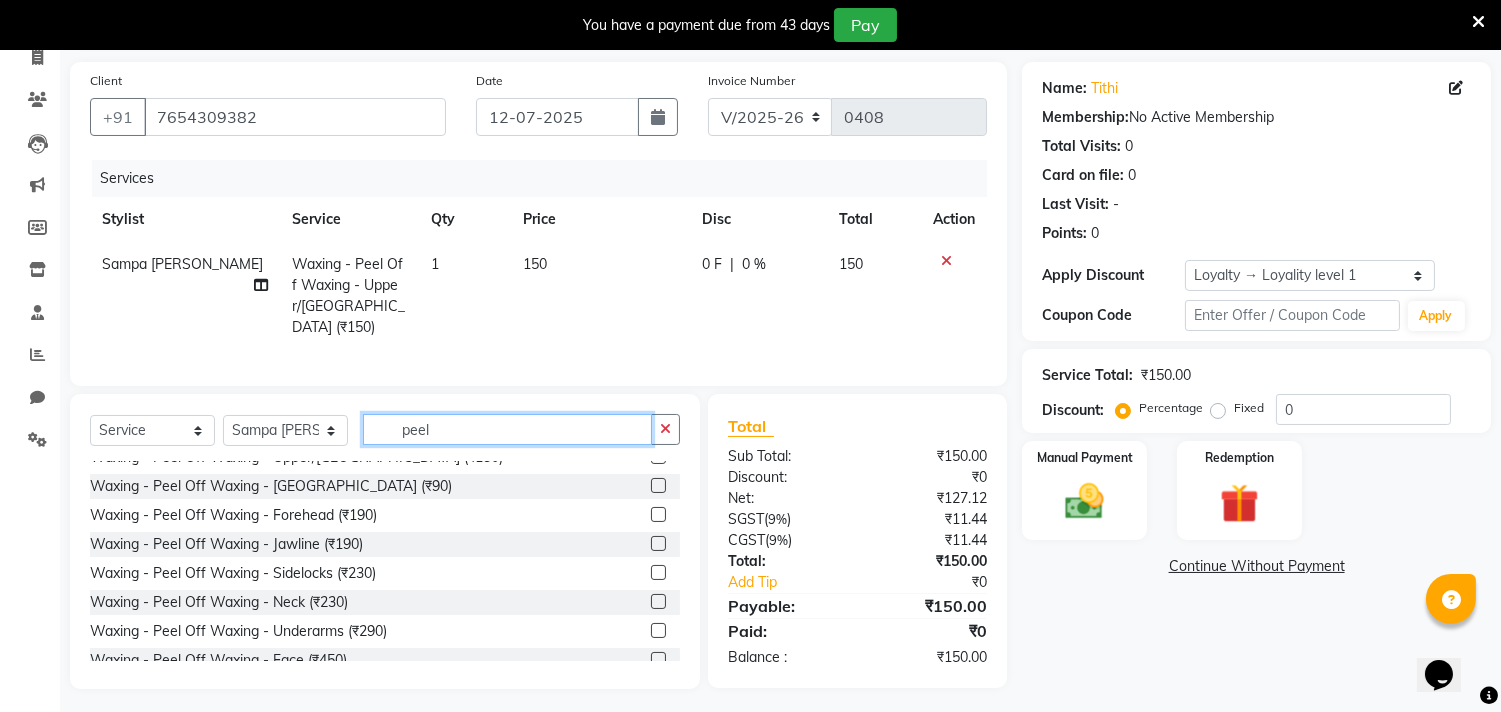 scroll, scrollTop: 0, scrollLeft: 0, axis: both 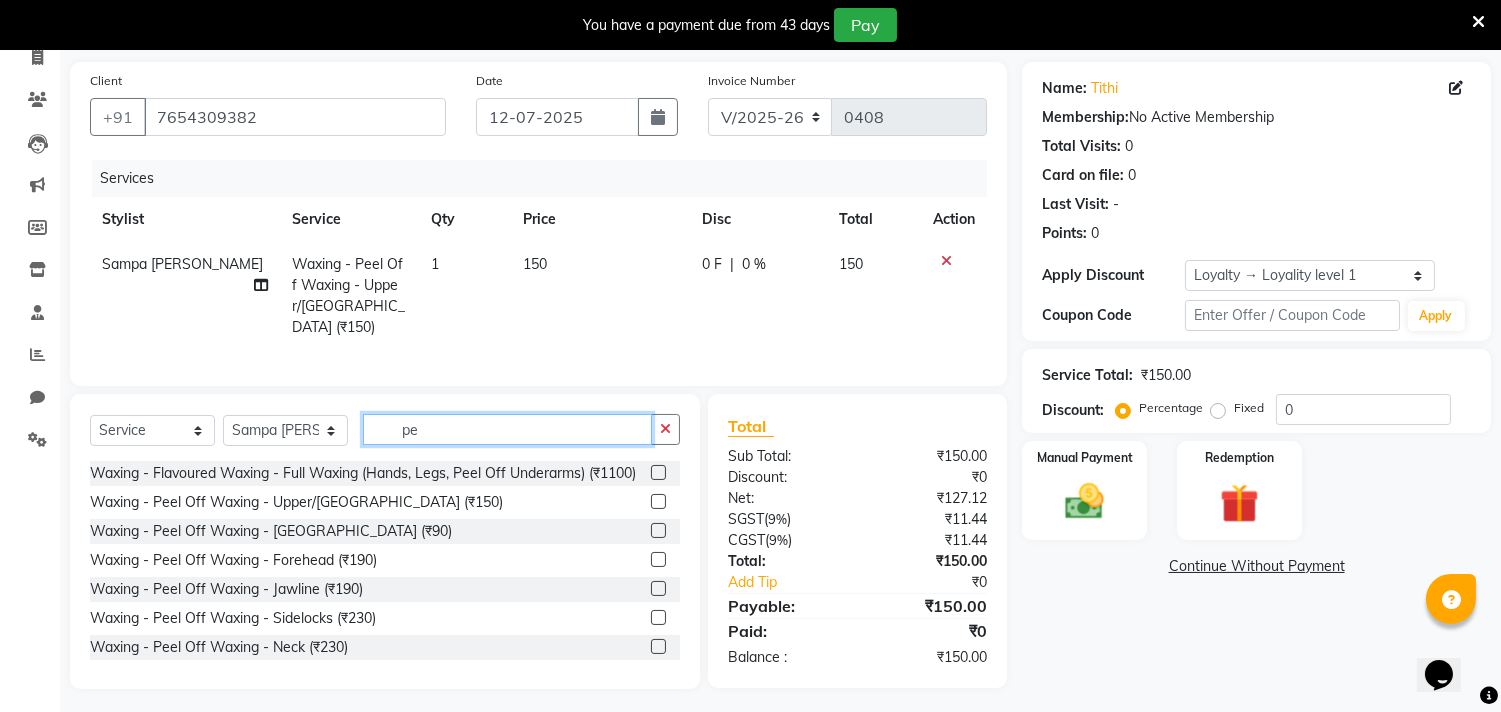 type on "p" 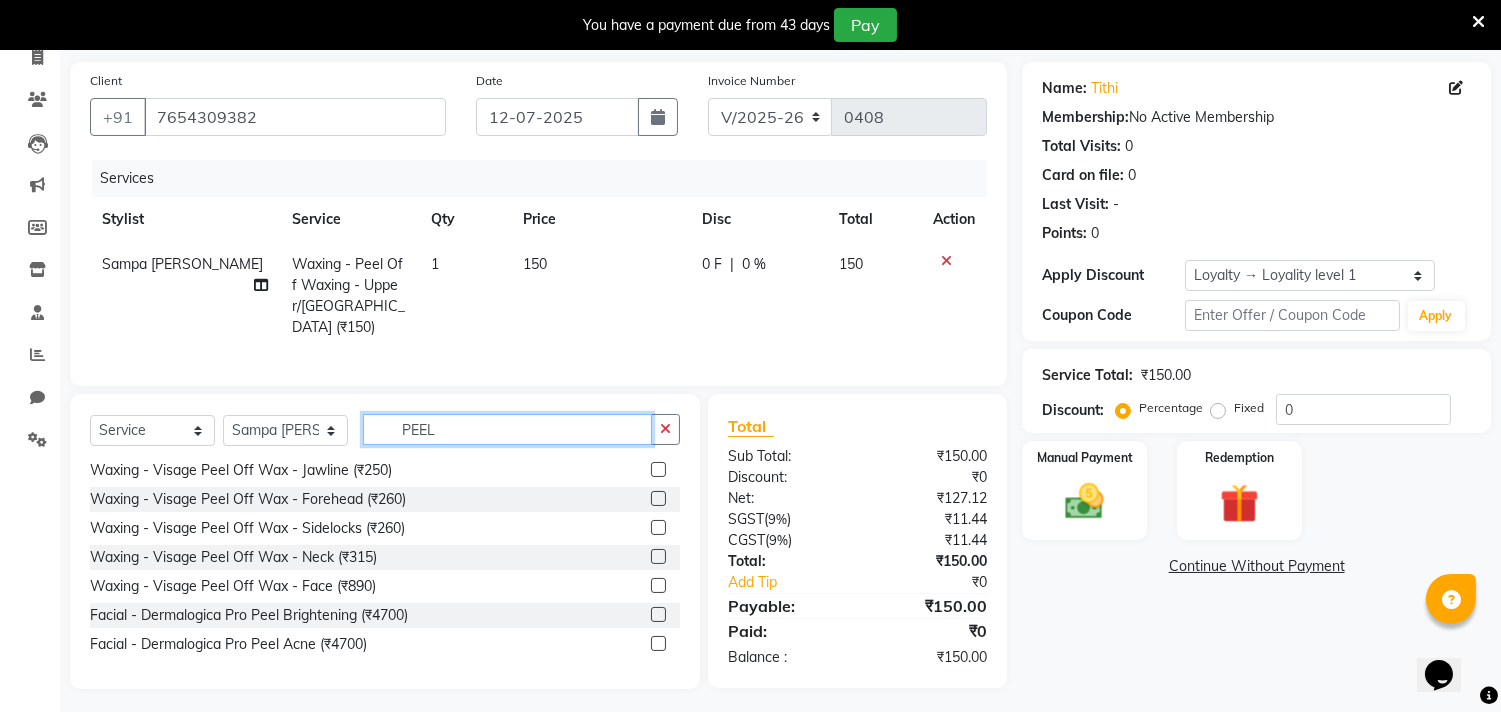 scroll, scrollTop: 471, scrollLeft: 0, axis: vertical 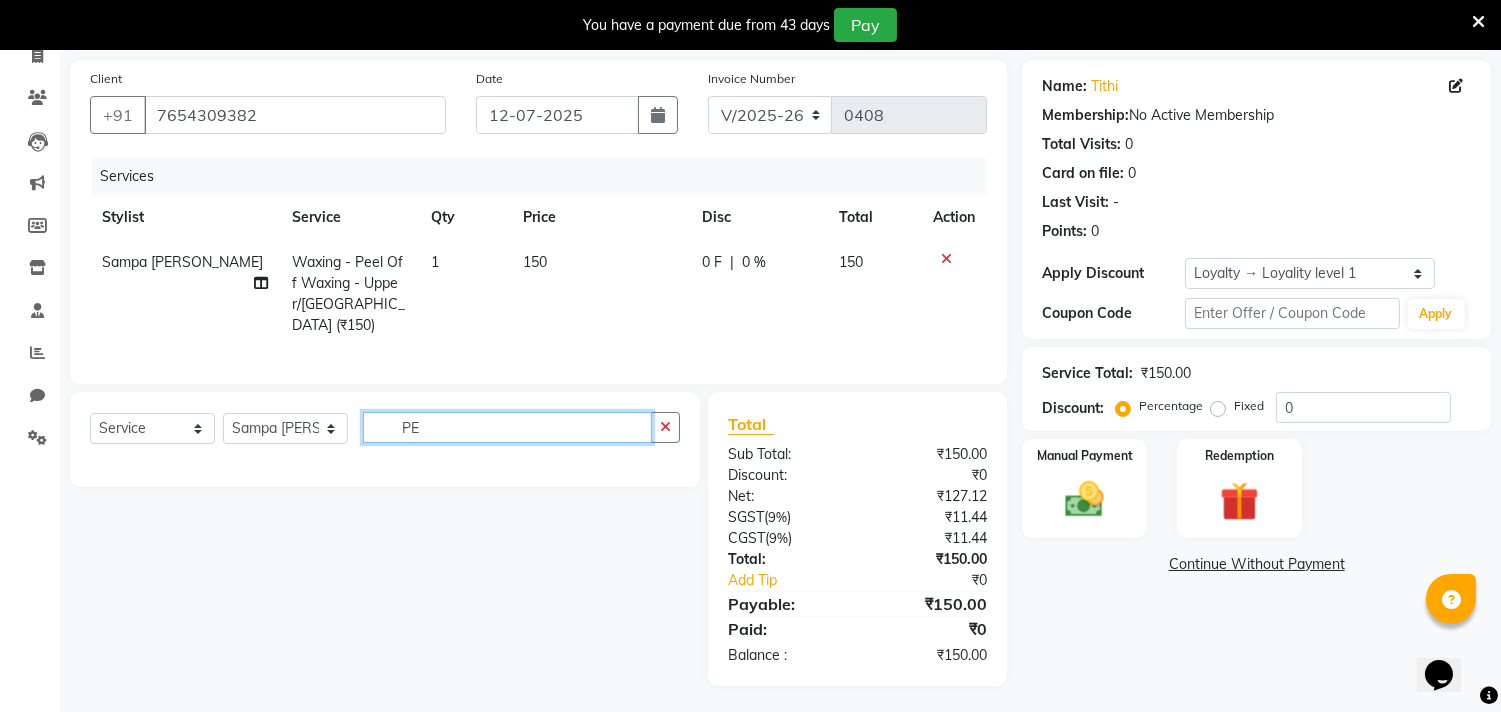 type on "P" 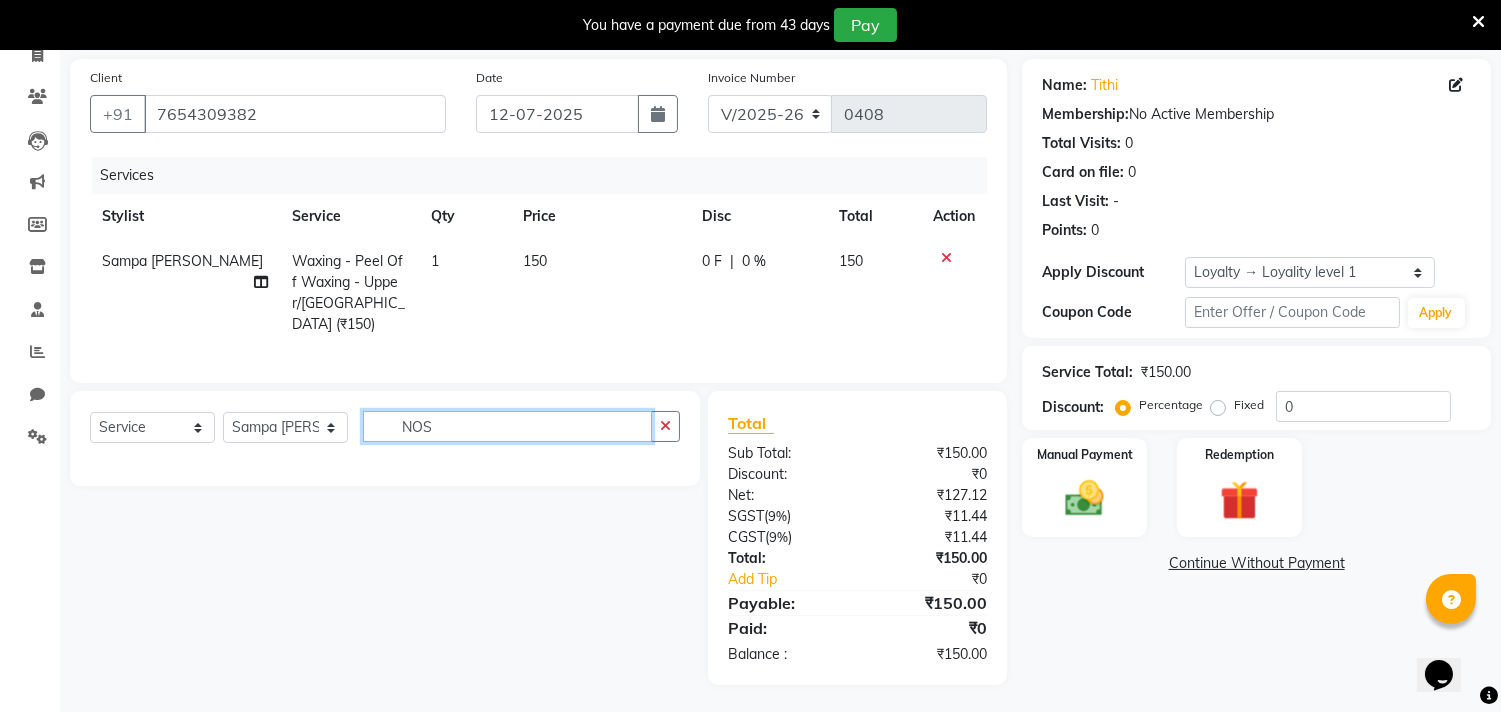 scroll, scrollTop: 140, scrollLeft: 0, axis: vertical 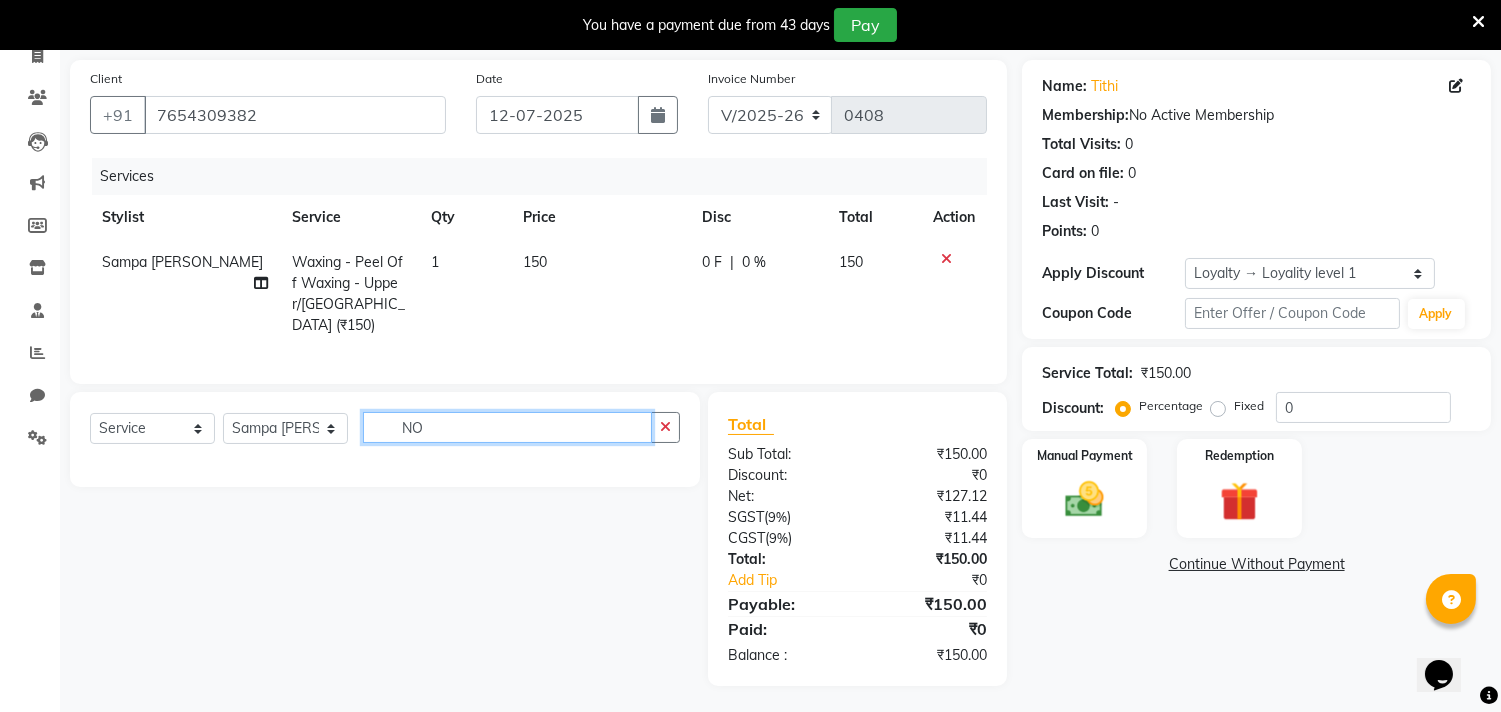 type on "N" 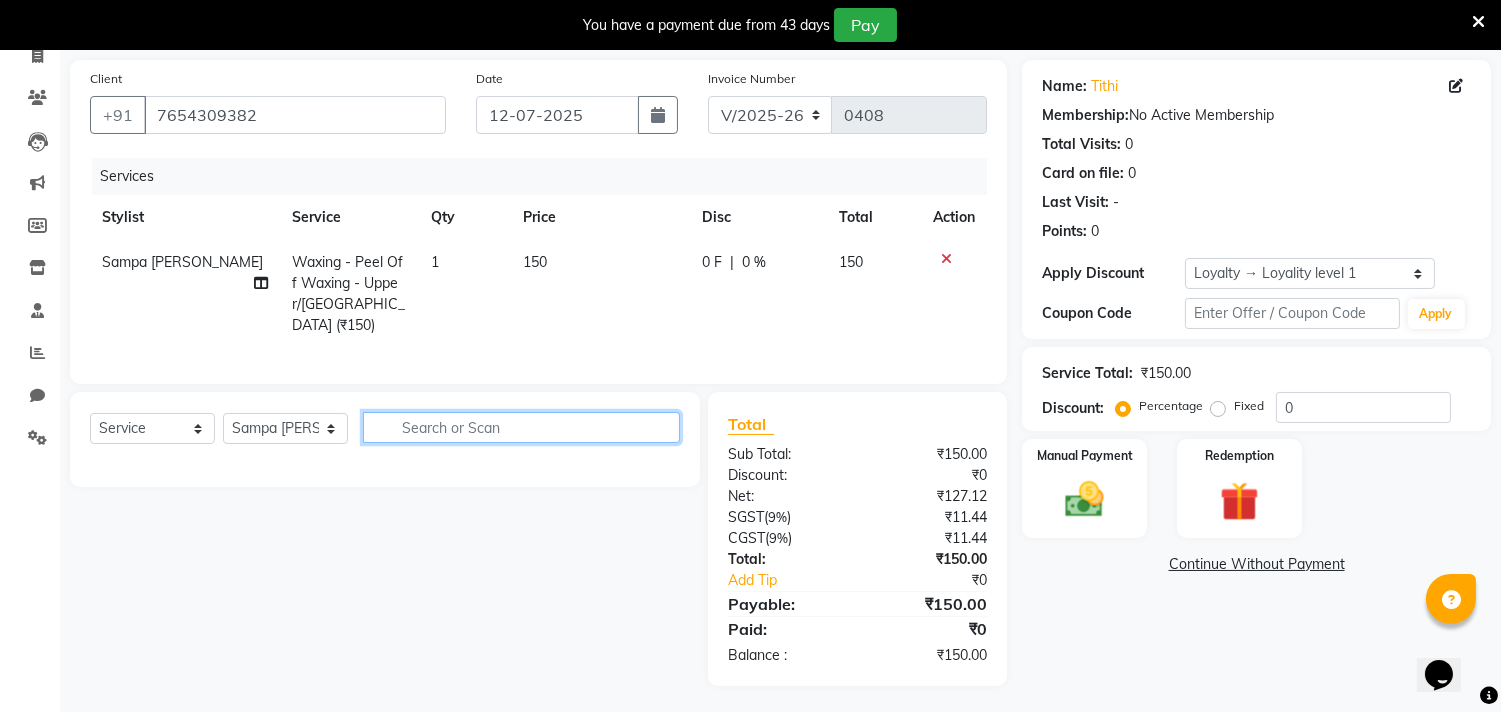 scroll, scrollTop: 141, scrollLeft: 0, axis: vertical 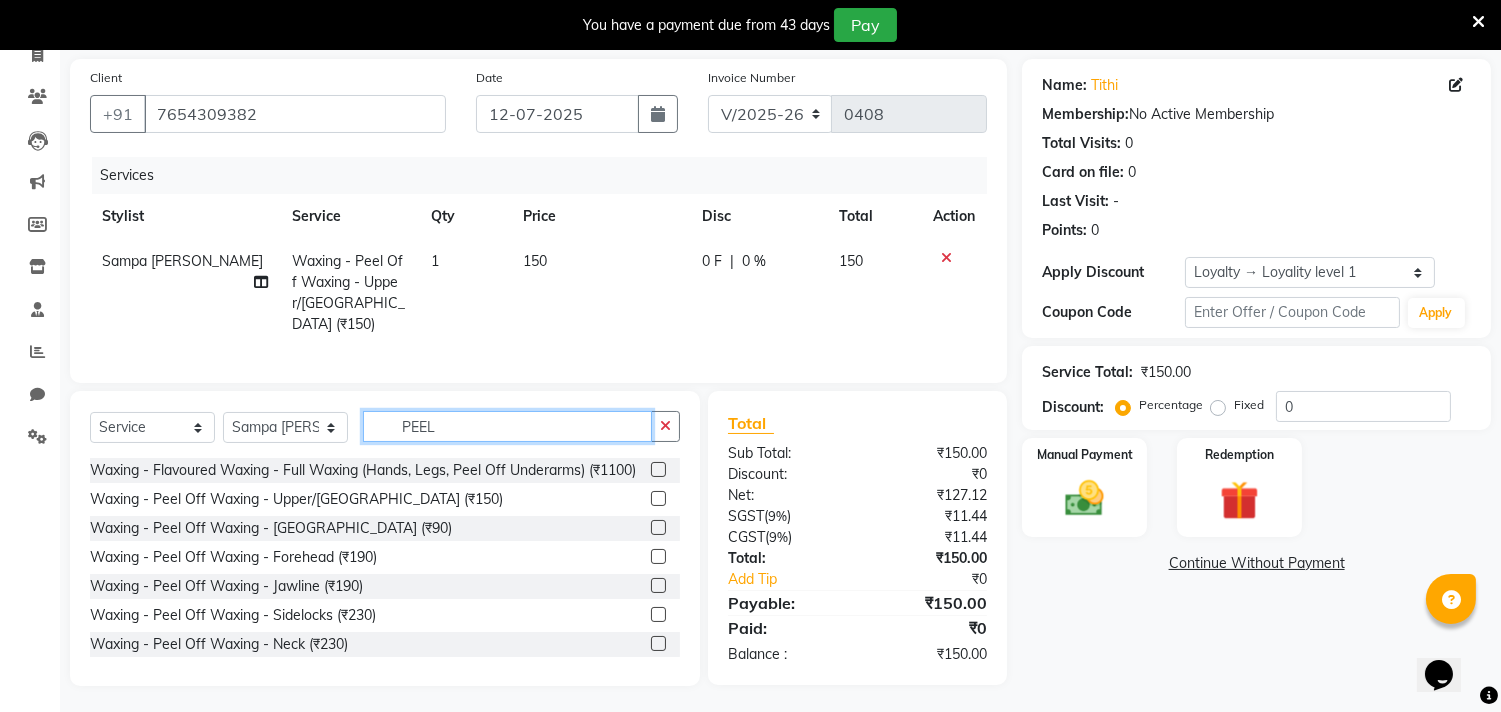 type on "PEEL" 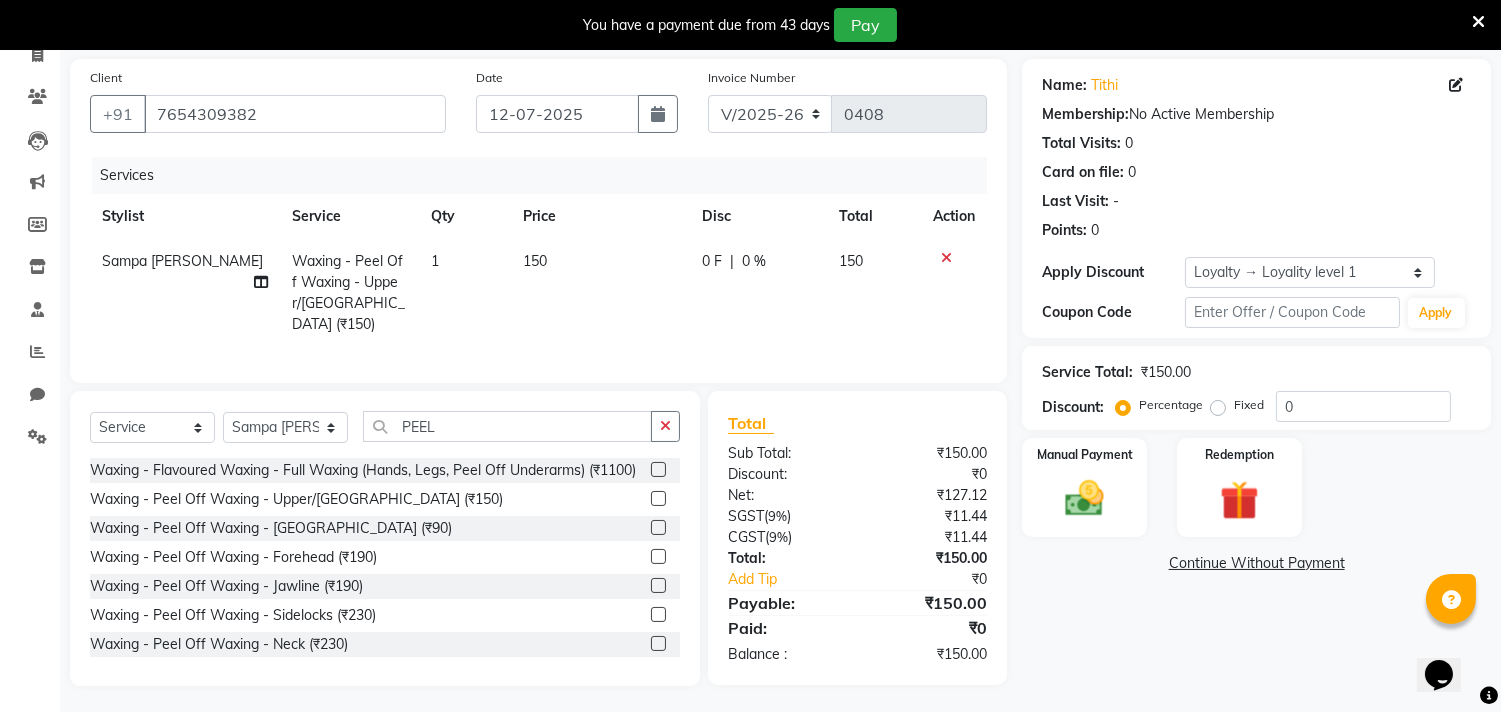 click 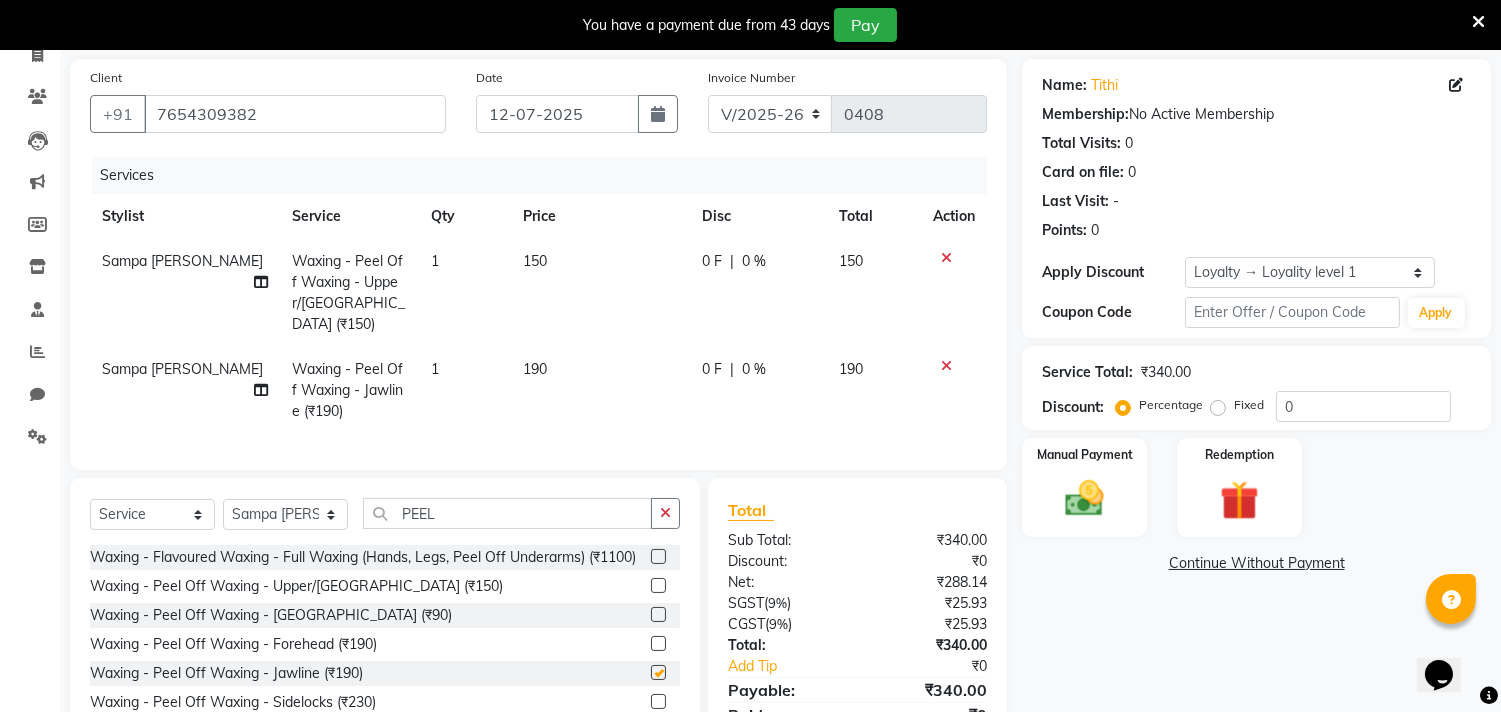 checkbox on "false" 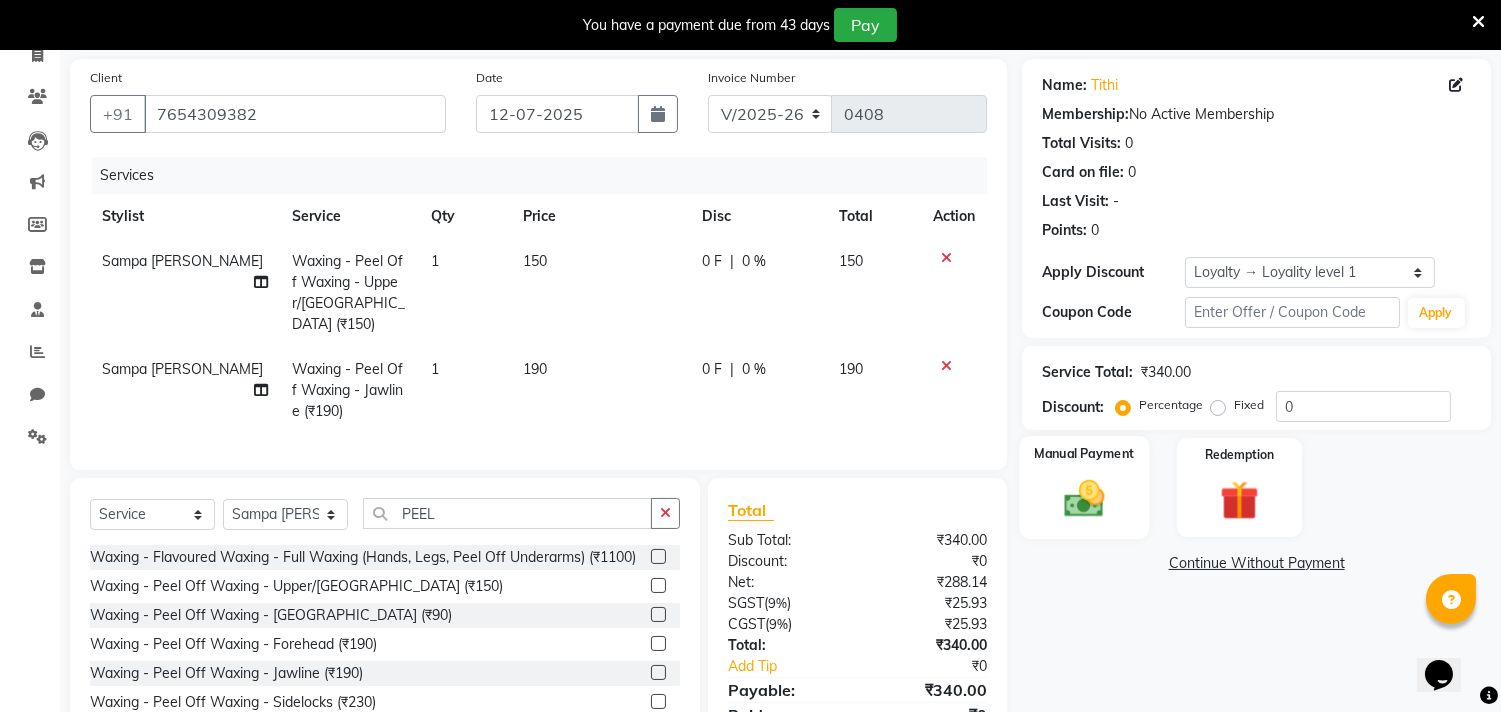 scroll, scrollTop: 227, scrollLeft: 0, axis: vertical 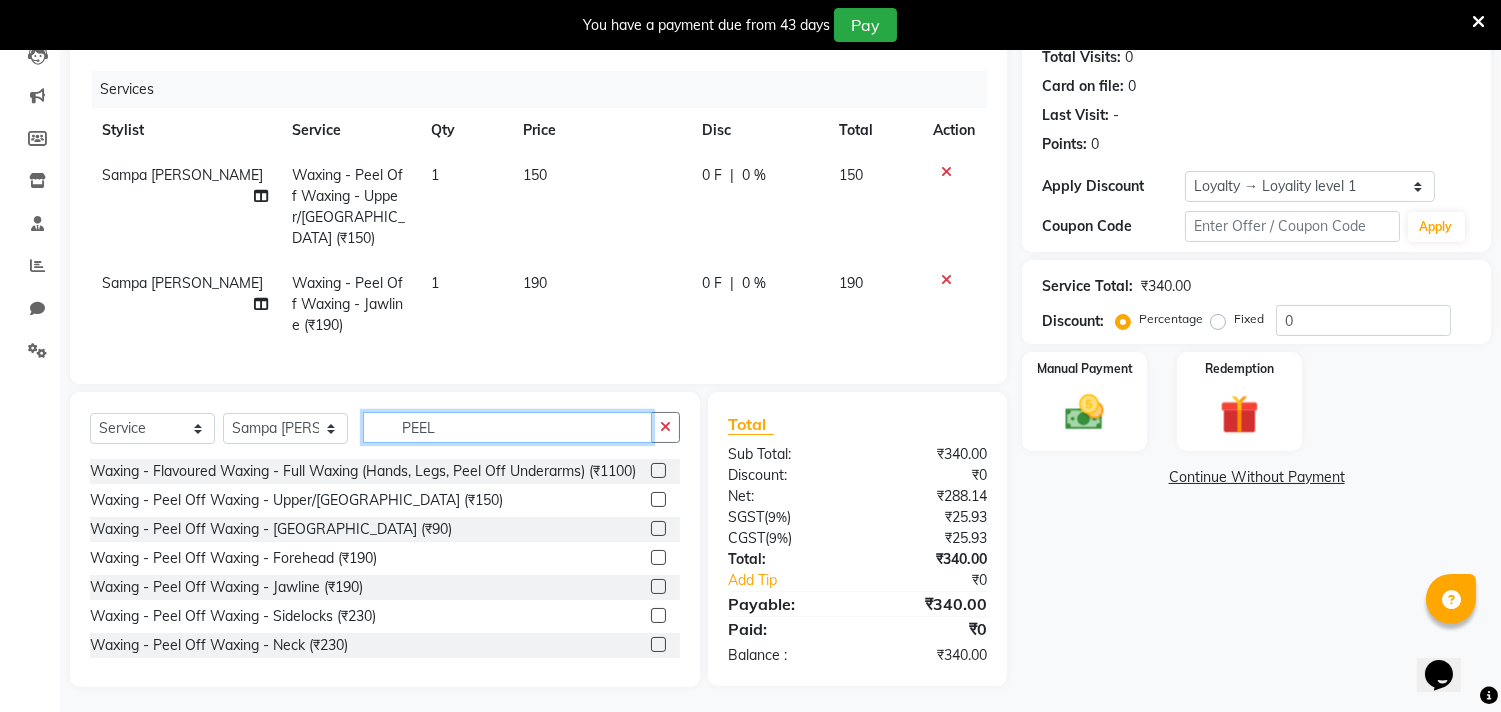 click on "PEEL" 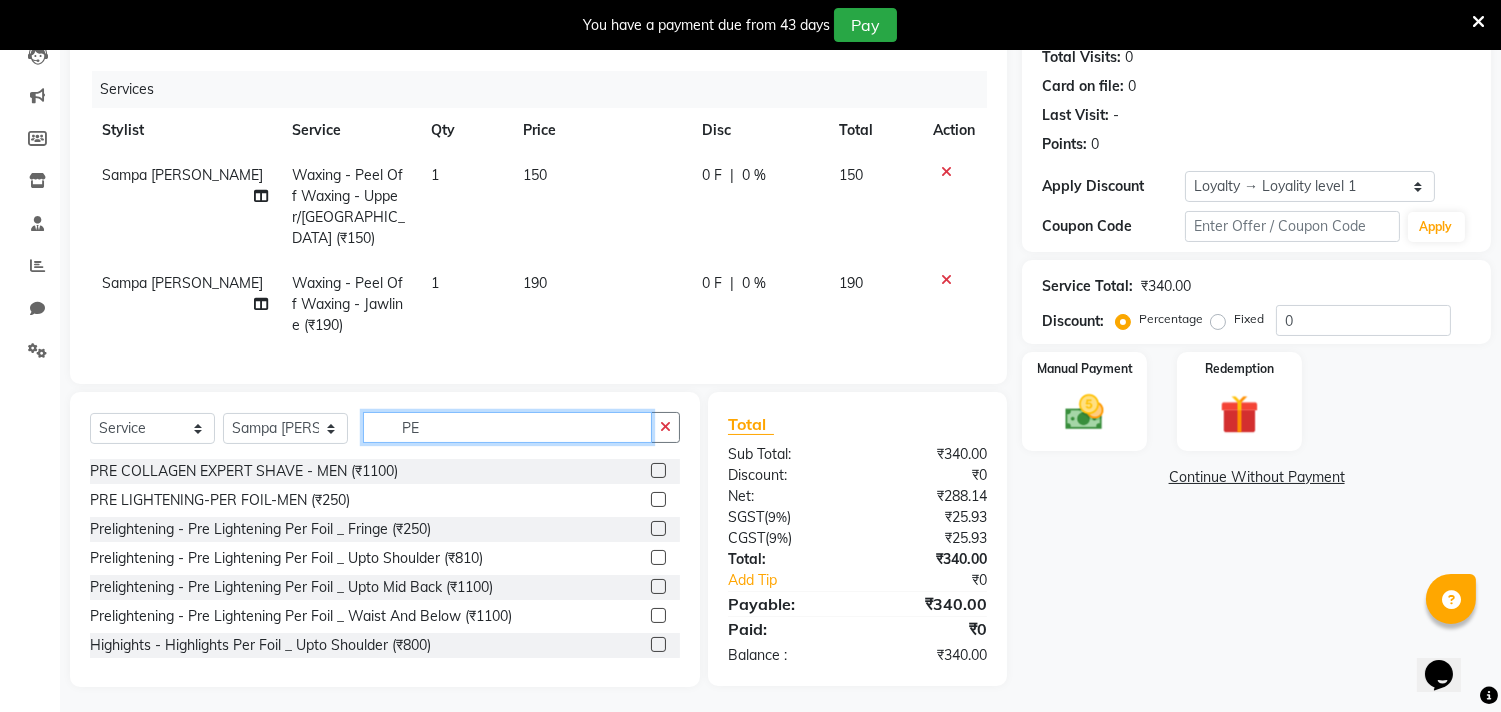 type on "P" 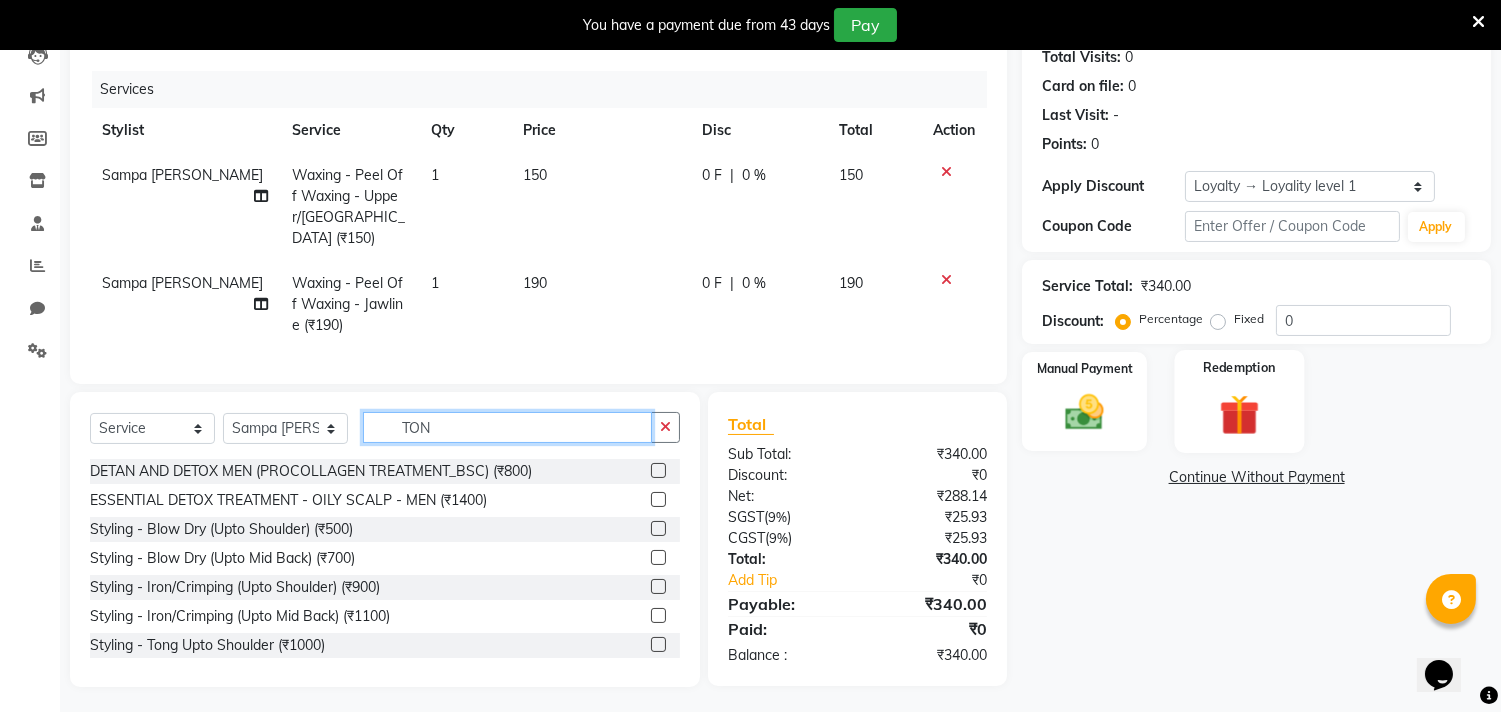 scroll, scrollTop: 226, scrollLeft: 0, axis: vertical 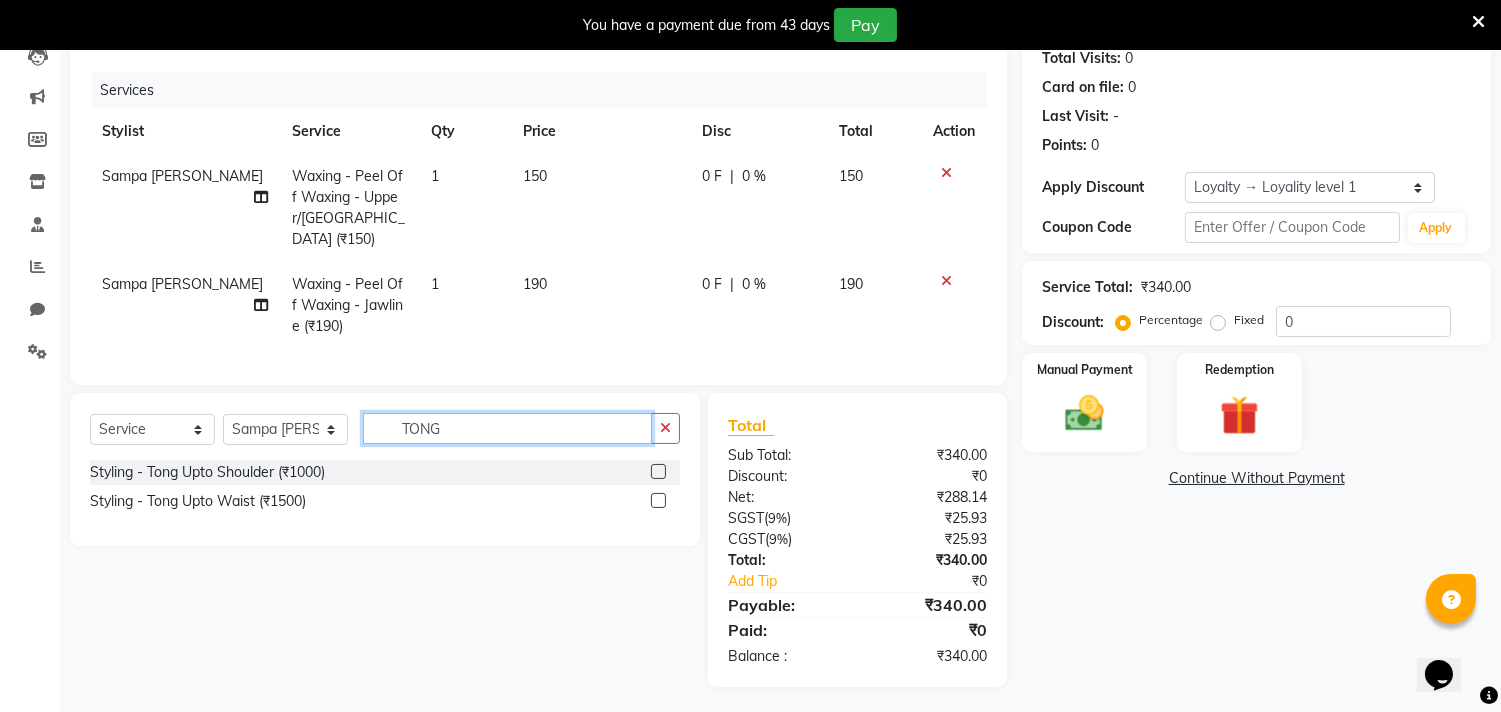 type on "TONG" 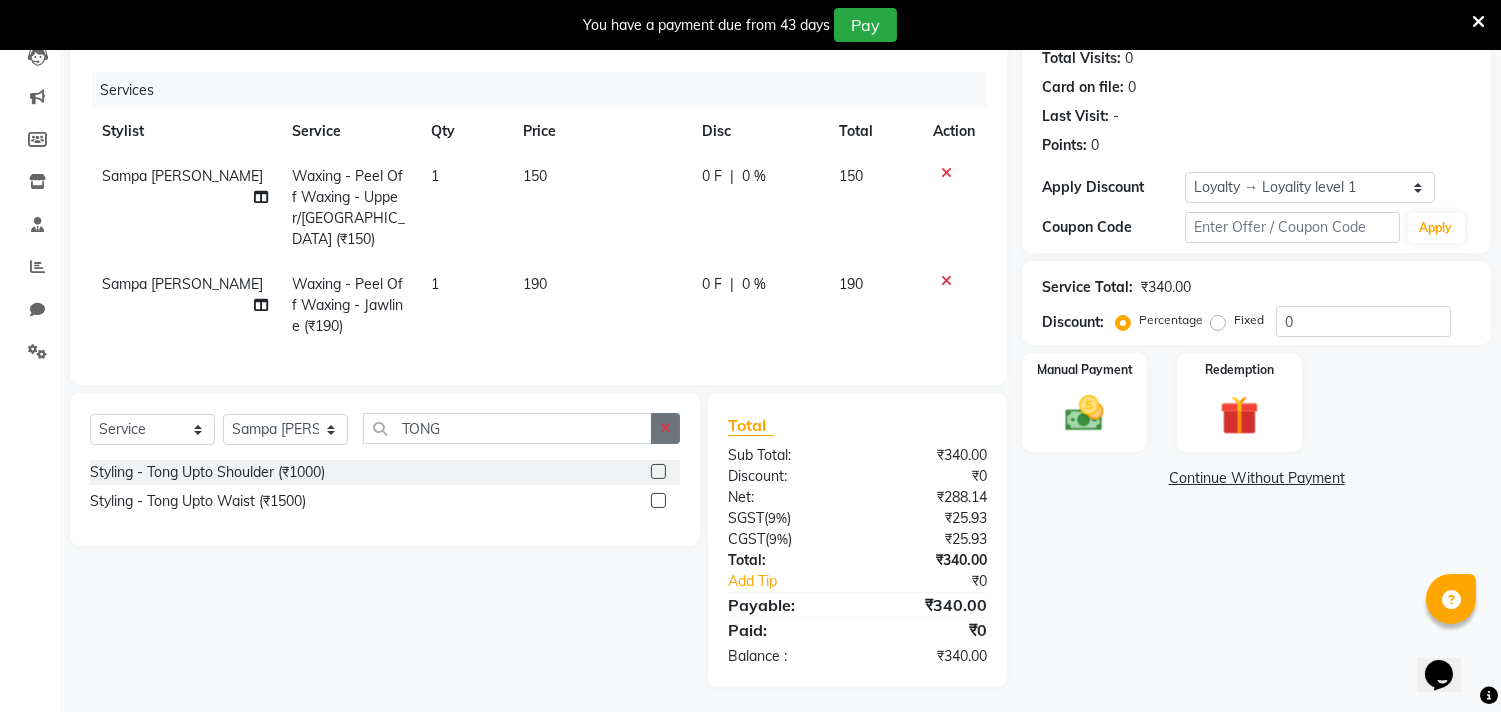 click 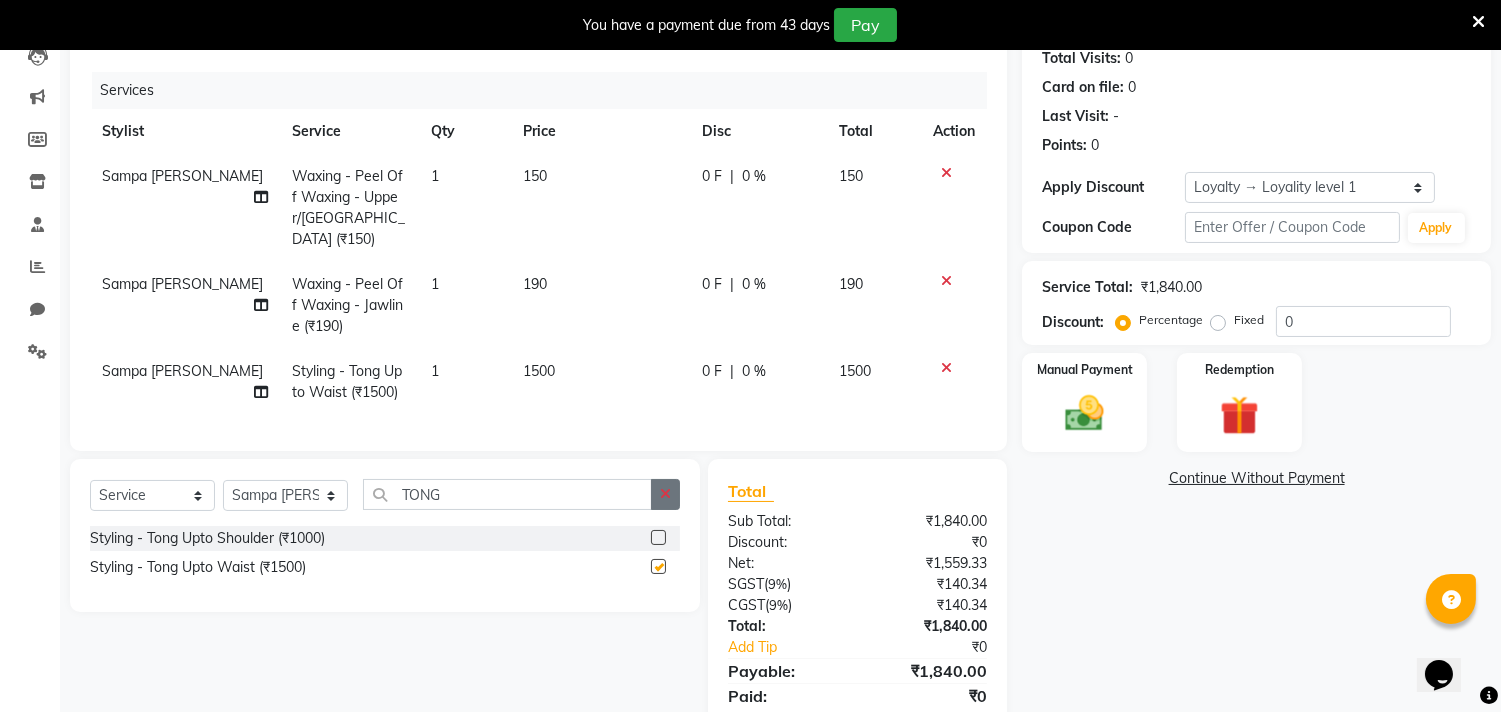 checkbox on "false" 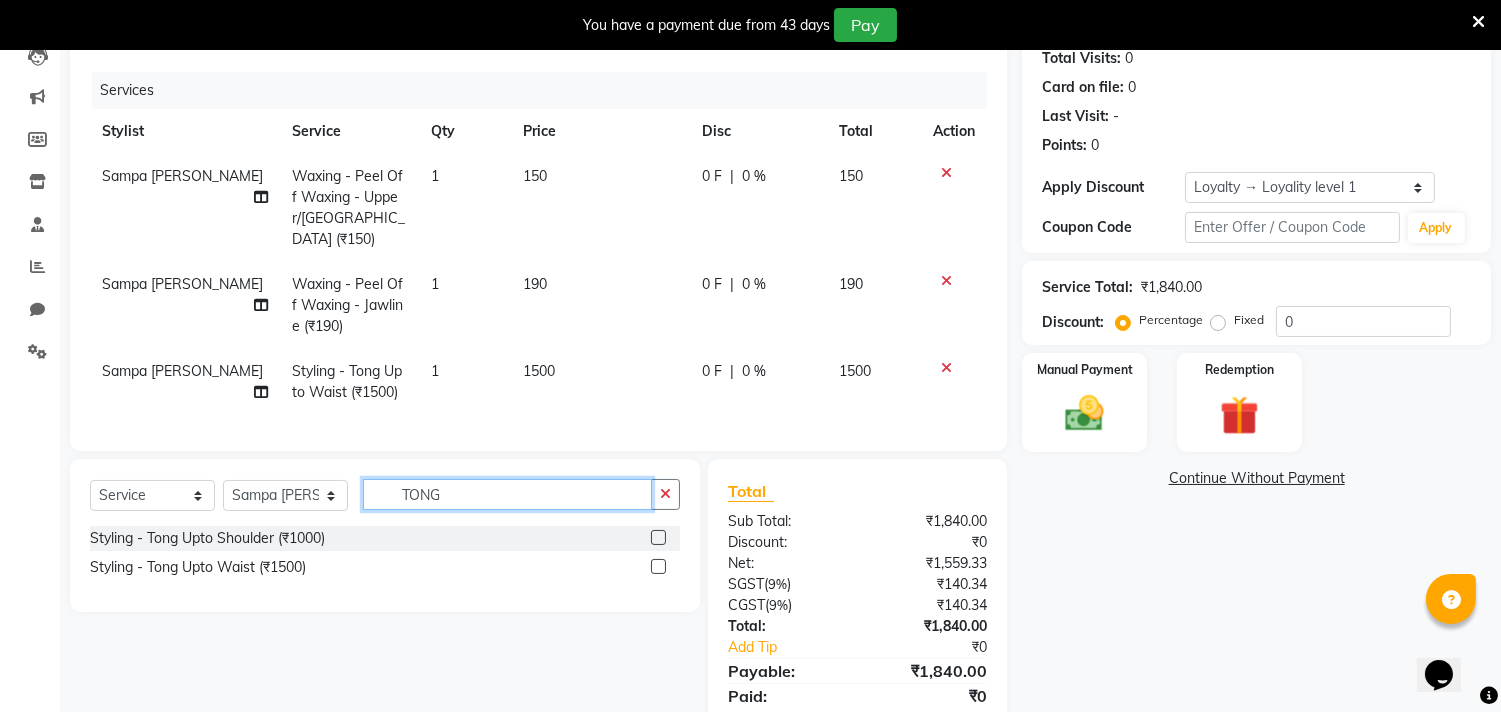 click on "TONG" 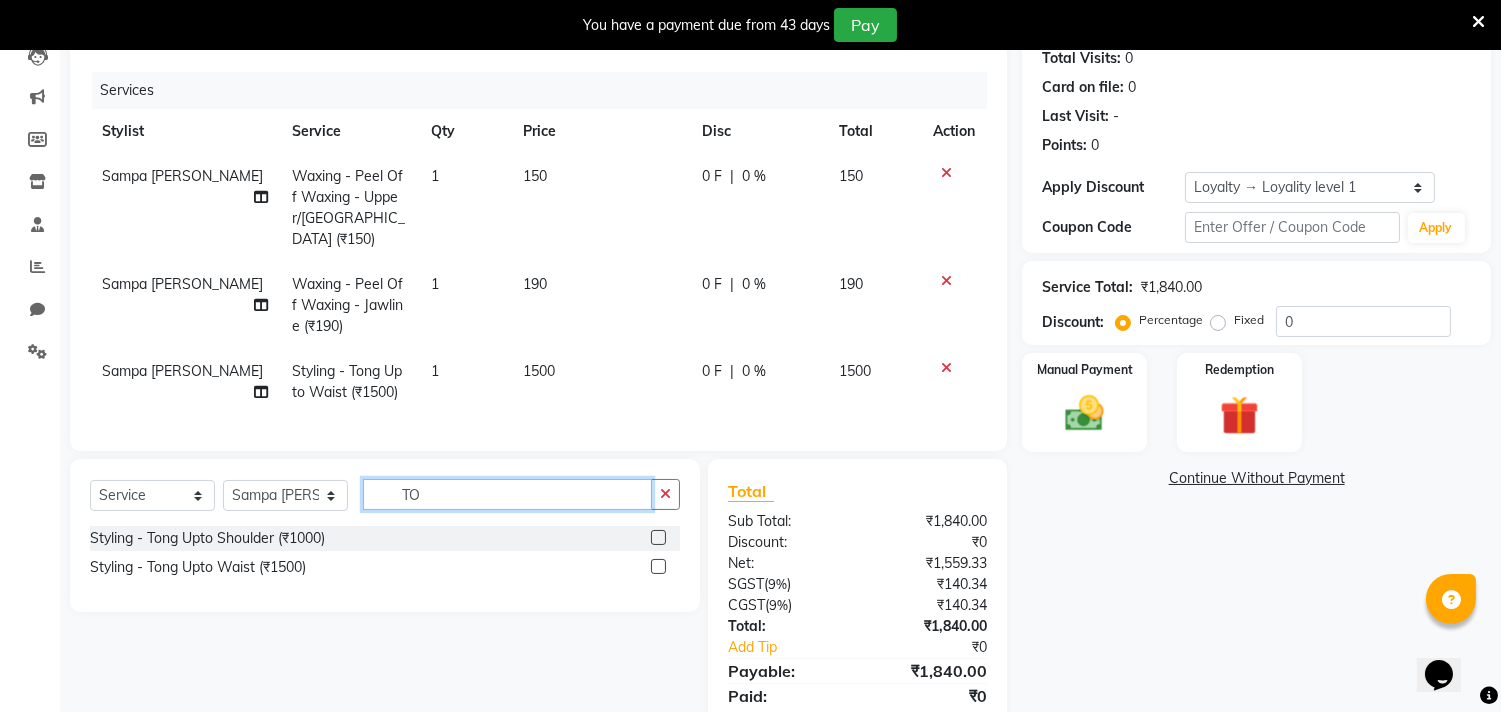 type on "T" 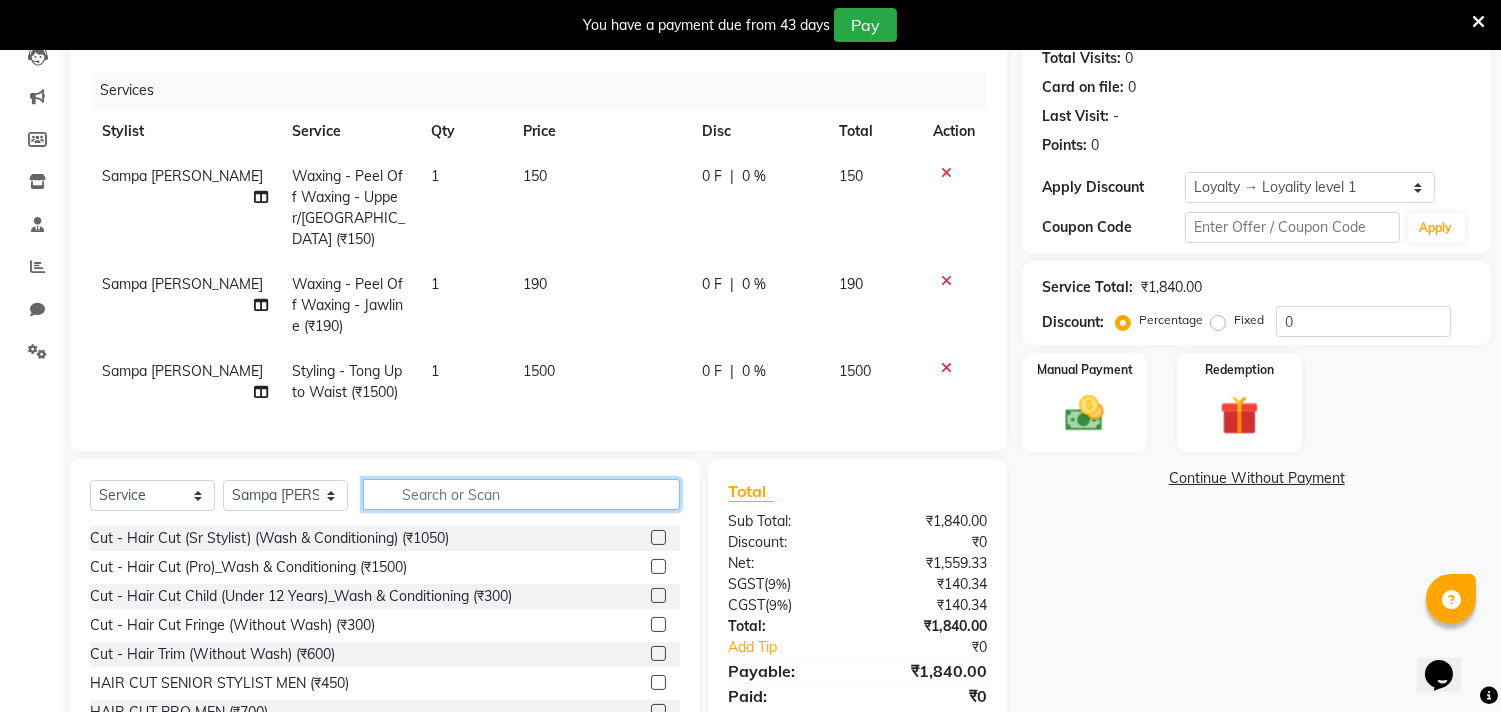 type 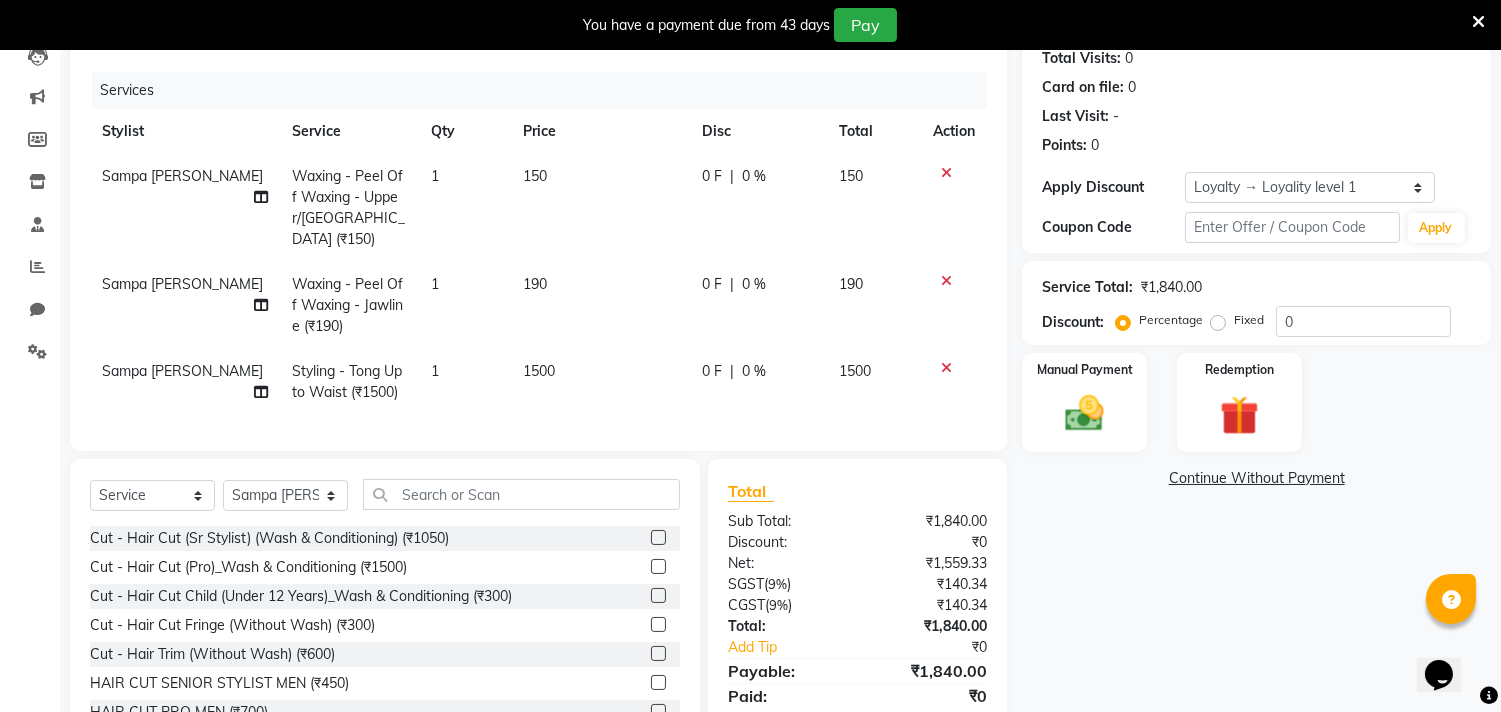 click on "Sampa [PERSON_NAME]" 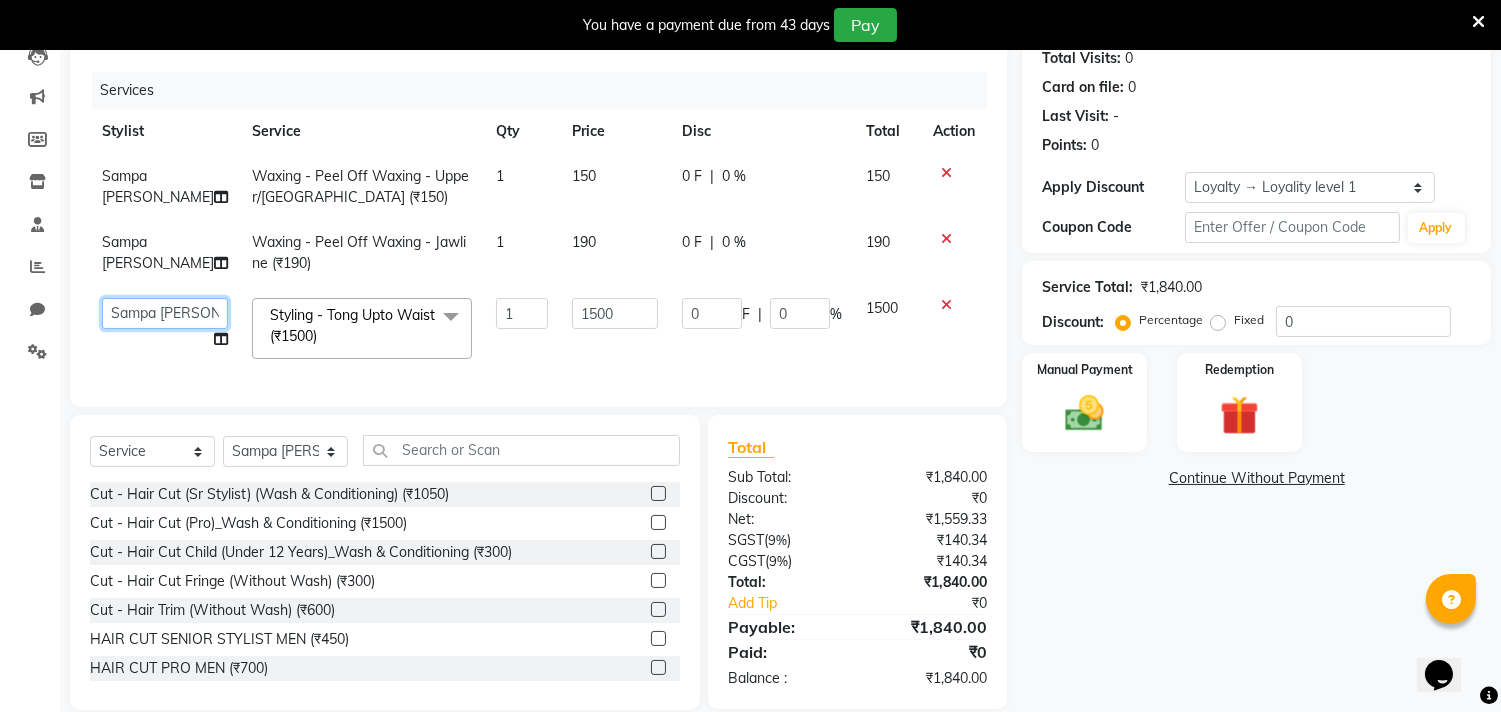 click on "[PERSON_NAME]   Puja [PERSON_NAME]   [PERSON_NAME]   [PERSON_NAME]   [PERSON_NAME]   [PERSON_NAME] [PERSON_NAME]   [PERSON_NAME]" 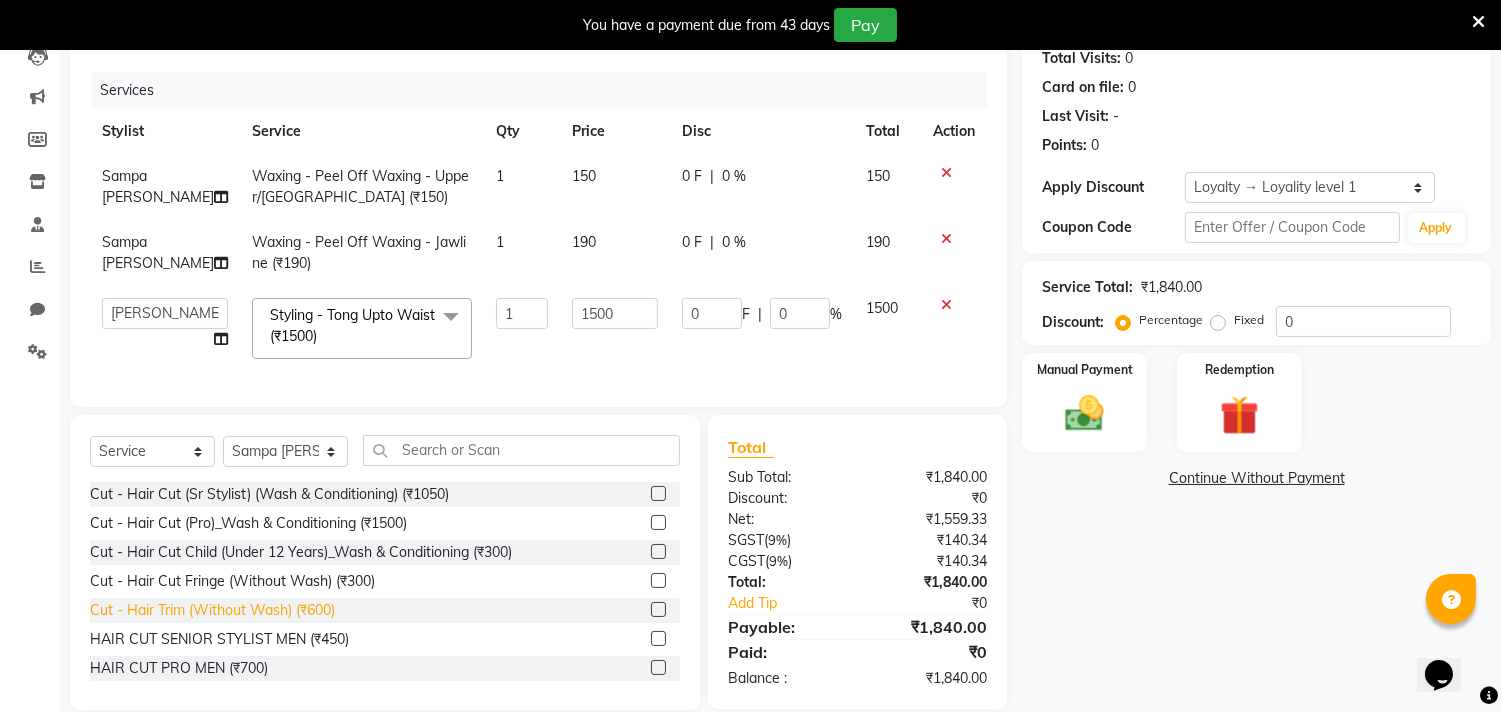 select on "82196" 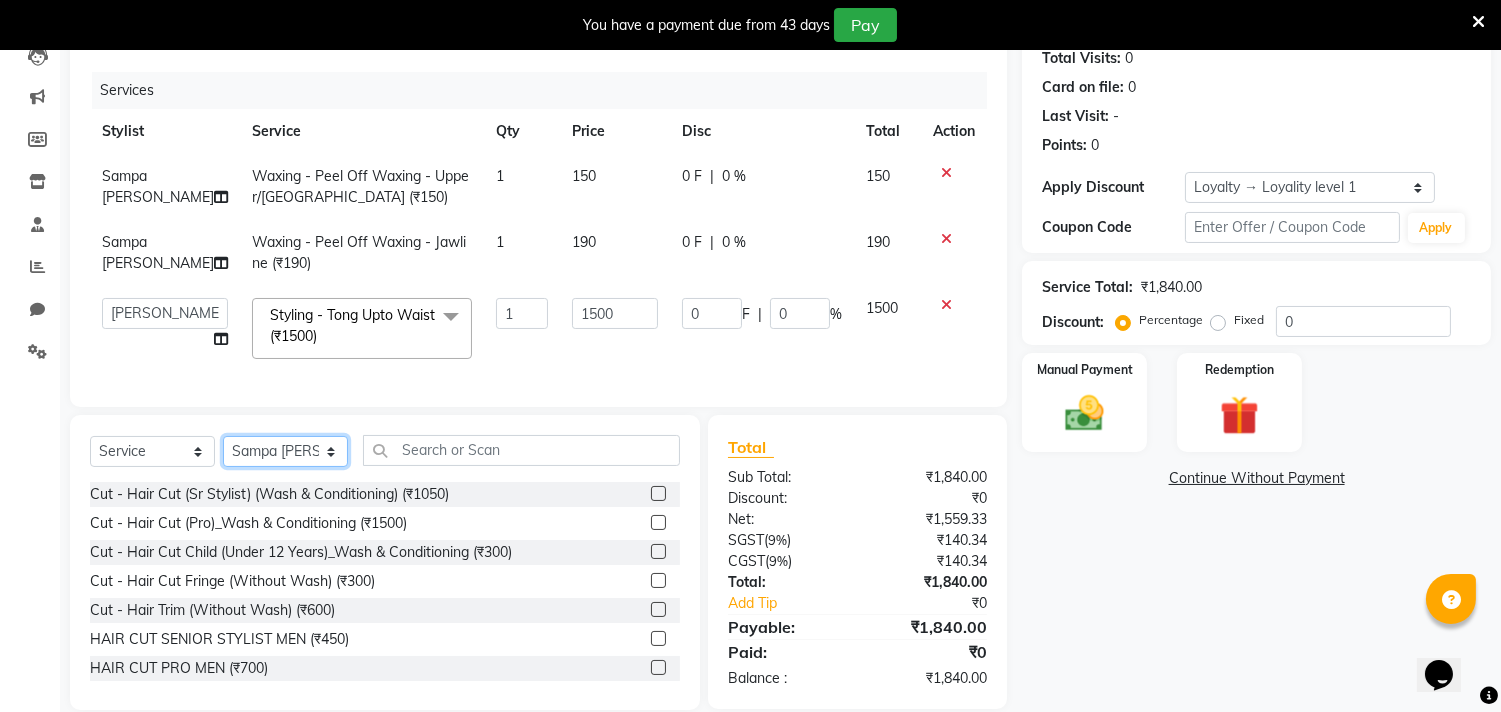 click on "Select Stylist [PERSON_NAME] Puja [PERSON_NAME] [PERSON_NAME] [PERSON_NAME] [PERSON_NAME] [PERSON_NAME] [PERSON_NAME] [PERSON_NAME]" 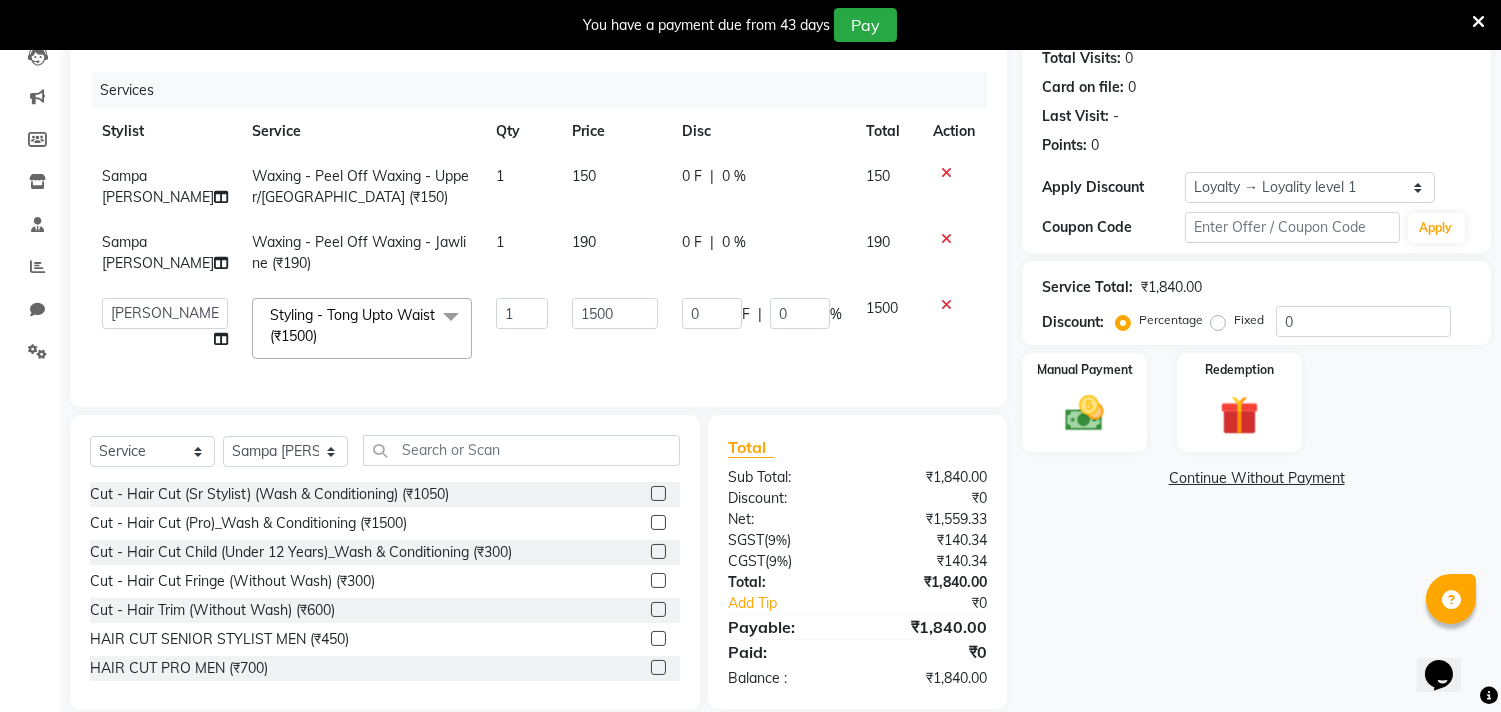 click on "Client +91 7654309382 Date 12-07-2025 Invoice Number V/2025 V/2025-26 0408 Services Stylist Service Qty Price Disc Total Action Sampa Maity Waxing - Peel Off Waxing - Upper/Lower Lip (₹150) 1 150 0 F | 0 % 150 Sampa Maity Waxing - Peel Off Waxing - Jawline (₹190) 1 190 0 F | 0 % 190  Debolina    Irshad Khan   Puja Debnath   Ram Singh   Rikki Das   Rinku Pradhan   RONY   Sampa Maity   SIMMI   TAPASHI    Vikky Shaw  Styling - Tong Upto Waist (₹1500)  x Cut - Hair Cut (Sr Stylist) (Wash & Conditioning) Cut - Hair Cut (Pro)_Wash & Conditioning Cut - Hair Cut Child (Under 12 Years)_Wash & Conditioning Cut - Hair Cut Fringe (Without Wash) Cut - Hair Trim (Without Wash) HAIR CUT SENIOR STYLIST MEN HAIR CUT PRO MEN WASH & PLAIN DRY - MEN UPGRADE FOR PREMIUM WASH - MEN HAIR STYLING - MEN EXPRESS SHAVE - MEN CLASSIC SHAVE - MEN HEAD SHAVE - MEN  PRE COLLAGEN EXPERT SHAVE - MEN BEARD TRIM - MEN BEARD TRIMMING AND SHAPING BEARD TRIMMING OR SHAVING WITH FACE WASH BEARD SPA MEN PRE LIGHTENING-PER FOIL-MEN 1 1500 0 F" 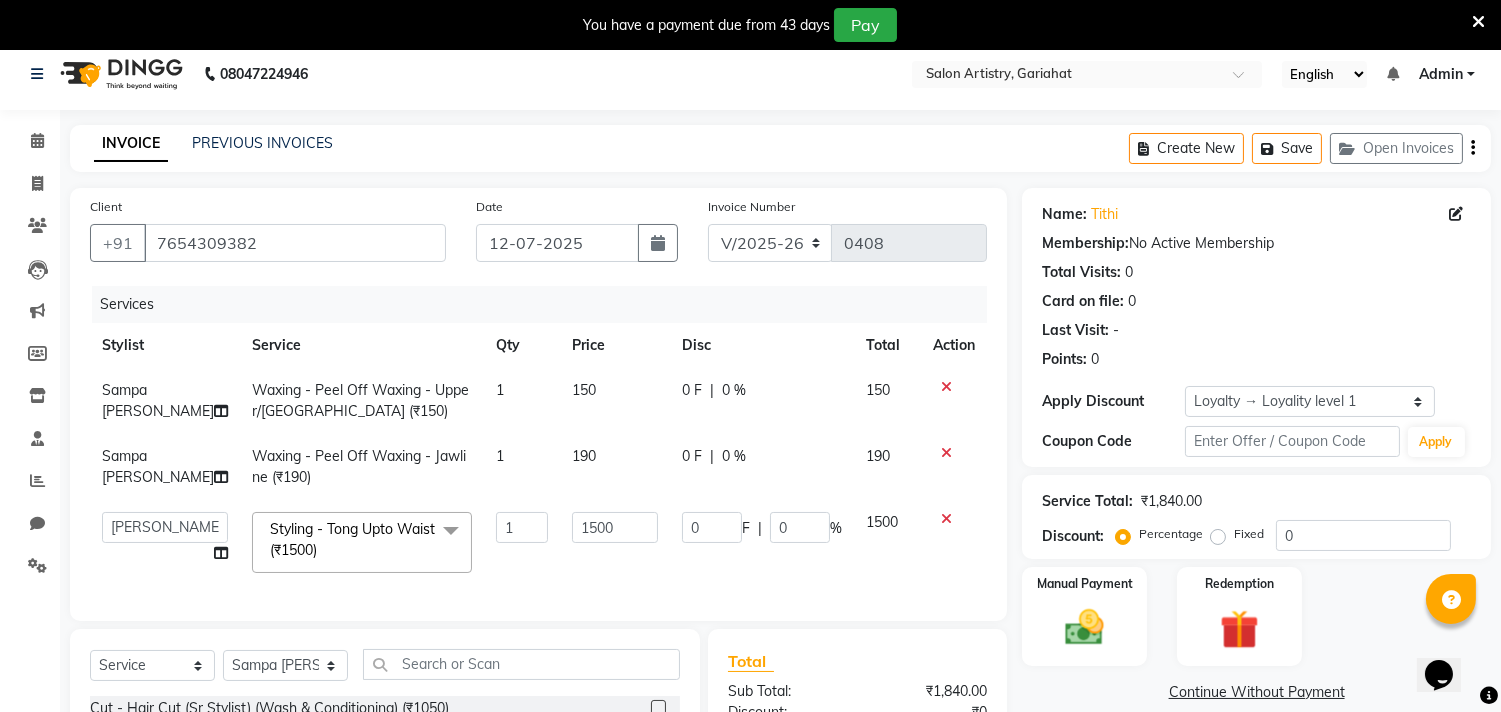 scroll, scrollTop: 0, scrollLeft: 0, axis: both 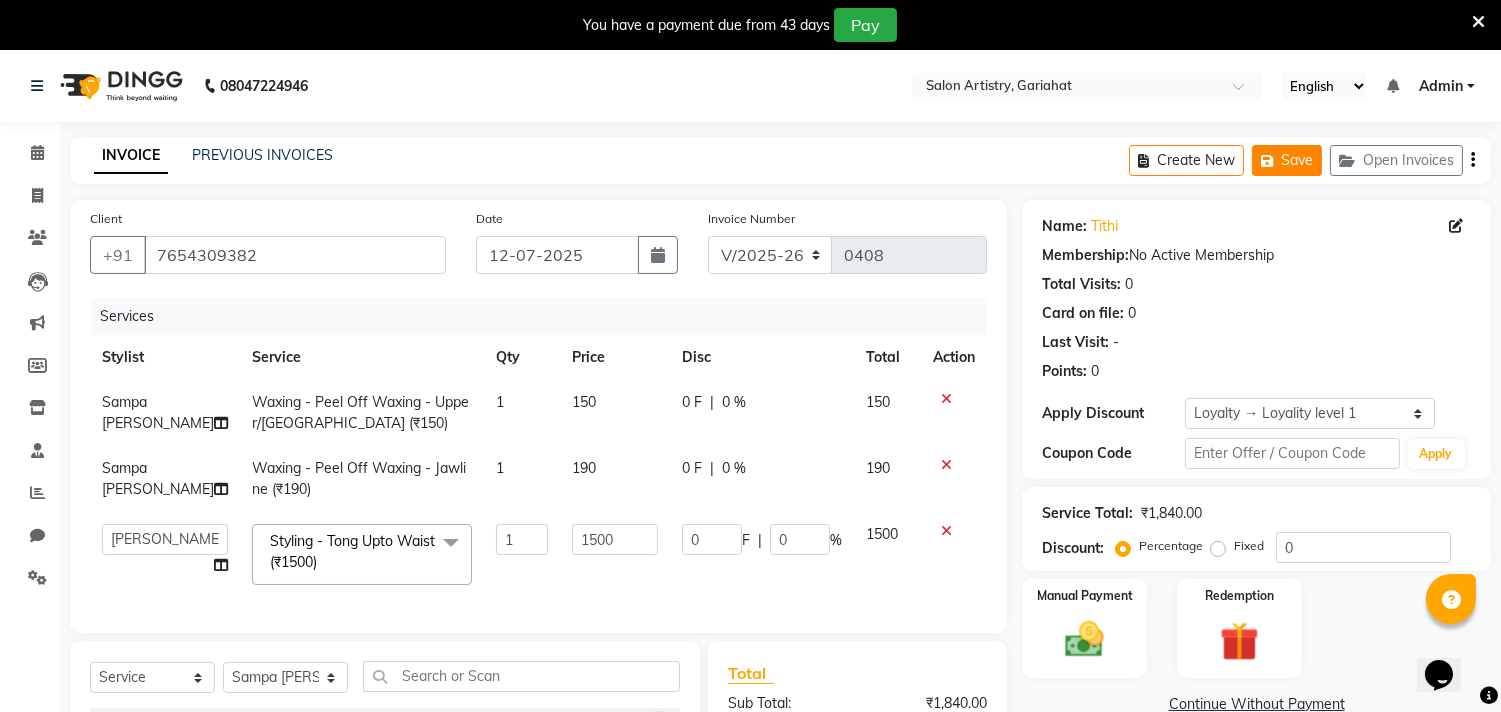 click on "Save" 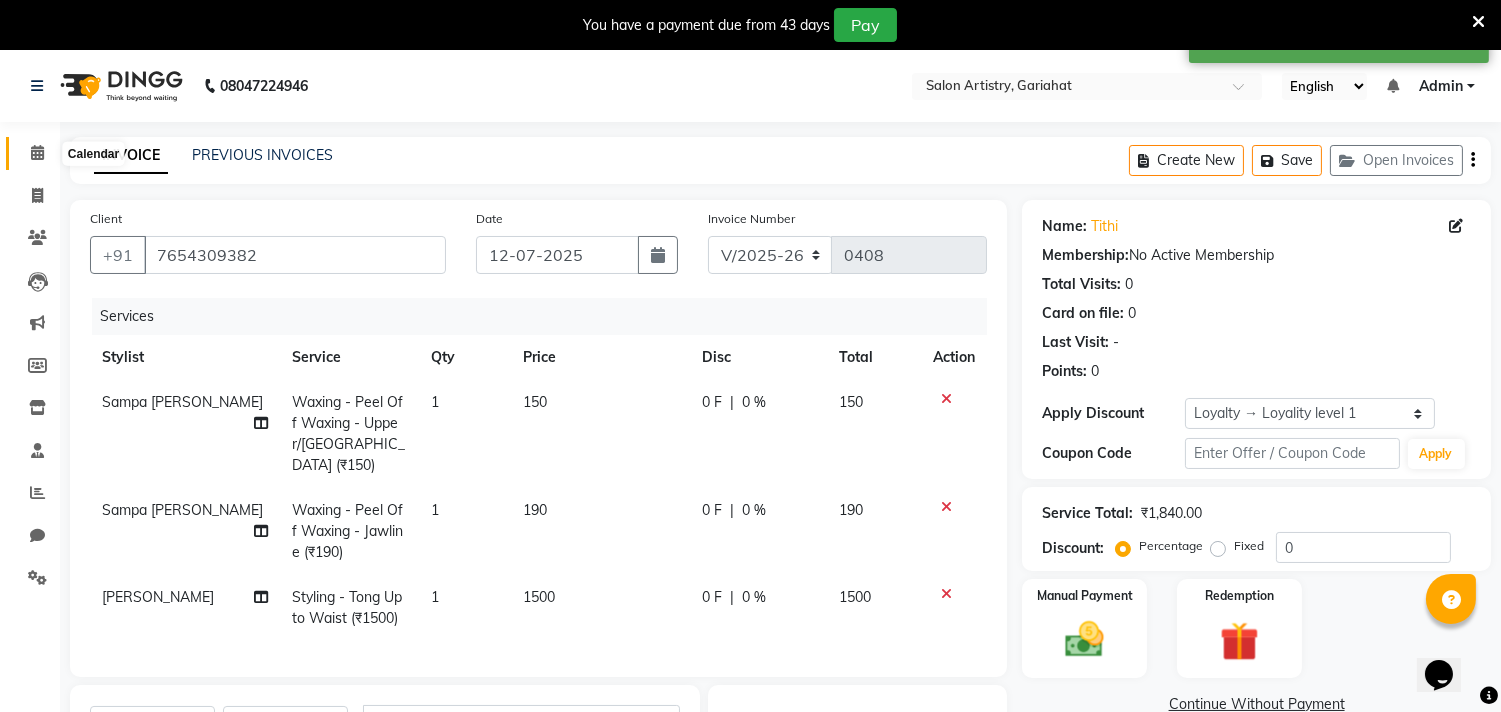 click 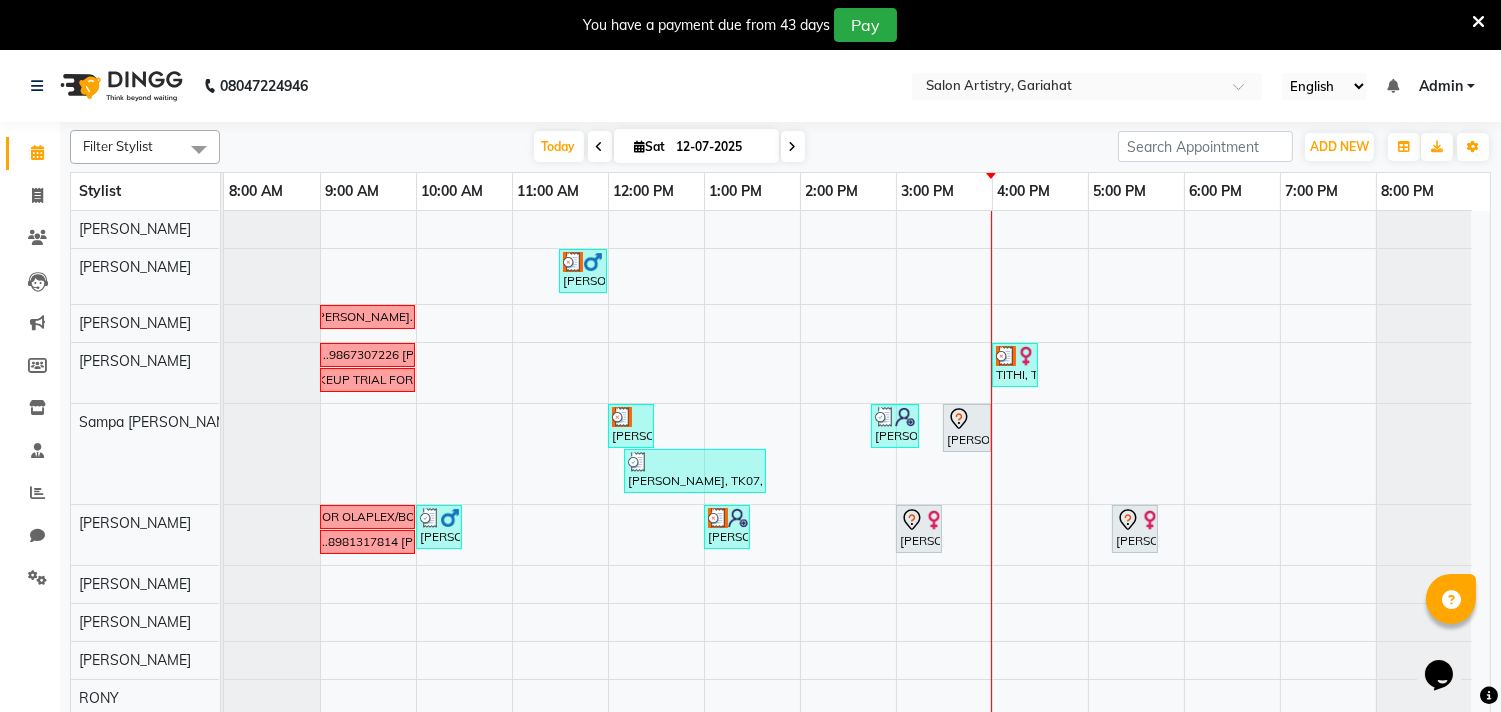 click at bounding box center (199, 149) 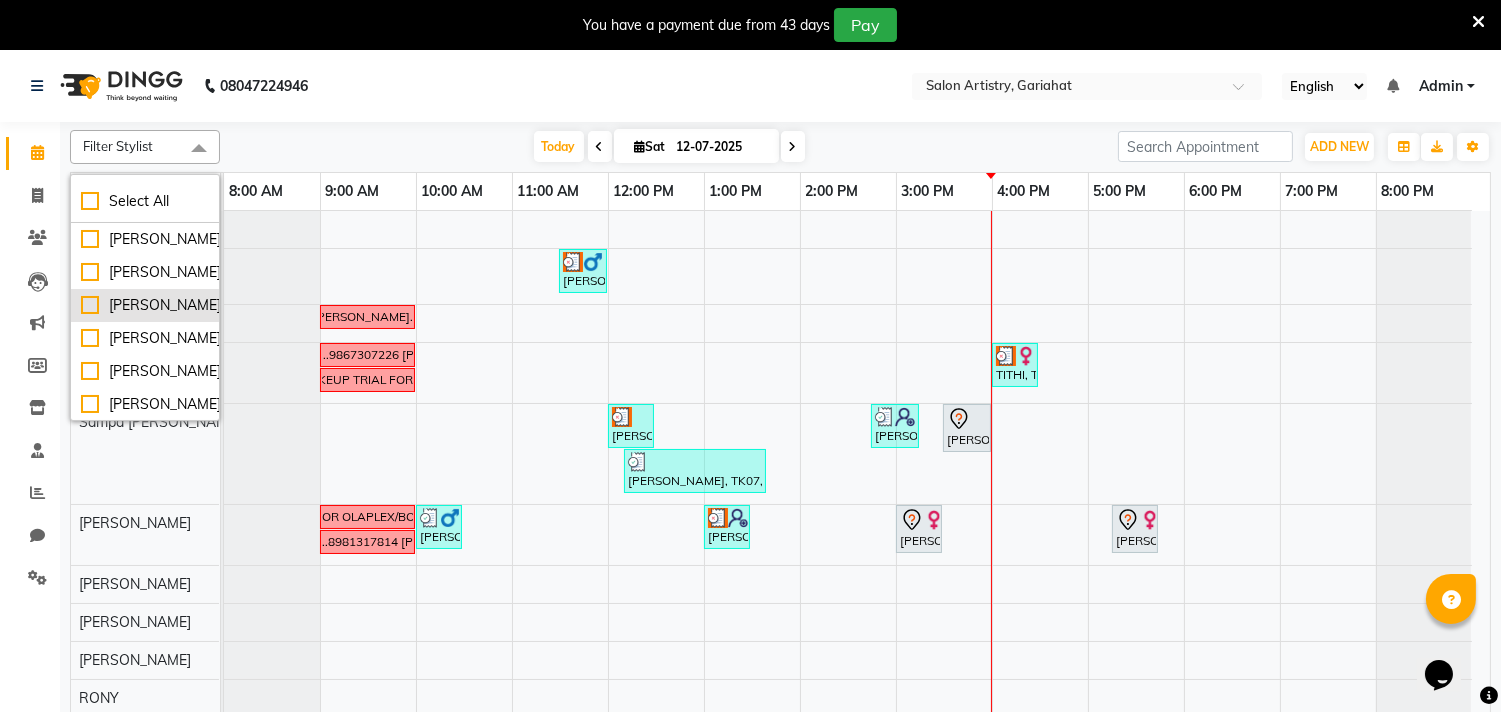 scroll, scrollTop: 222, scrollLeft: 0, axis: vertical 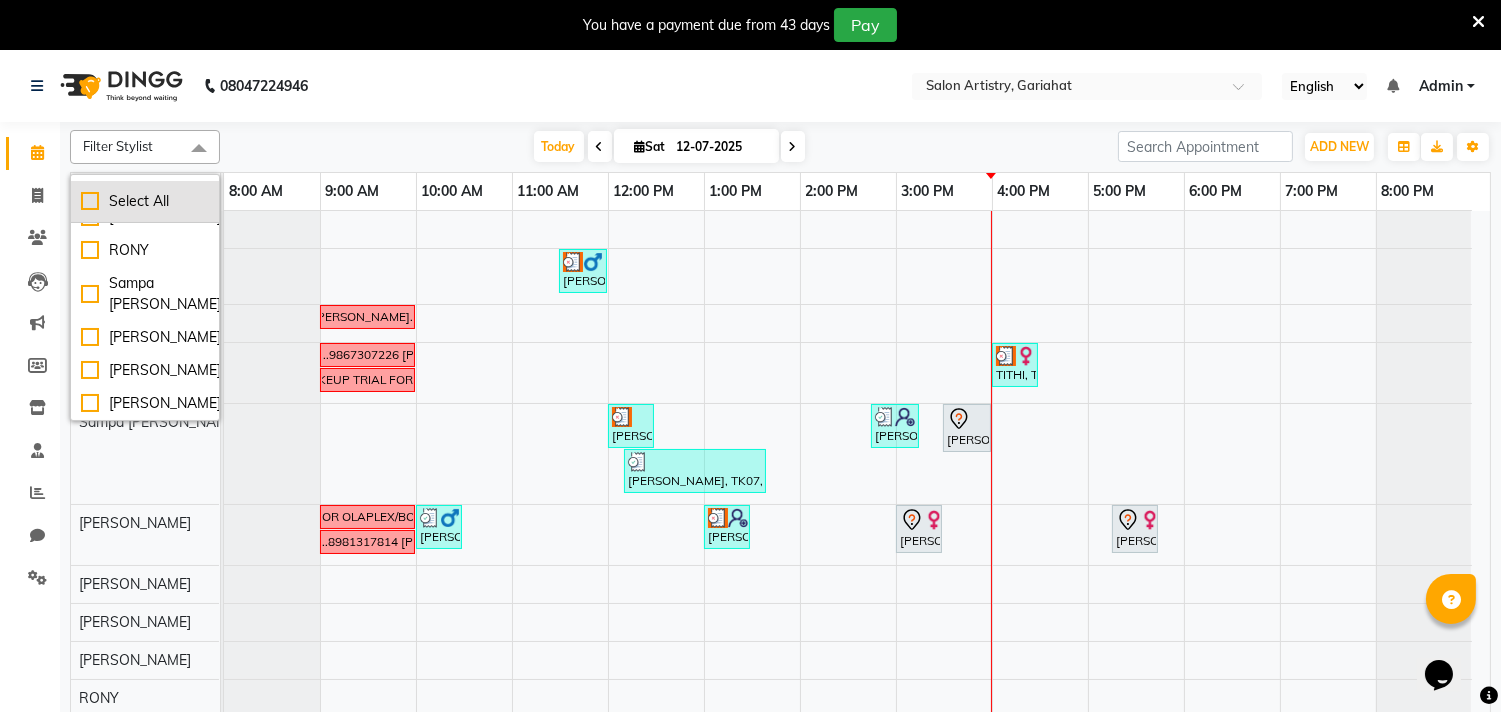 click on "Select All" at bounding box center [145, 201] 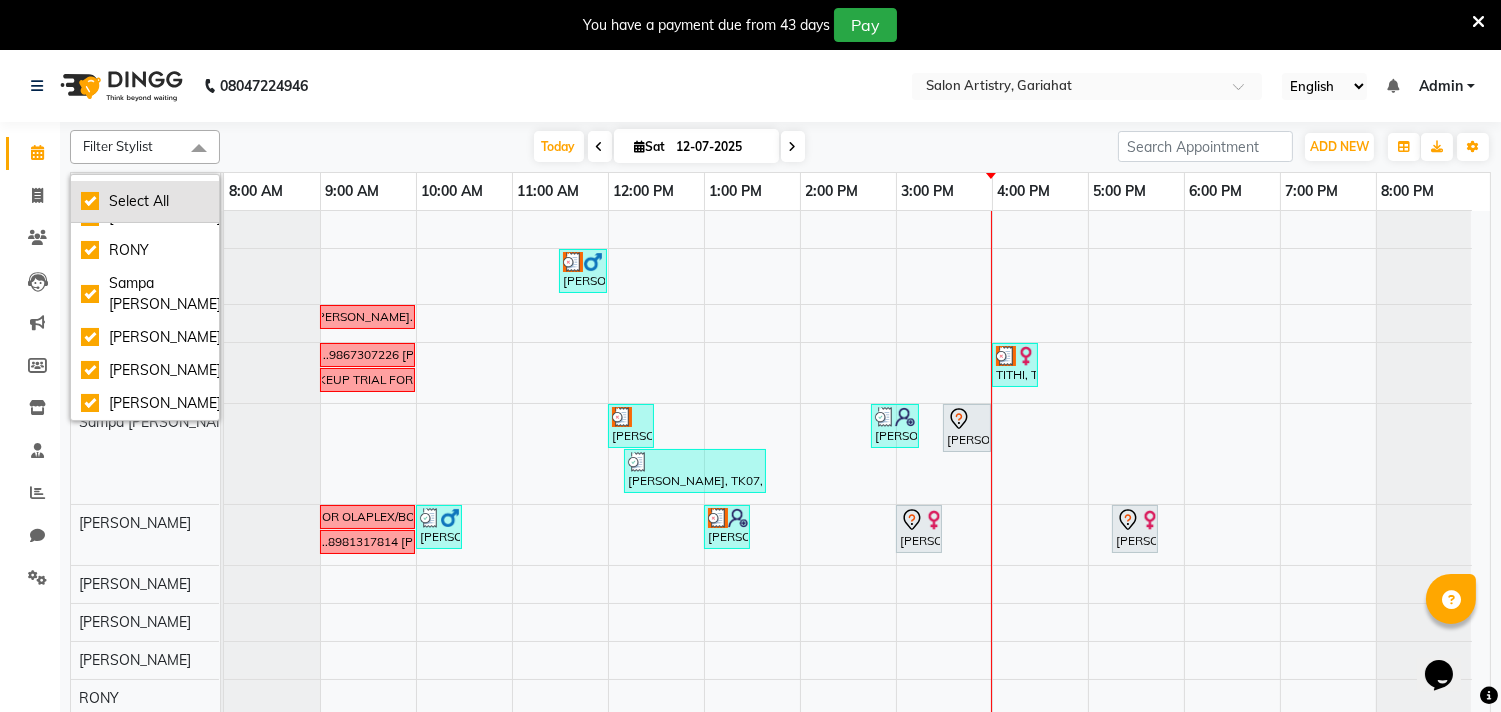 checkbox on "true" 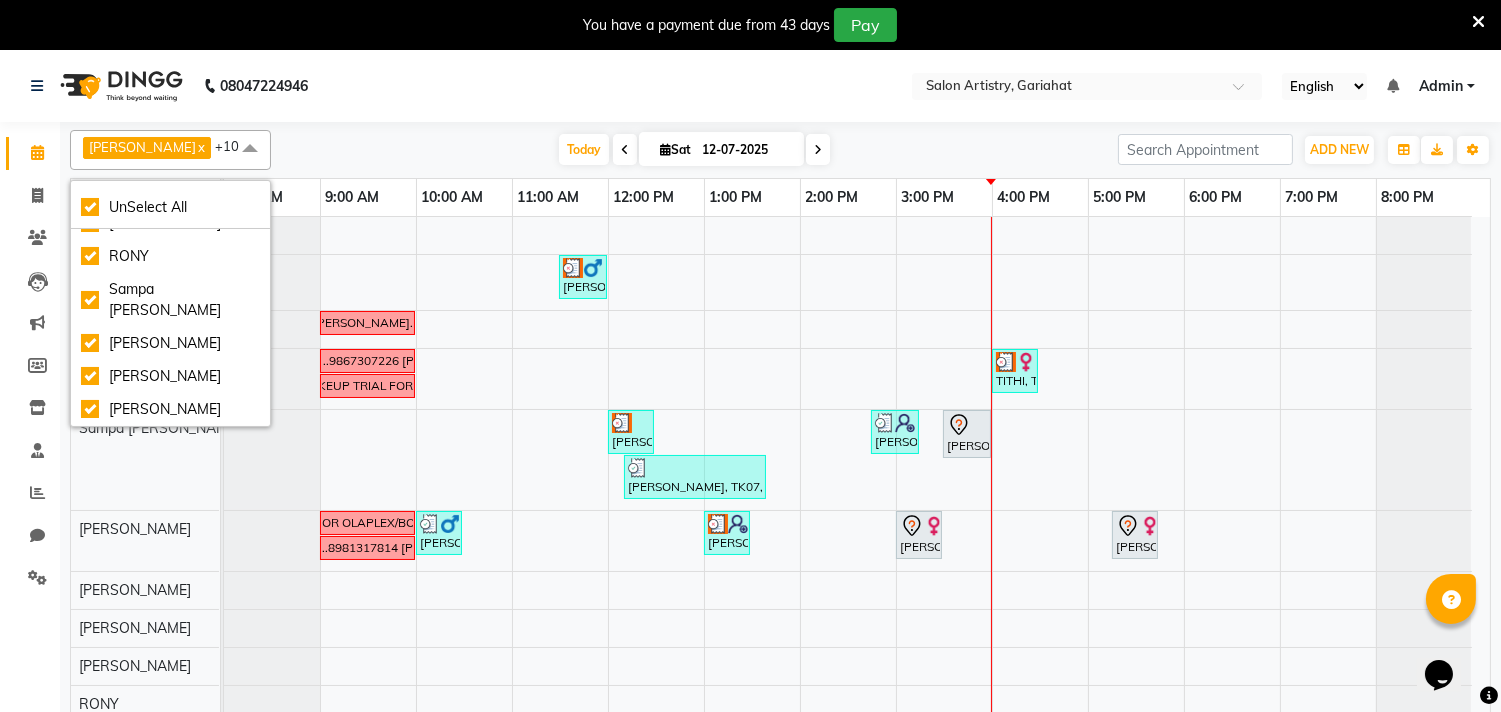 click on "08047224946 Select Location ×  Salon Artistry, Gariahat English ENGLISH Español العربية मराठी हिंदी ગુજરાતી தமிழ் 中文 Notifications nothing to show Admin Manage Profile Change Password Sign out  Version:3.15.4" 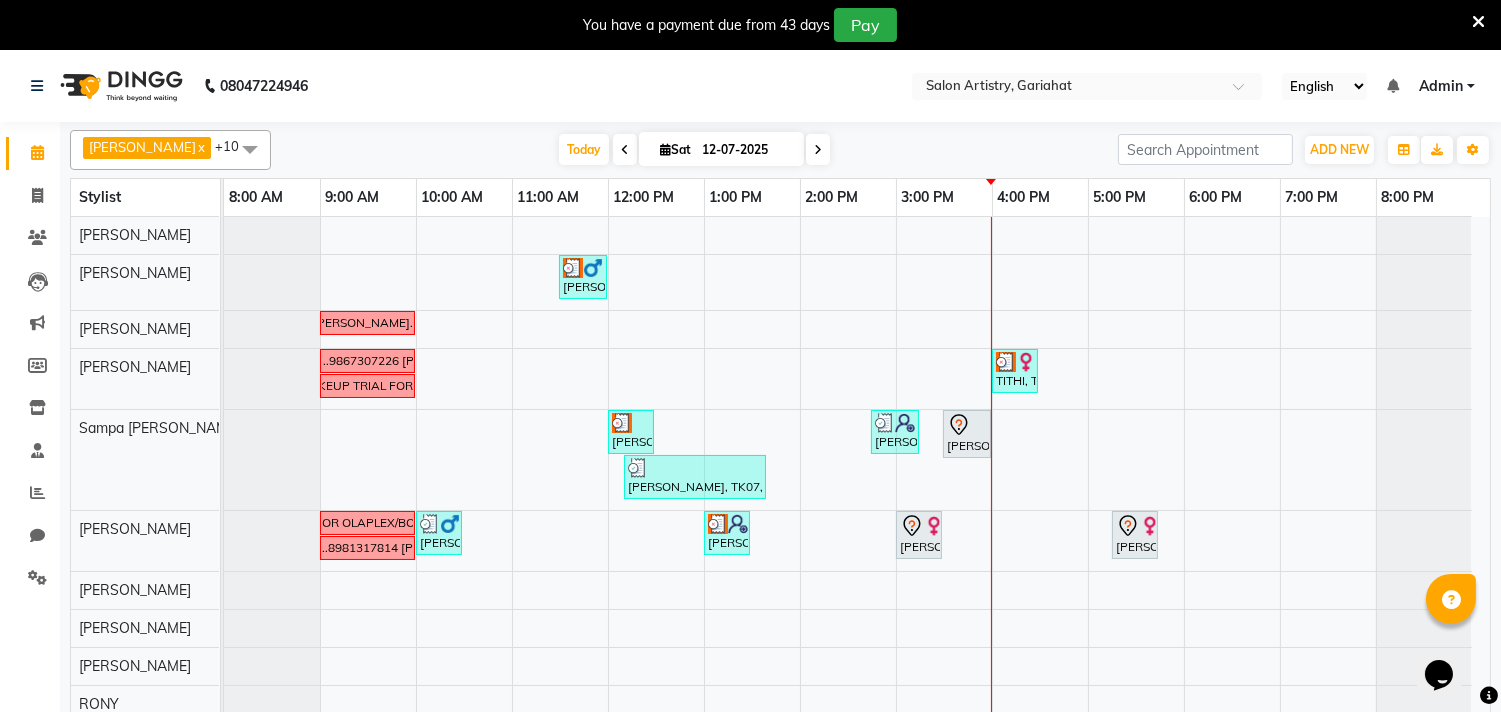 click at bounding box center (250, 149) 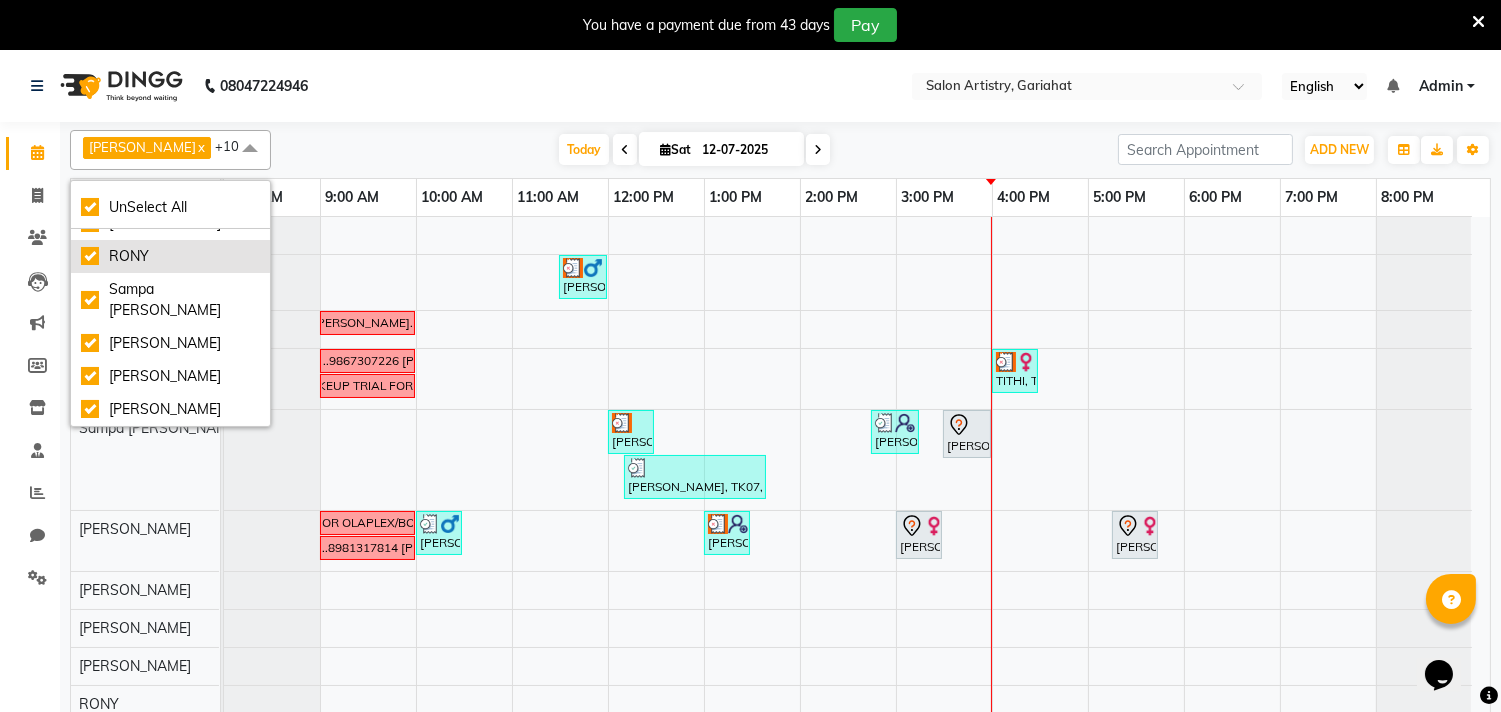 click on "RONY" at bounding box center [170, 256] 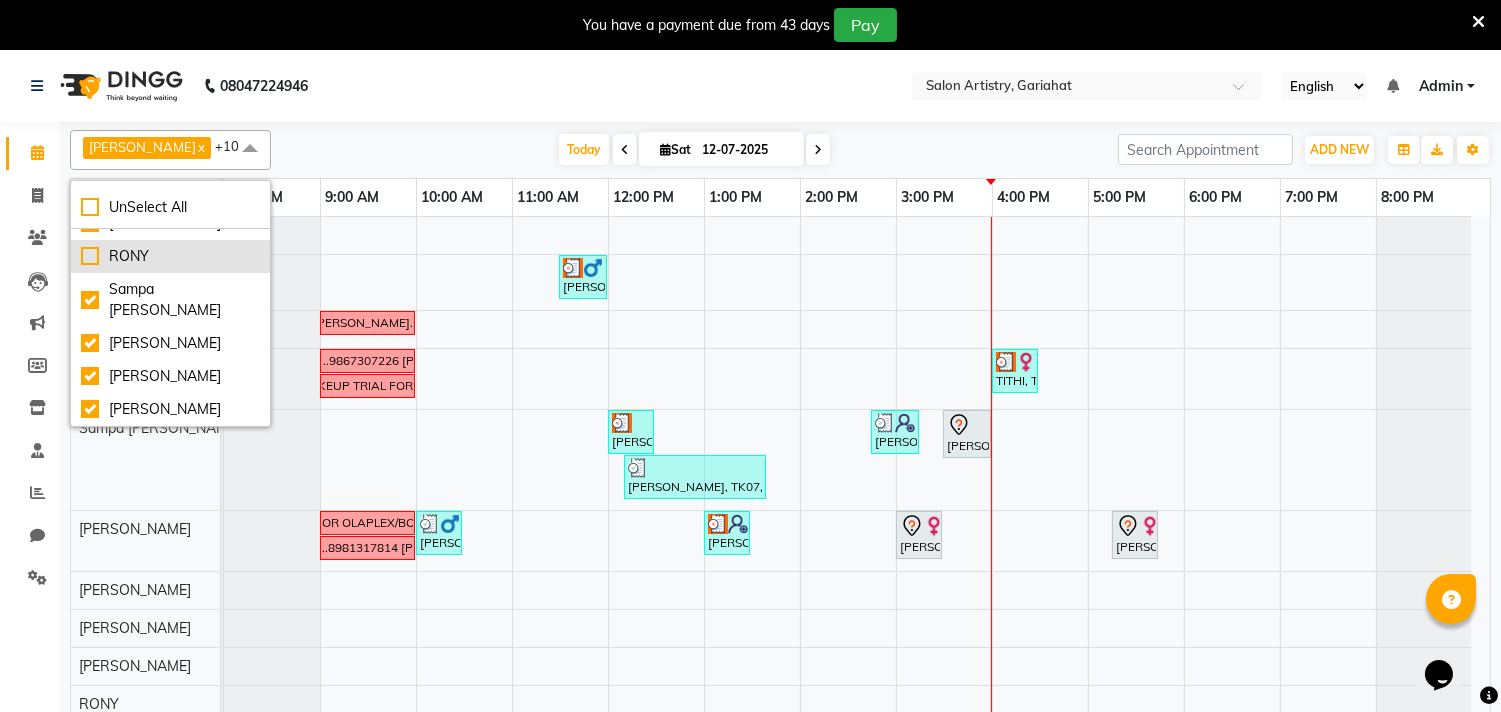 checkbox on "false" 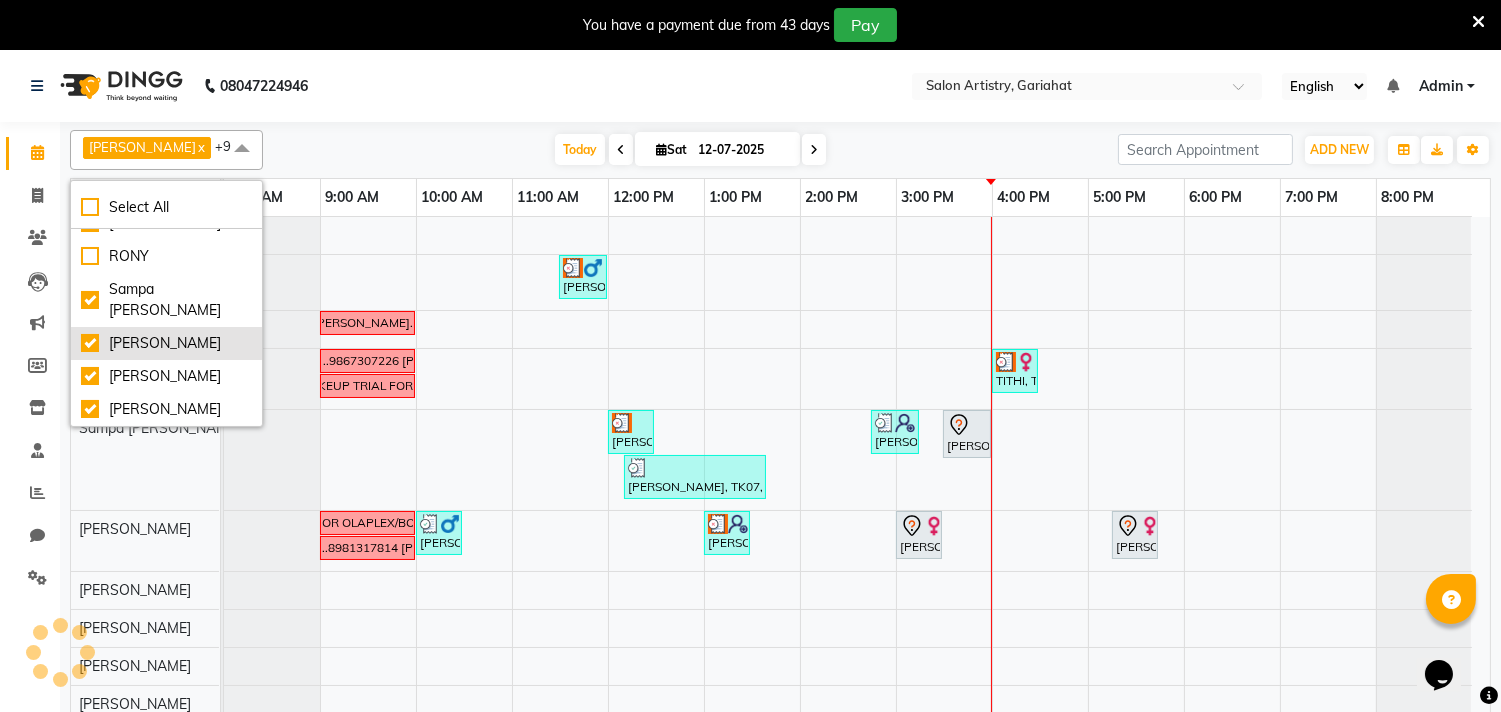 click on "[PERSON_NAME]" at bounding box center [166, 343] 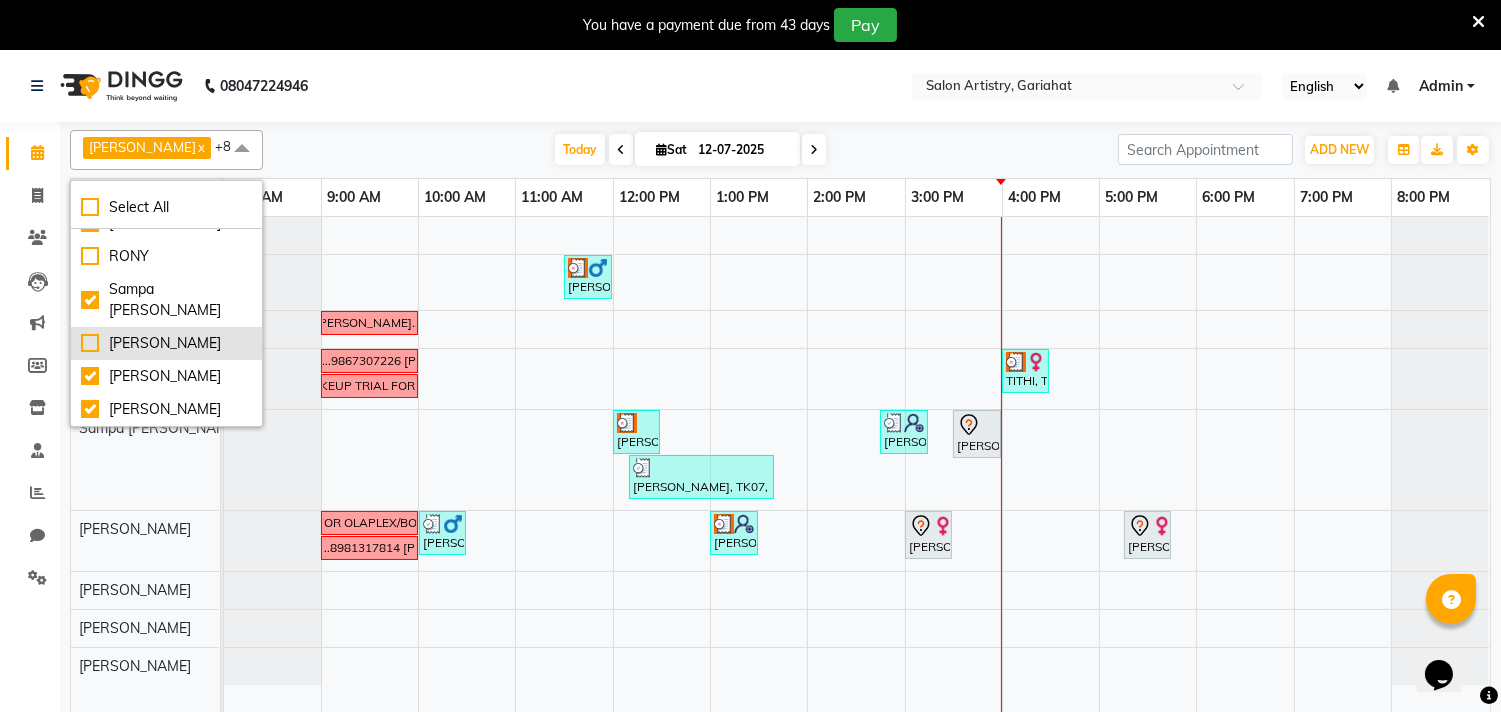 click on "[PERSON_NAME]" at bounding box center (166, 343) 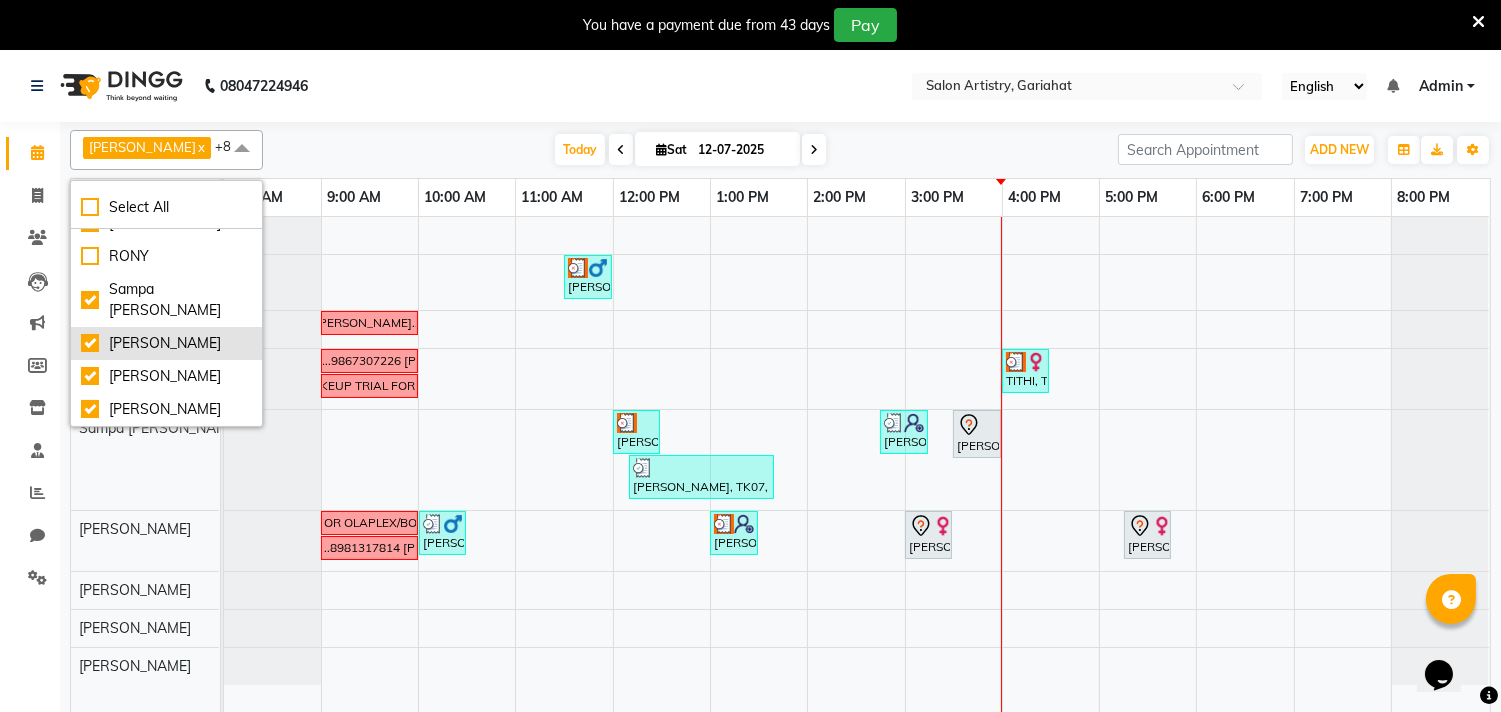 checkbox on "true" 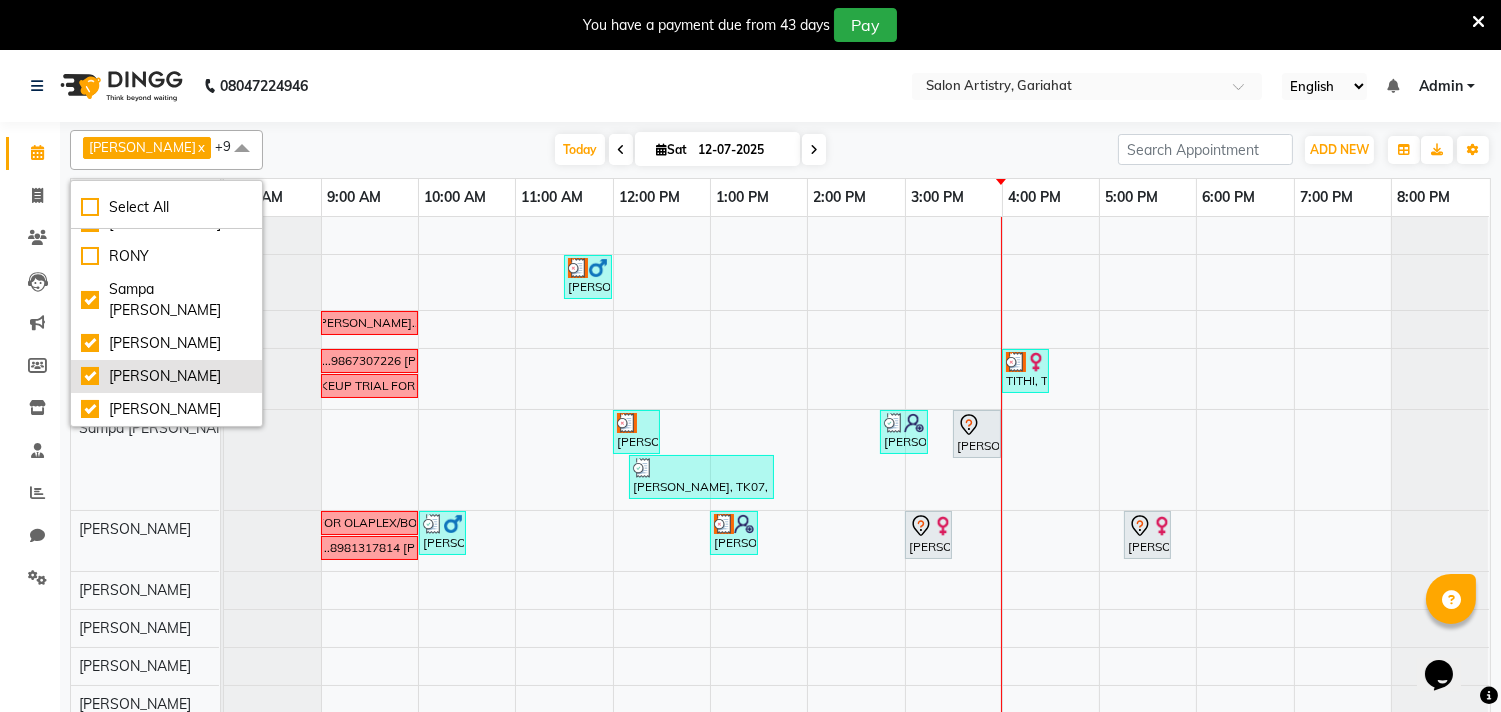 click on "[PERSON_NAME]" at bounding box center (166, 376) 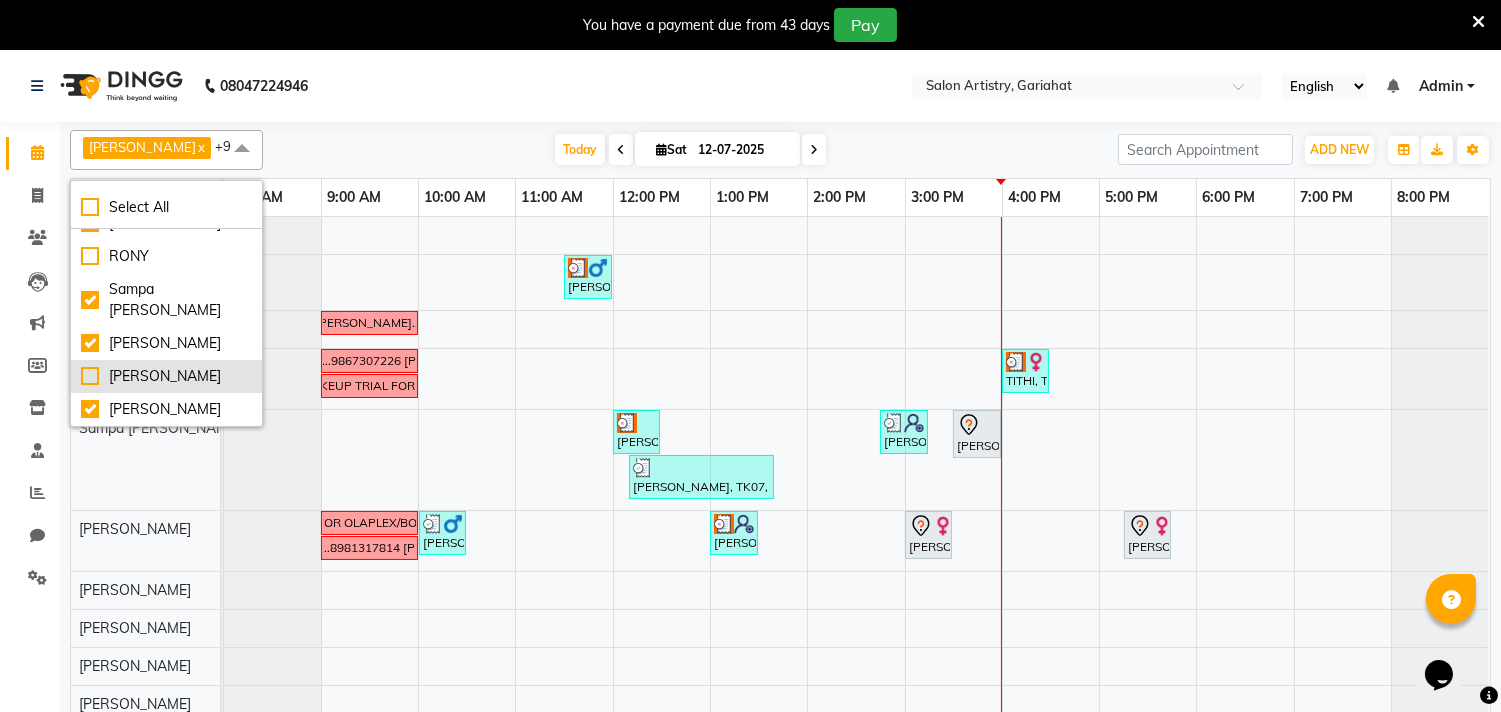 checkbox on "false" 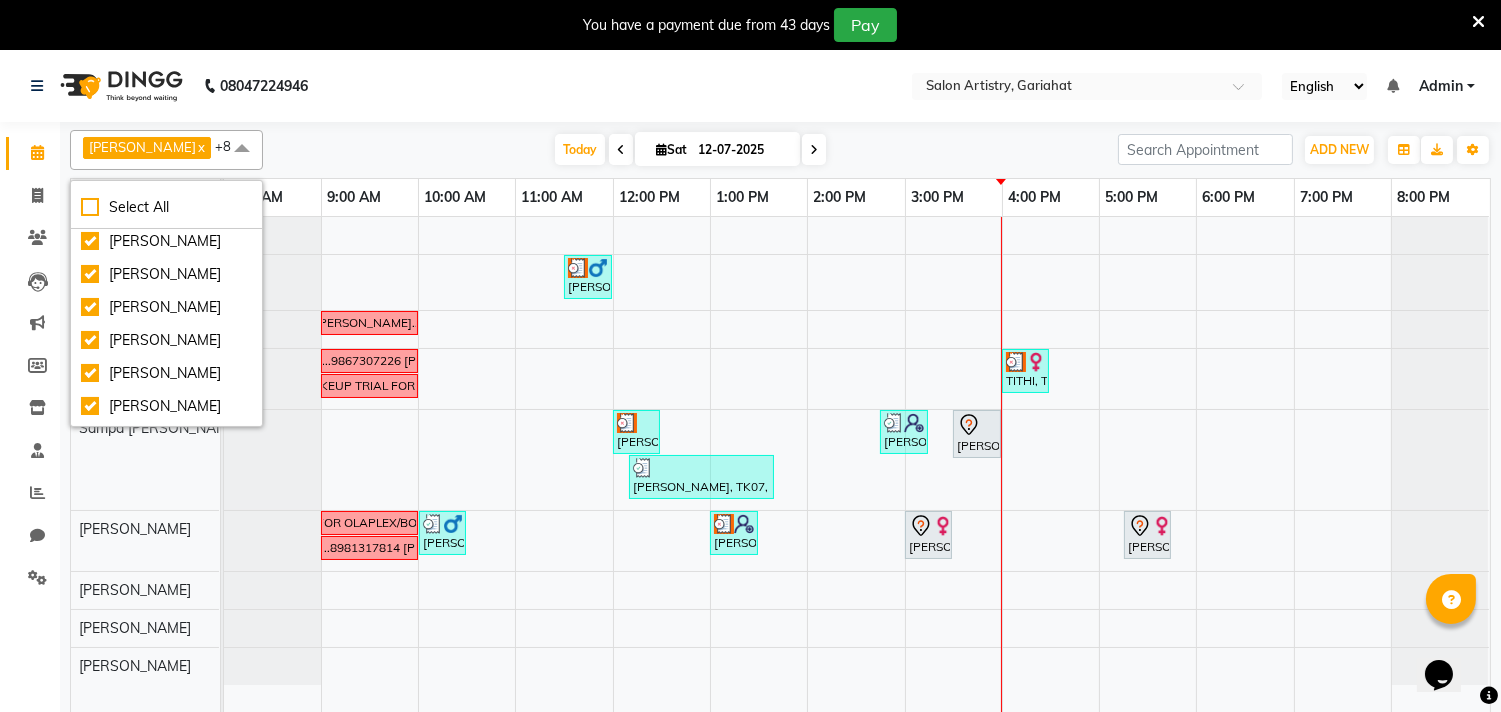 scroll, scrollTop: 0, scrollLeft: 0, axis: both 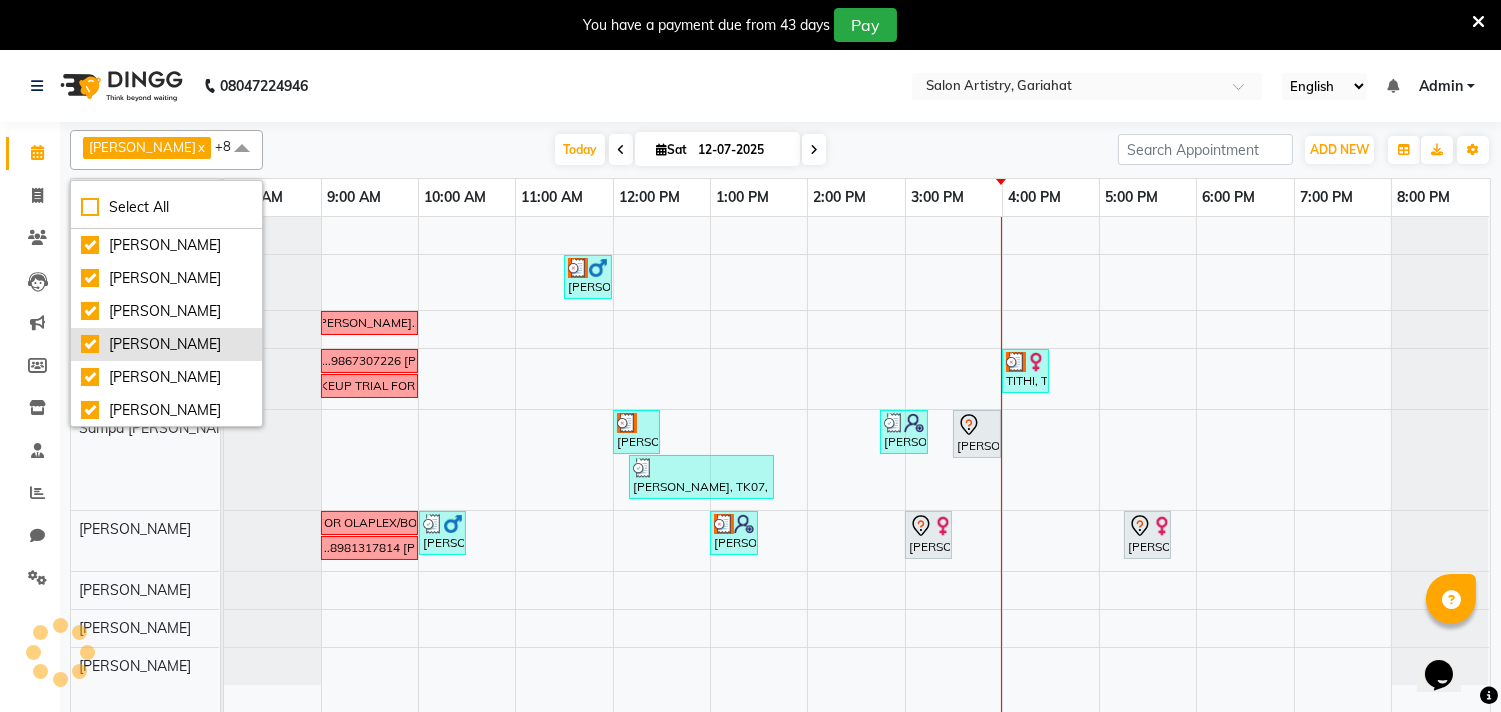 click on "[PERSON_NAME]" at bounding box center (166, 344) 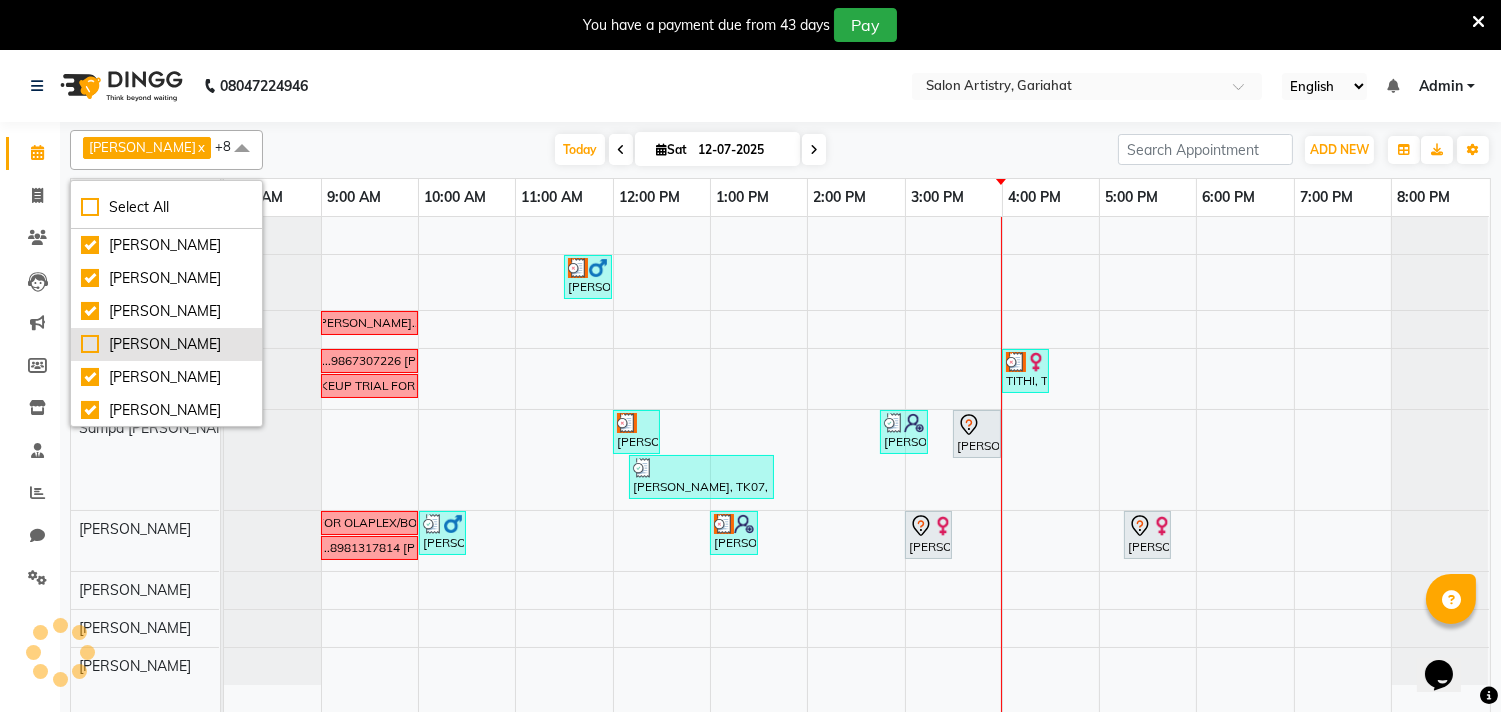checkbox on "false" 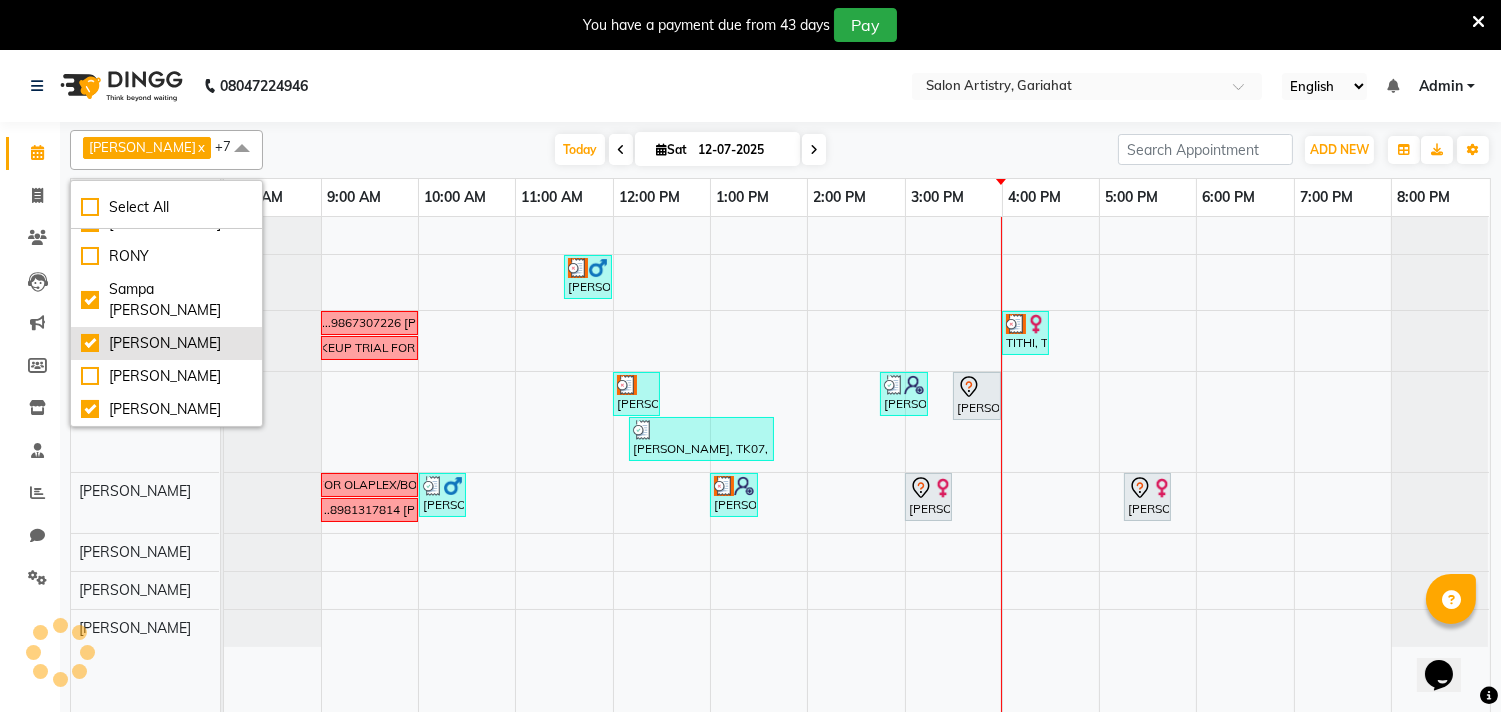 scroll, scrollTop: 228, scrollLeft: 0, axis: vertical 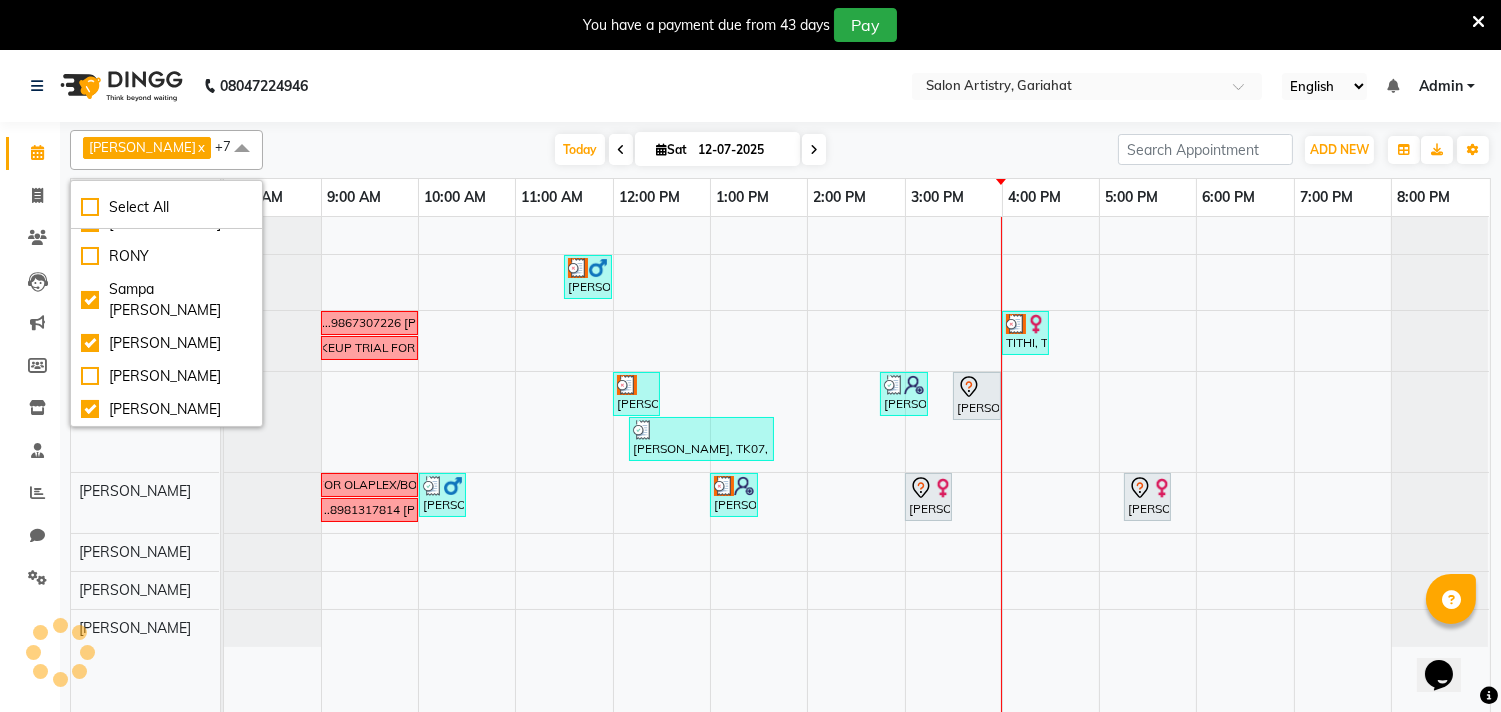 click on "08047224946 Select Location ×  Salon Artistry, Gariahat English ENGLISH Español العربية मराठी हिंदी ગુજરાતી தமிழ் 中文 Notifications nothing to show Admin Manage Profile Change Password Sign out  Version:3.15.4" 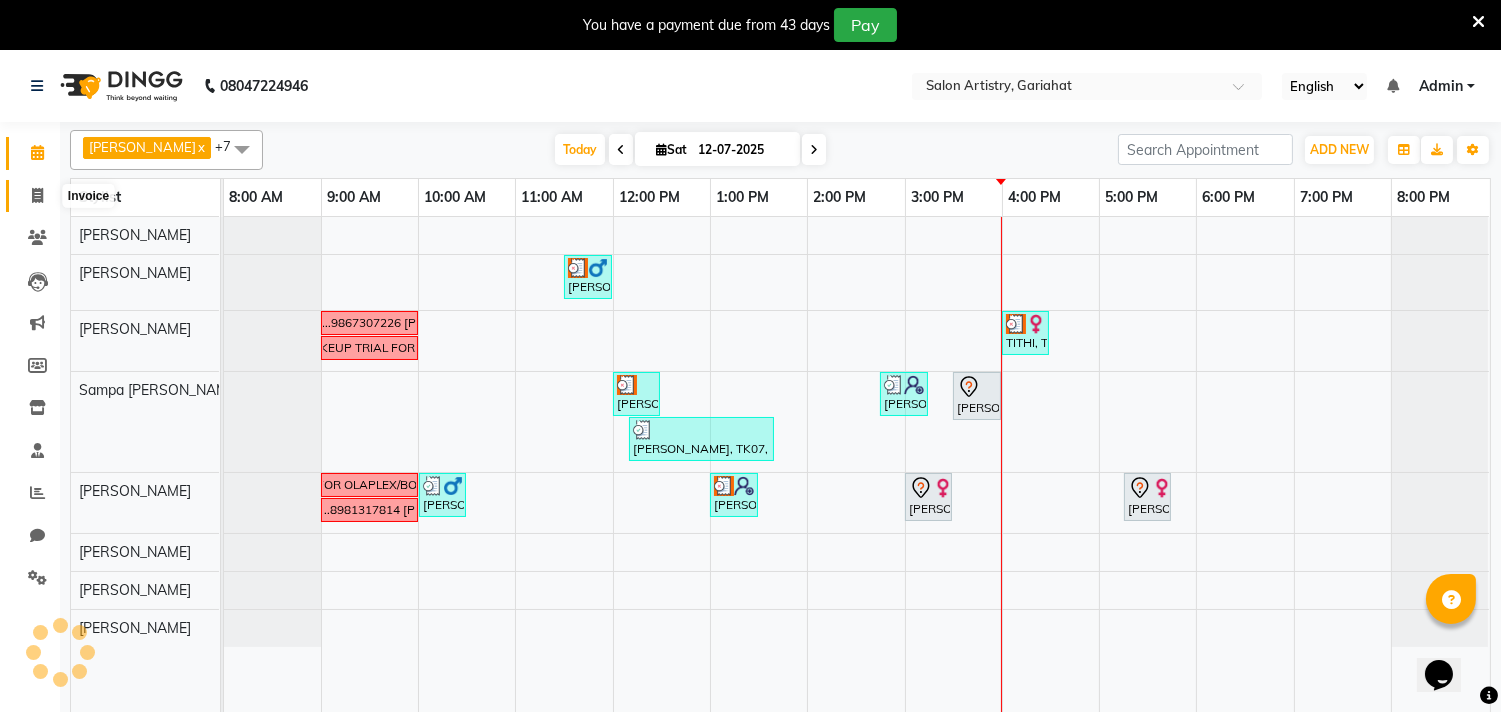click 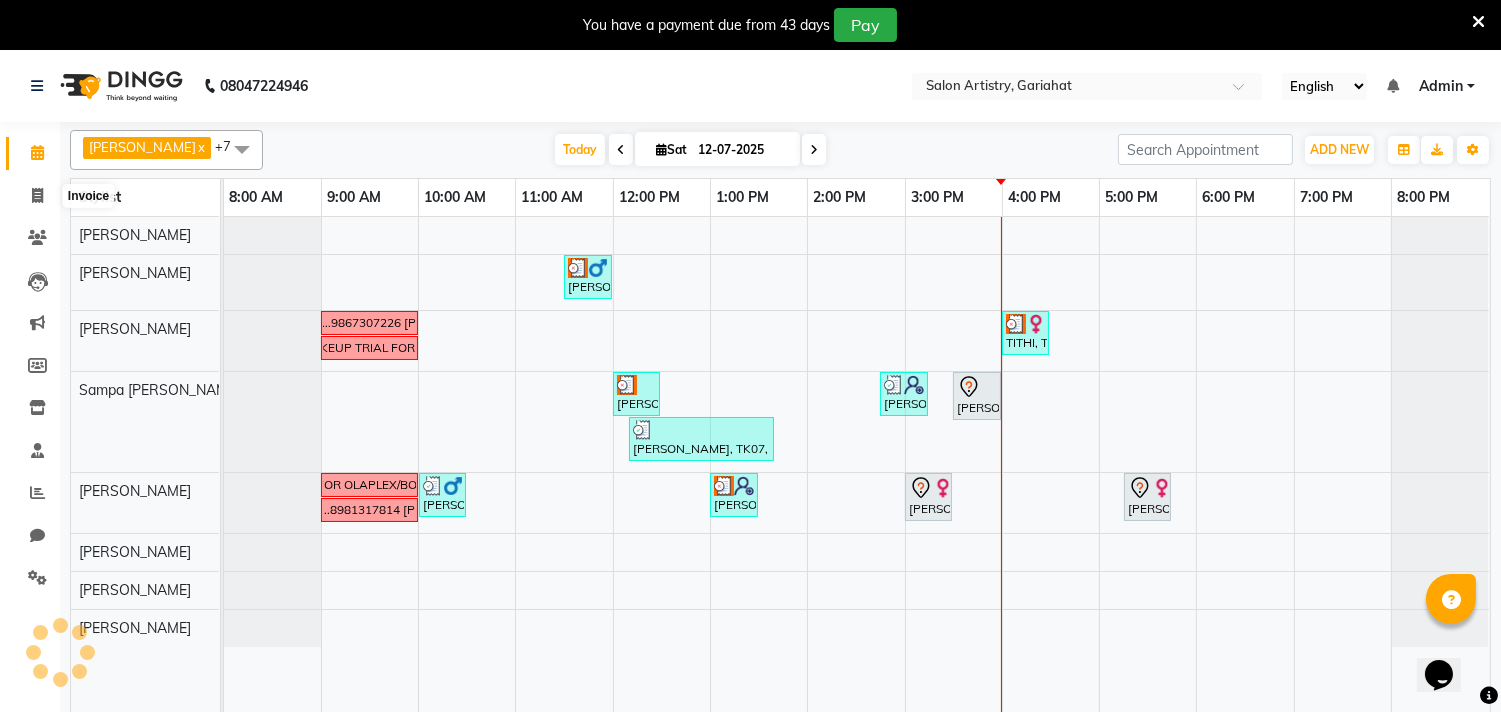 select on "8368" 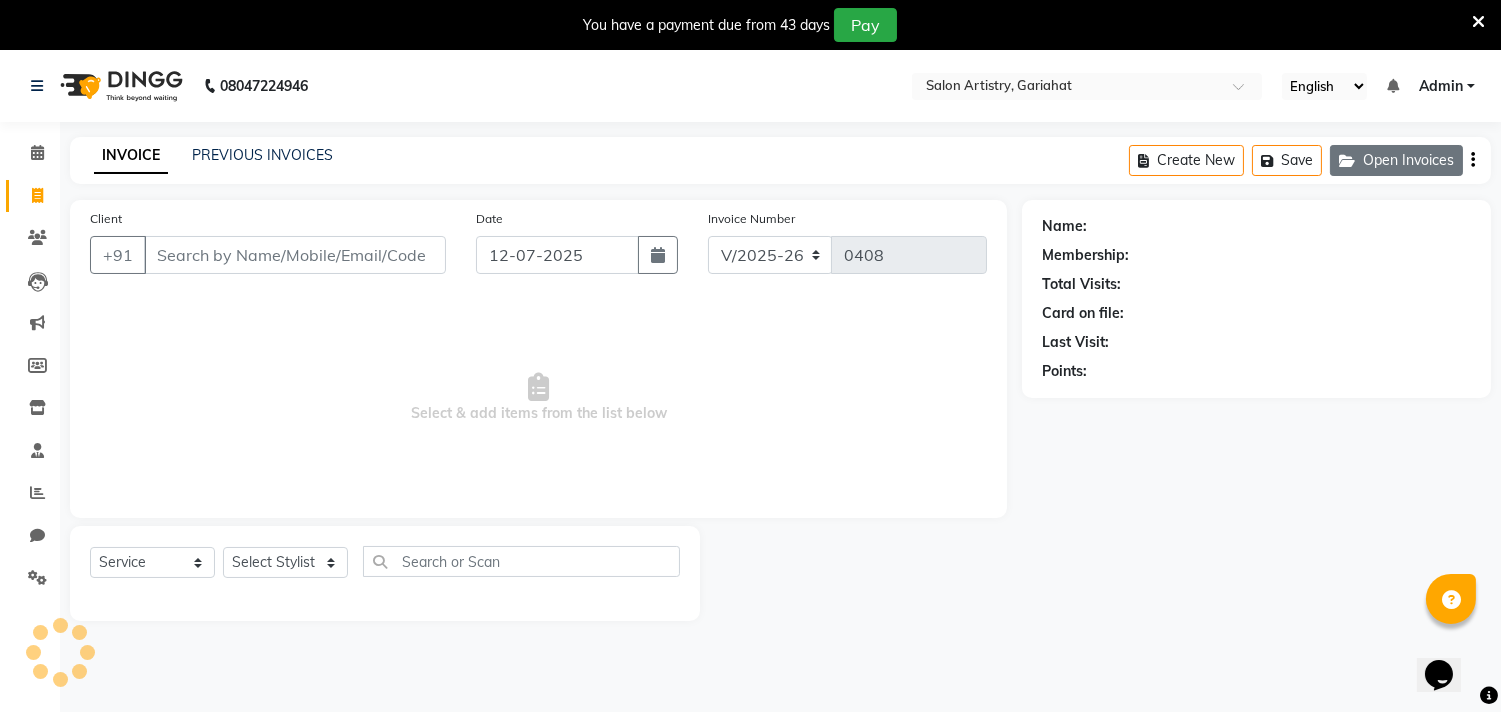 click on "Open Invoices" 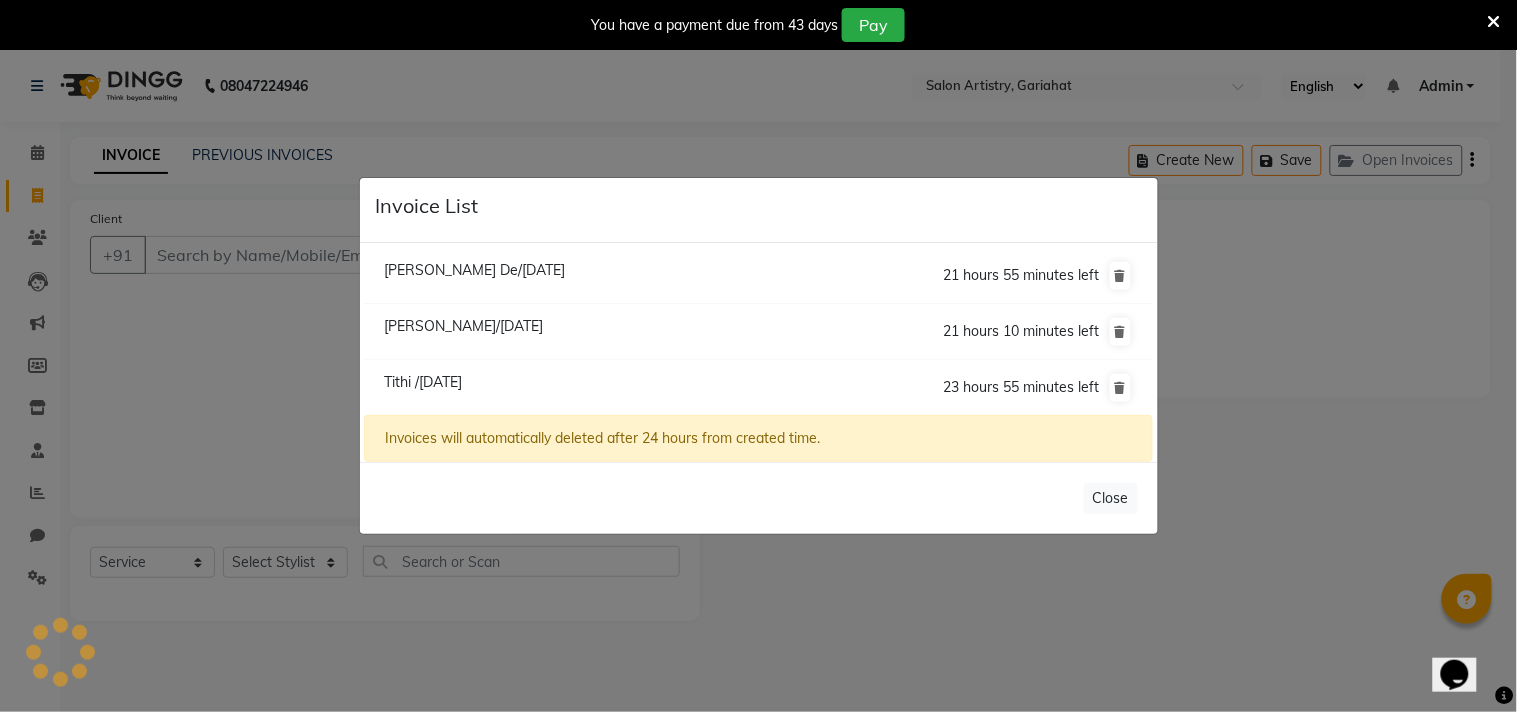 click on "Tithi /12 July 2025" 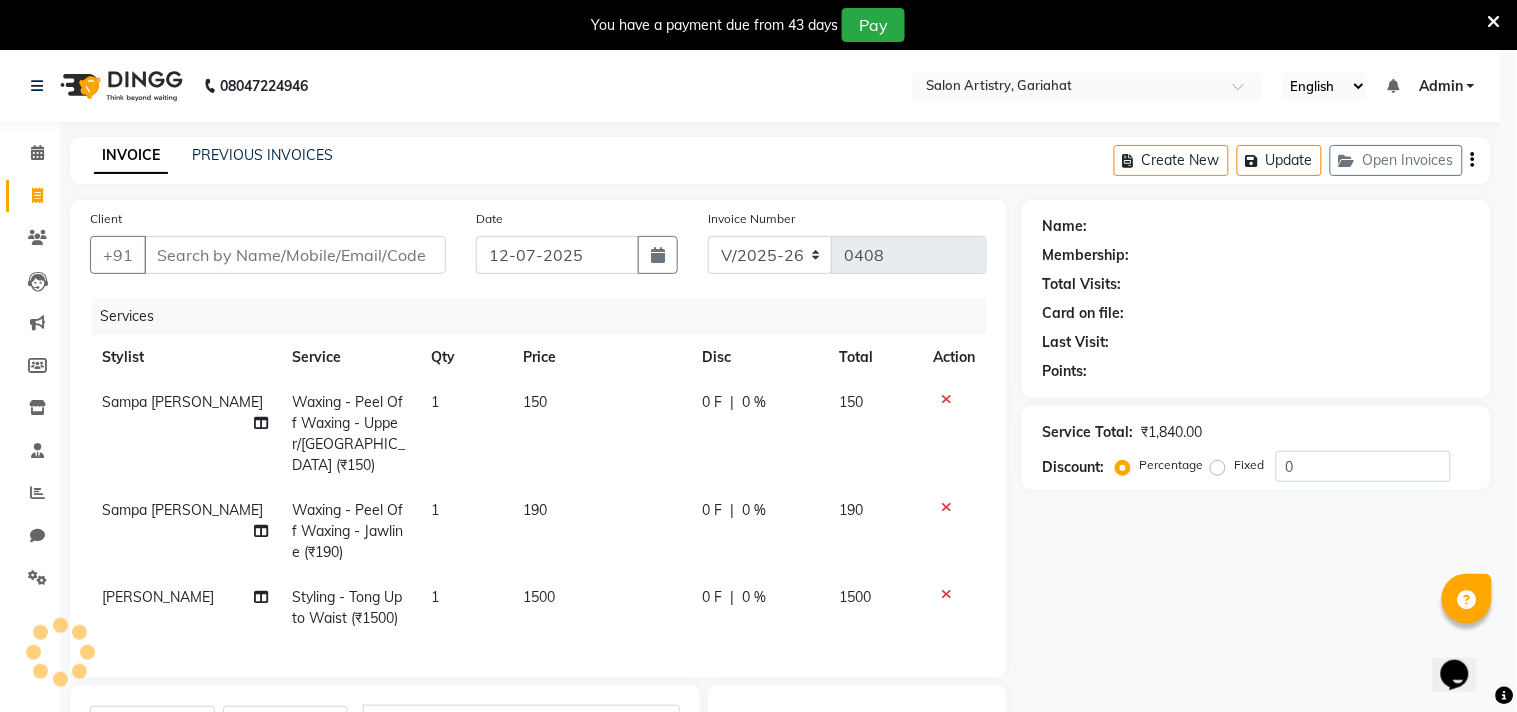 type on "7654309382" 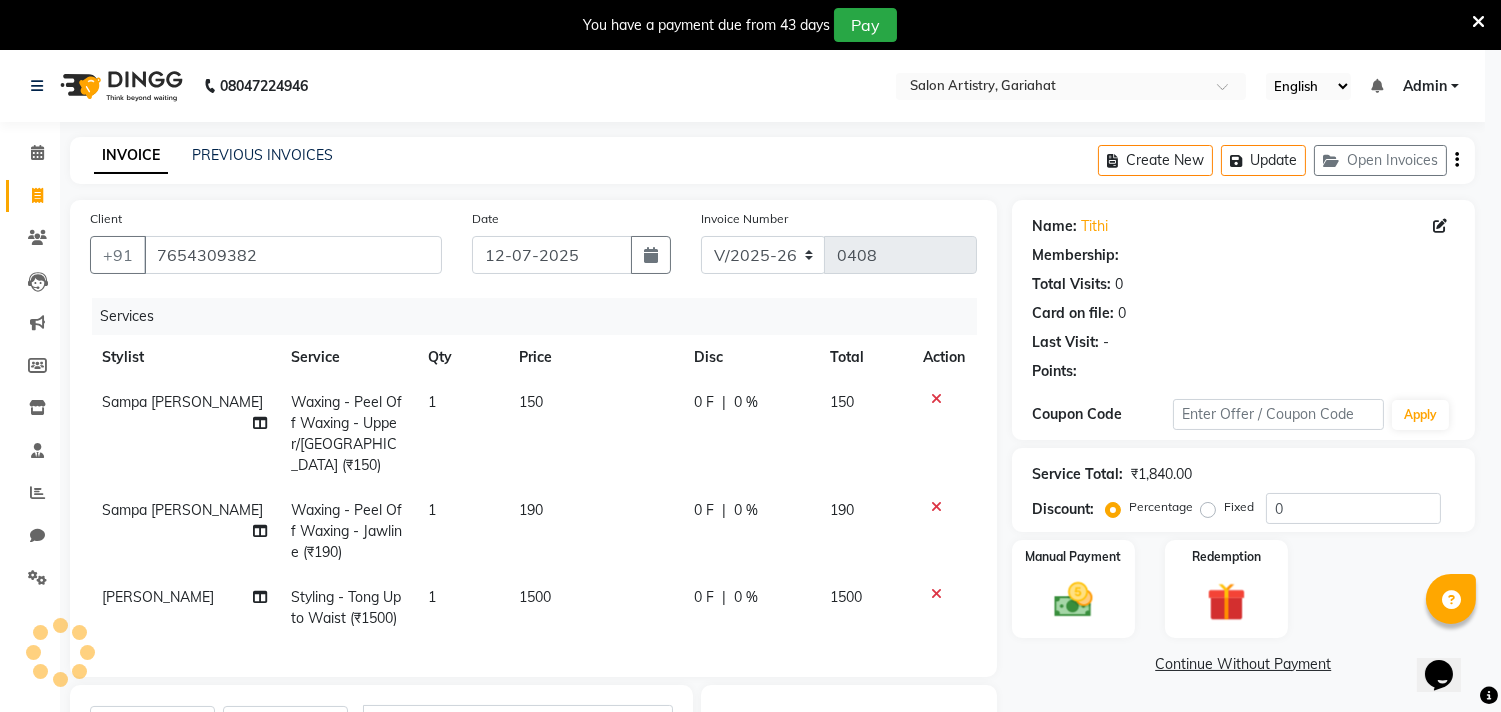 select on "1: Object" 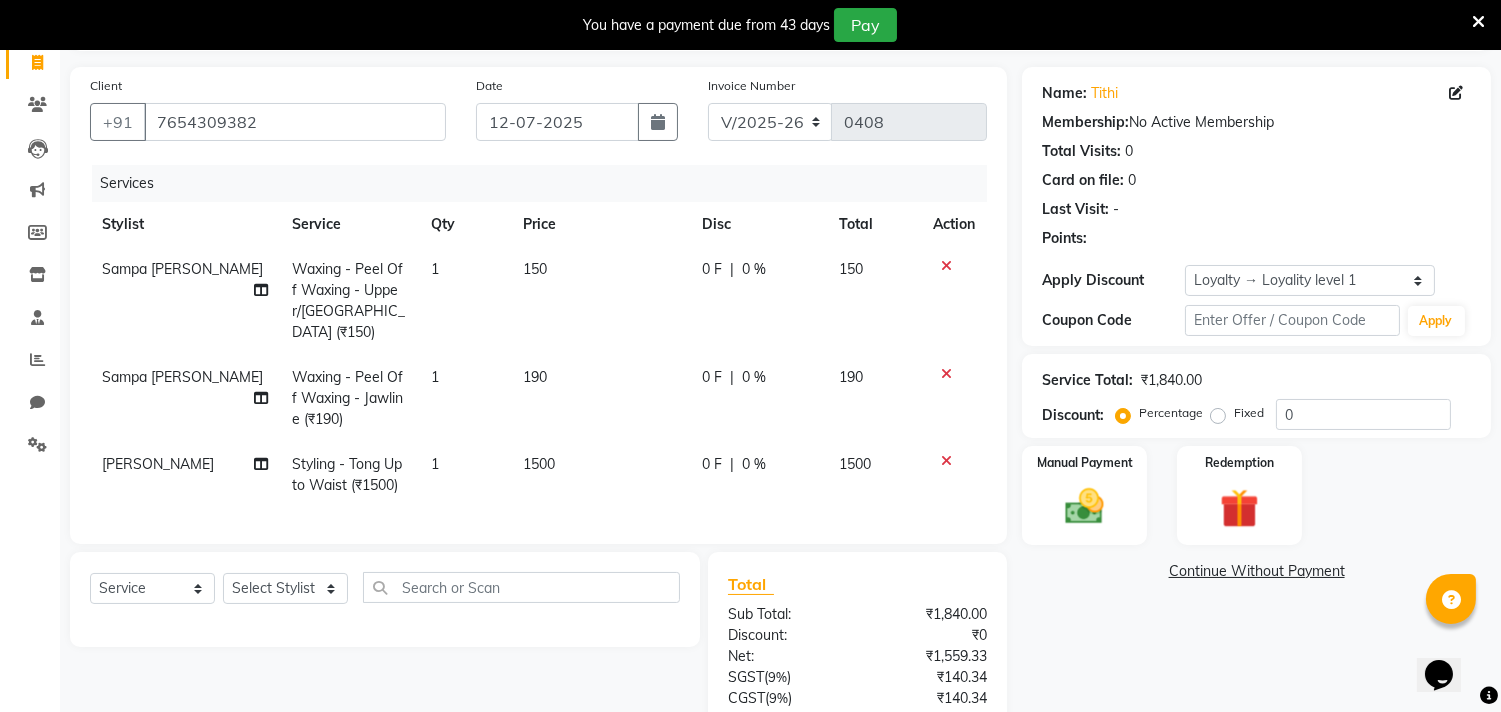 scroll, scrollTop: 222, scrollLeft: 0, axis: vertical 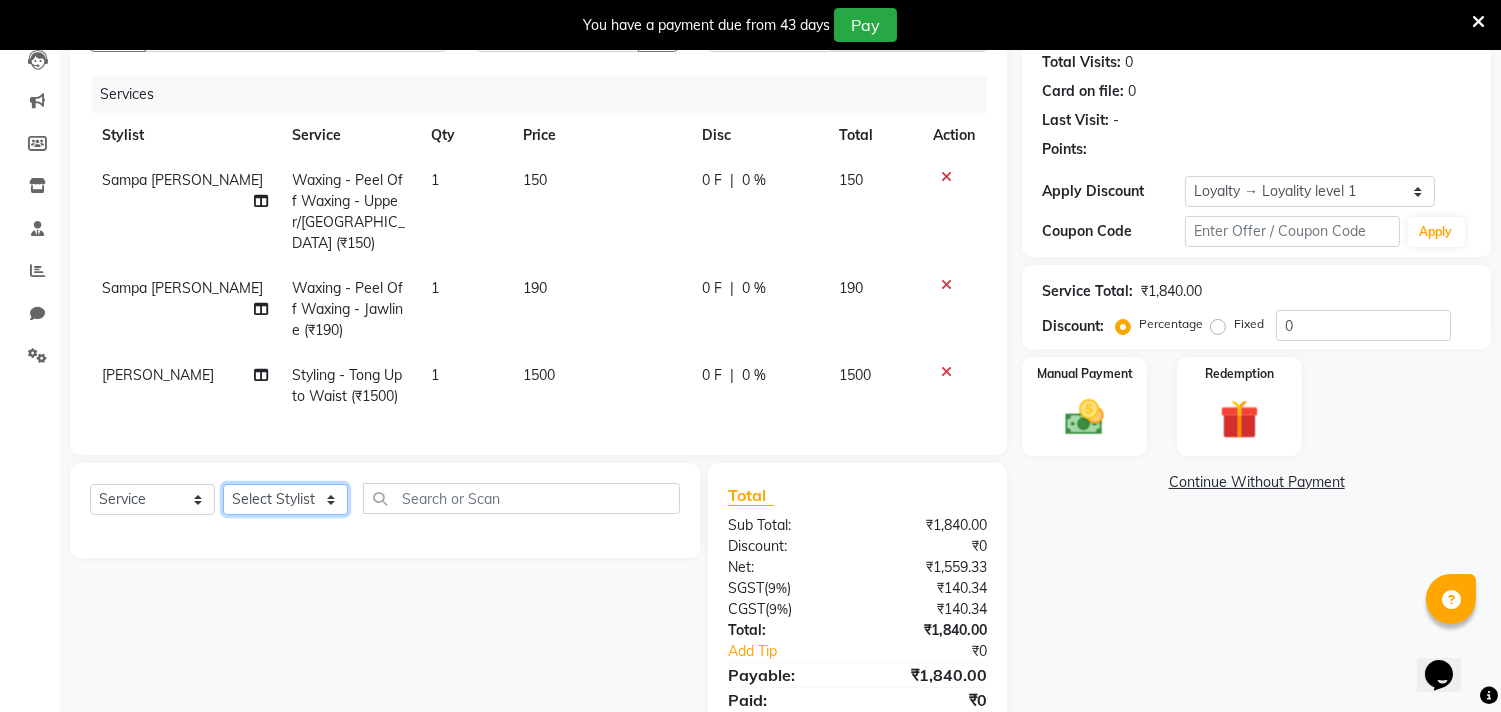 click on "Select Stylist [PERSON_NAME] Puja [PERSON_NAME] [PERSON_NAME] [PERSON_NAME] [PERSON_NAME] [PERSON_NAME] [PERSON_NAME] [PERSON_NAME]" 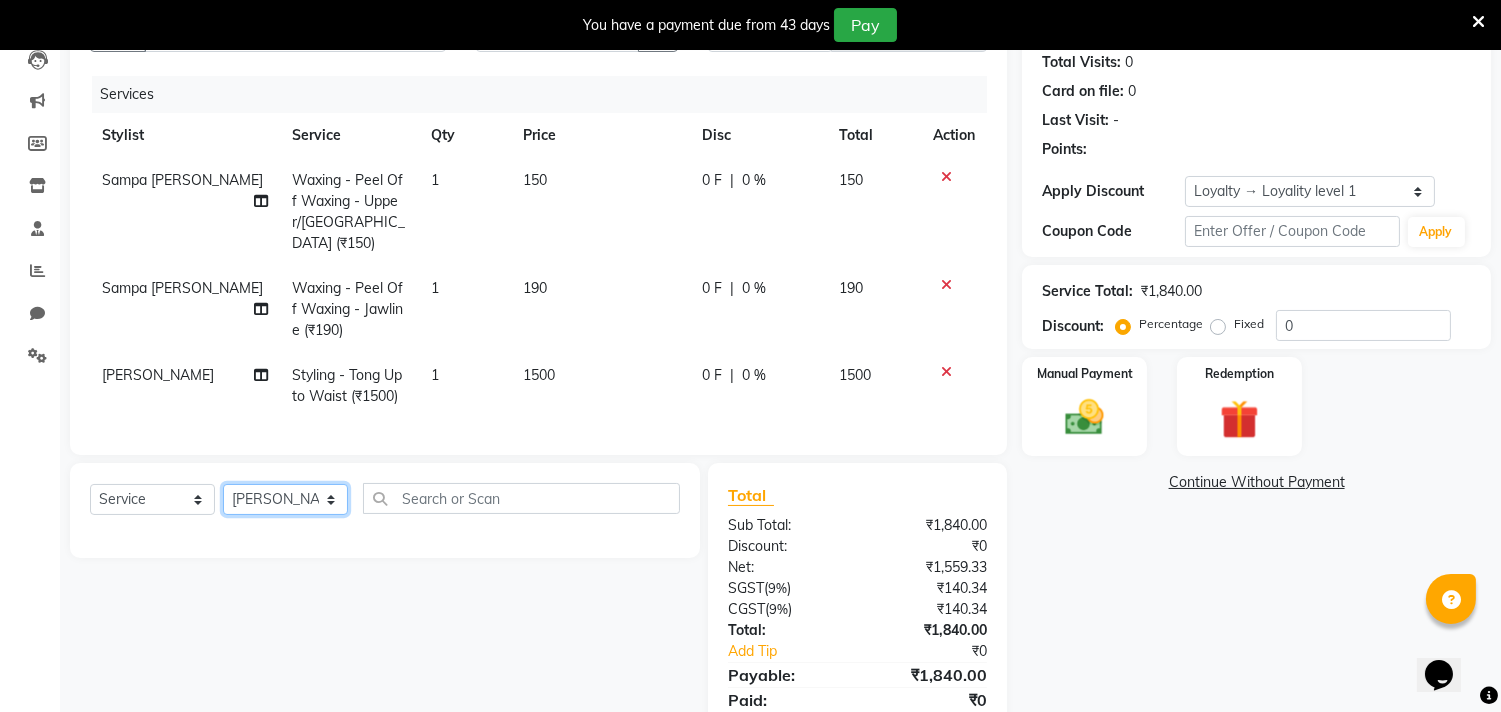 click on "Select Stylist [PERSON_NAME] Puja [PERSON_NAME] [PERSON_NAME] [PERSON_NAME] [PERSON_NAME] [PERSON_NAME] [PERSON_NAME] [PERSON_NAME]" 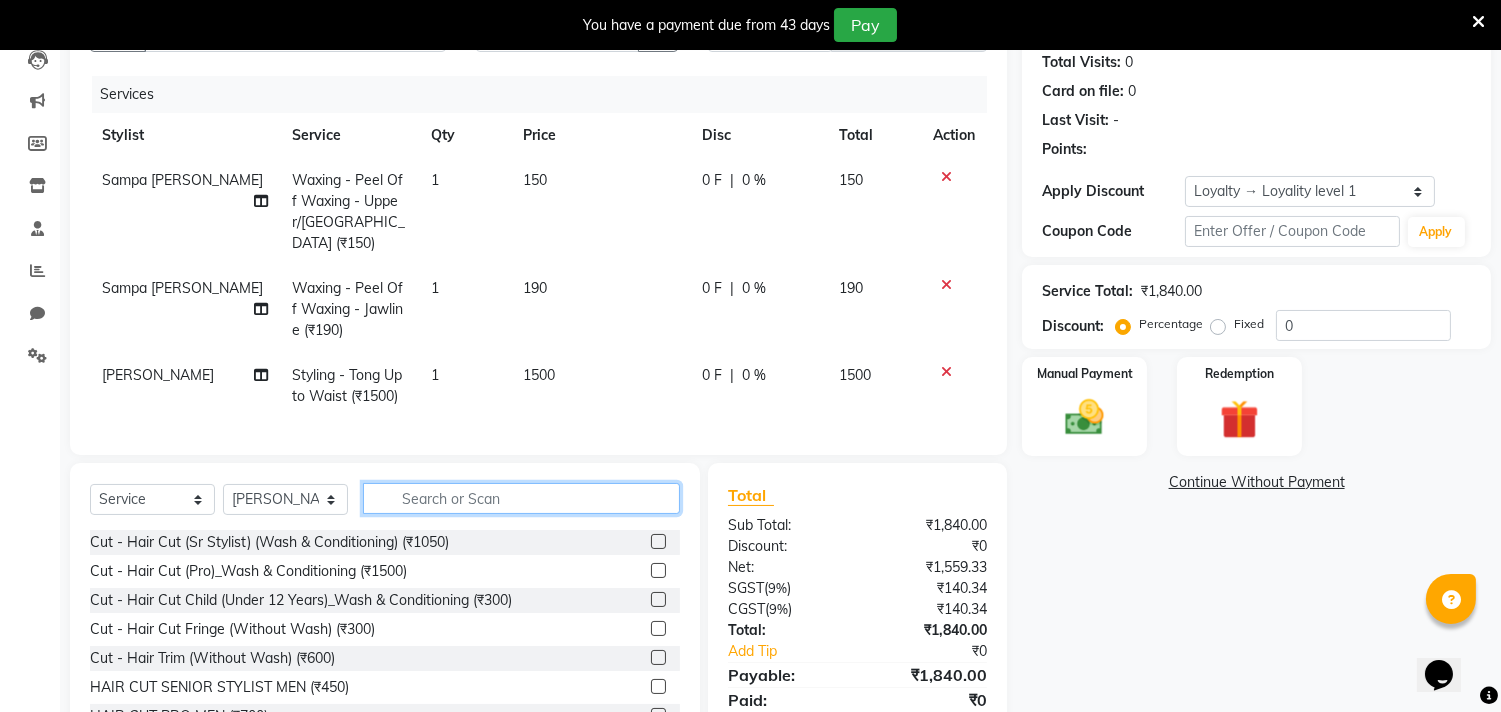 click 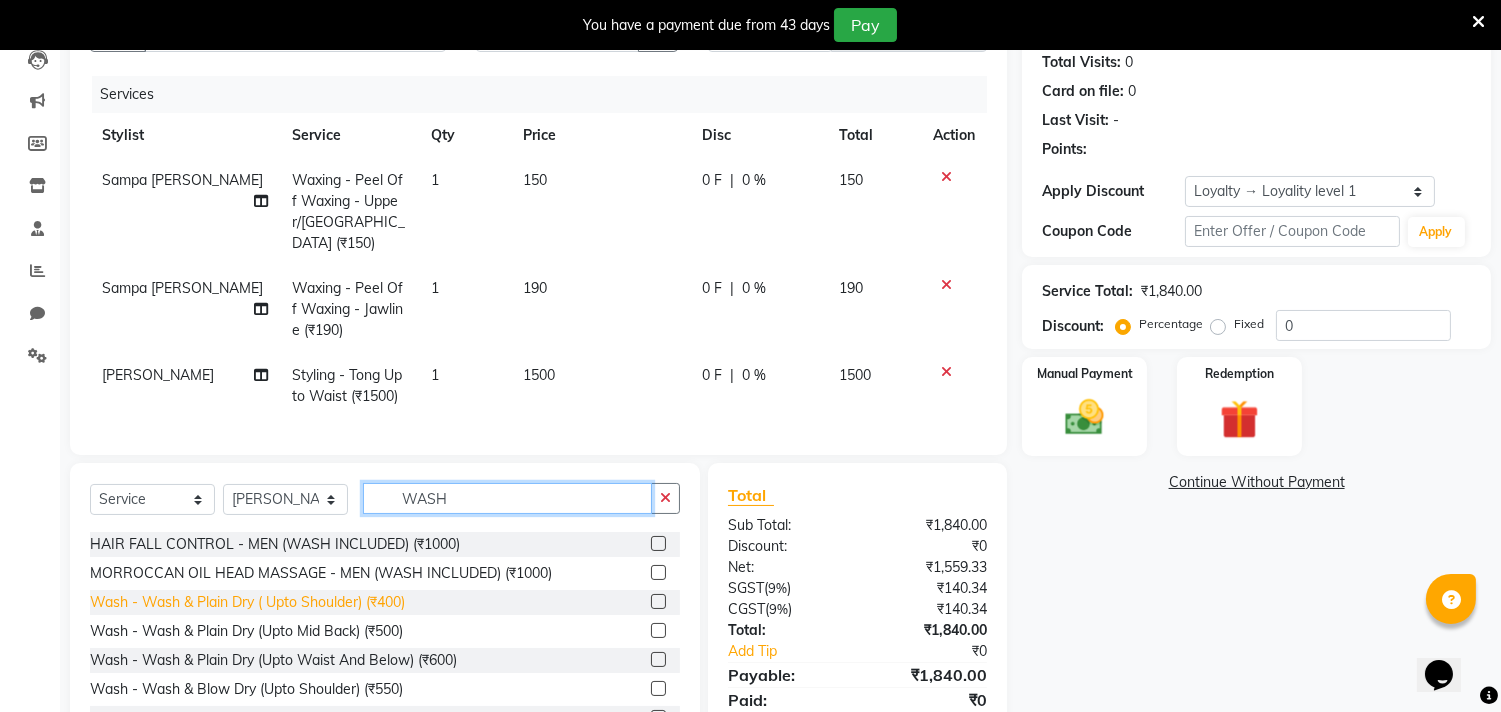 scroll, scrollTop: 350, scrollLeft: 0, axis: vertical 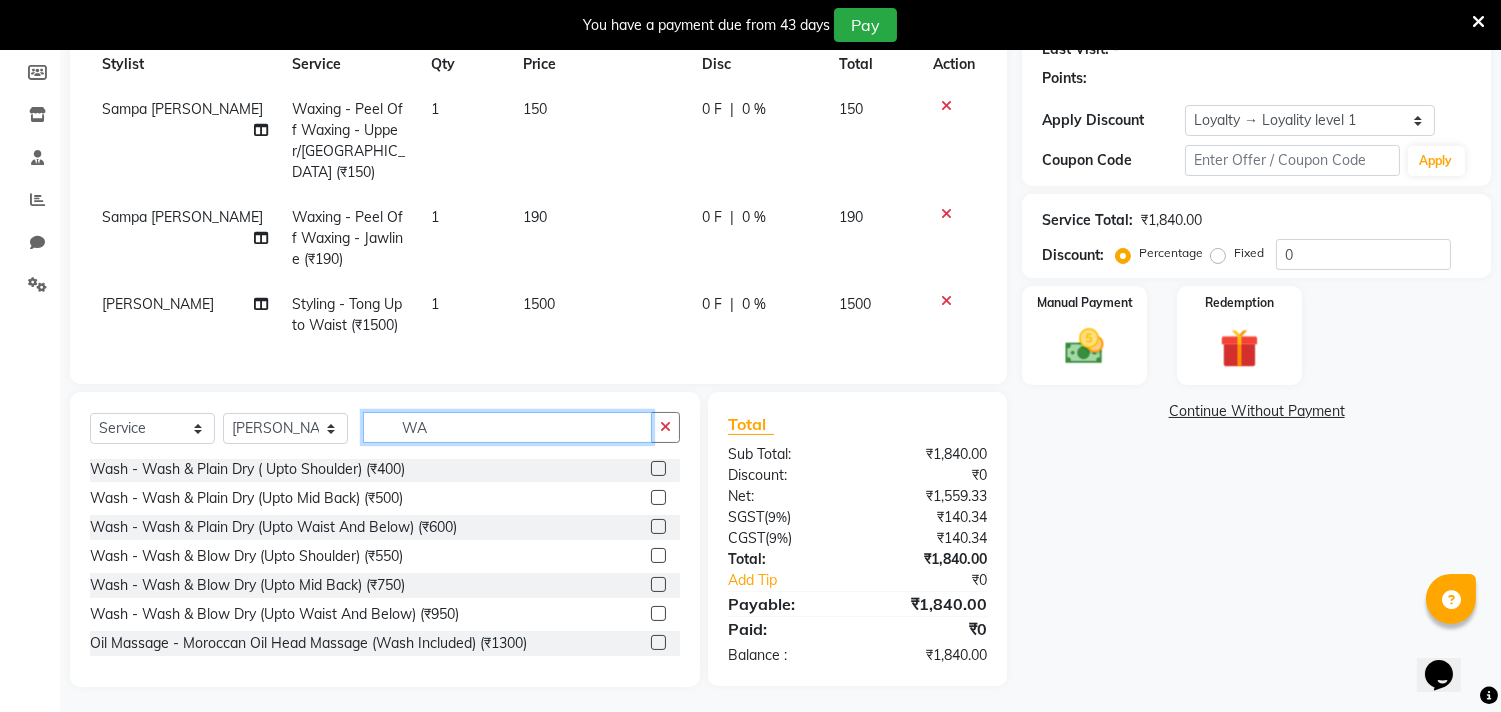 type on "W" 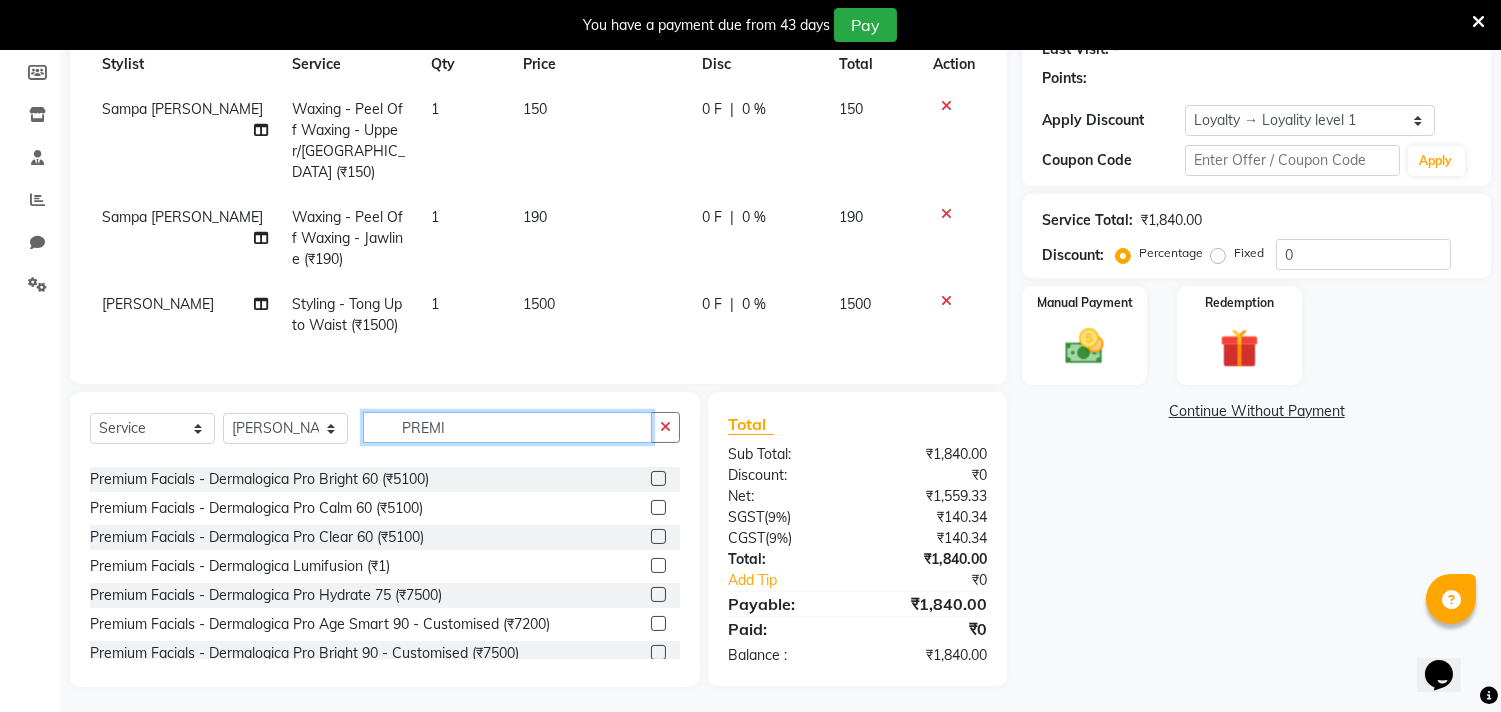scroll, scrollTop: 0, scrollLeft: 0, axis: both 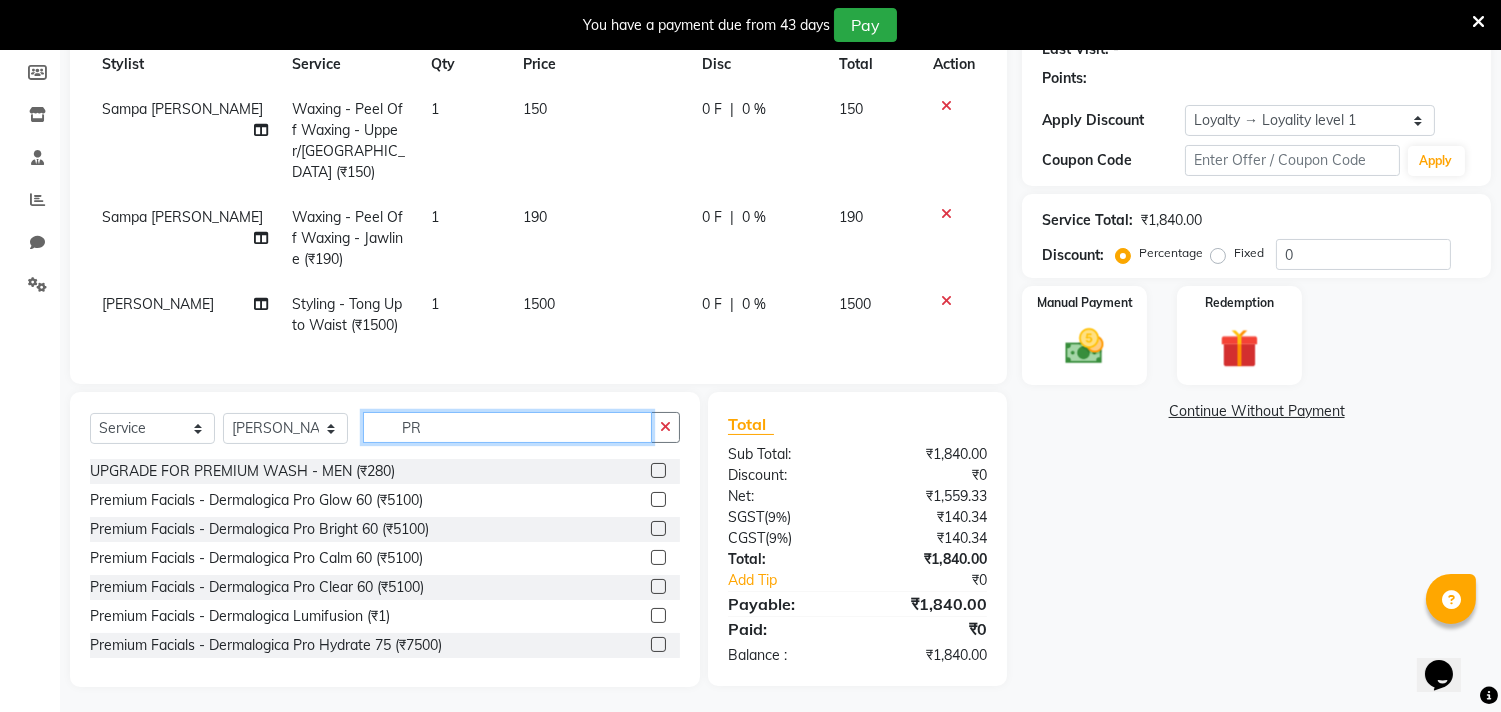 type on "P" 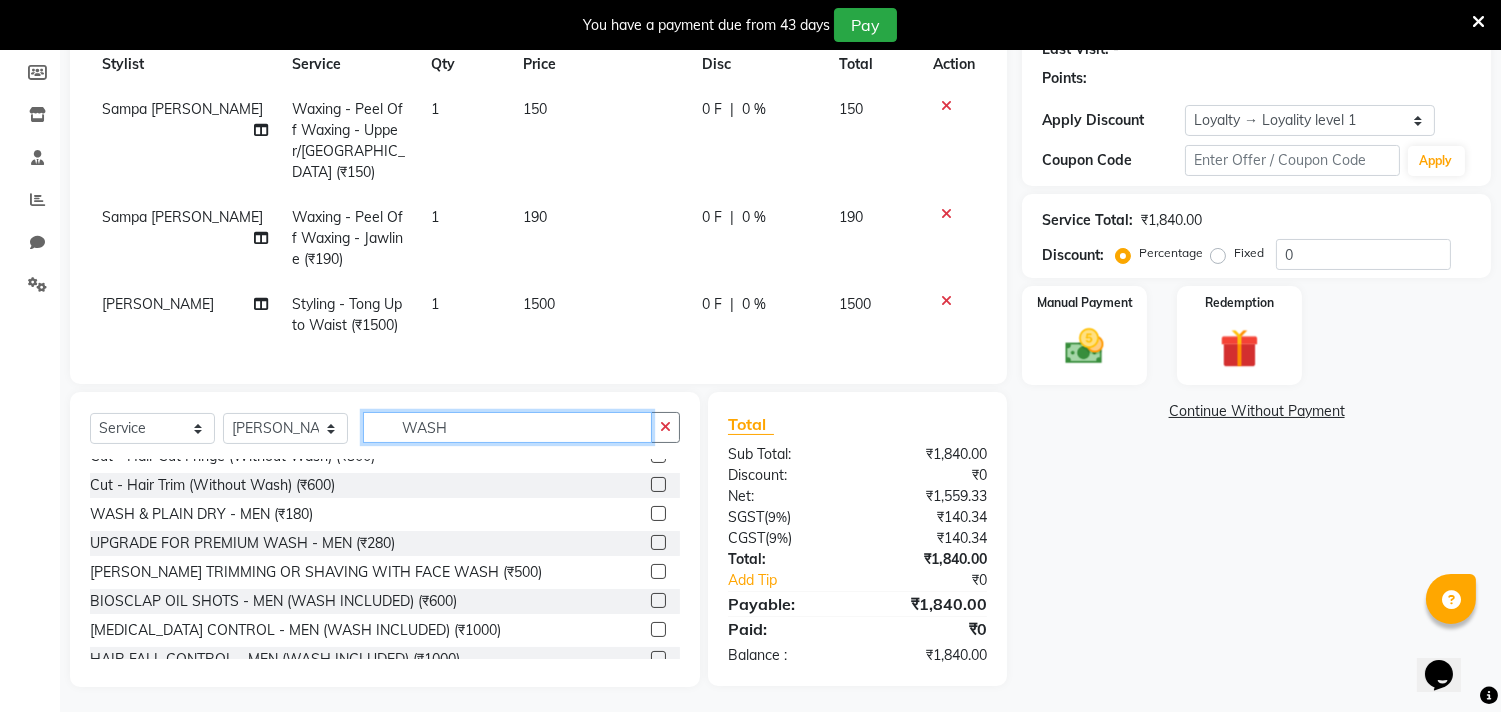 scroll, scrollTop: 16, scrollLeft: 0, axis: vertical 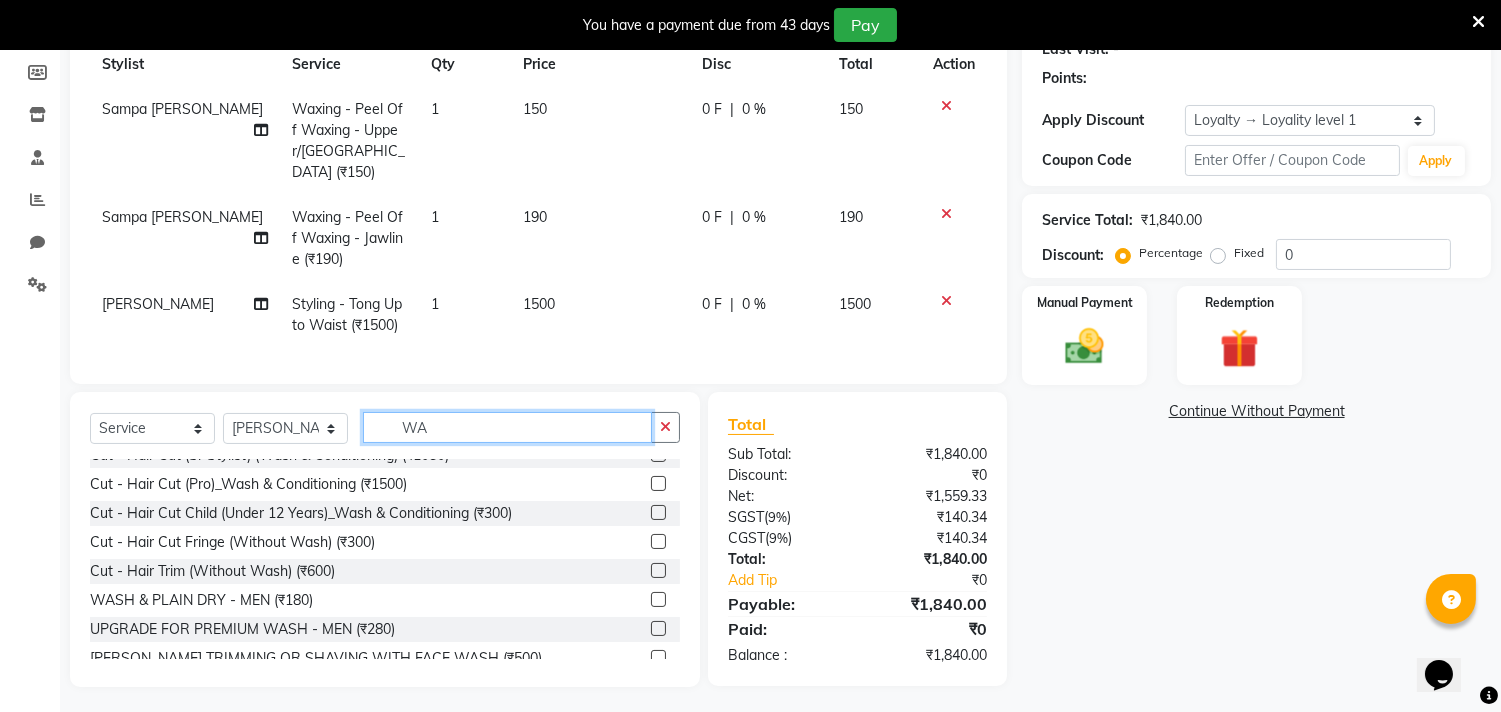 type on "W" 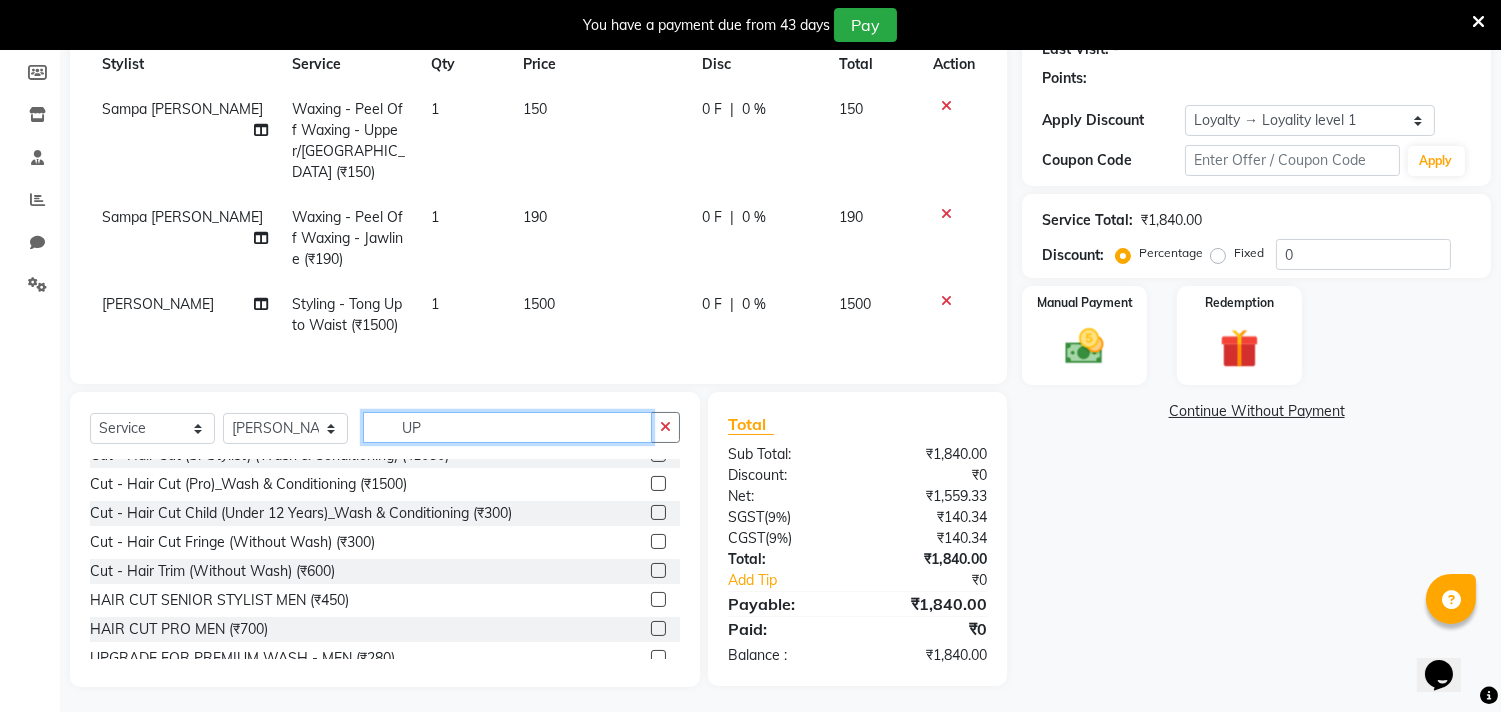 scroll, scrollTop: 0, scrollLeft: 0, axis: both 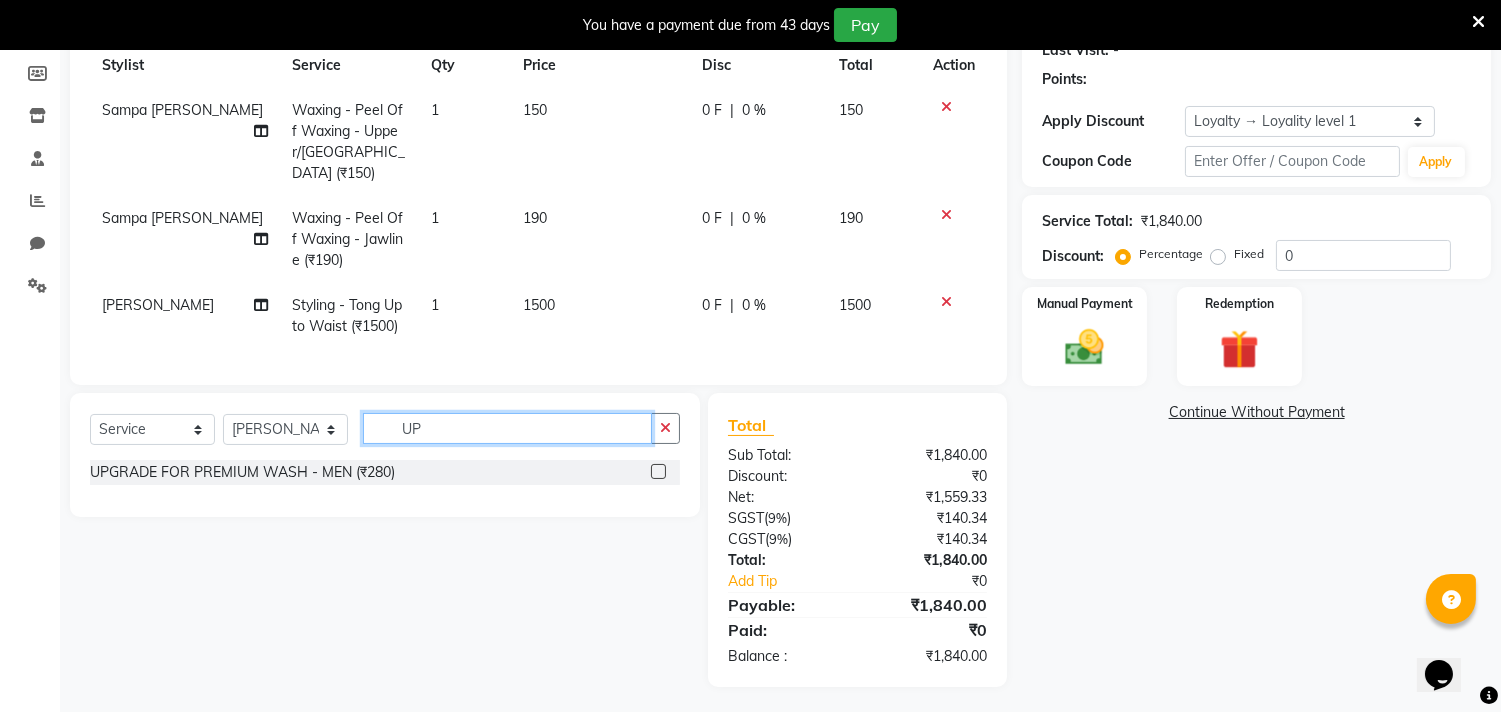 type on "U" 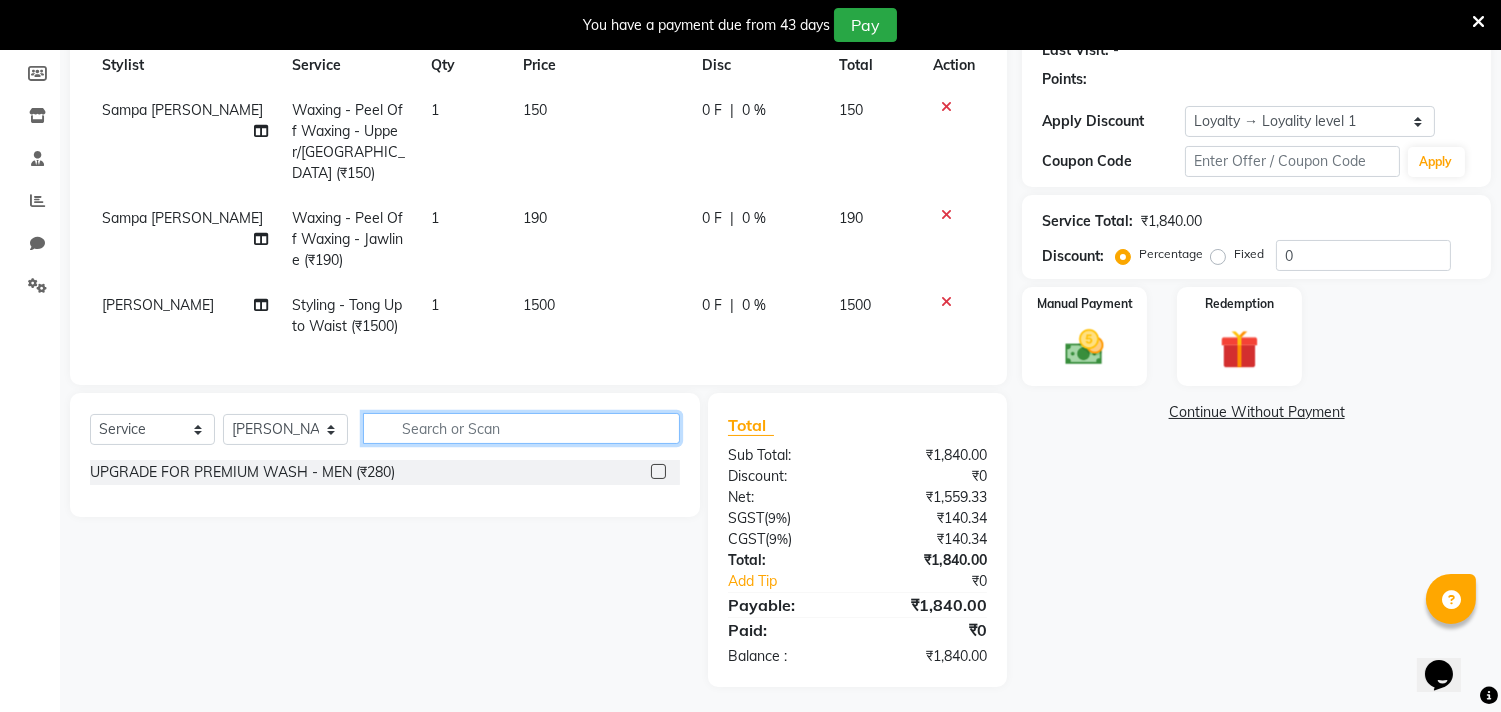 scroll, scrollTop: 293, scrollLeft: 0, axis: vertical 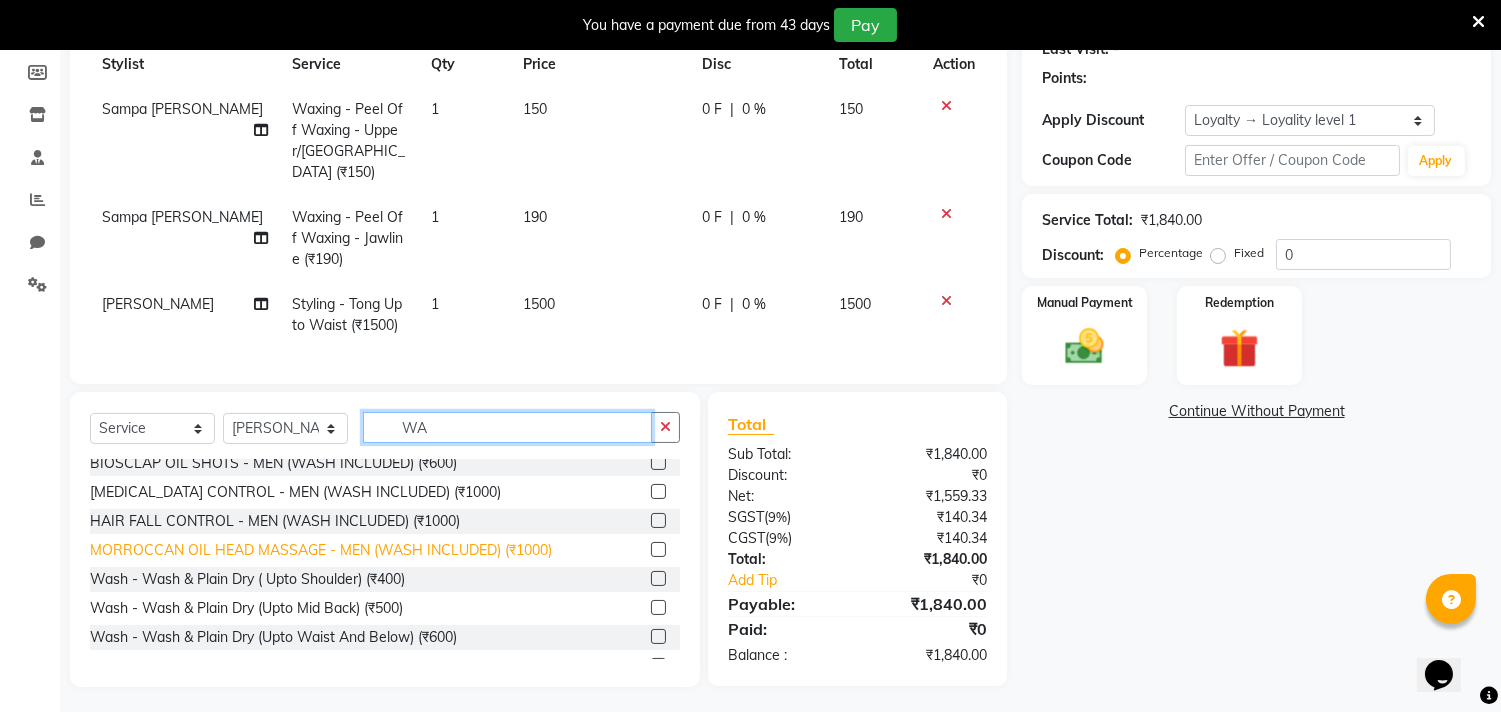 type on "W" 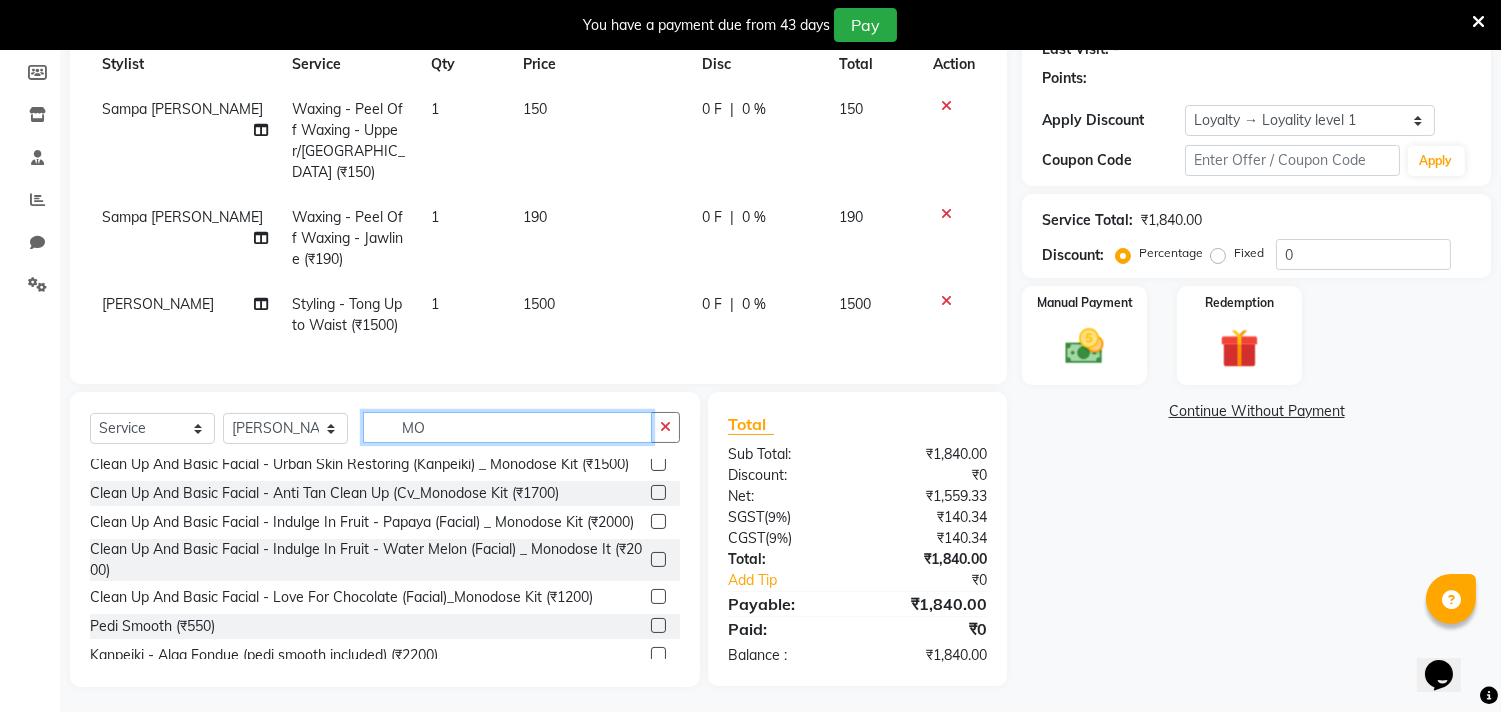 scroll, scrollTop: 94, scrollLeft: 0, axis: vertical 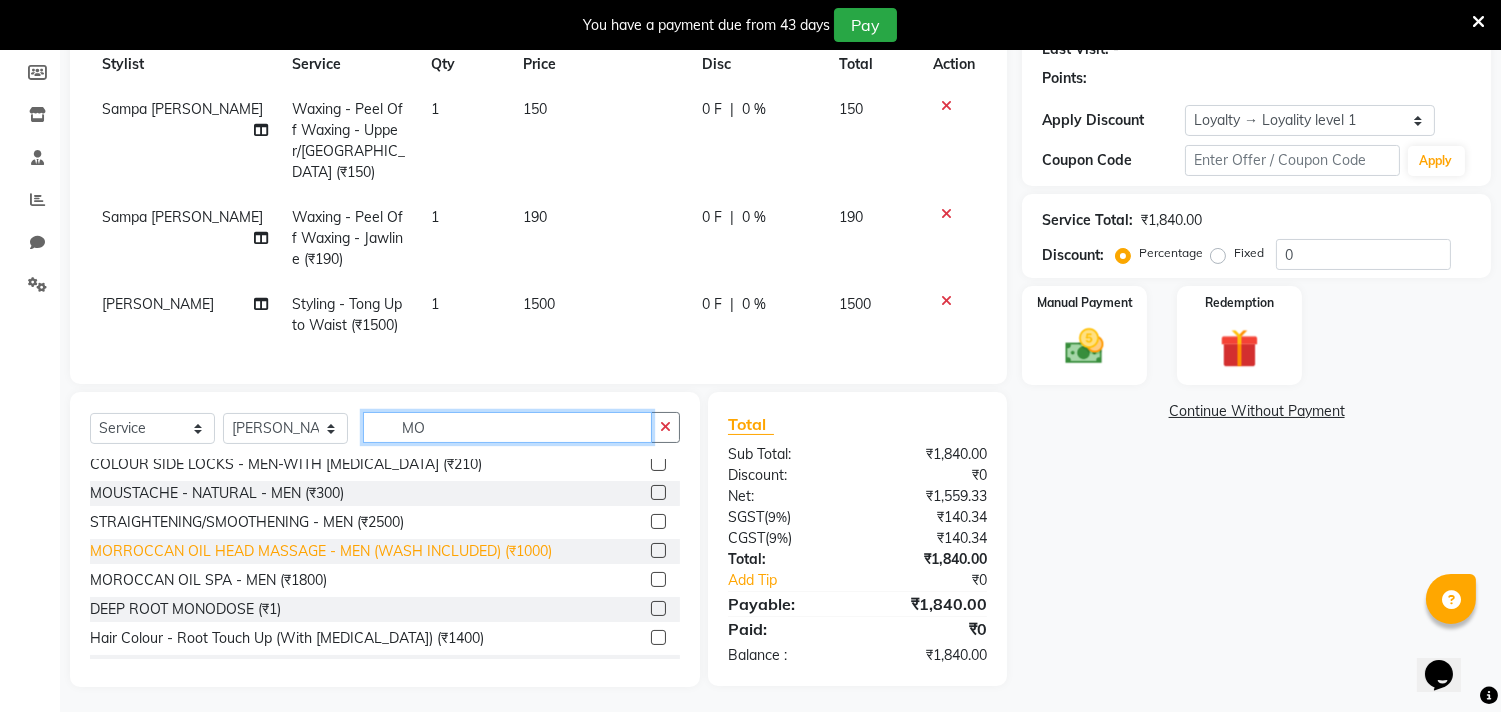 type on "MOR" 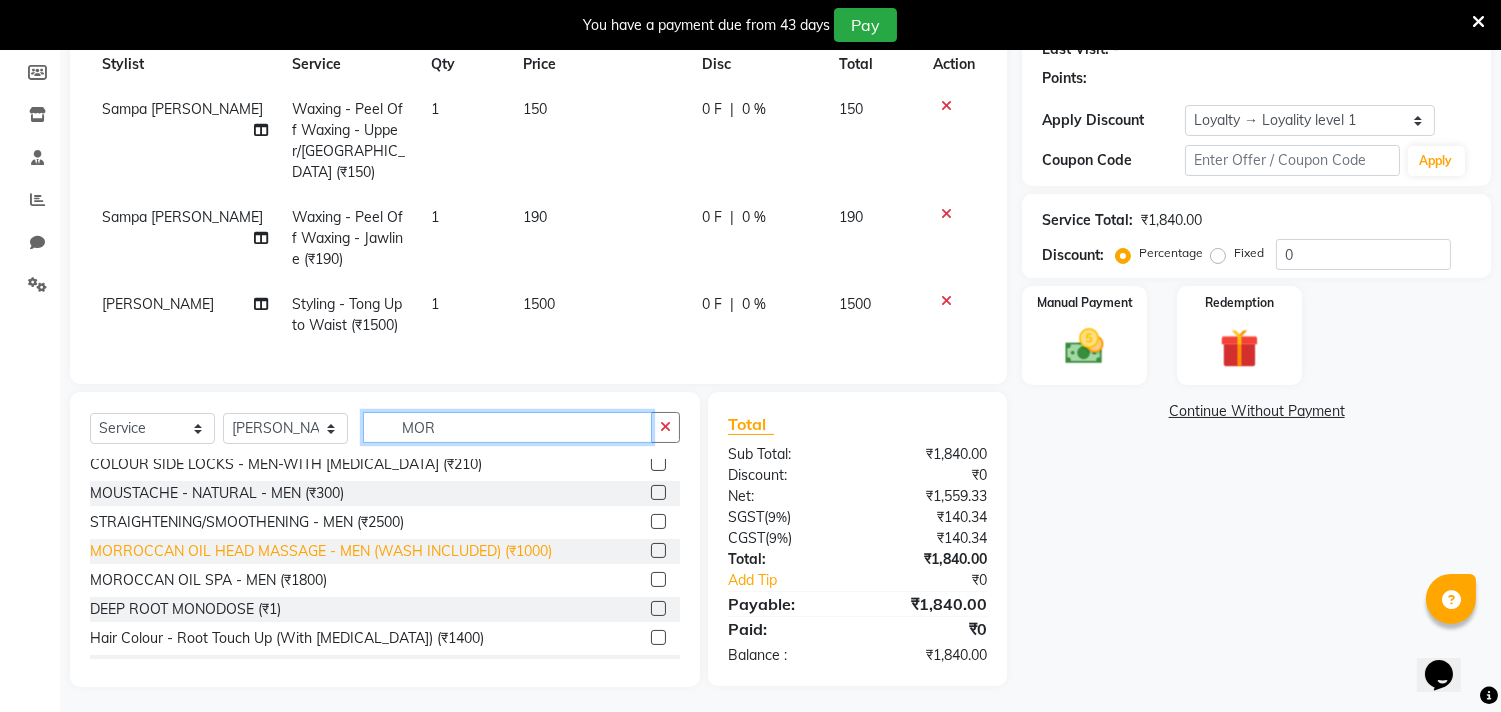 scroll, scrollTop: 0, scrollLeft: 0, axis: both 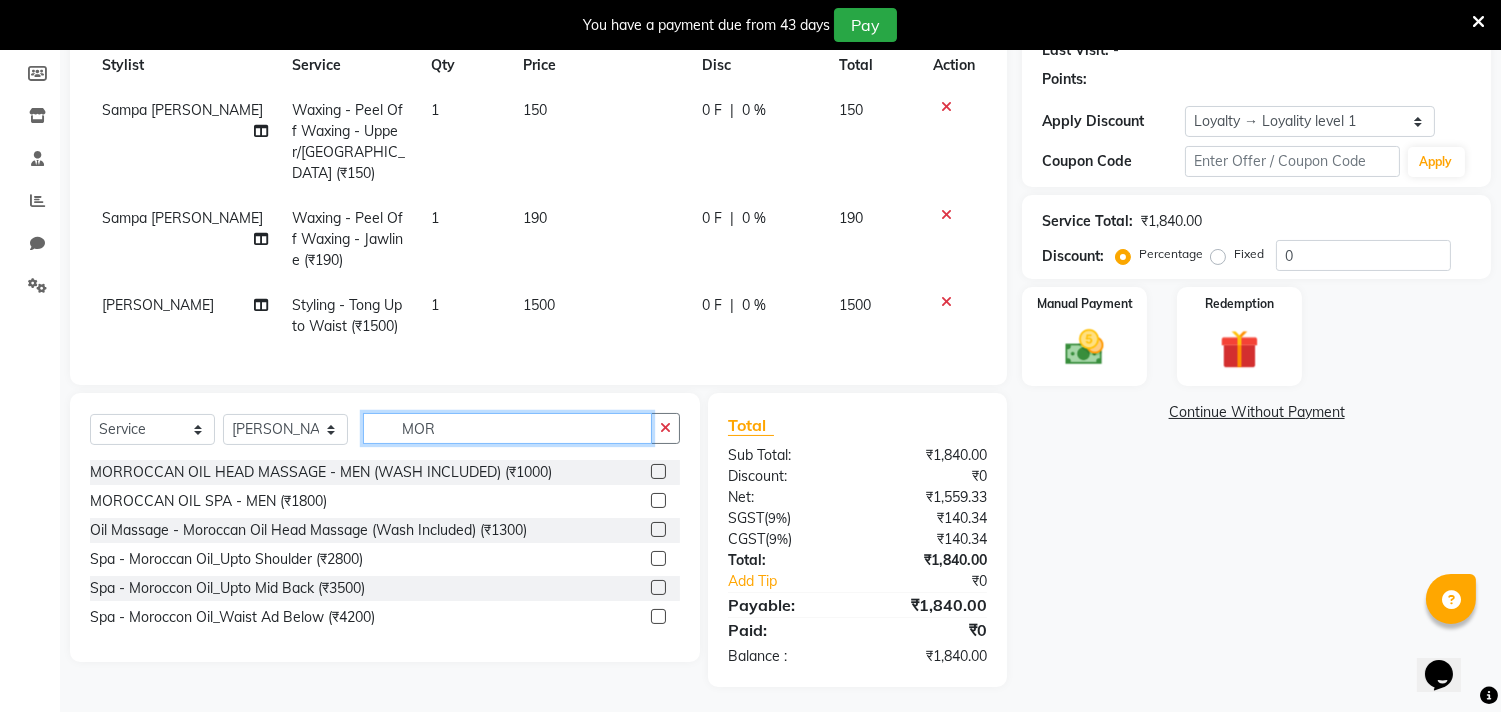 click on "MOR" 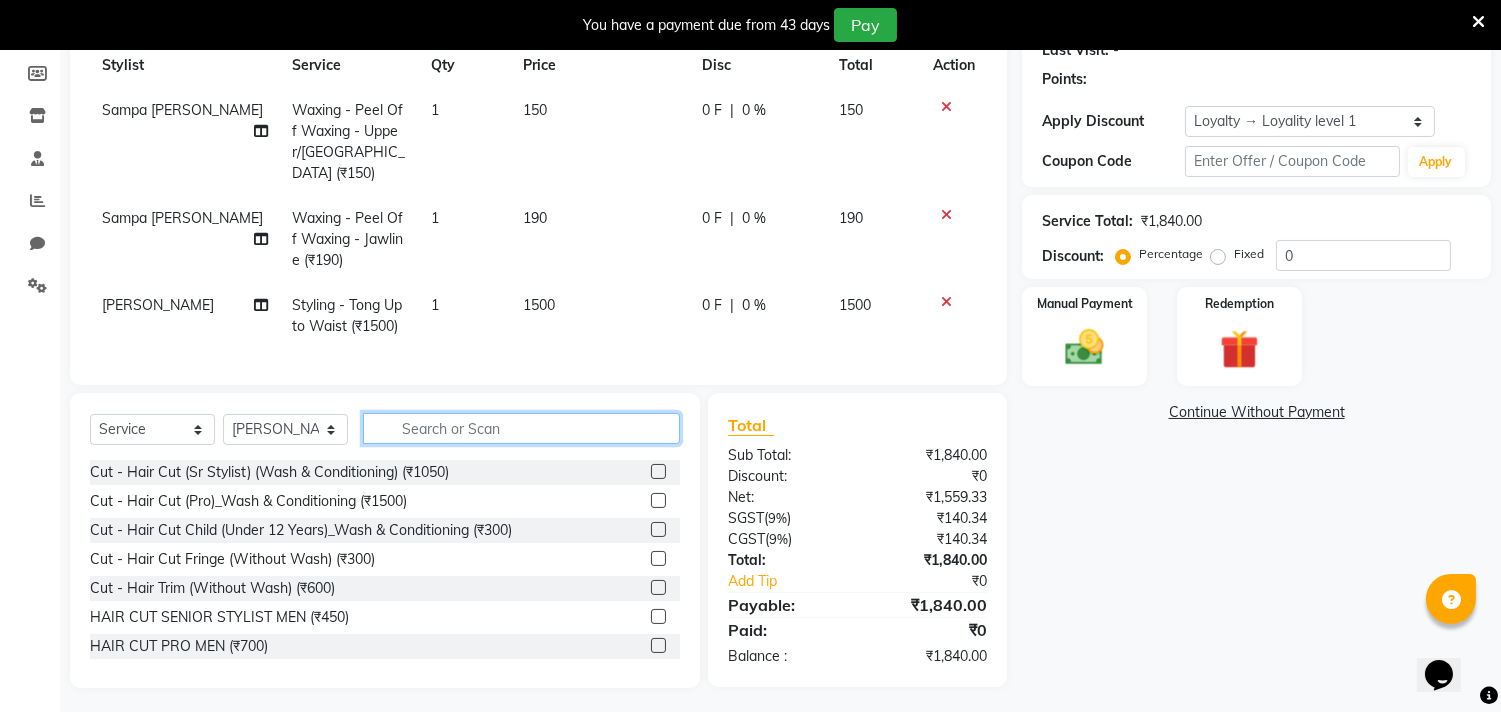scroll, scrollTop: 293, scrollLeft: 0, axis: vertical 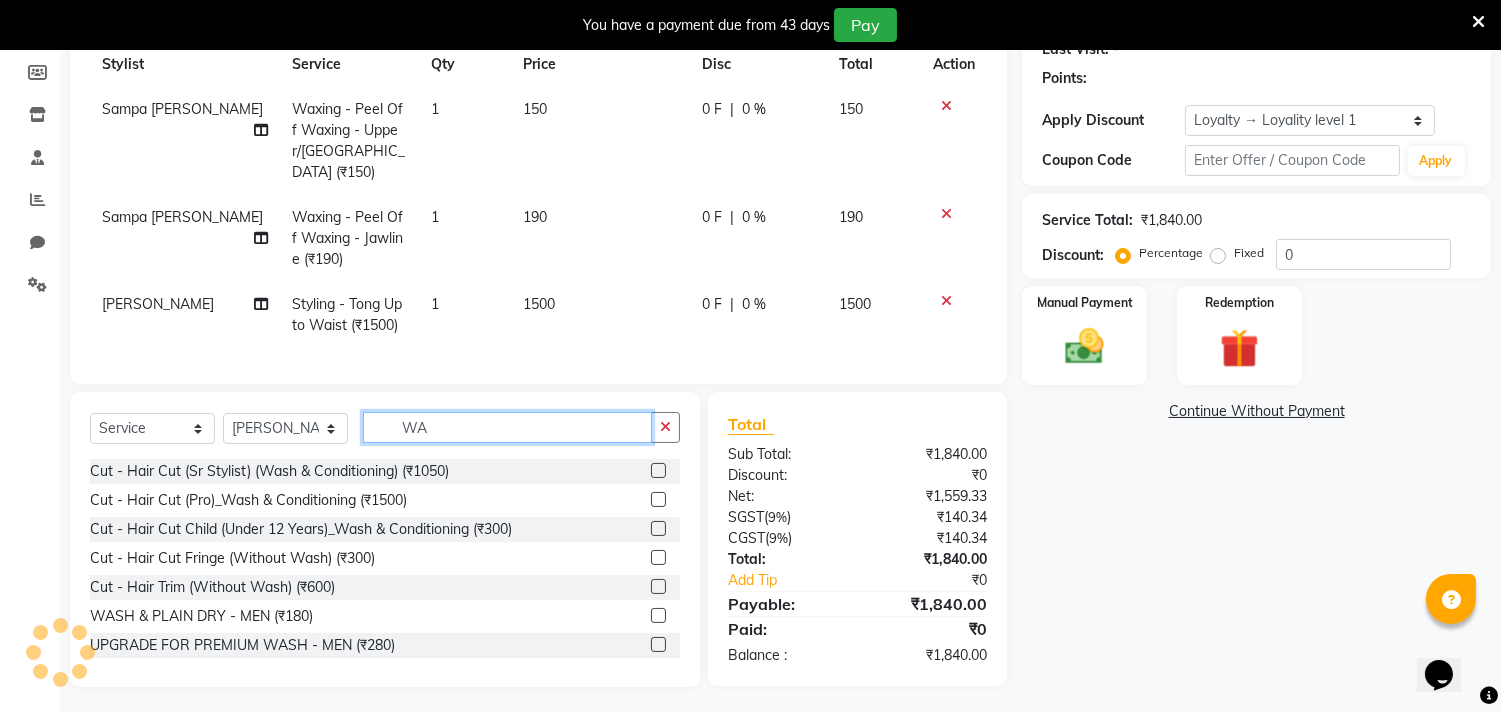 type on "W" 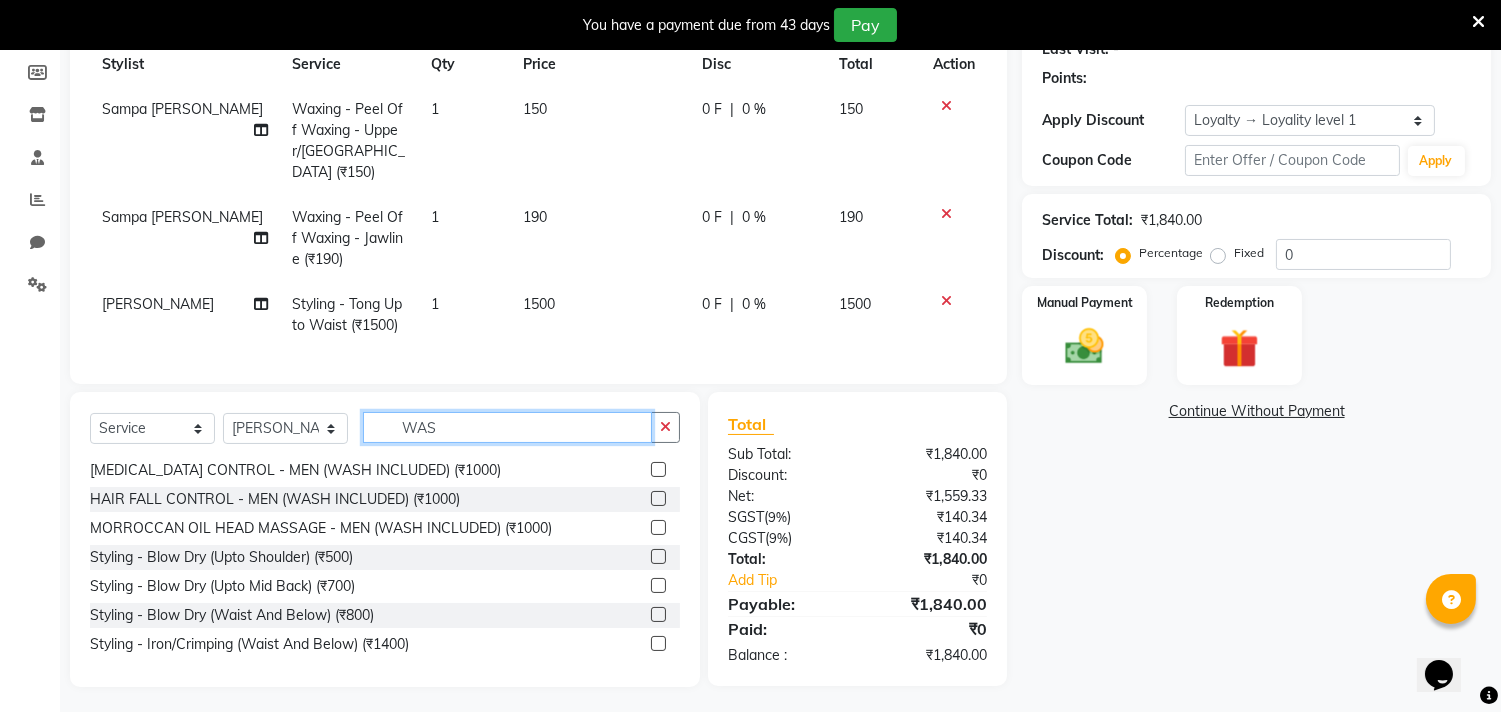 scroll, scrollTop: 263, scrollLeft: 0, axis: vertical 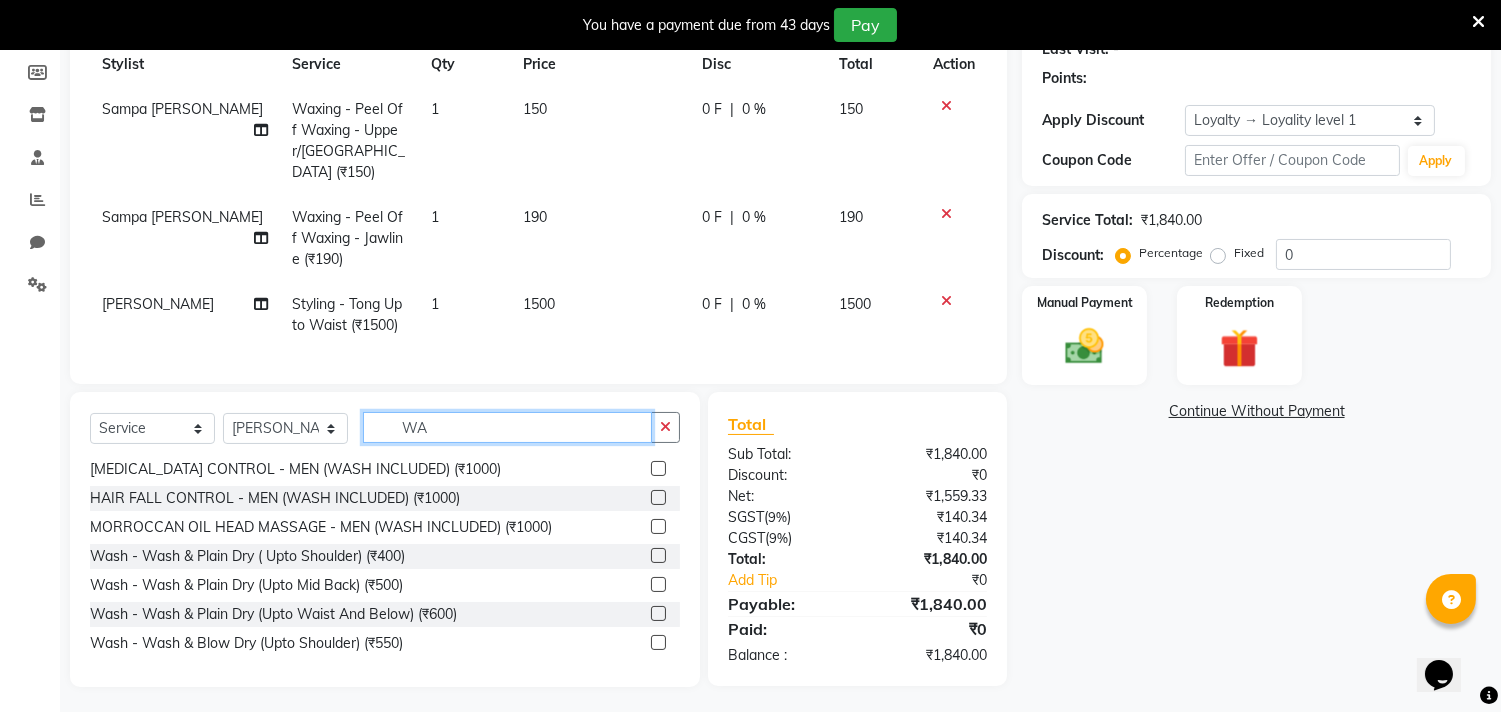 type on "W" 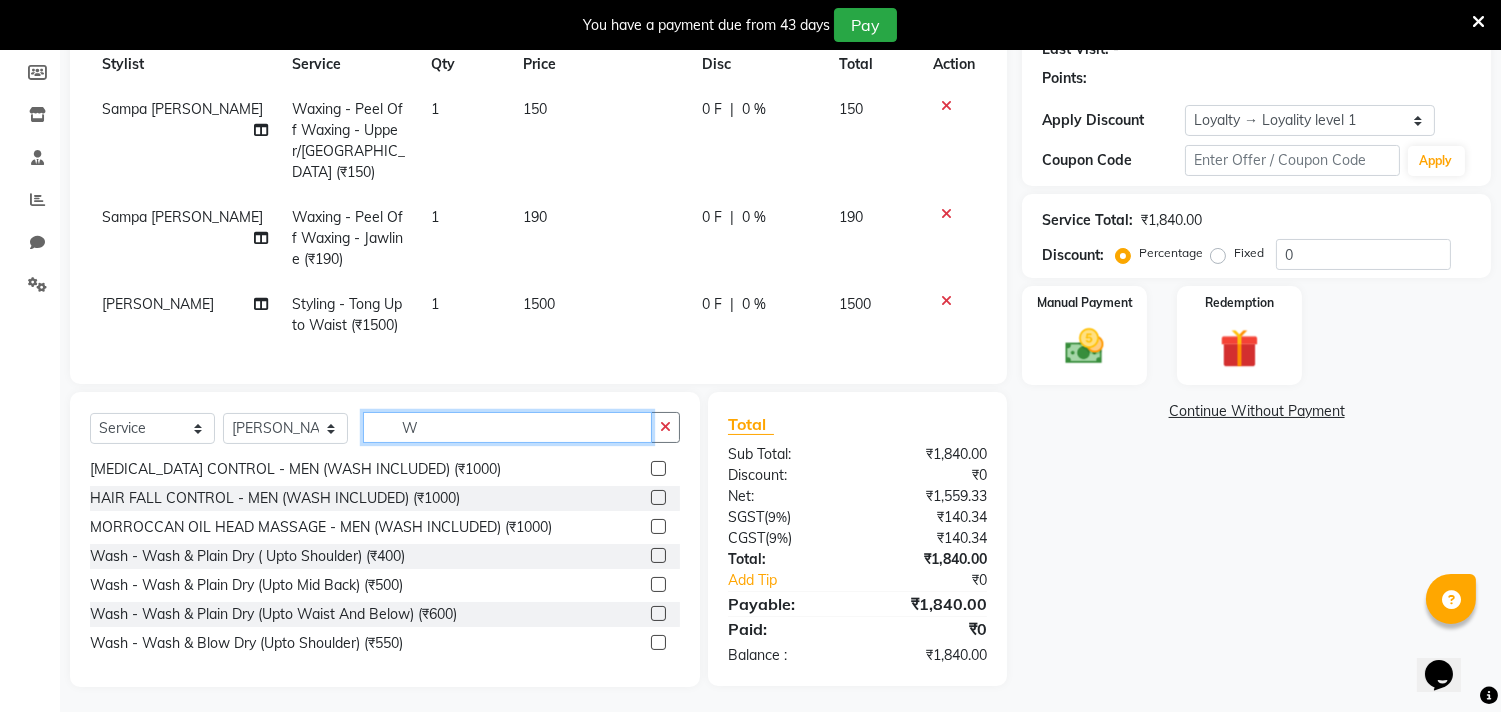 type 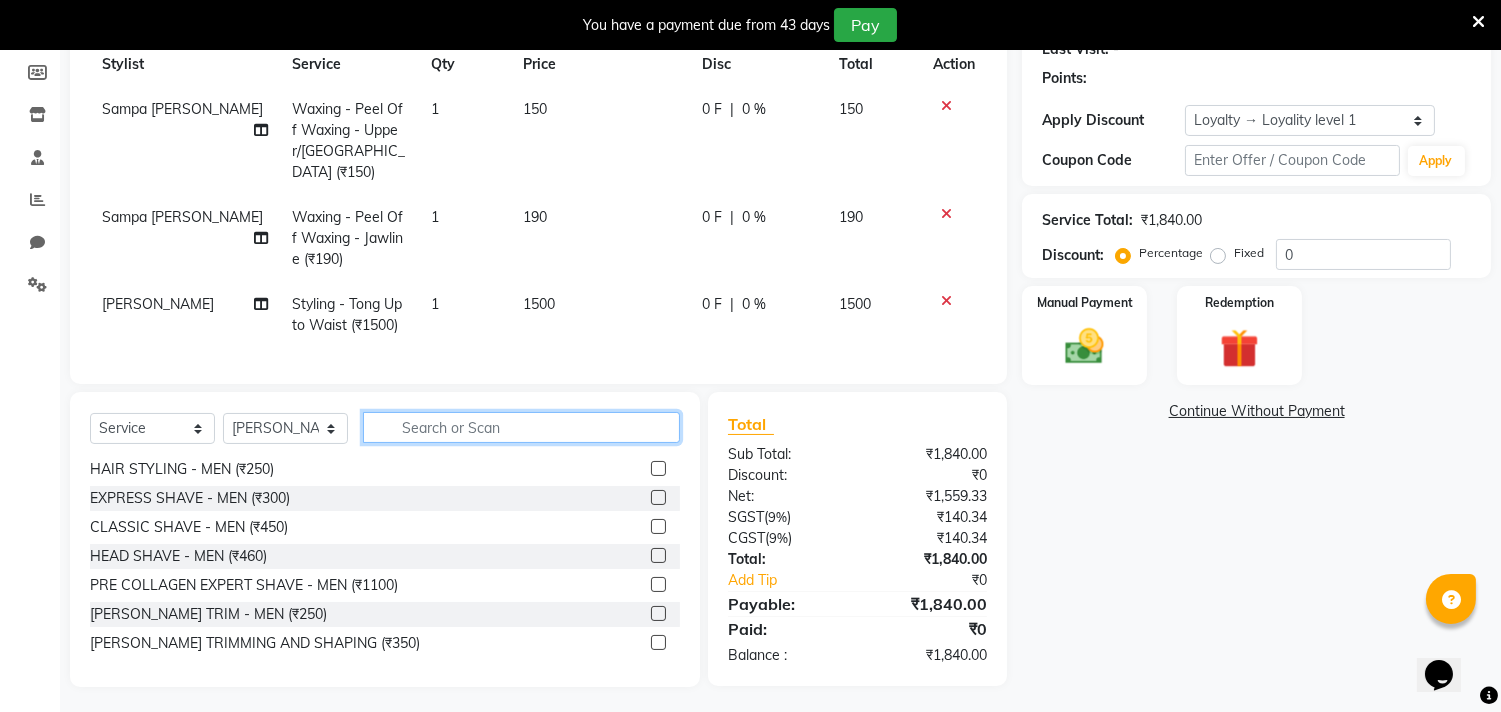 scroll, scrollTop: 986, scrollLeft: 0, axis: vertical 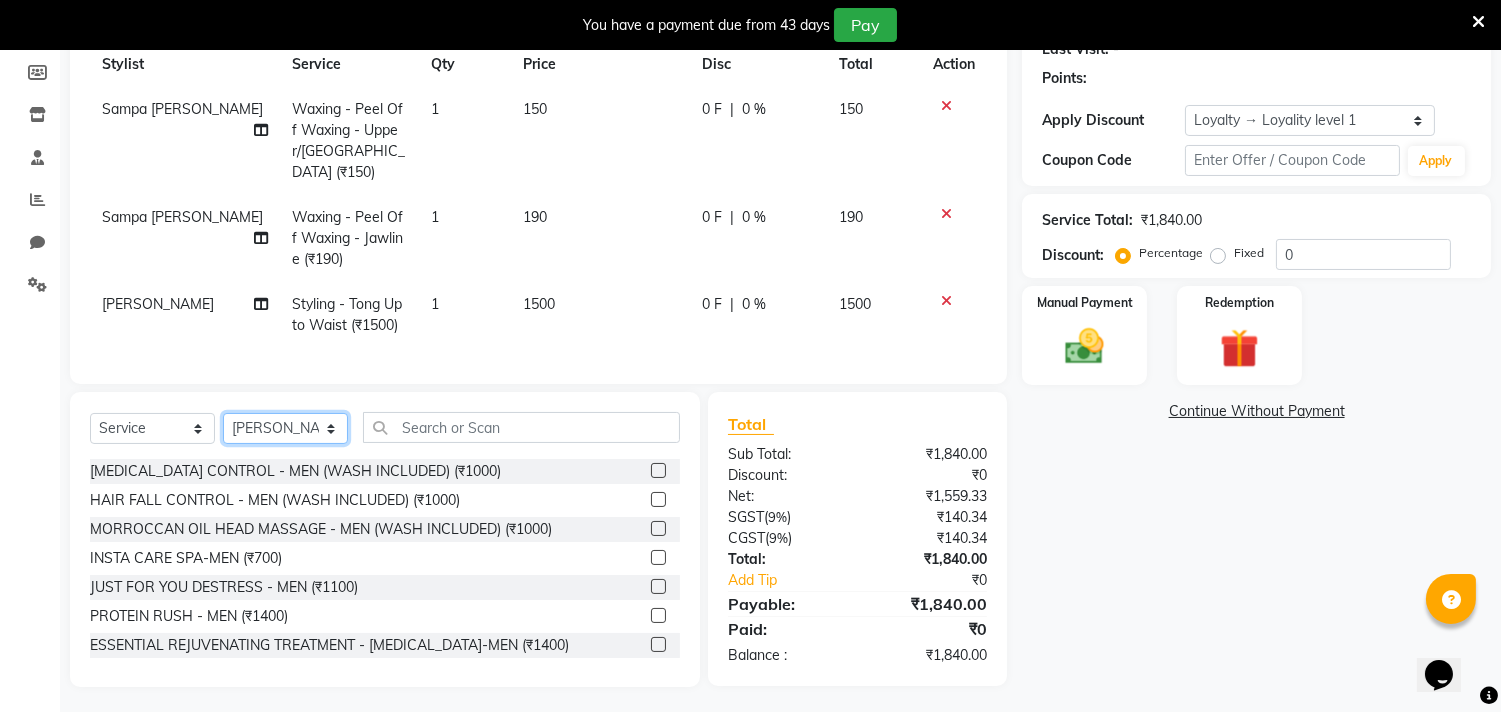 click on "Select Stylist [PERSON_NAME] Puja [PERSON_NAME] [PERSON_NAME] [PERSON_NAME] [PERSON_NAME] [PERSON_NAME] [PERSON_NAME] [PERSON_NAME]" 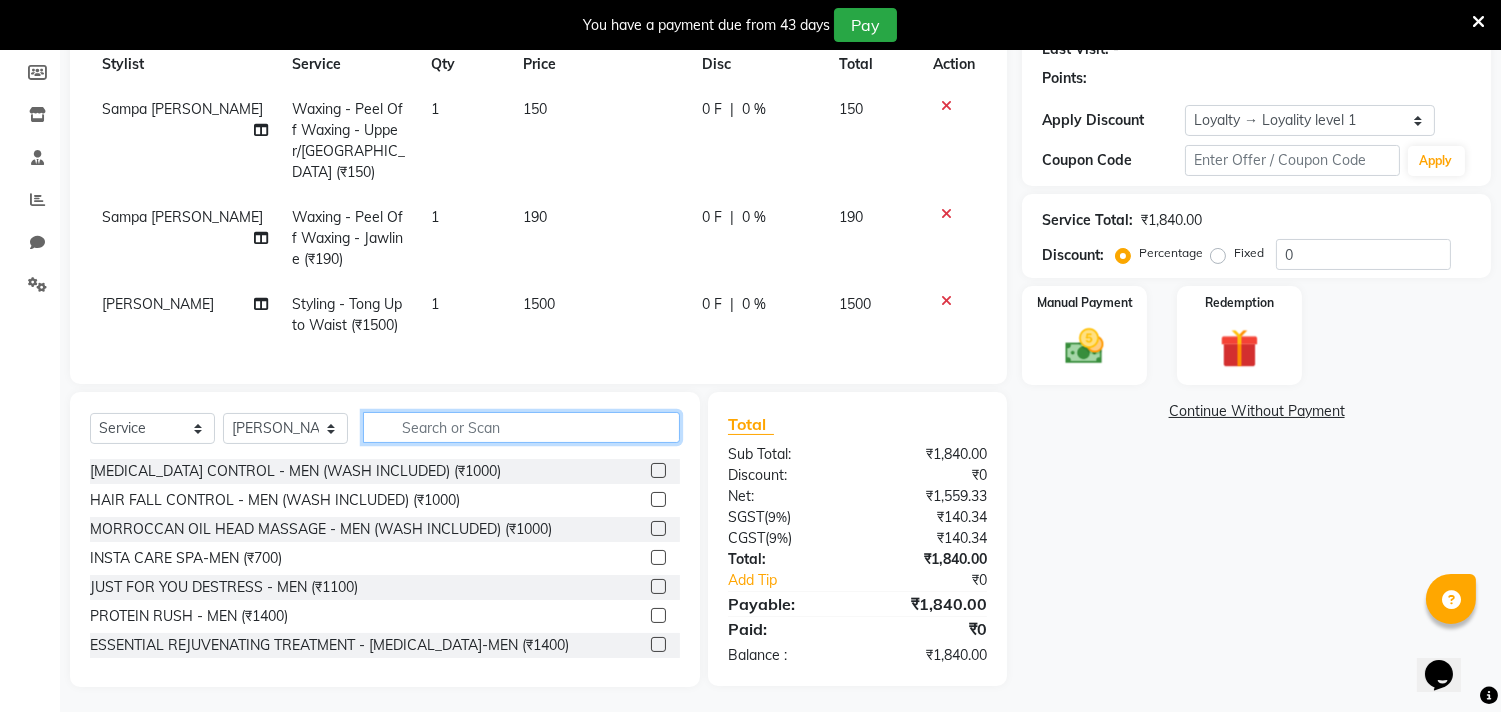 click 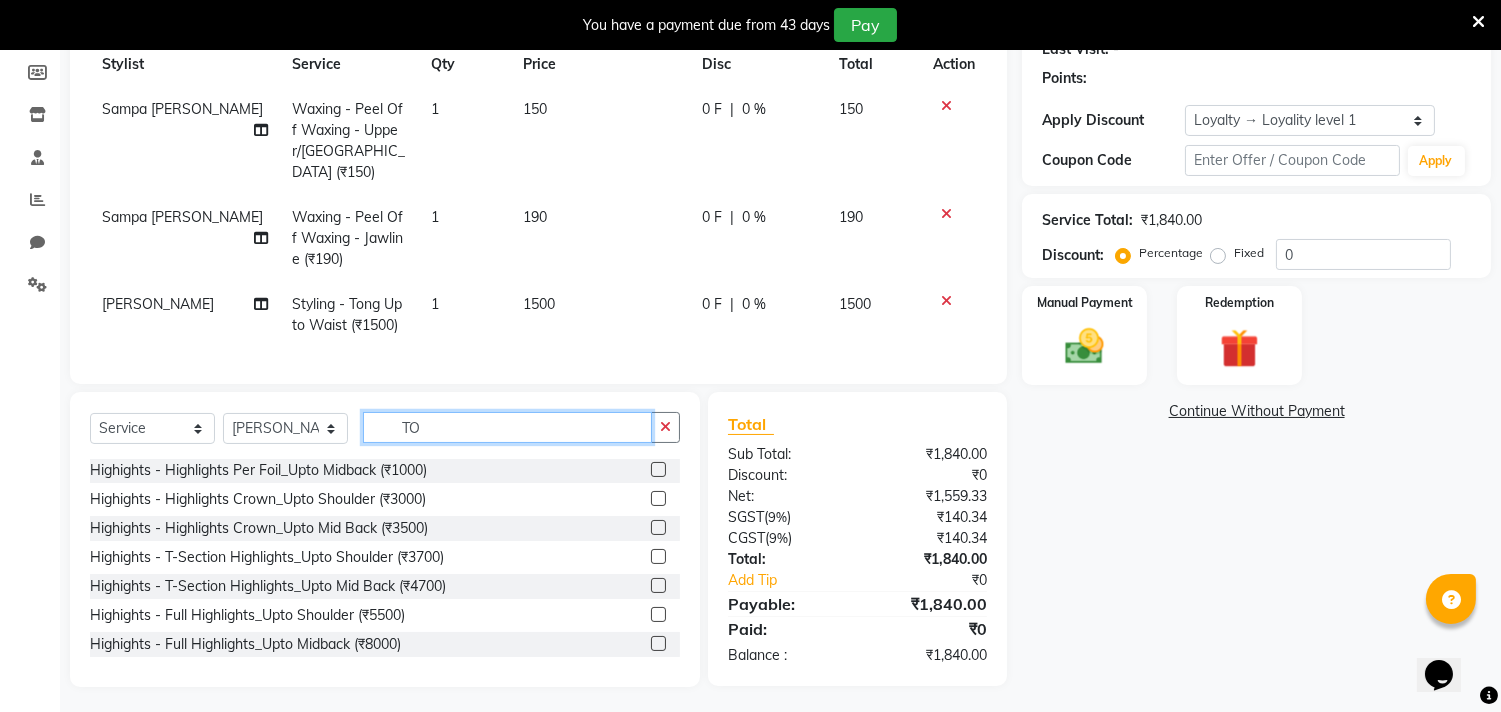 scroll, scrollTop: 0, scrollLeft: 0, axis: both 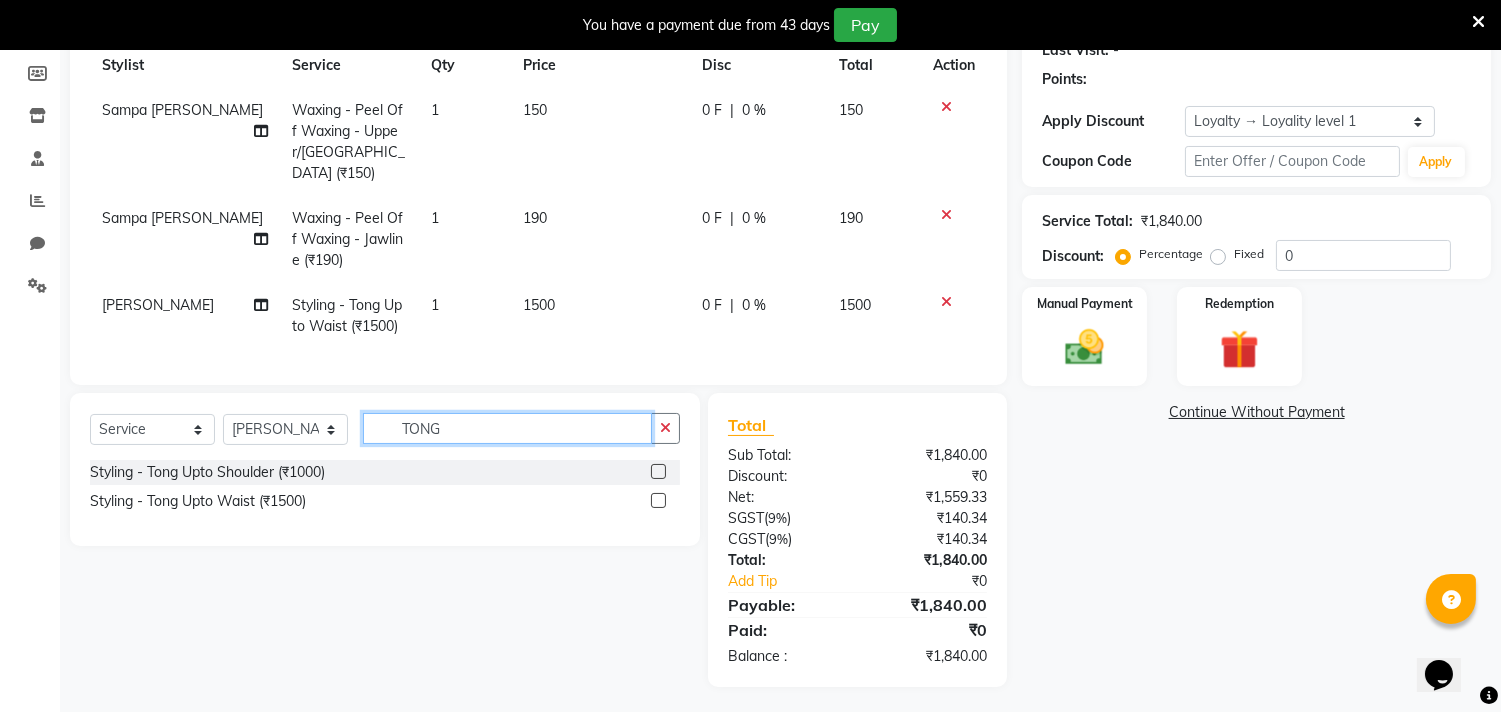type on "TONG" 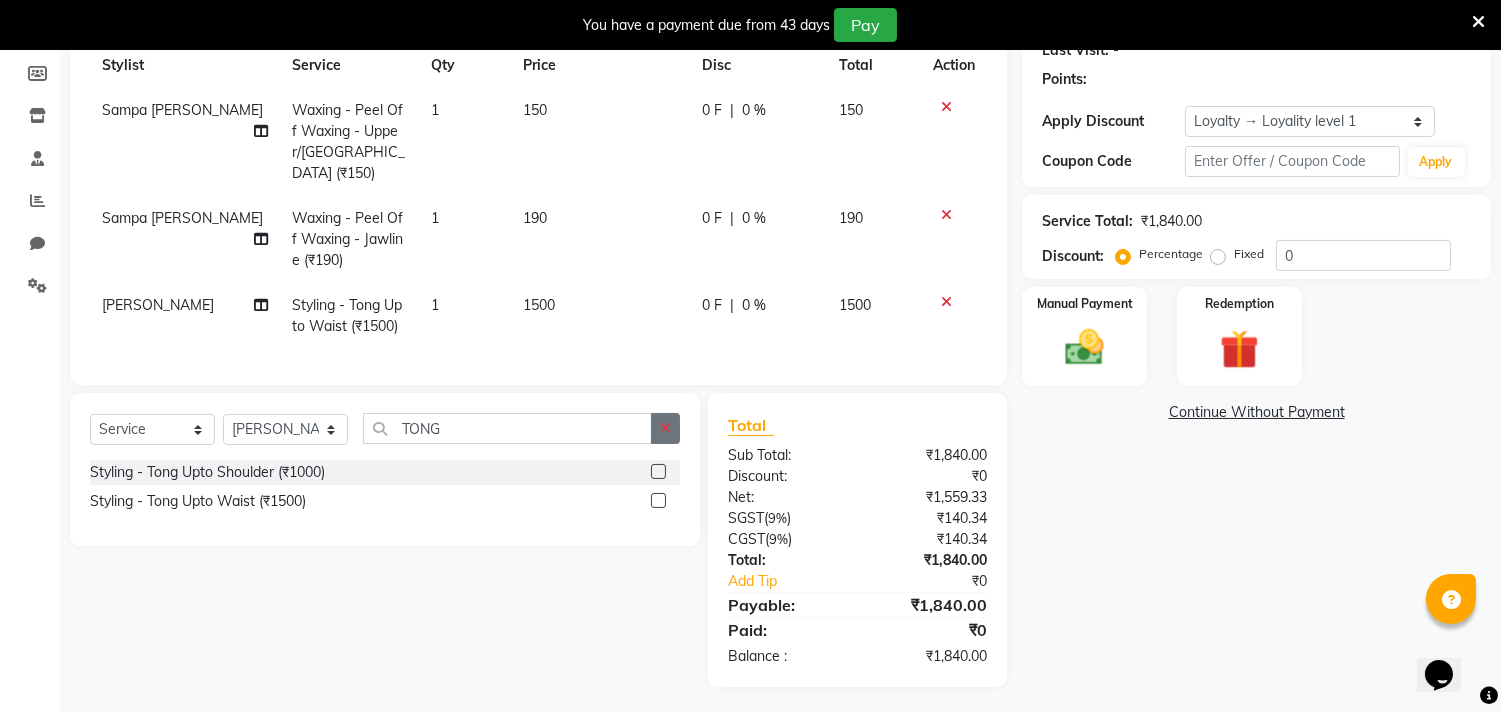click 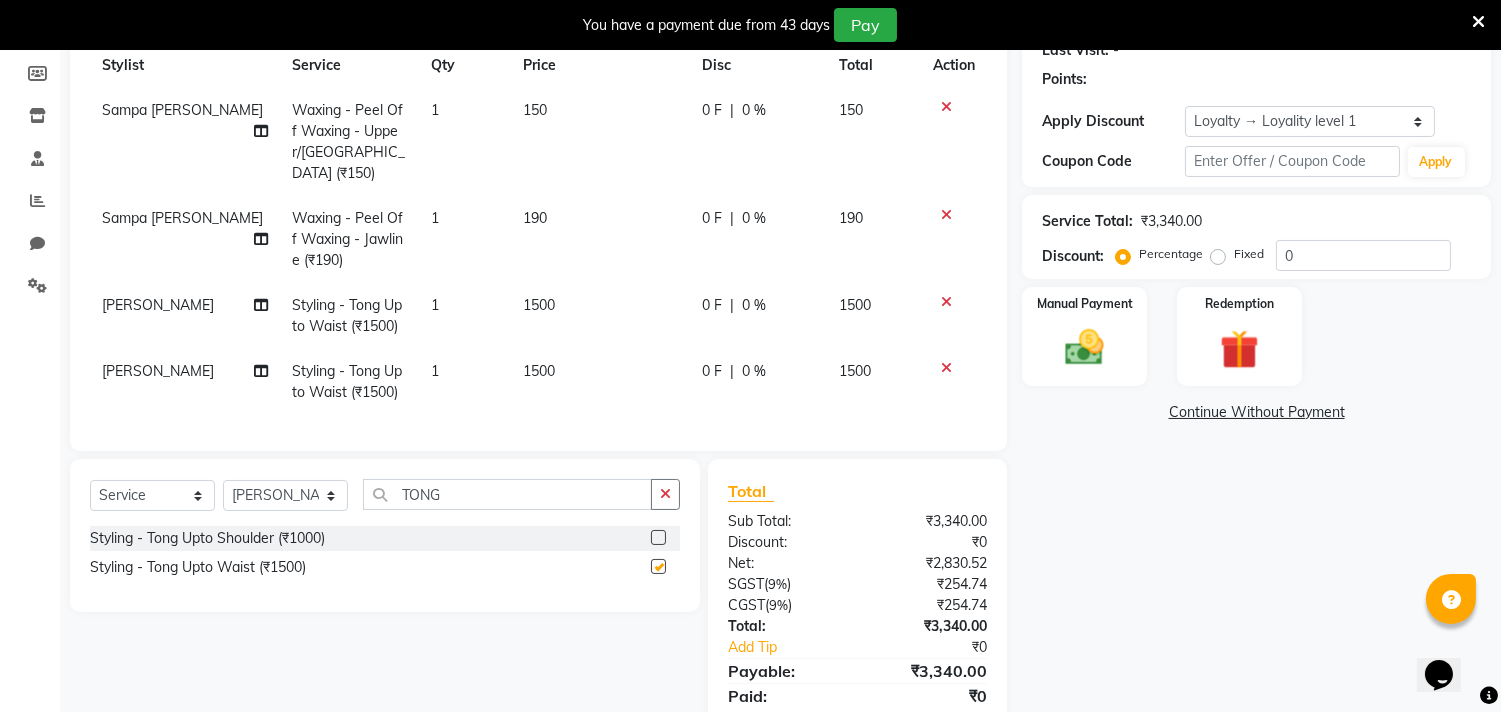 checkbox on "false" 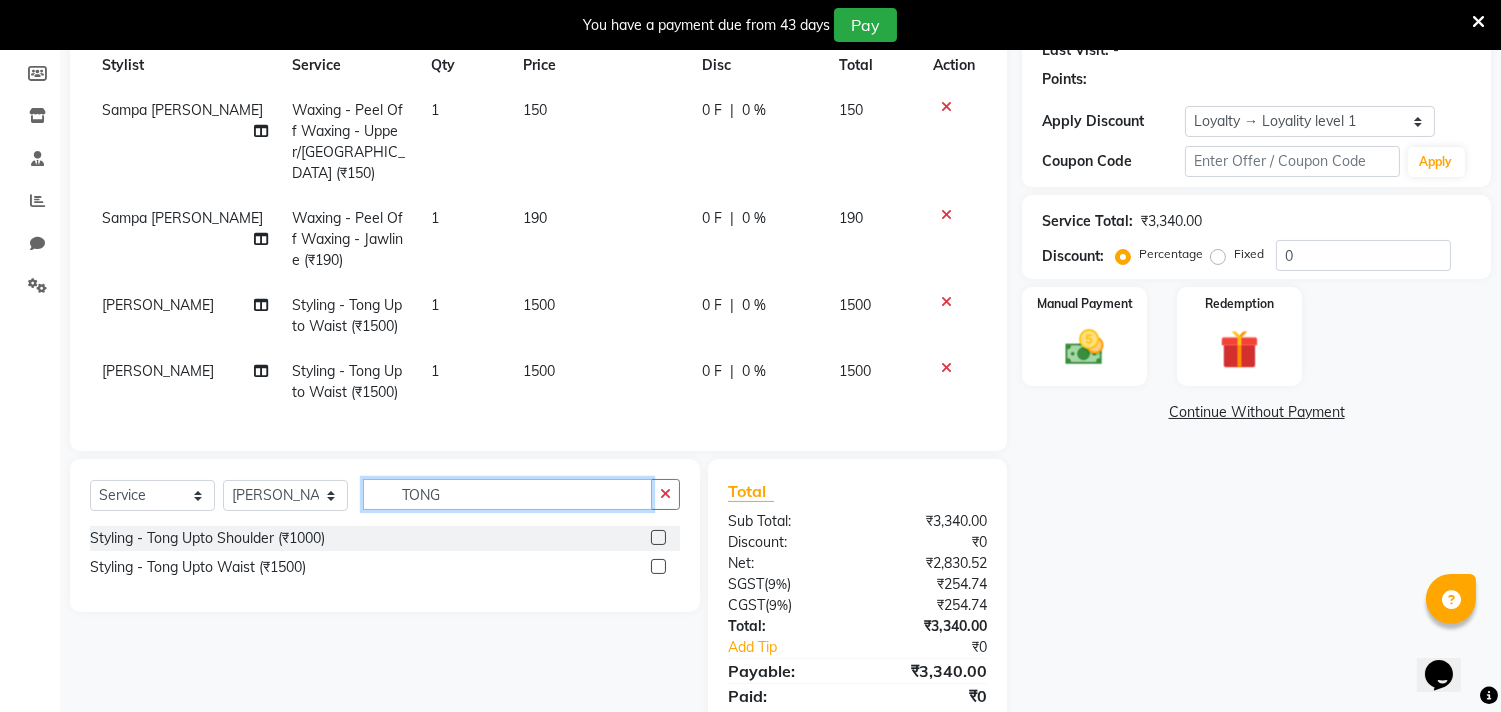 click on "TONG" 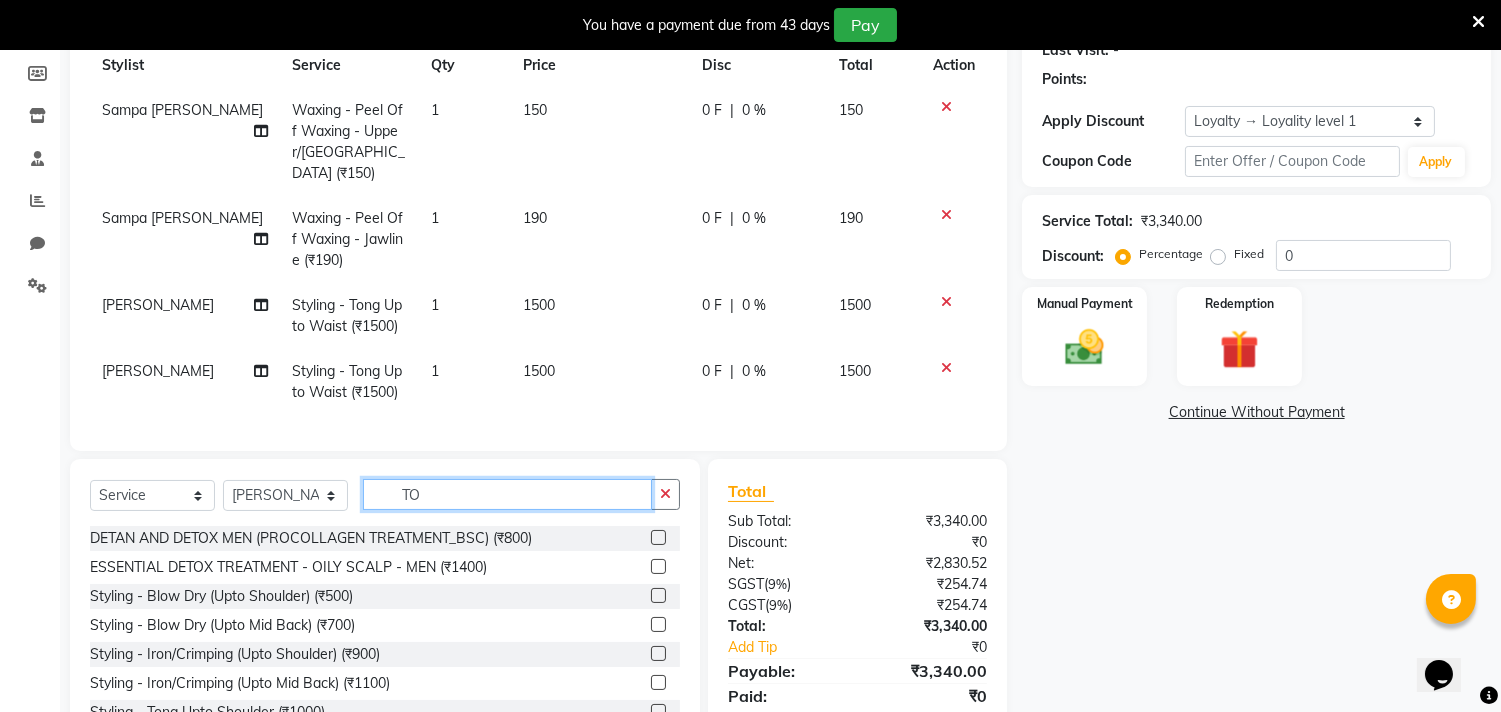 type on "T" 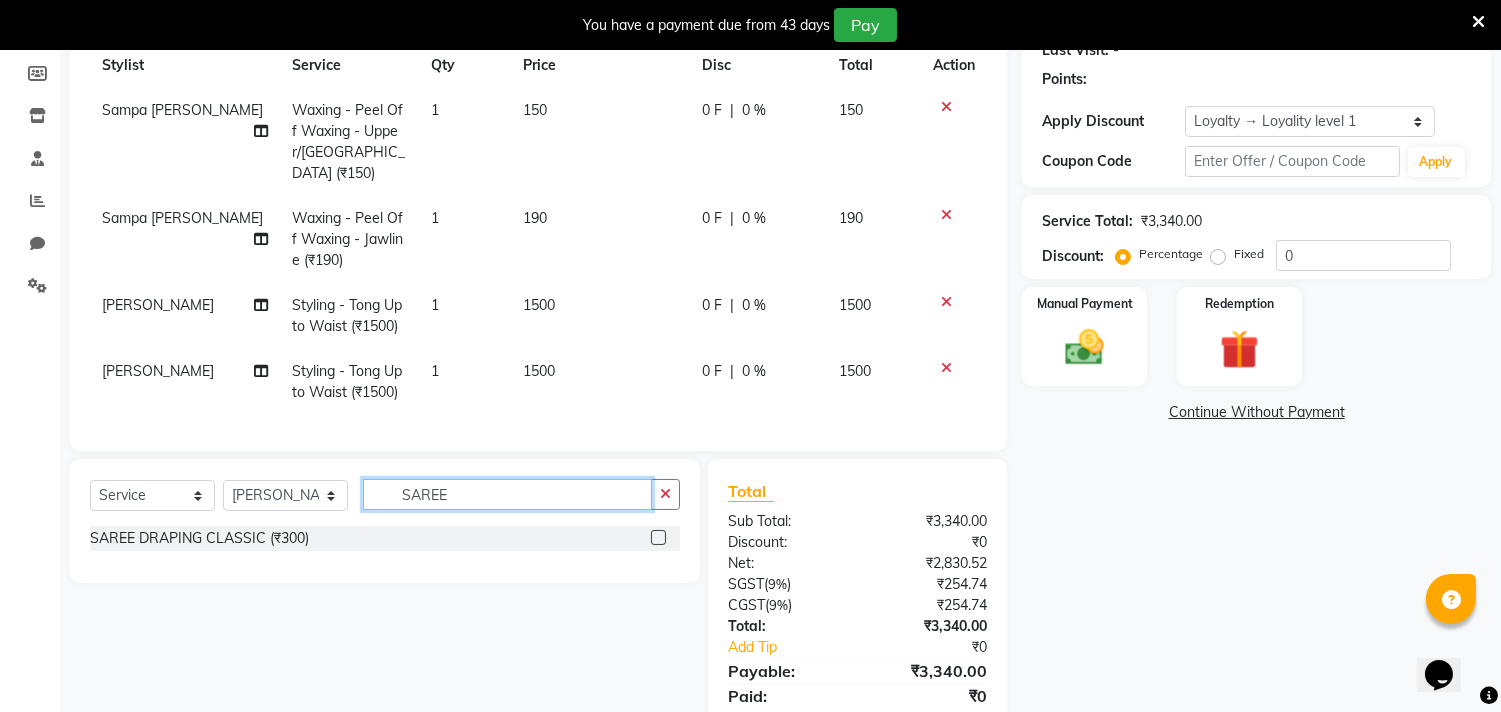 type on "SAREE" 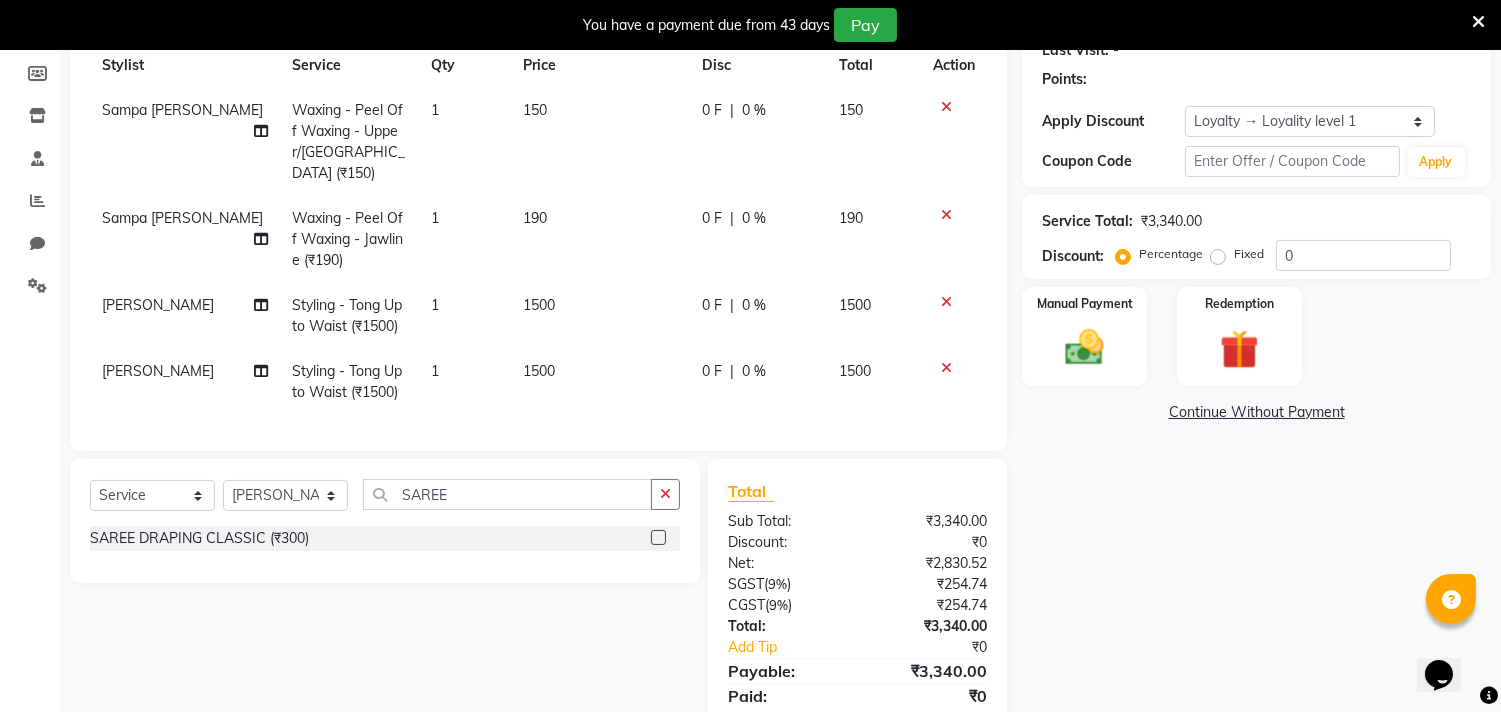 click 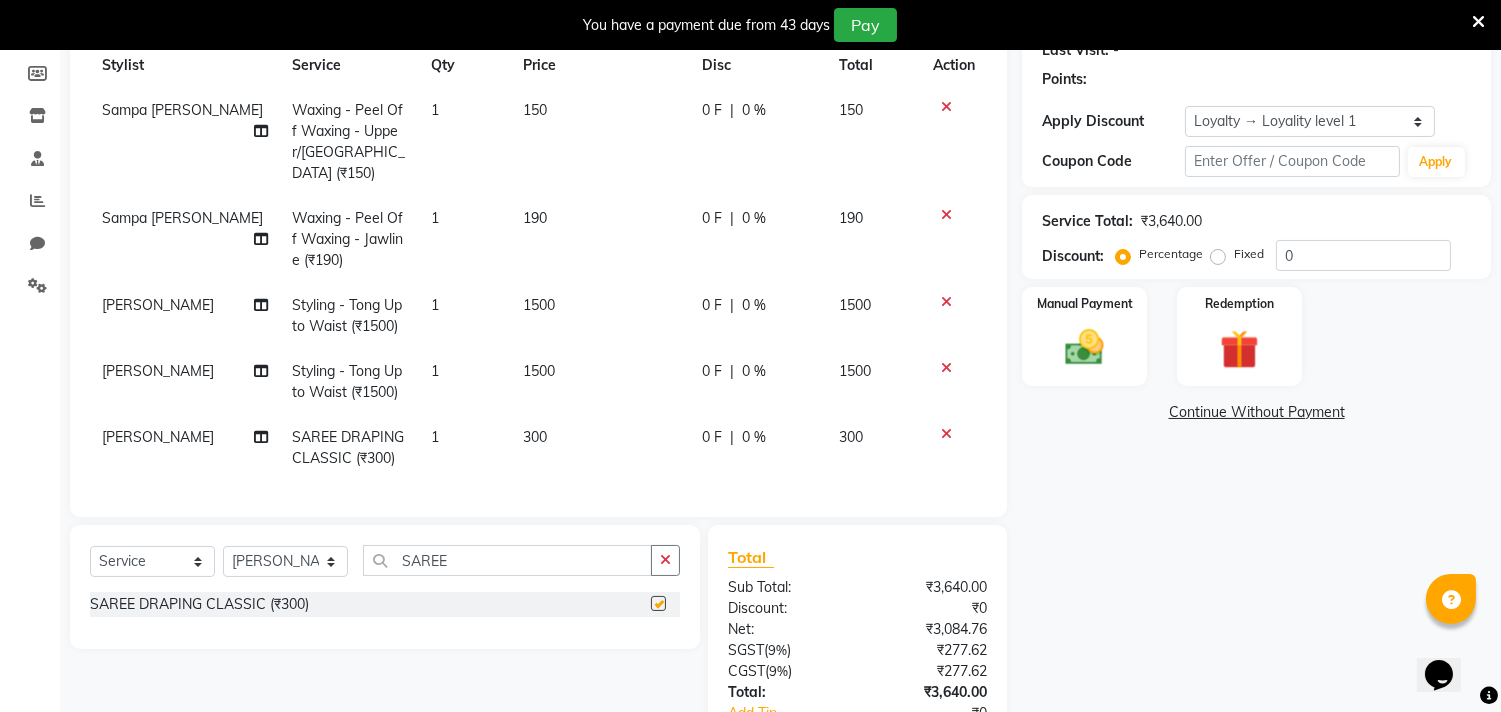 click on "Select  Service  Product  Membership  Package Voucher Prepaid Gift Card  Select Stylist Debolina  Irshad Khan Puja Debnath Ram Singh Rikki Das Rinku Pradhan RONY Sampa Maity SIMMI TAPASHI  Vikky Shaw SAREE SAREE DRAPING CLASSIC (₹300)" 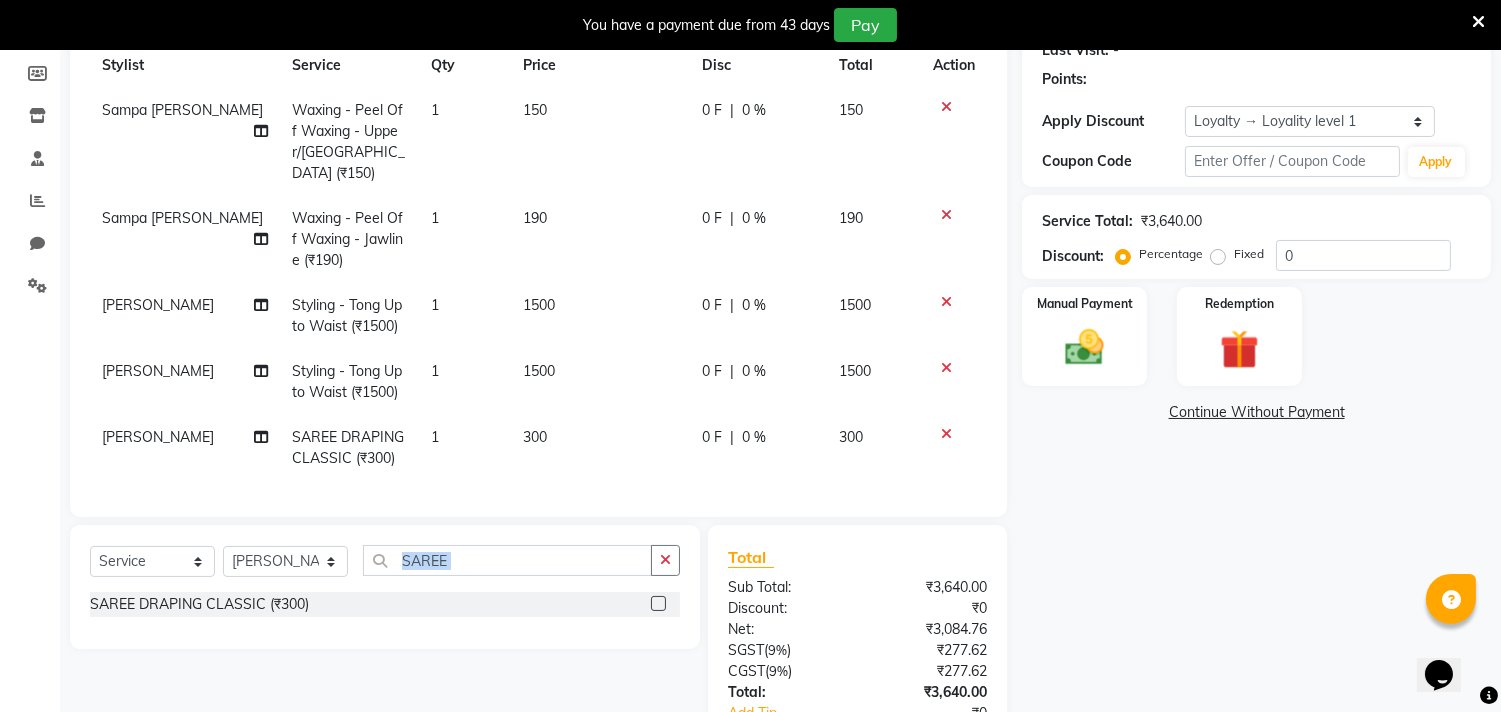 checkbox on "false" 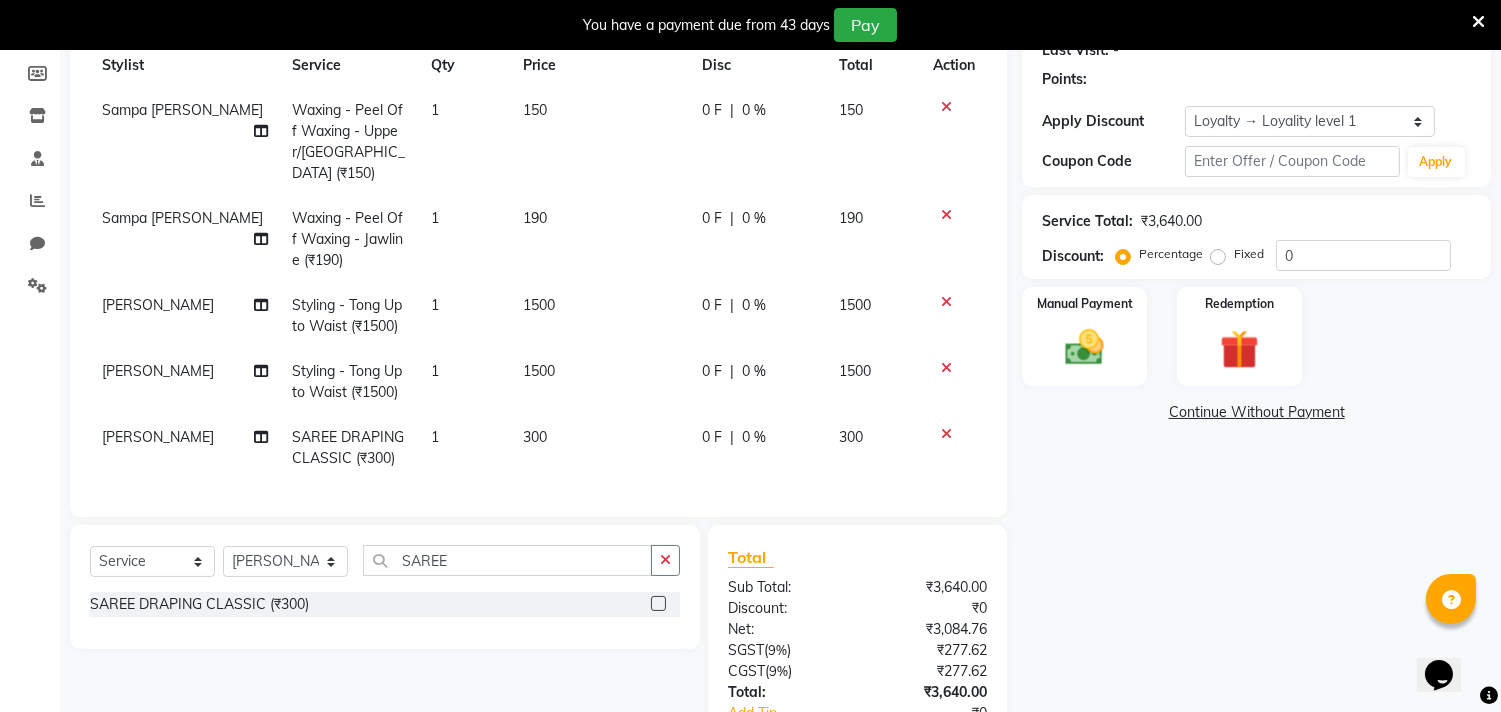 click on "300" 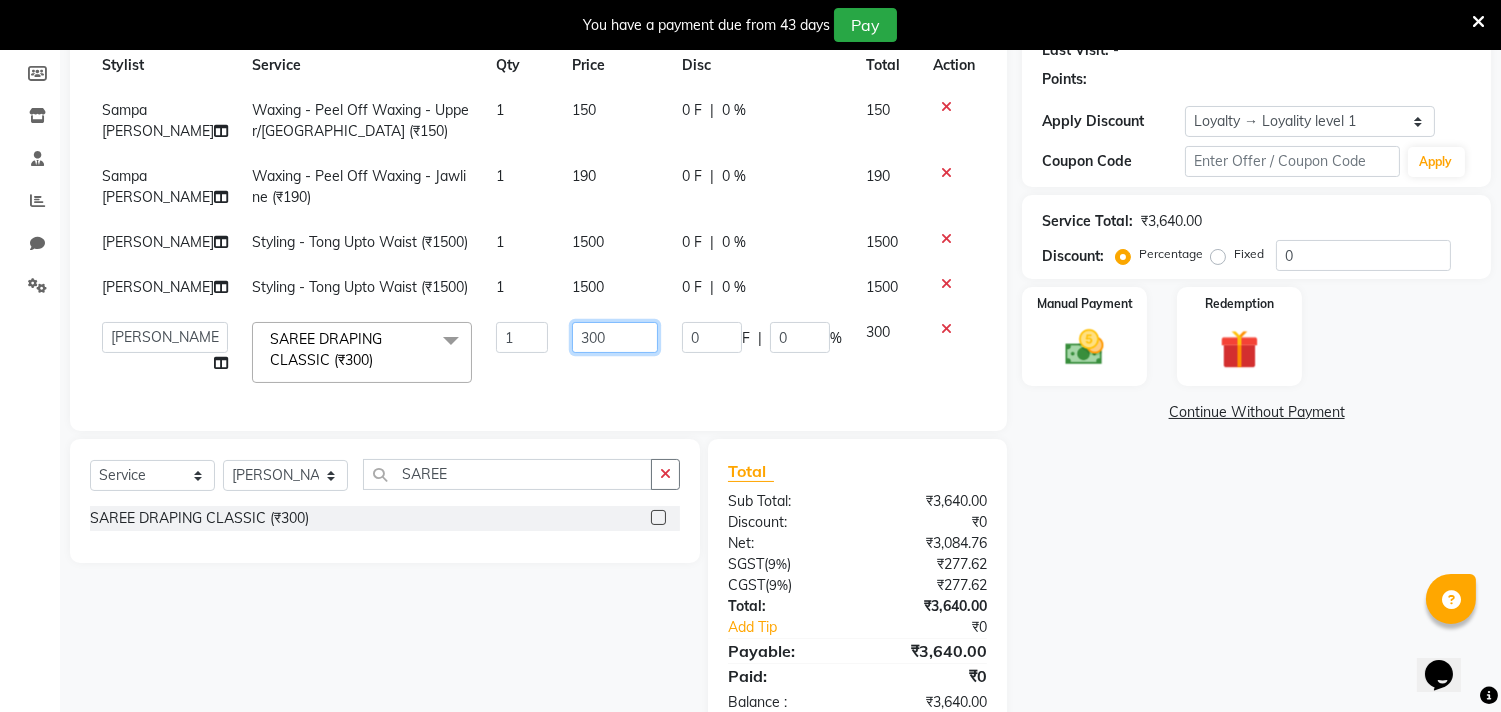 click on "300" 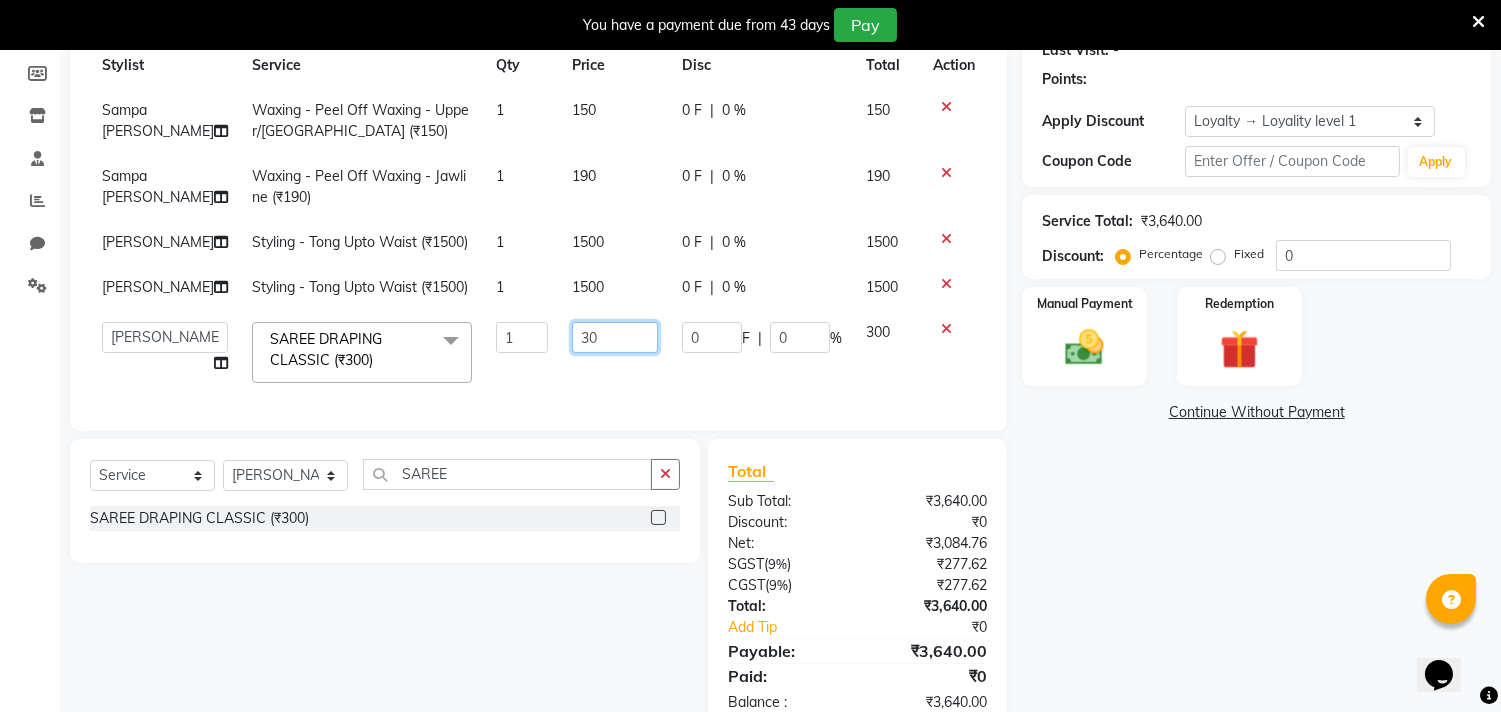 type on "3" 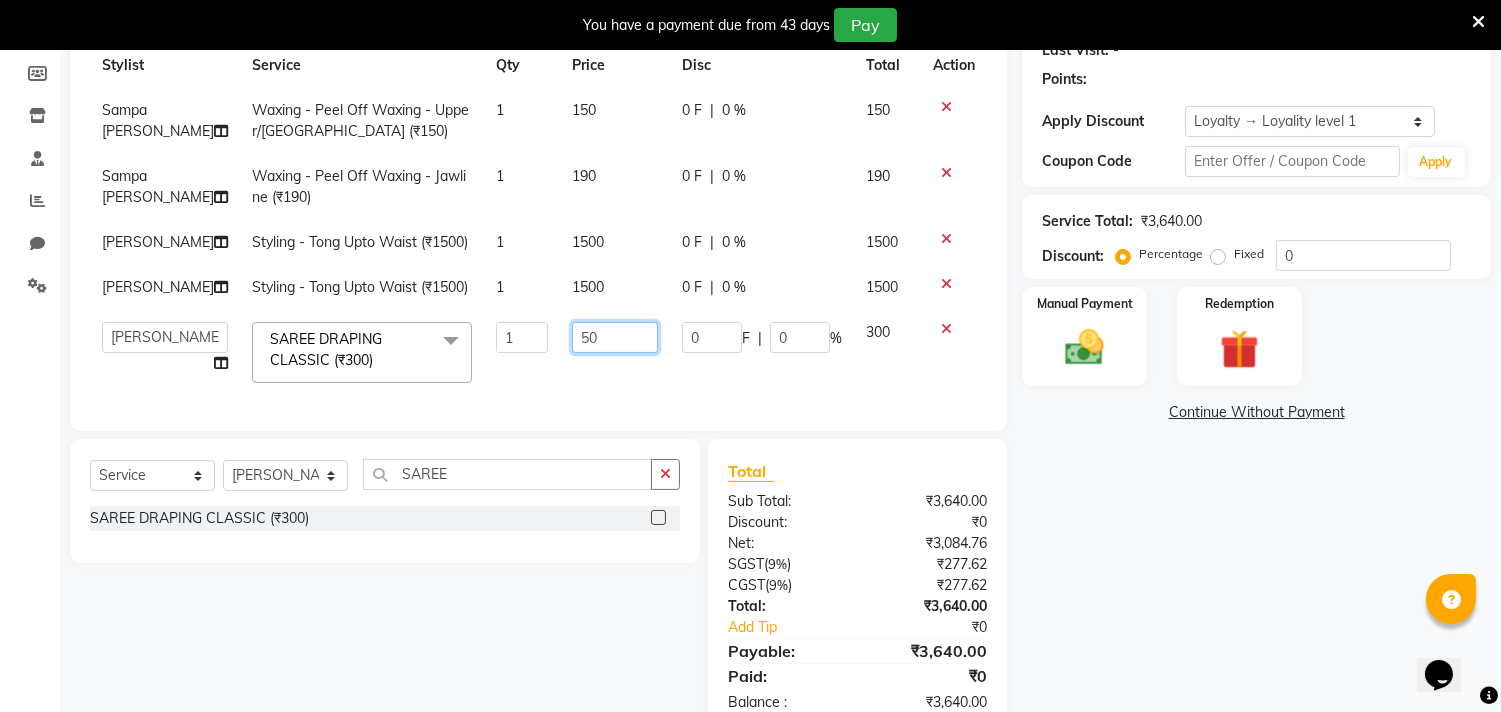type on "500" 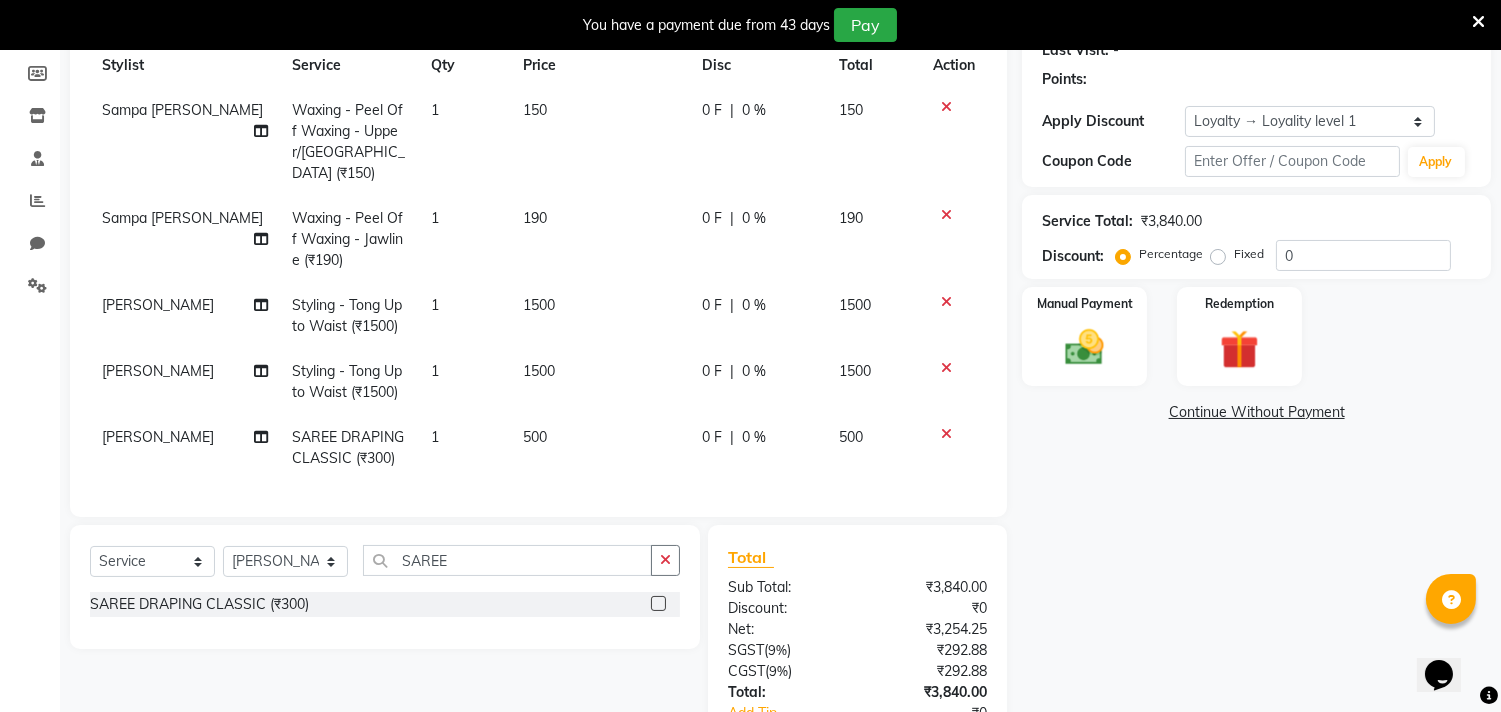 click on "Sampa Maity Waxing - Peel Off Waxing - Upper/Lower Lip (₹150) 1 150 0 F | 0 % 150 Sampa Maity Waxing - Peel Off Waxing - Jawline (₹190) 1 190 0 F | 0 % 190 Irshad Khan Styling - Tong Upto Waist (₹1500) 1 1500 0 F | 0 % 1500 Rinku Pradhan Styling - Tong Upto Waist (₹1500) 1 1500 0 F | 0 % 1500 Rinku Pradhan SAREE DRAPING CLASSIC (₹300) 1 500 0 F | 0 % 500" 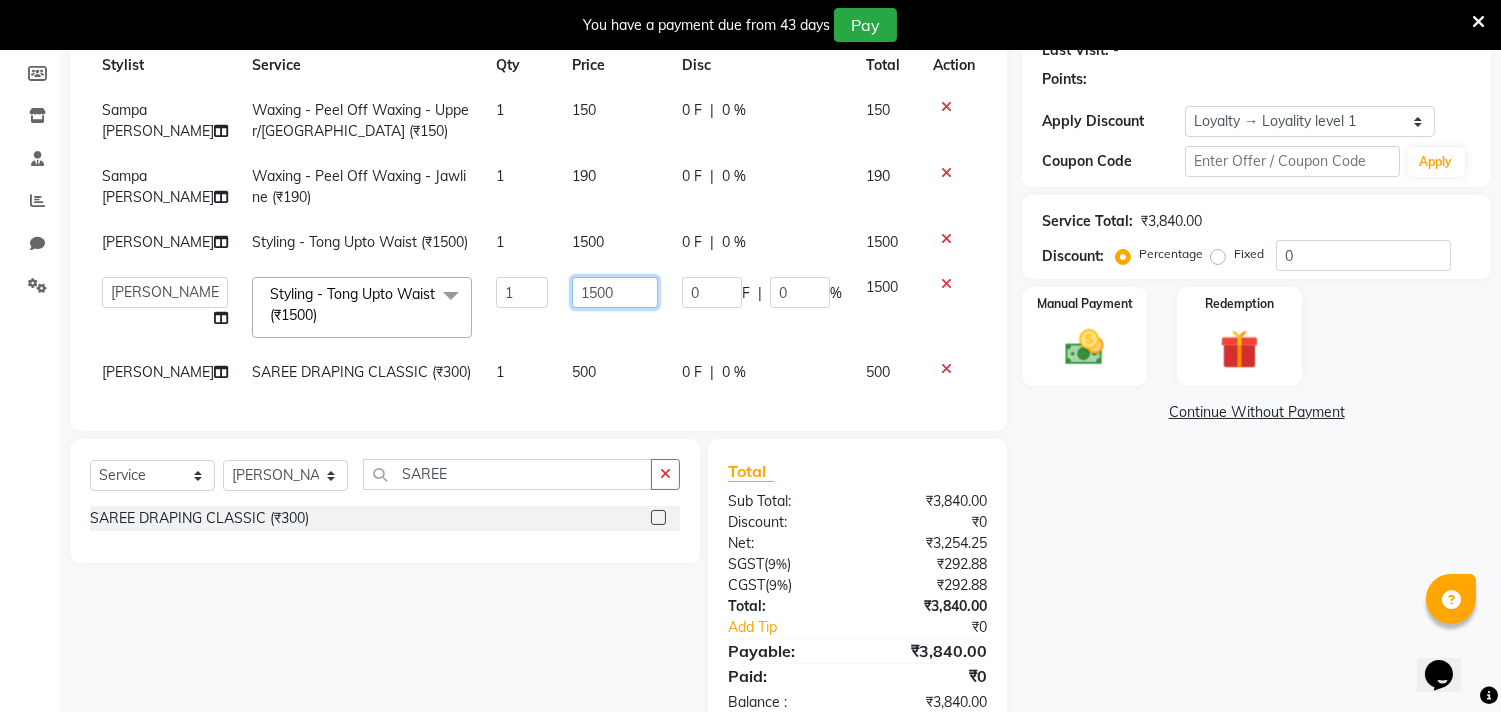 click on "1500" 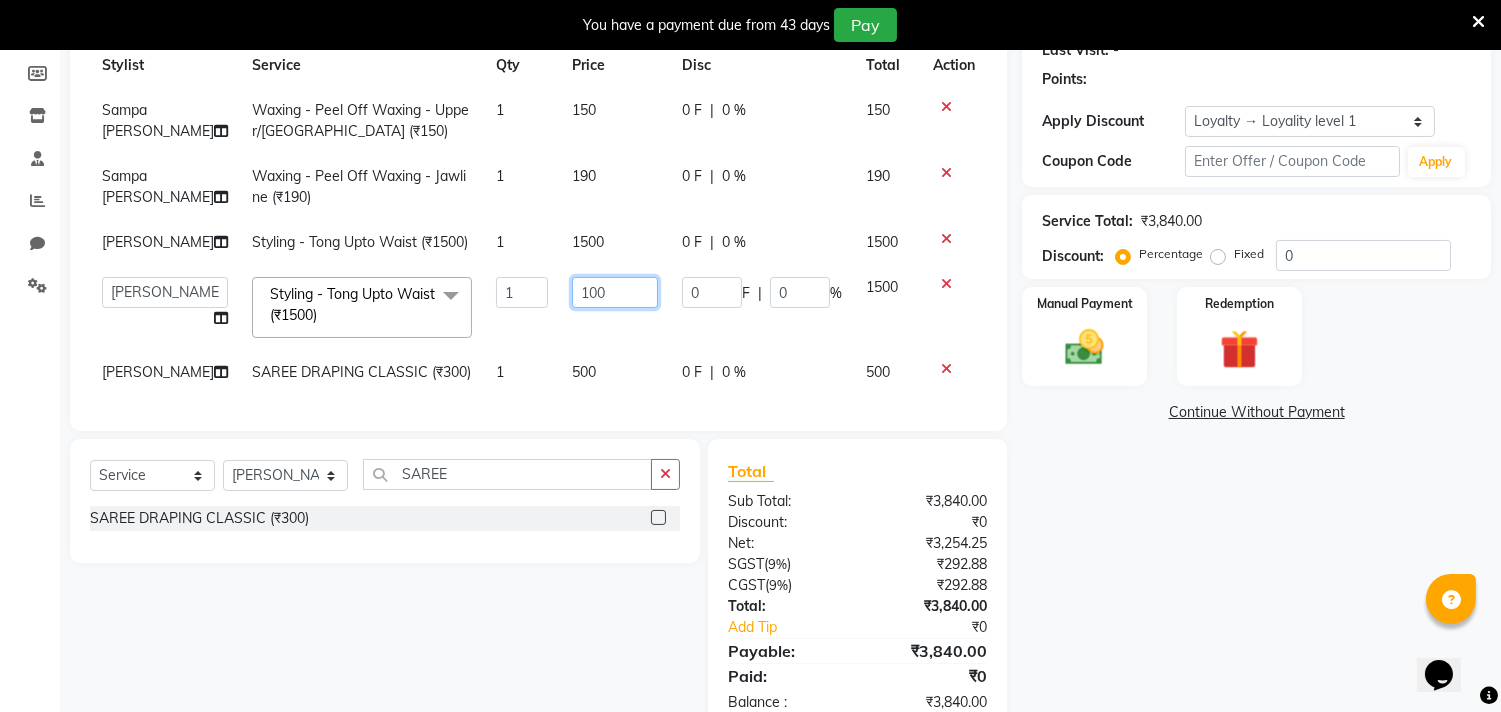 type on "1000" 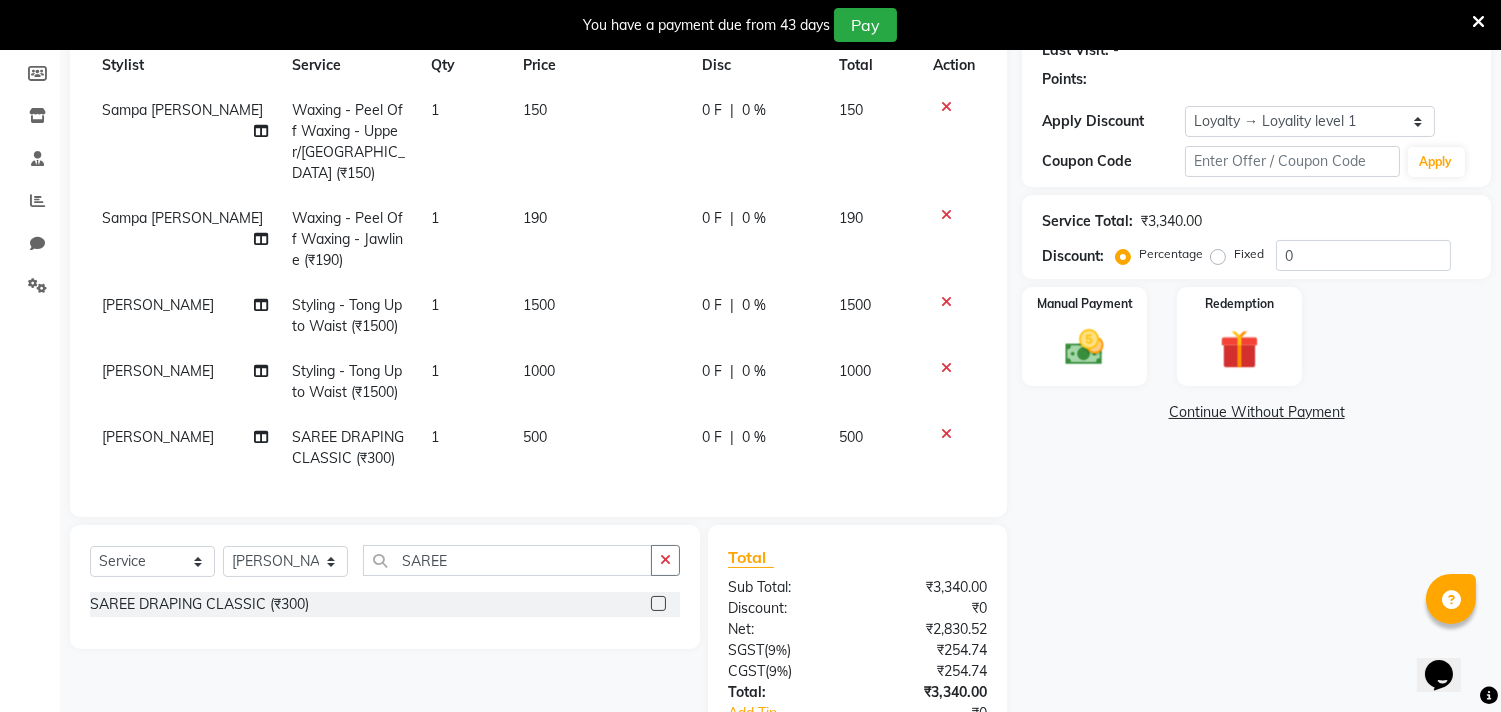 click on "500" 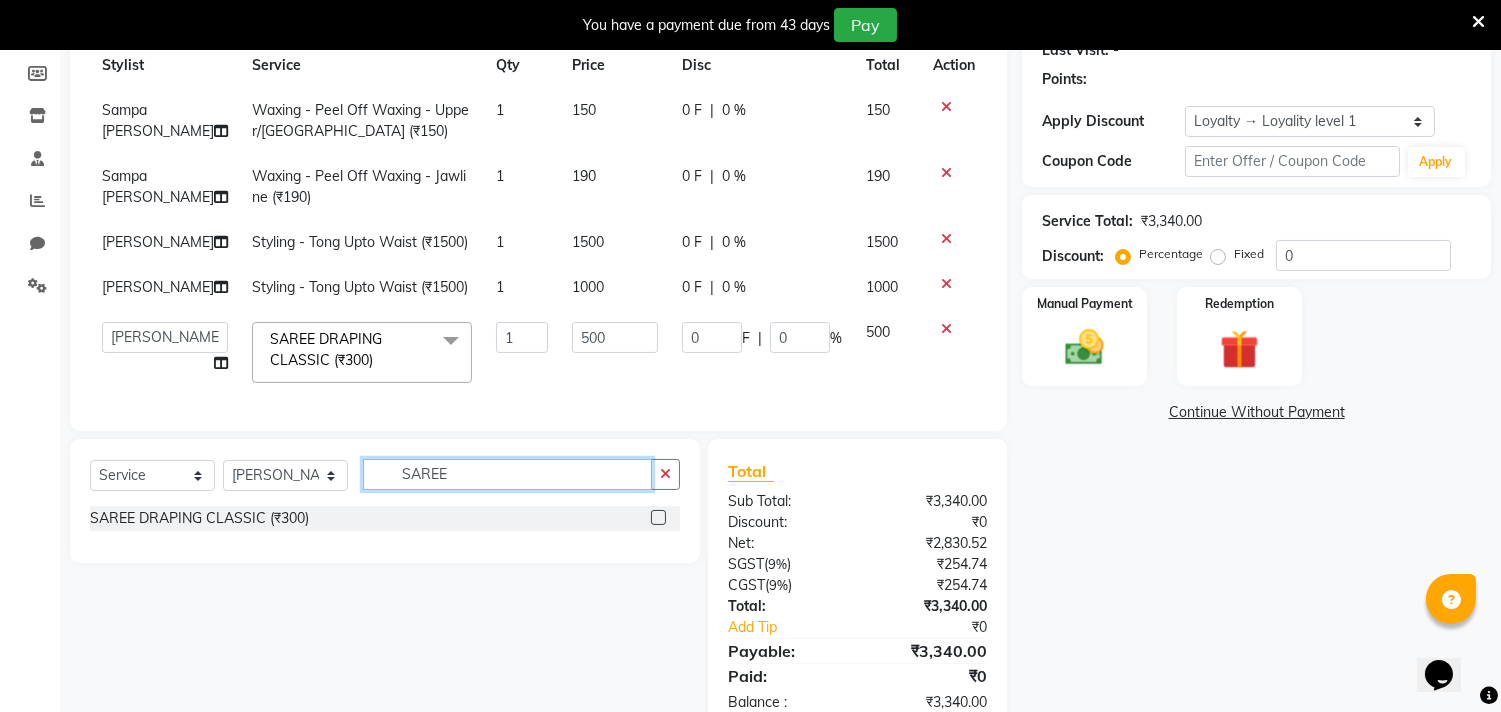 click on "SAREE" 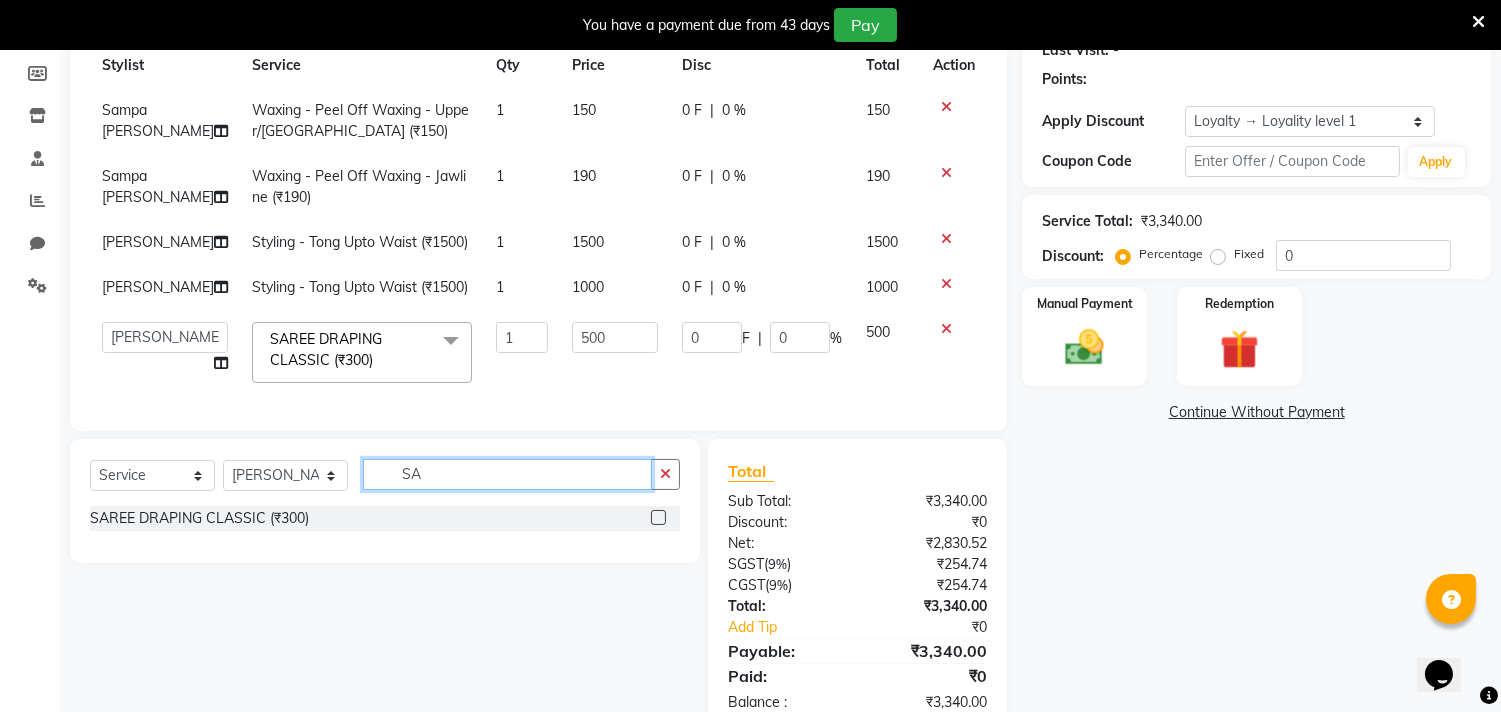 type on "S" 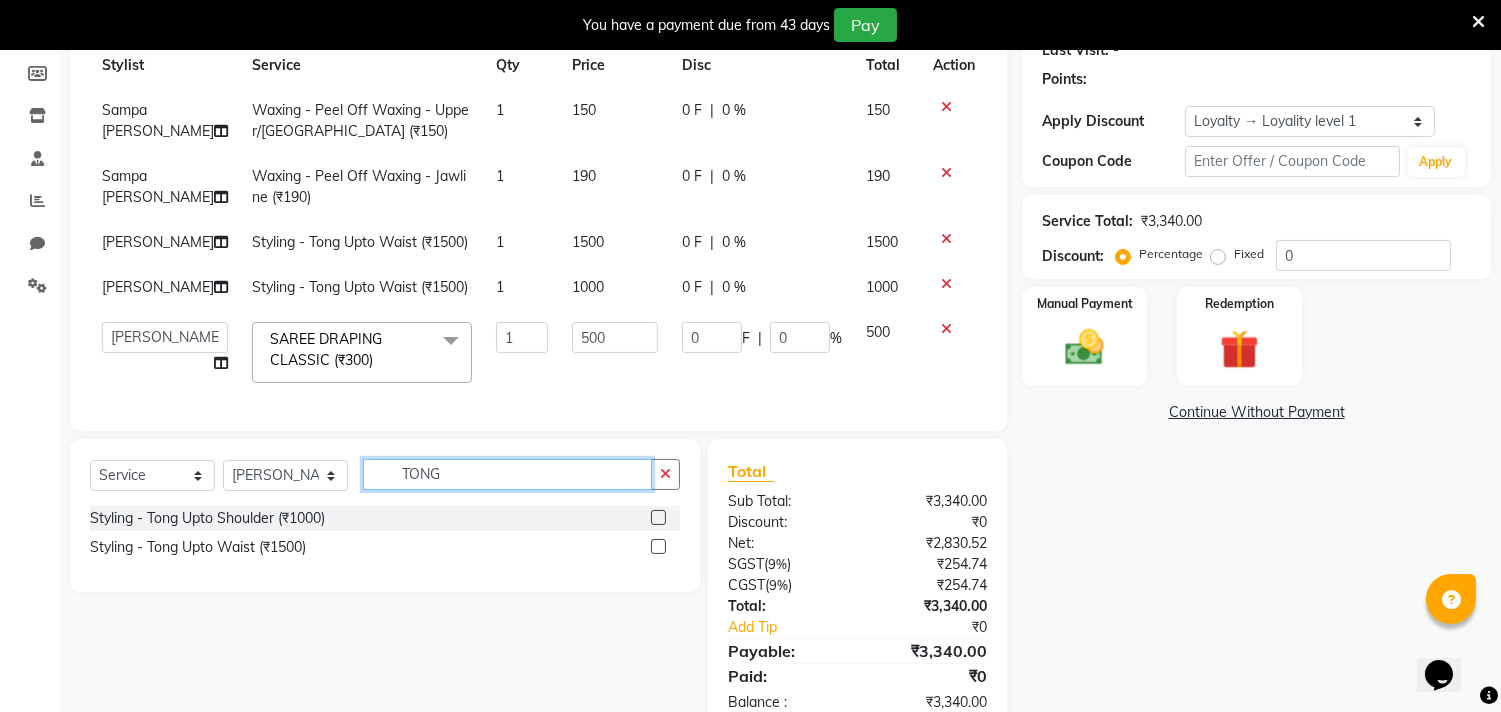 type on "TONG" 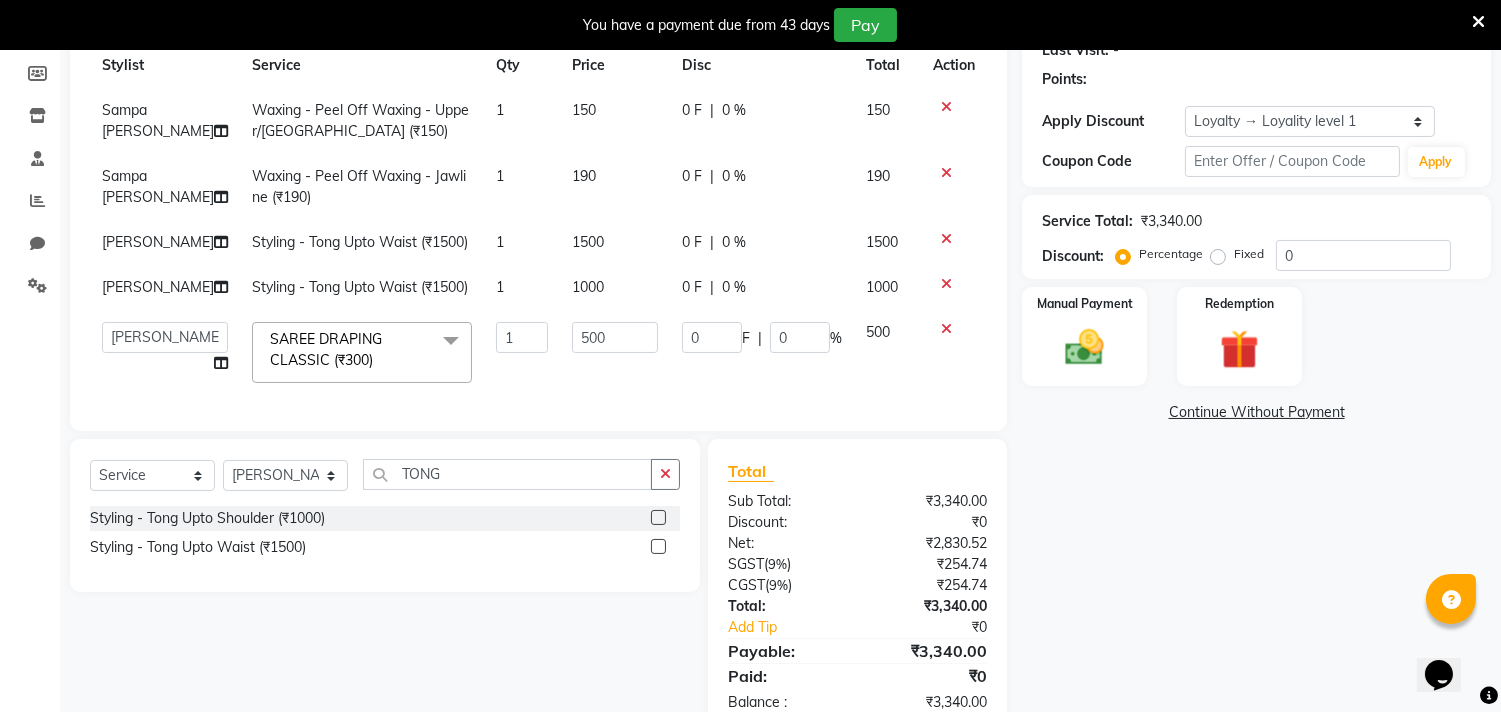 click 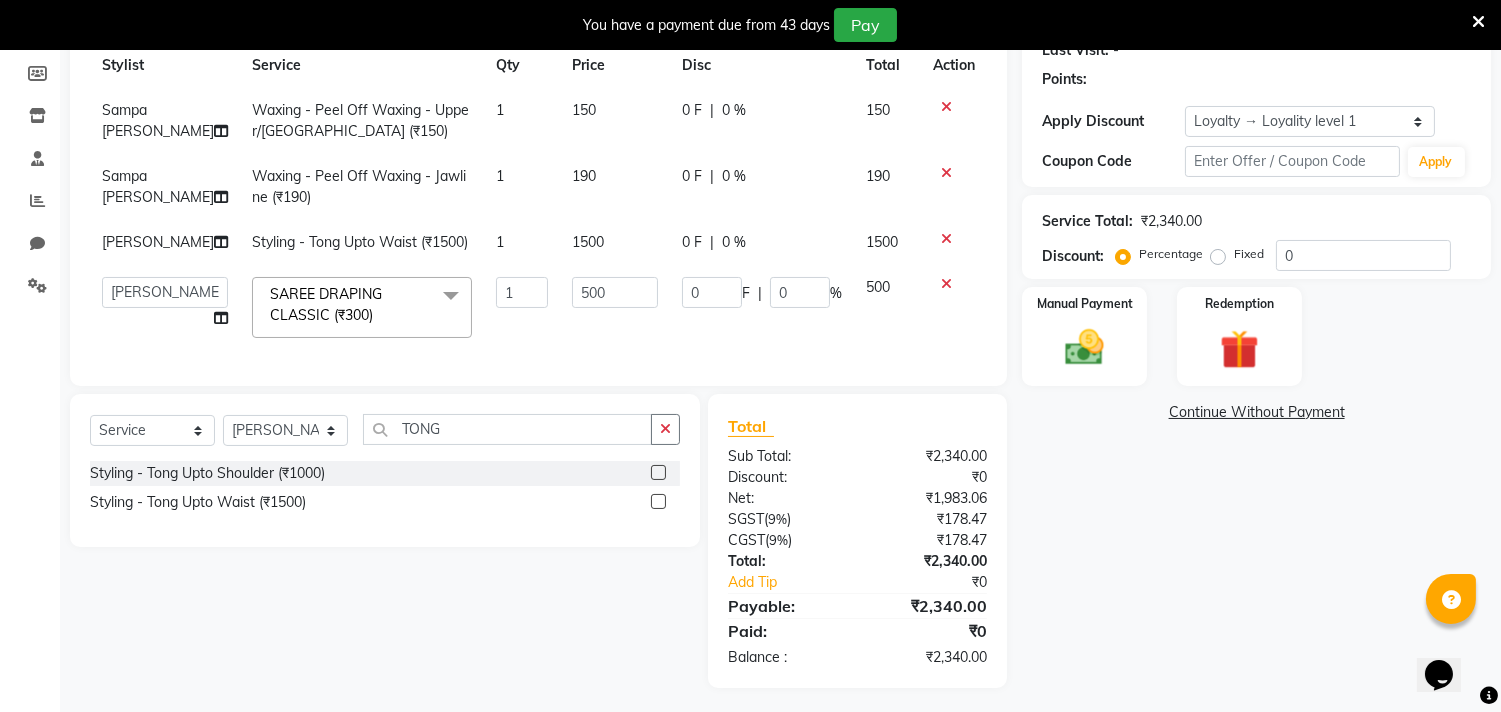 click 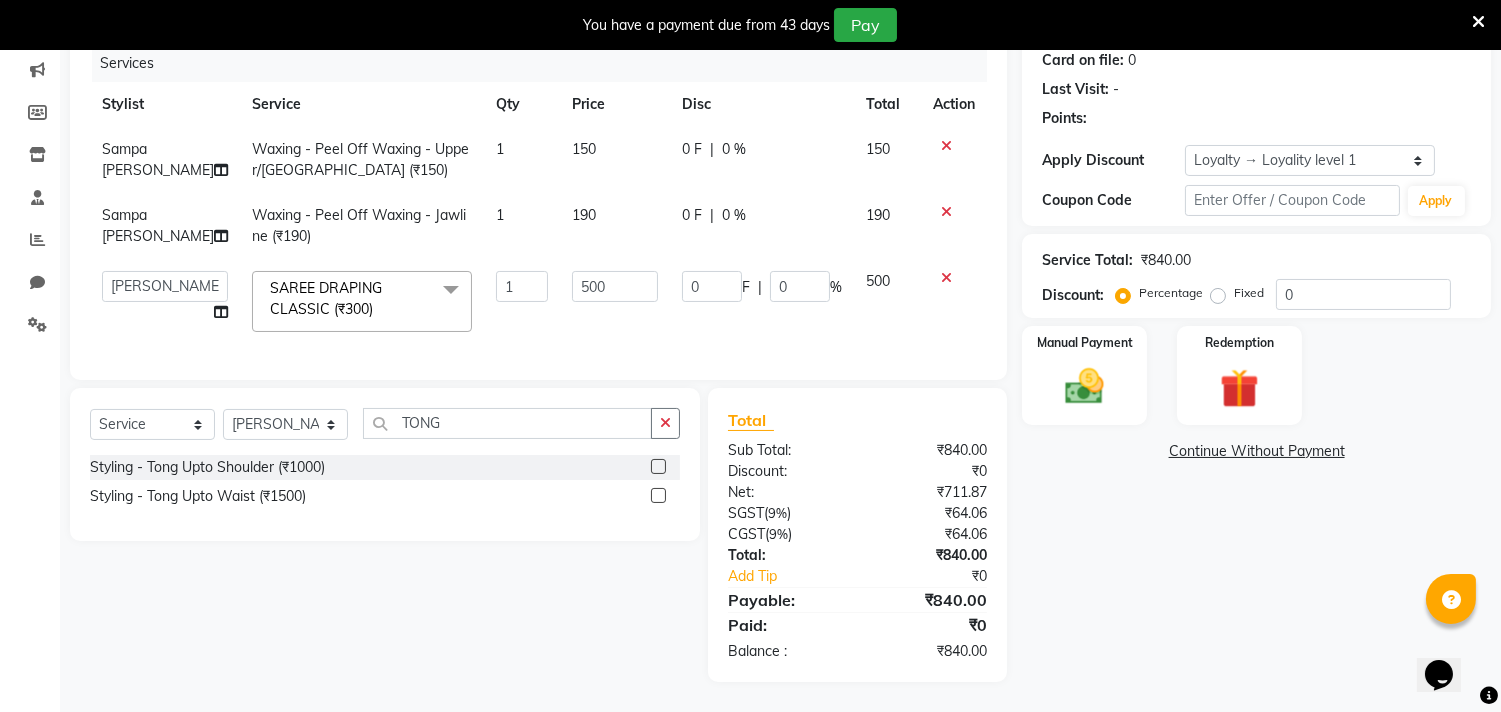 click 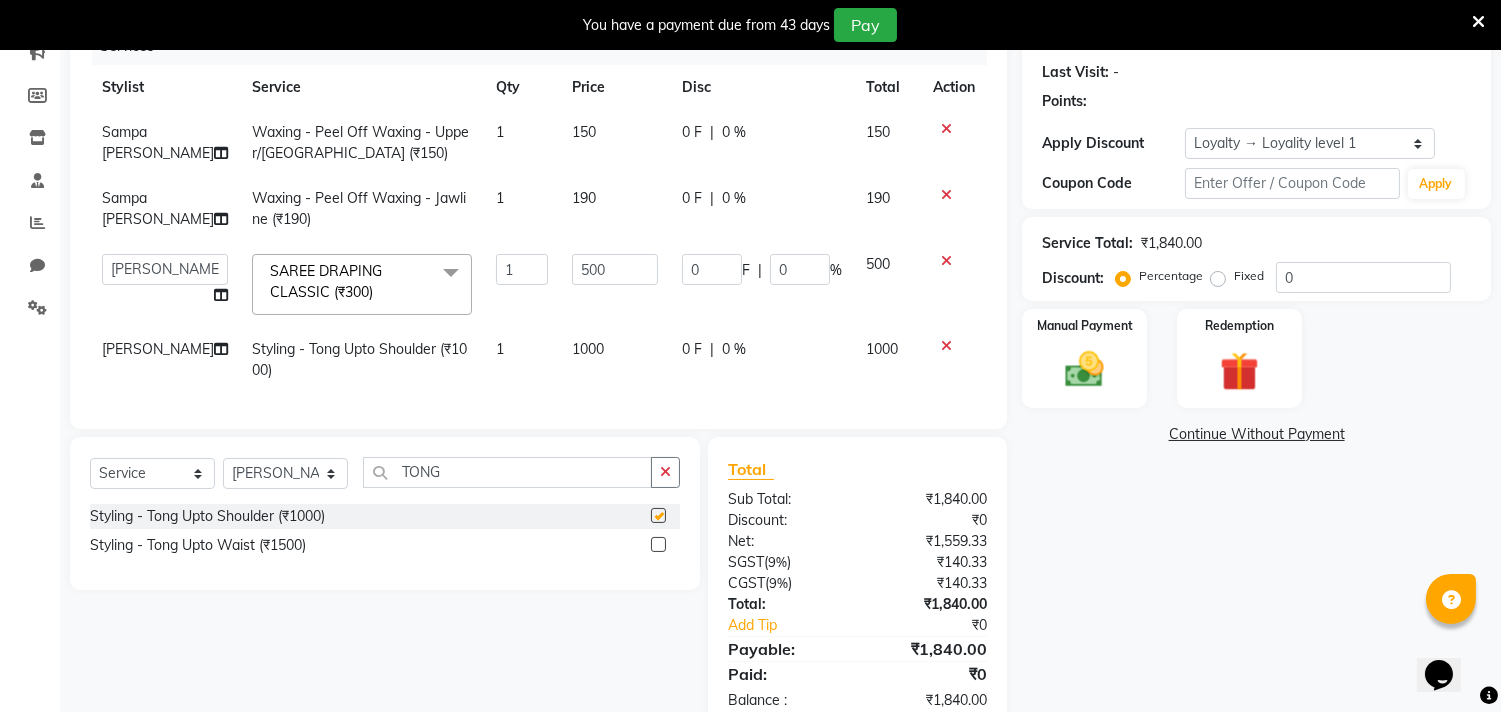 scroll, scrollTop: 292, scrollLeft: 0, axis: vertical 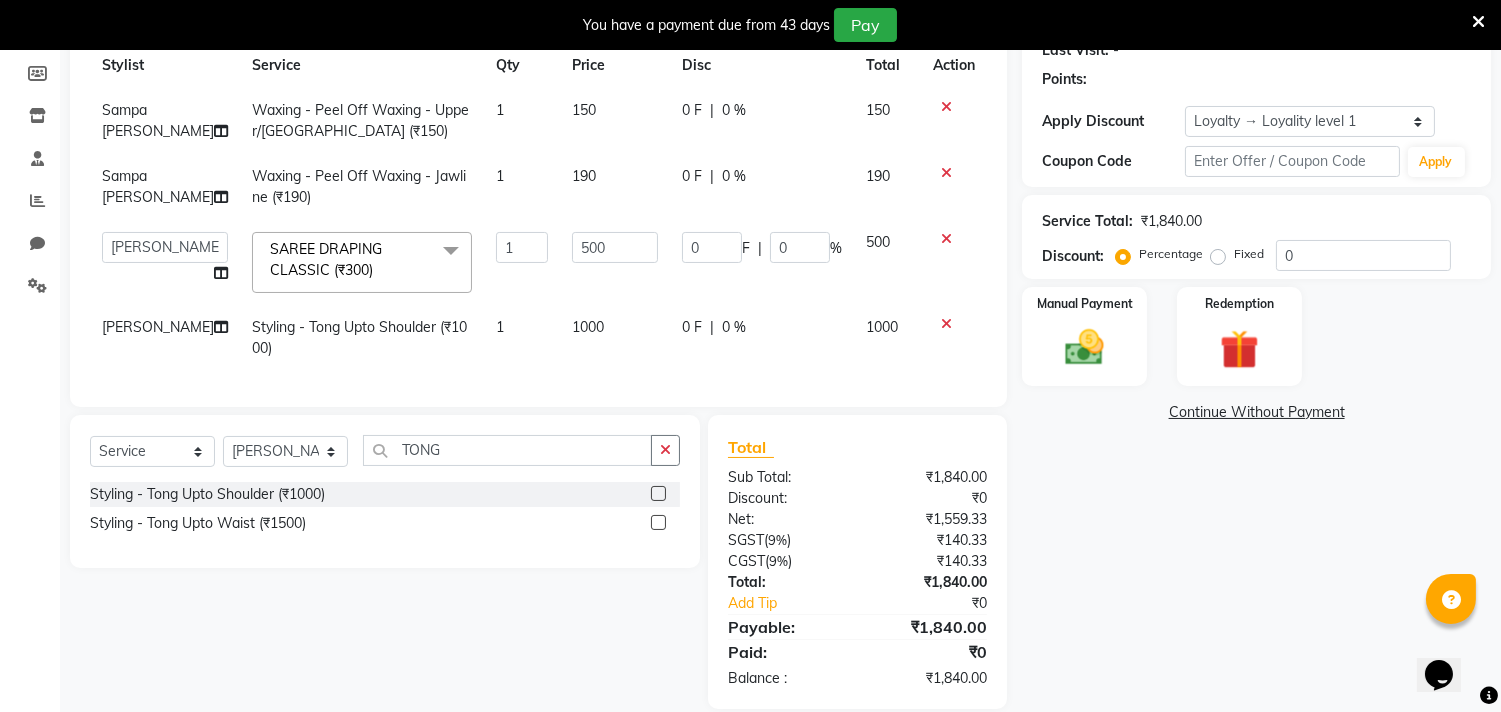 checkbox on "false" 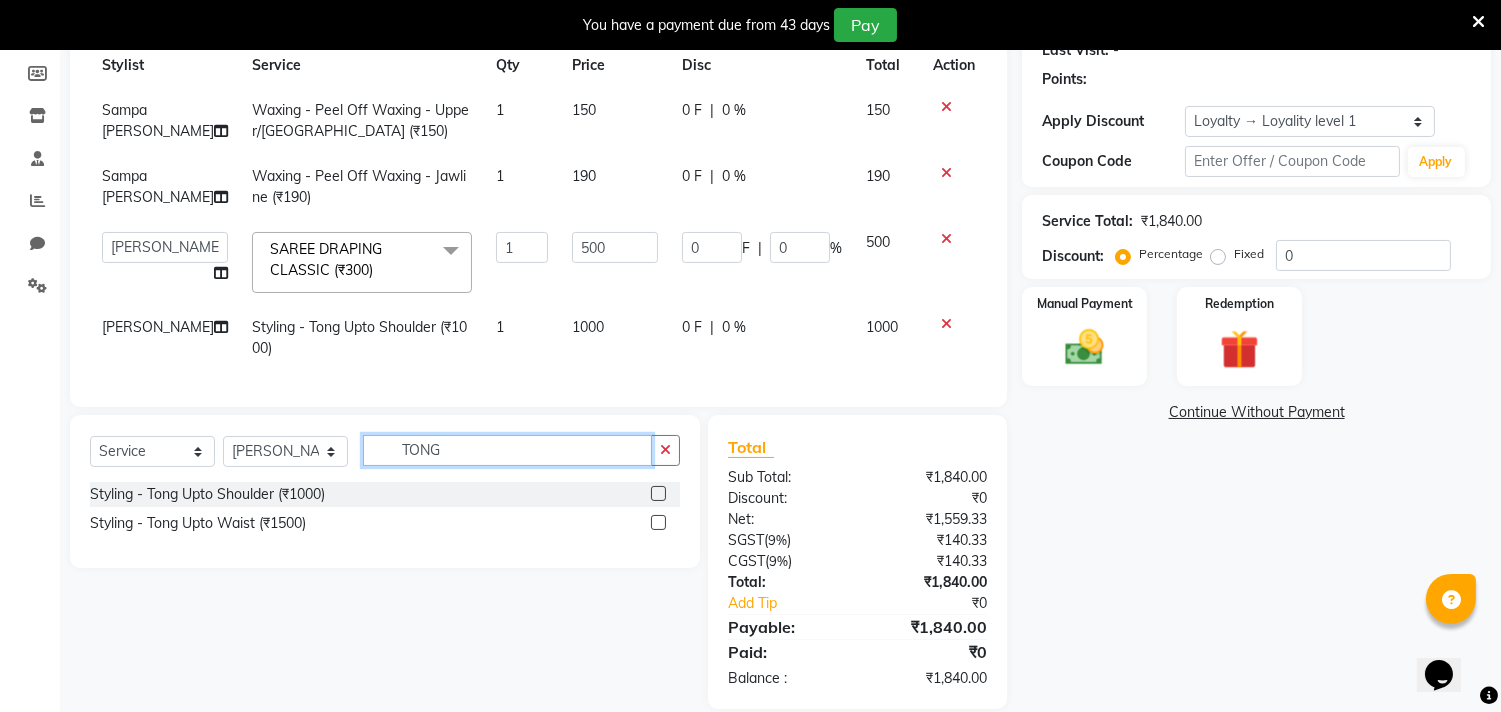 click on "TONG" 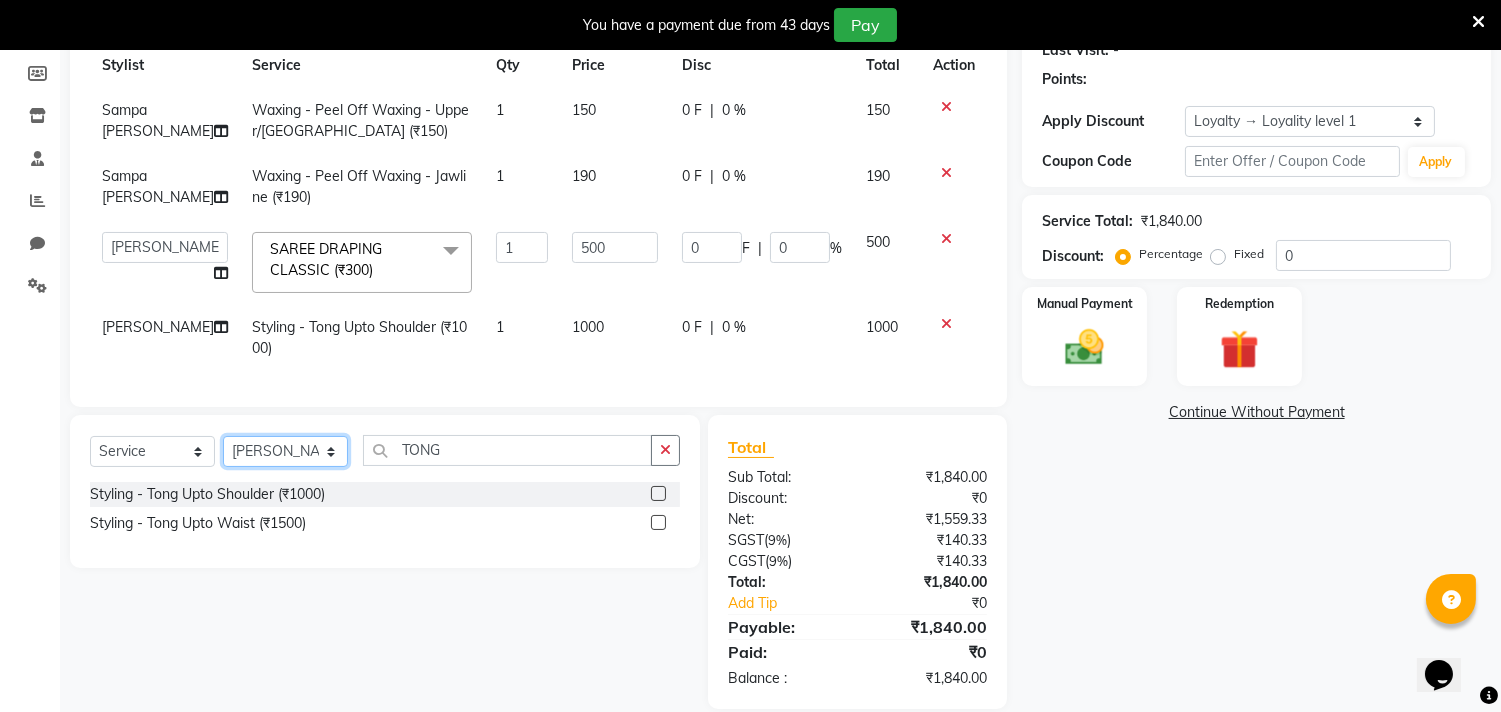 click on "Select Stylist [PERSON_NAME] Puja [PERSON_NAME] [PERSON_NAME] [PERSON_NAME] [PERSON_NAME] [PERSON_NAME] [PERSON_NAME] [PERSON_NAME]" 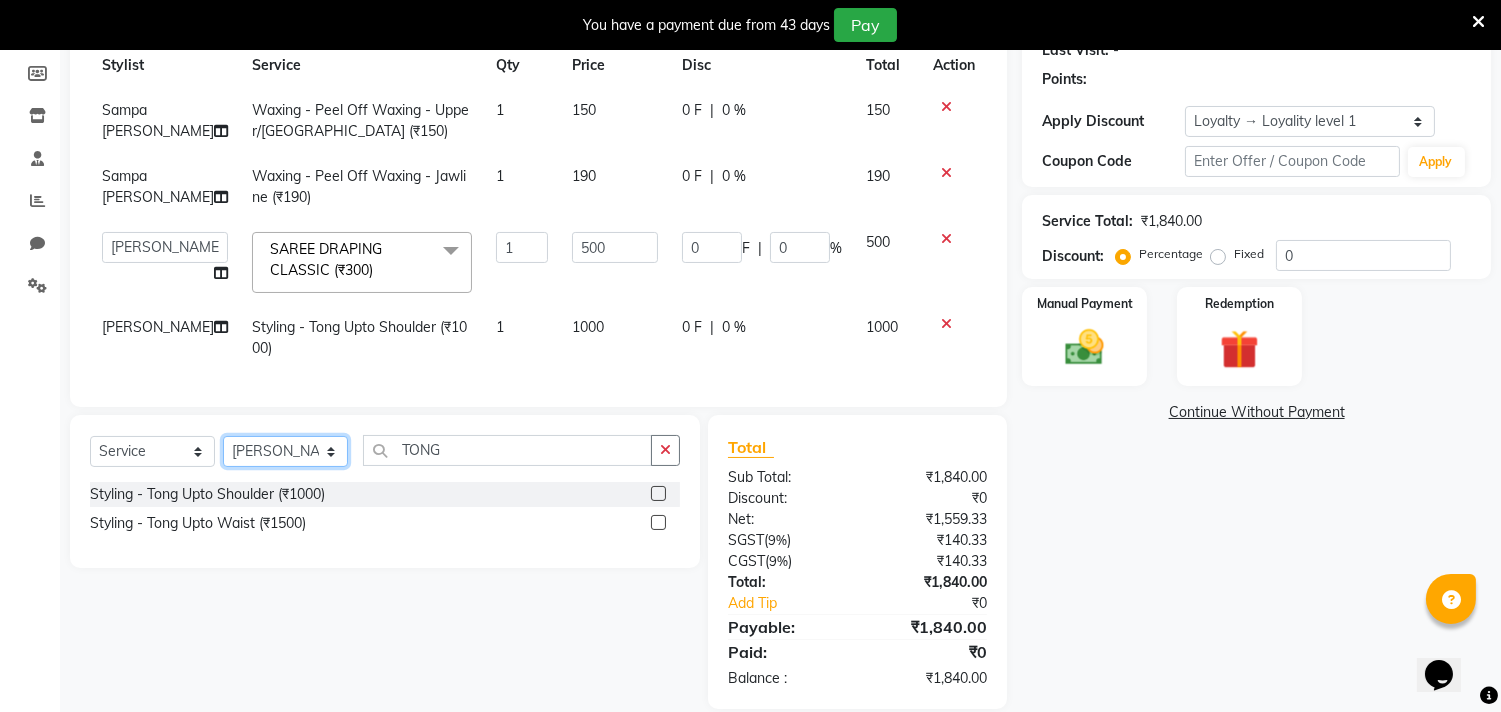 select on "82196" 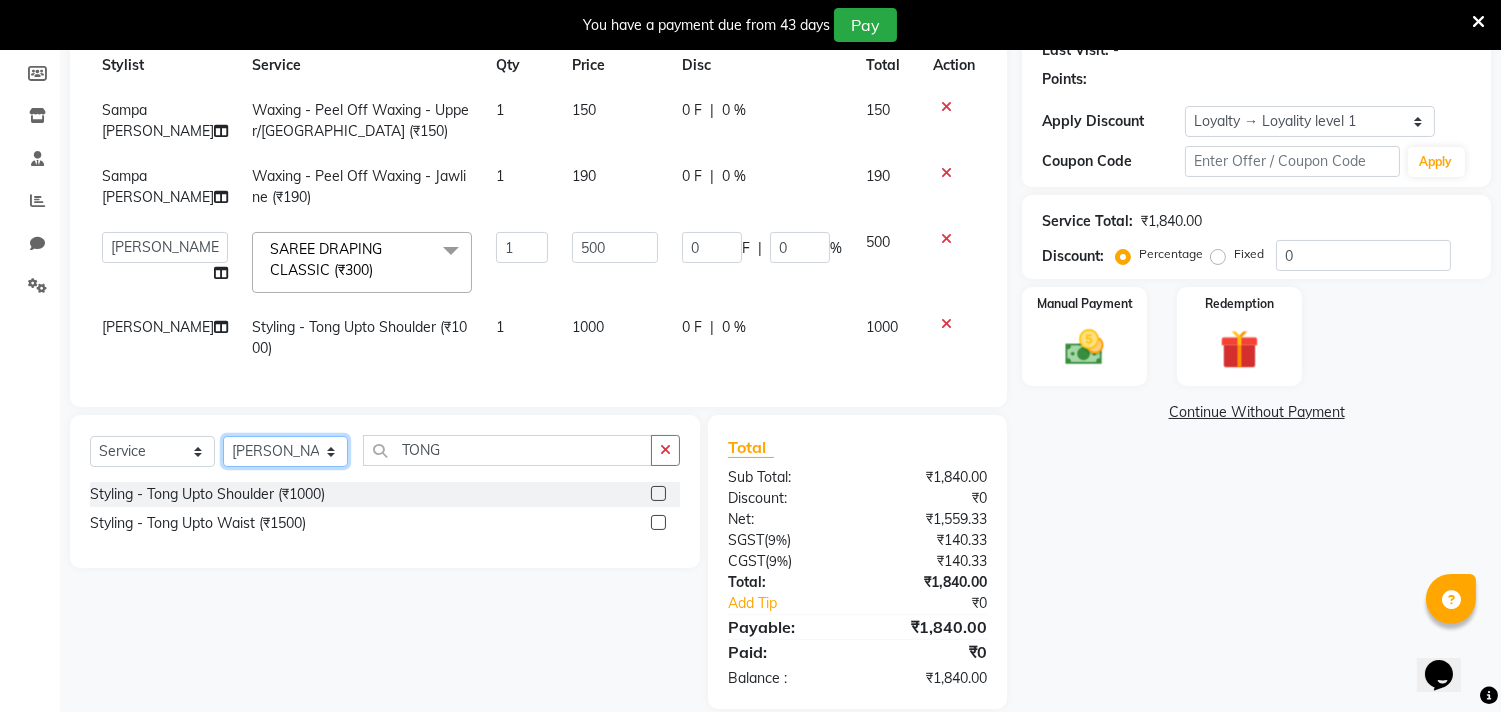 click on "Select Stylist [PERSON_NAME] Puja [PERSON_NAME] [PERSON_NAME] [PERSON_NAME] [PERSON_NAME] [PERSON_NAME] [PERSON_NAME] [PERSON_NAME]" 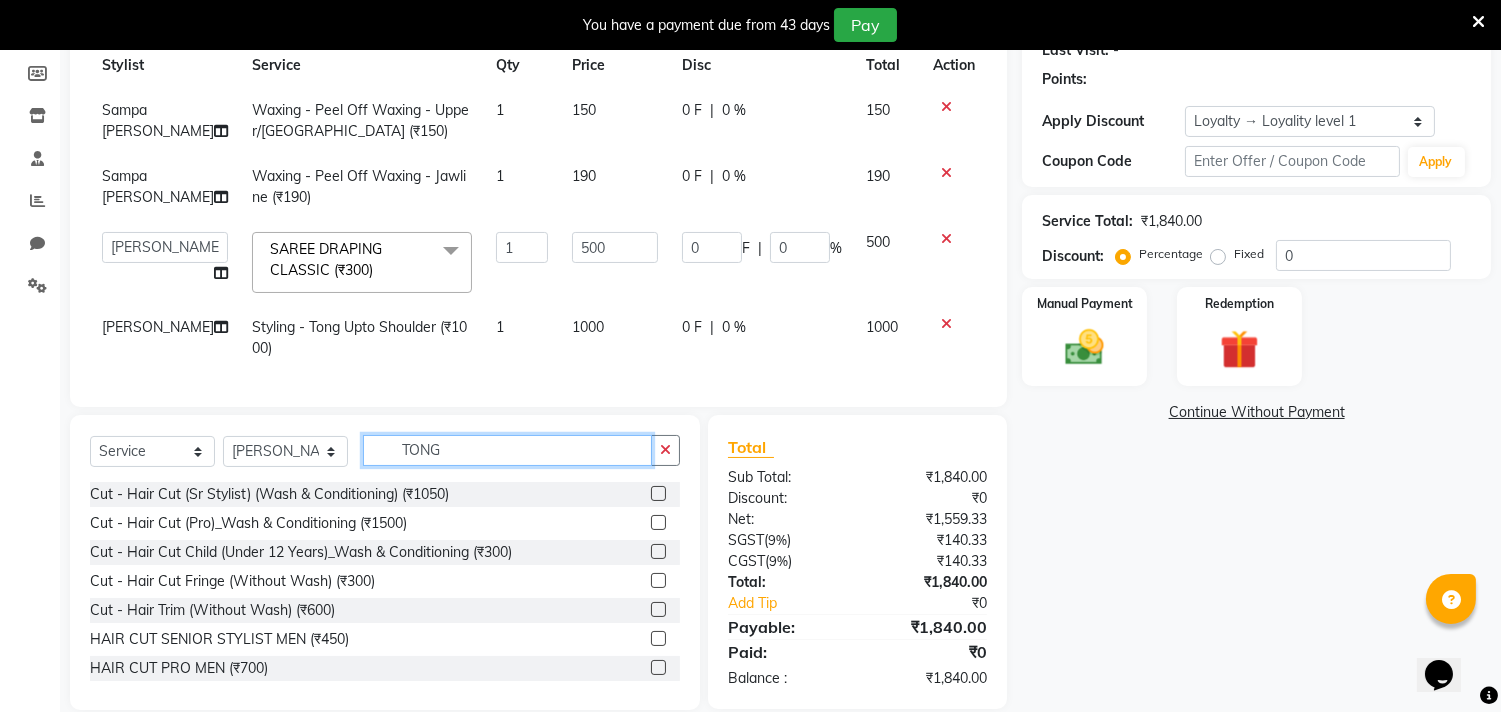 click on "TONG" 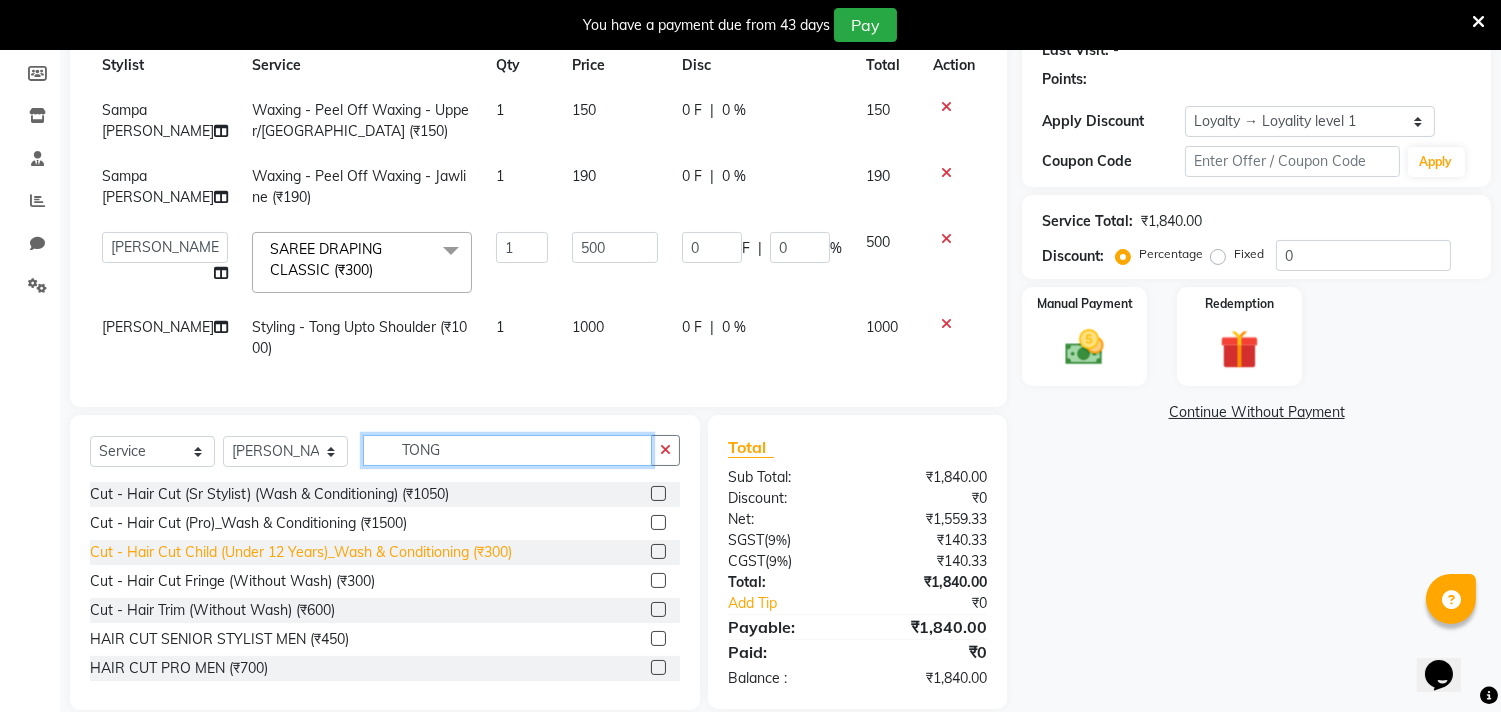 scroll, scrollTop: 111, scrollLeft: 0, axis: vertical 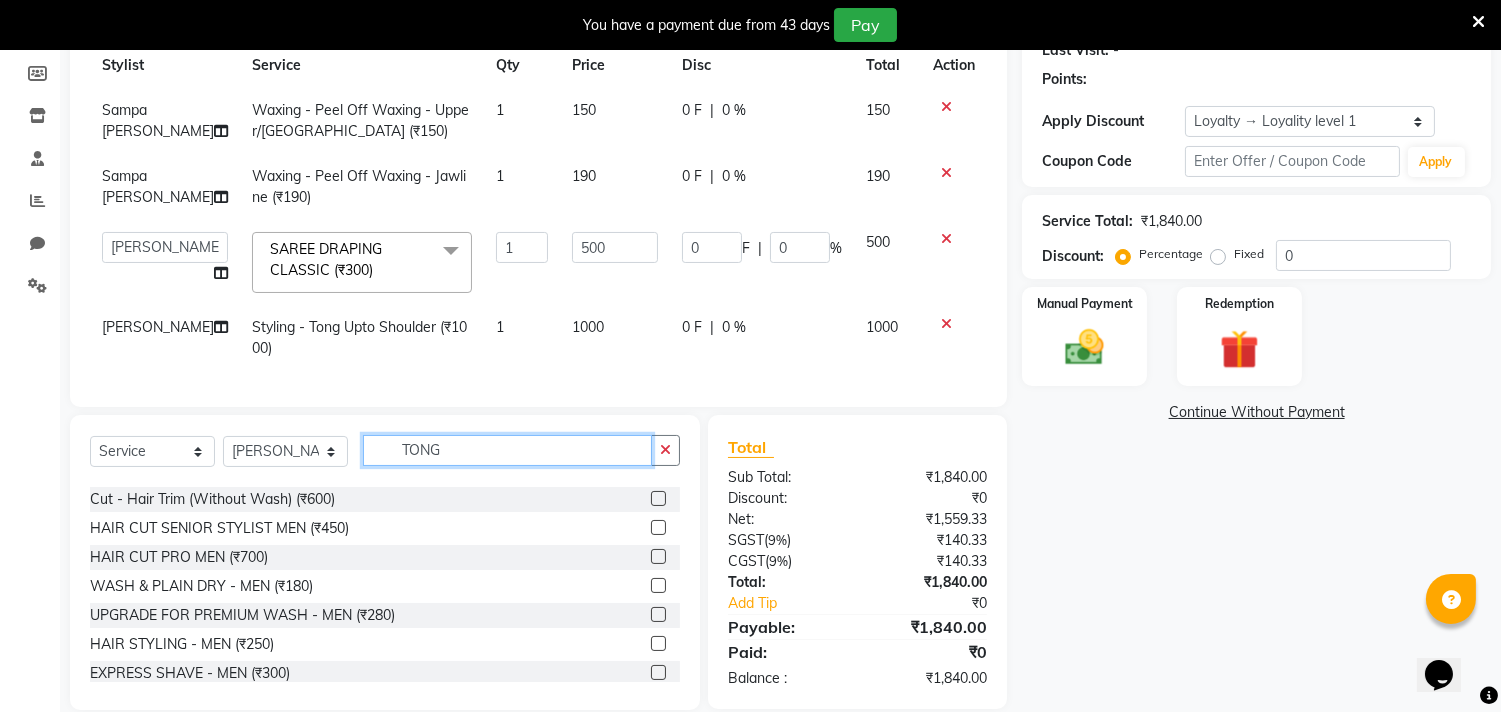 click on "TONG" 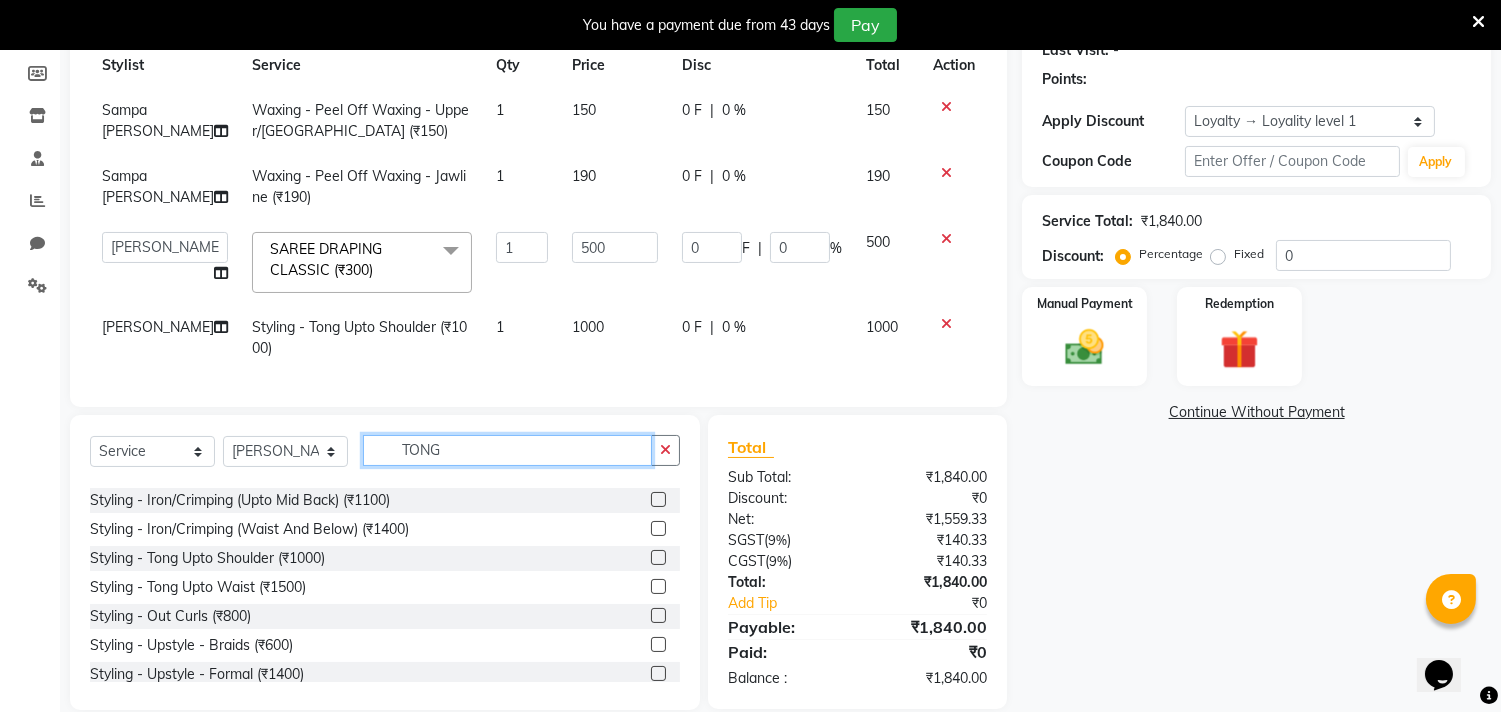 scroll, scrollTop: 1333, scrollLeft: 0, axis: vertical 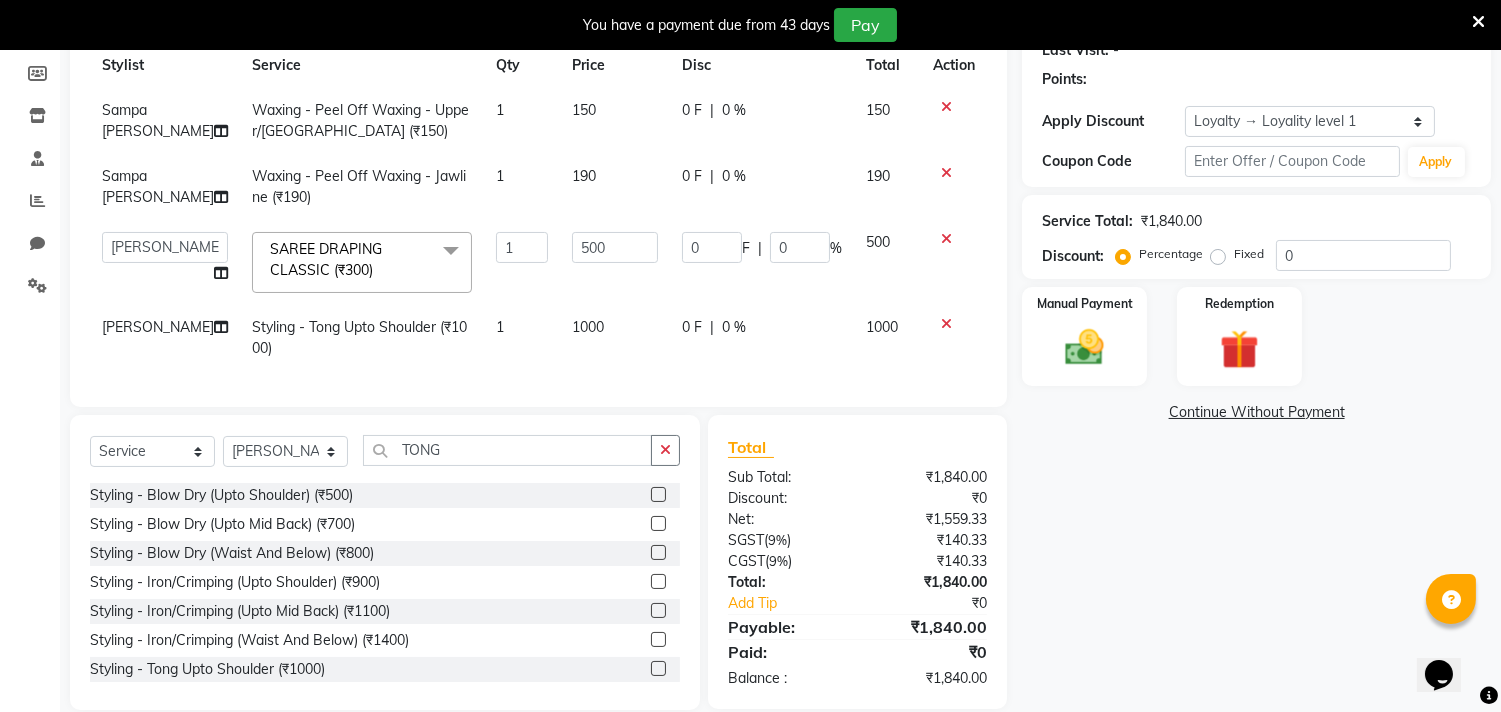 click 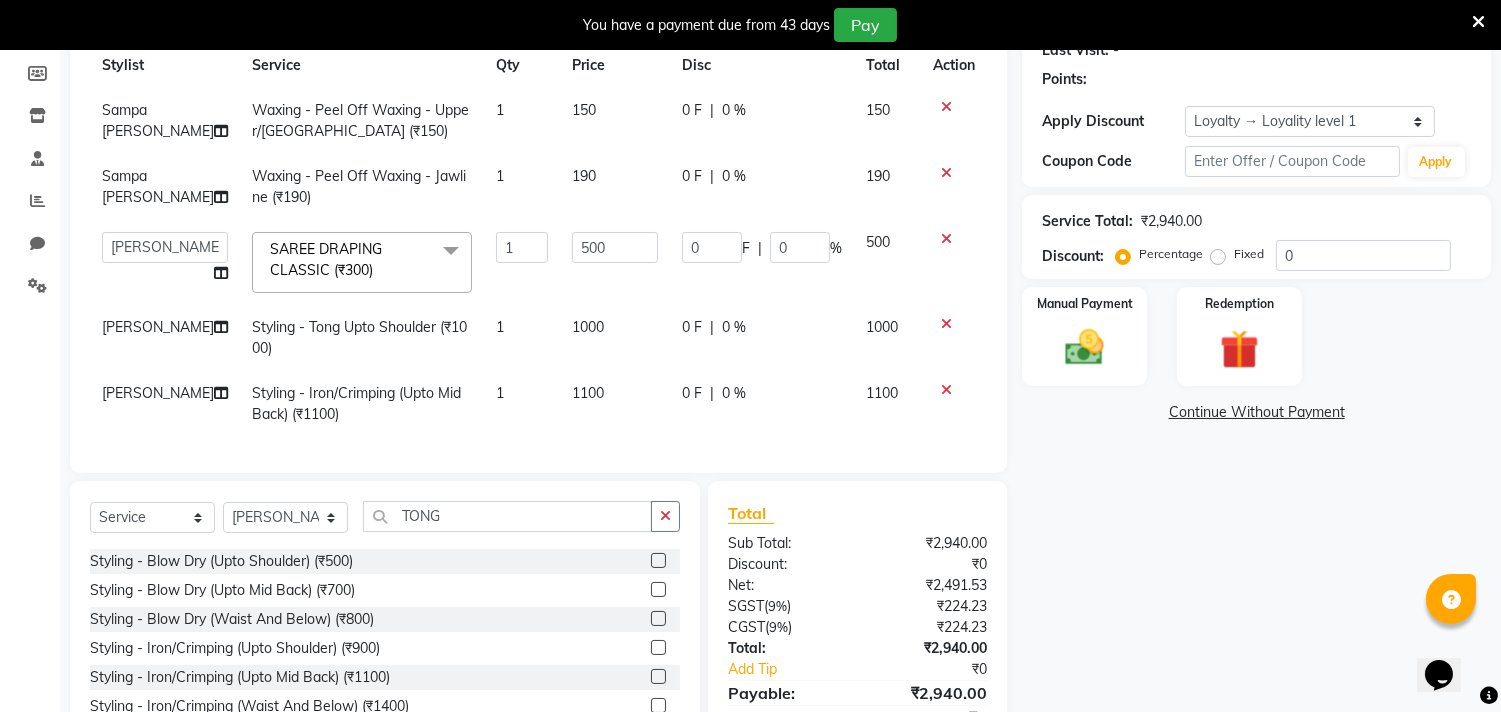 click 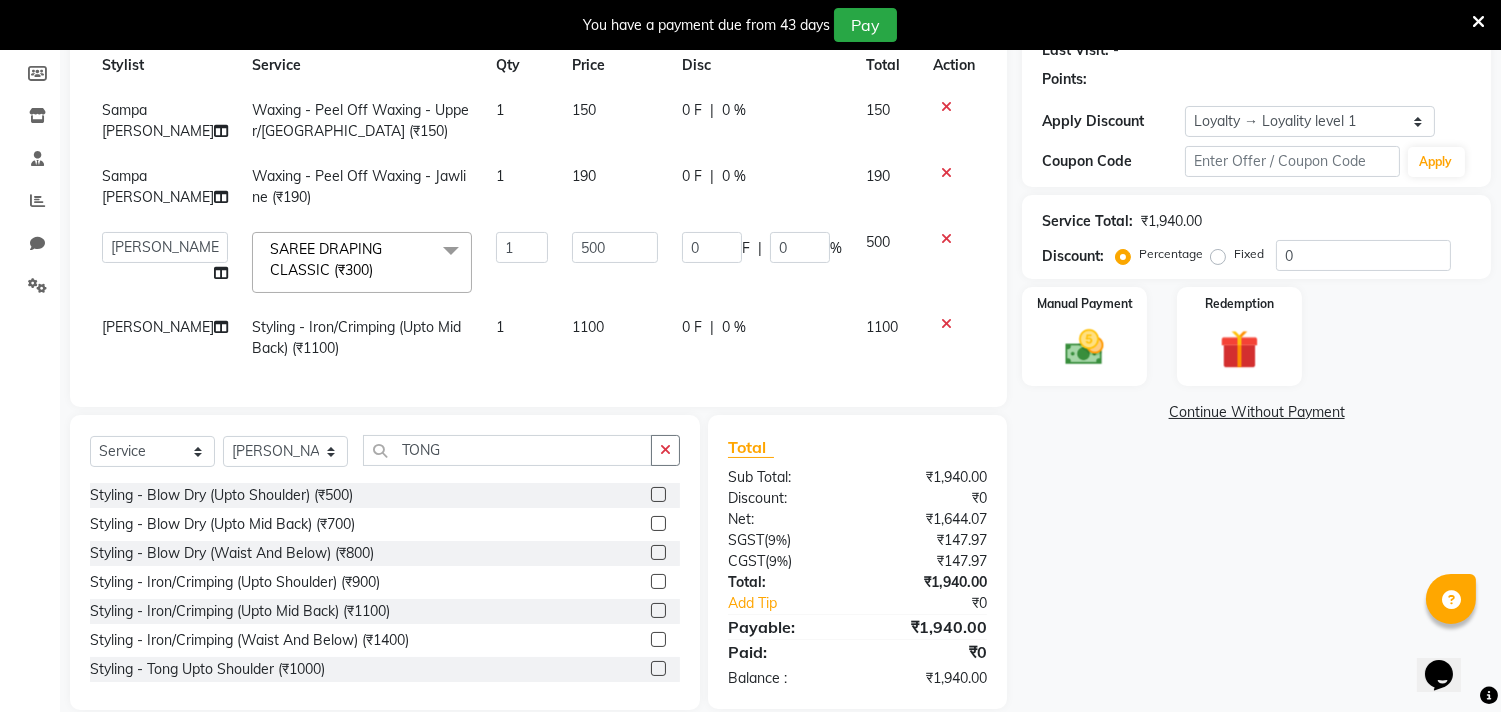 click 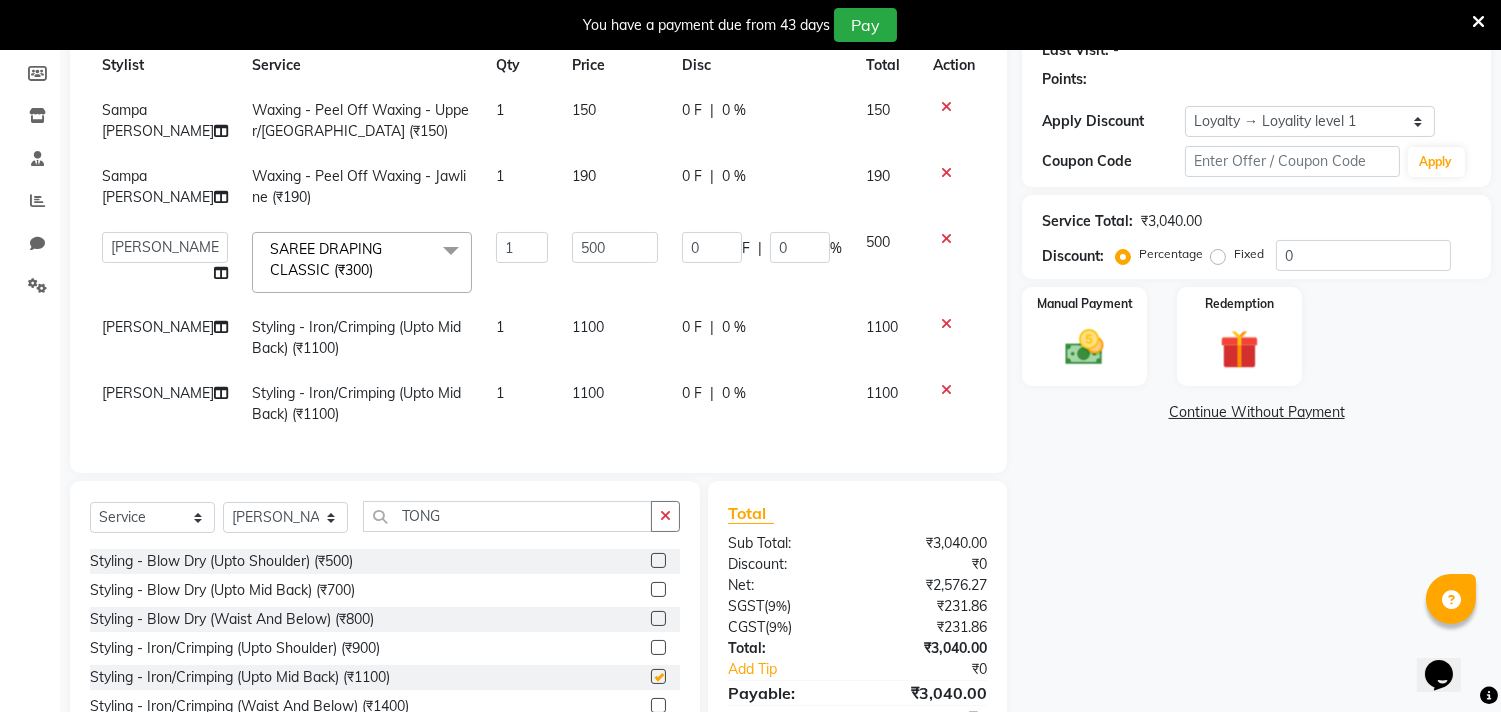 checkbox on "false" 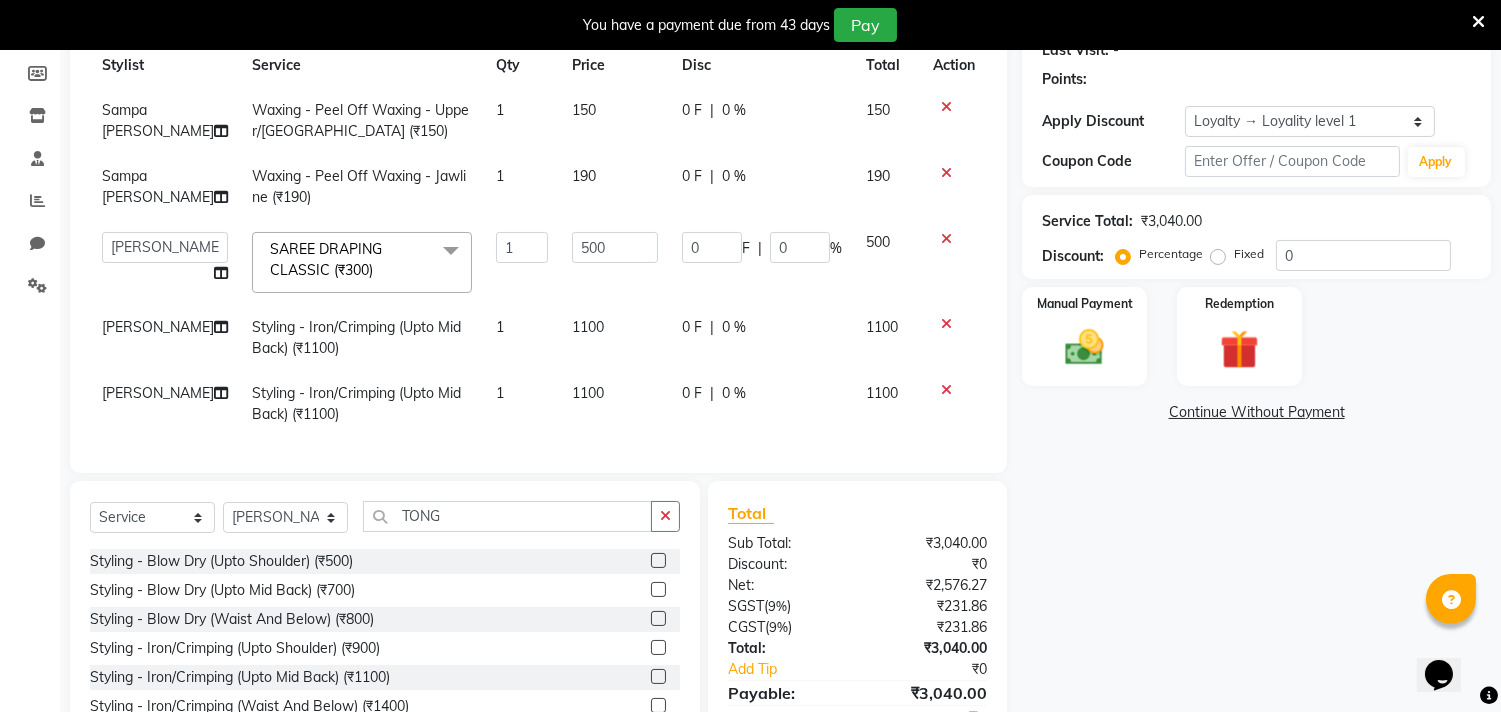 click on "[PERSON_NAME]" 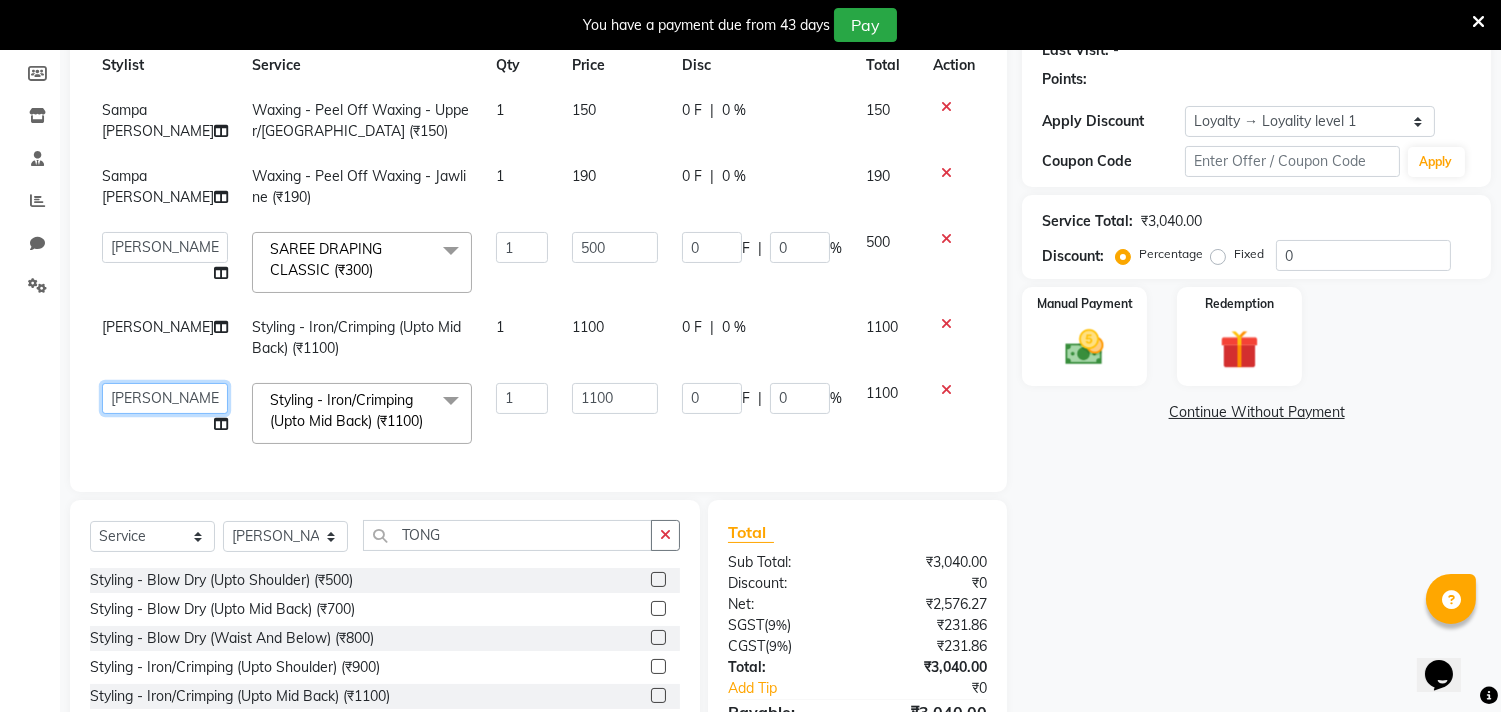 click on "[PERSON_NAME]   Puja [PERSON_NAME]   [PERSON_NAME]   [PERSON_NAME]   [PERSON_NAME]   [PERSON_NAME] [PERSON_NAME]   [PERSON_NAME]" 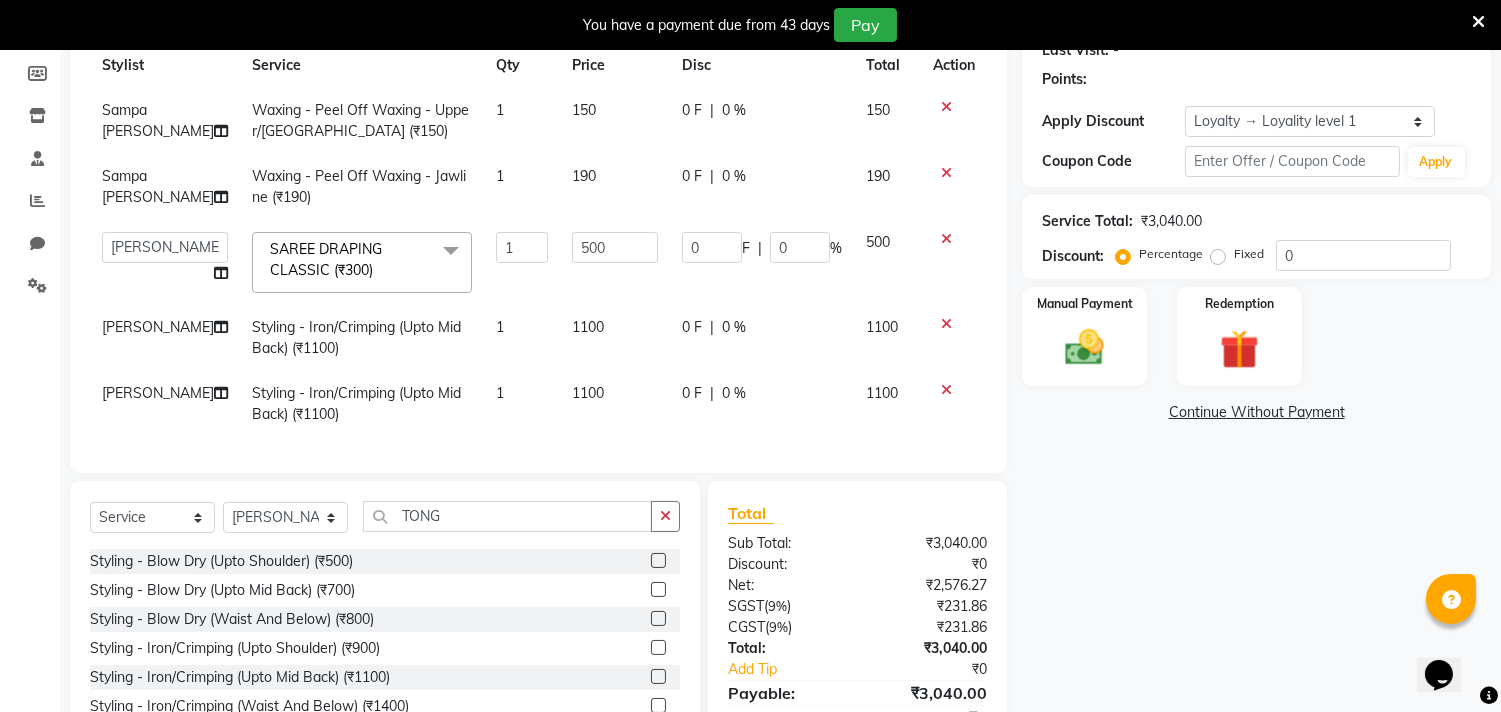 click on "[PERSON_NAME]" 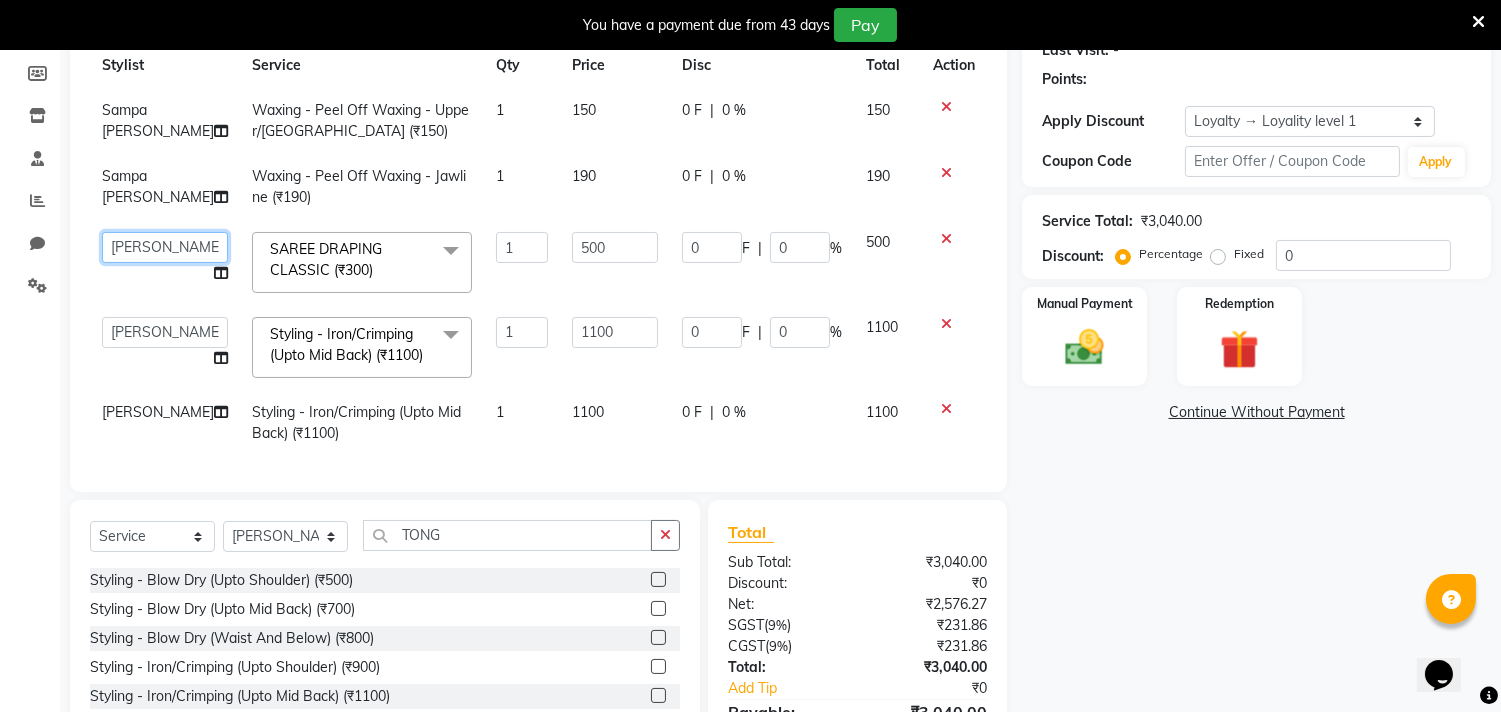click on "[PERSON_NAME]   Puja [PERSON_NAME]   [PERSON_NAME]   [PERSON_NAME]   [PERSON_NAME]   [PERSON_NAME] [PERSON_NAME]   [PERSON_NAME]" 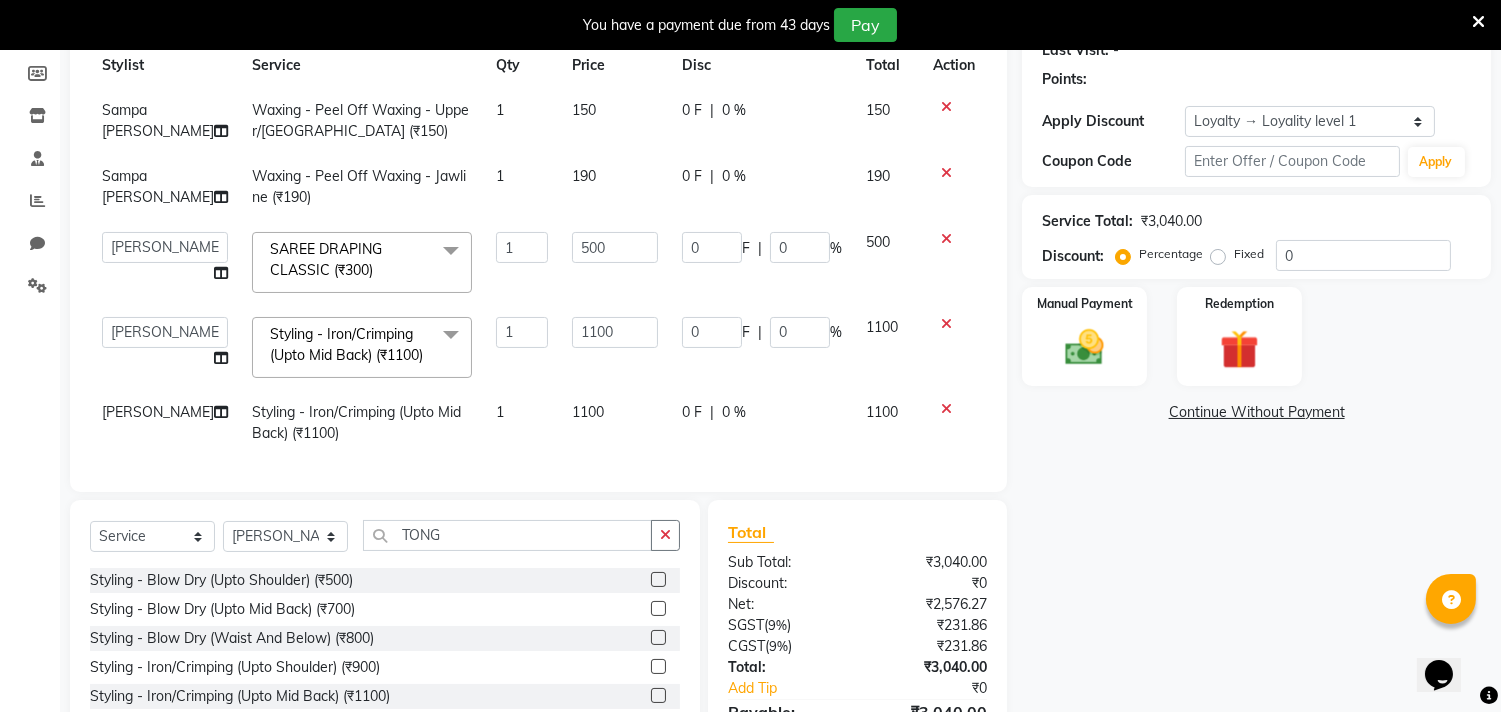 click on "Services Stylist Service Qty Price Disc Total Action Sampa Maity Waxing - Peel Off Waxing - Upper/Lower Lip (₹150) 1 150 0 F | 0 % 150 Sampa Maity Waxing - Peel Off Waxing - Jawline (₹190) 1 190 0 F | 0 % 190  Debolina    Irshad Khan   Puja Debnath   Ram Singh   Rikki Das   Rinku Pradhan   RONY   Sampa Maity   SIMMI   TAPASHI    Vikky Shaw  SAREE DRAPING CLASSIC (₹300)  x Cut - Hair Cut (Sr Stylist) (Wash & Conditioning) (₹1050) Cut - Hair Cut (Pro)_Wash & Conditioning (₹1500) Cut - Hair Cut Child (Under 12 Years)_Wash & Conditioning (₹300) Cut - Hair Cut Fringe (Without Wash) (₹300) Cut - Hair Trim (Without Wash) (₹600) HAIR CUT SENIOR STYLIST MEN (₹450) HAIR CUT PRO MEN (₹700) WASH & PLAIN DRY - MEN (₹180) UPGRADE FOR PREMIUM WASH - MEN (₹280) HAIR STYLING - MEN (₹250) EXPRESS SHAVE - MEN (₹300) CLASSIC SHAVE - MEN (₹450) HEAD SHAVE - MEN  (₹460) PRE COLLAGEN EXPERT SHAVE - MEN (₹1100) BEARD TRIM - MEN (₹250) BEARD TRIMMING AND SHAPING (₹350) BEARD SPA MEN (₹500) 1 0" 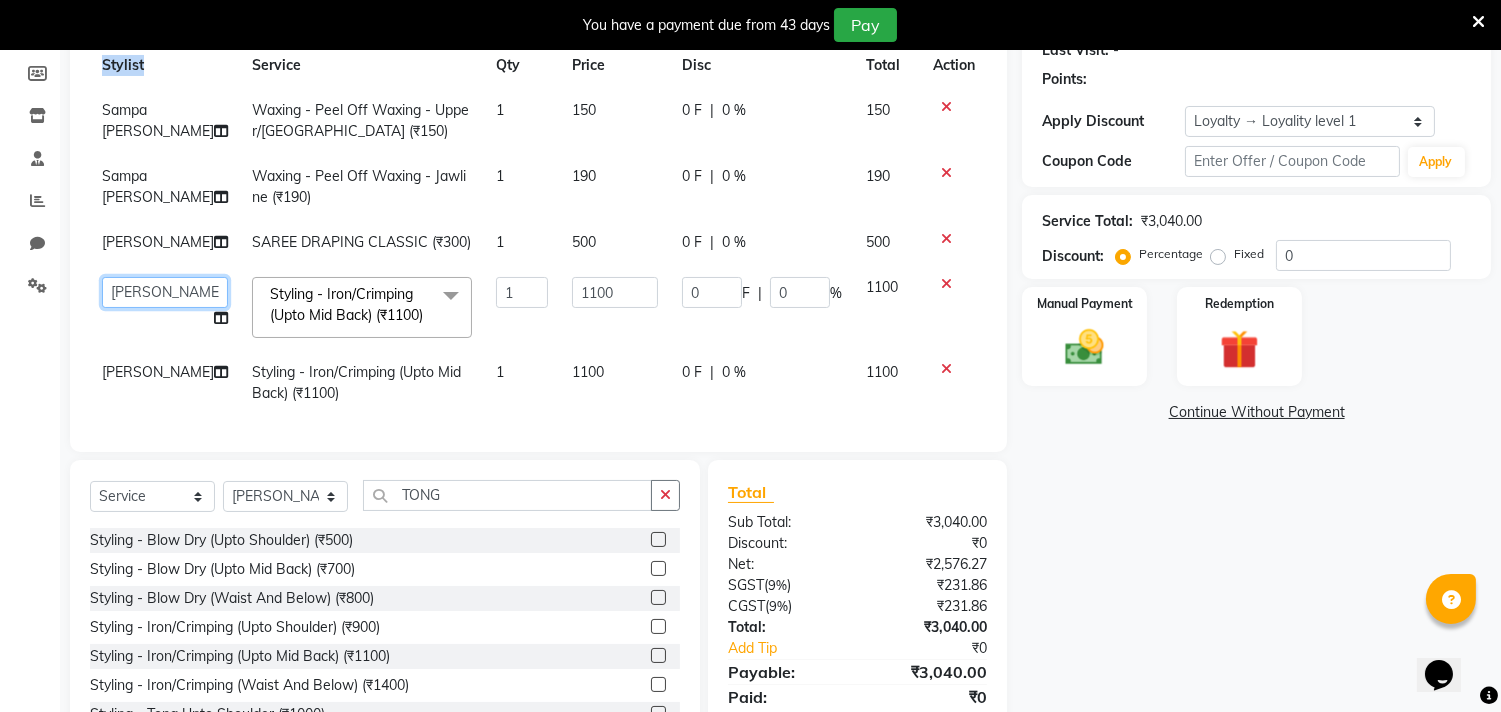 click on "[PERSON_NAME]   Puja [PERSON_NAME]   [PERSON_NAME]   [PERSON_NAME]   [PERSON_NAME]   [PERSON_NAME] [PERSON_NAME]   [PERSON_NAME]" 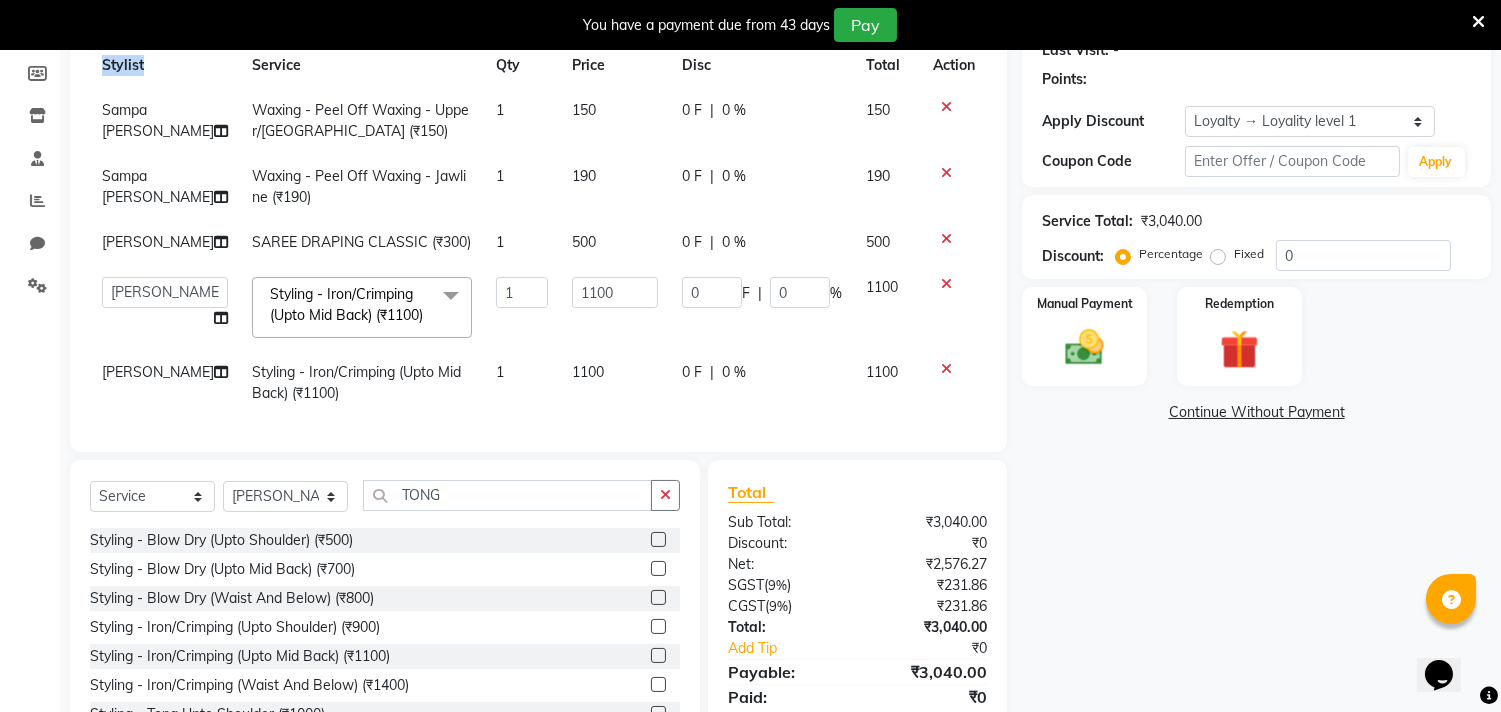 select on "82200" 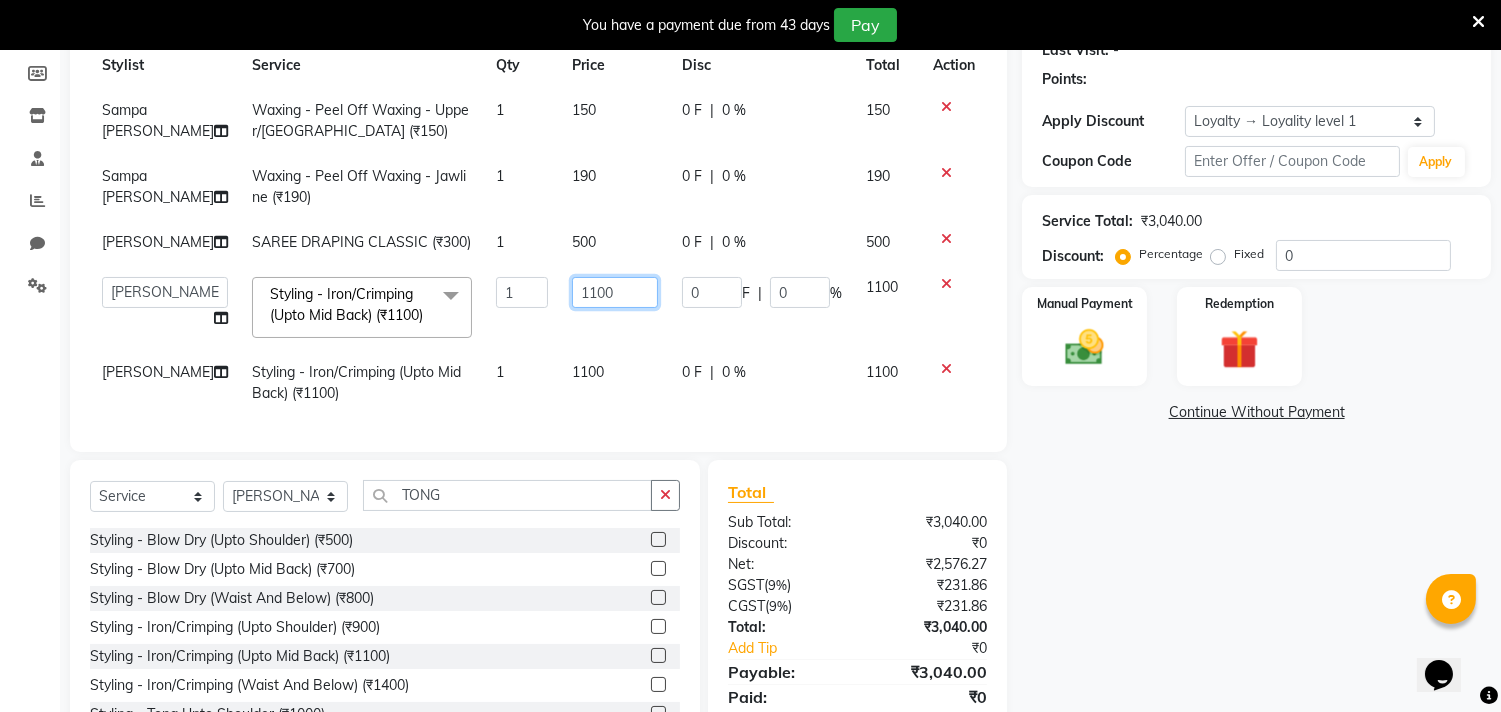 click on "1100" 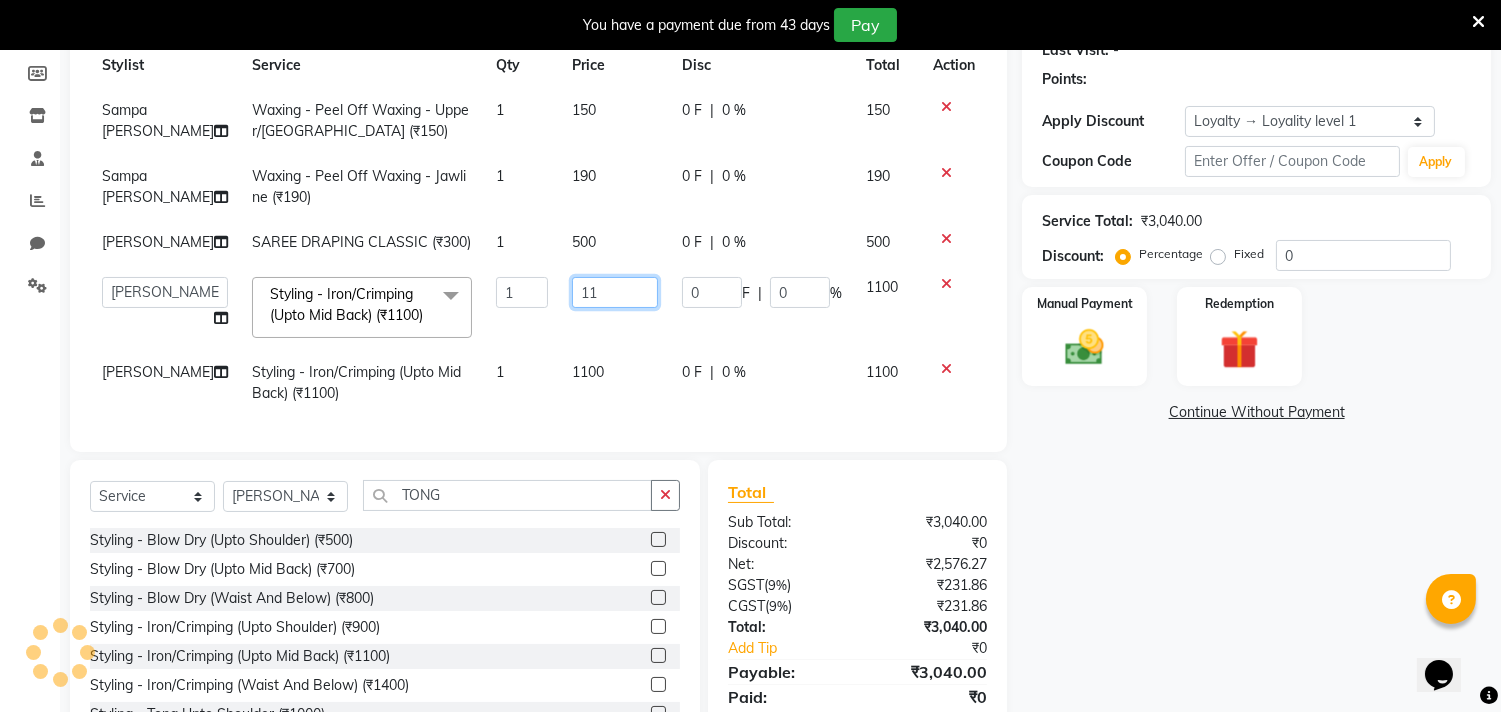 type on "1" 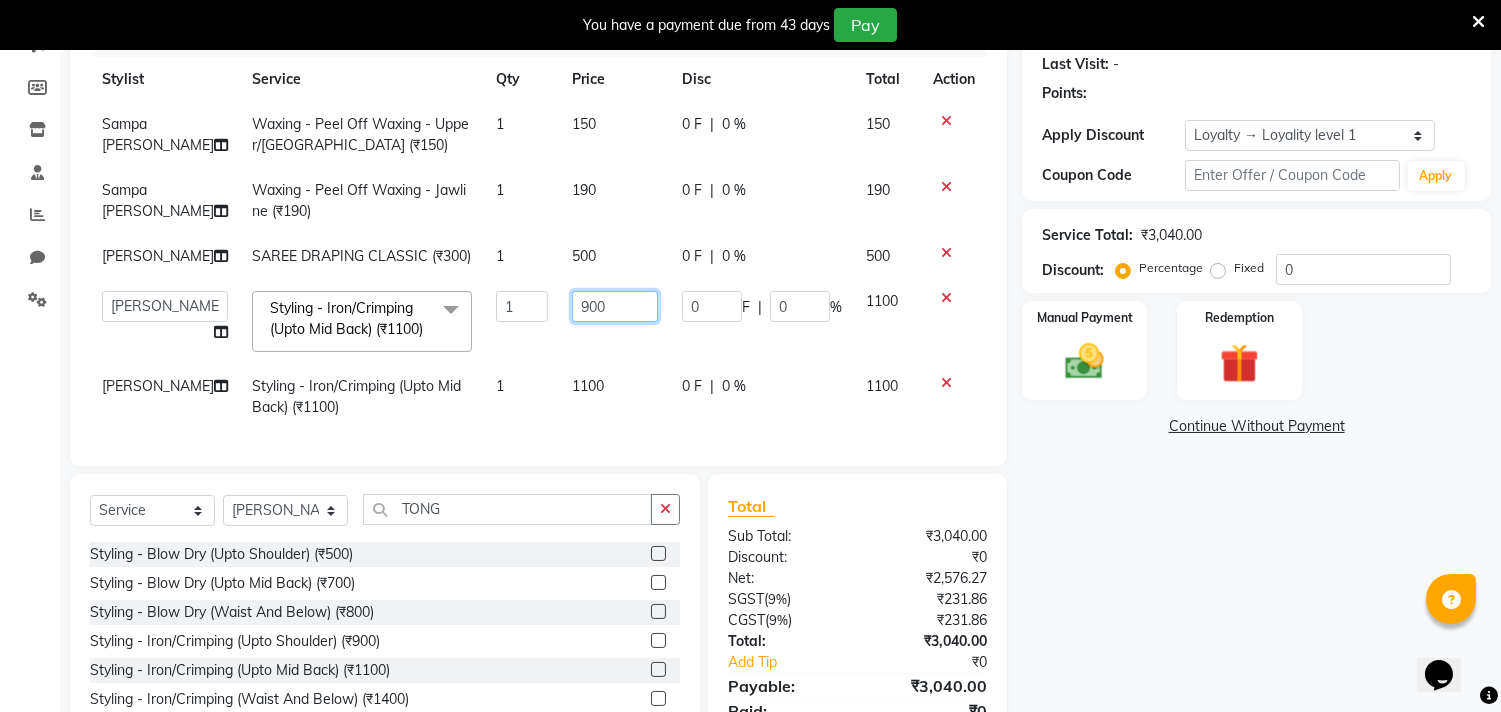 scroll, scrollTop: 181, scrollLeft: 0, axis: vertical 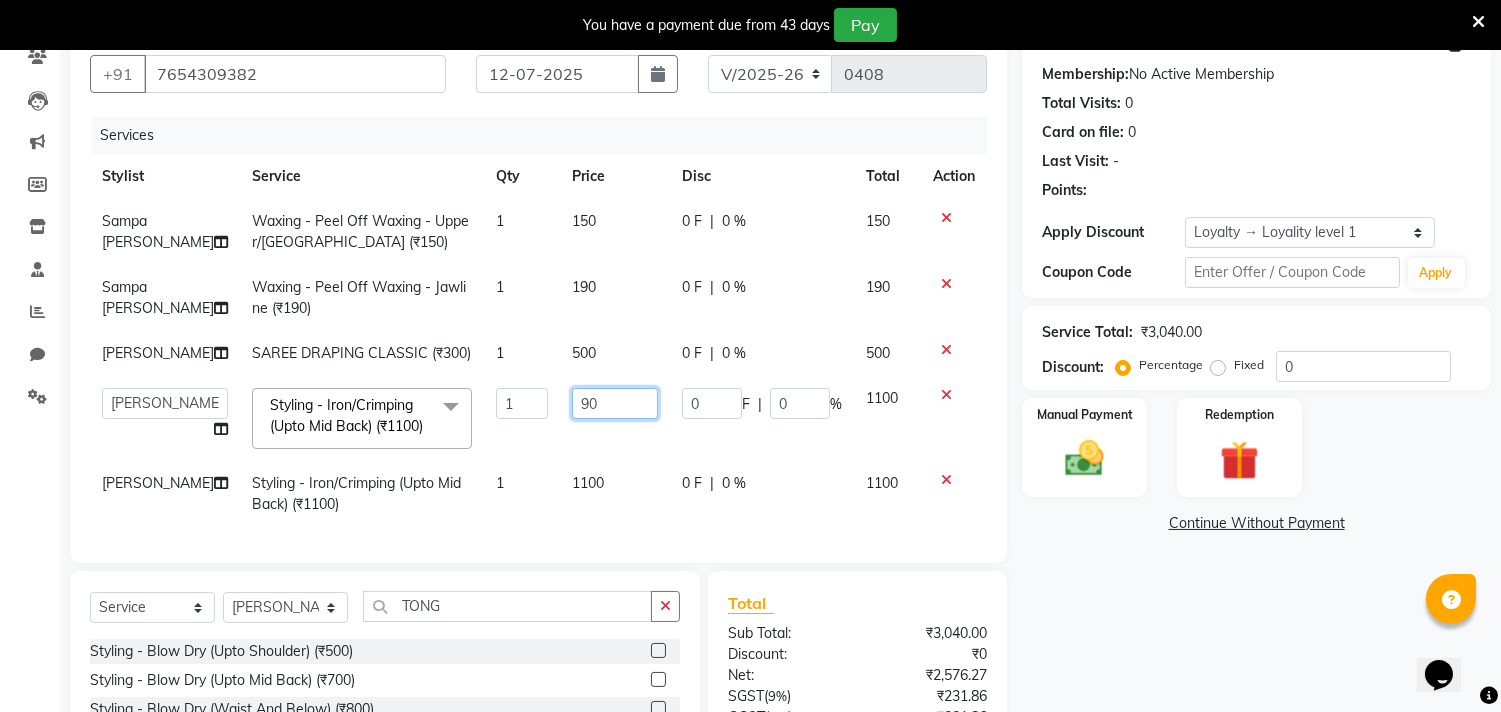 type on "9" 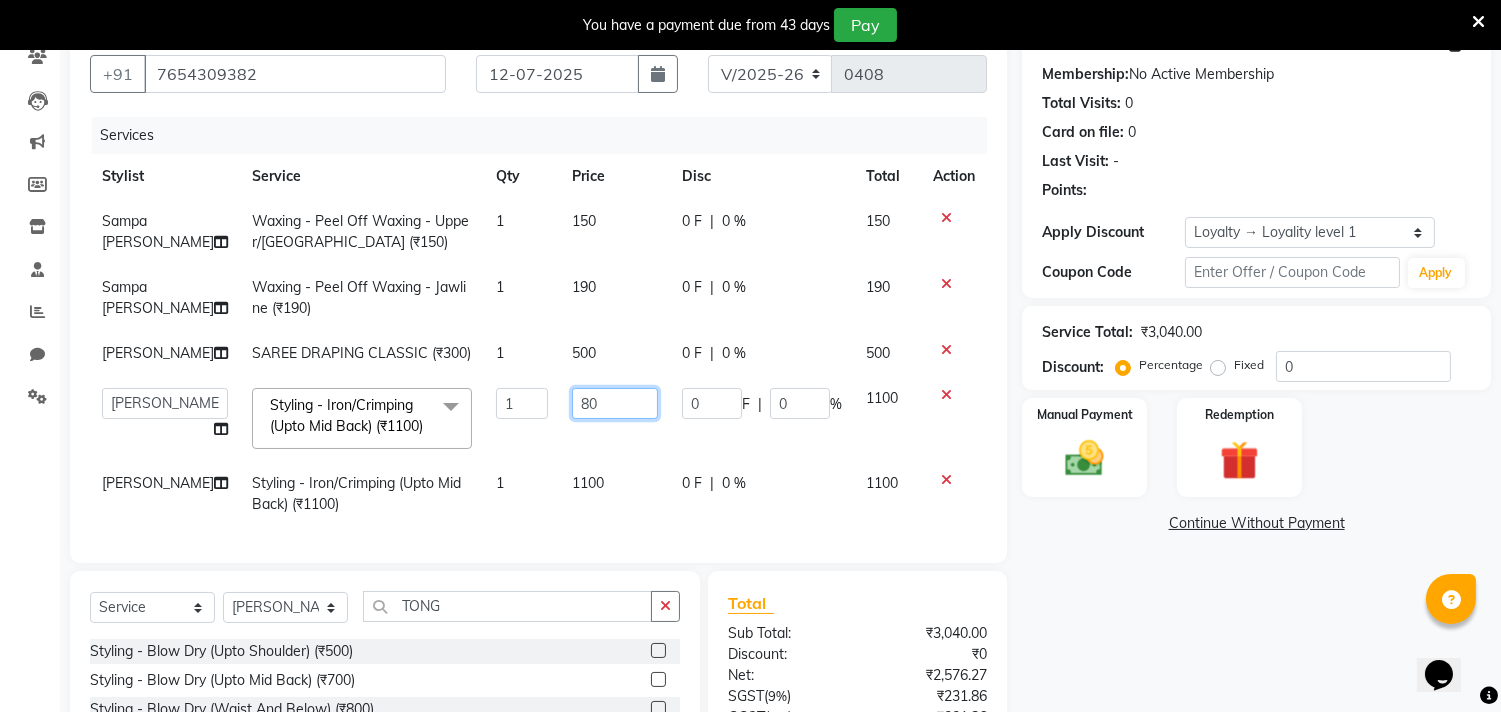 type on "800" 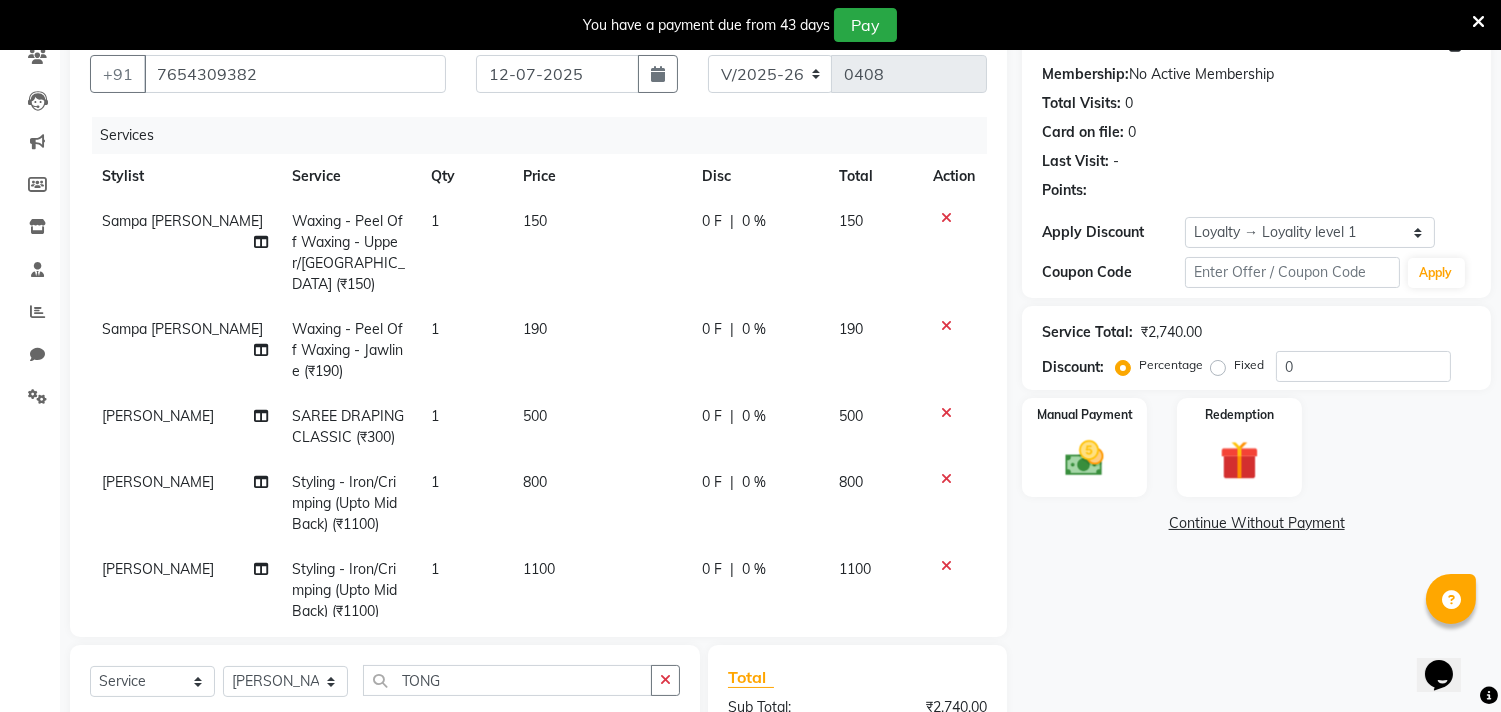 click on "Irshad Khan Styling - Iron/Crimping (Upto Mid Back) (₹1100) 1 1100 0 F | 0 % 1100" 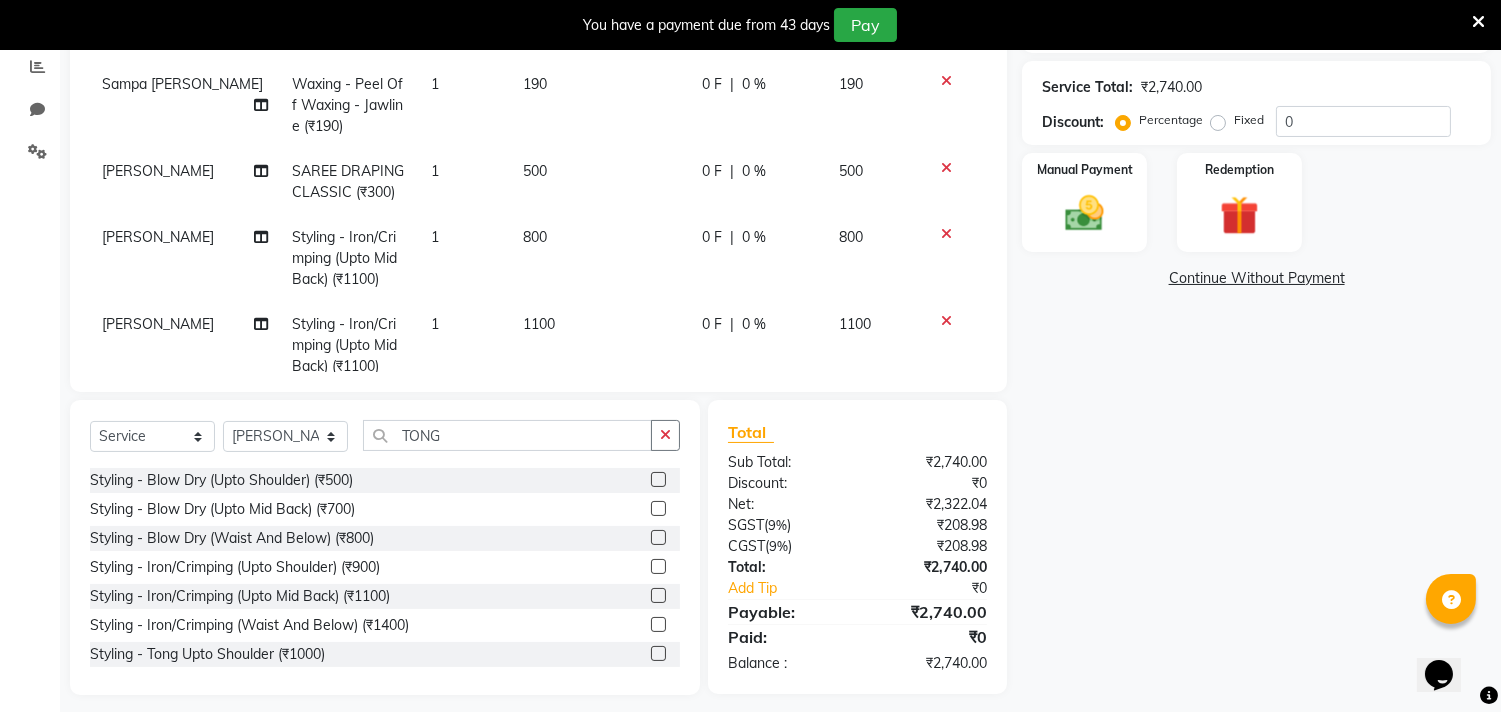scroll, scrollTop: 438, scrollLeft: 0, axis: vertical 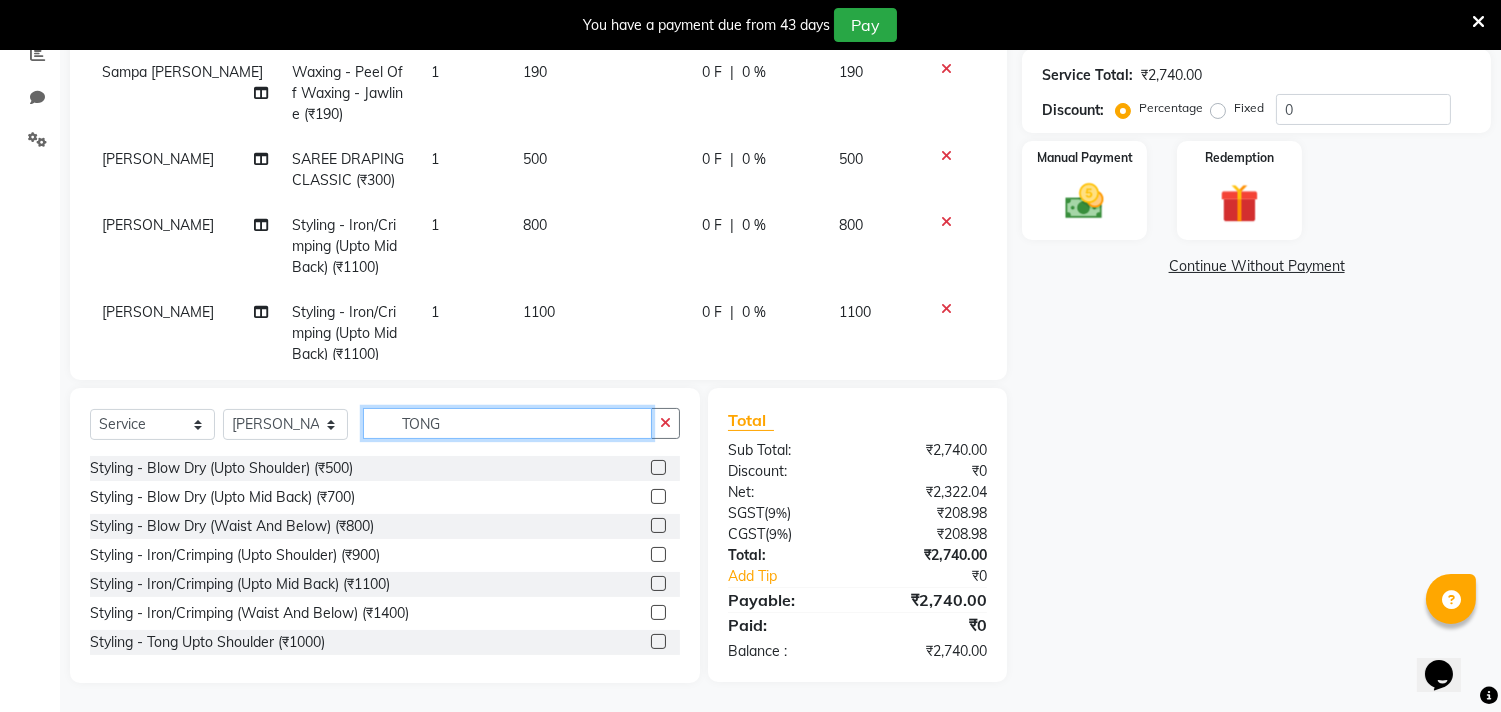 click on "TONG" 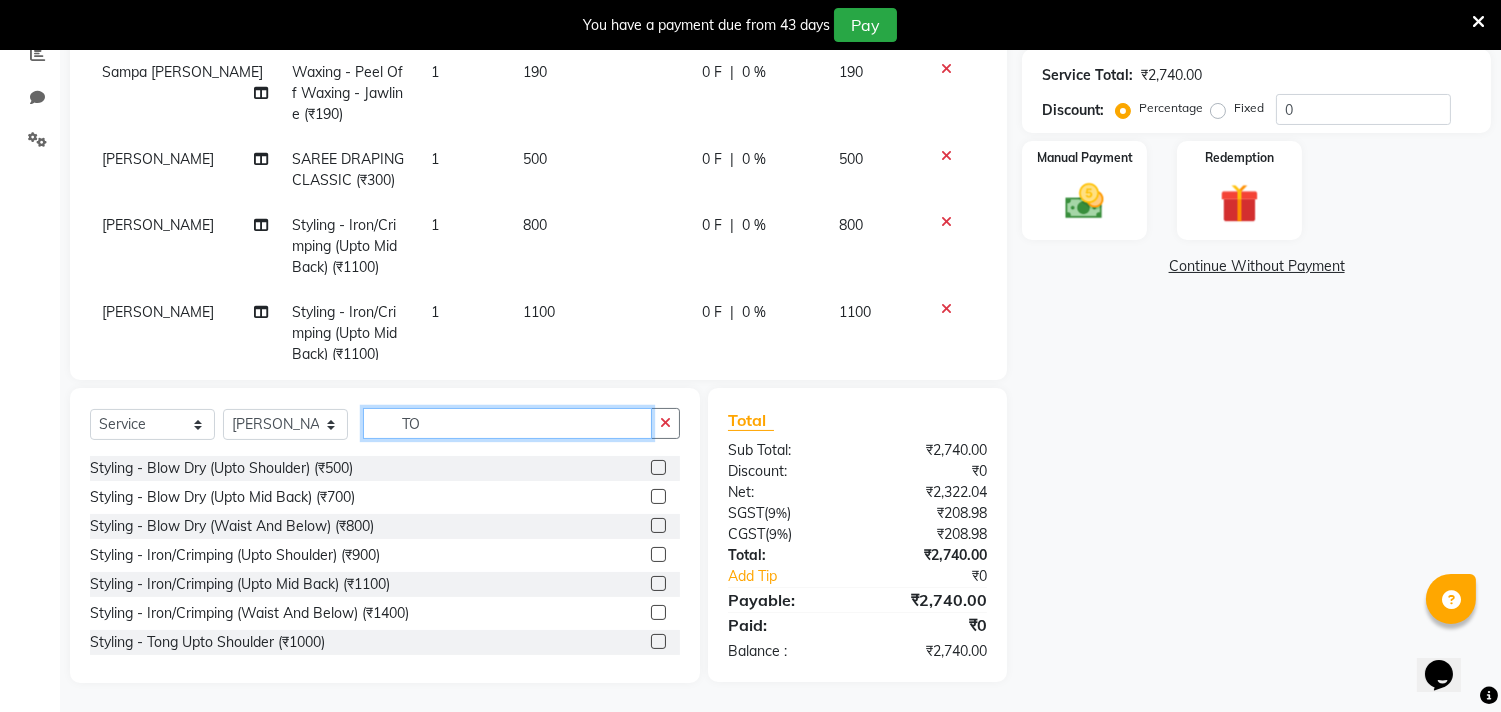 type on "T" 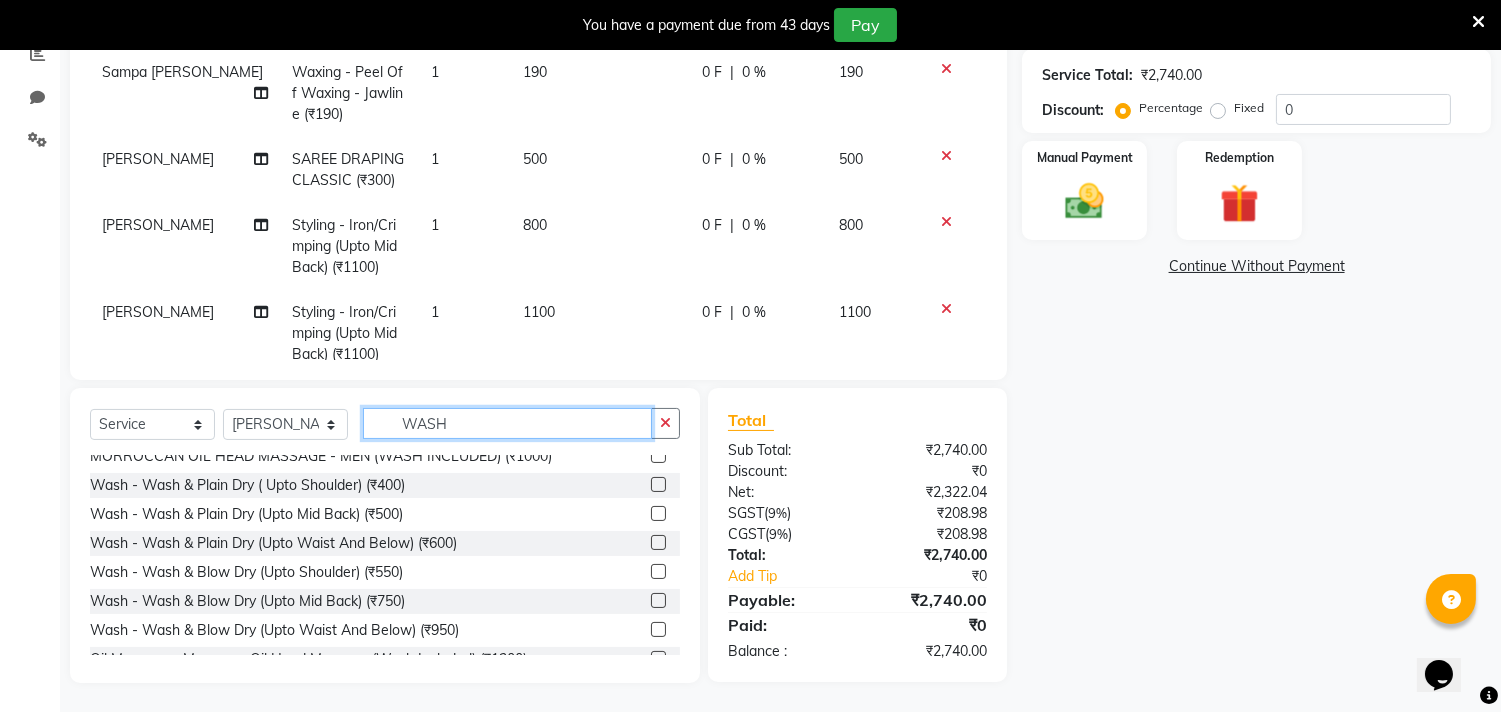 scroll, scrollTop: 350, scrollLeft: 0, axis: vertical 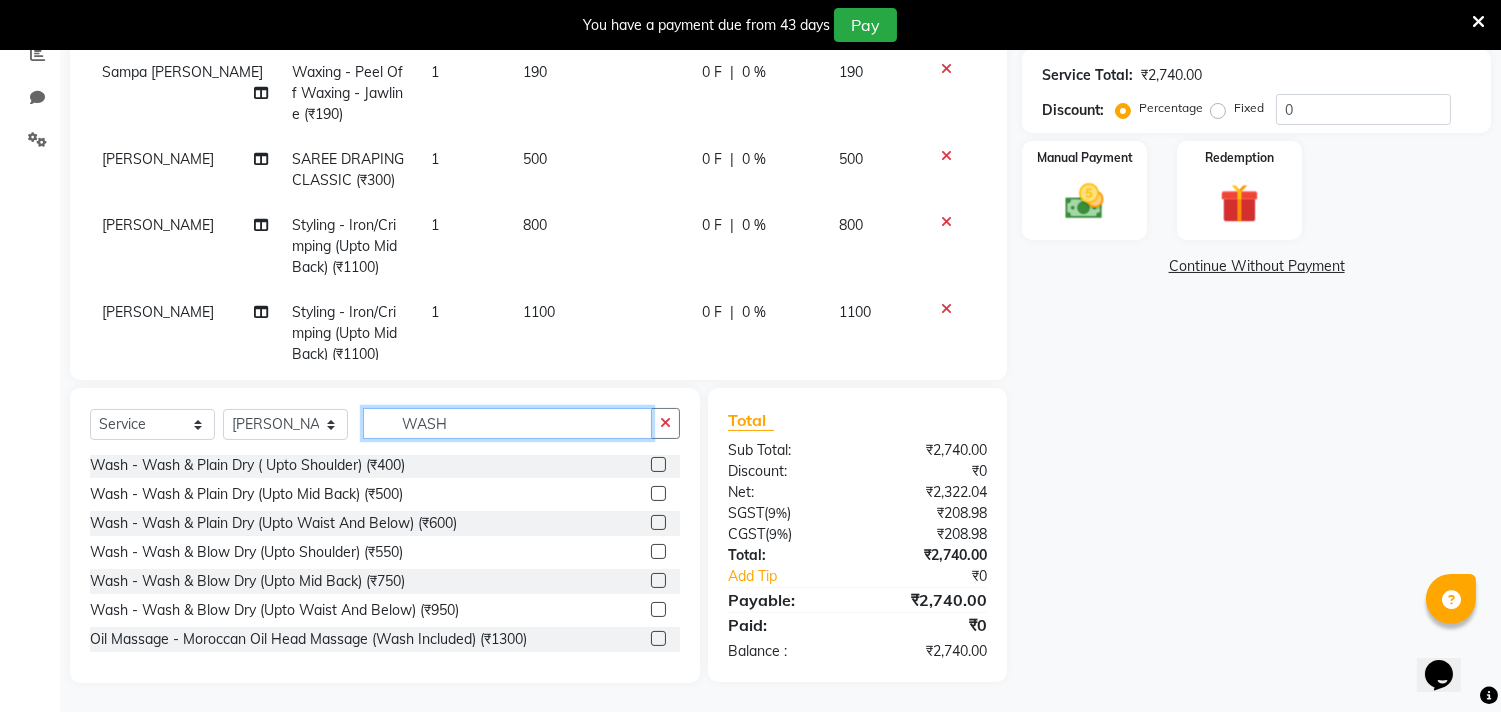 type on "WASH" 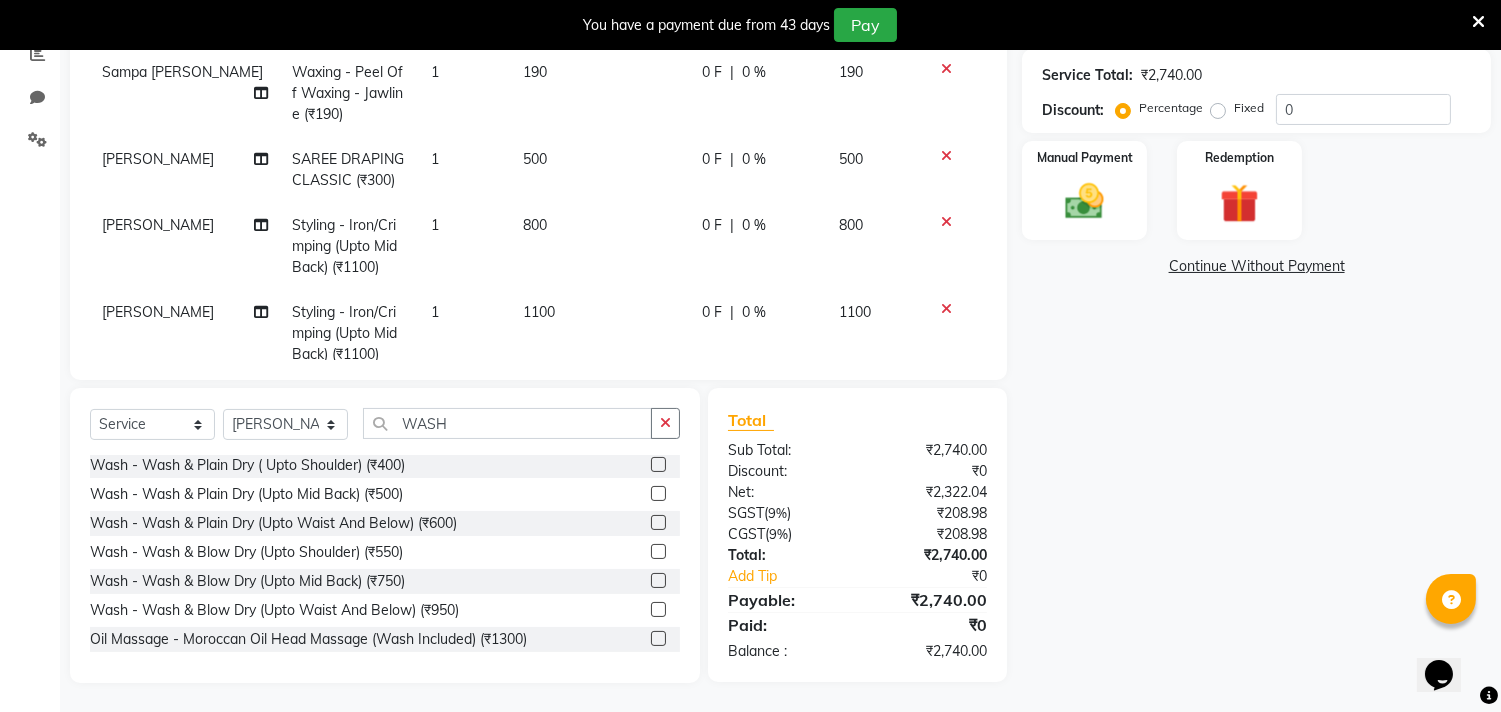 click 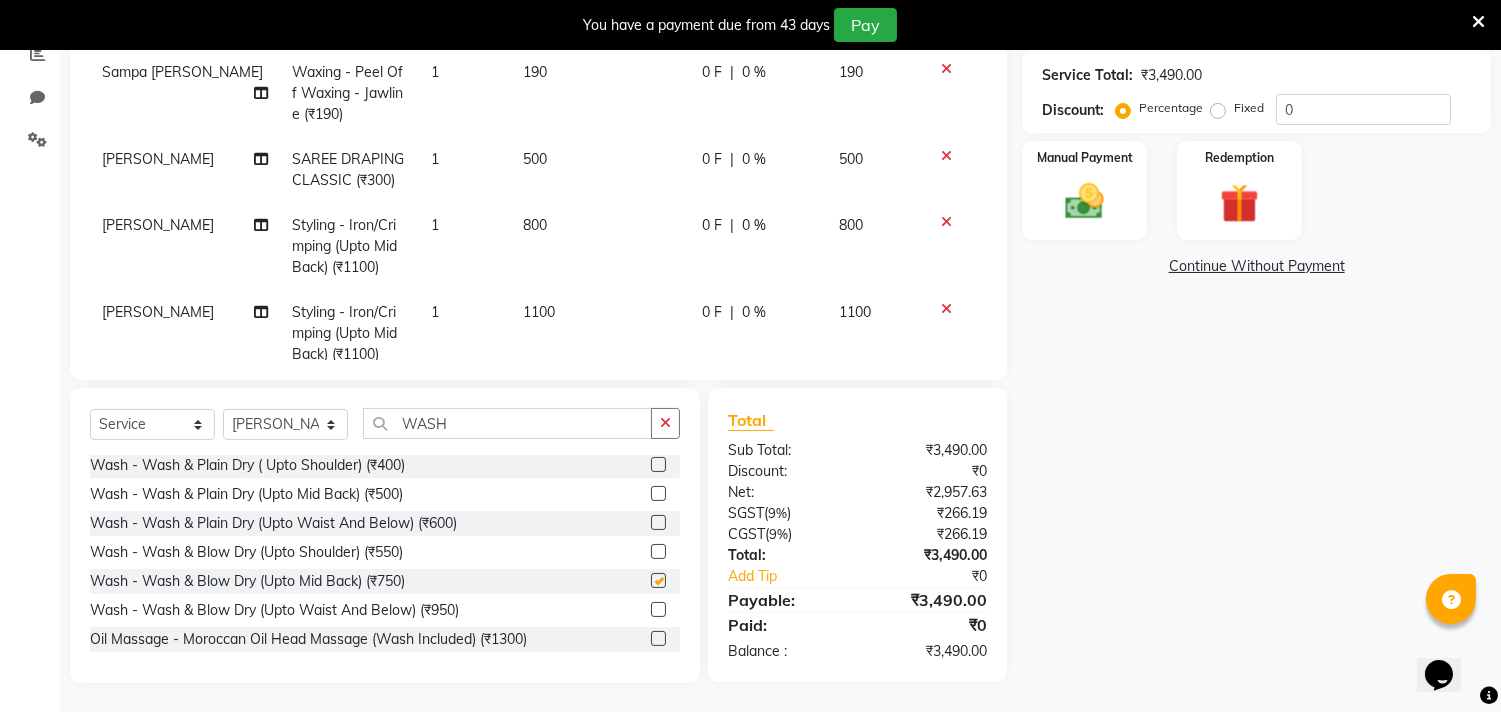 checkbox on "false" 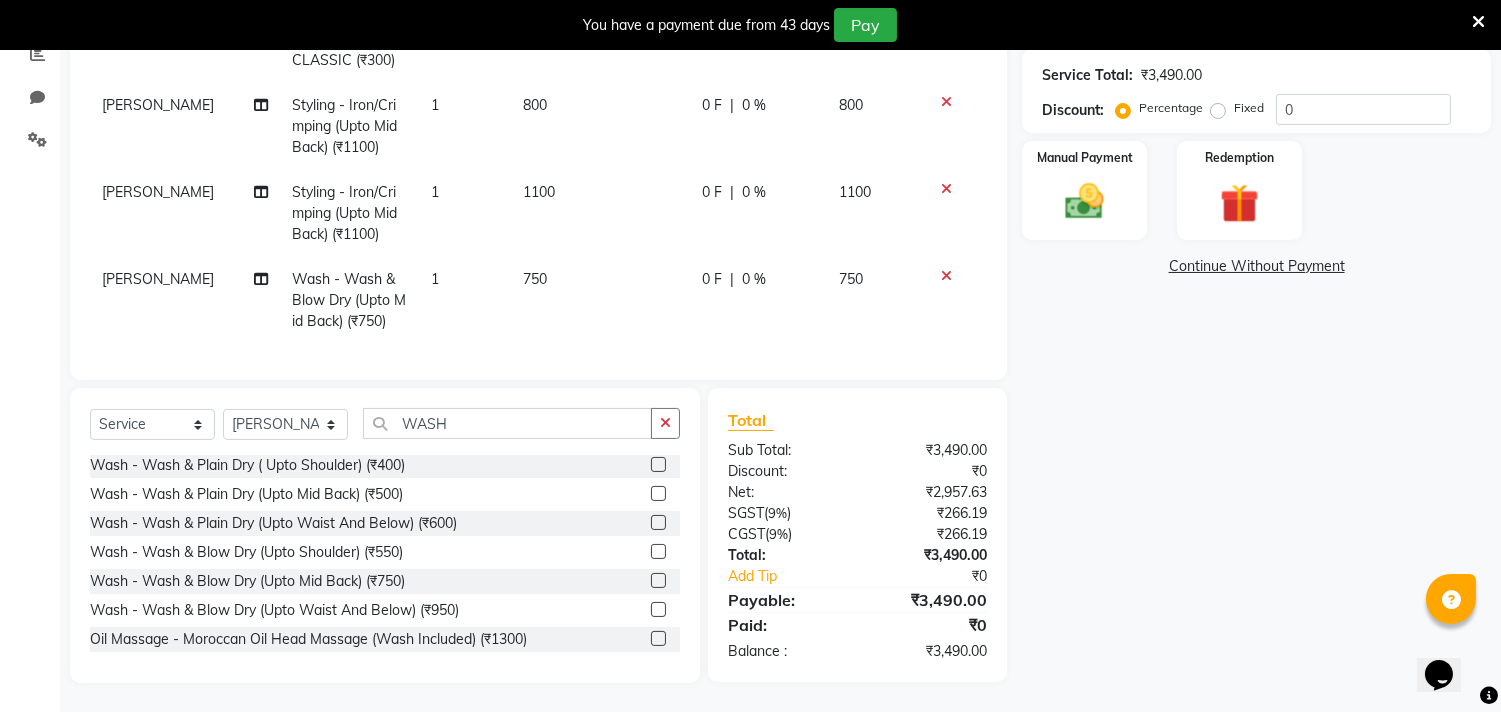 scroll, scrollTop: 136, scrollLeft: 0, axis: vertical 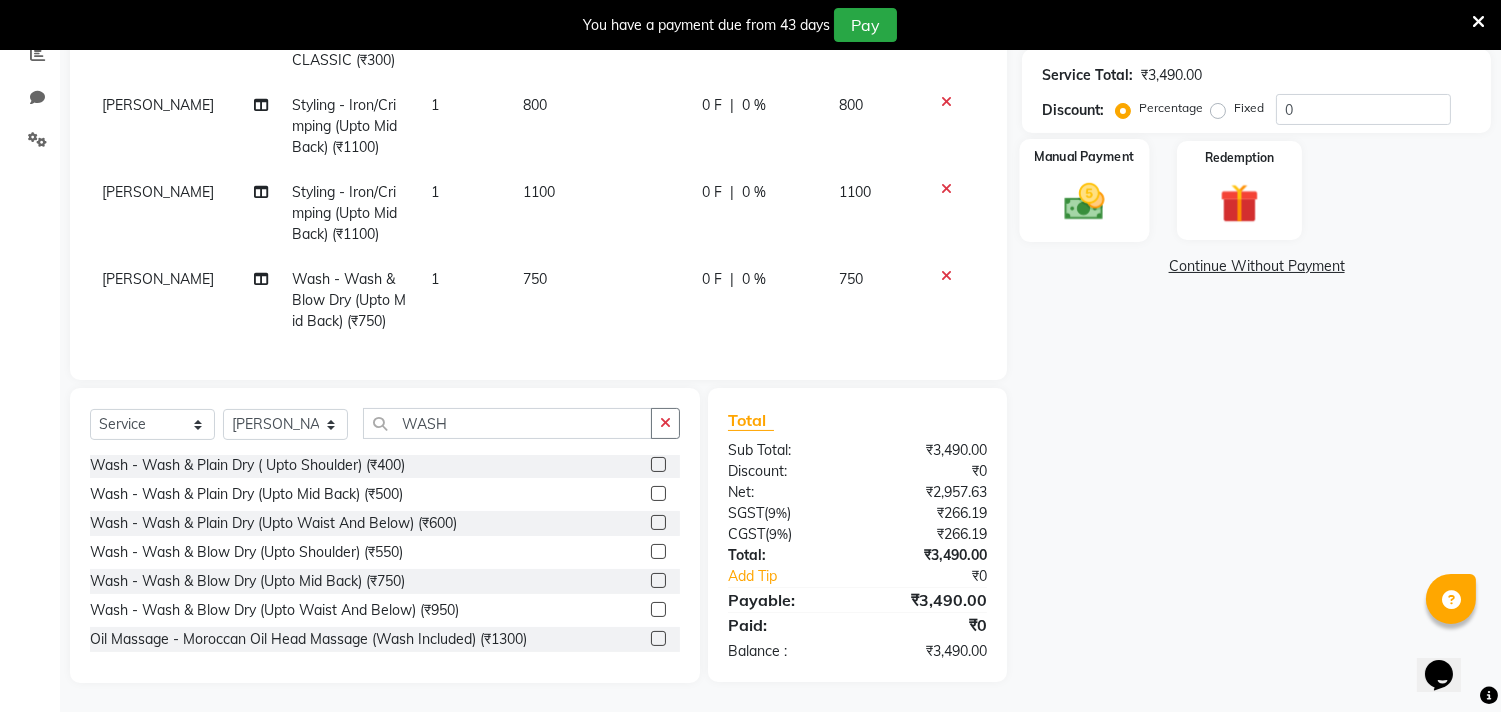 click on "Manual Payment" 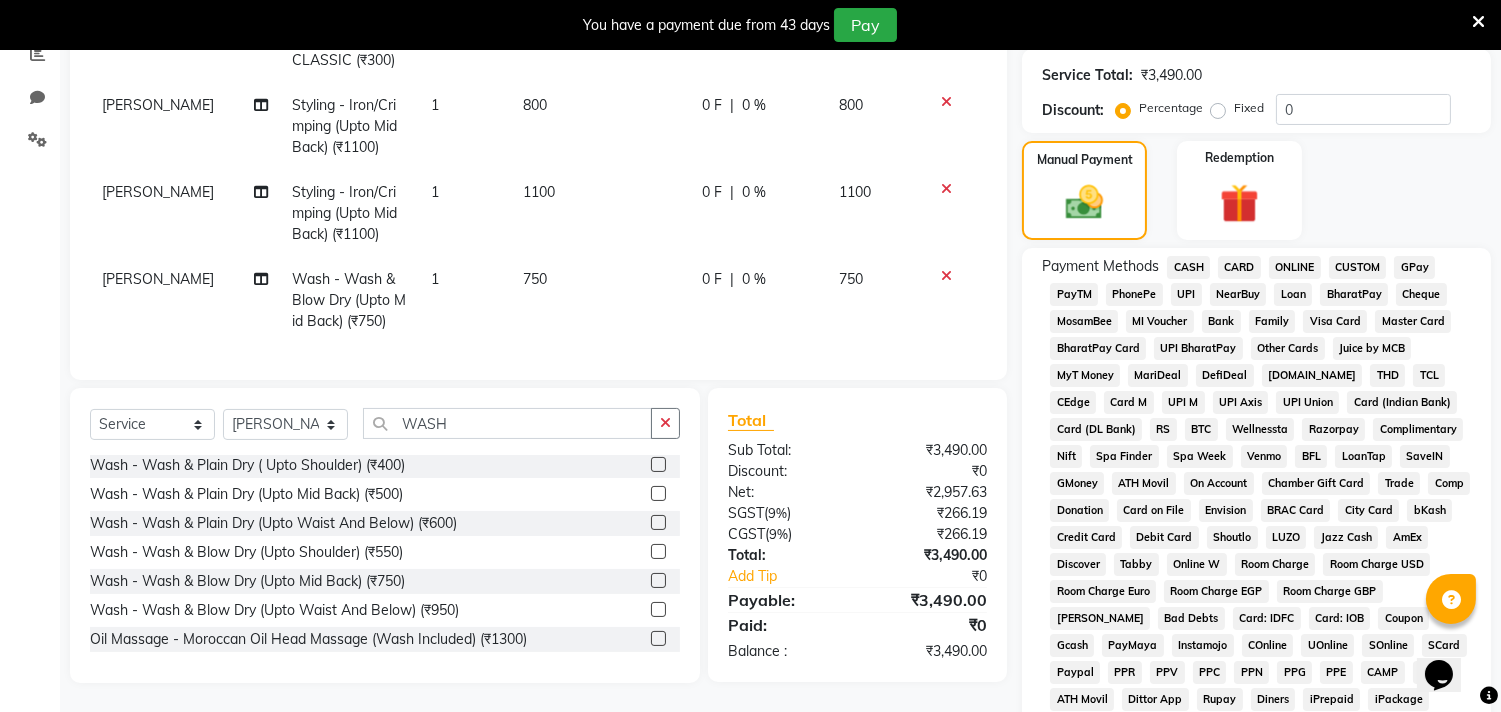 click on "CARD" 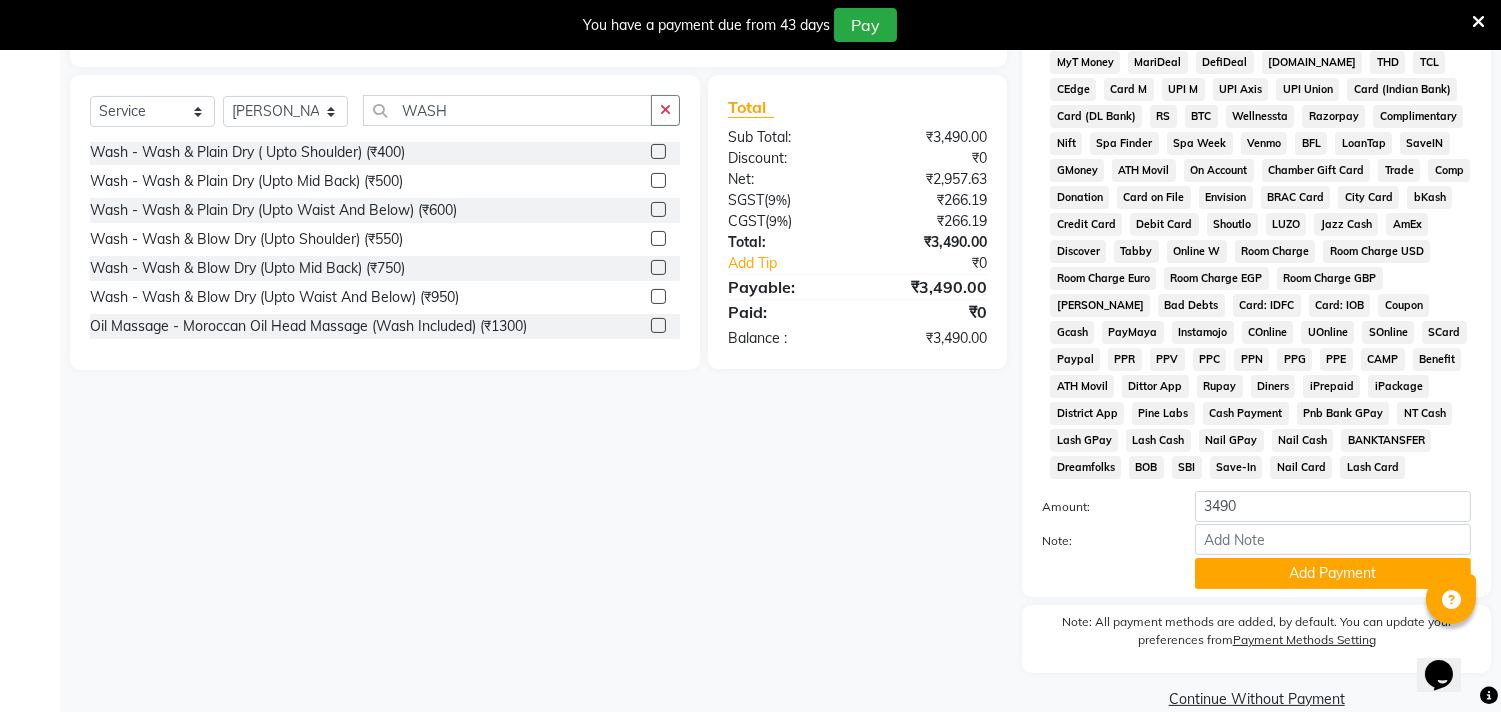 scroll, scrollTop: 787, scrollLeft: 0, axis: vertical 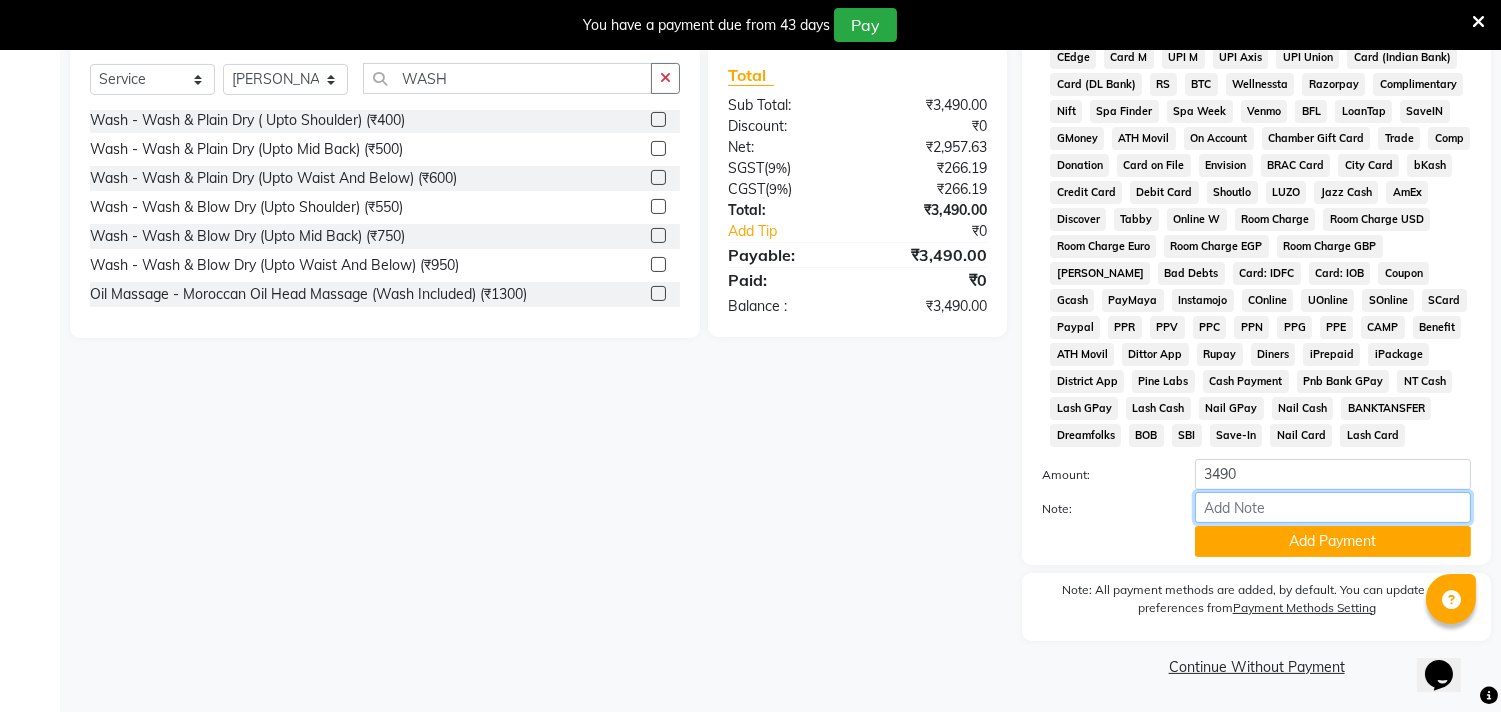 click on "Note:" at bounding box center [1333, 507] 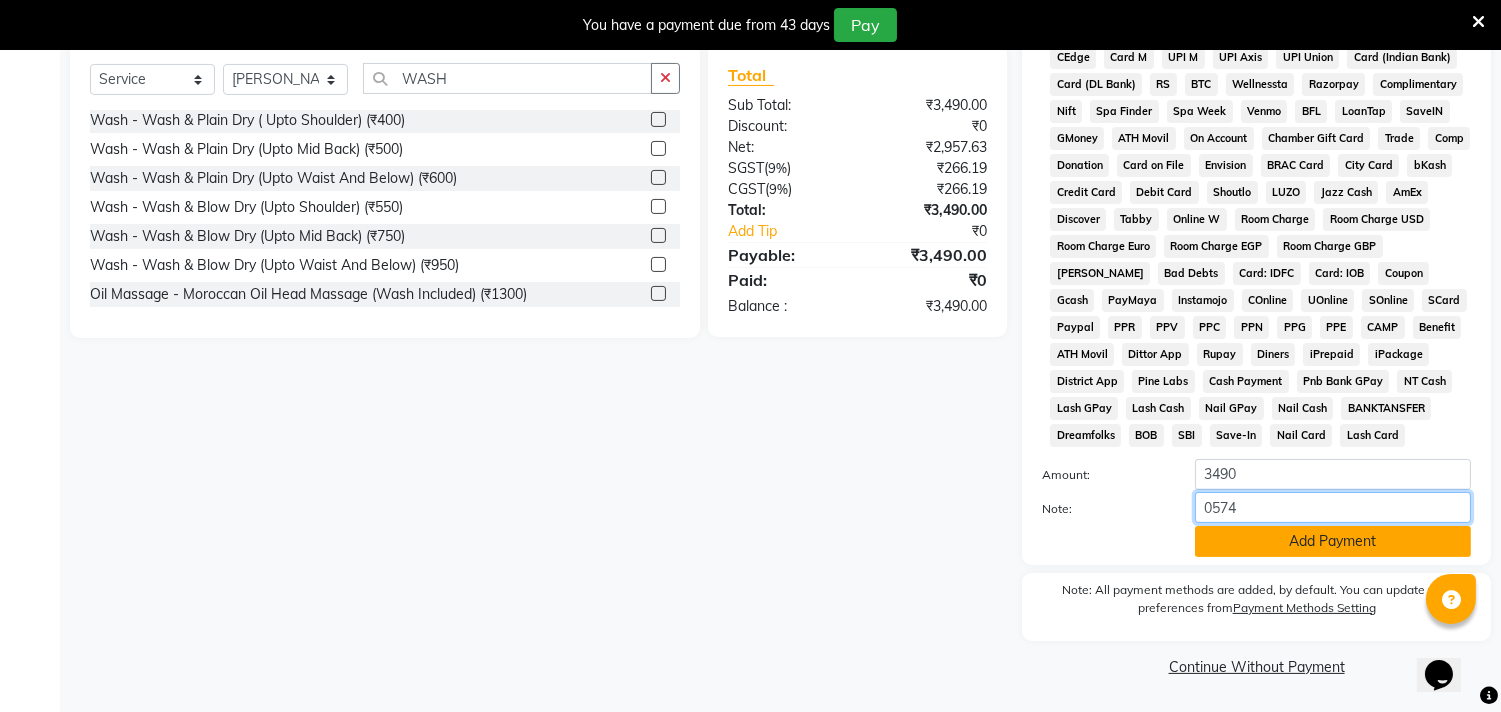 type on "0574" 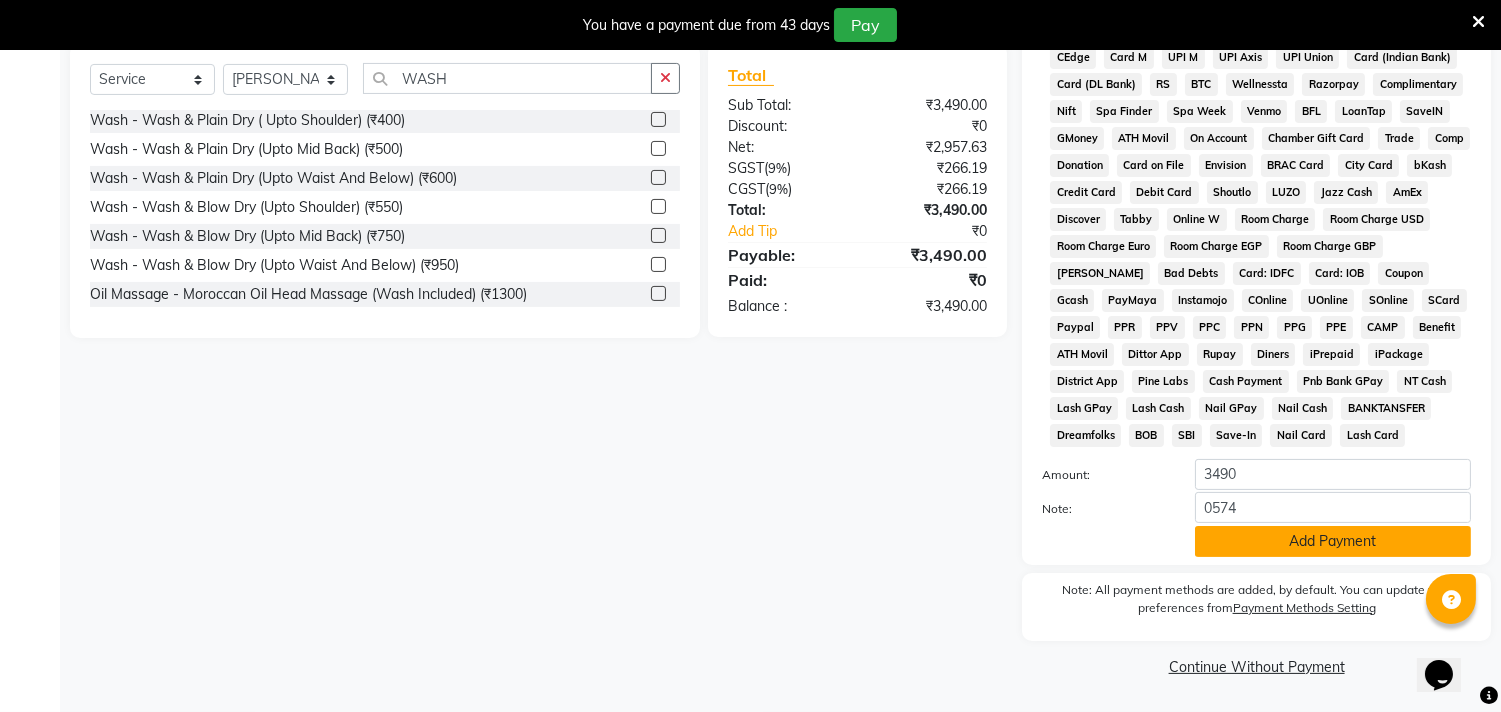click on "Add Payment" 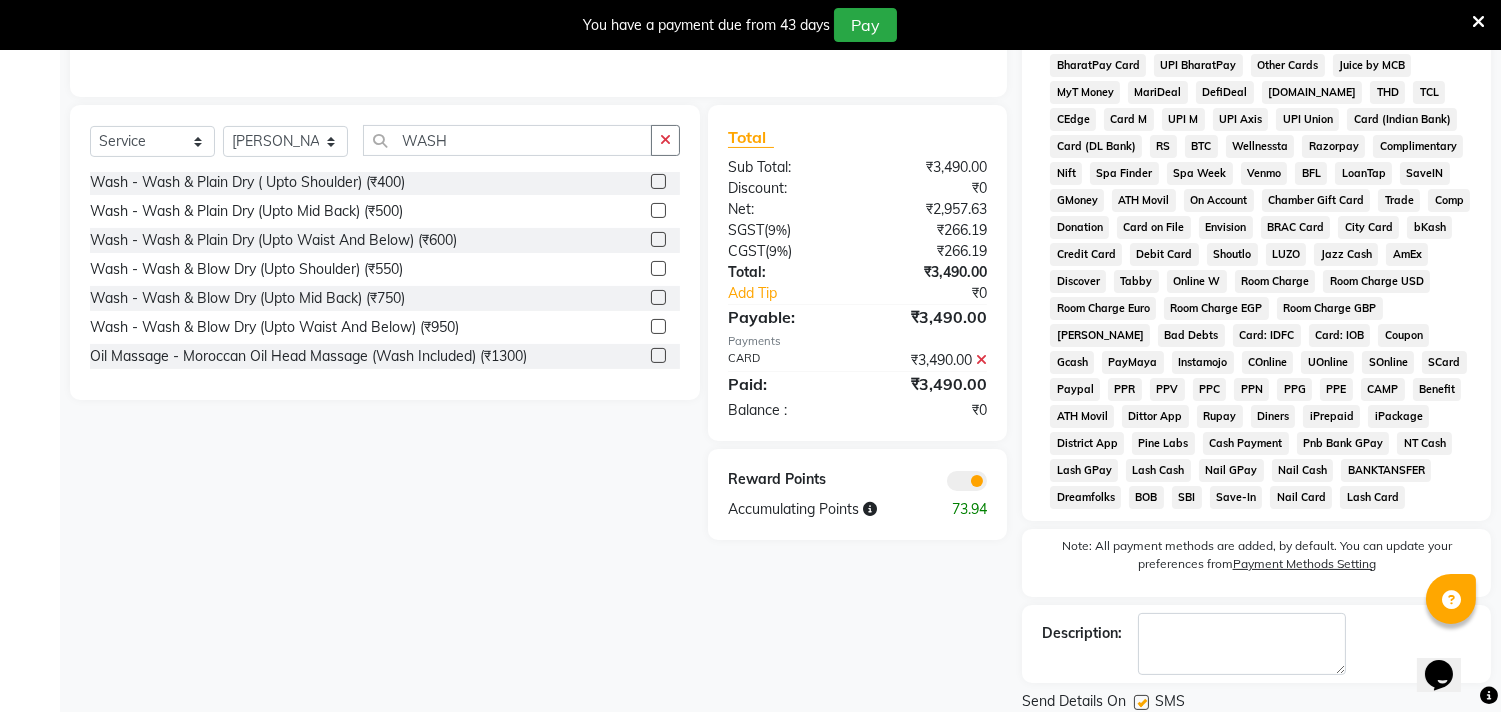 scroll, scrollTop: 238, scrollLeft: 0, axis: vertical 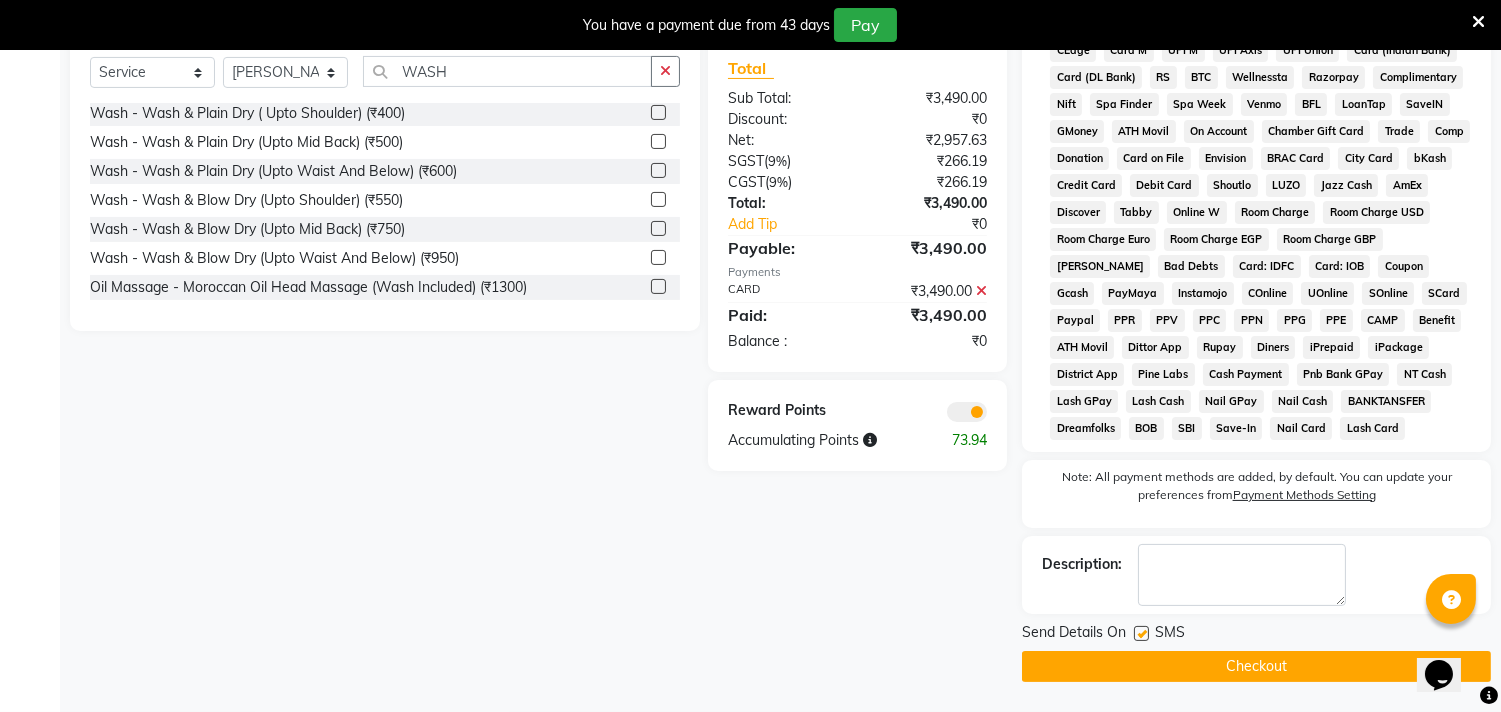 click on "Checkout" 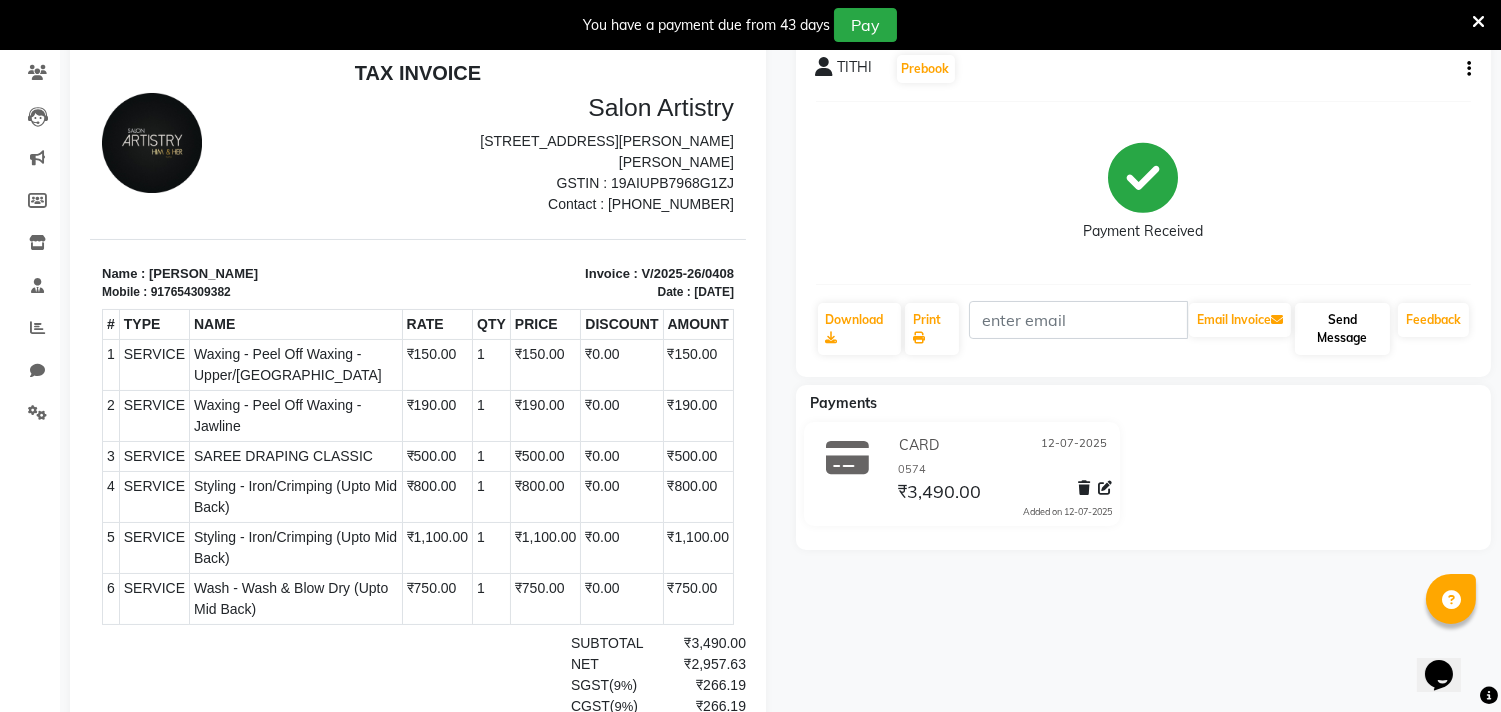 scroll, scrollTop: 164, scrollLeft: 0, axis: vertical 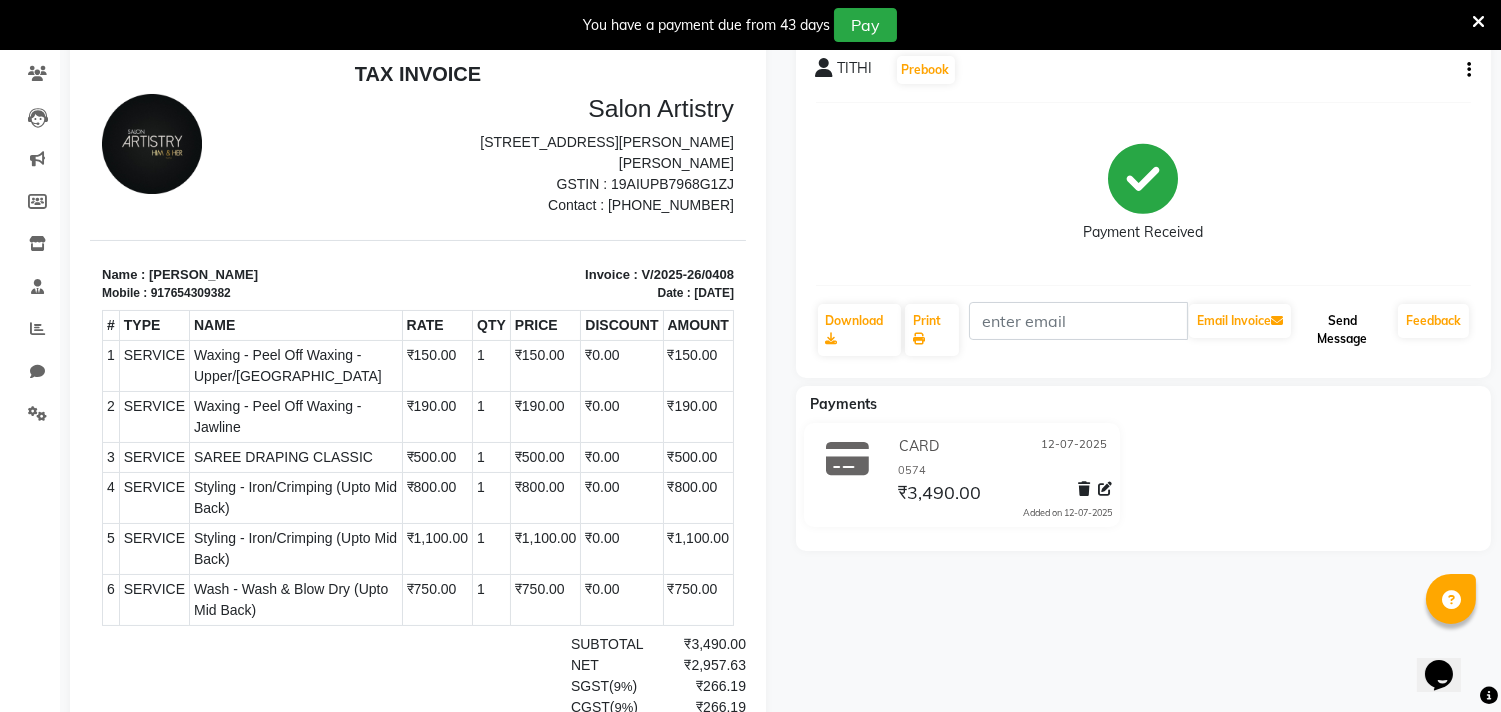 click on "Send Message" 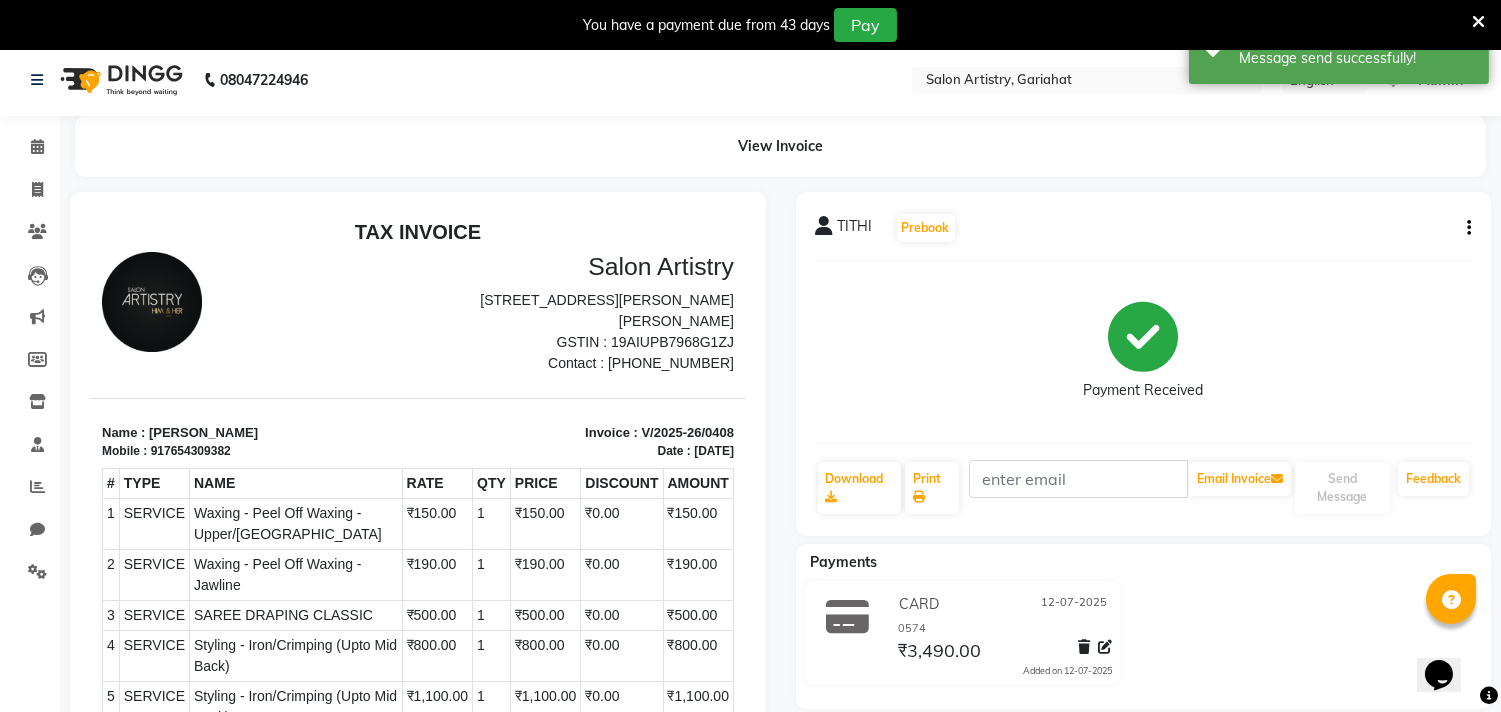 scroll, scrollTop: 0, scrollLeft: 0, axis: both 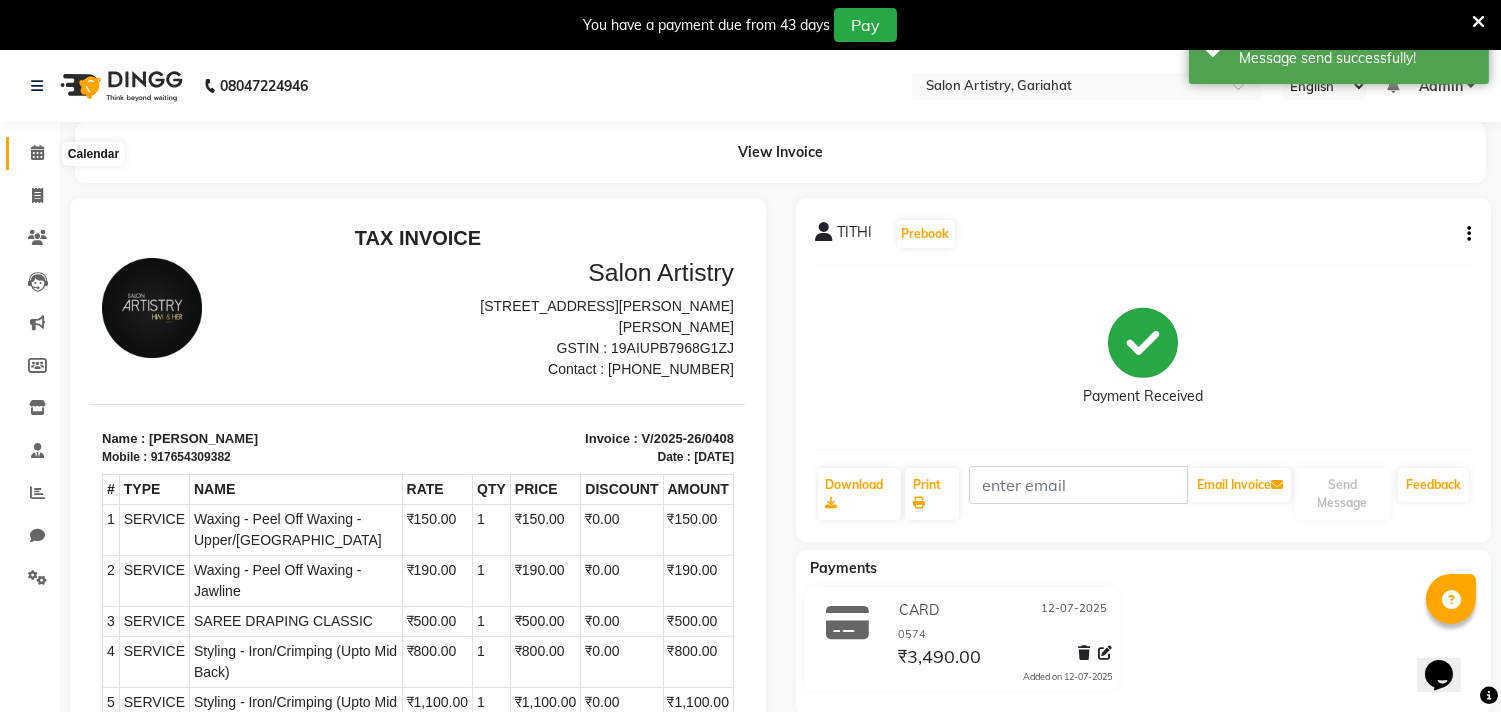 click 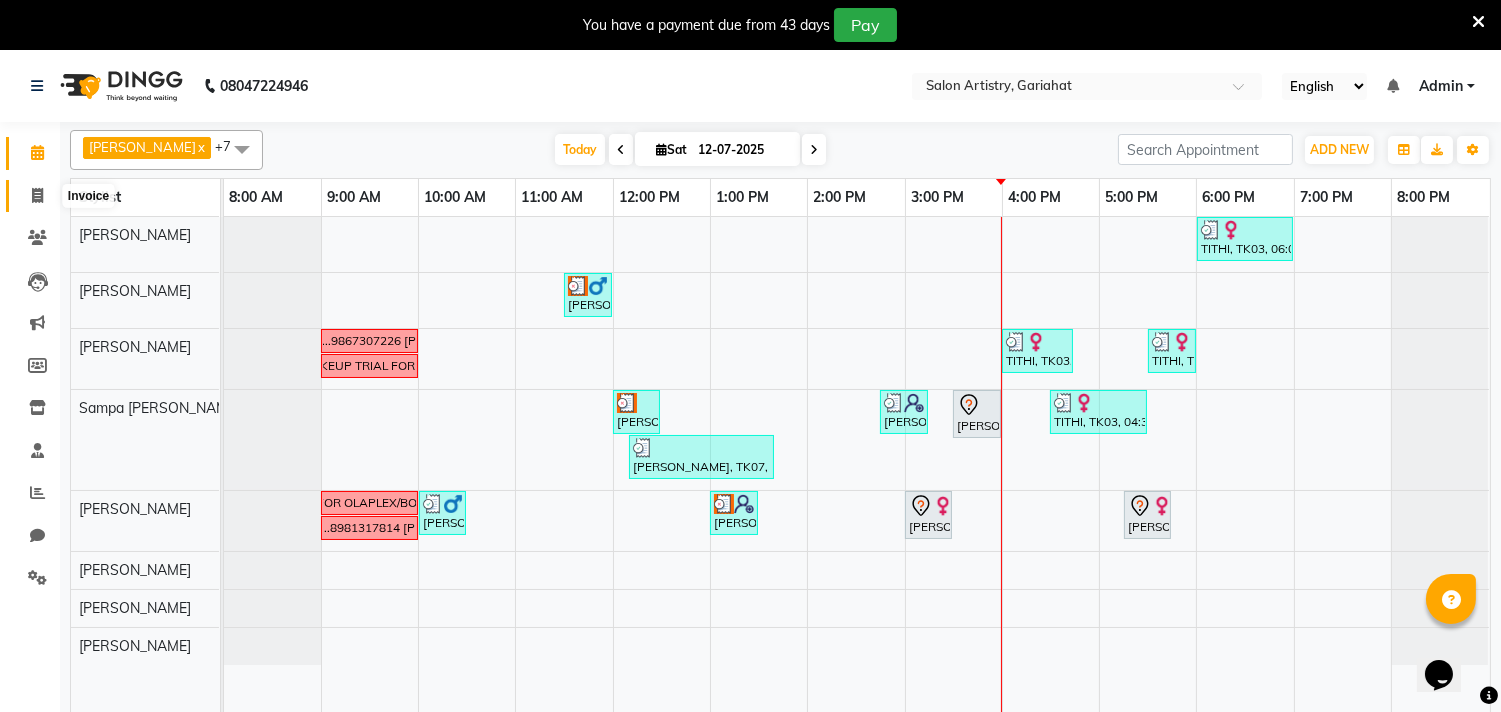 click 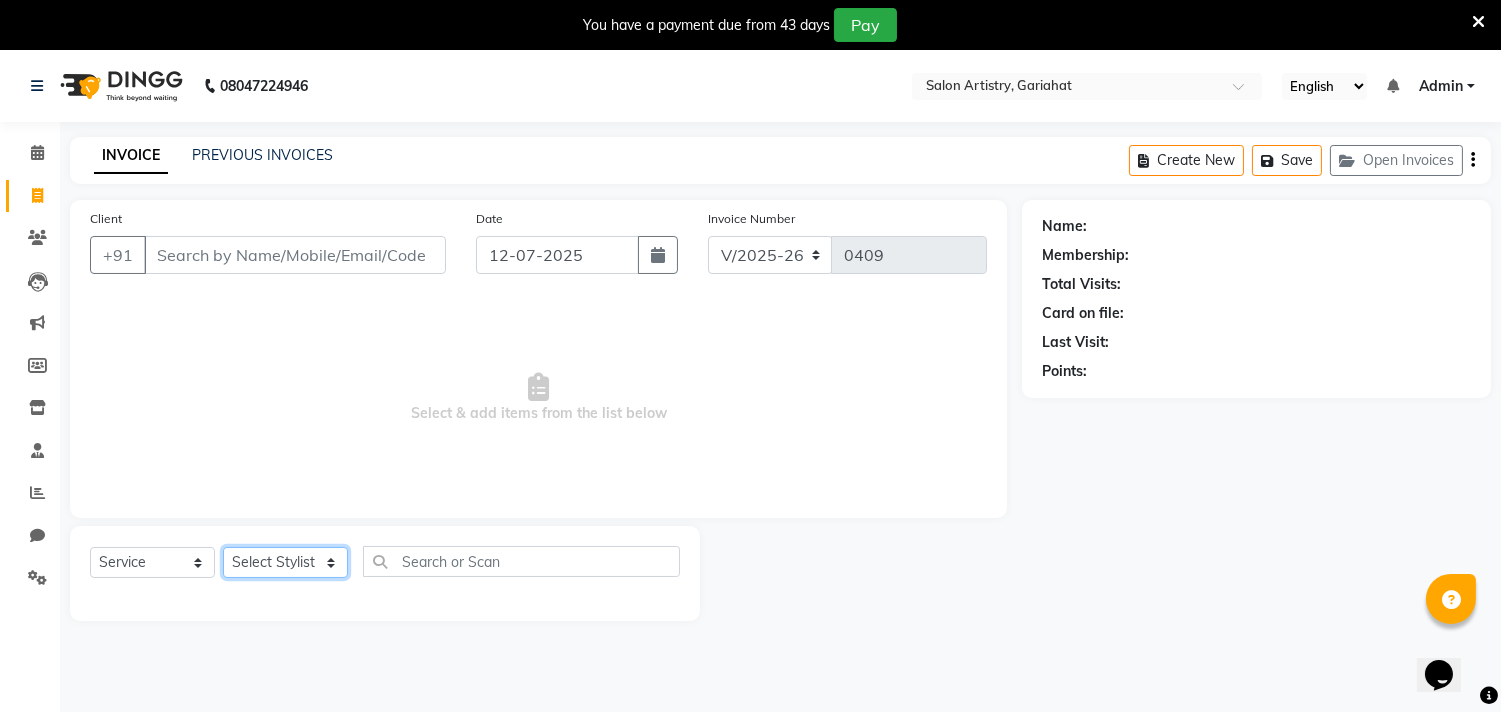 click on "Select Stylist [PERSON_NAME] Puja [PERSON_NAME] [PERSON_NAME] [PERSON_NAME] [PERSON_NAME] [PERSON_NAME] [PERSON_NAME] [PERSON_NAME]" 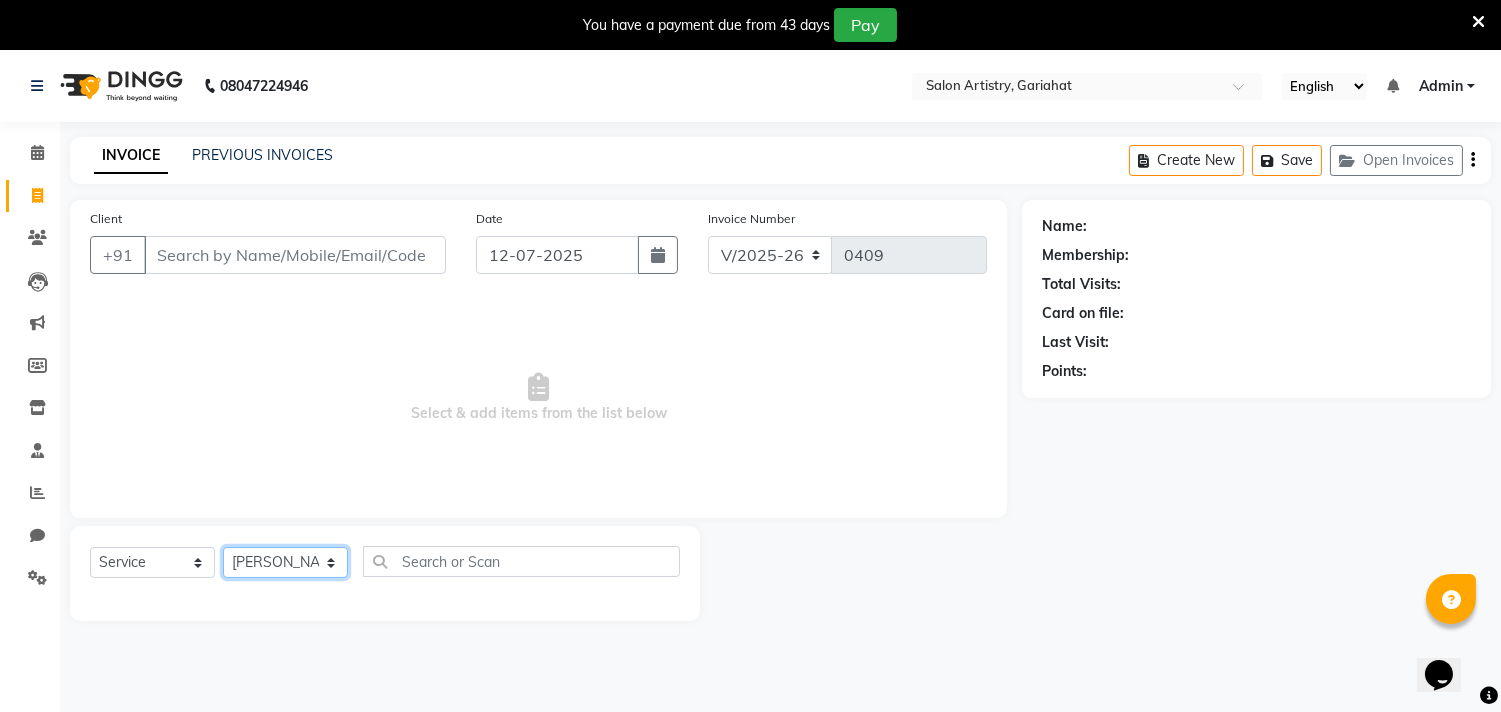 click on "Select Stylist [PERSON_NAME] Puja [PERSON_NAME] [PERSON_NAME] [PERSON_NAME] [PERSON_NAME] [PERSON_NAME] [PERSON_NAME] [PERSON_NAME]" 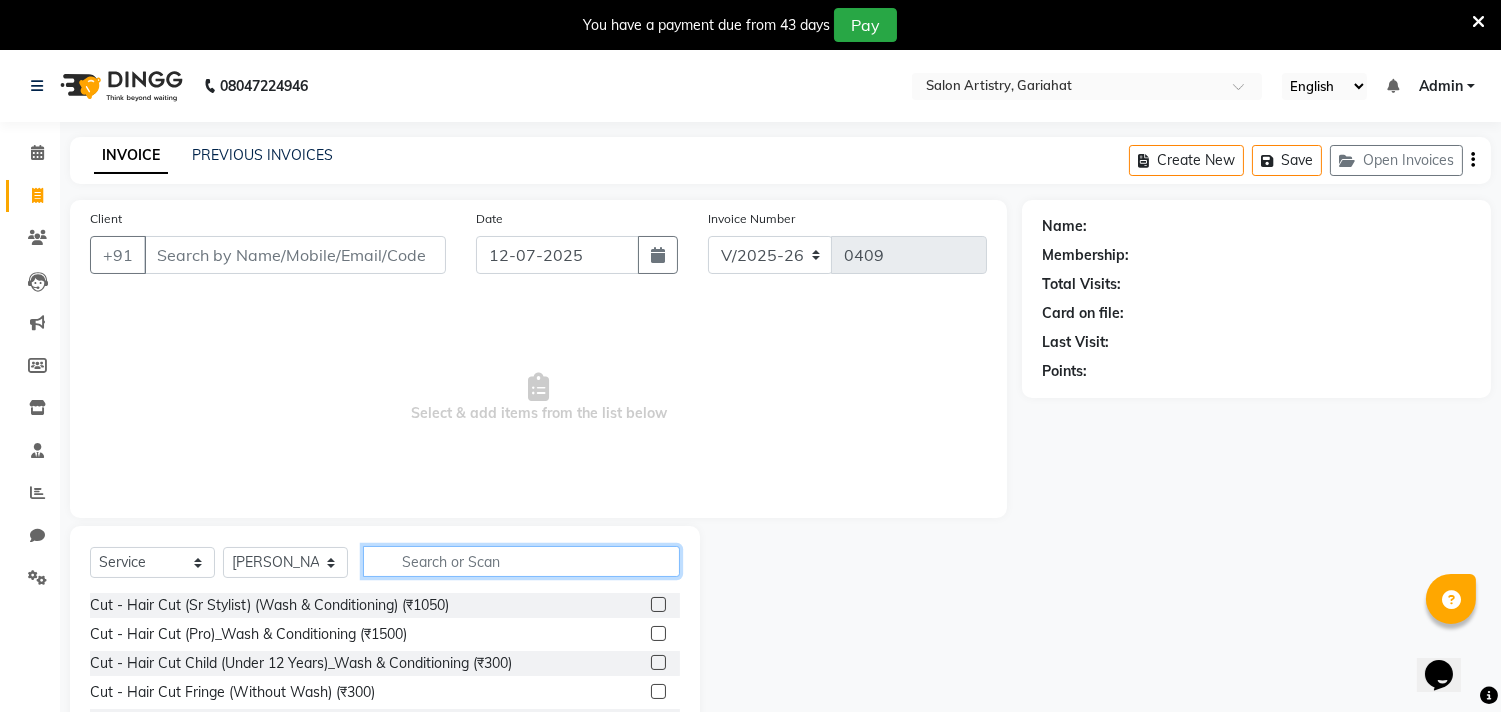 click 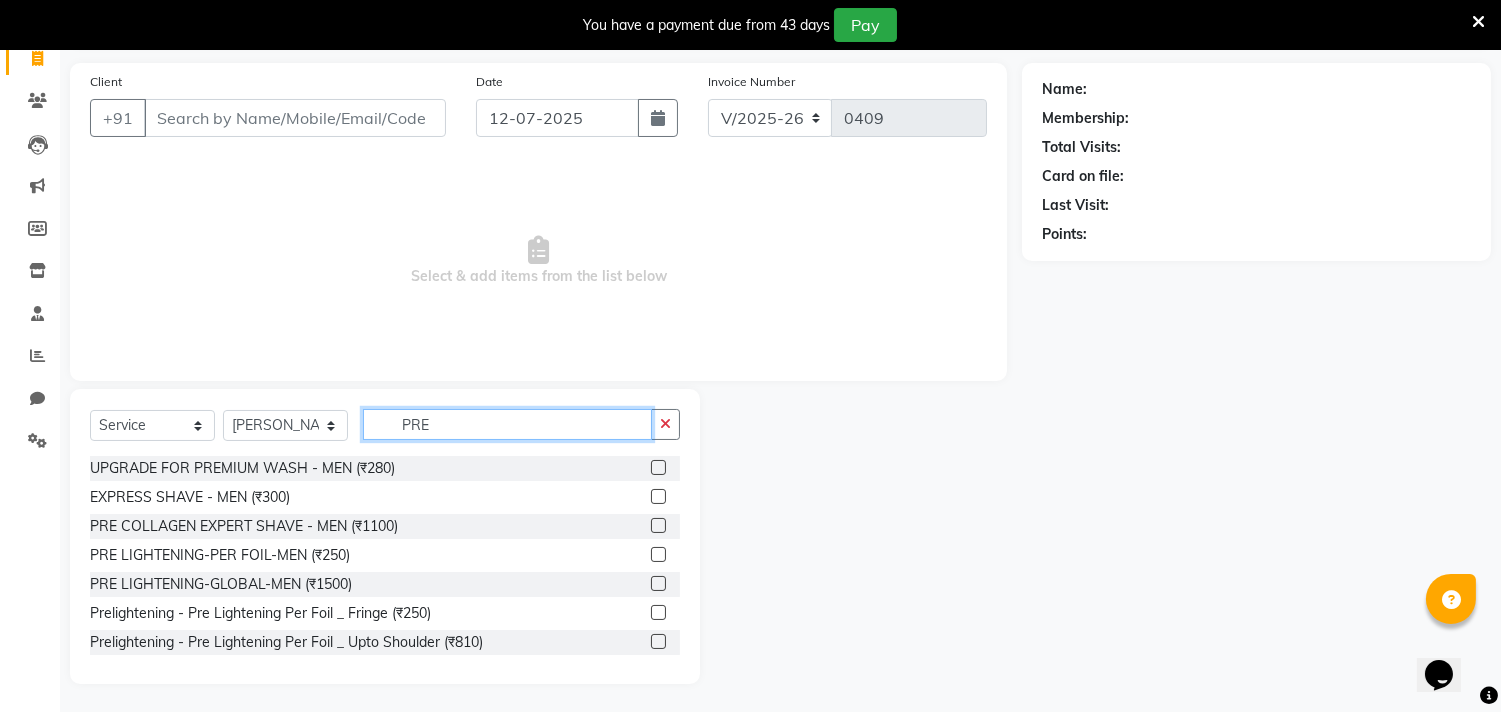 scroll, scrollTop: 138, scrollLeft: 0, axis: vertical 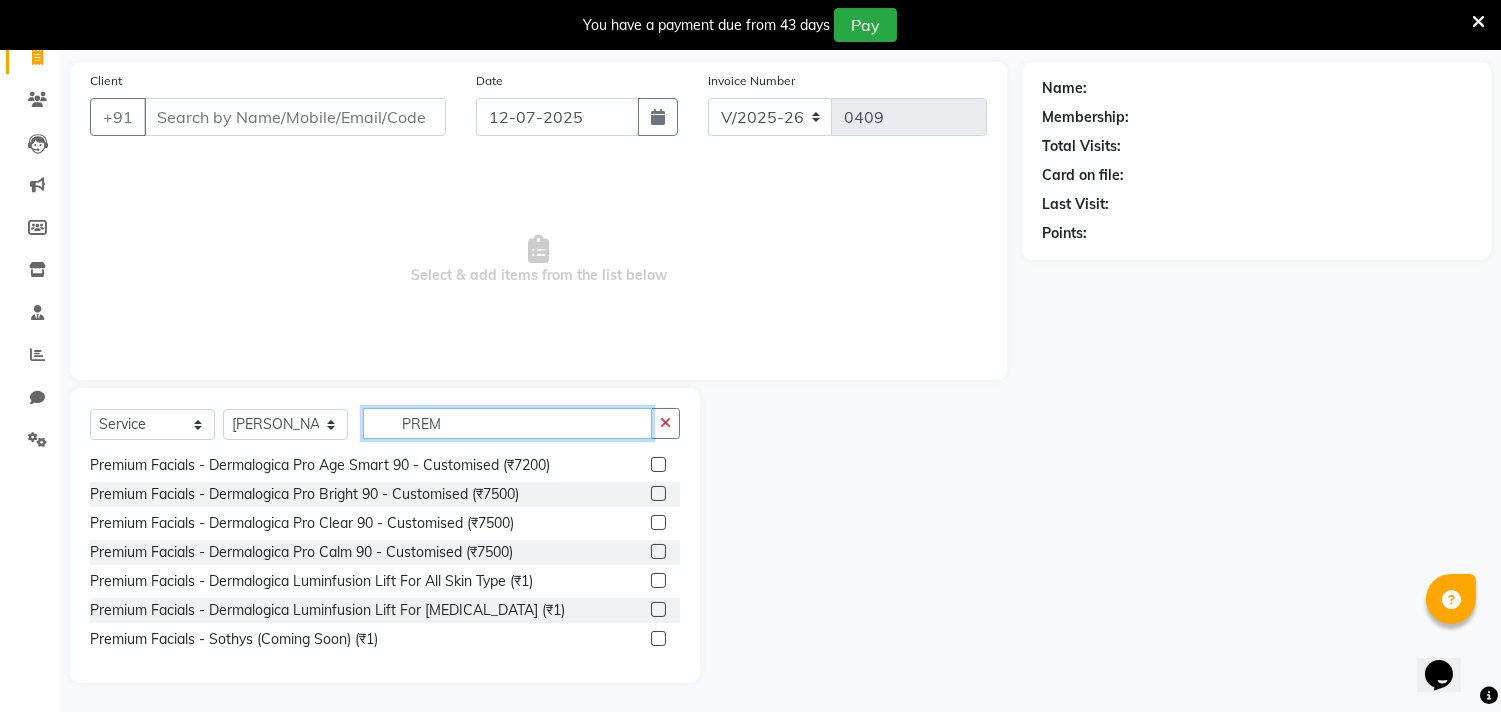 type on "PREM" 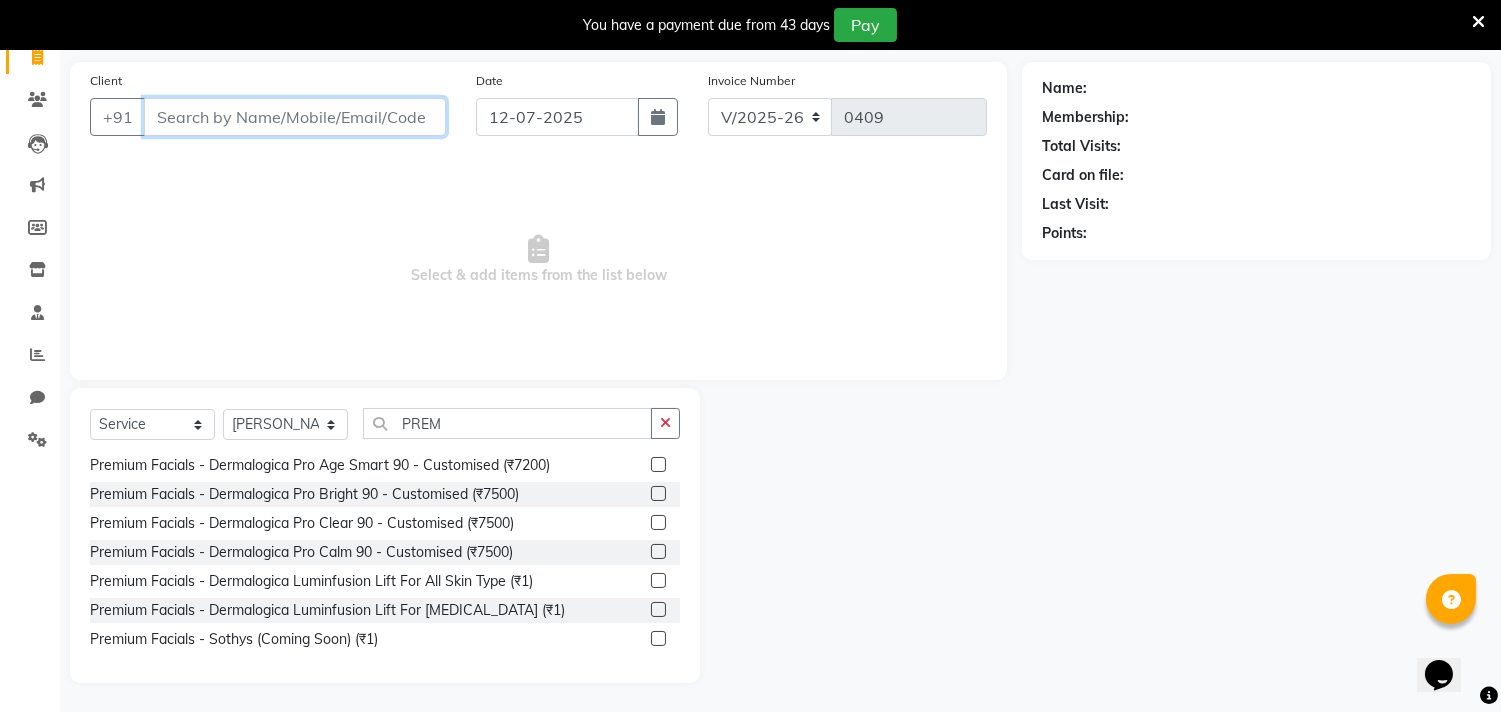 click on "Client" at bounding box center [295, 117] 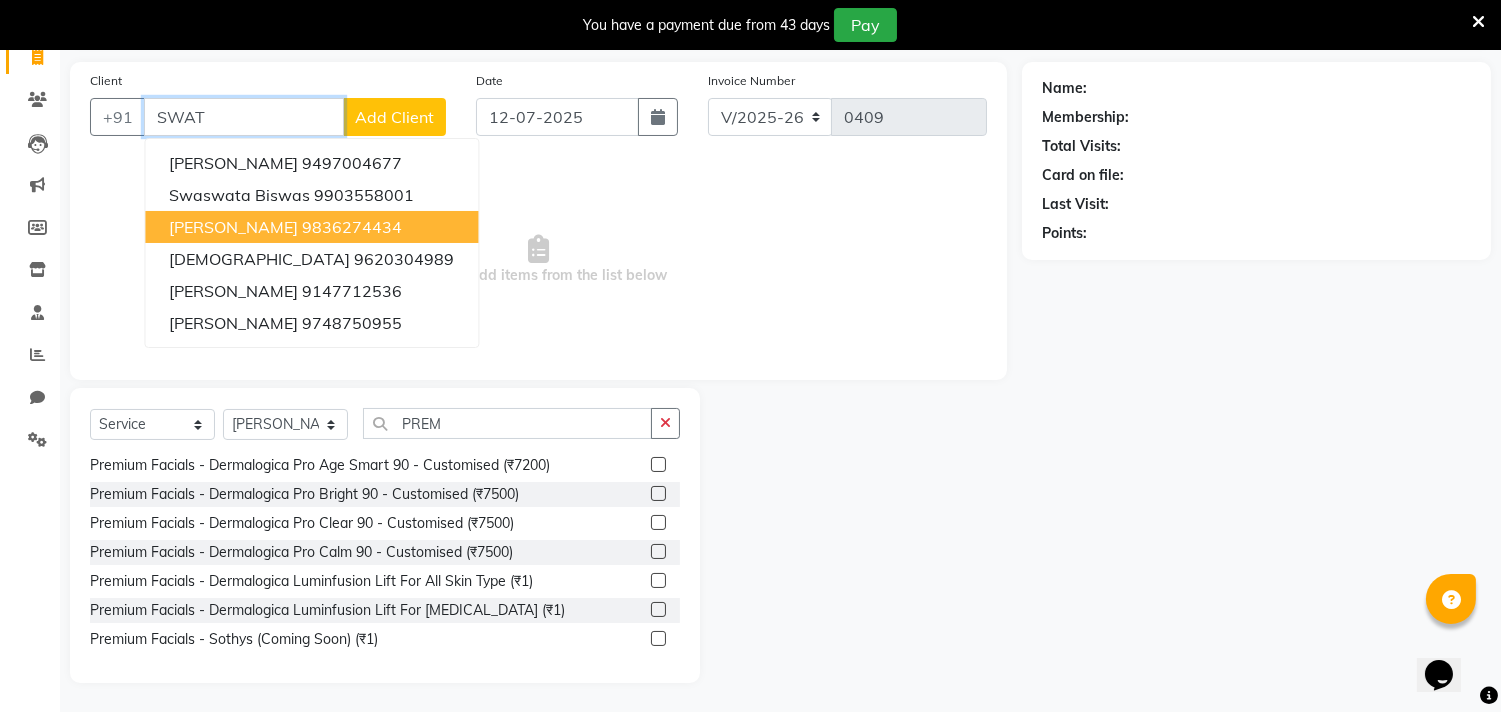 click on "9836274434" at bounding box center [352, 227] 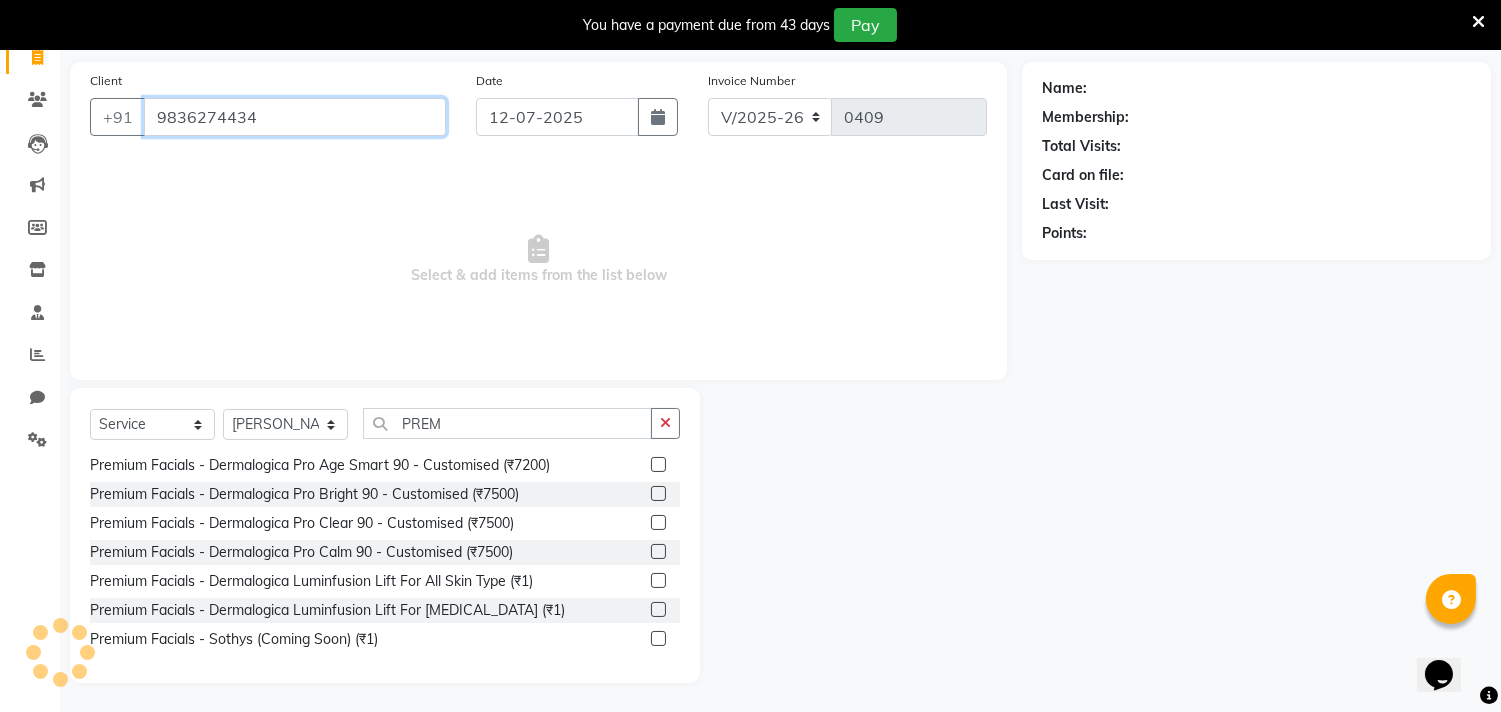 type on "9836274434" 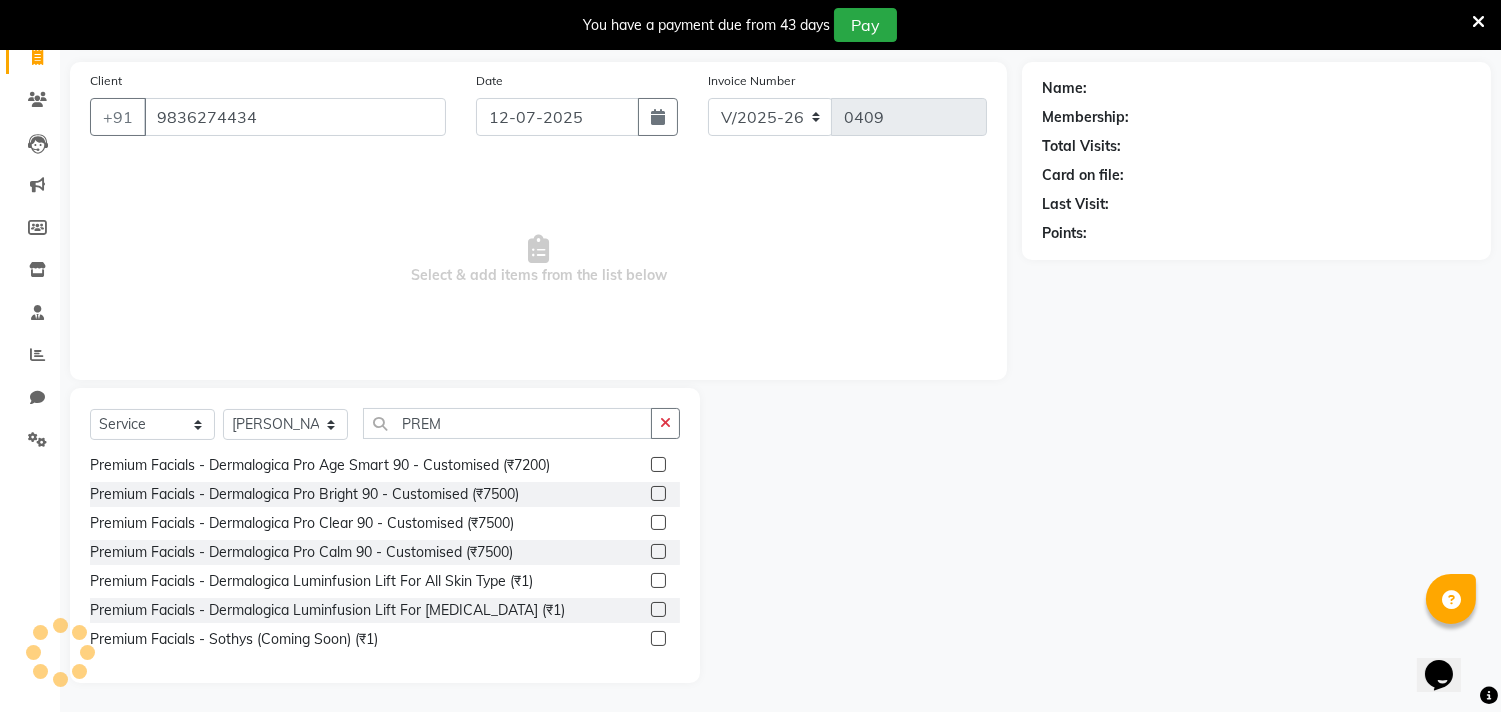 select on "1: Object" 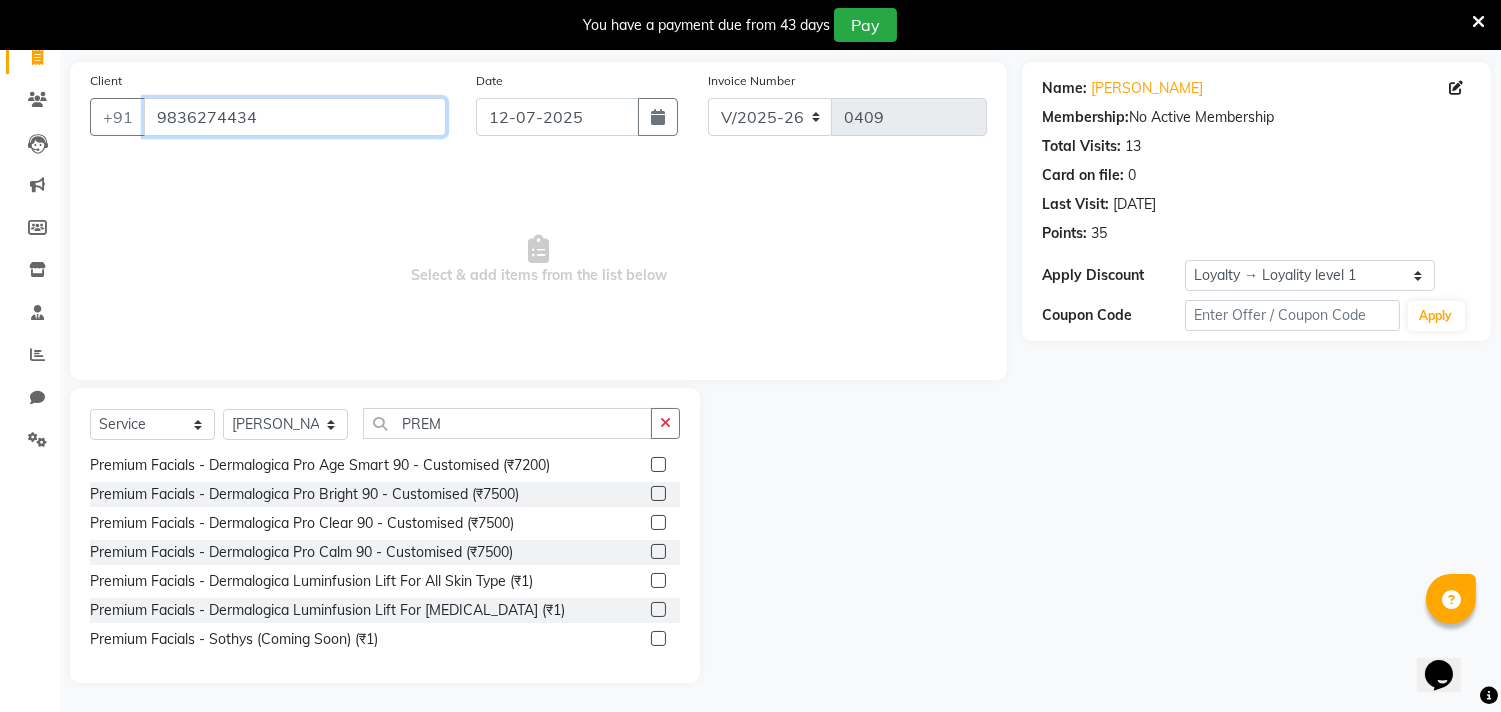 drag, startPoint x: 270, startPoint y: 113, endPoint x: 0, endPoint y: 101, distance: 270.26654 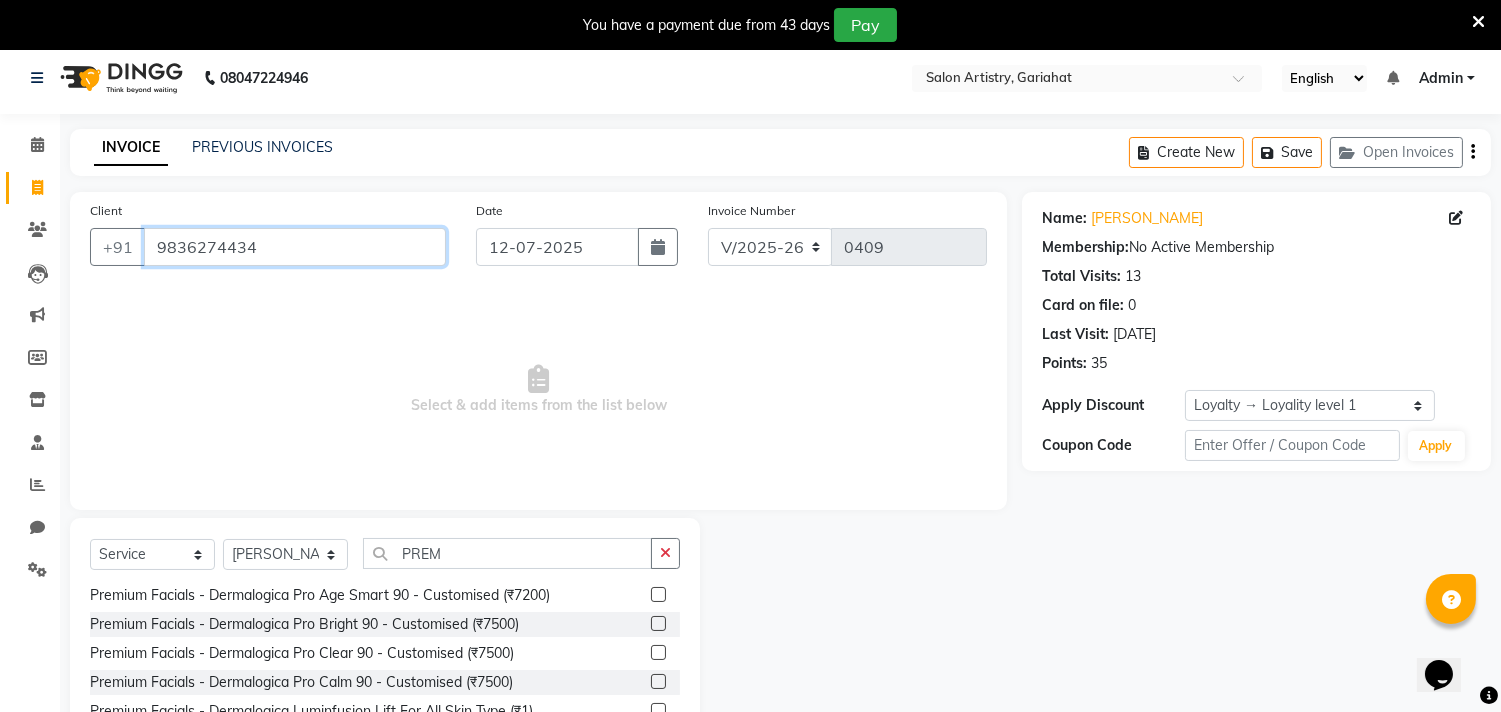 scroll, scrollTop: 0, scrollLeft: 0, axis: both 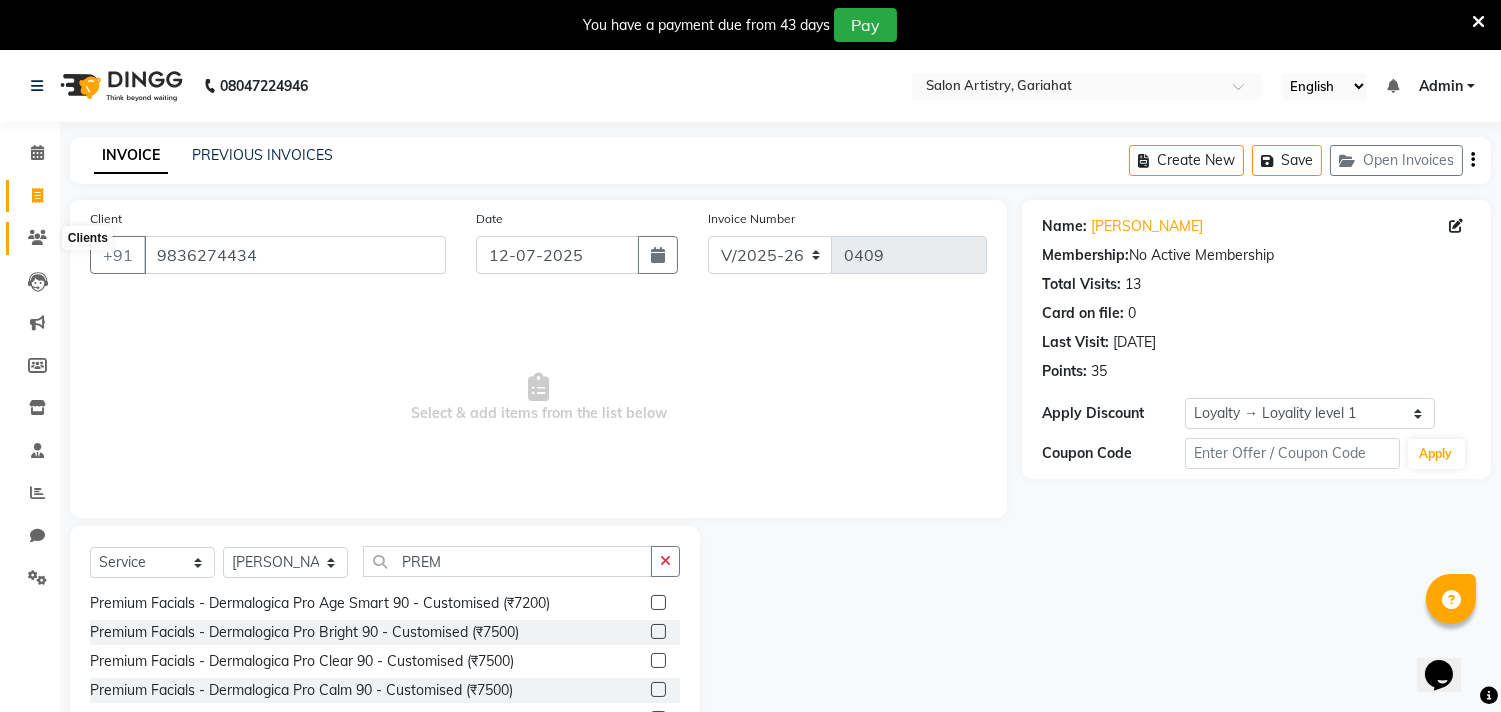 click 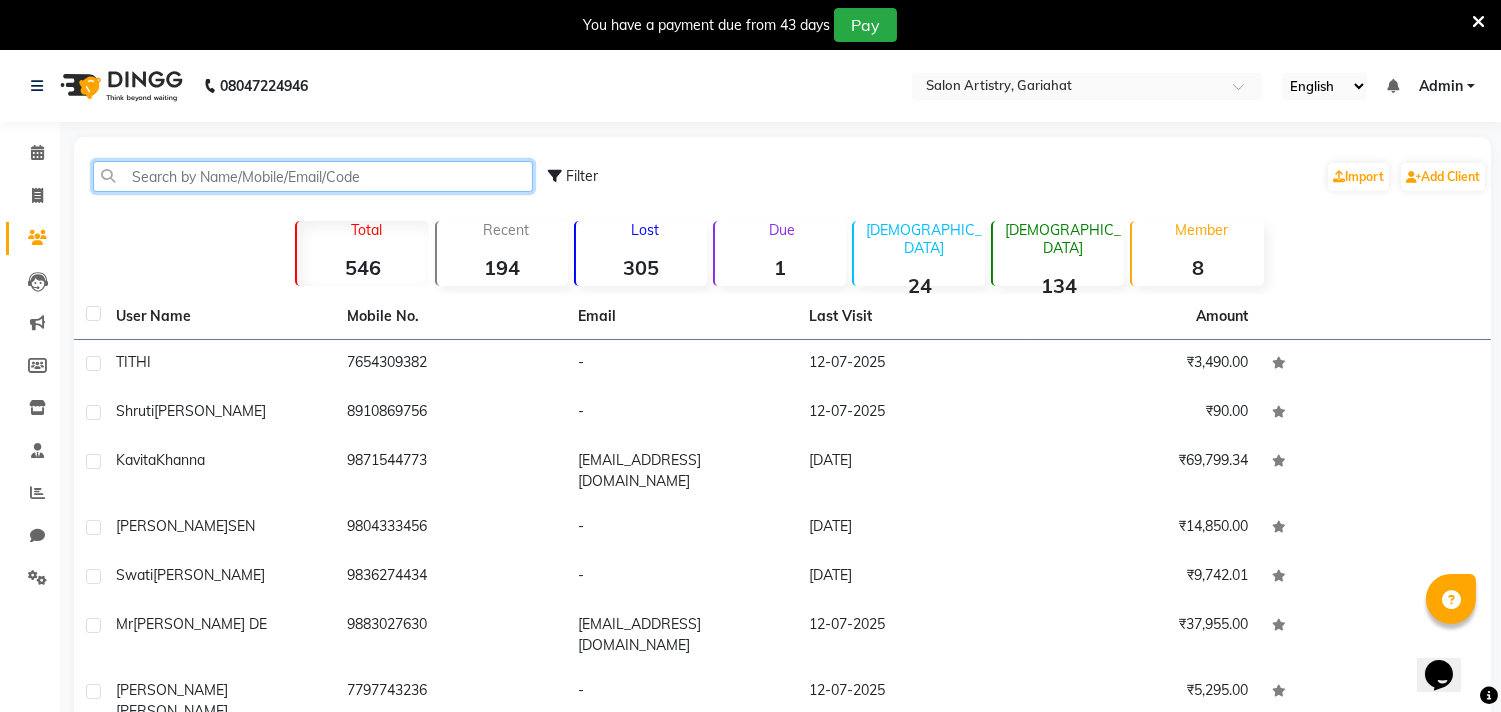 click 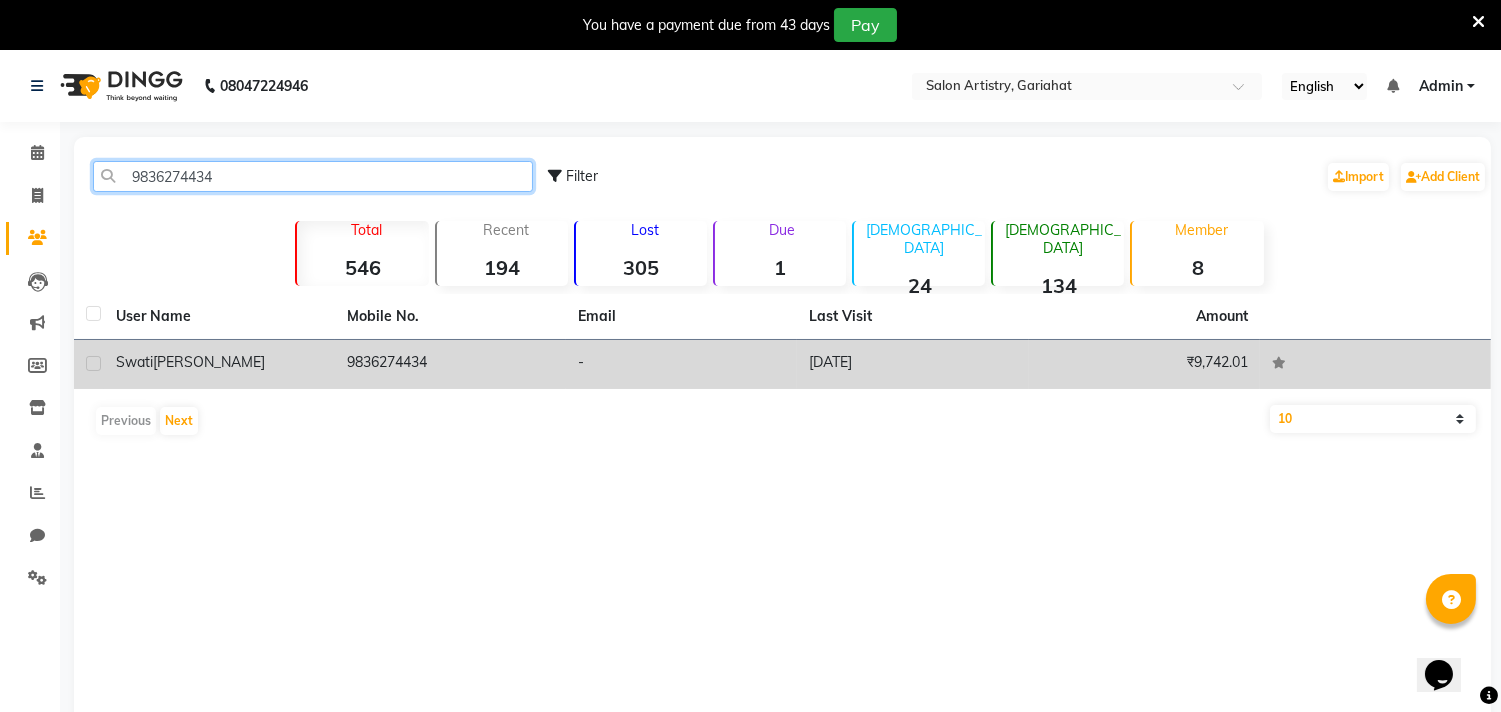 type on "9836274434" 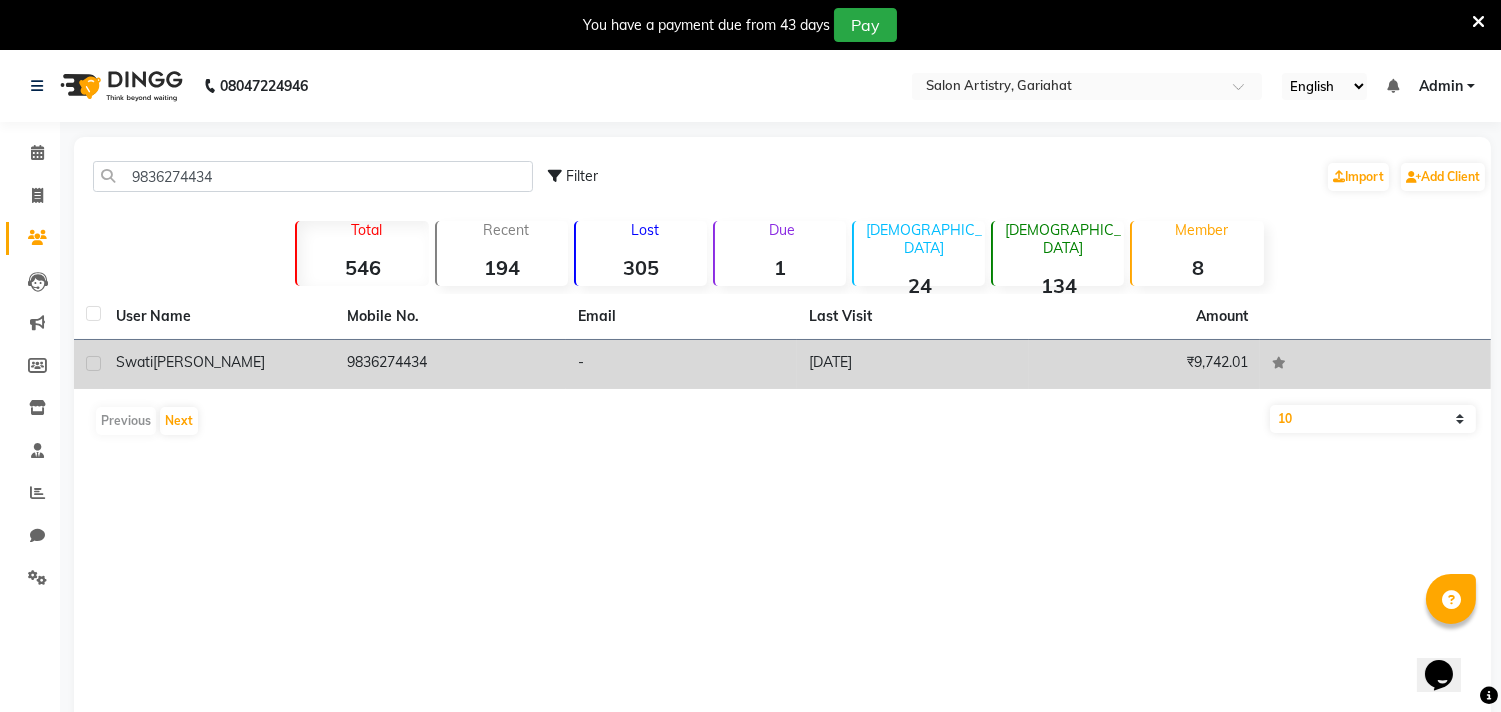 click on "Dharnidharka" 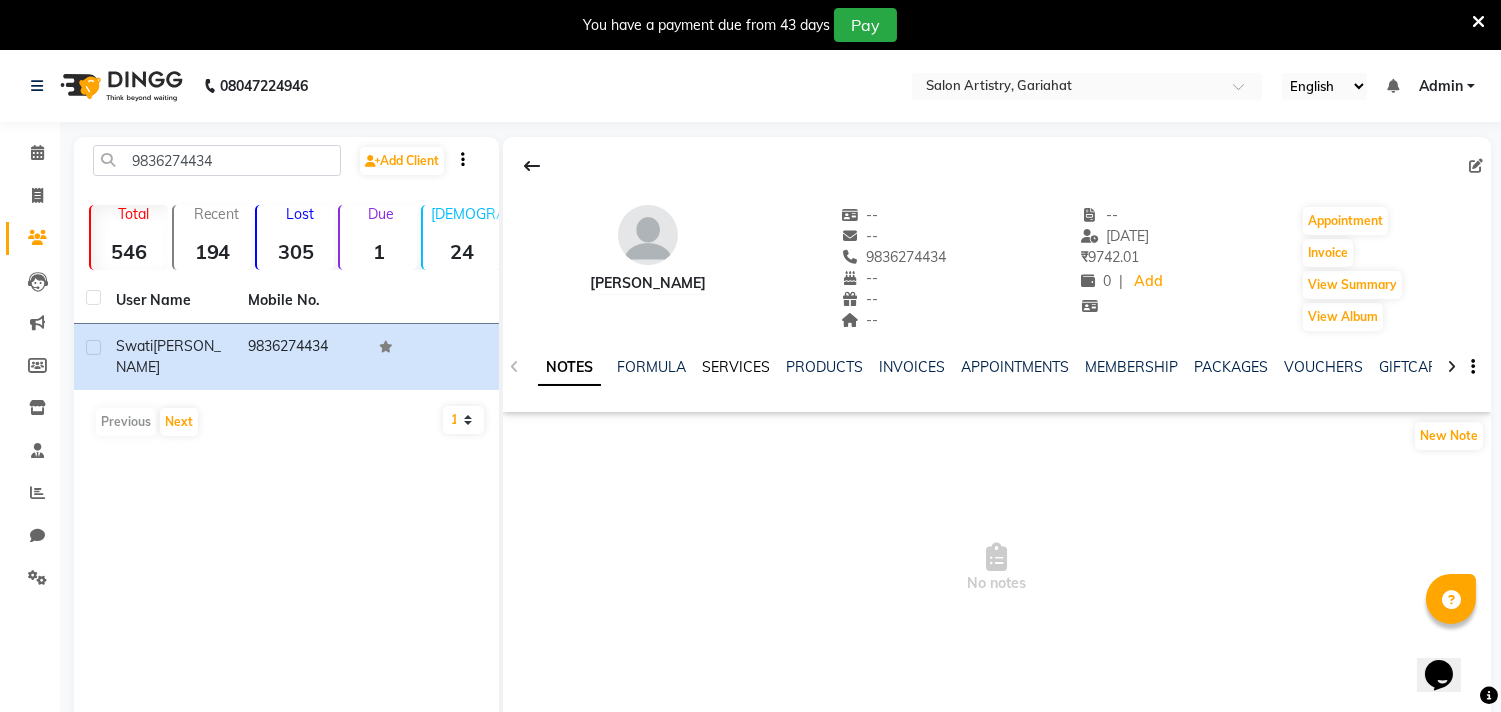 click on "SERVICES" 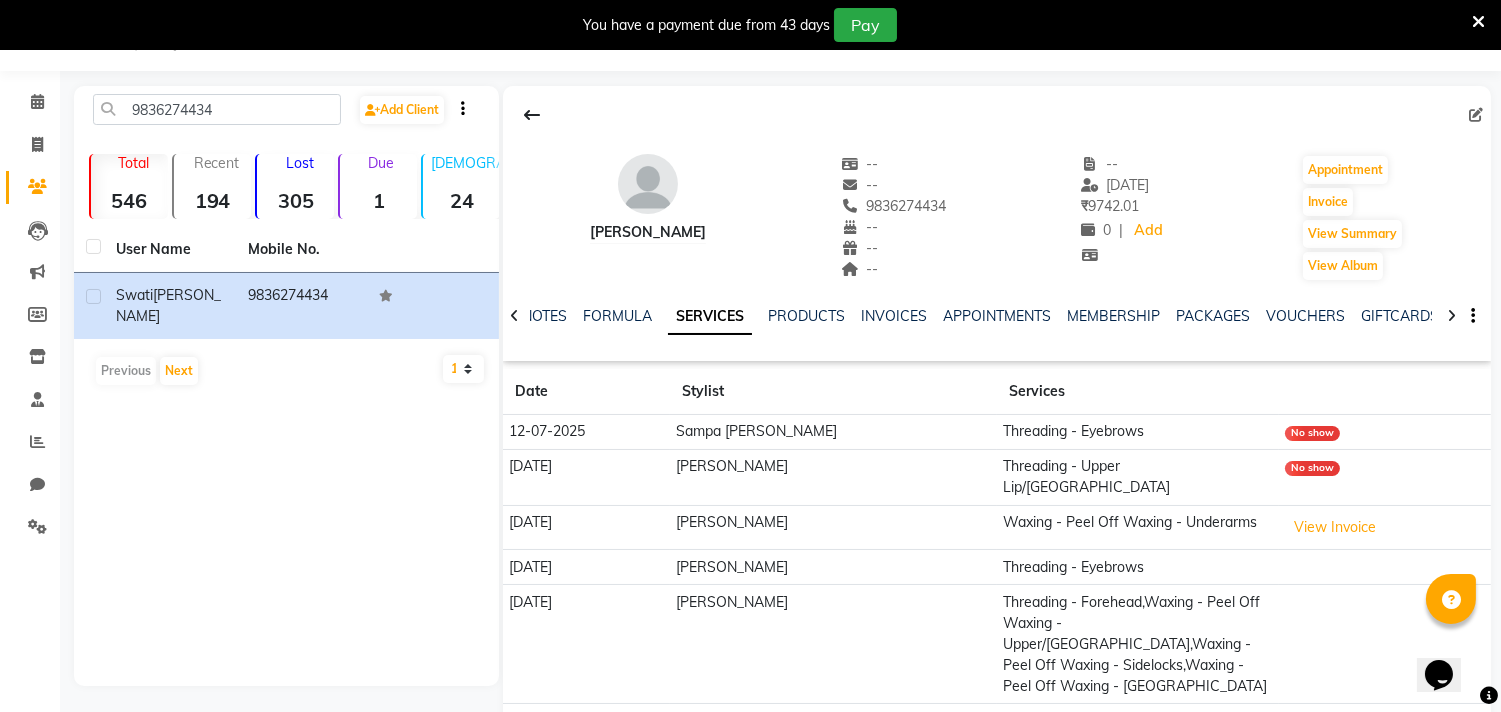 scroll, scrollTop: 87, scrollLeft: 0, axis: vertical 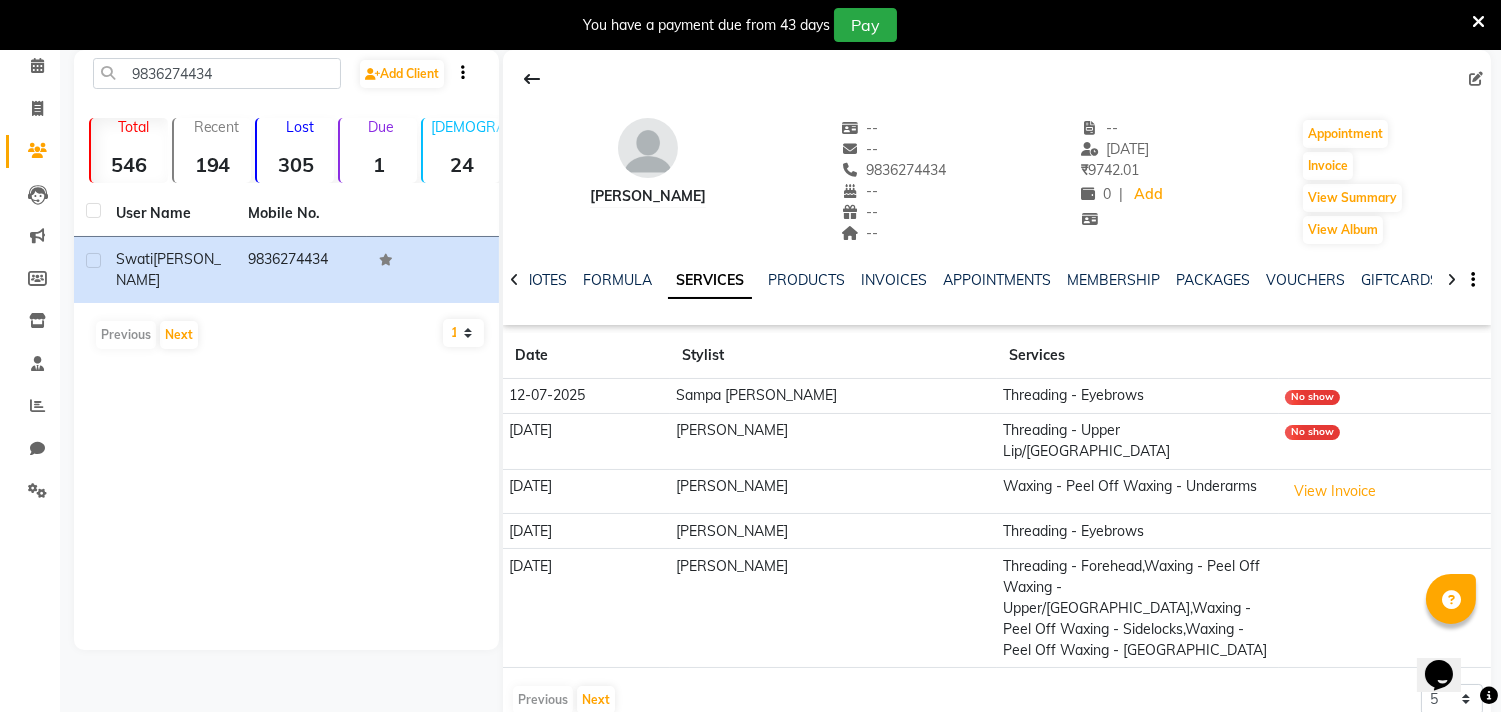 click 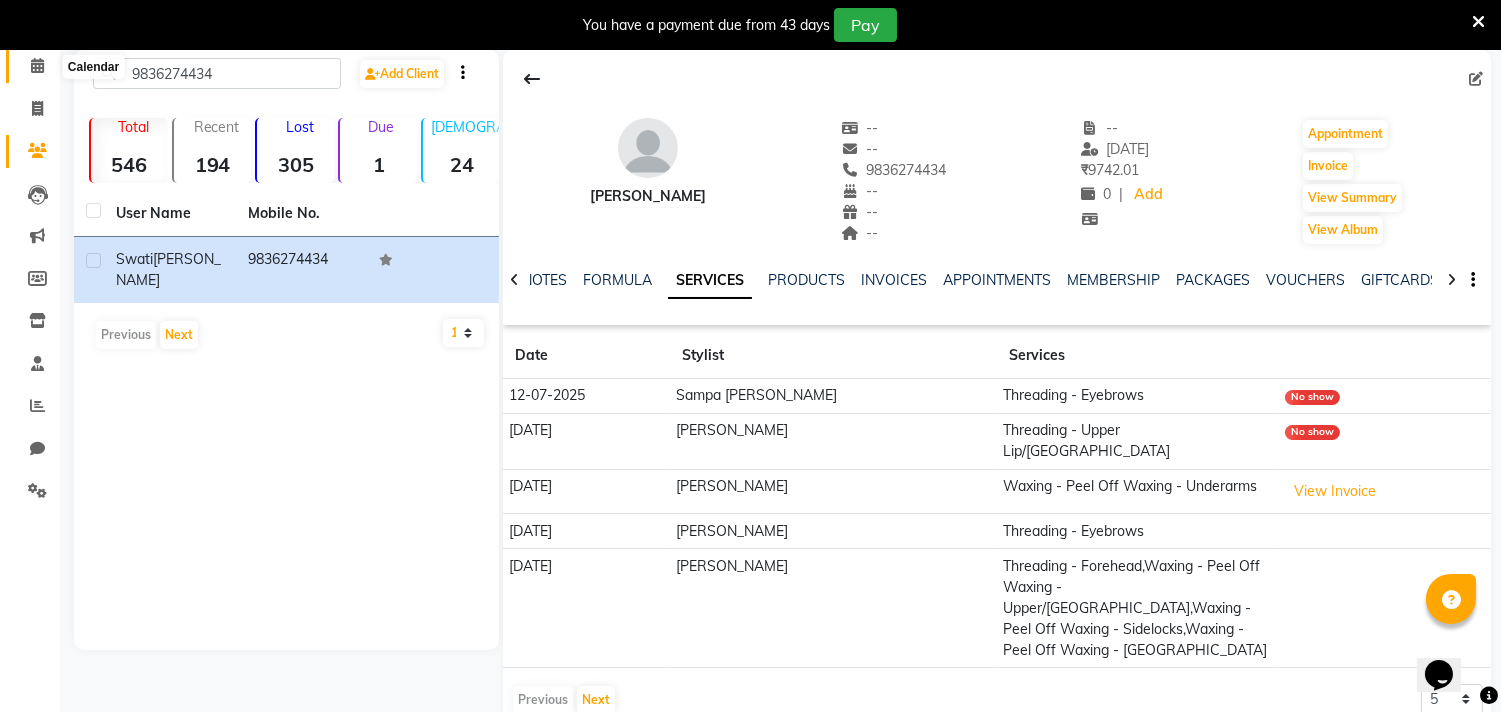 click 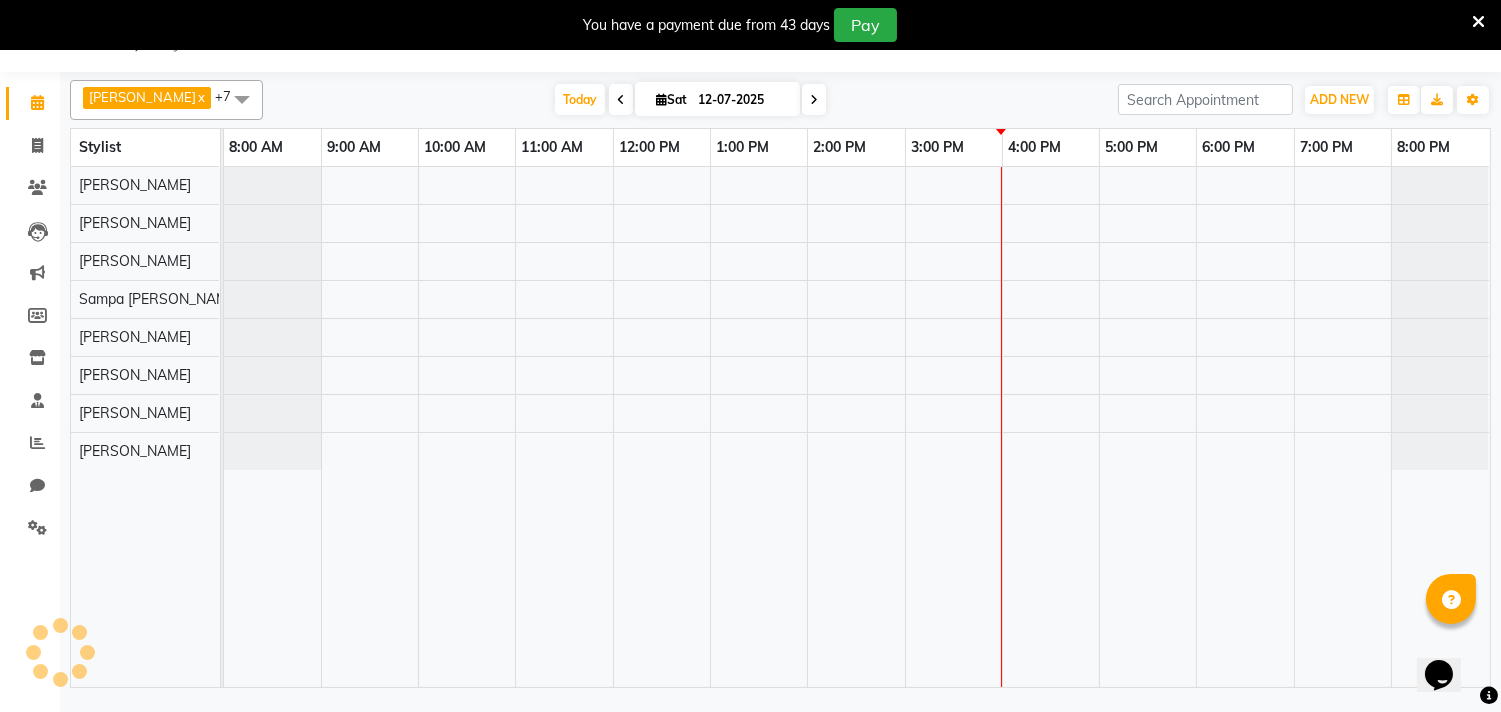 scroll, scrollTop: 50, scrollLeft: 0, axis: vertical 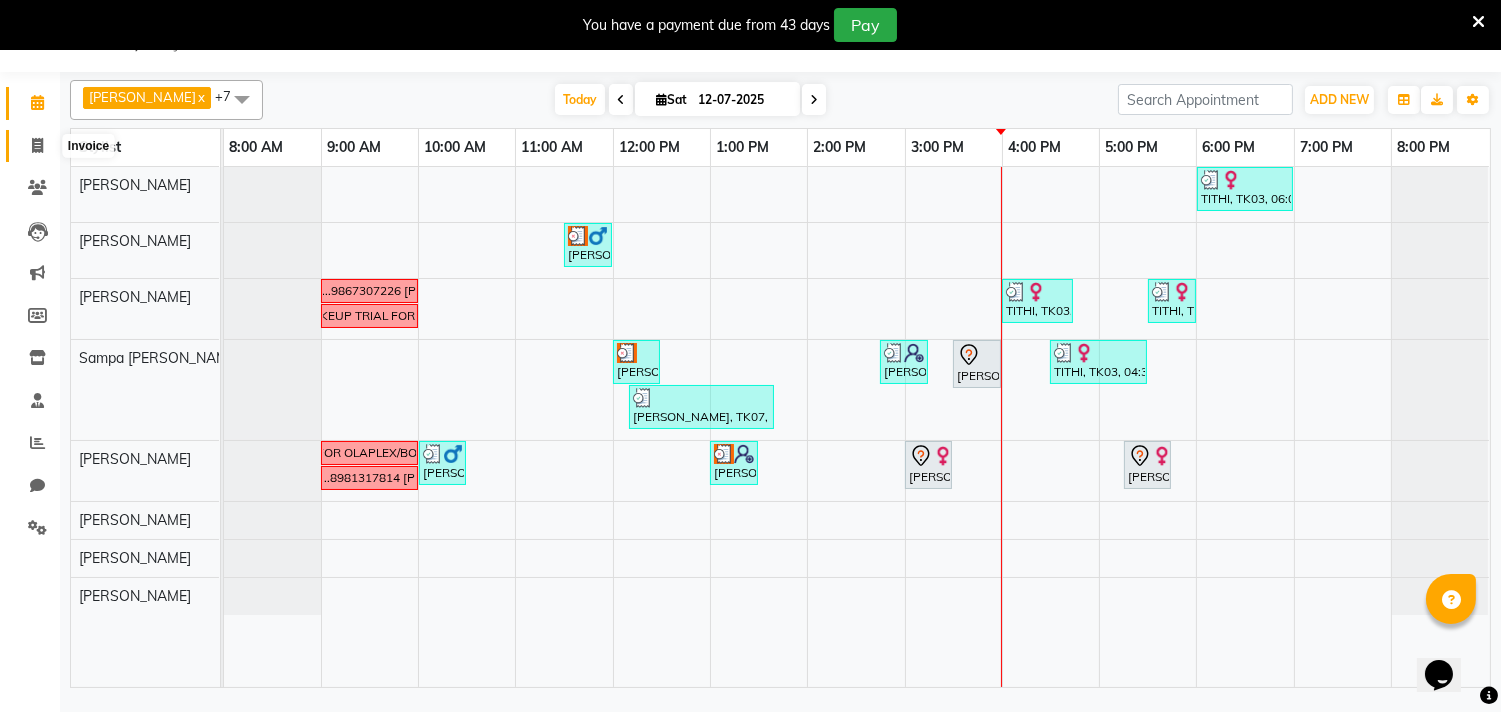 click 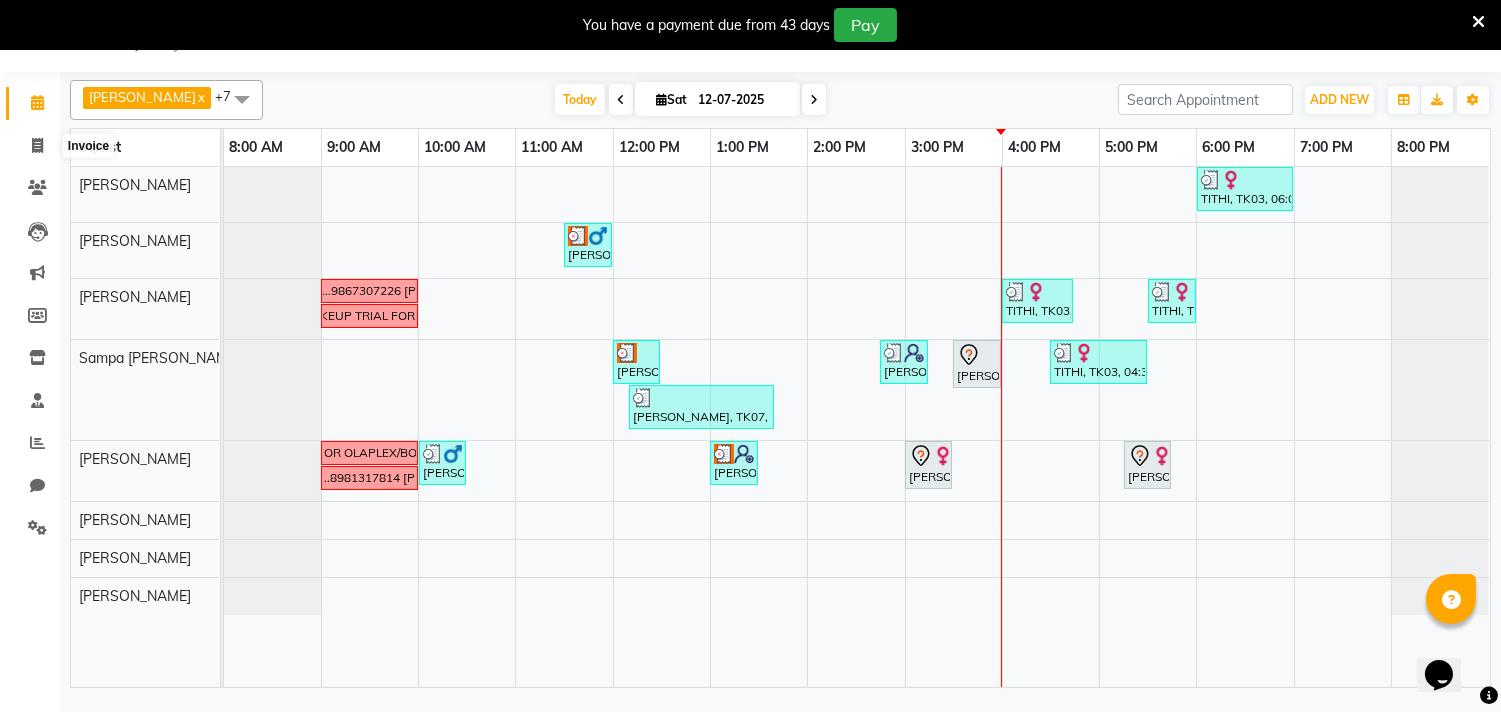 select on "8368" 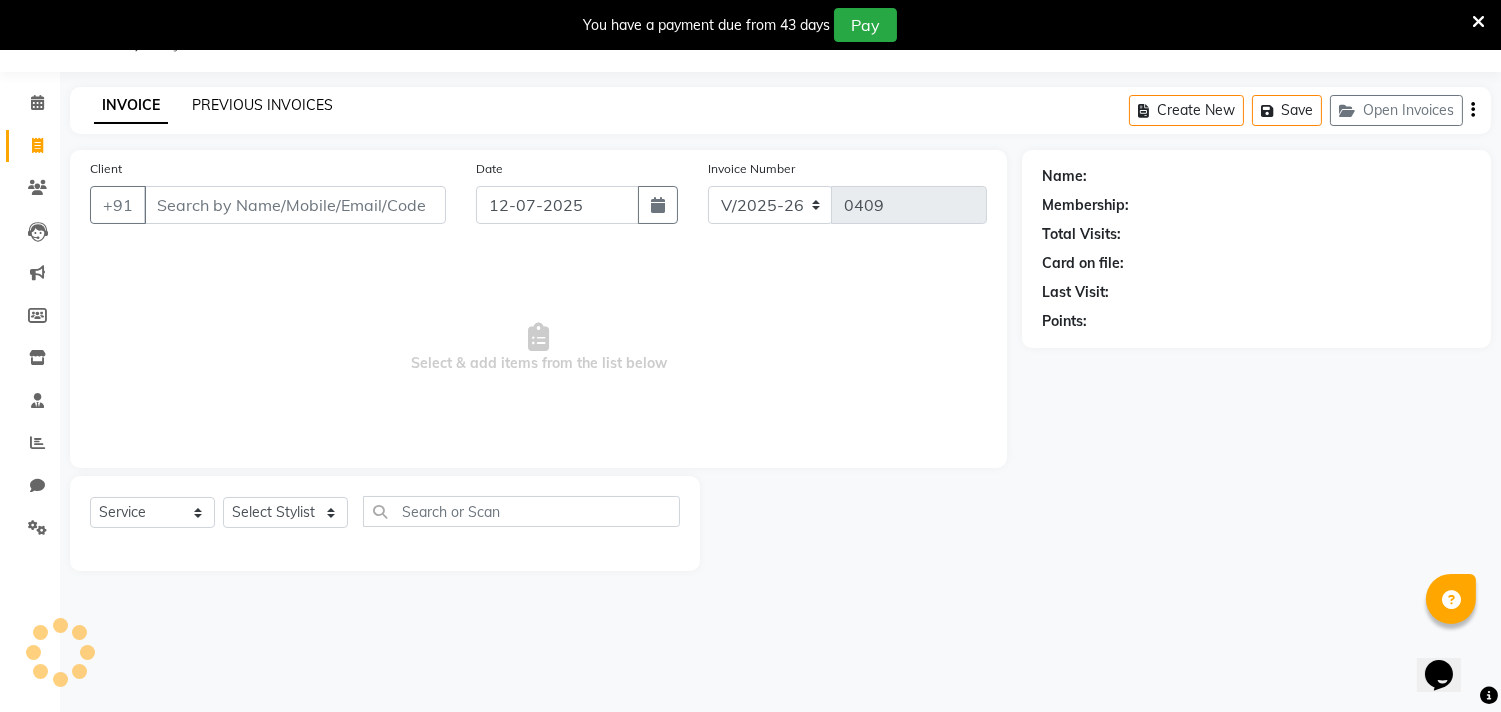 click on "PREVIOUS INVOICES" 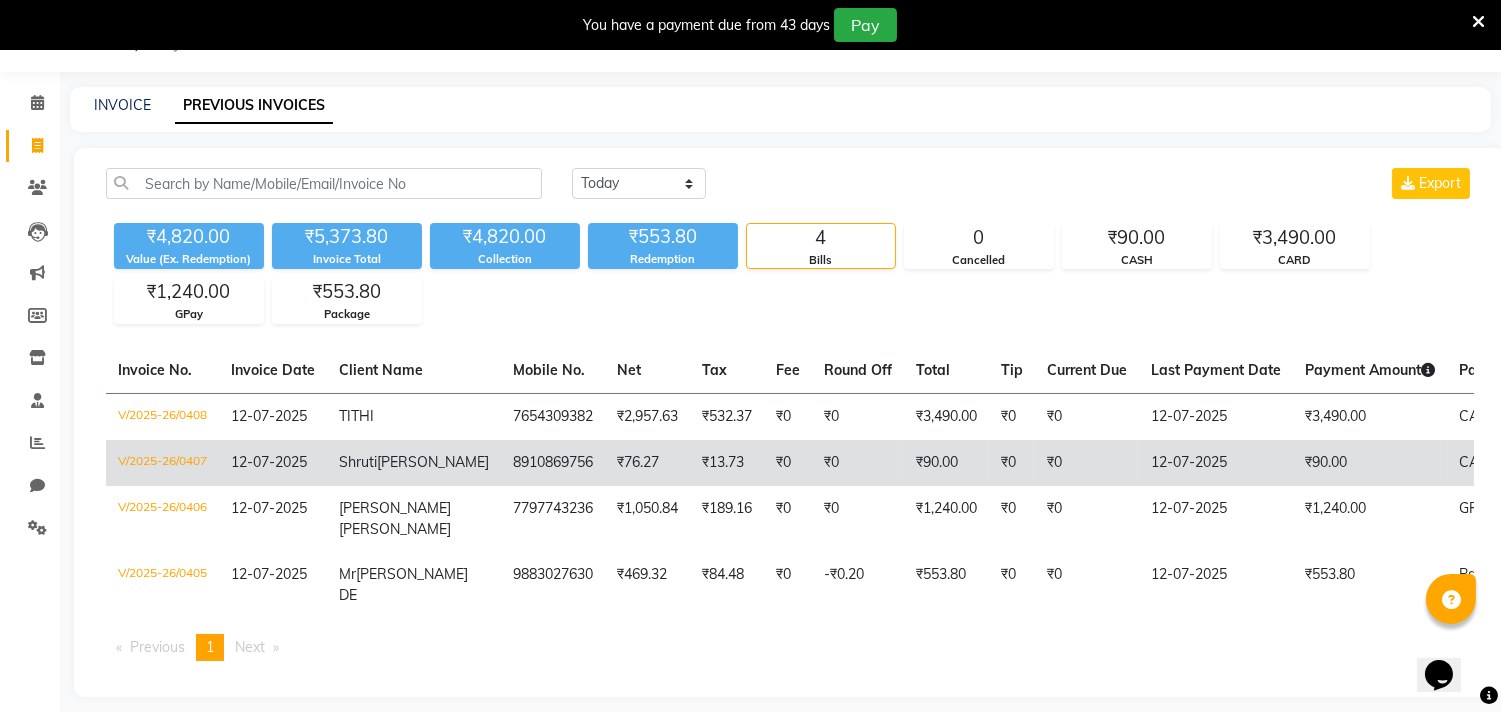click on "V/2025-26/0407" 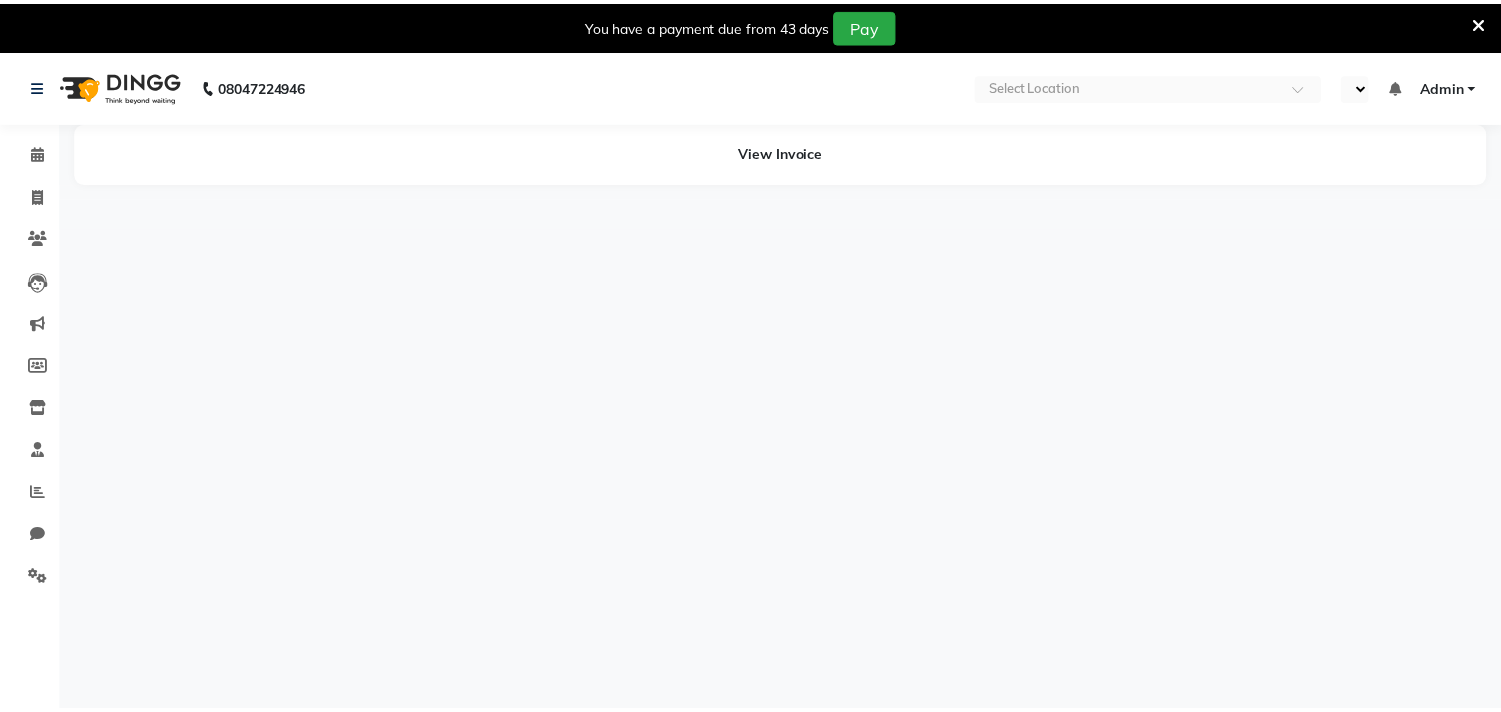scroll, scrollTop: 0, scrollLeft: 0, axis: both 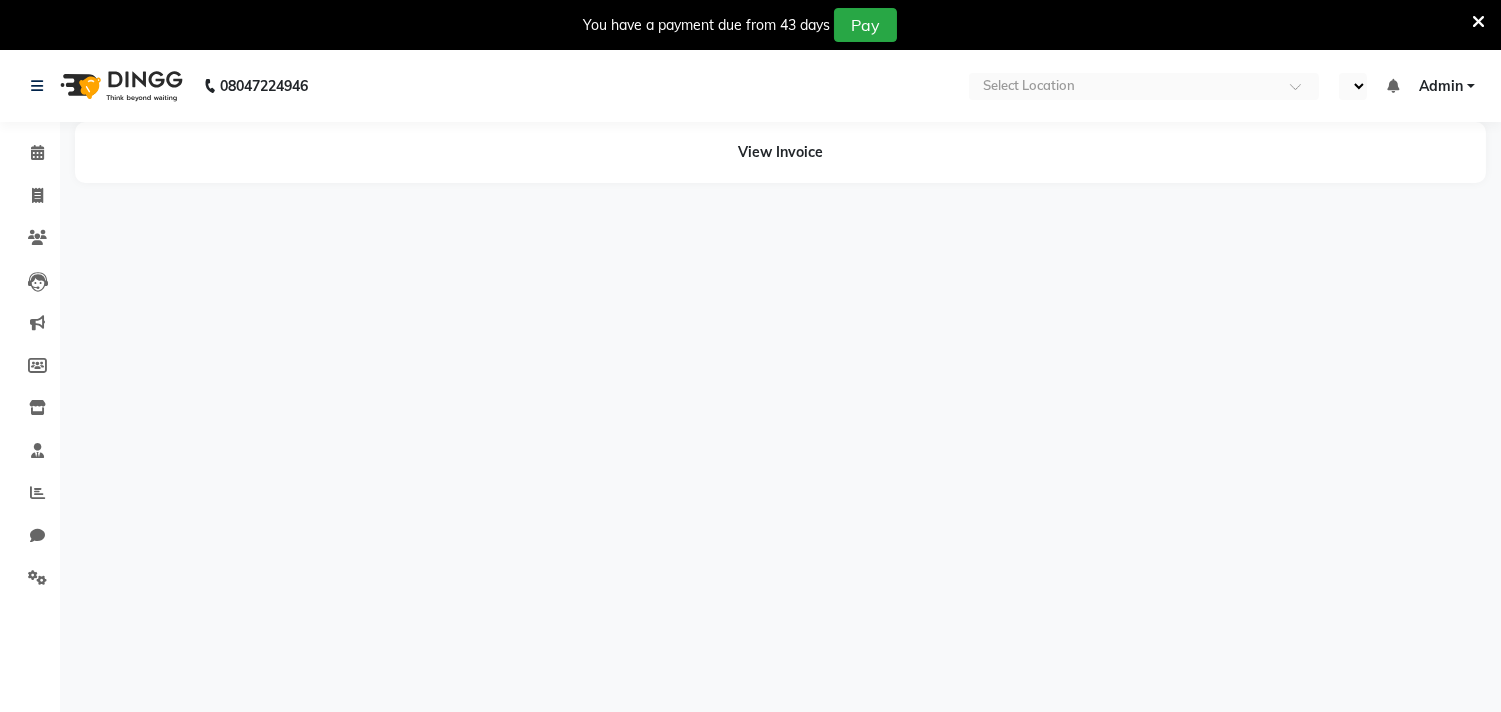 select on "en" 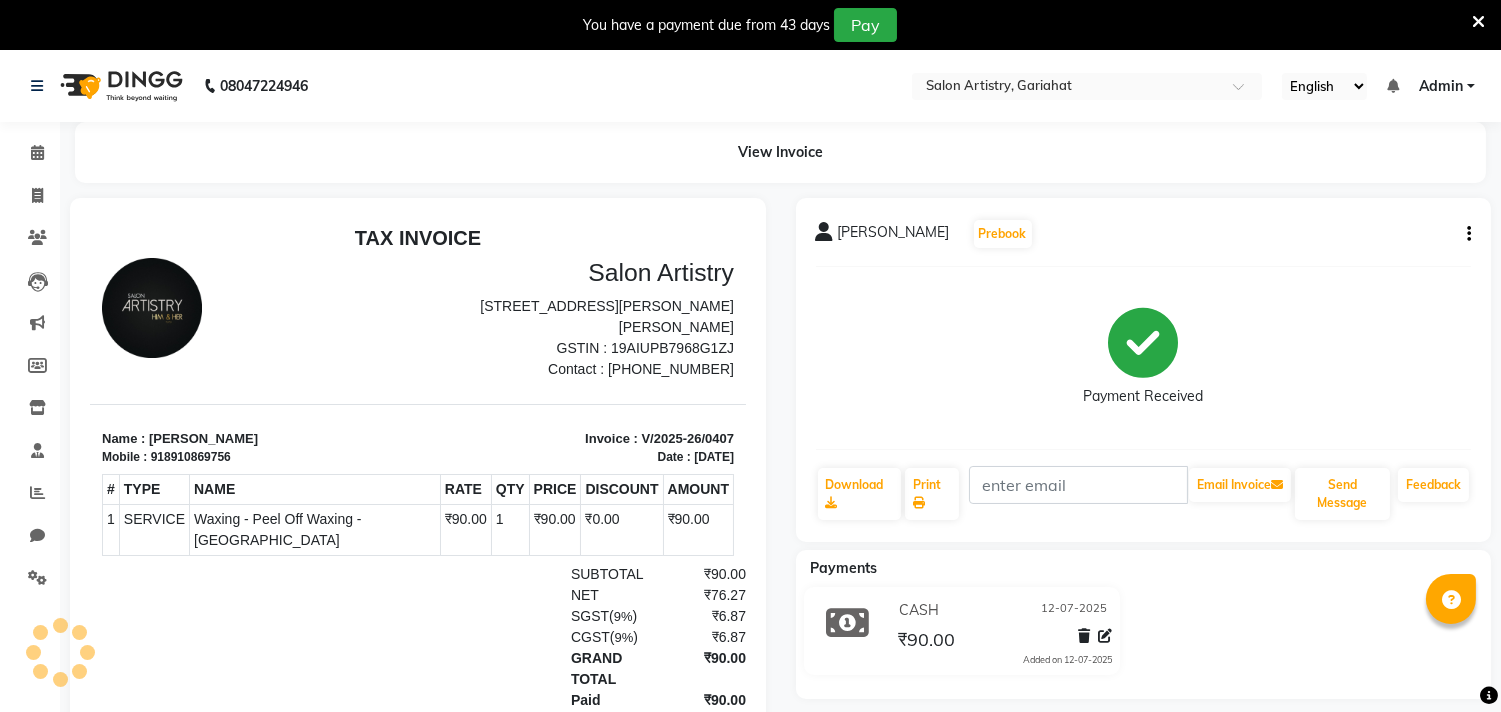scroll, scrollTop: 0, scrollLeft: 0, axis: both 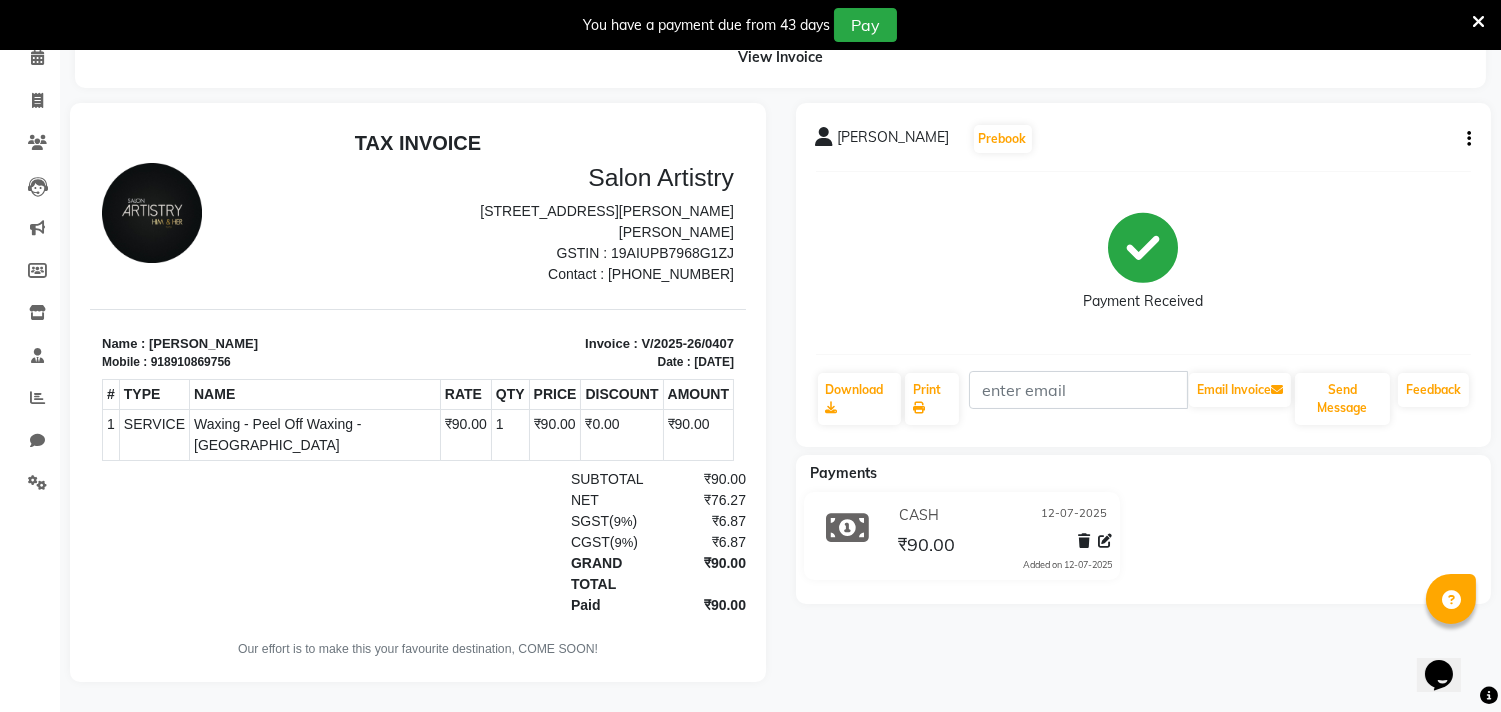 click on "SGST  ( 9% )
₹6.87" at bounding box center (523, 520) 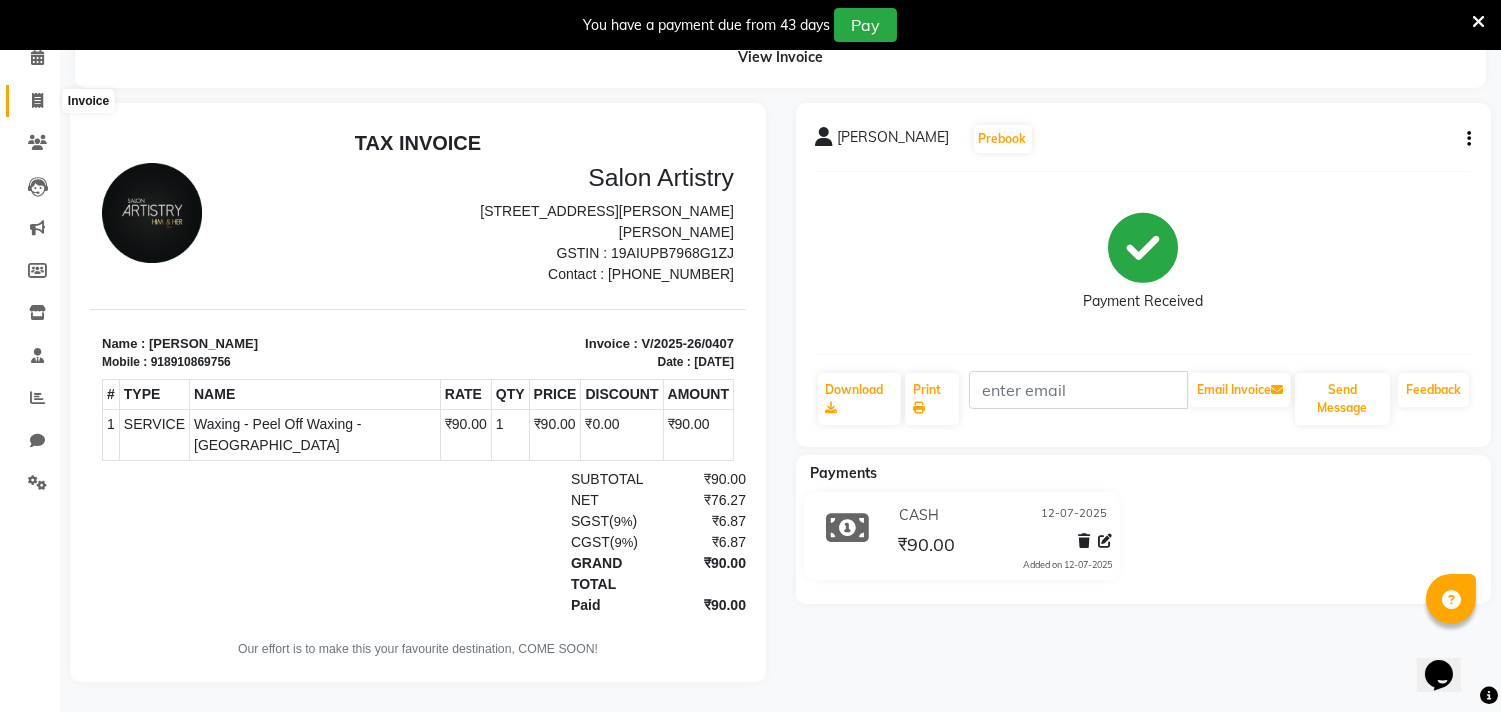 click 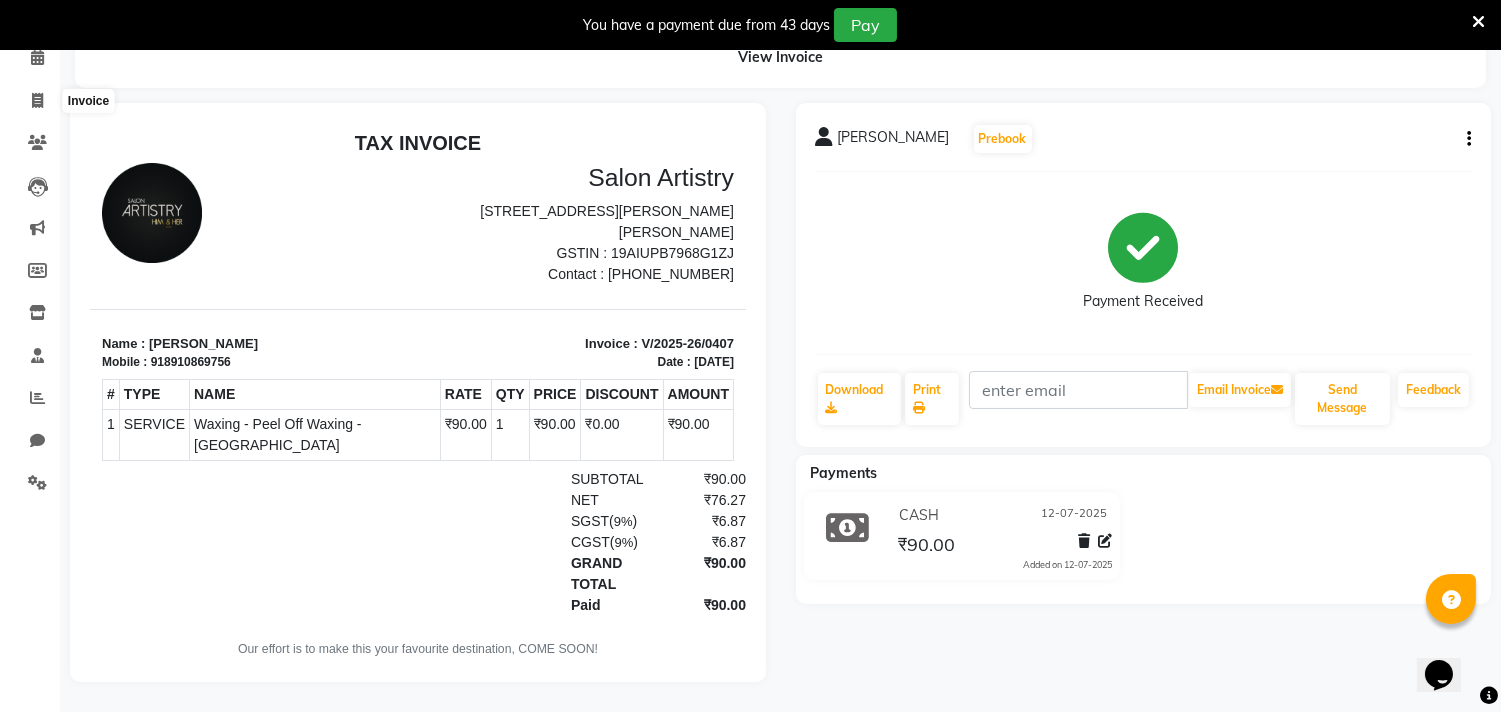 select on "service" 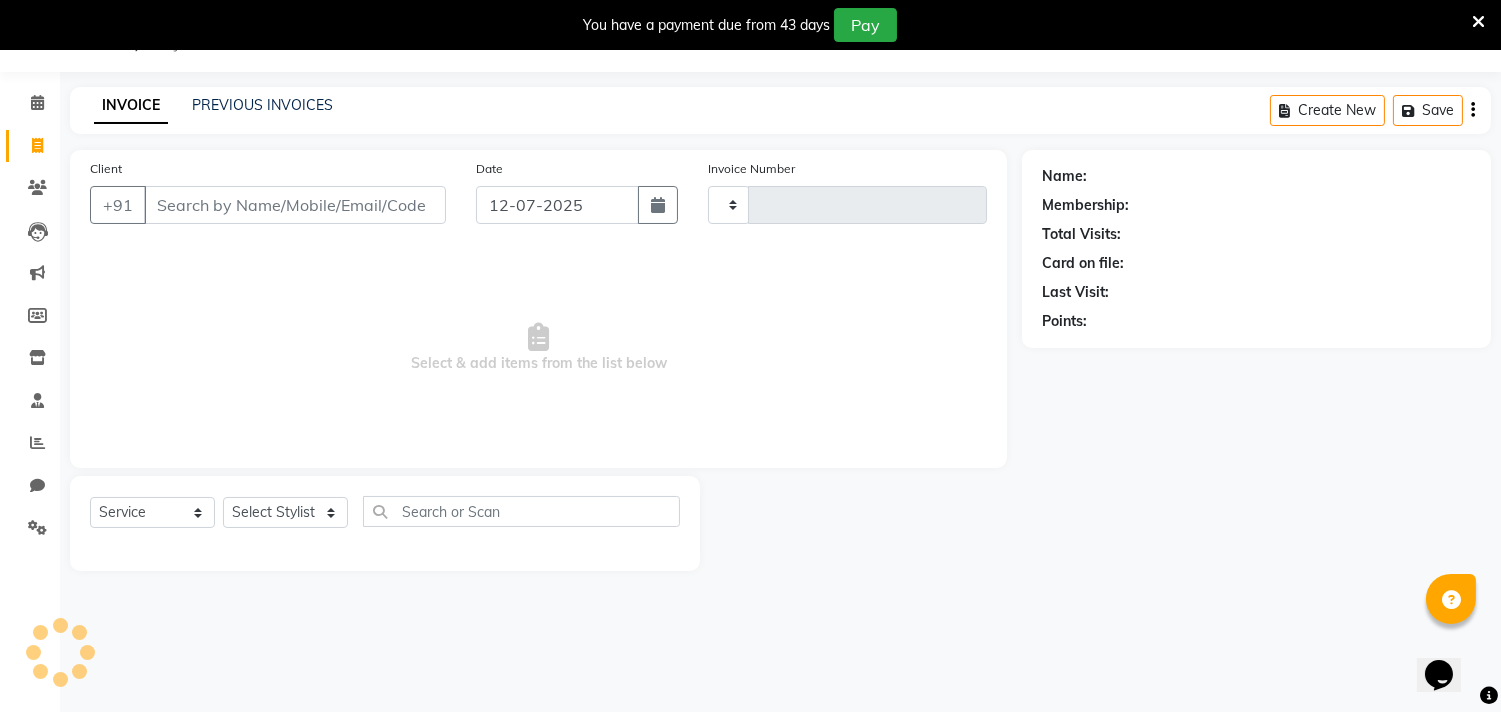 scroll, scrollTop: 50, scrollLeft: 0, axis: vertical 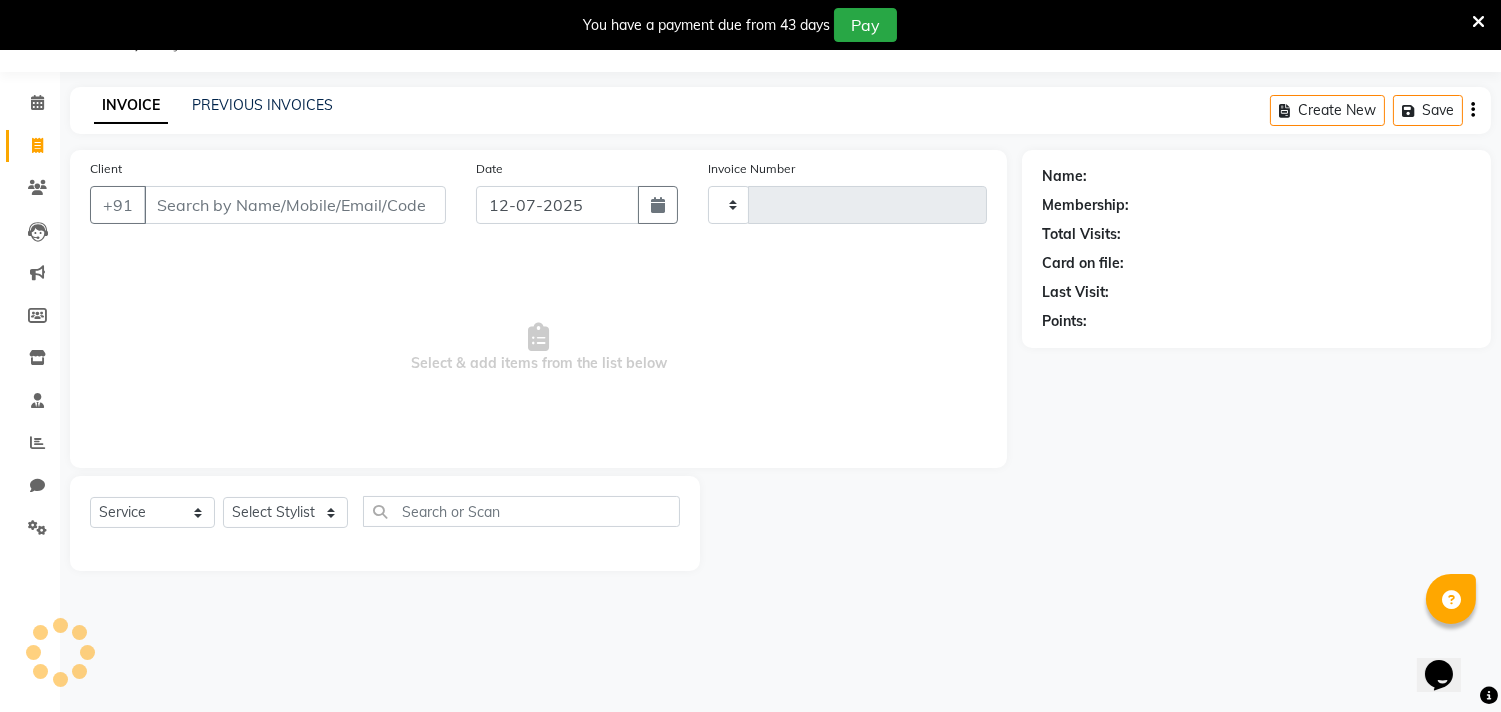 type on "0409" 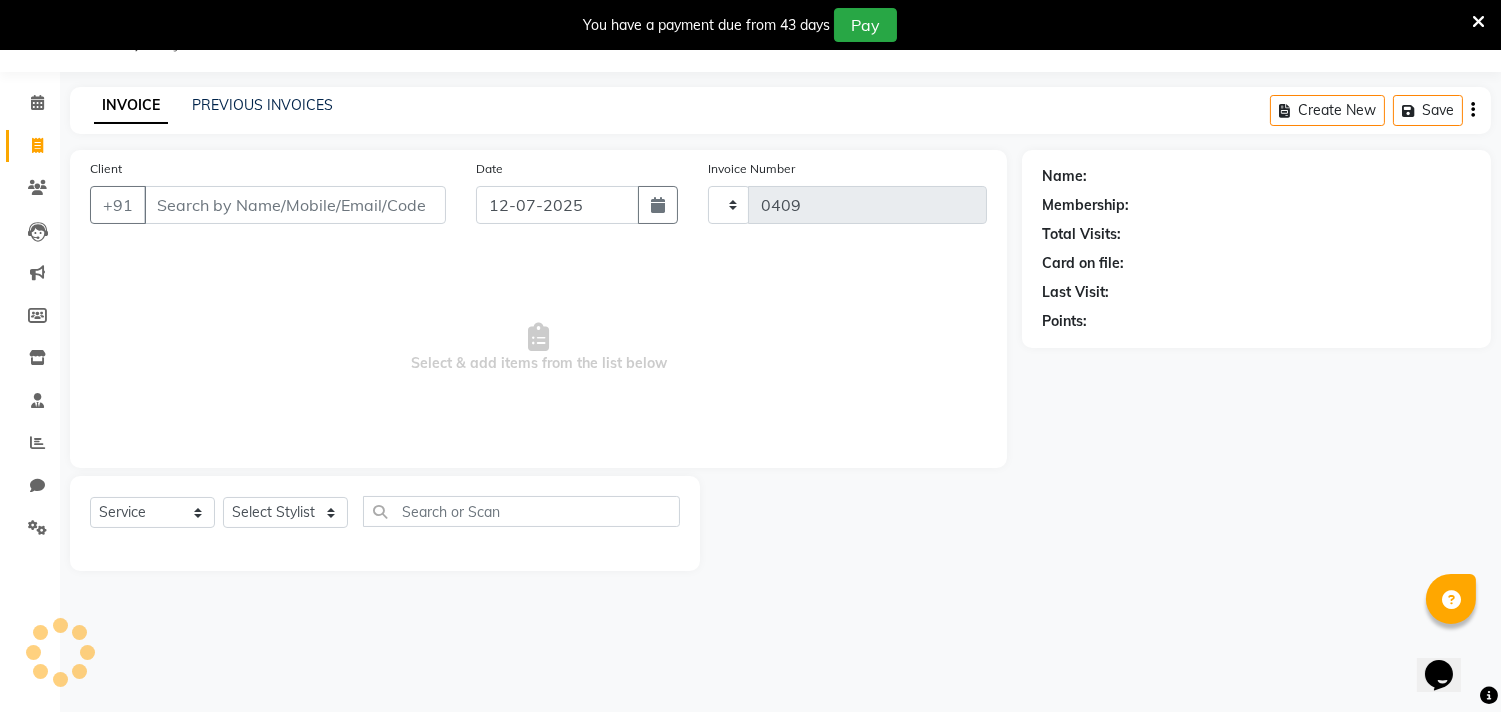 select on "8368" 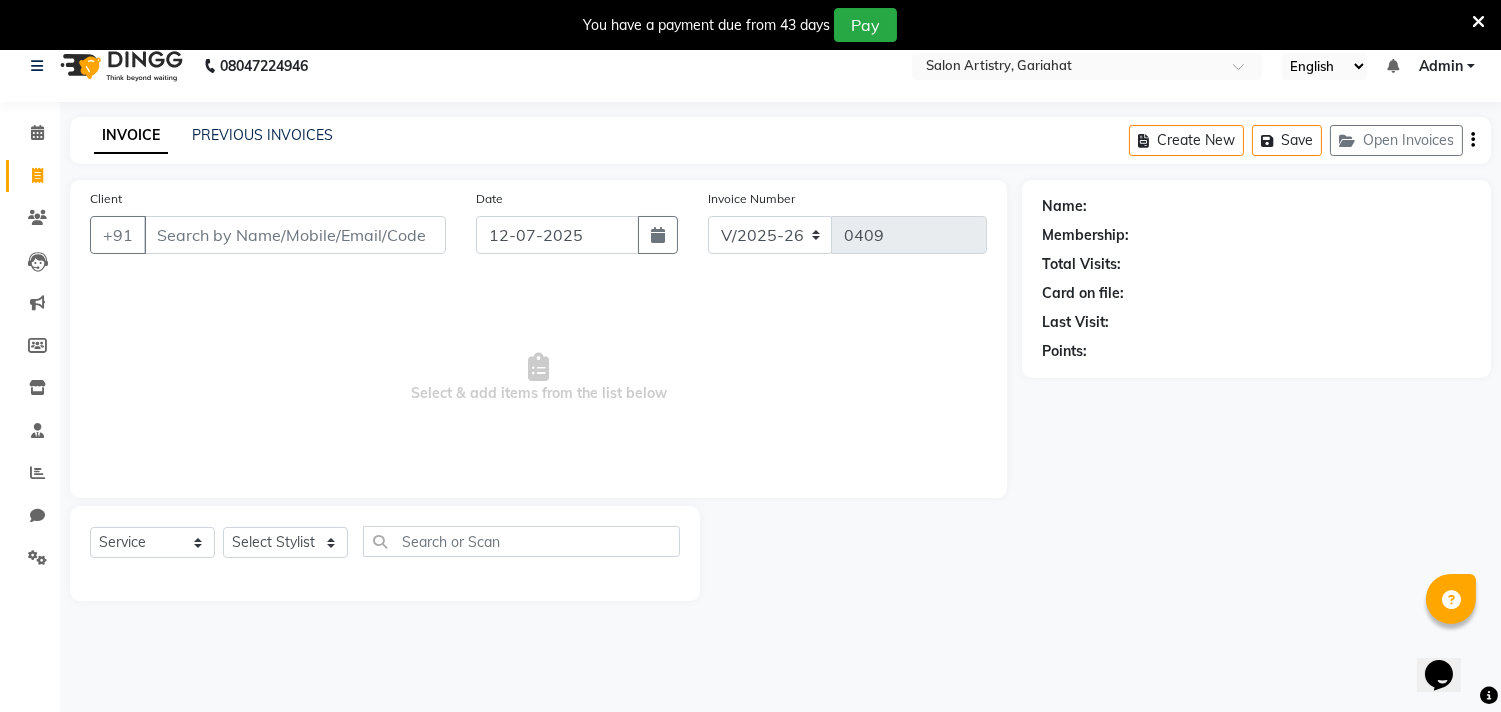 scroll, scrollTop: 0, scrollLeft: 0, axis: both 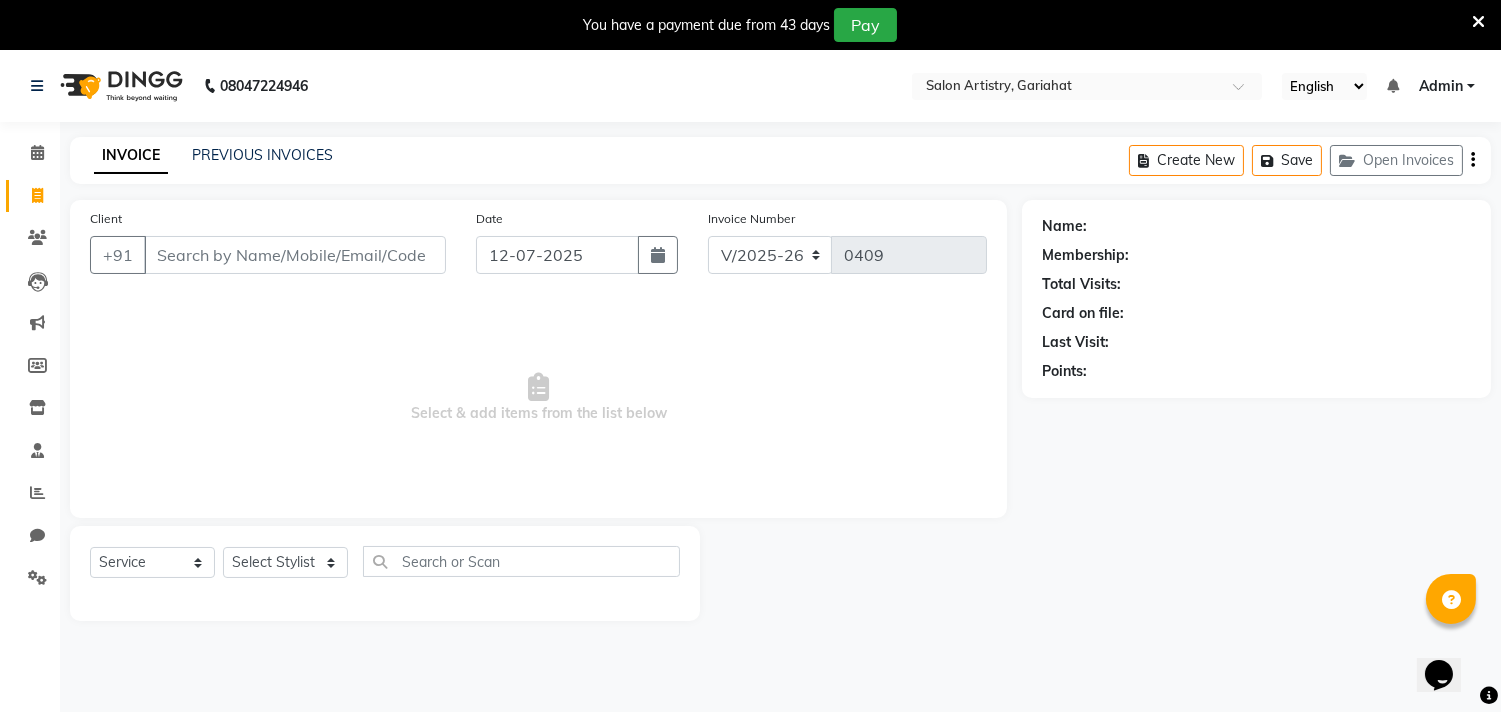 click on "Admin" at bounding box center [1441, 86] 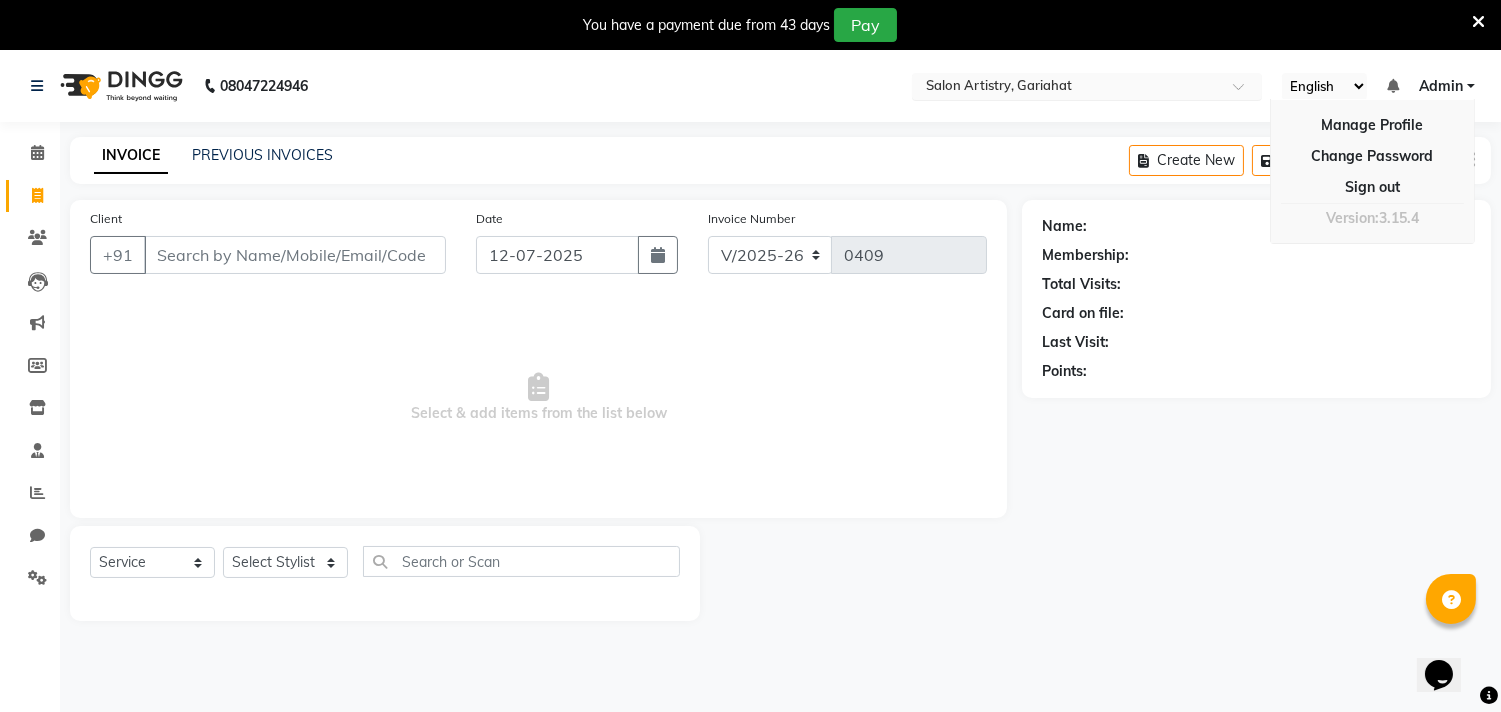click at bounding box center (1067, 88) 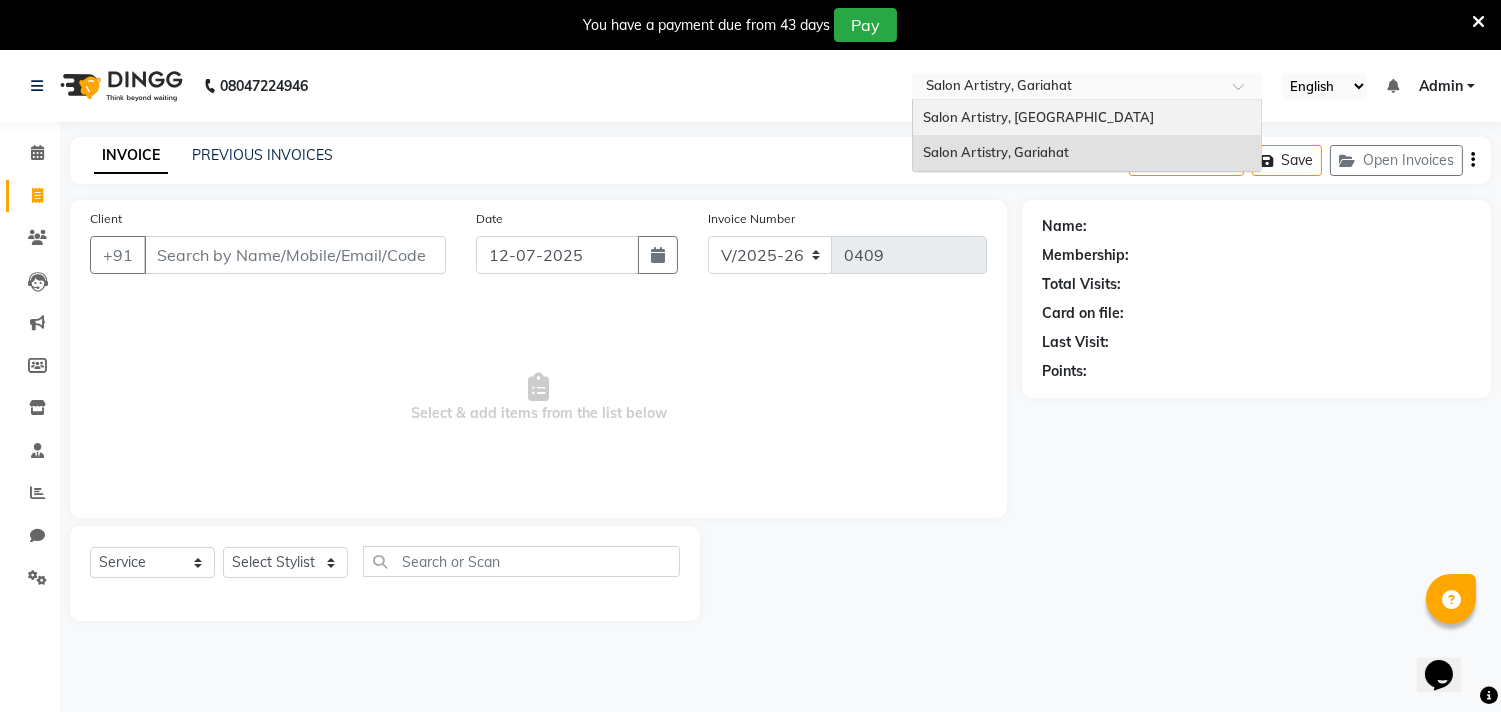 click on "Salon Artistry, [GEOGRAPHIC_DATA]" at bounding box center [1038, 117] 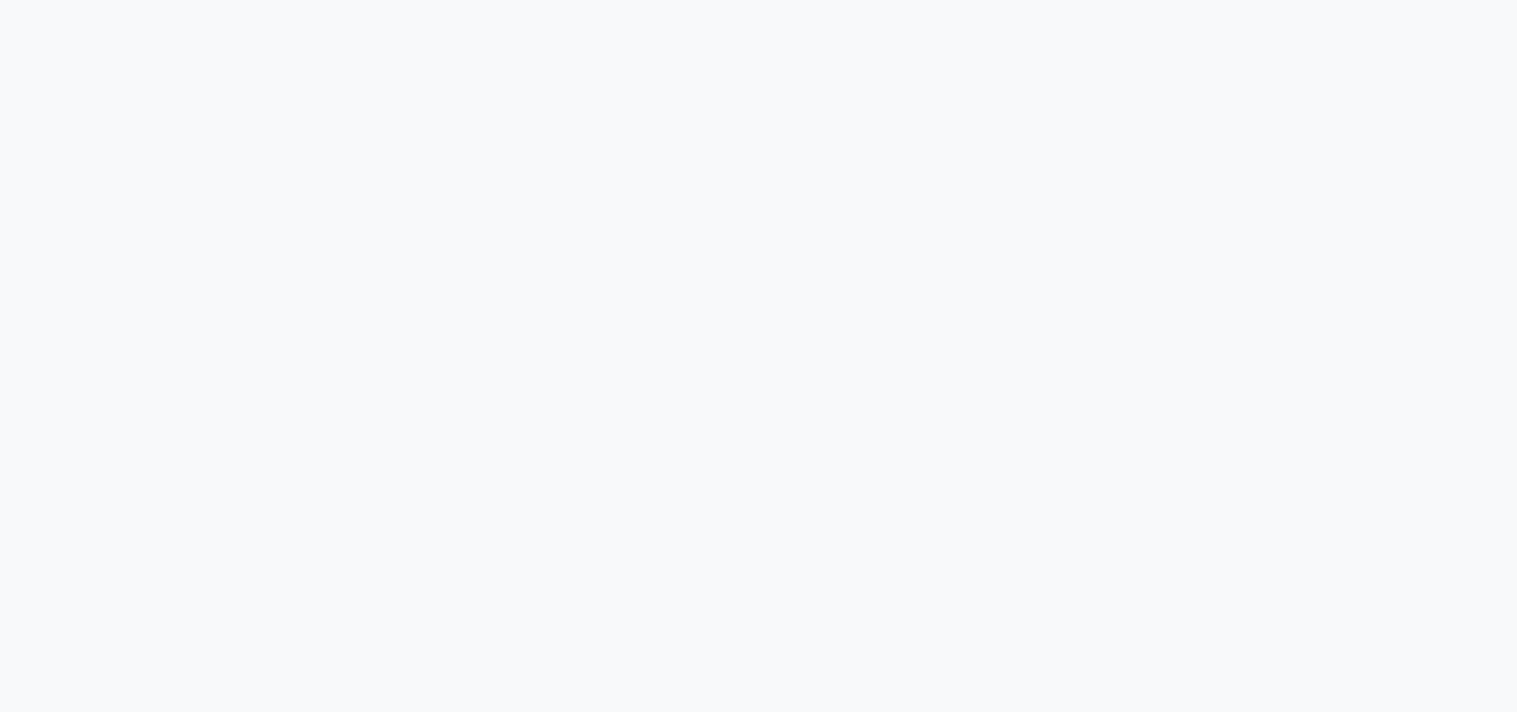 scroll, scrollTop: 0, scrollLeft: 0, axis: both 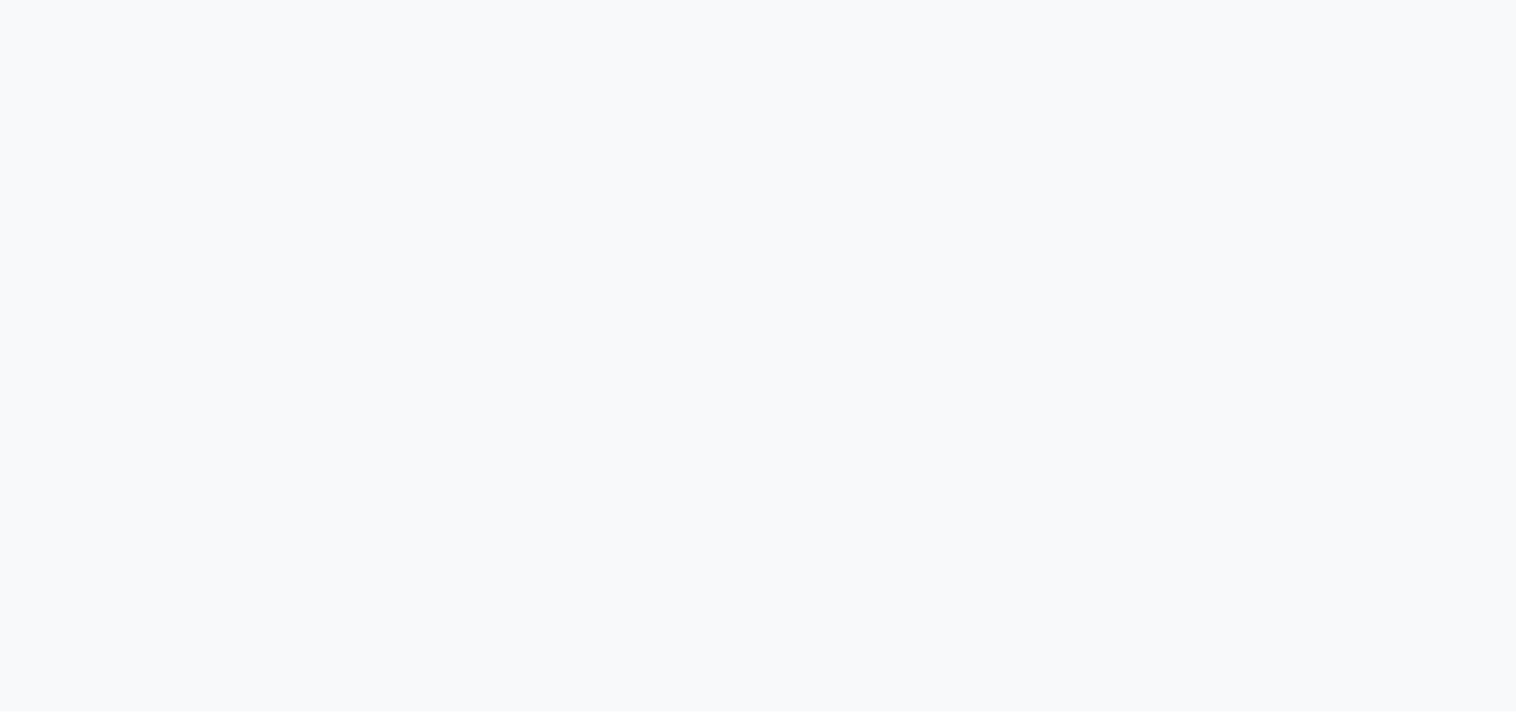 select on "service" 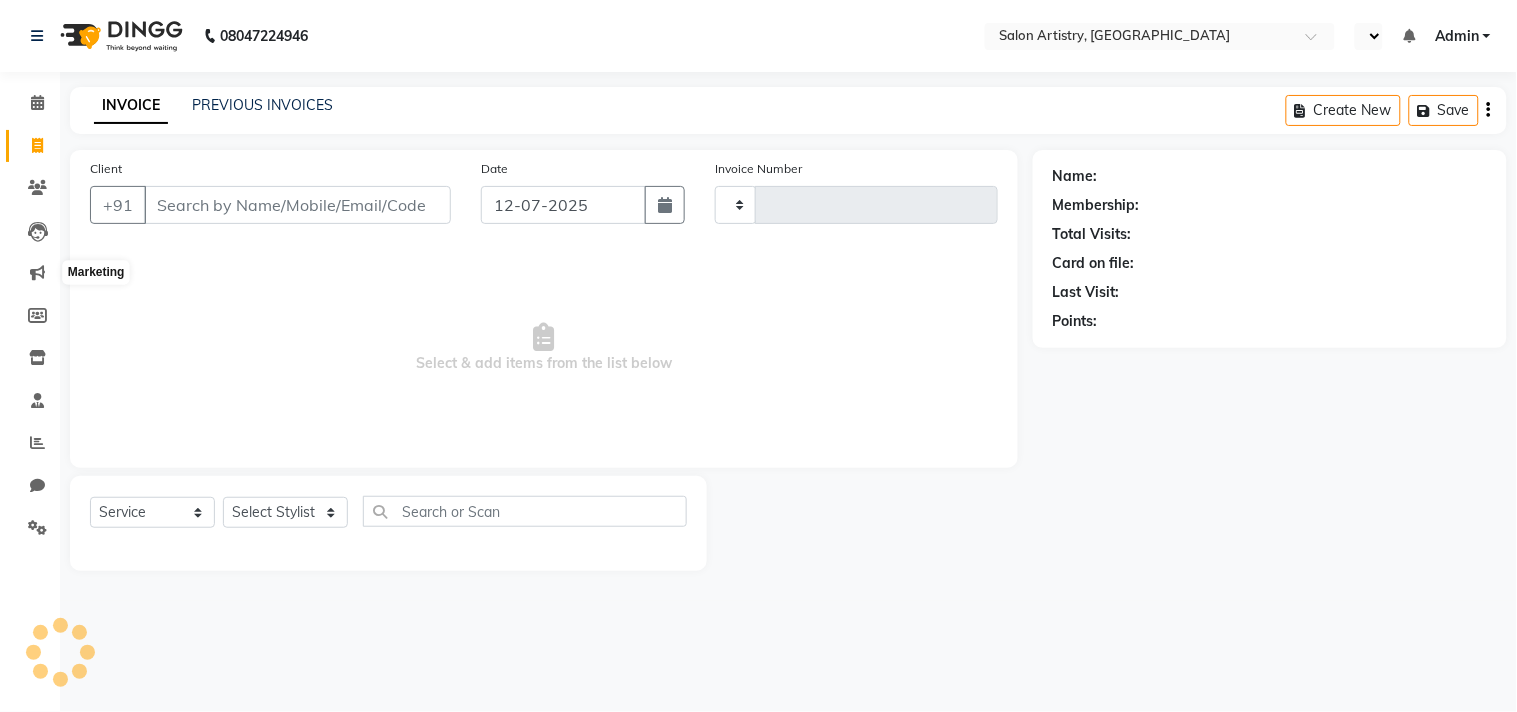 select on "en" 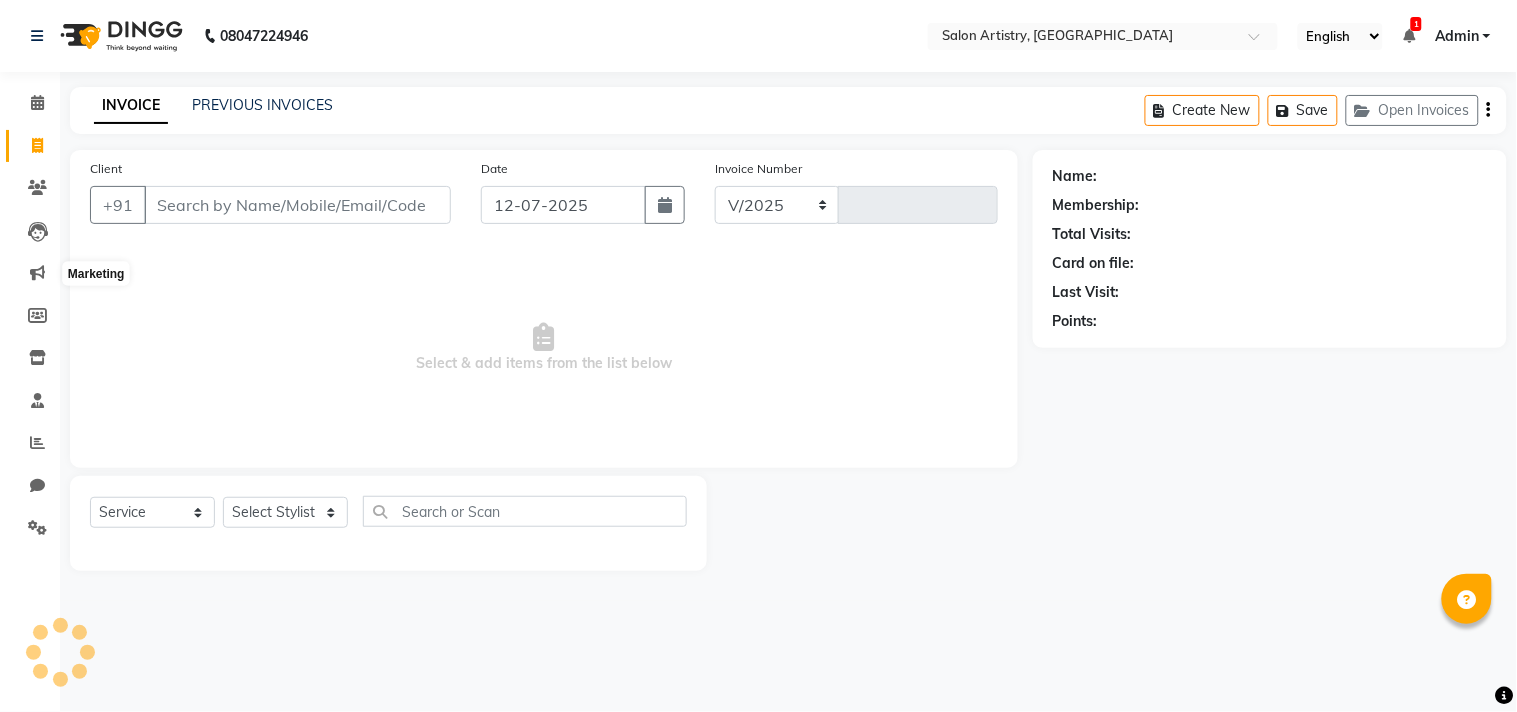 select on "8285" 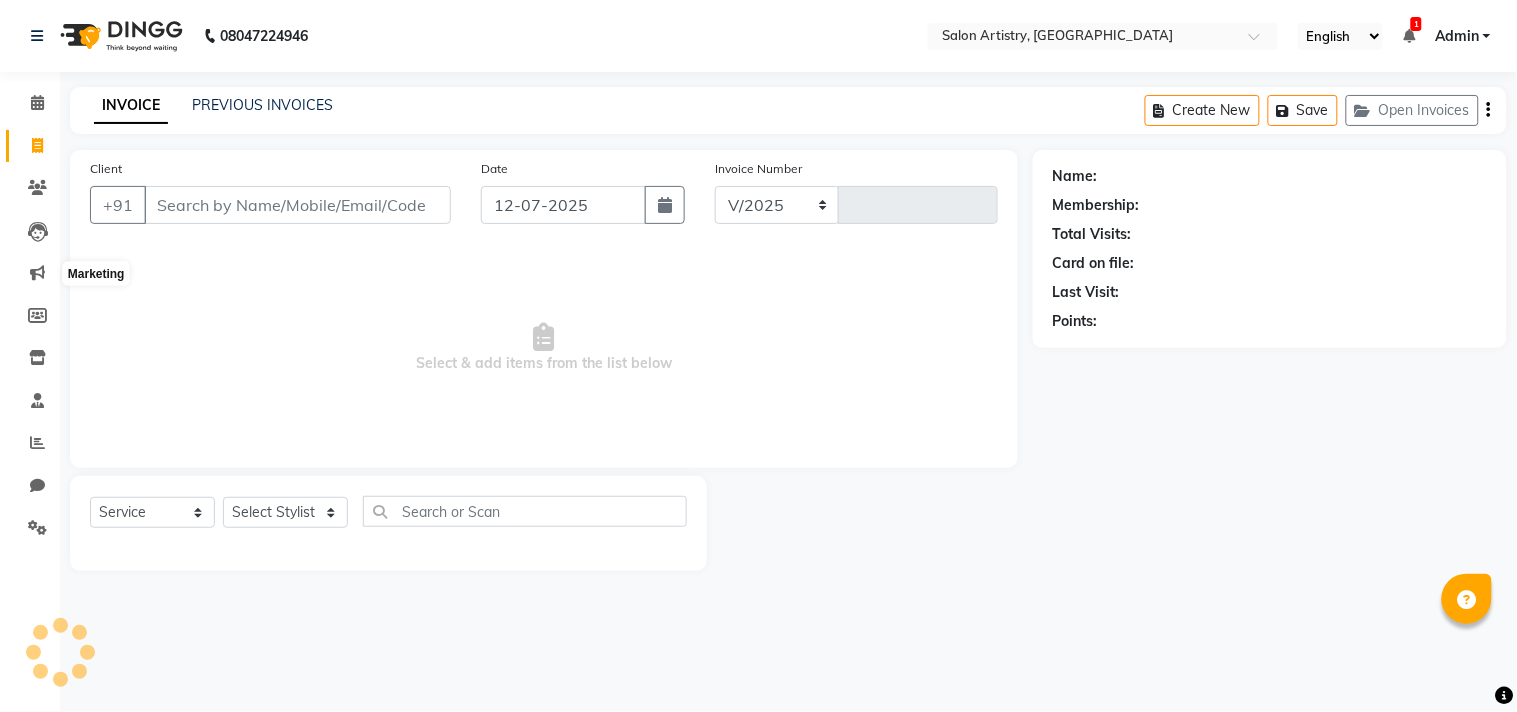 type on "1435" 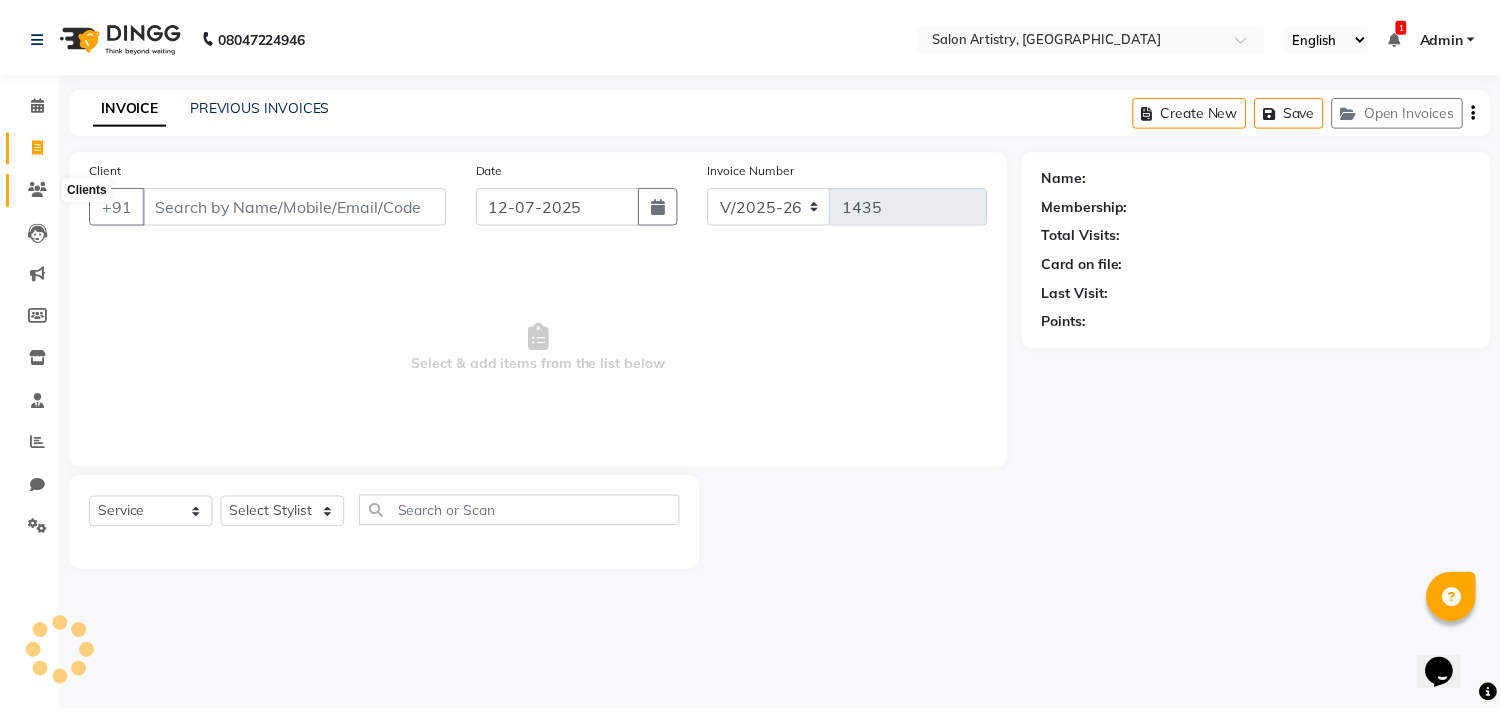 scroll, scrollTop: 0, scrollLeft: 0, axis: both 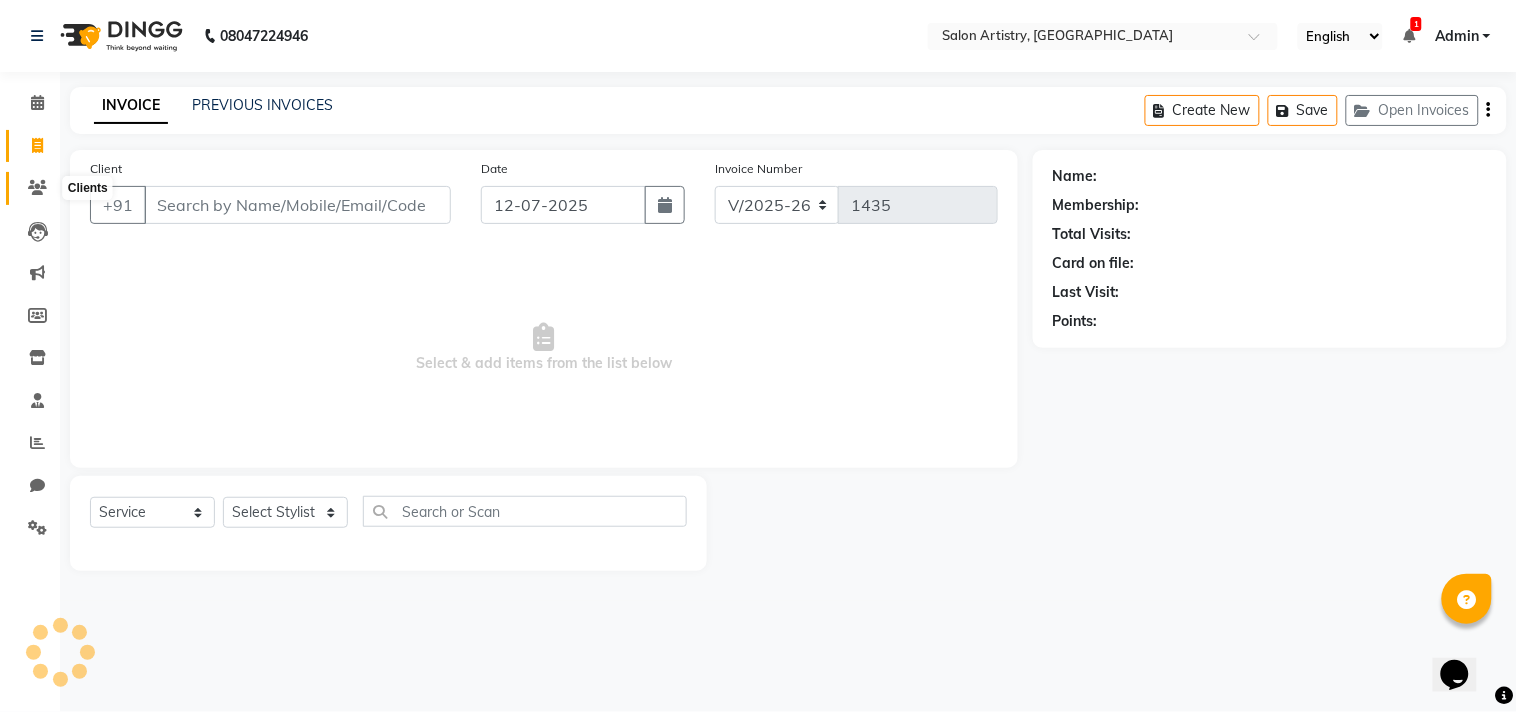 click 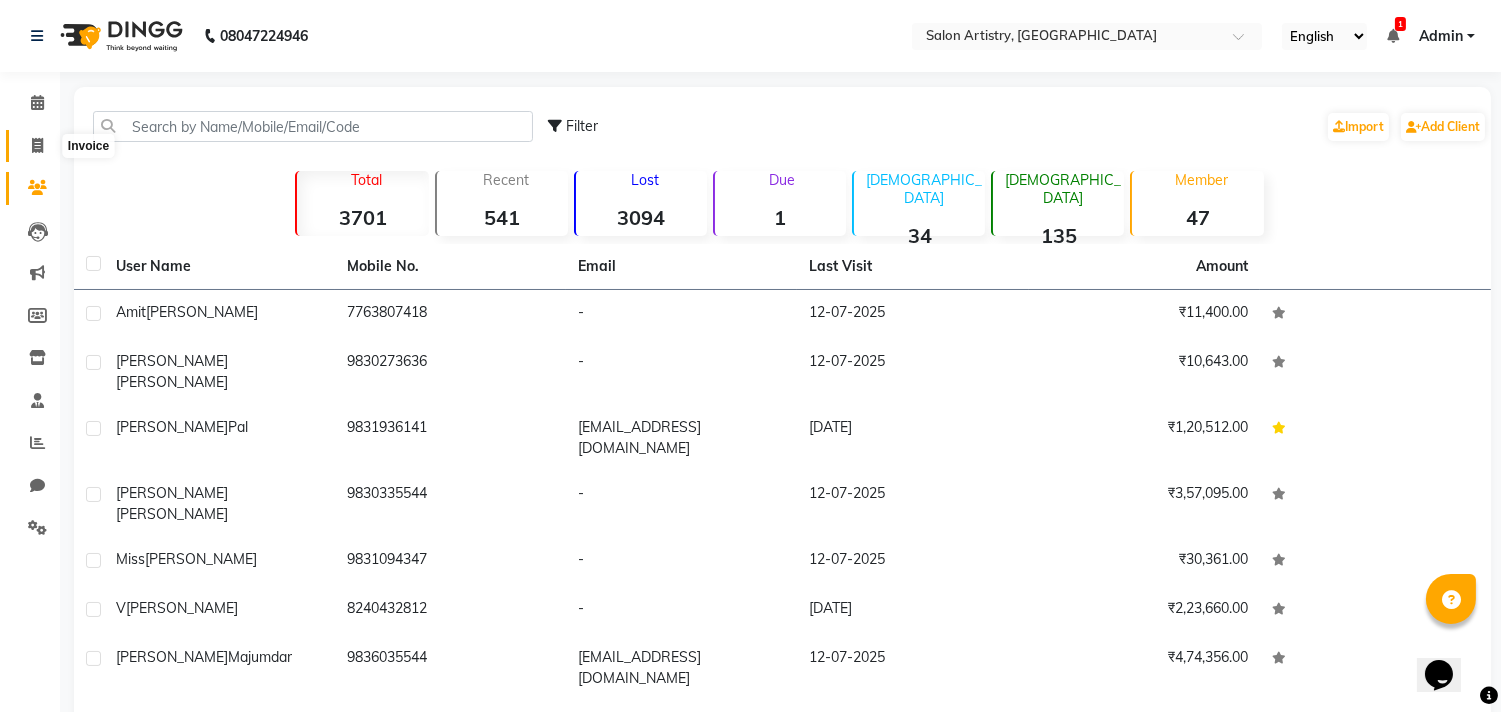 click 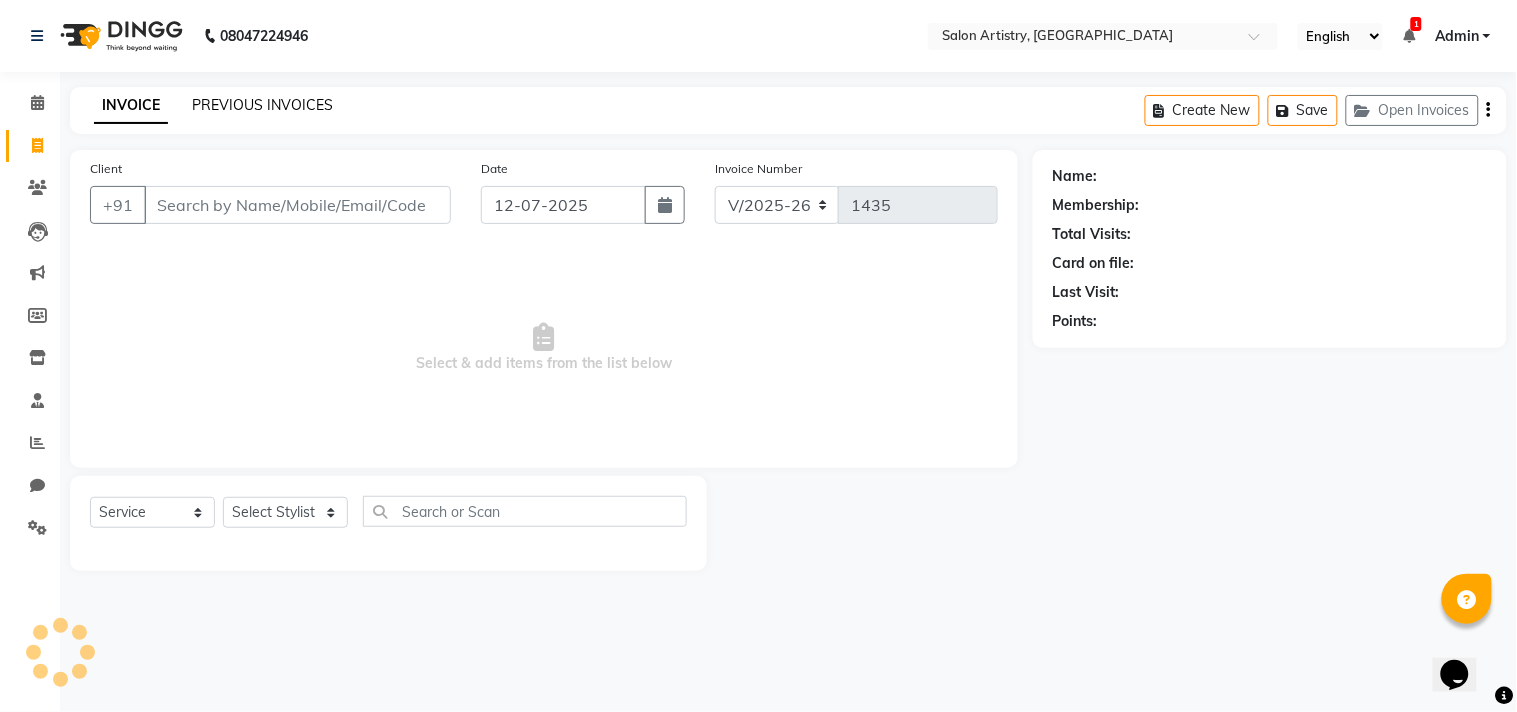 click on "PREVIOUS INVOICES" 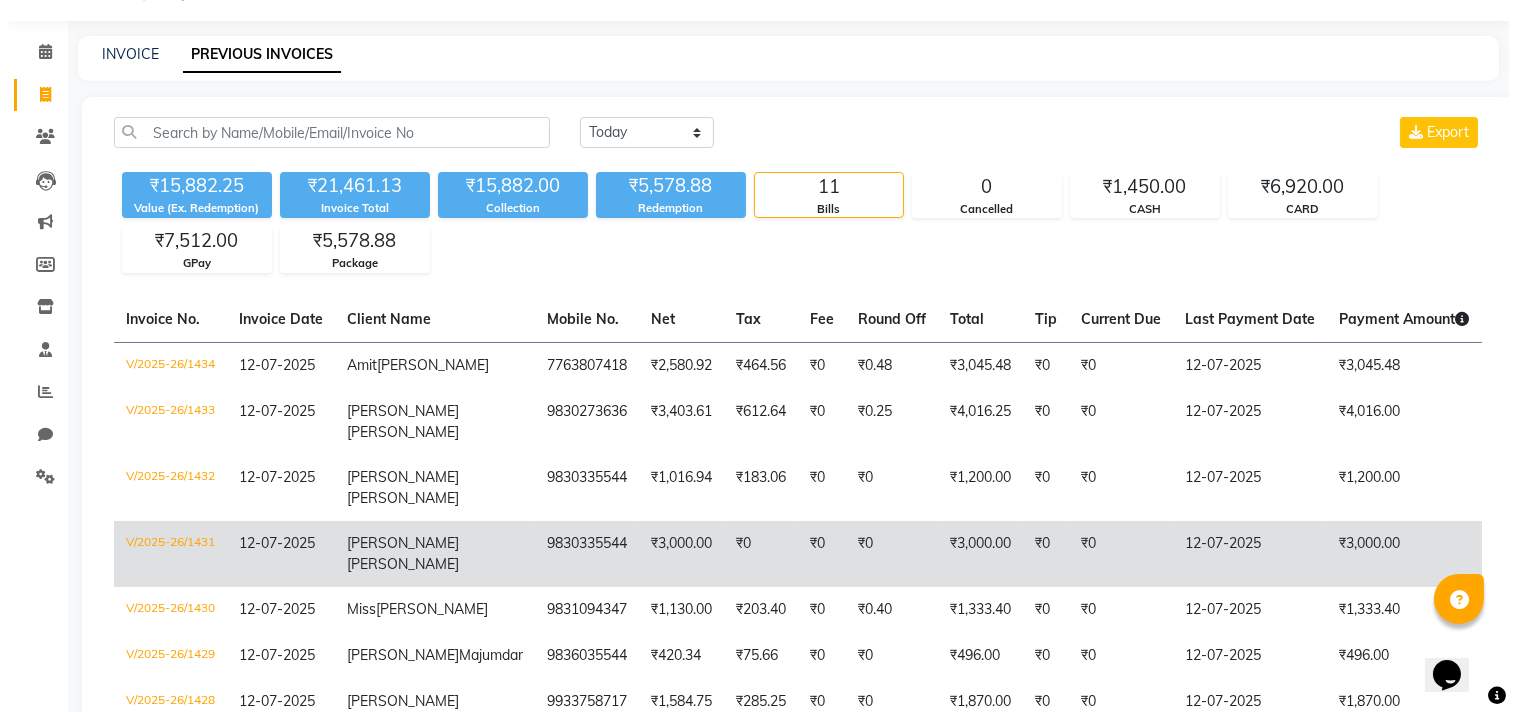scroll, scrollTop: 0, scrollLeft: 0, axis: both 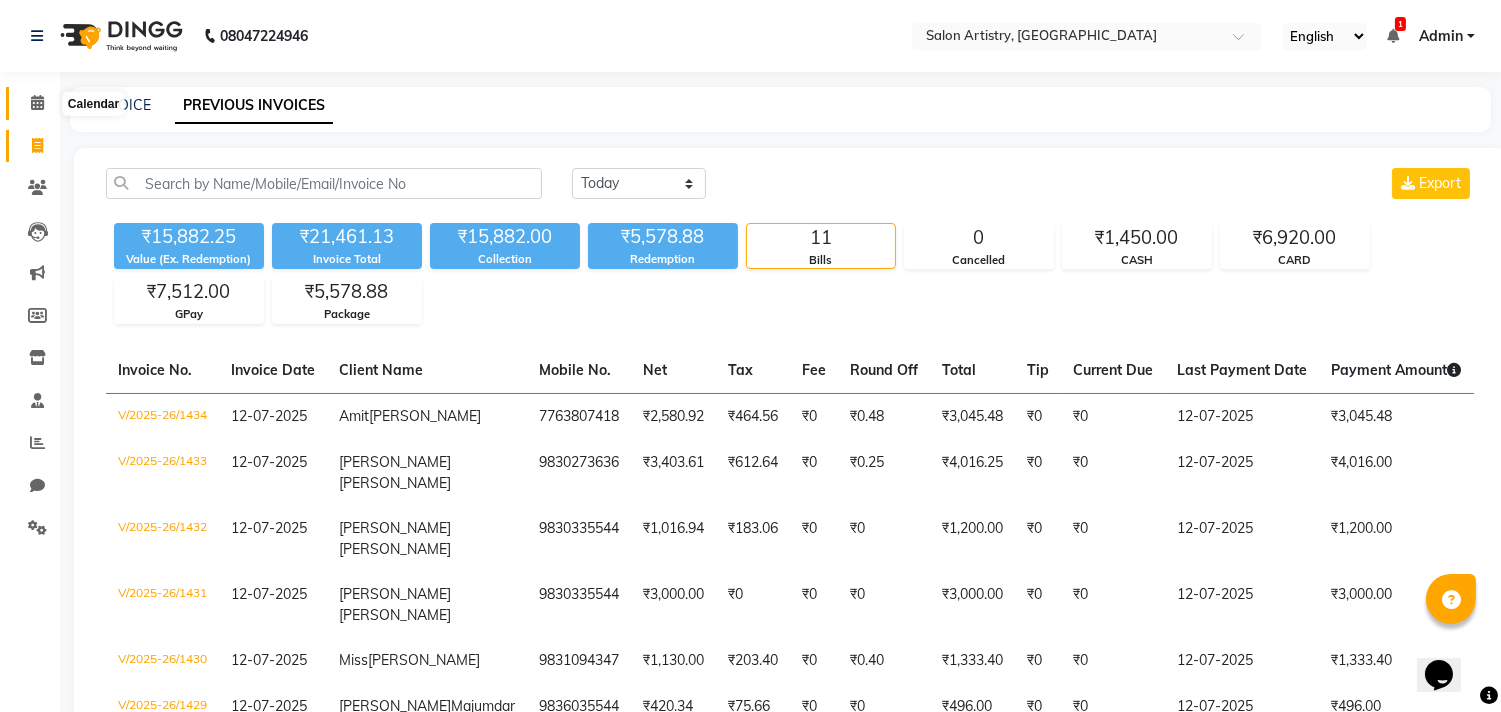 click 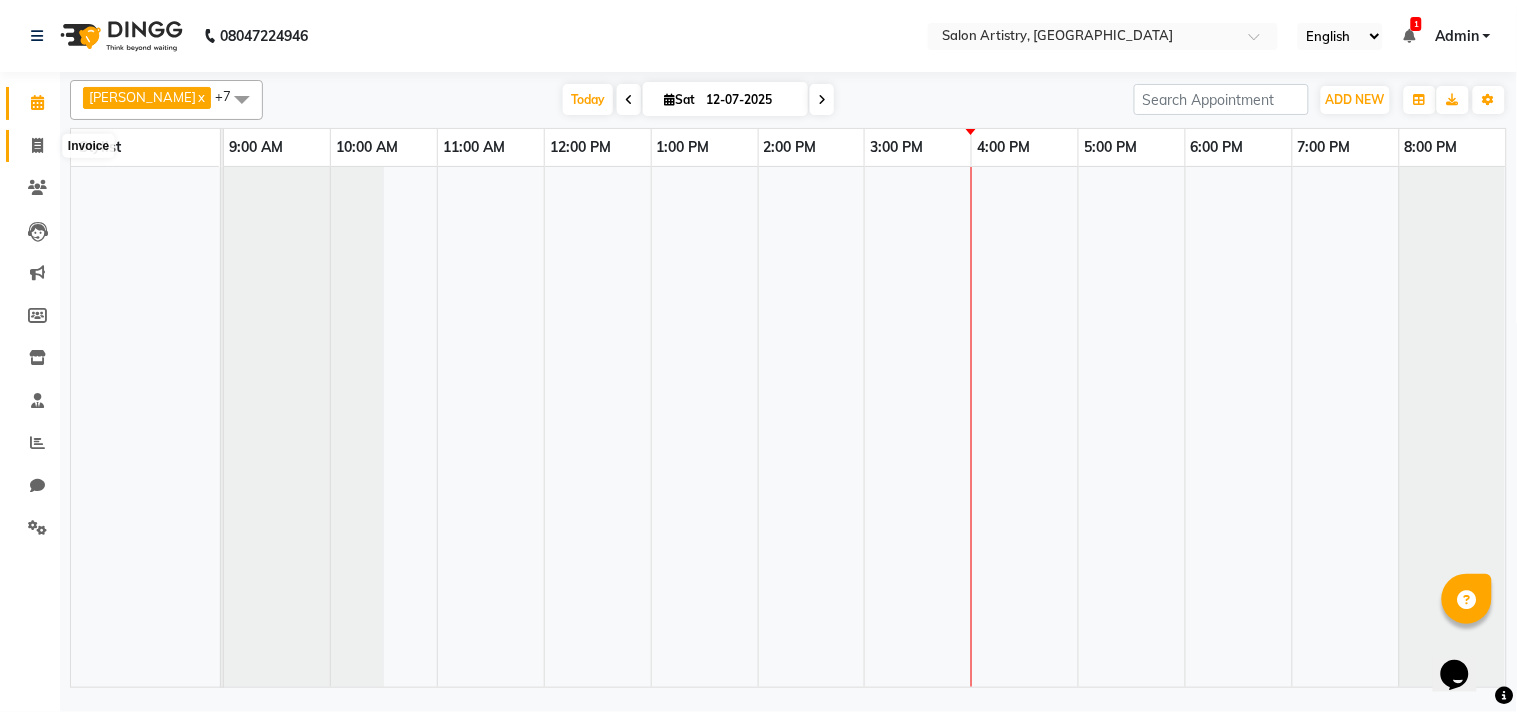 click 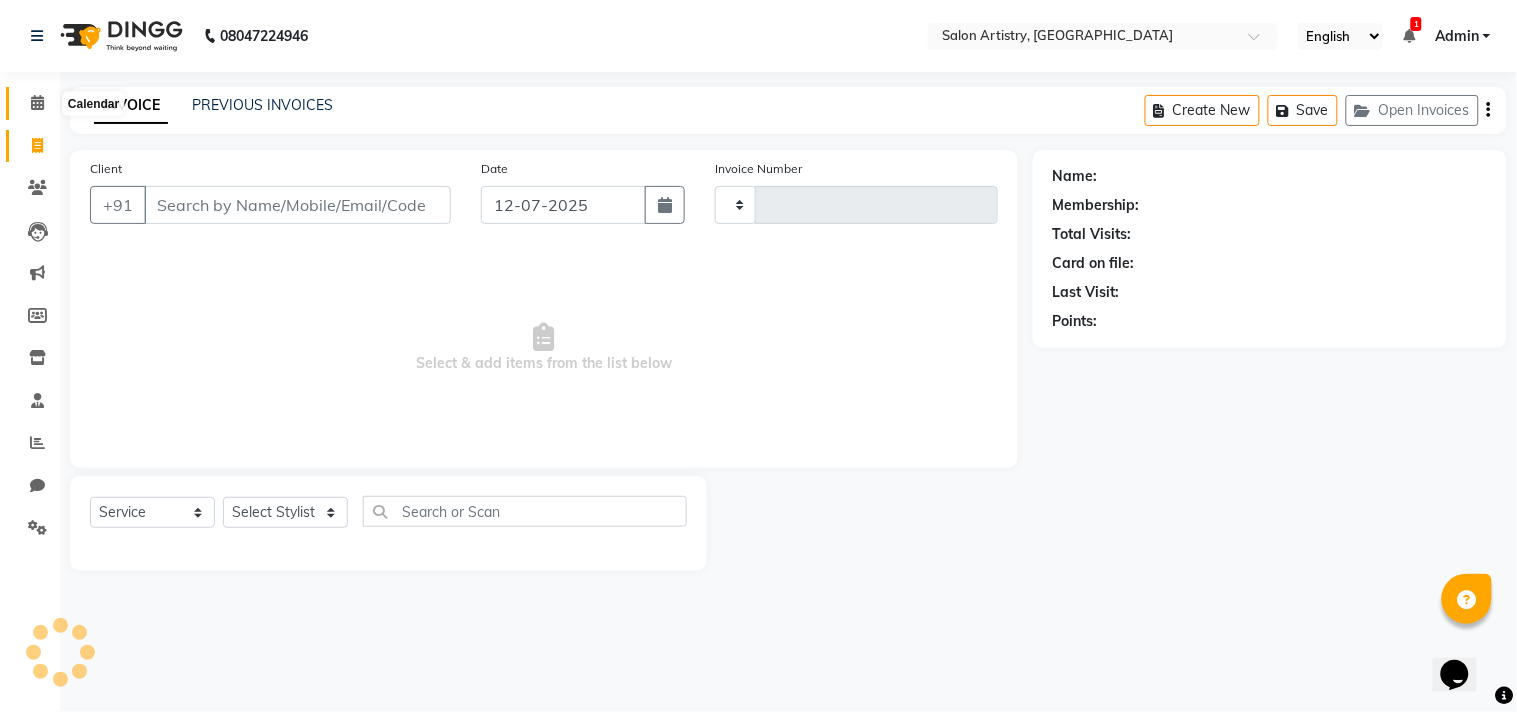 click 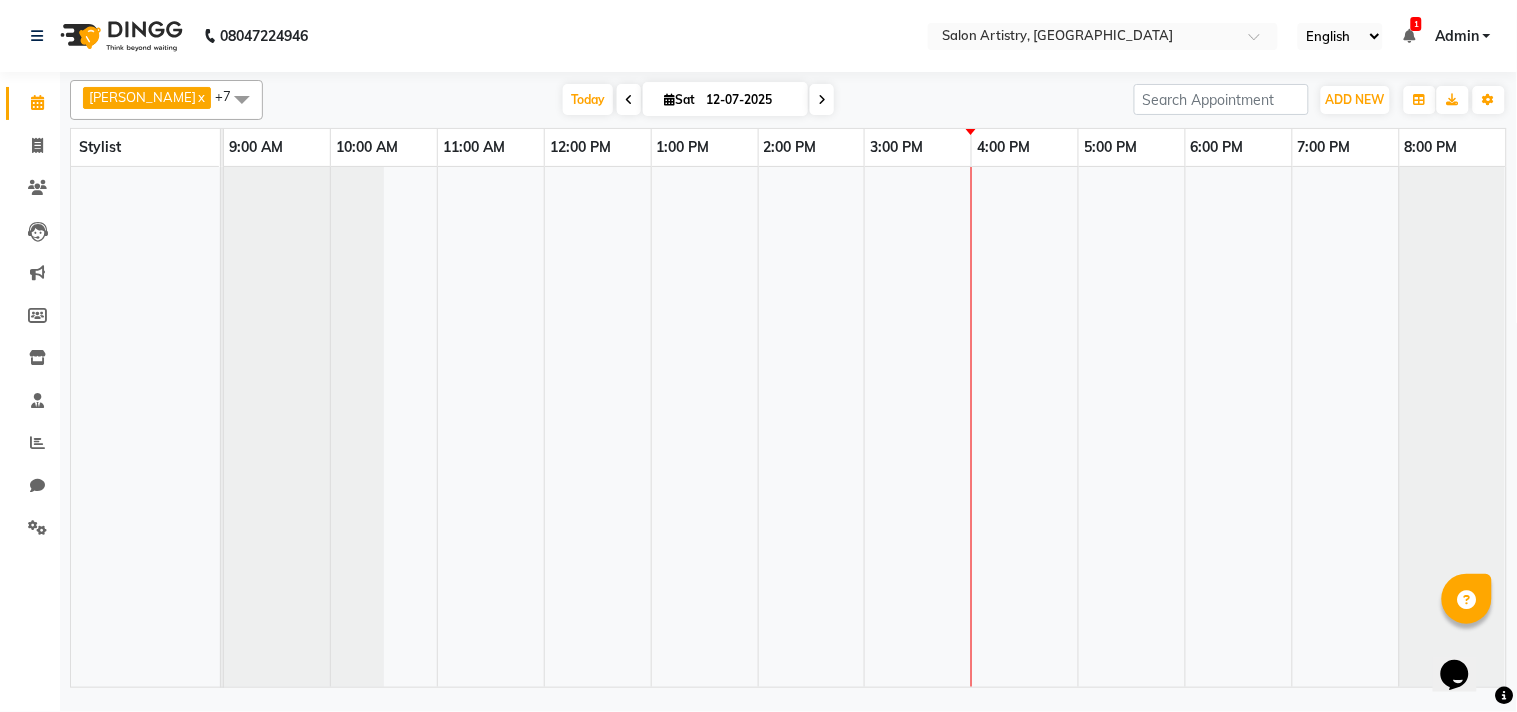 click at bounding box center (242, 99) 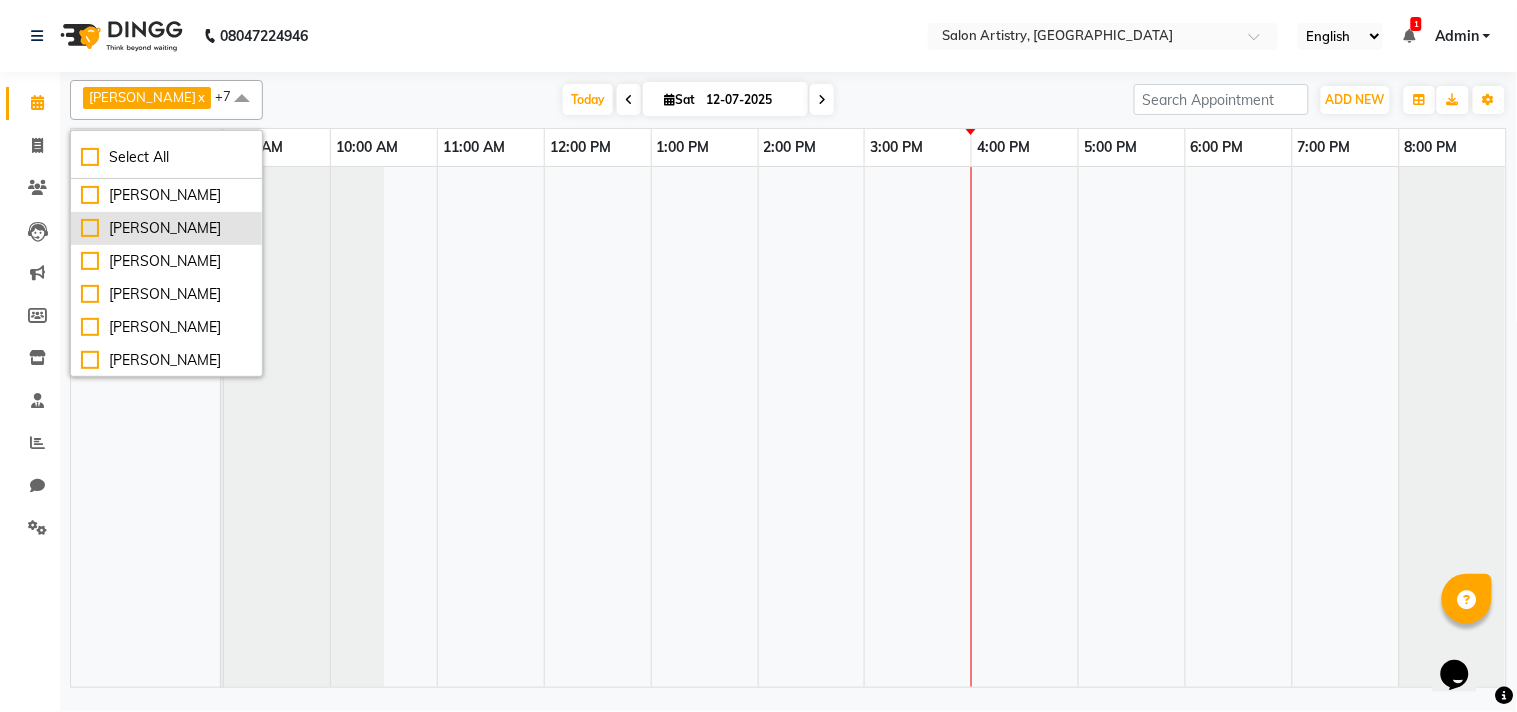 click on "Iqbal Ahmed" at bounding box center [166, 228] 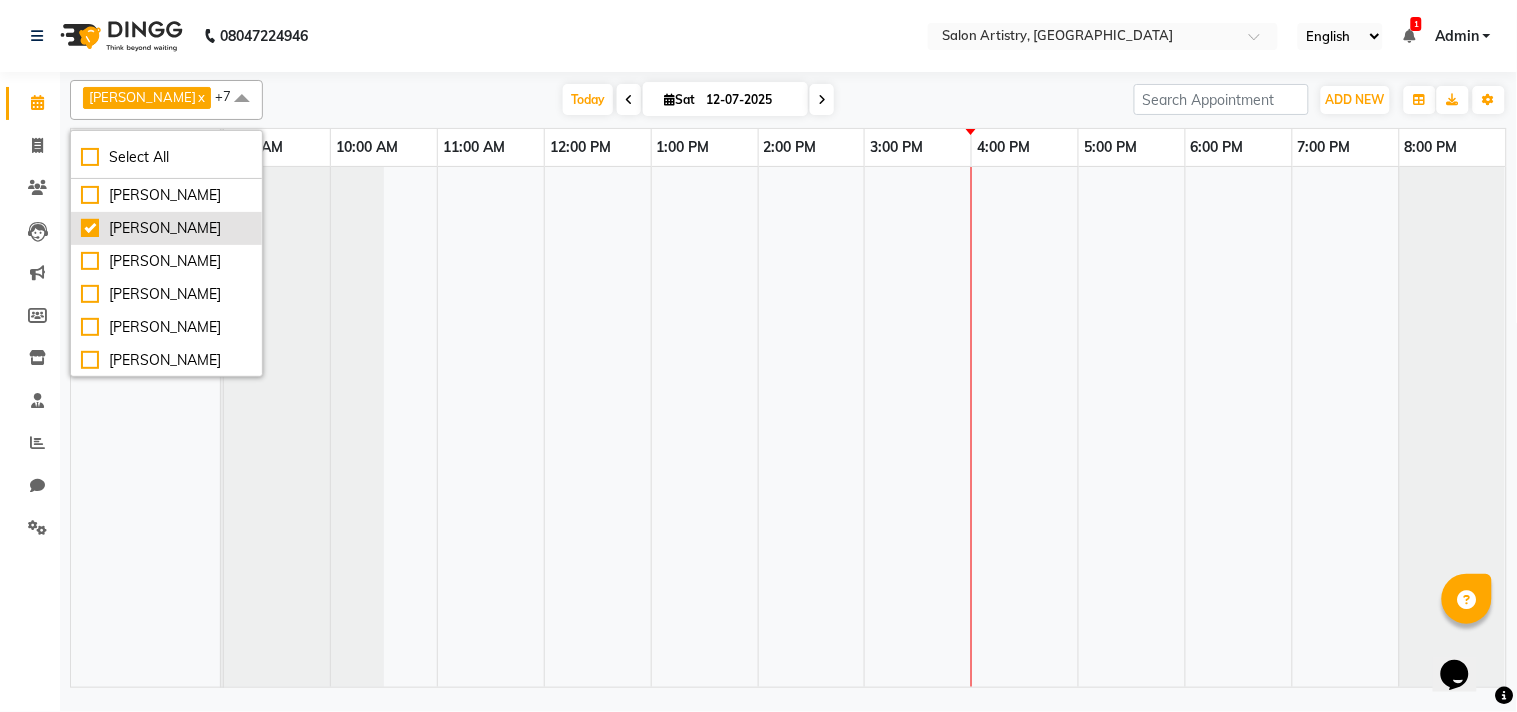 checkbox on "true" 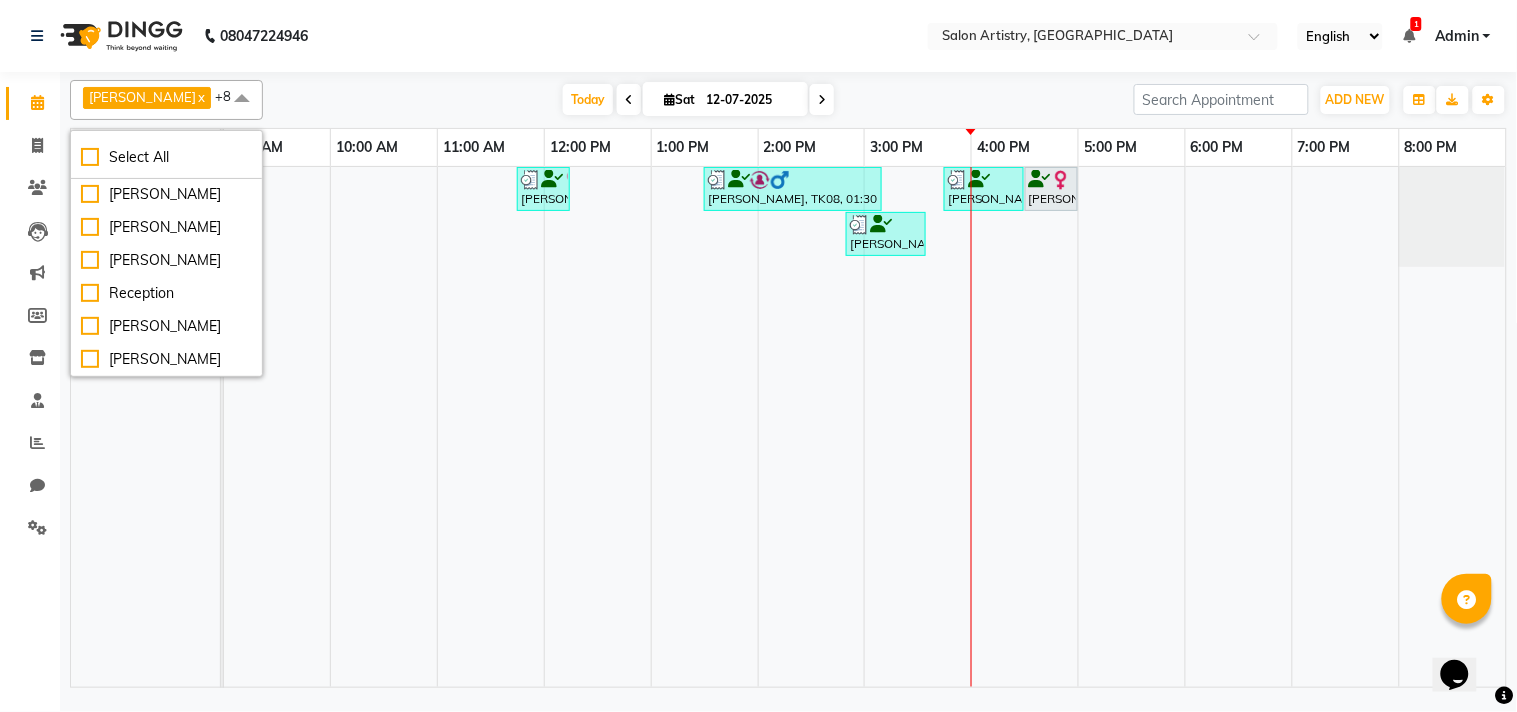 scroll, scrollTop: 177, scrollLeft: 0, axis: vertical 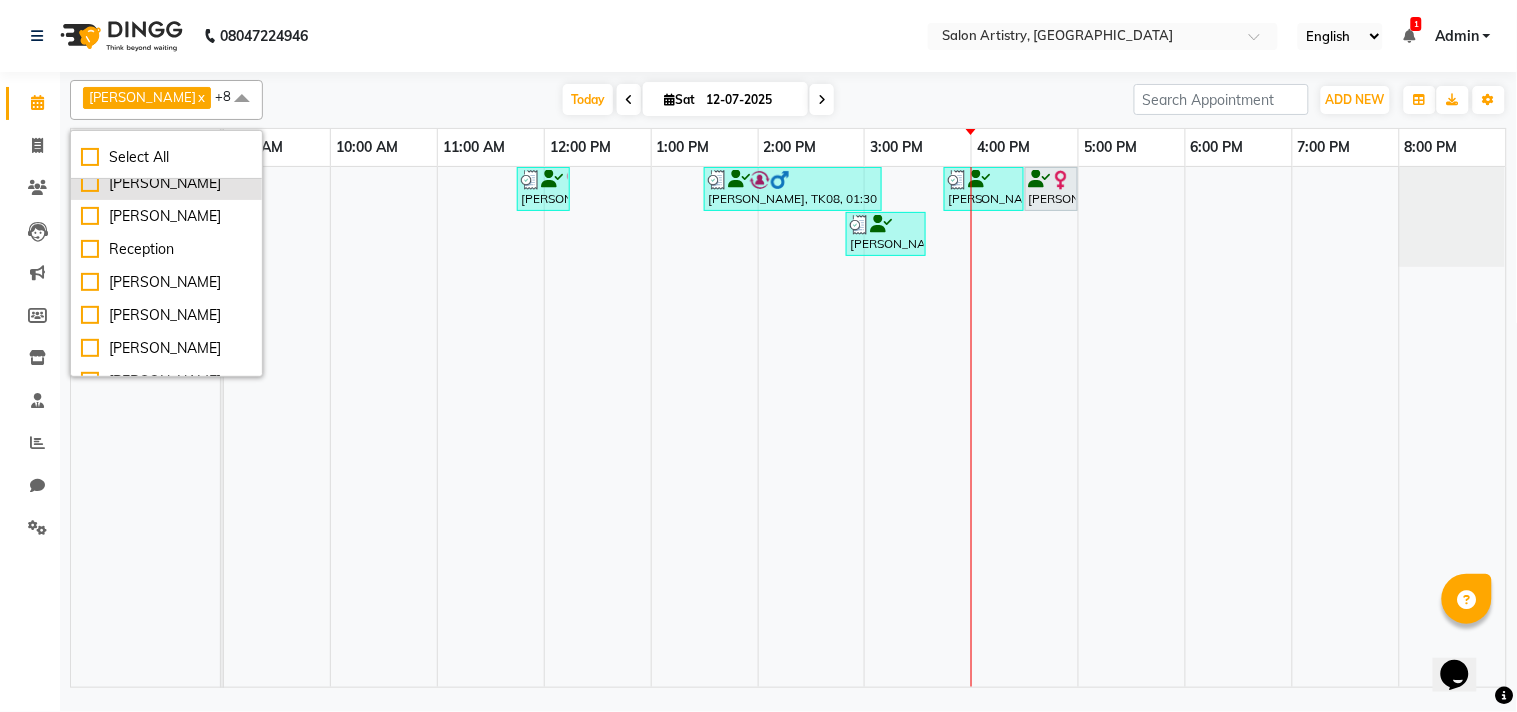 click on "Minika Das" at bounding box center [166, 183] 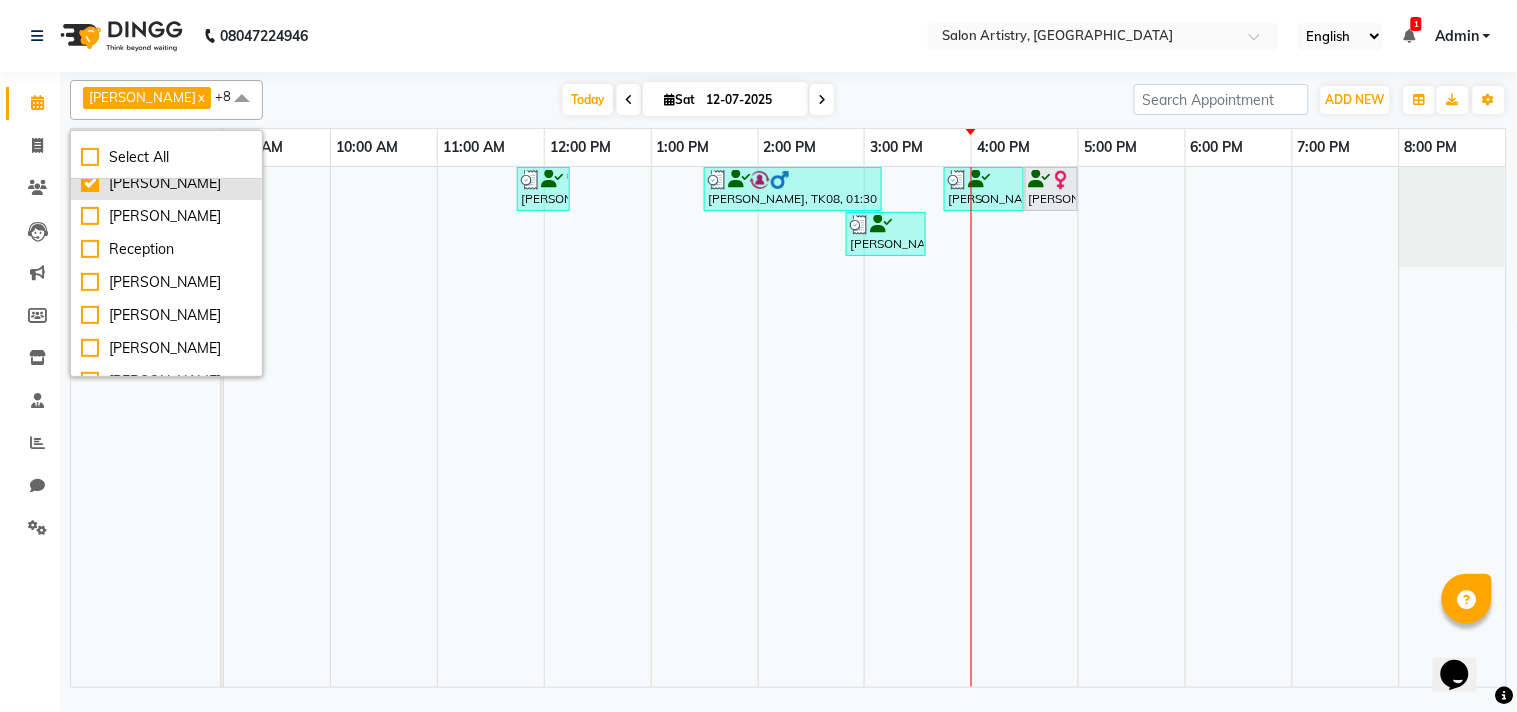 checkbox on "true" 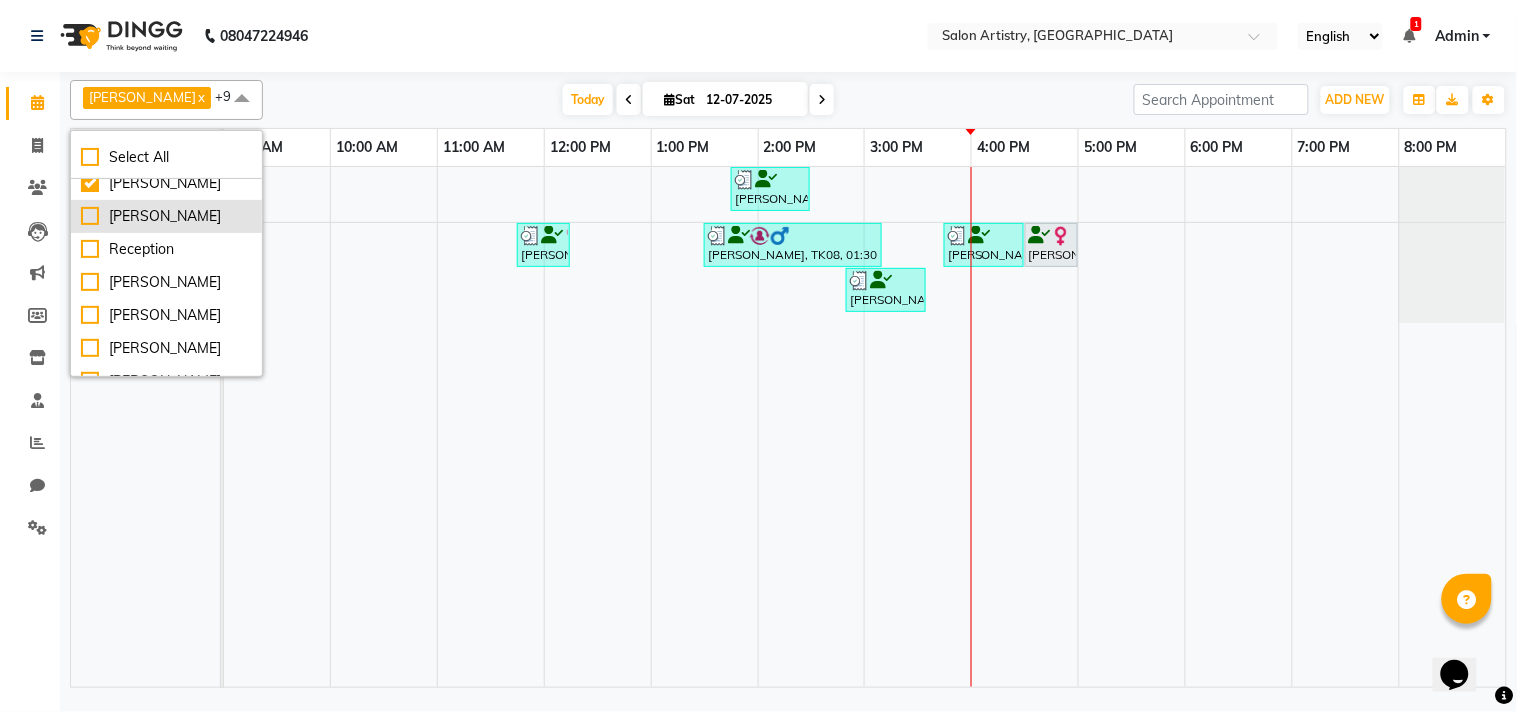 click on "Puja Debnath" at bounding box center (166, 216) 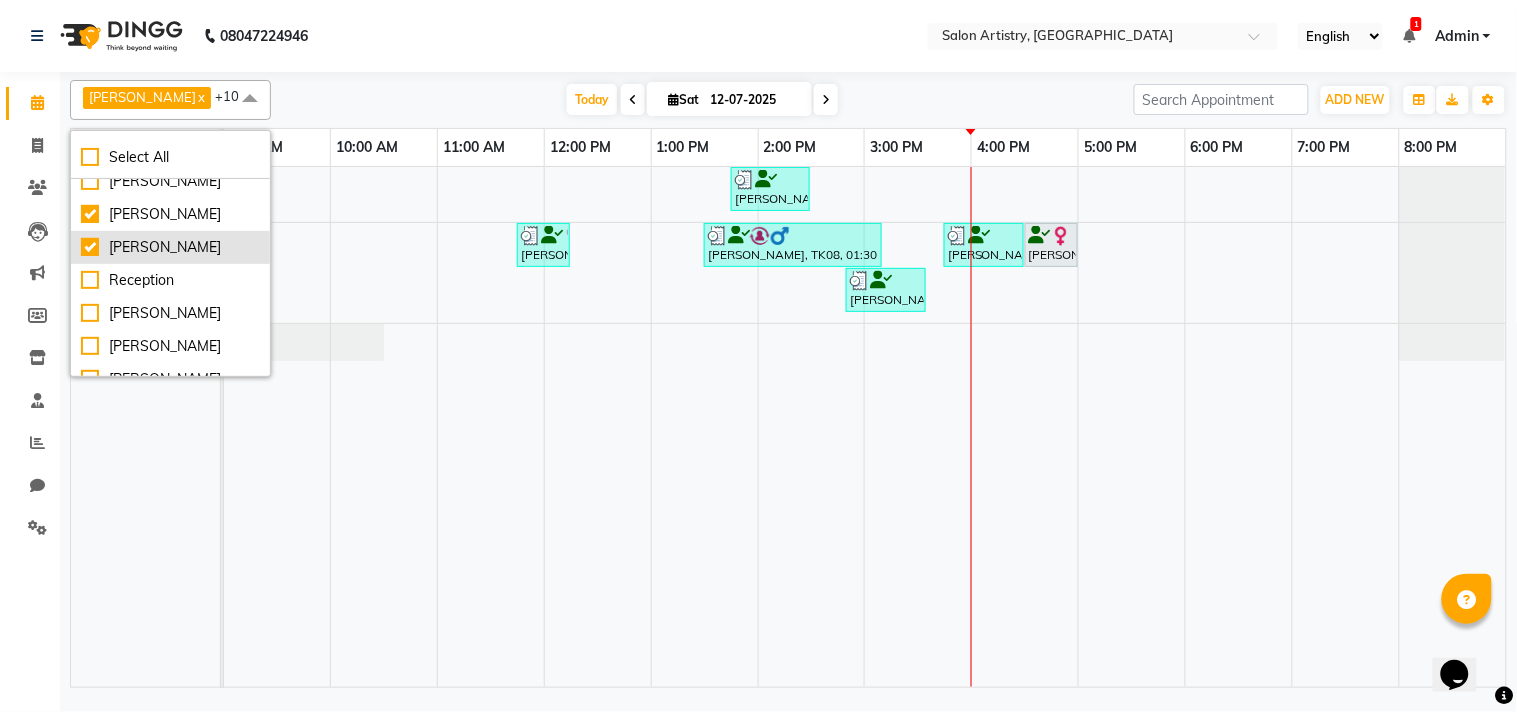 click on "Puja Debnath" at bounding box center (170, 247) 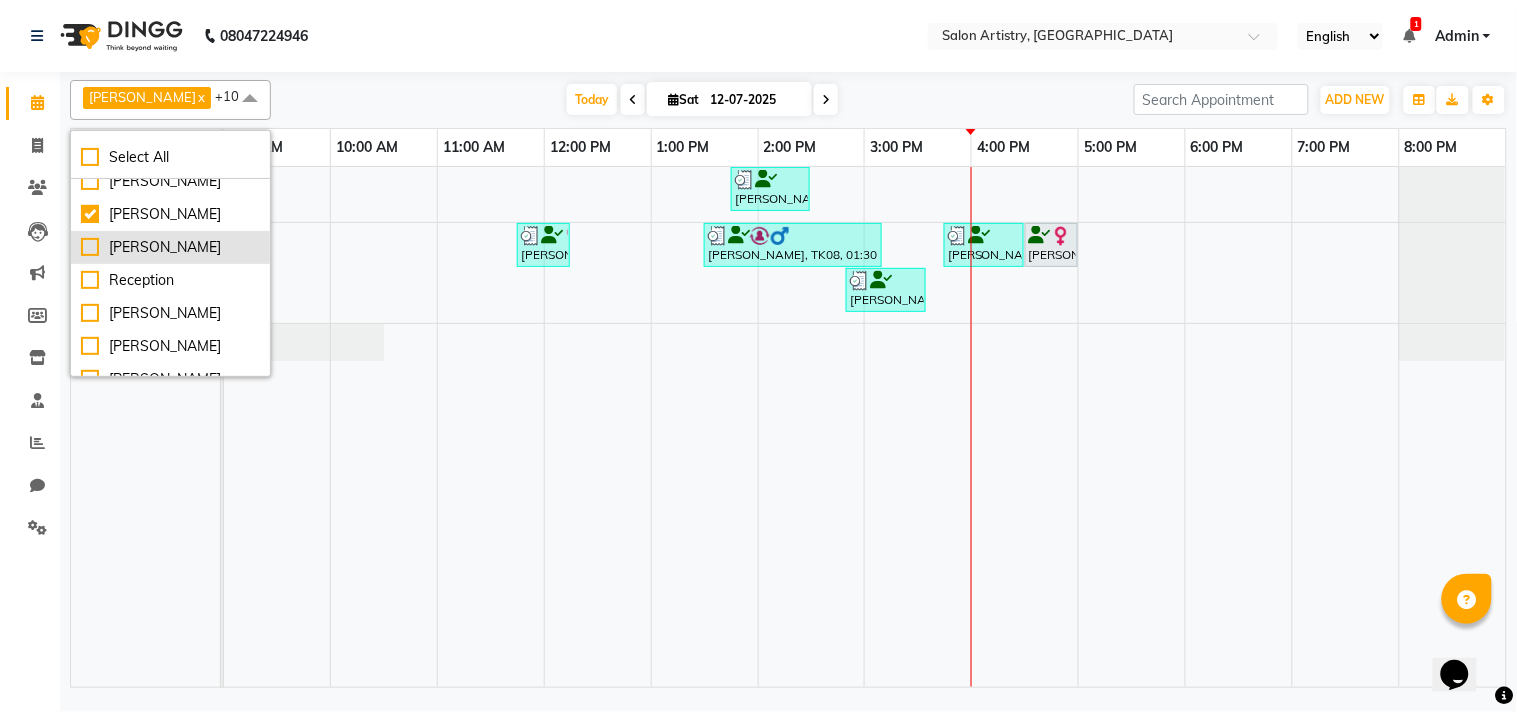 checkbox on "false" 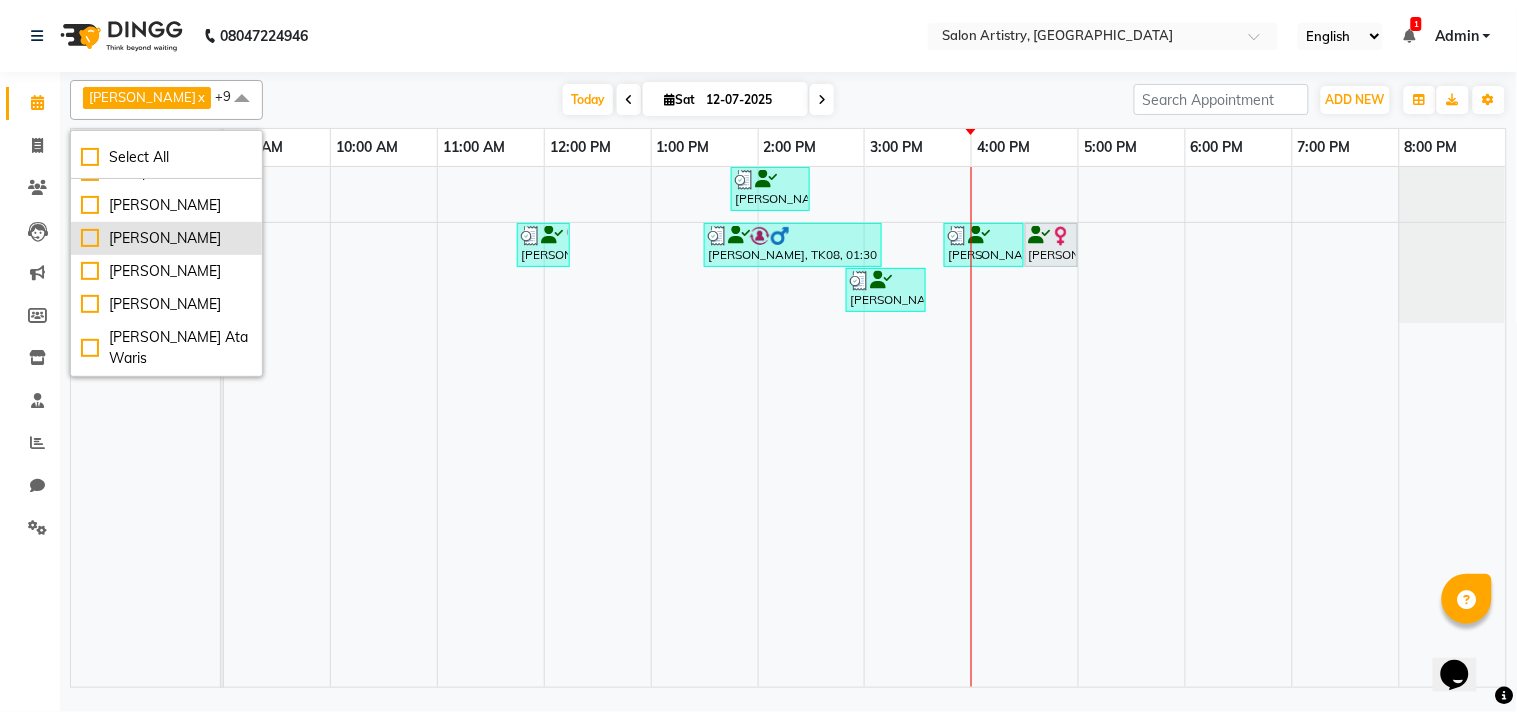 scroll, scrollTop: 266, scrollLeft: 0, axis: vertical 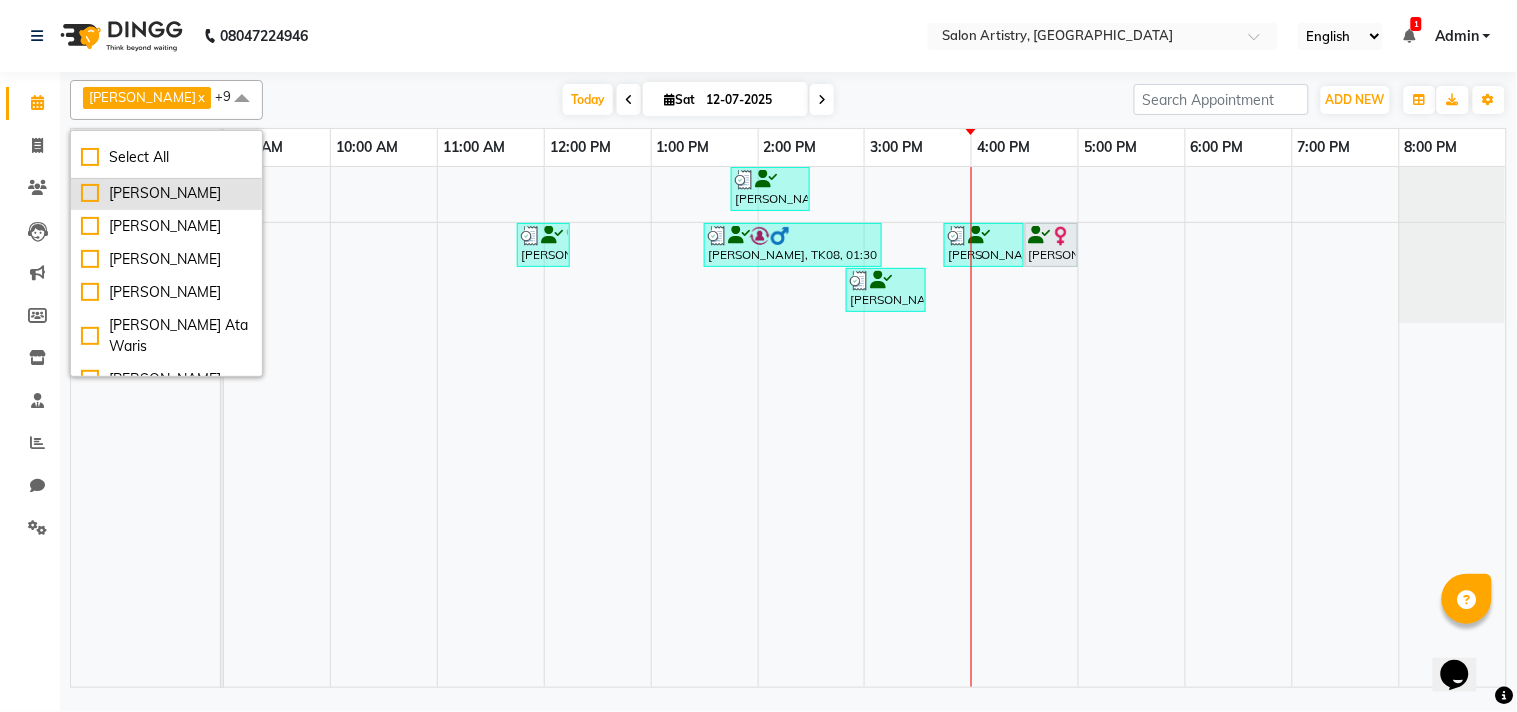click on "Rekha Singh" at bounding box center [166, 193] 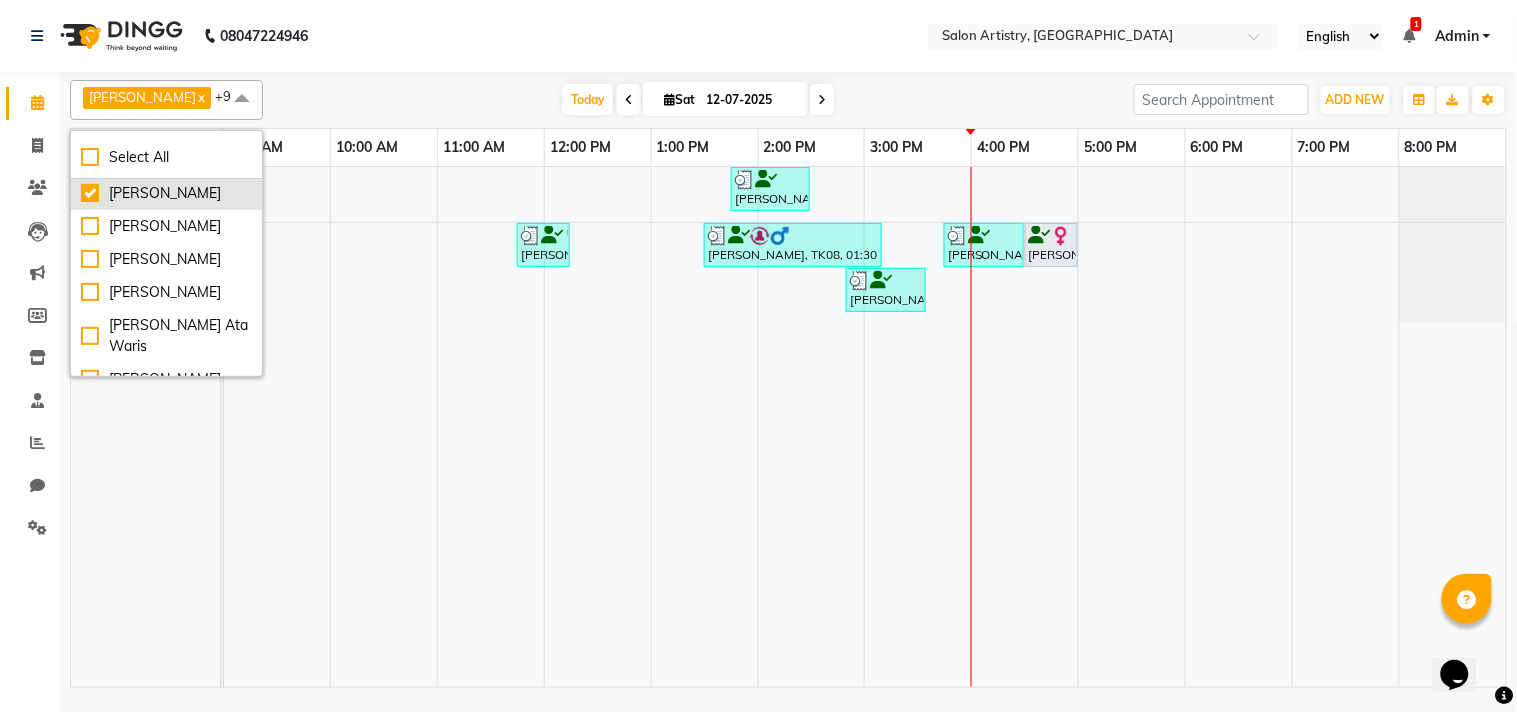 checkbox on "true" 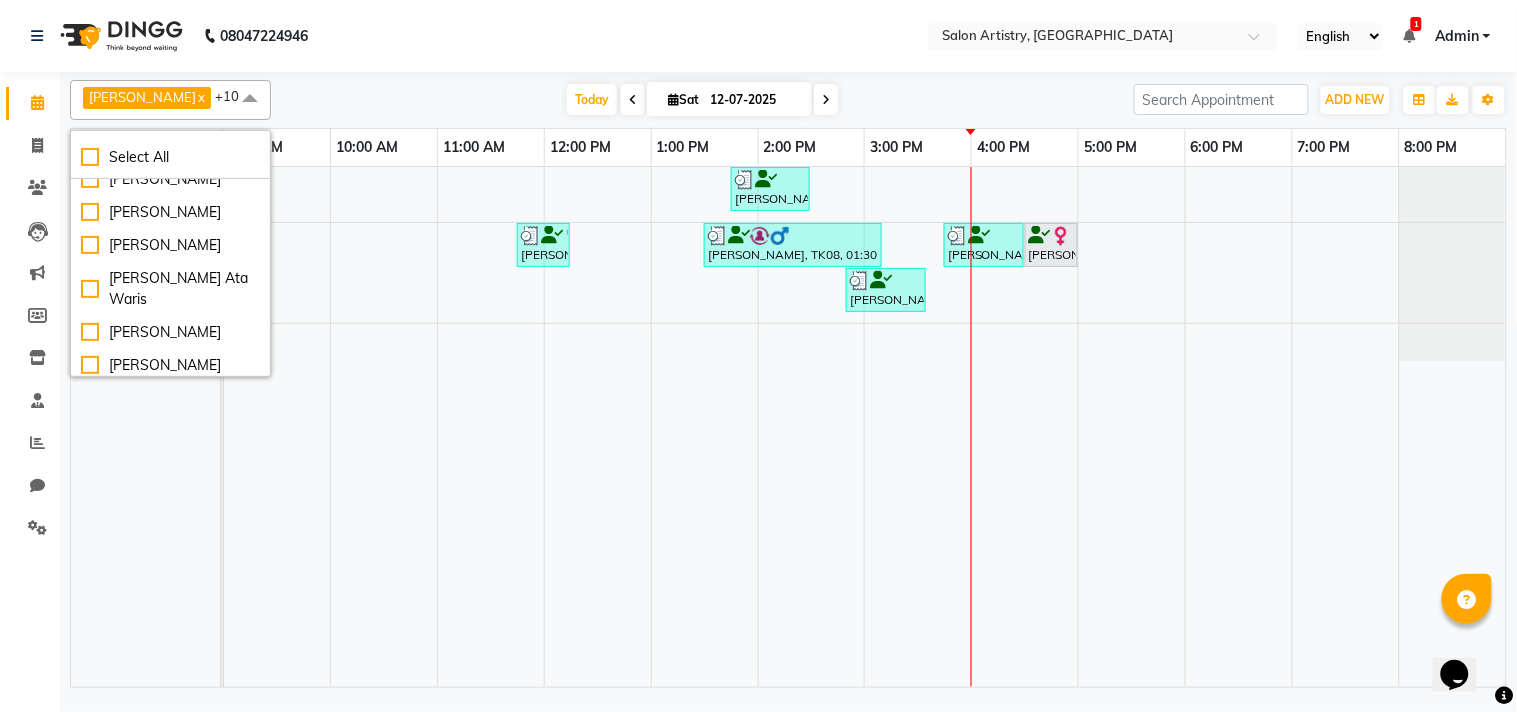 scroll, scrollTop: 357, scrollLeft: 0, axis: vertical 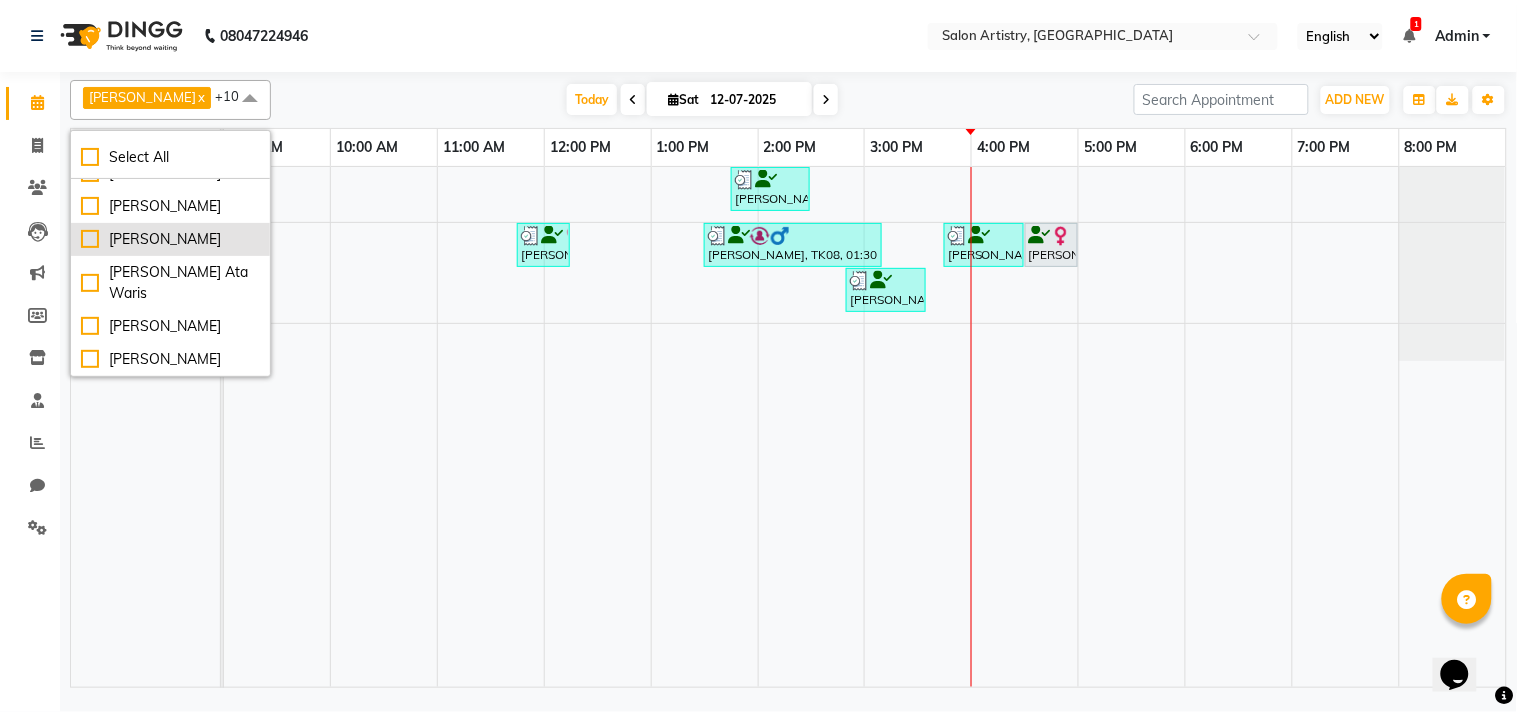click on "Sangeeta Lodh" at bounding box center [170, 239] 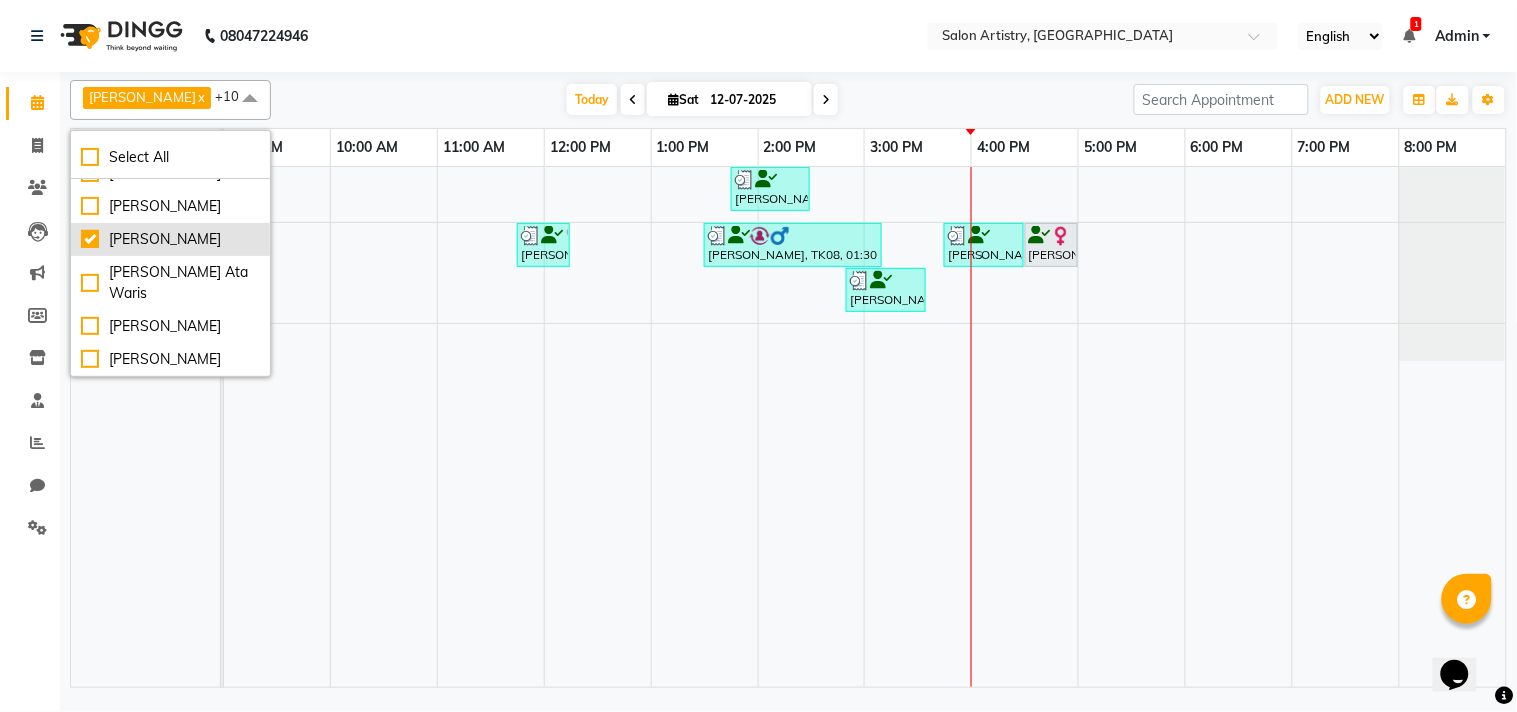 checkbox on "true" 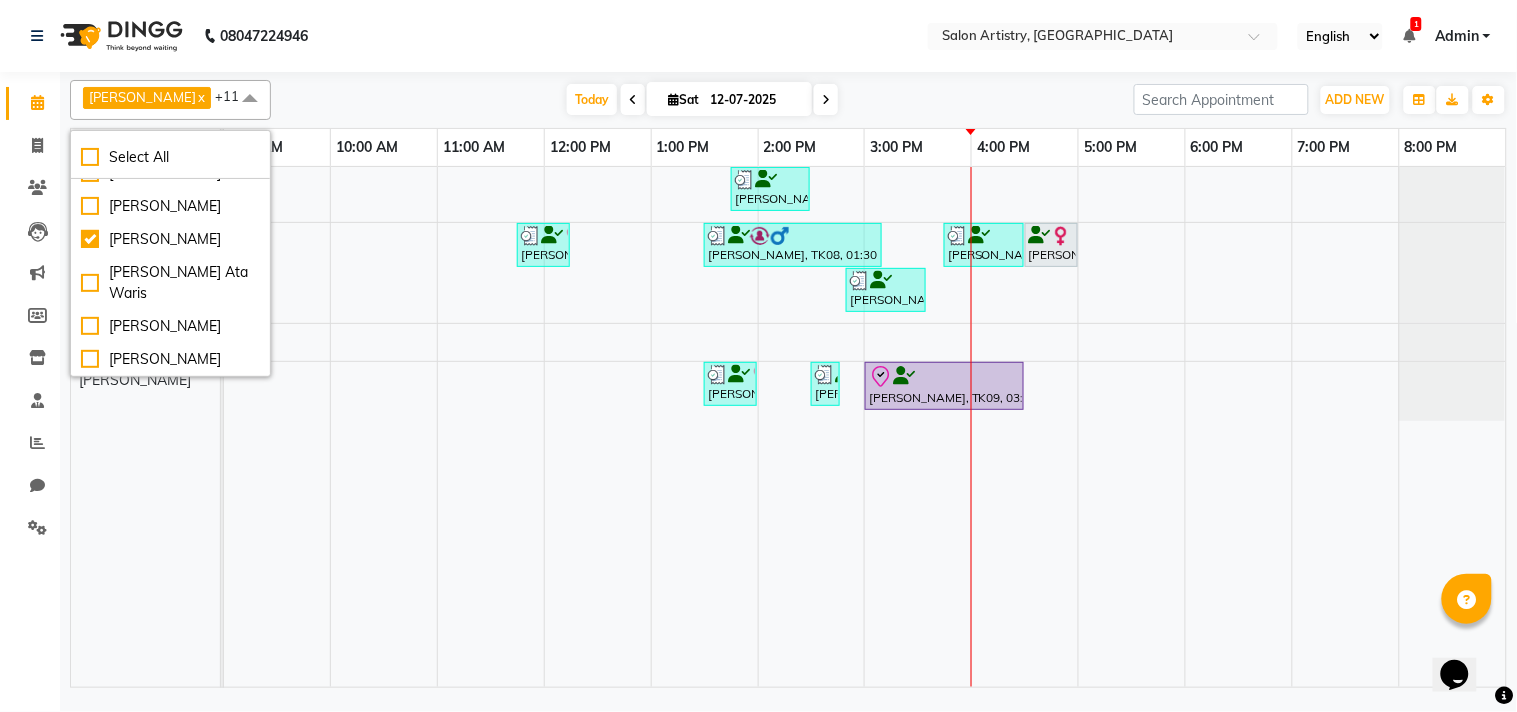 scroll, scrollTop: 423, scrollLeft: 0, axis: vertical 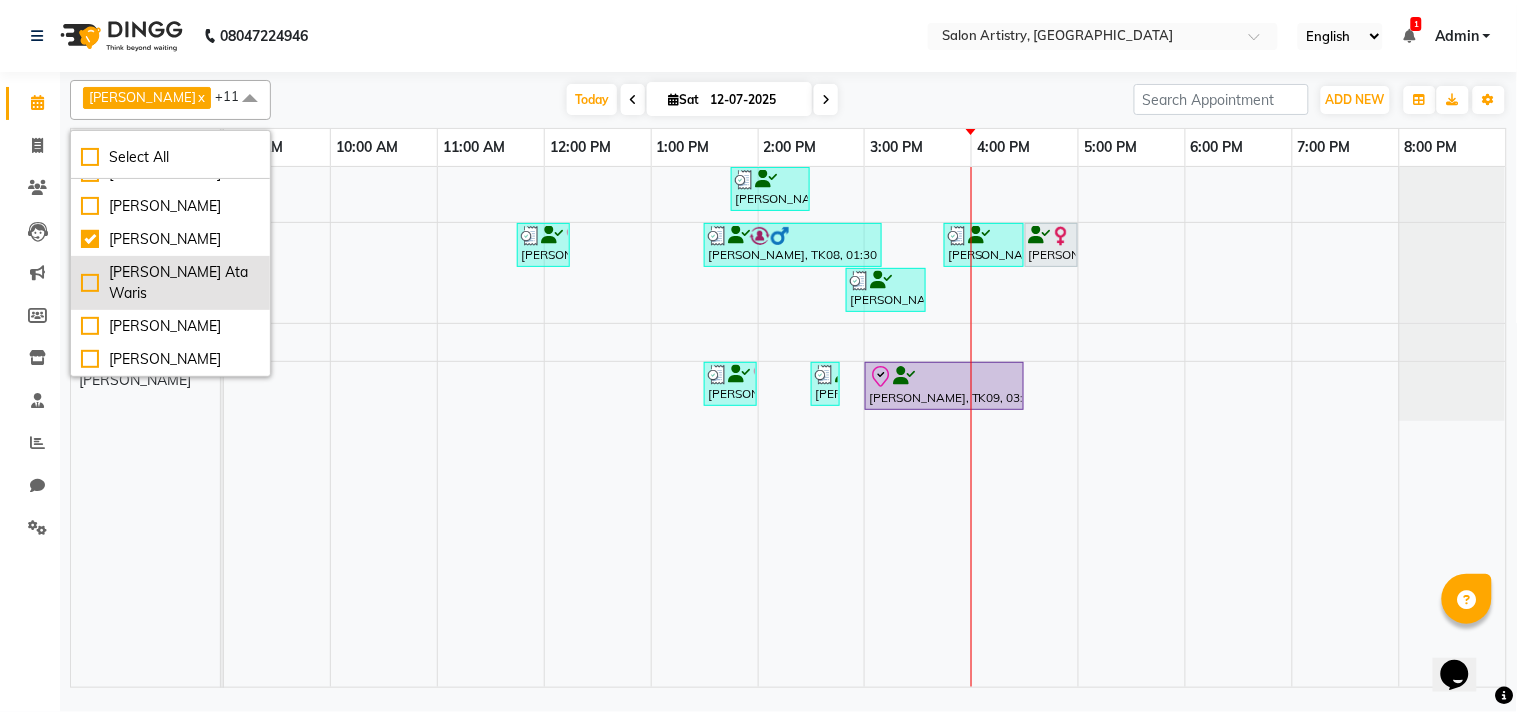 click on "Sharfaraz Ata Waris" at bounding box center [170, 283] 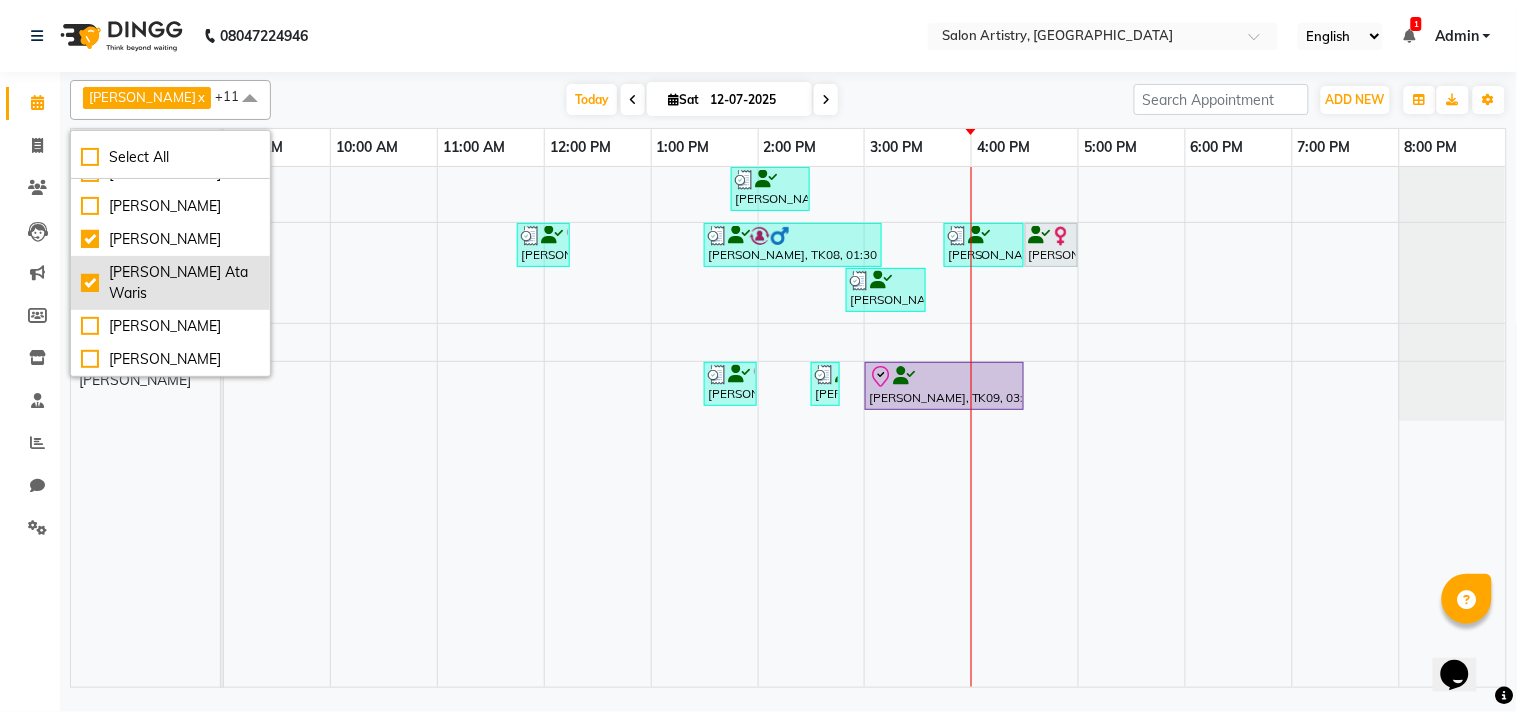 checkbox on "true" 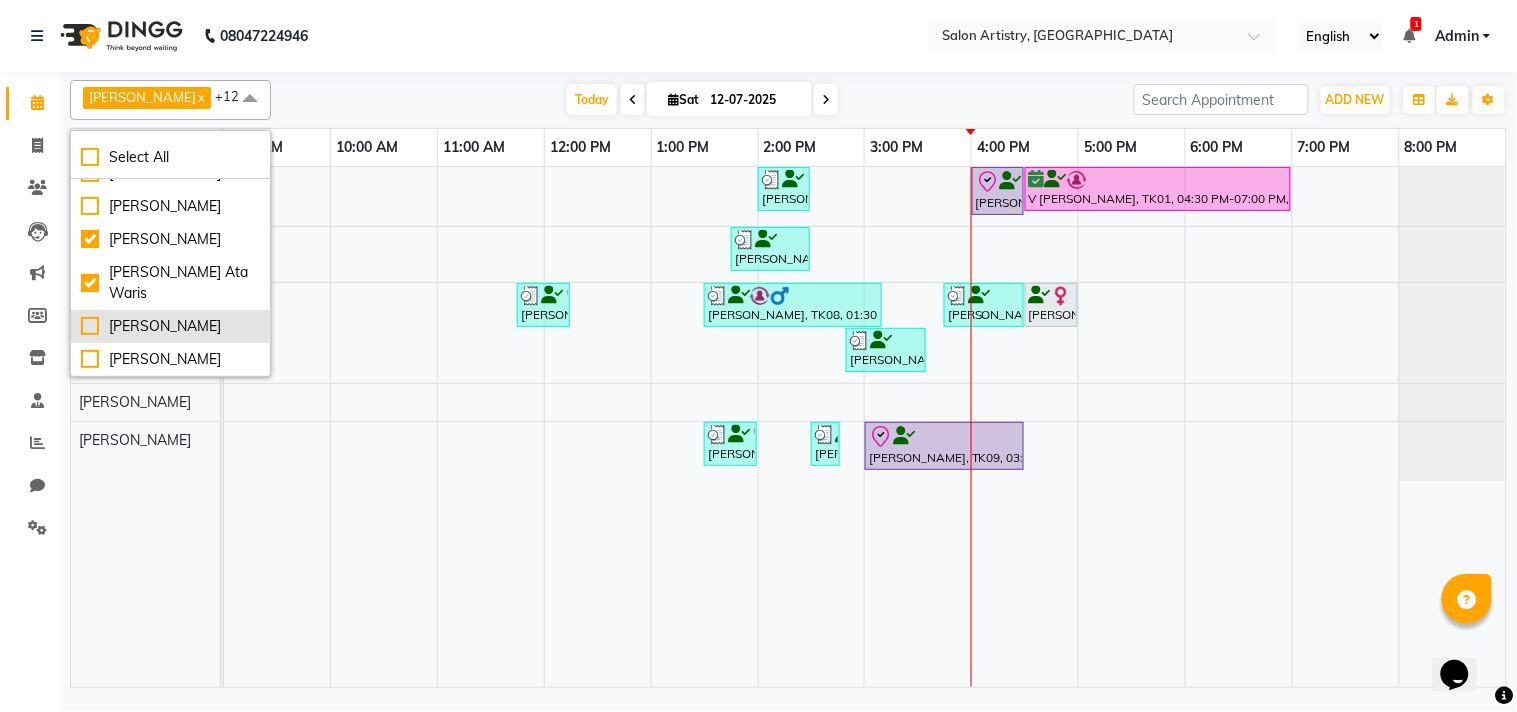 click on "Simmy Rai" at bounding box center [170, 326] 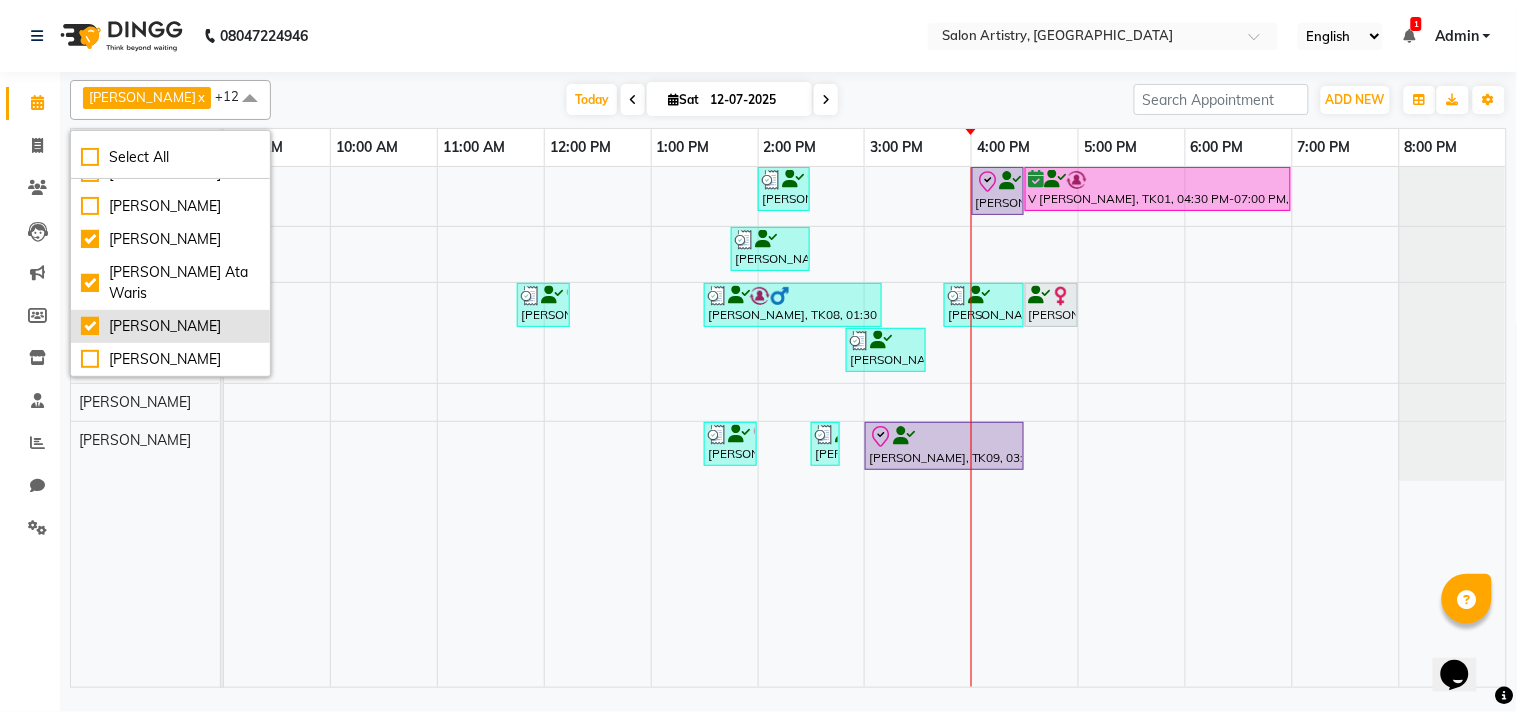 checkbox on "true" 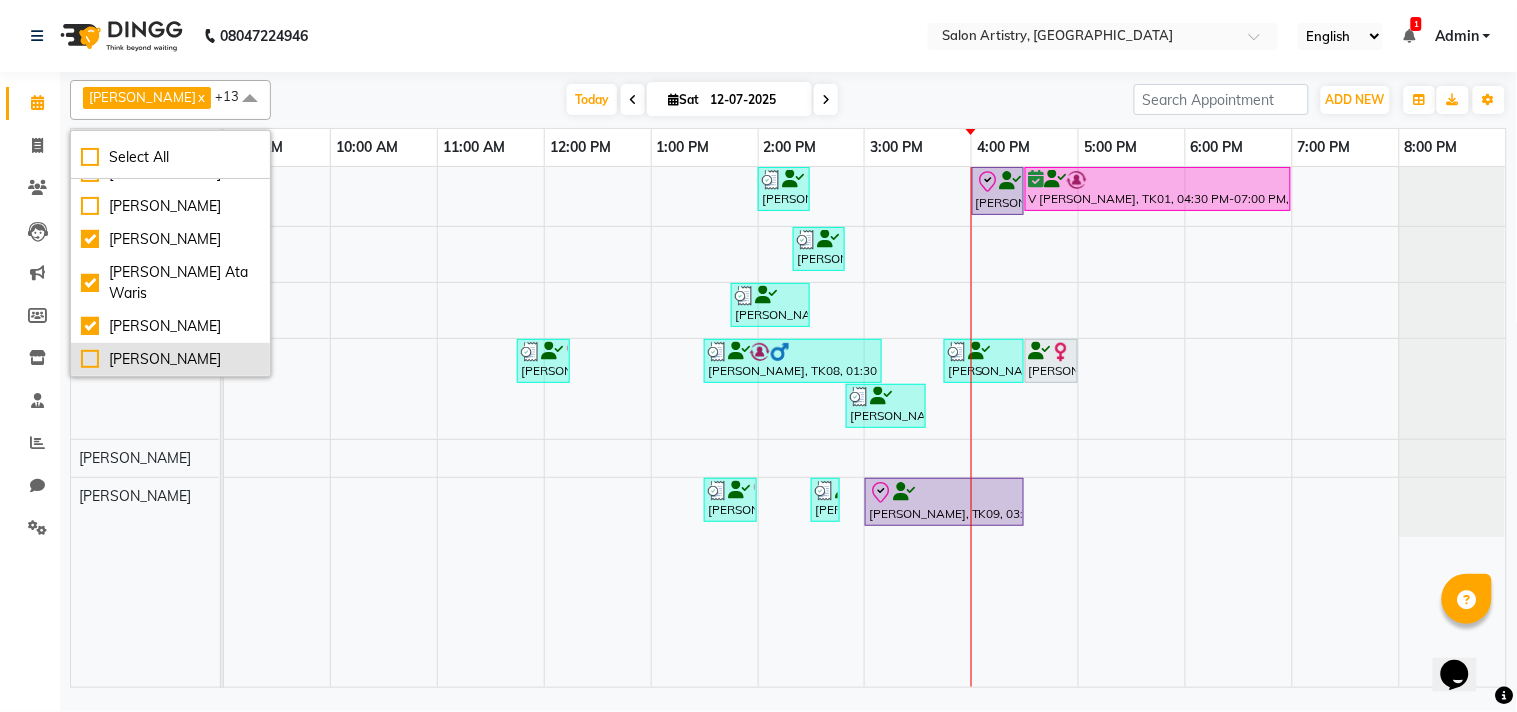 click on "Tapasi" at bounding box center (170, 359) 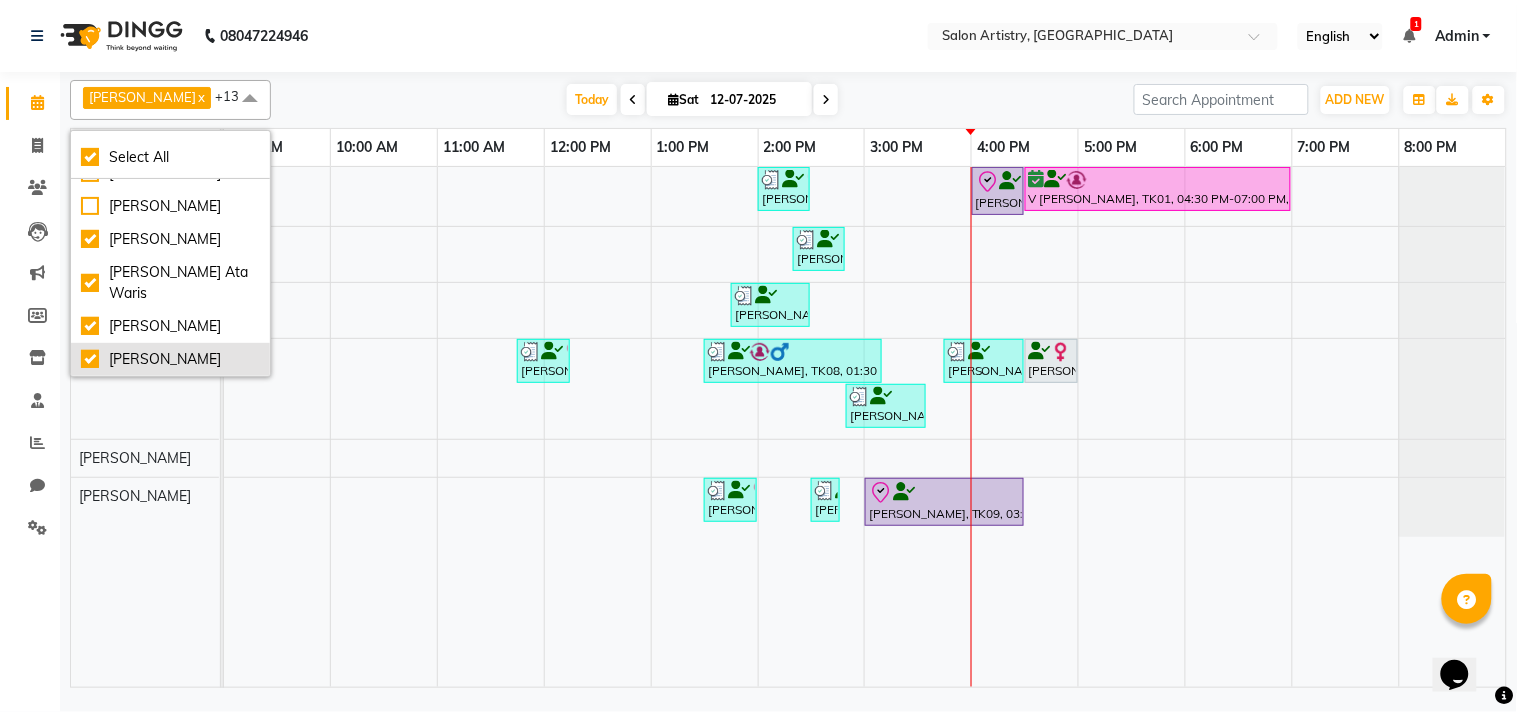 checkbox on "true" 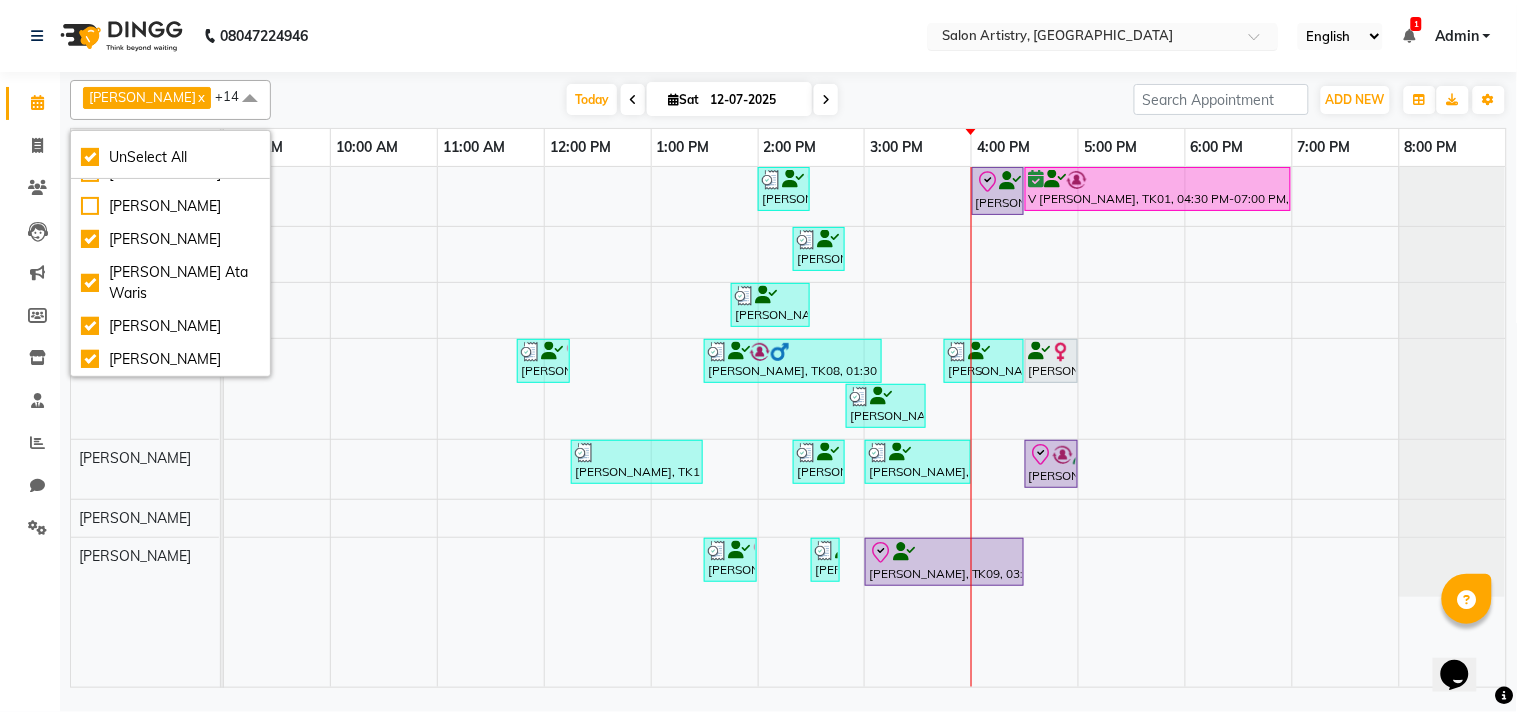 click at bounding box center [1083, 38] 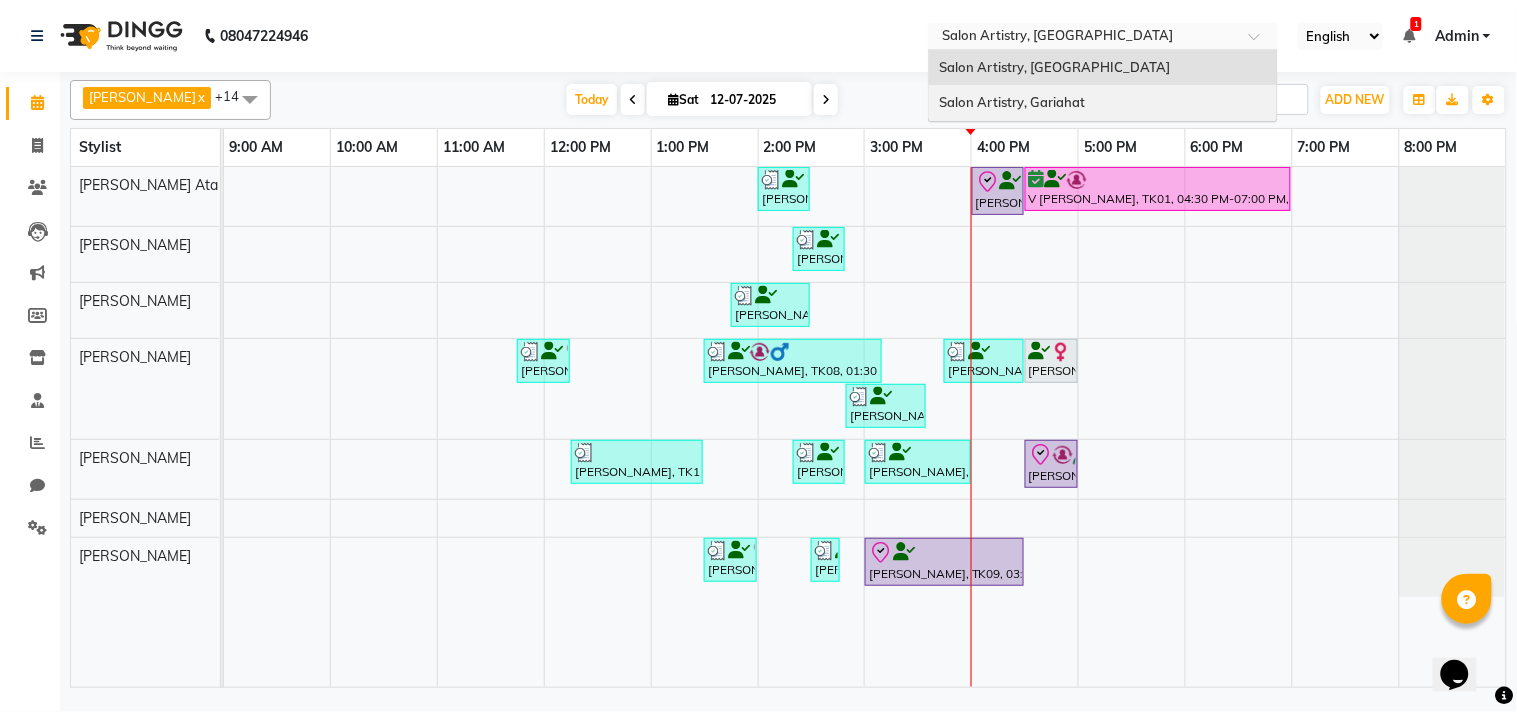 click on "Salon Artistry, Gariahat" at bounding box center (1103, 103) 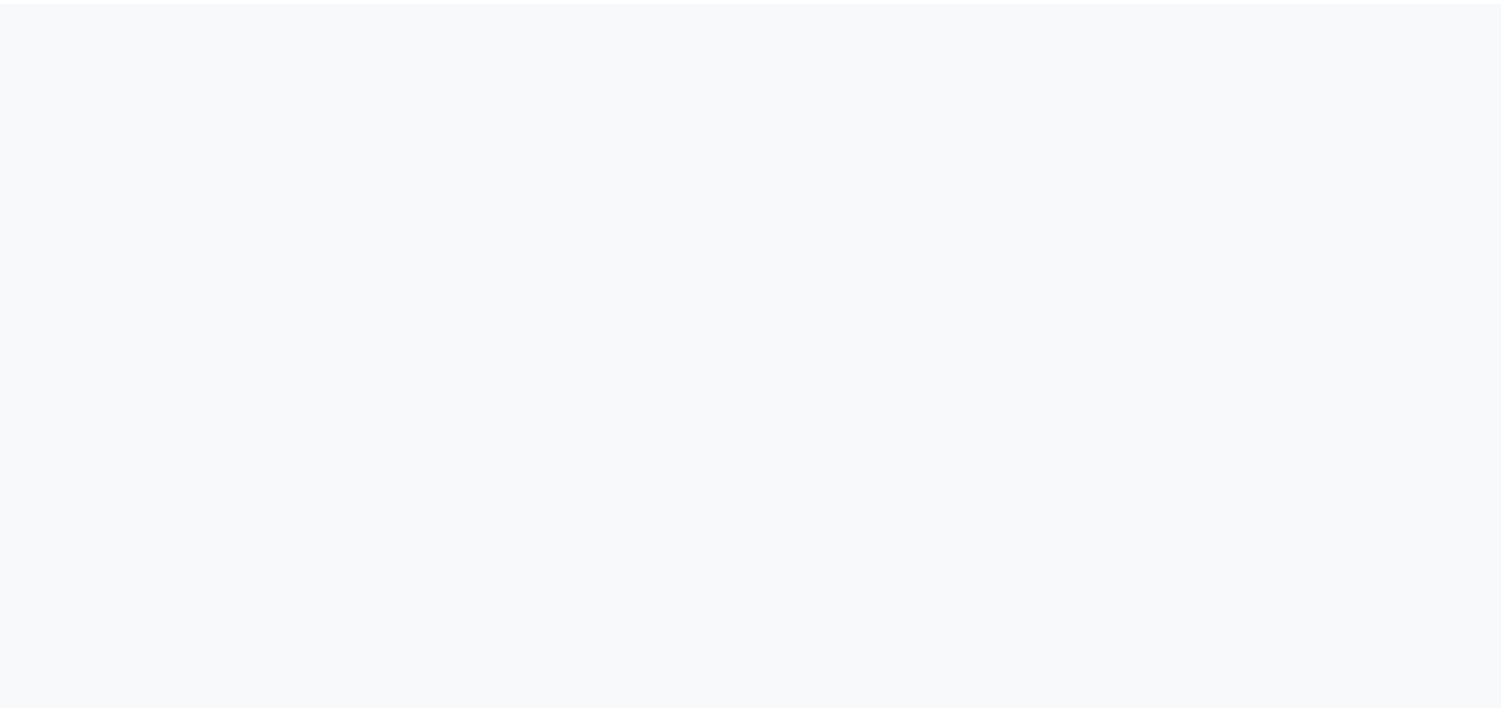 scroll, scrollTop: 0, scrollLeft: 0, axis: both 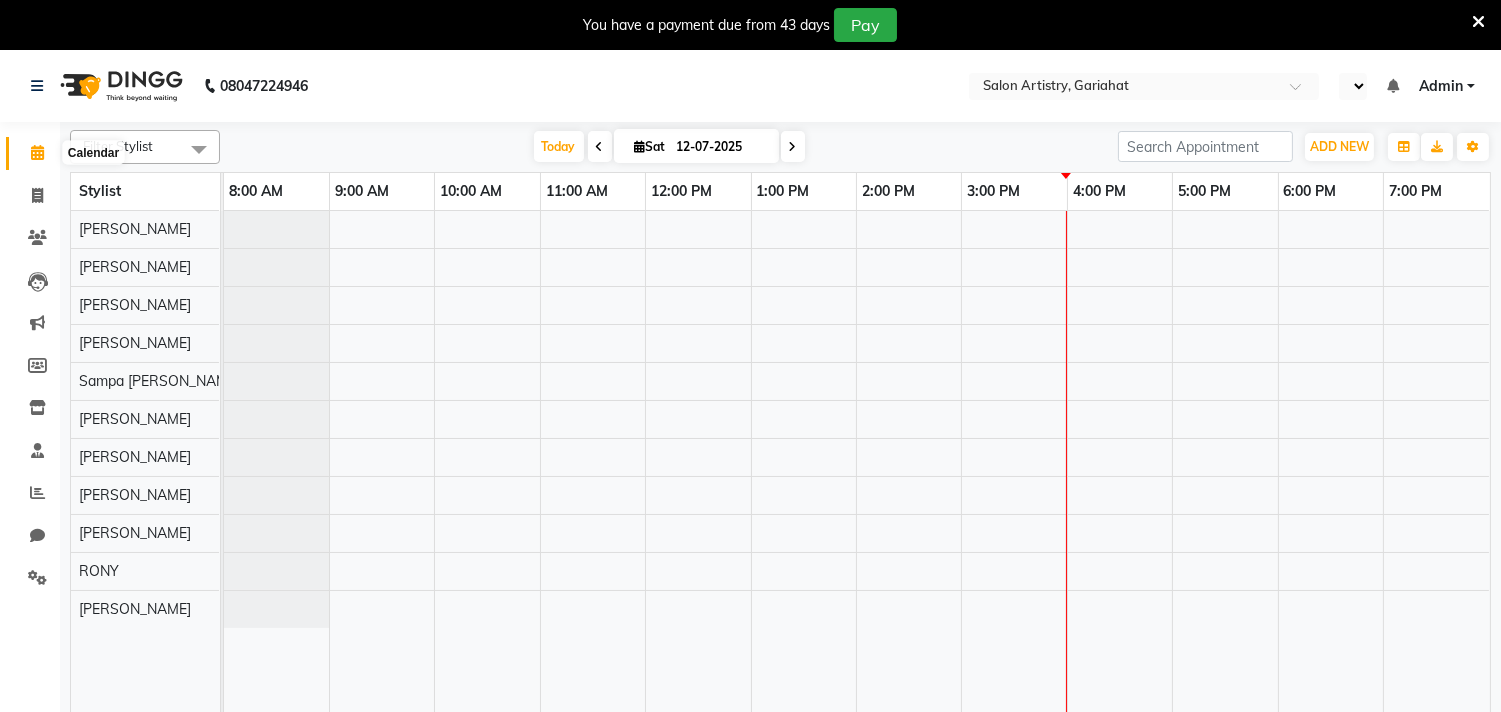 select on "en" 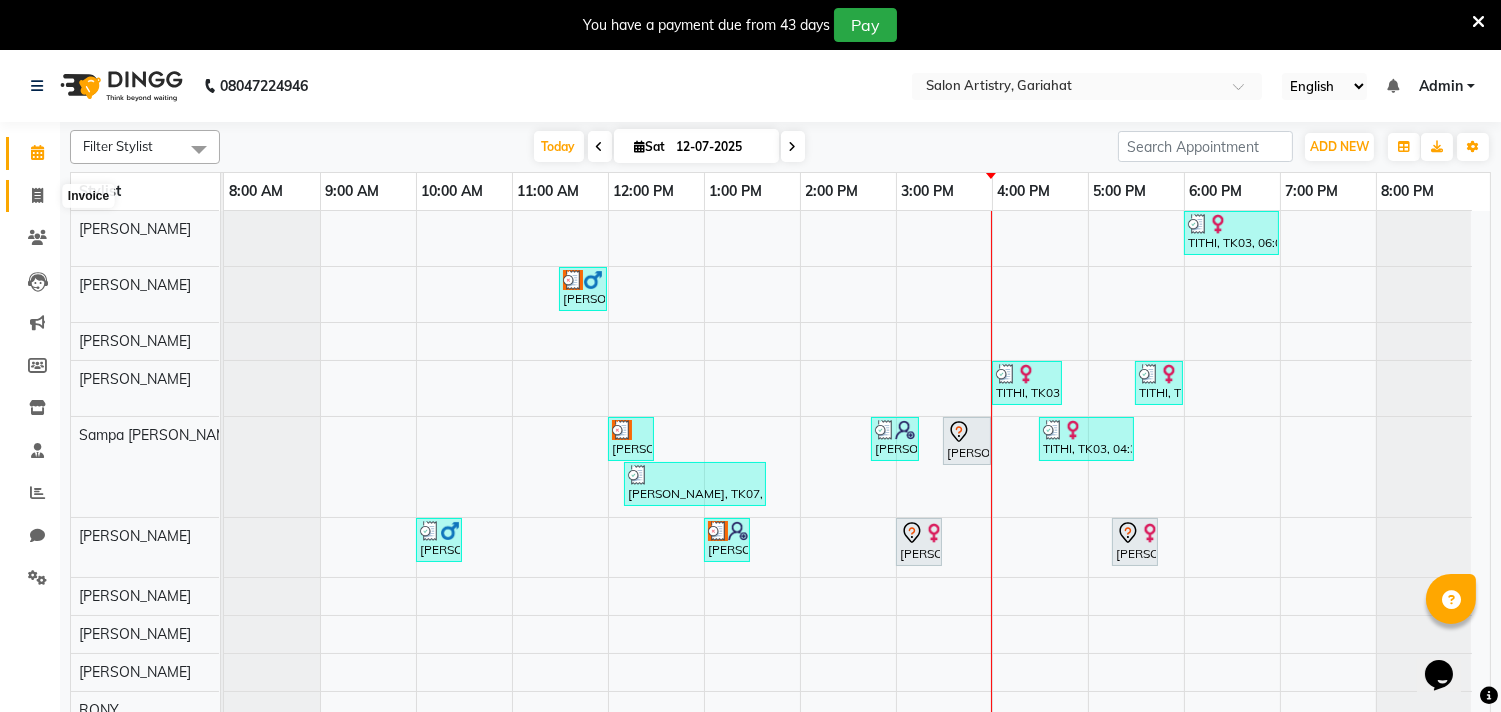 scroll, scrollTop: 0, scrollLeft: 0, axis: both 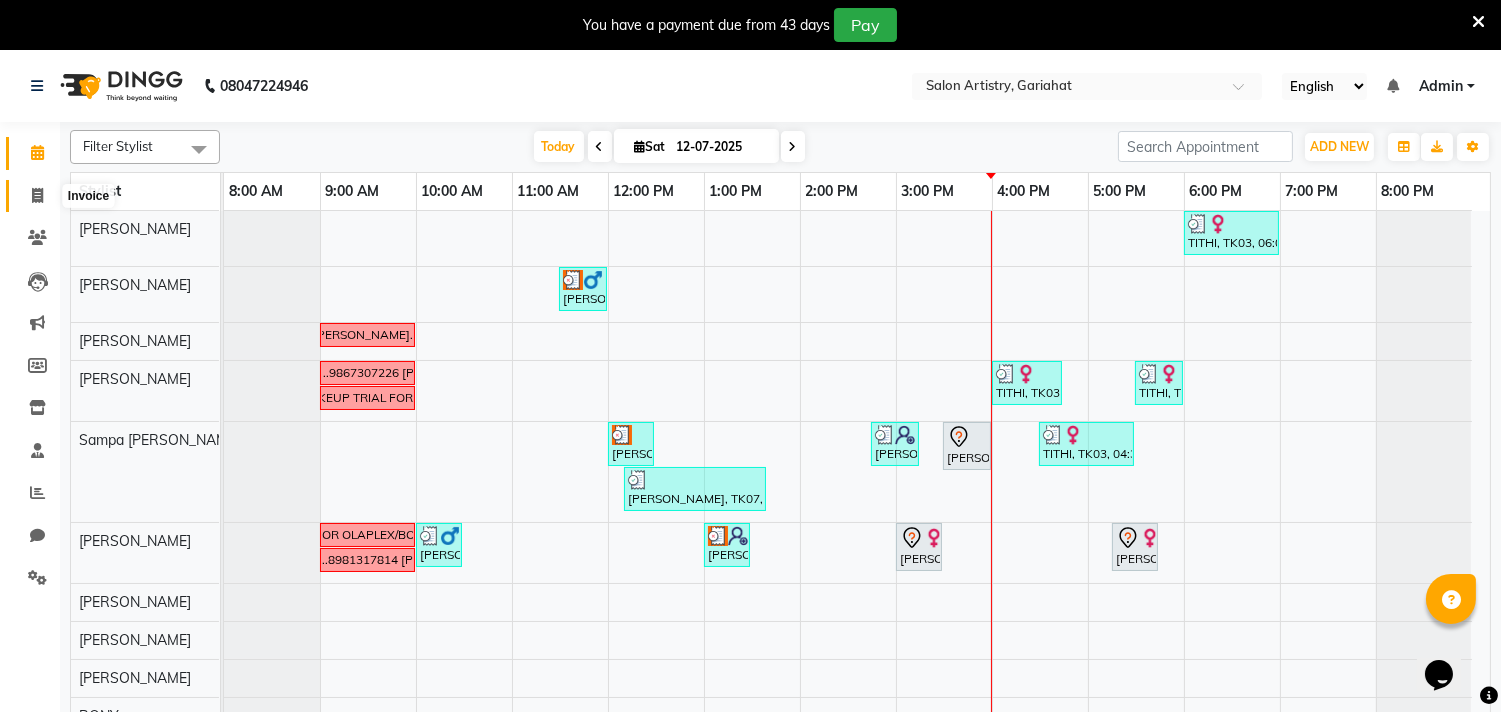 click 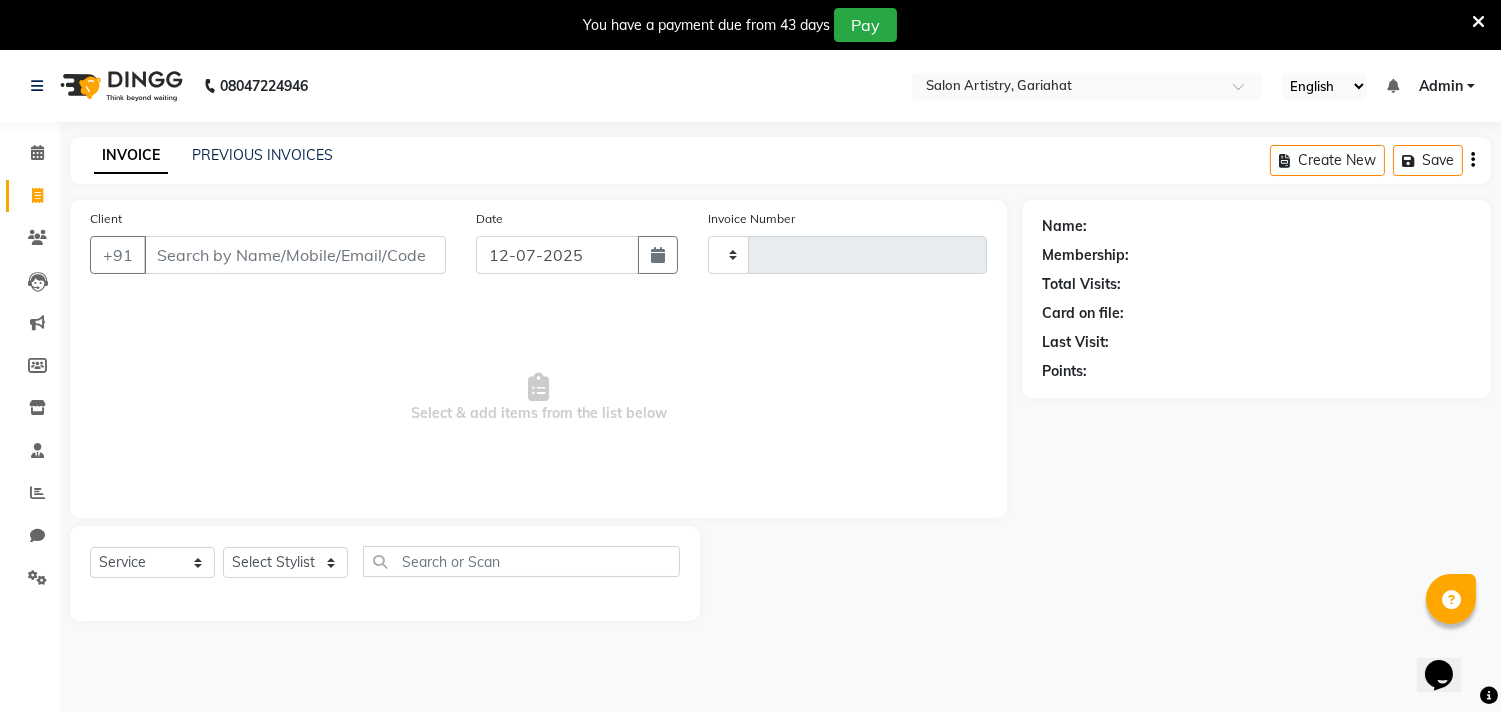 type on "0409" 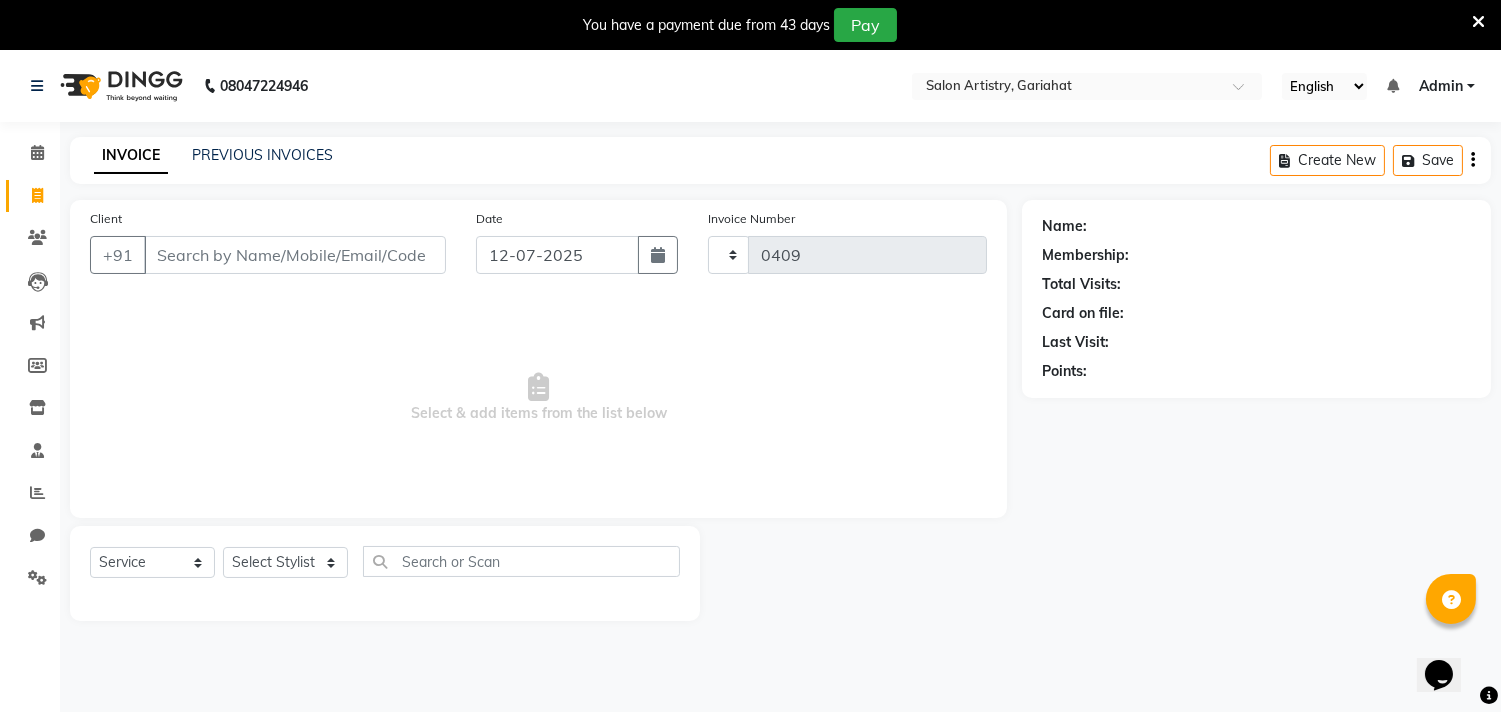 select on "8368" 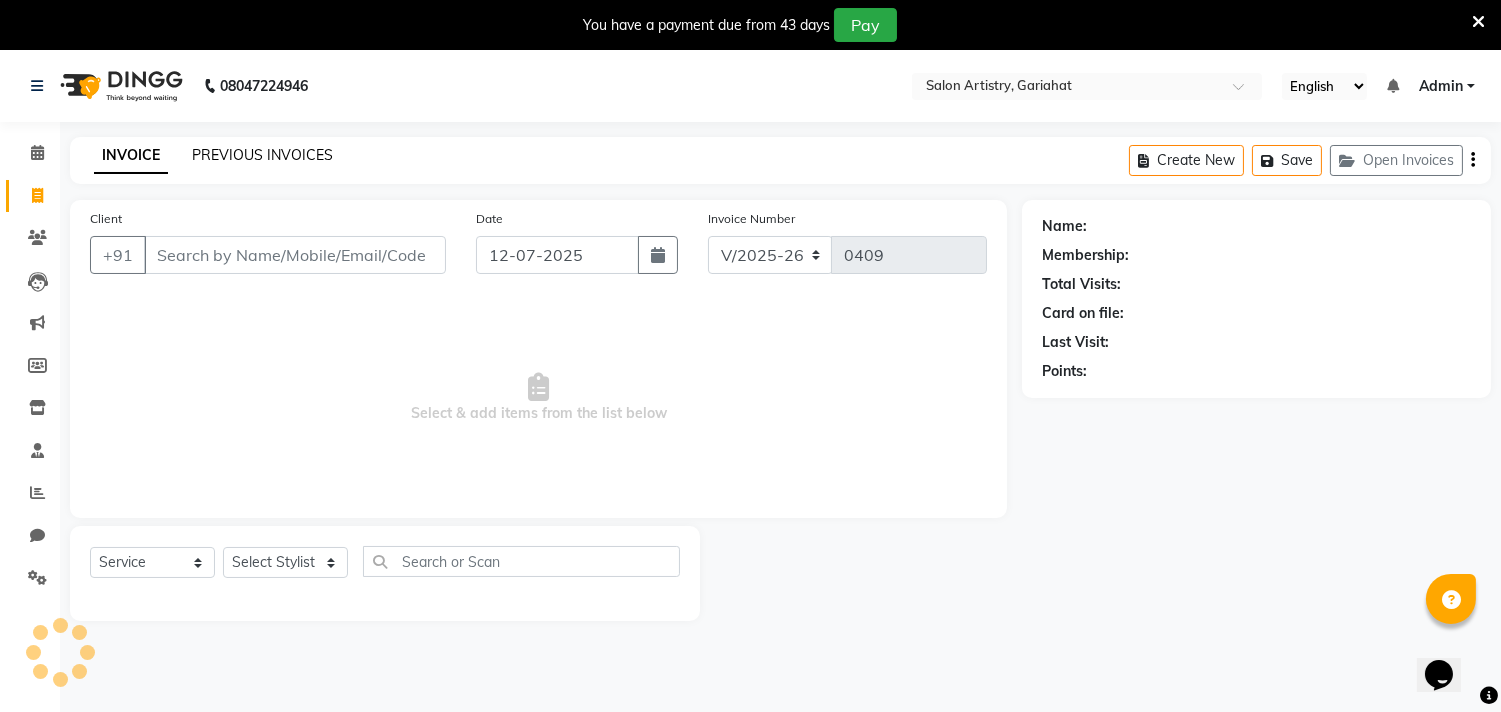 click on "PREVIOUS INVOICES" 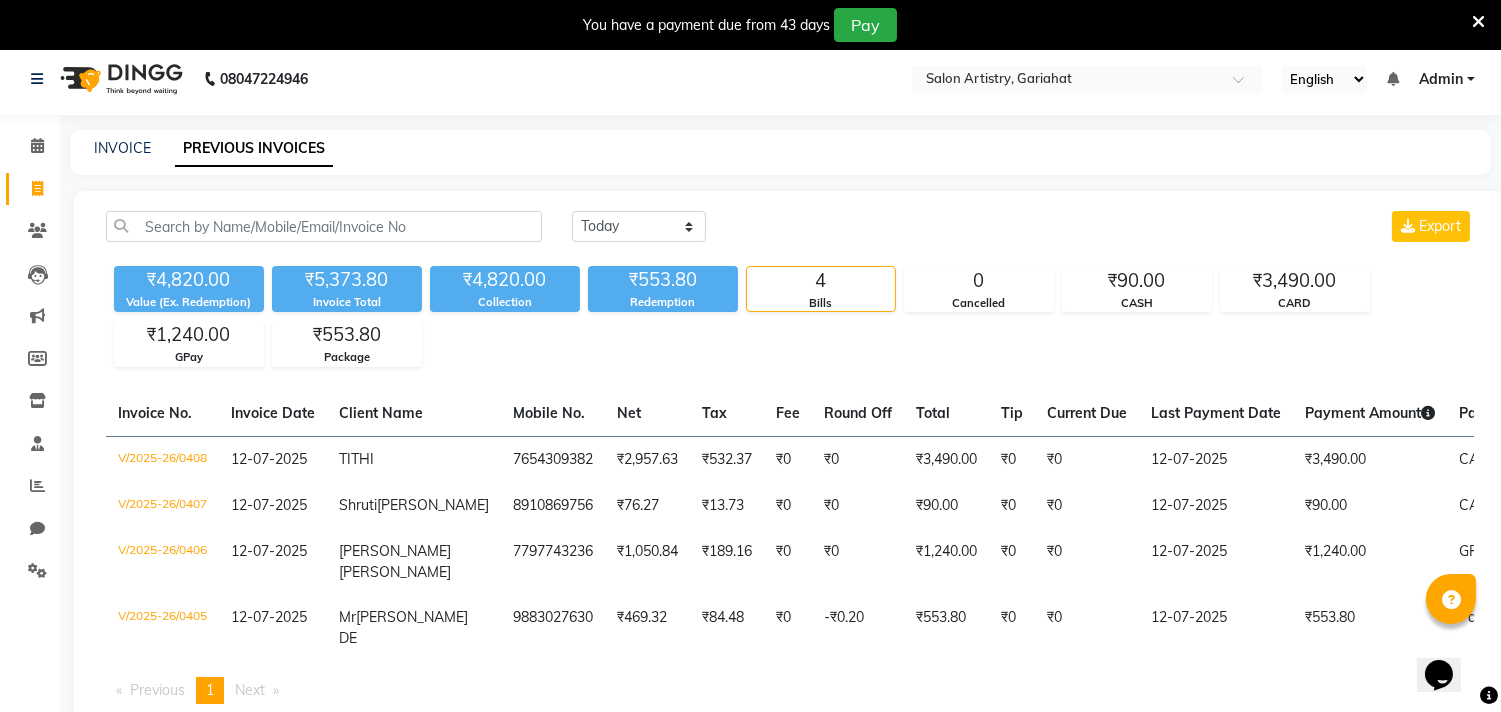 scroll, scrollTop: 0, scrollLeft: 0, axis: both 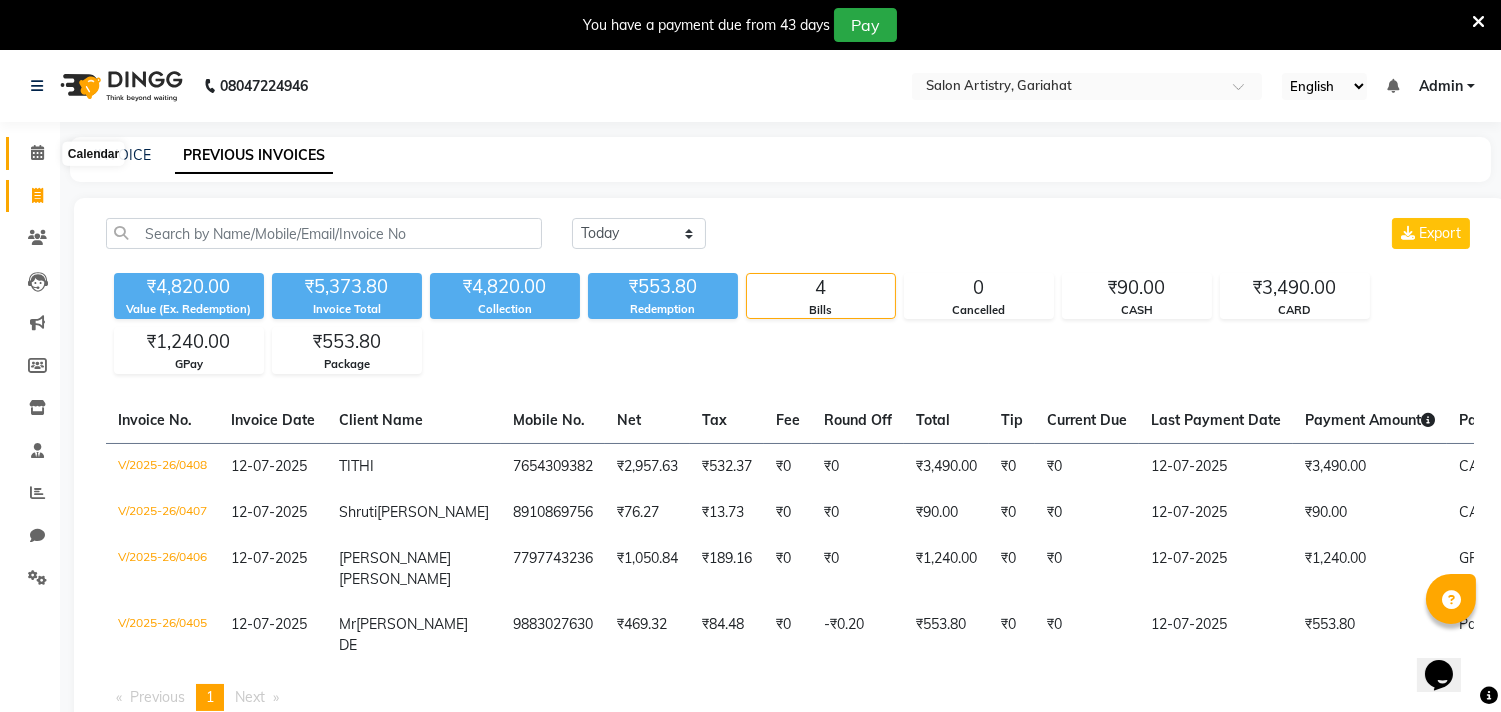 click 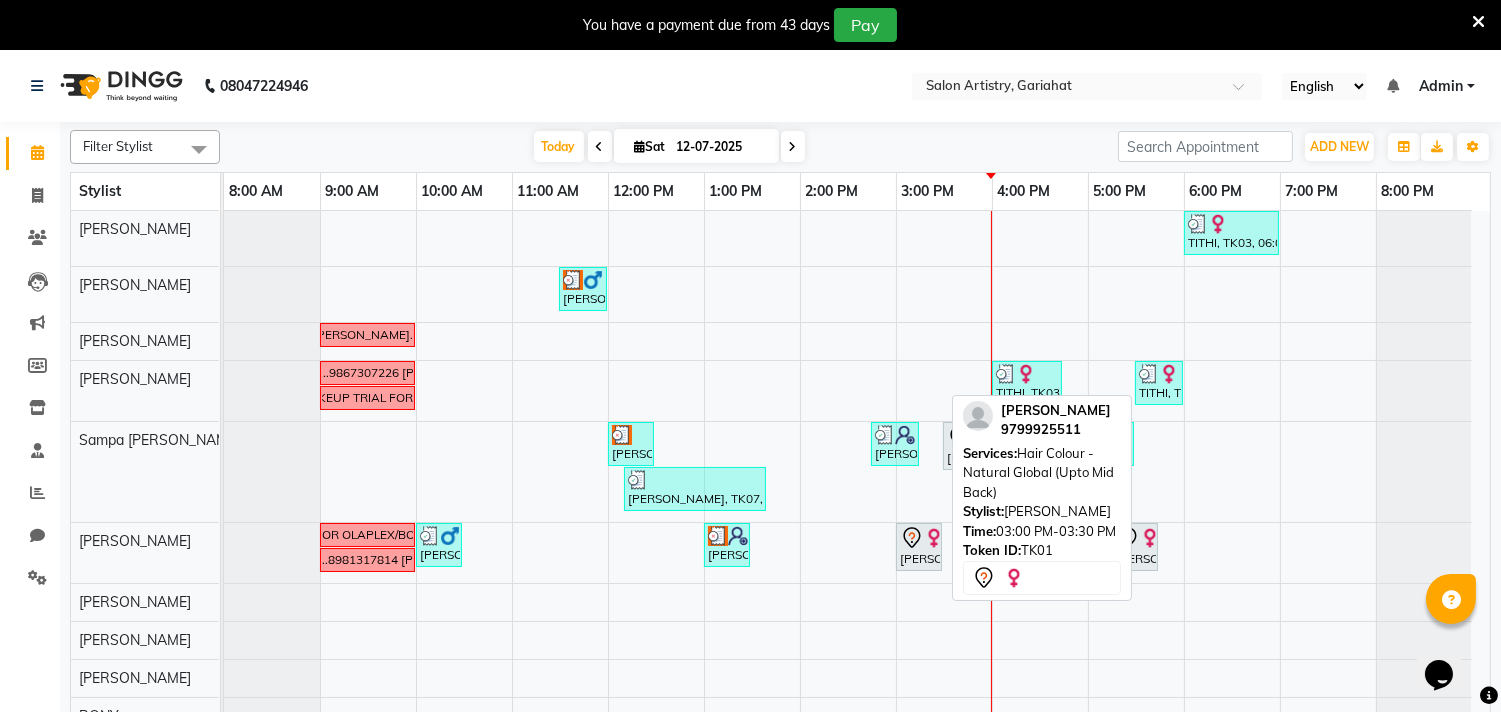 click on "RUPA JAISWAL, TK01, 03:00 PM-03:30 PM, Hair Colour - Natural Global (Upto Mid Back)" at bounding box center [919, 547] 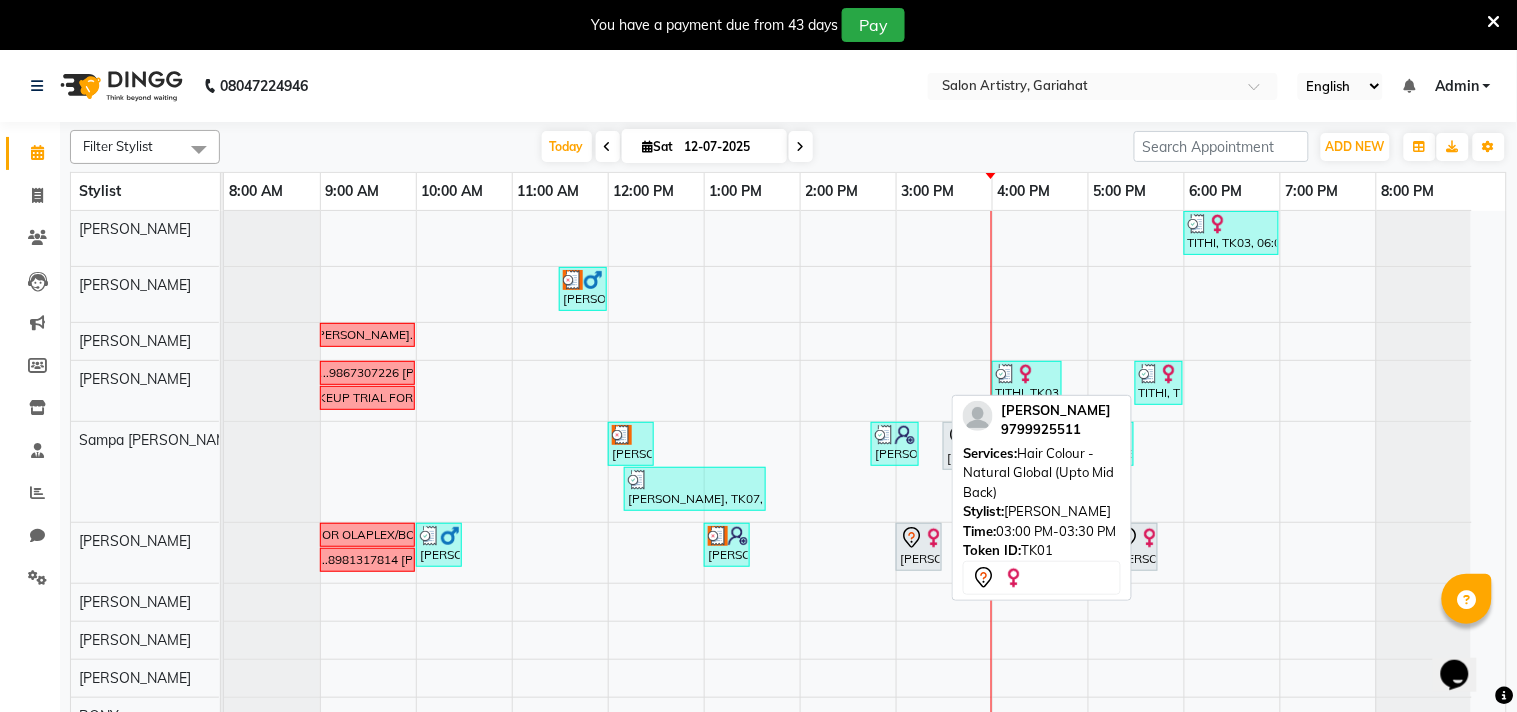 select on "7" 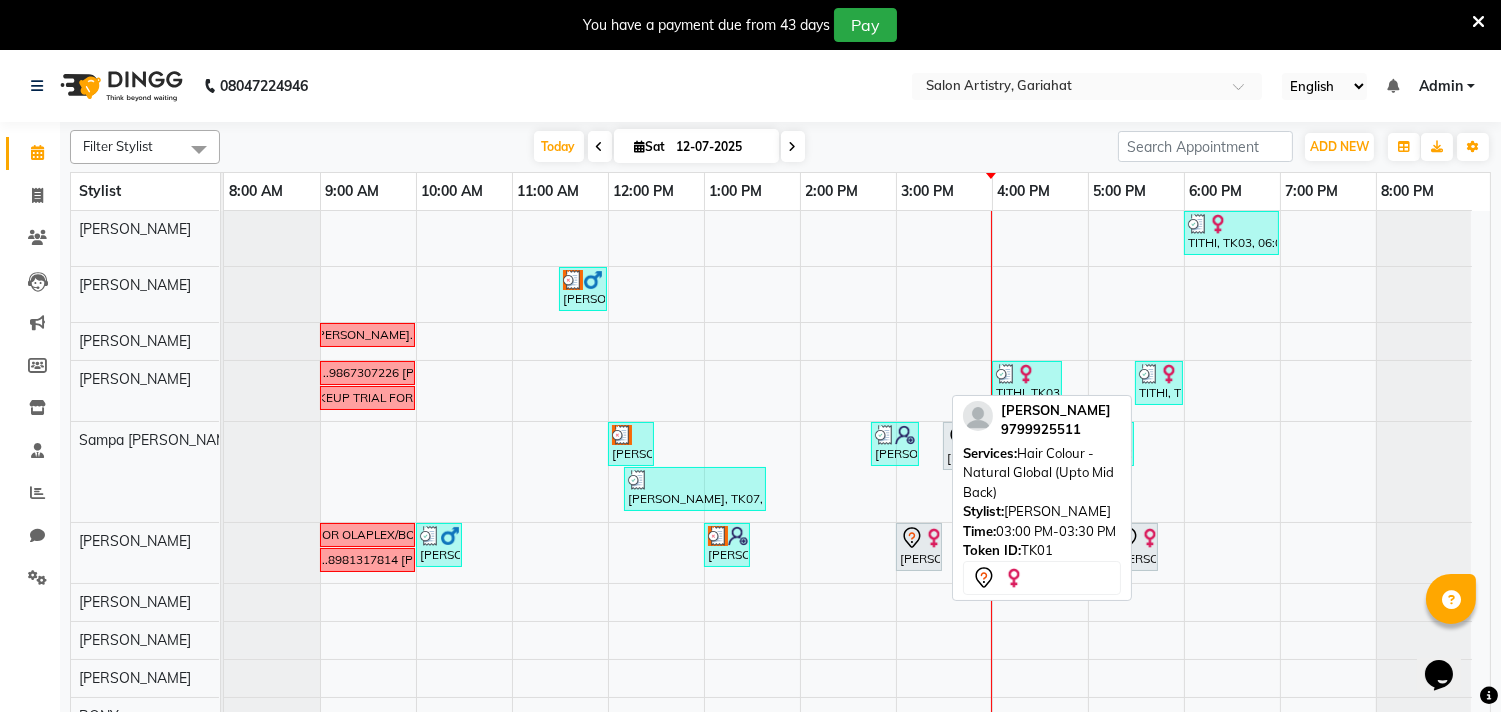 click at bounding box center [934, 538] 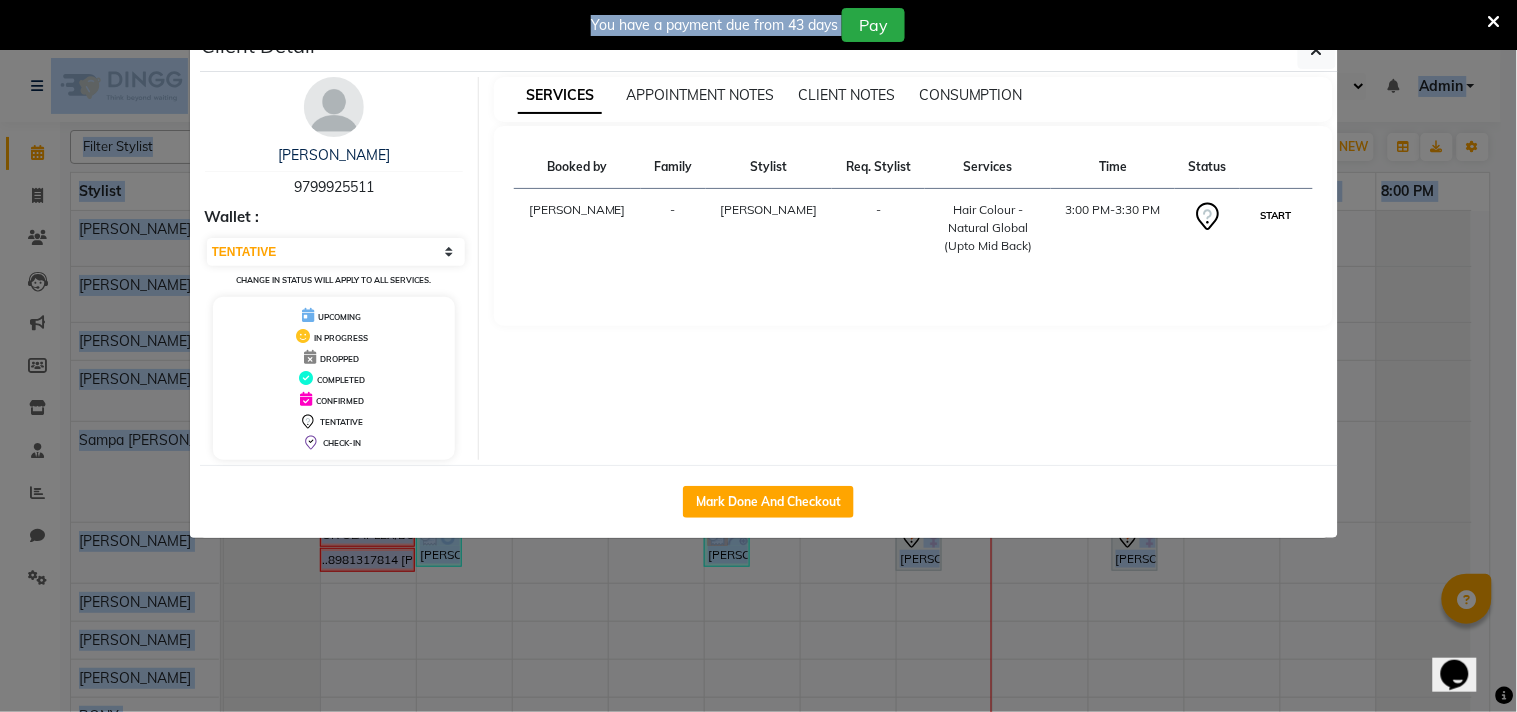 click on "START" at bounding box center [1276, 215] 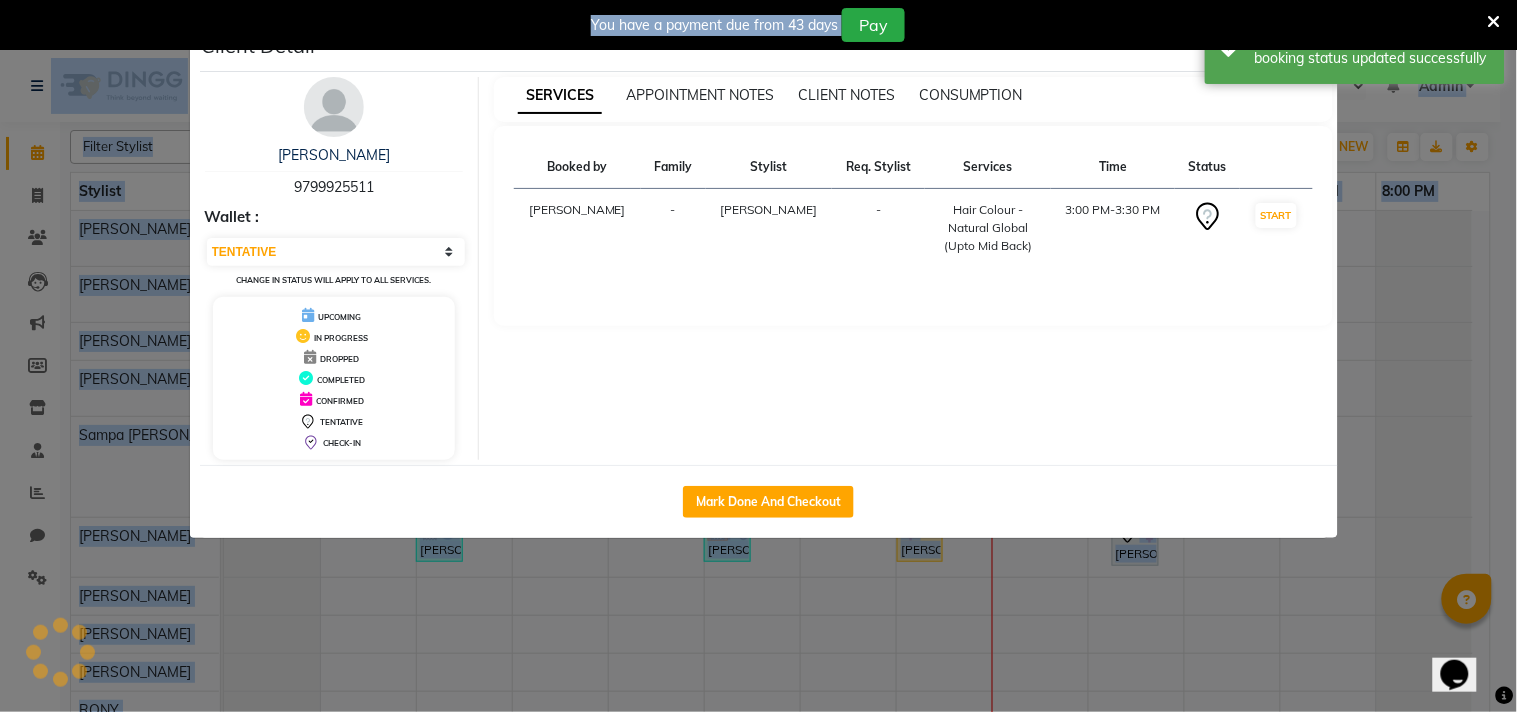 select on "1" 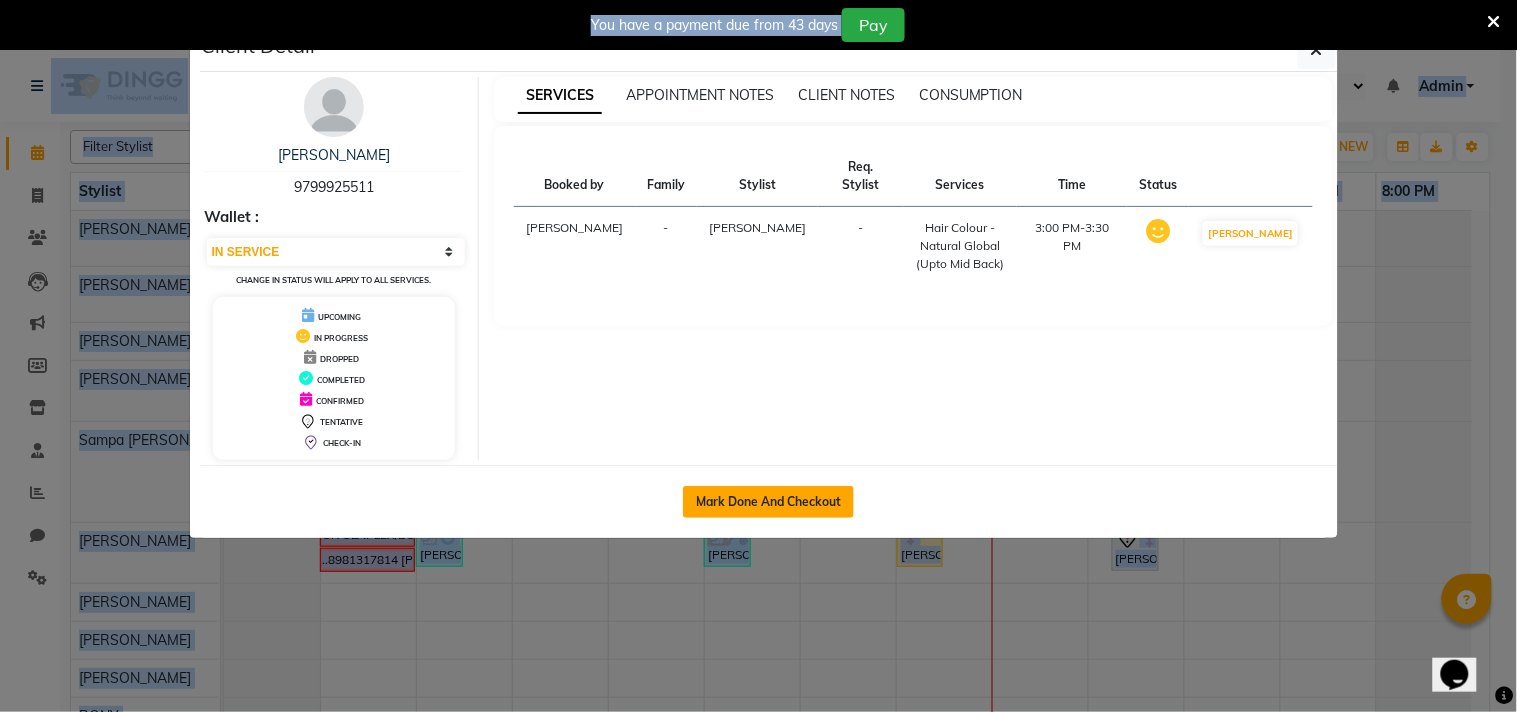 click on "Mark Done And Checkout" 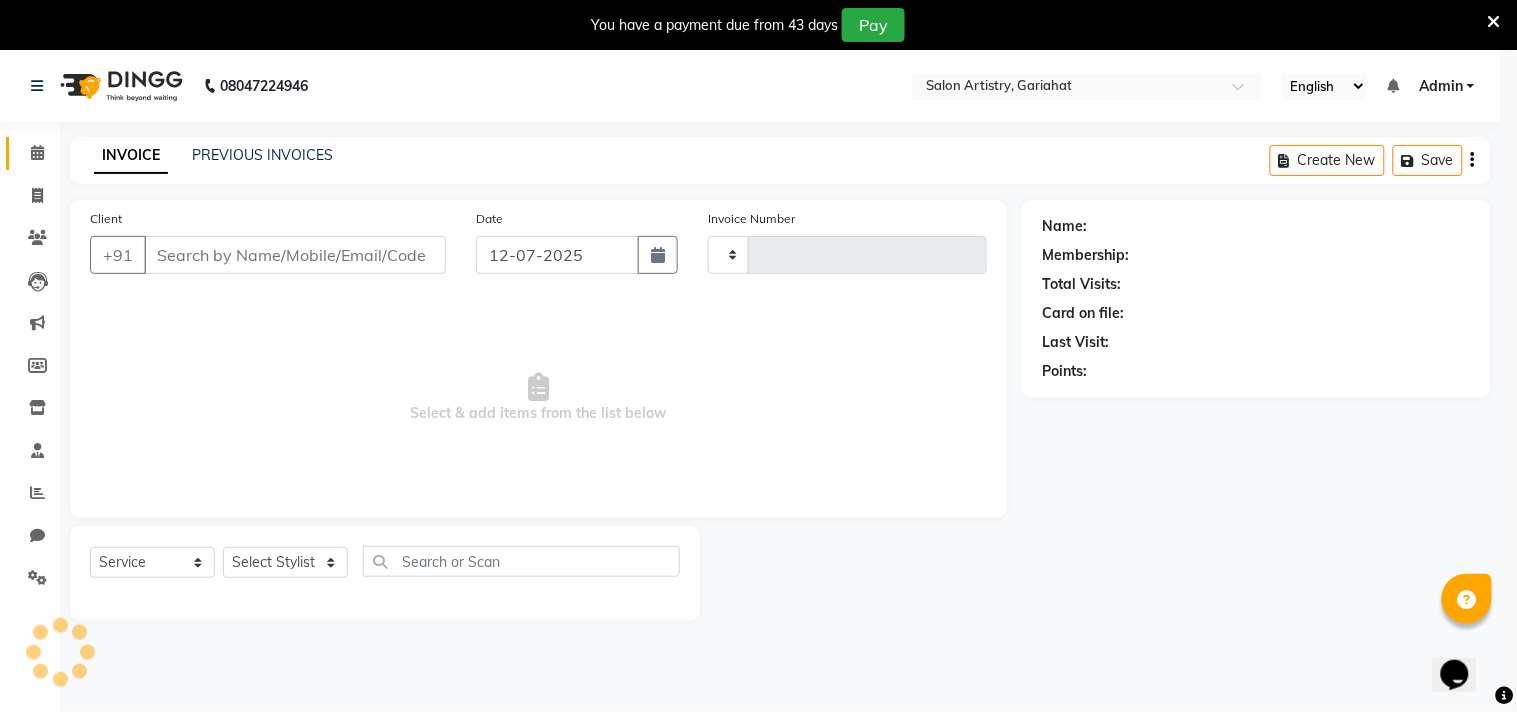 type on "0409" 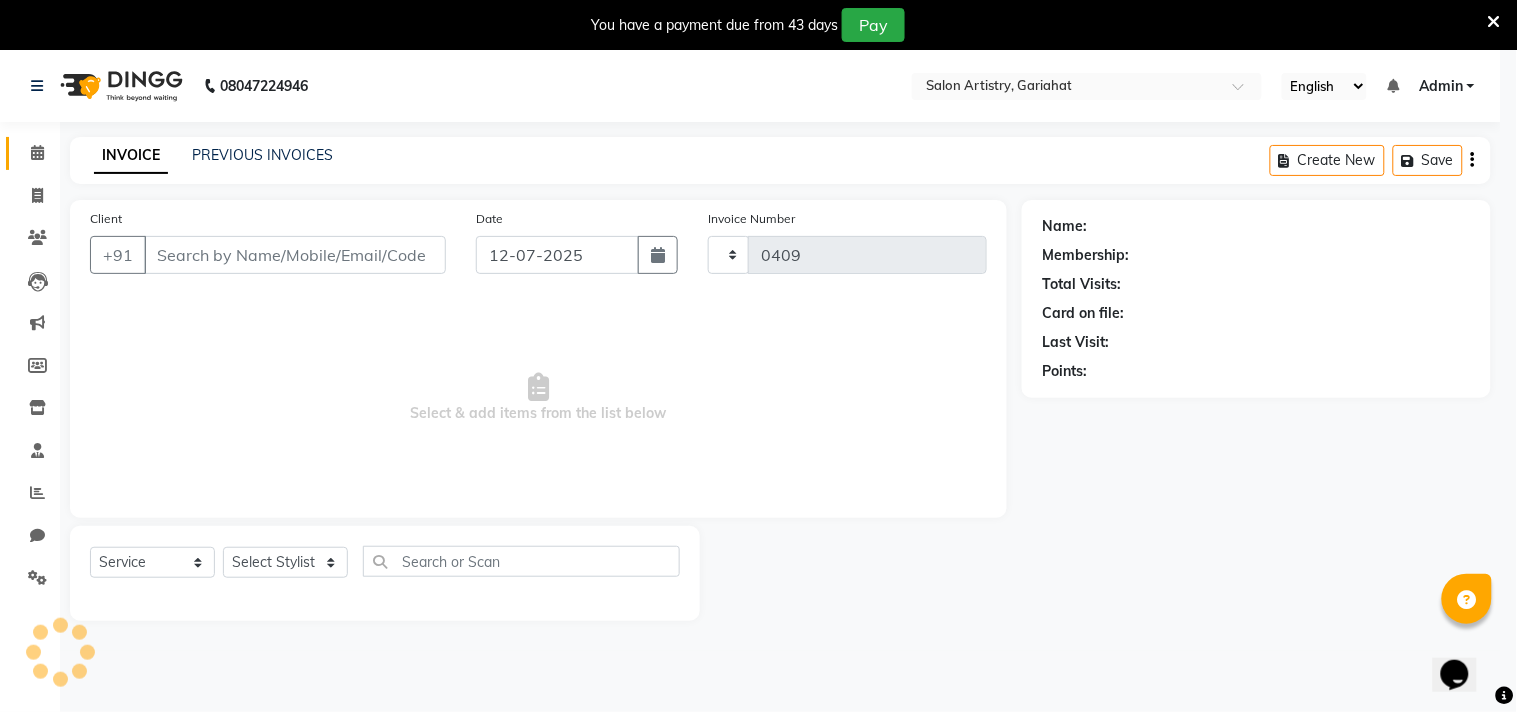select on "3" 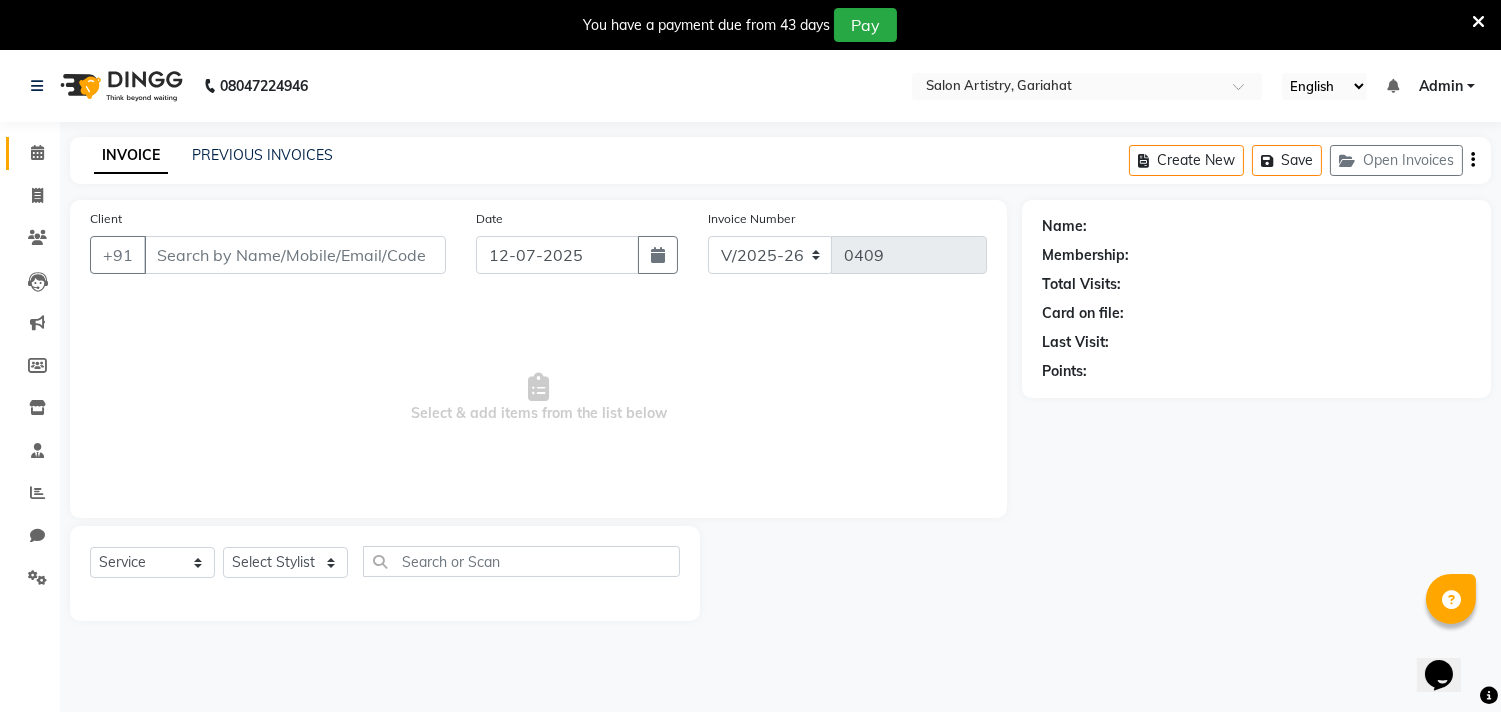 type on "9799925511" 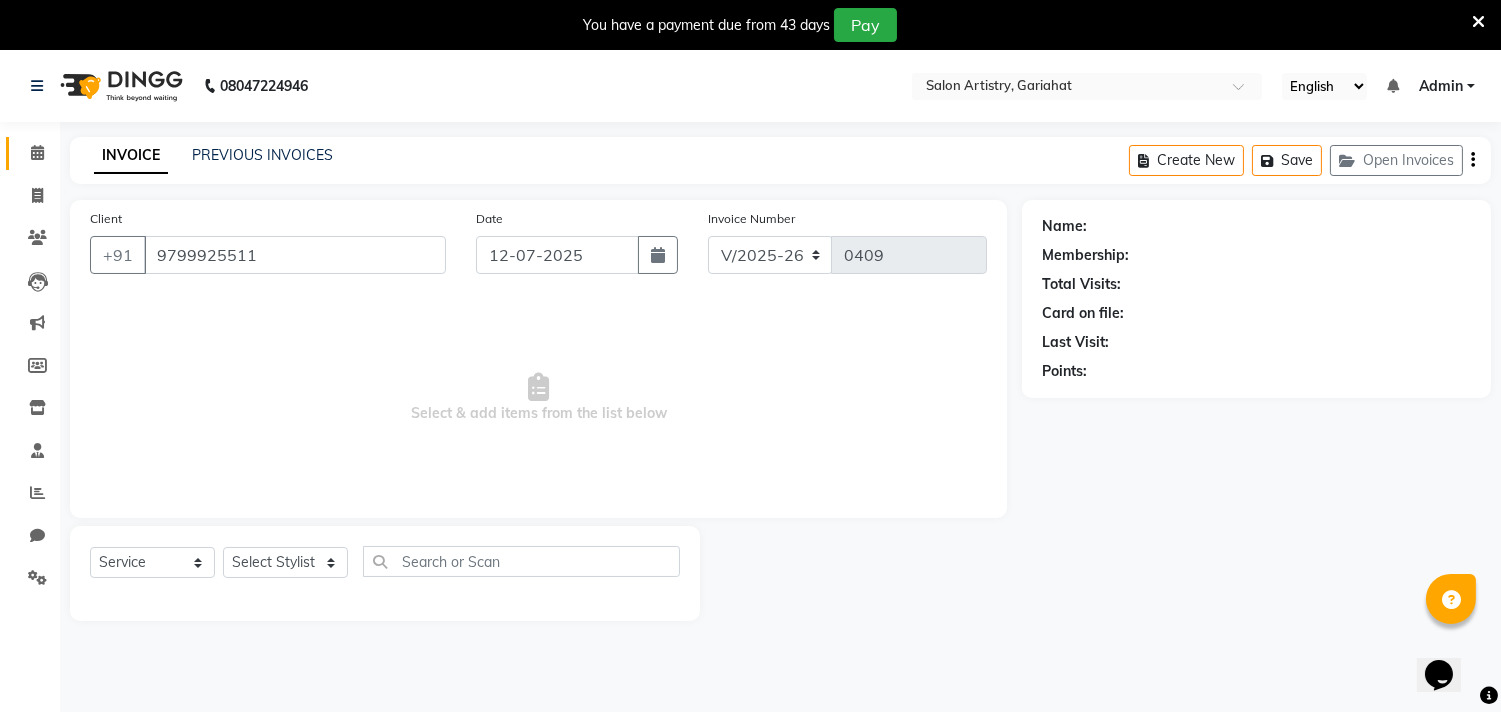 select on "82202" 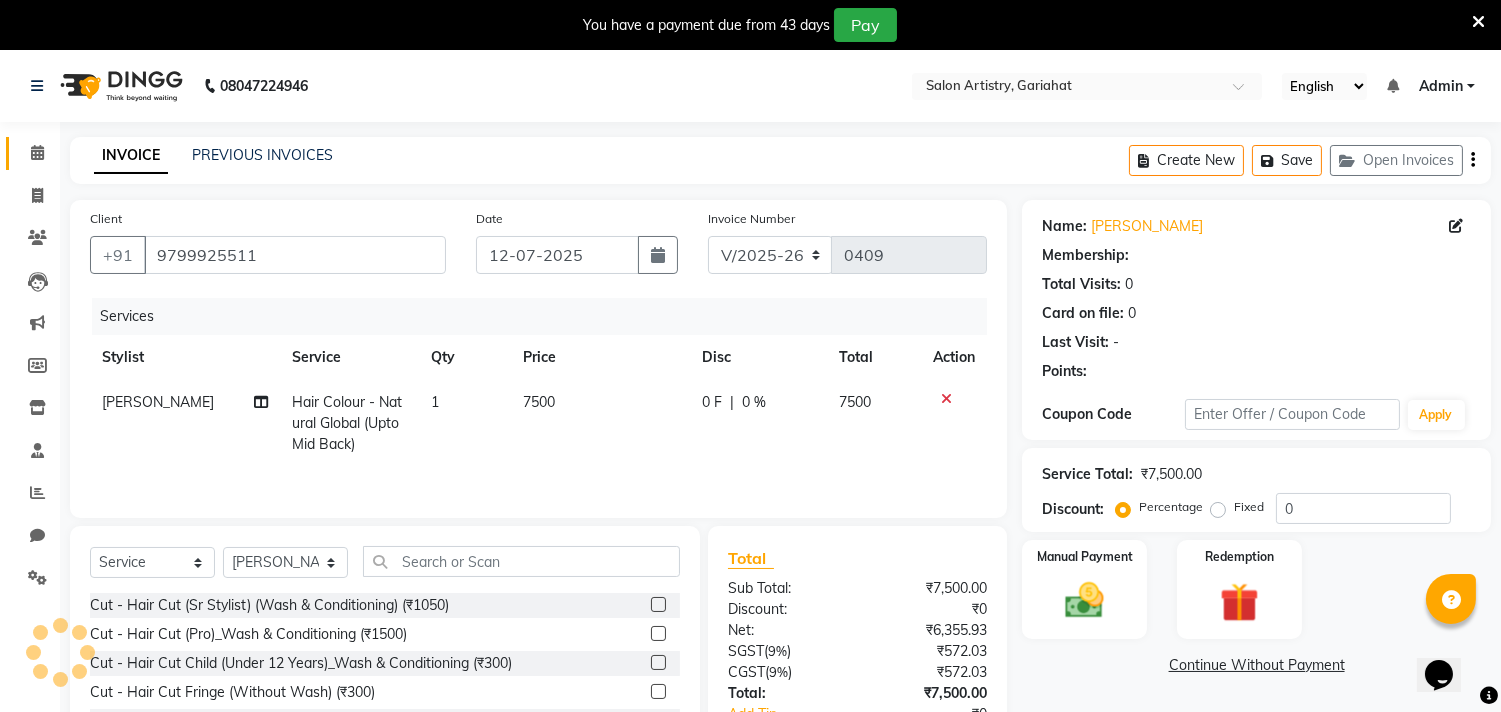 select on "1: Object" 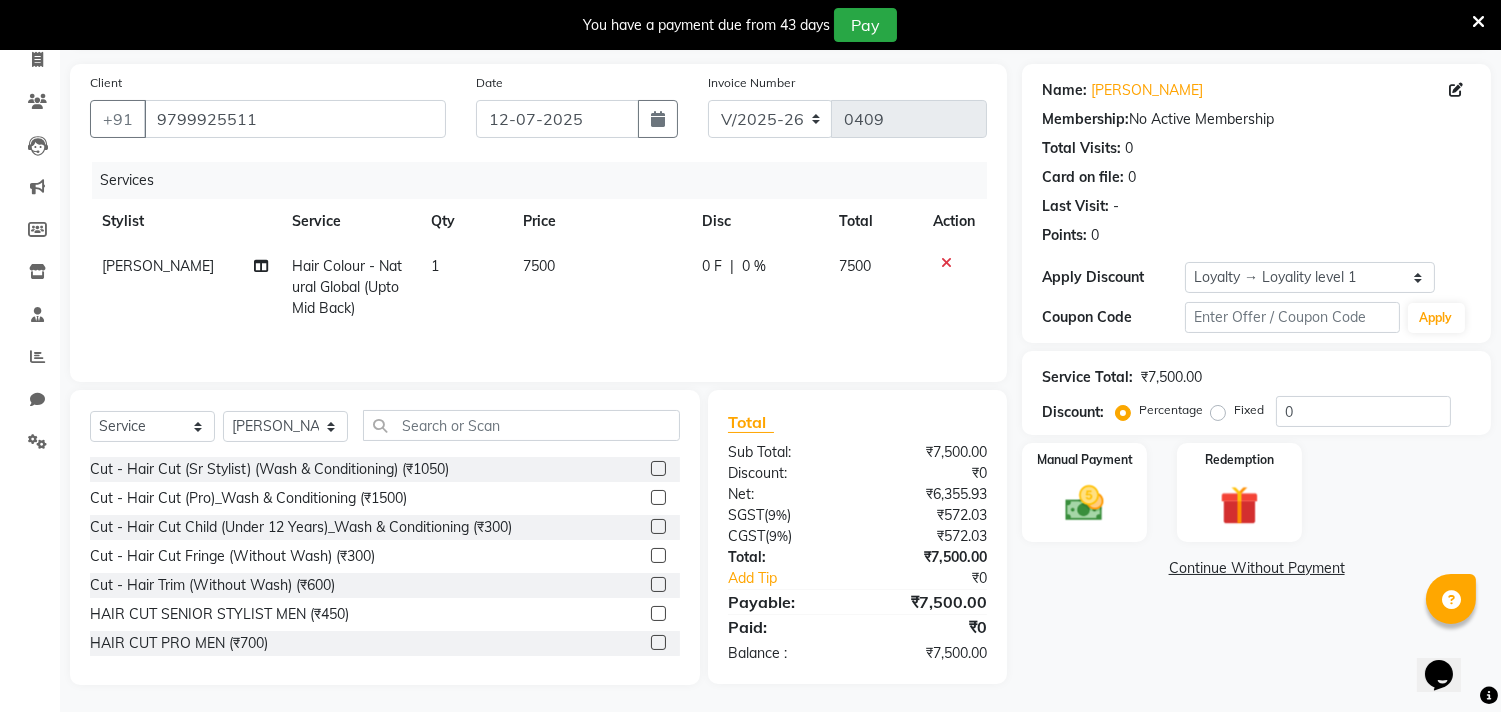 scroll, scrollTop: 141, scrollLeft: 0, axis: vertical 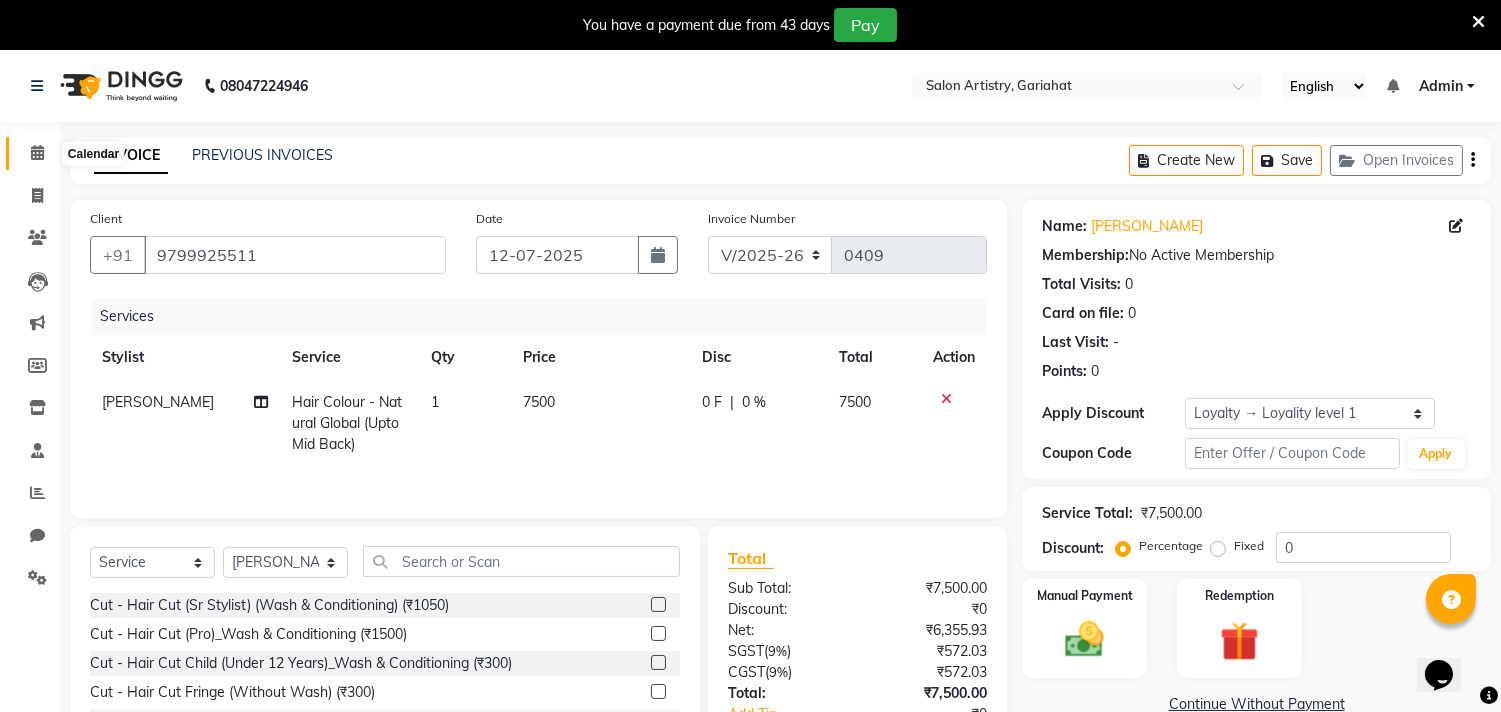 click 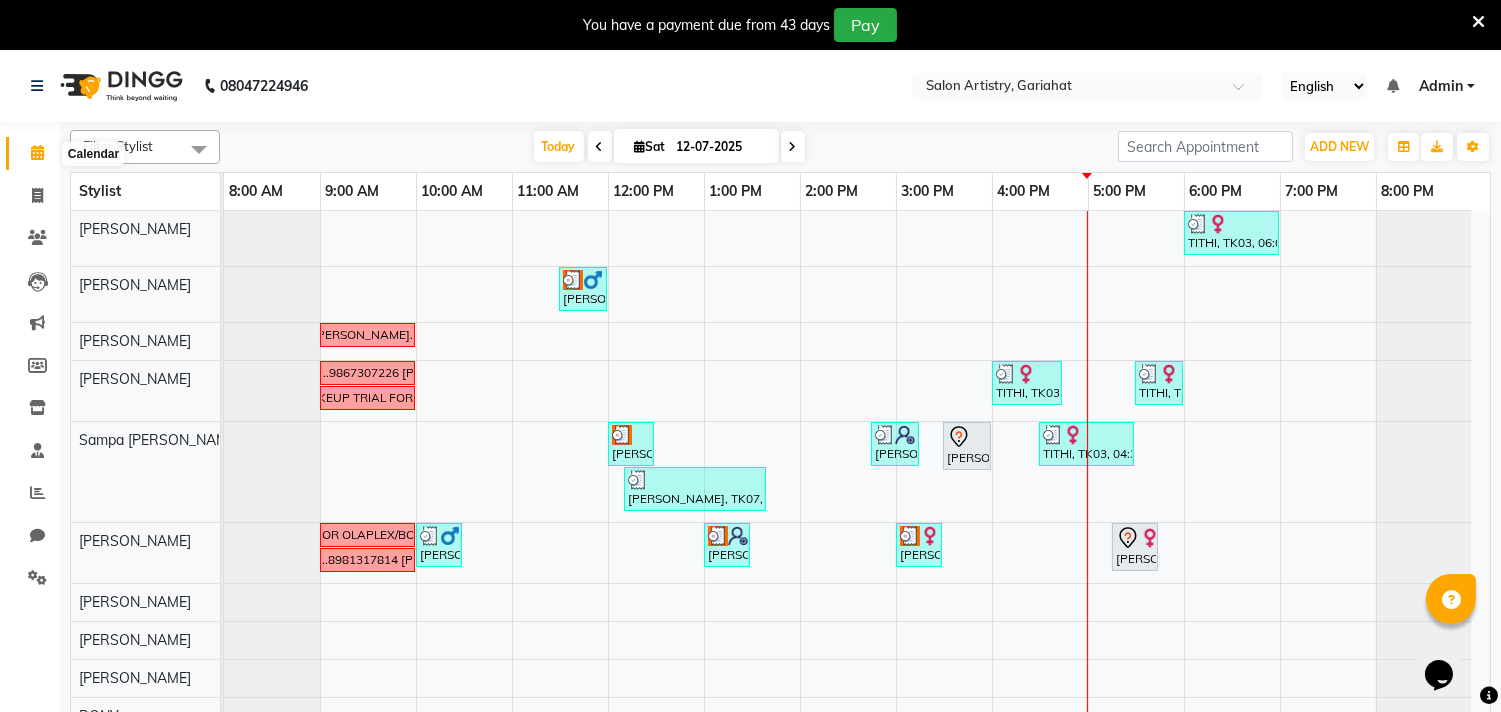 click 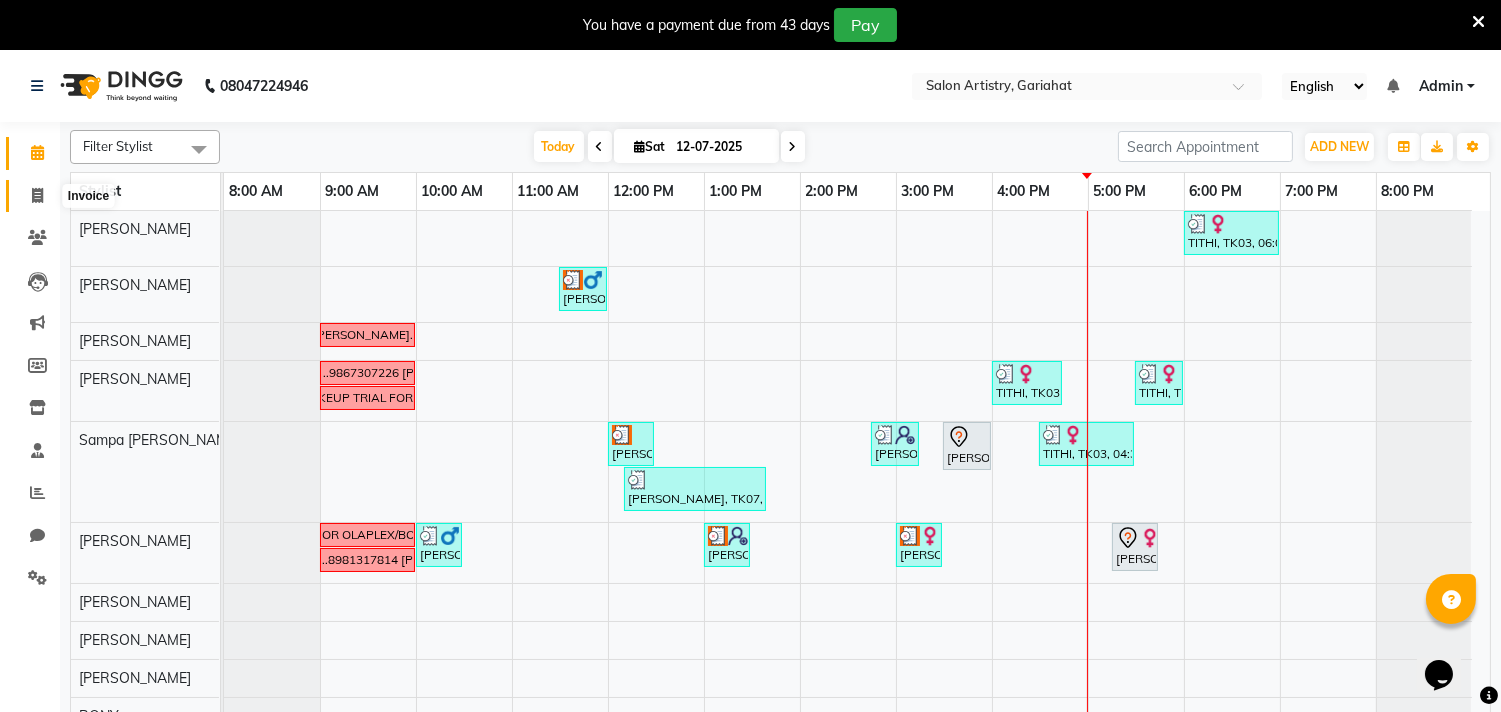 click 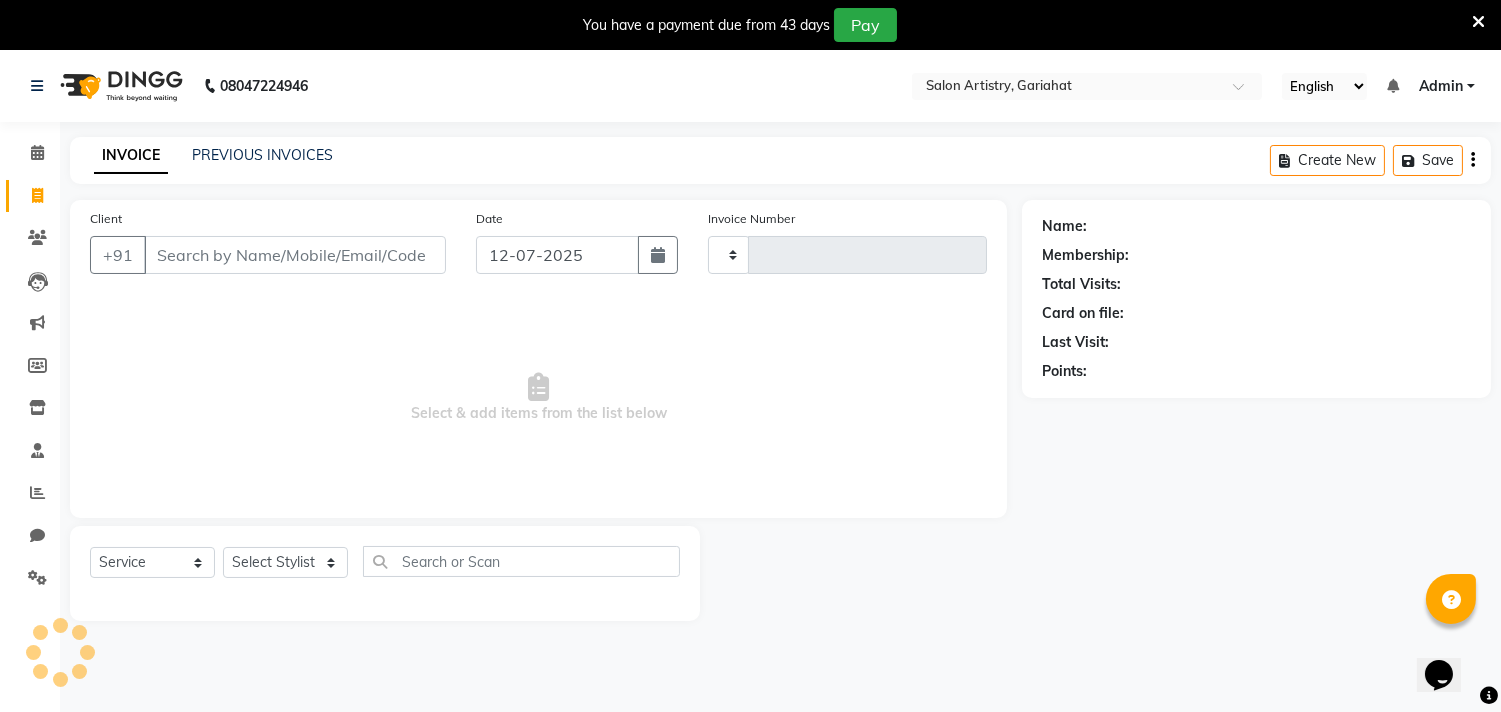 type on "0409" 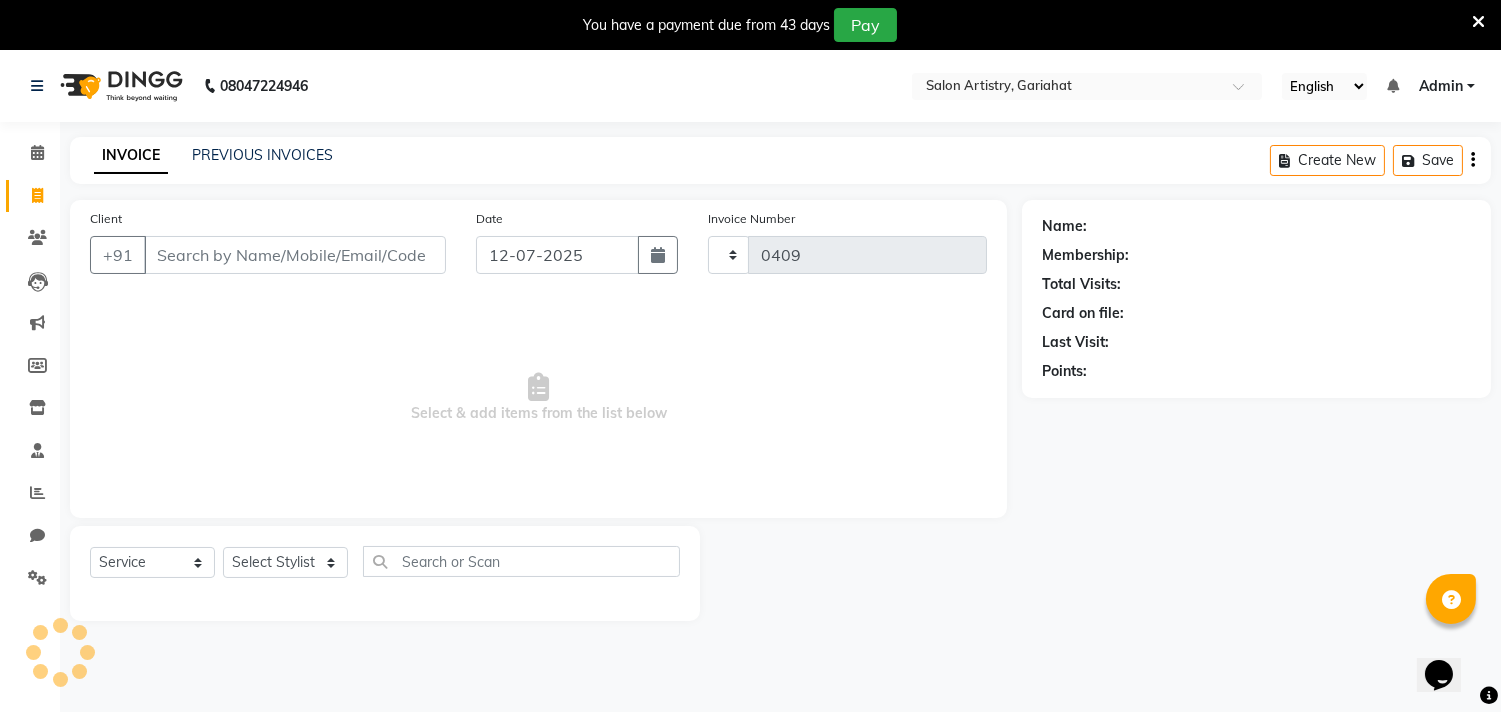 select on "8368" 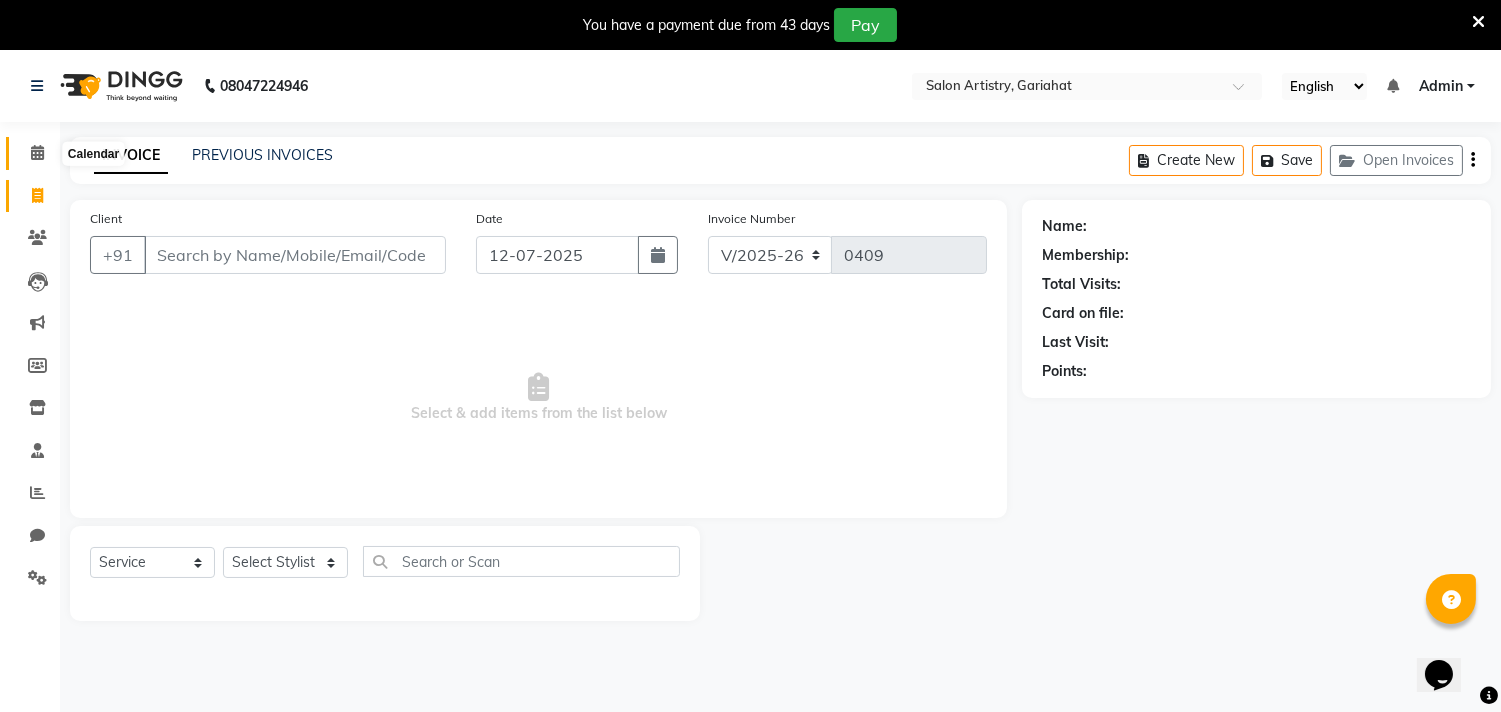 click 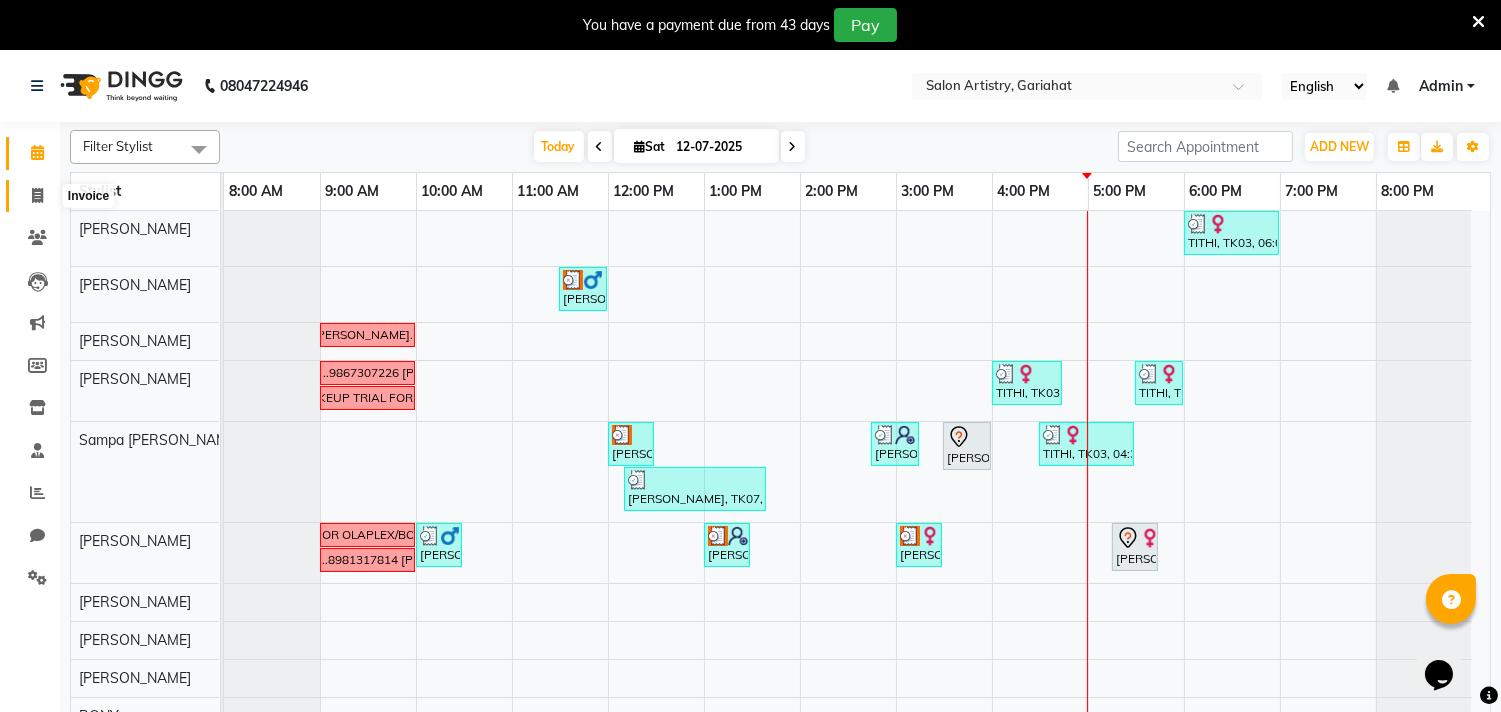 click 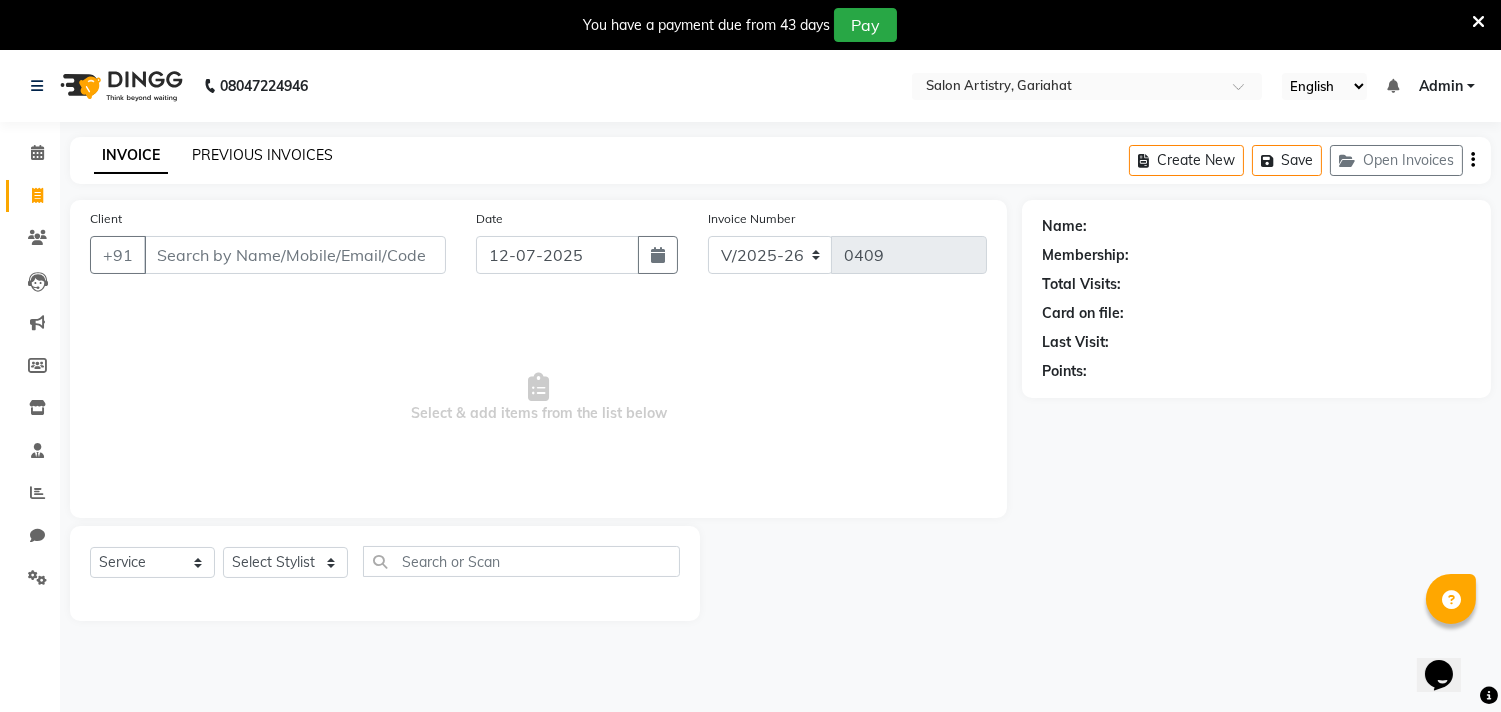 click on "PREVIOUS INVOICES" 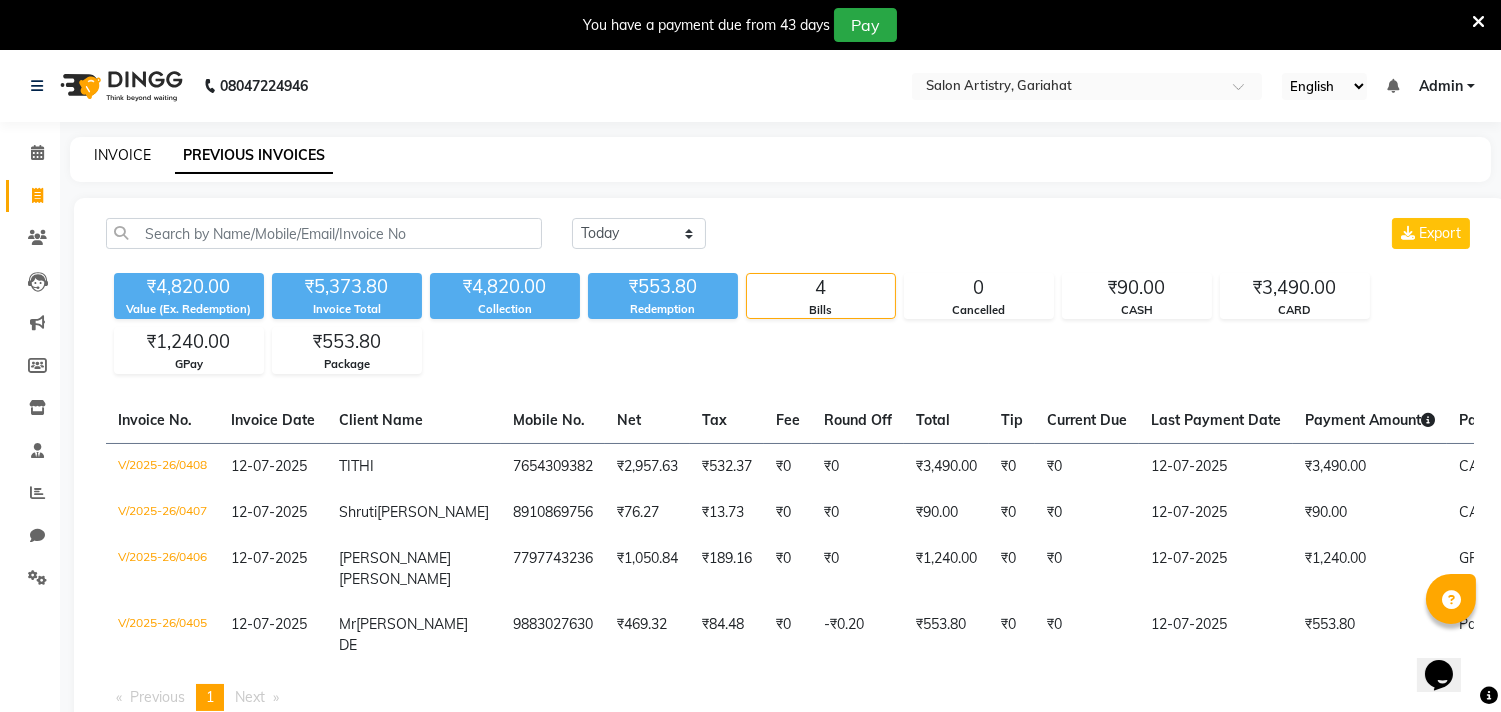 click on "INVOICE" 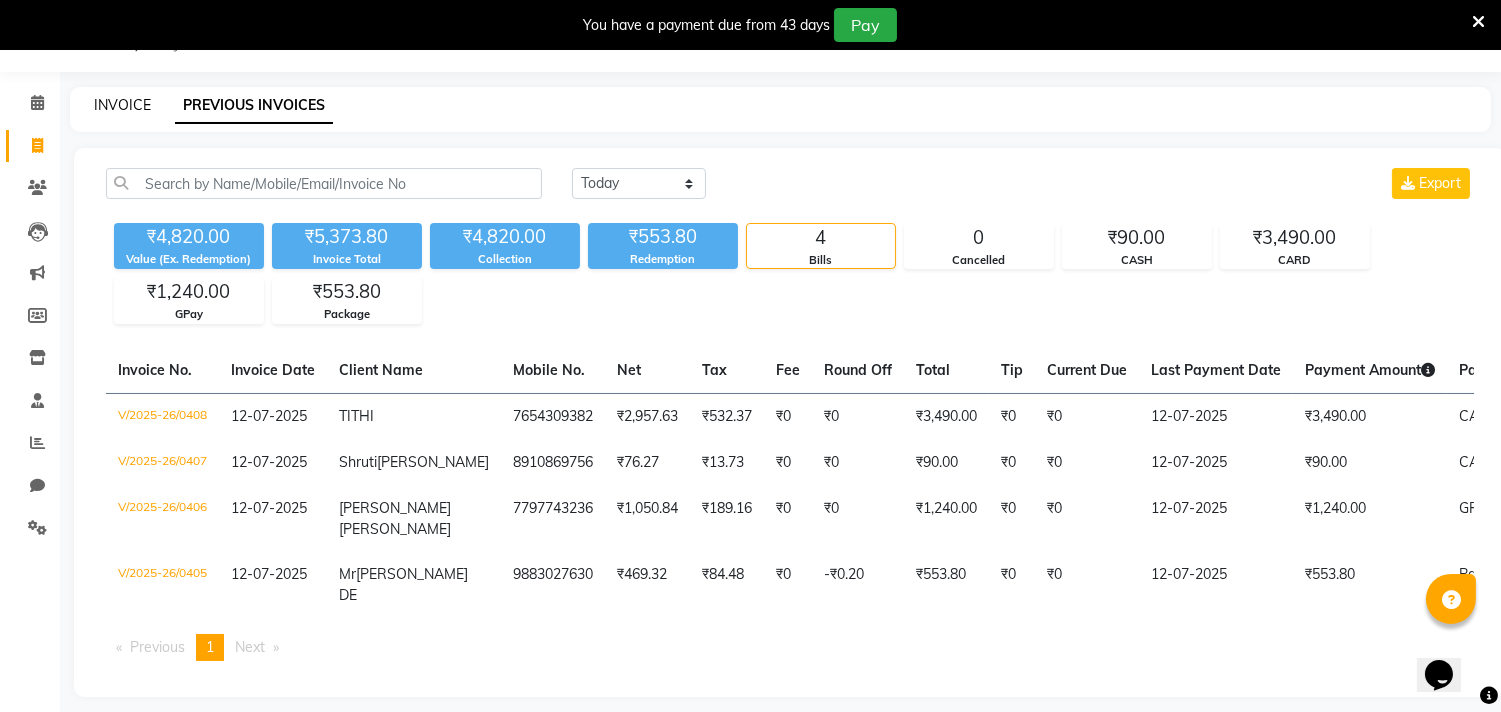 select on "8368" 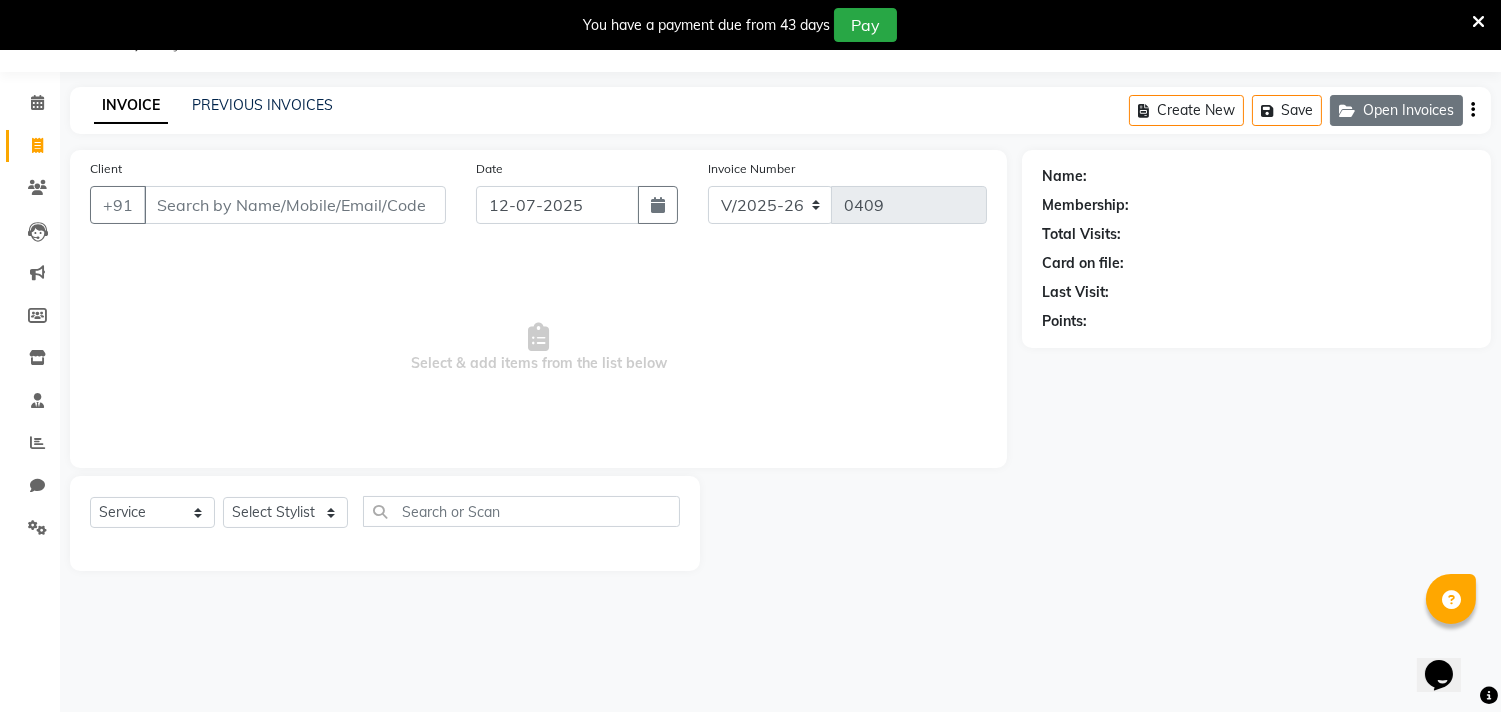 click on "Open Invoices" 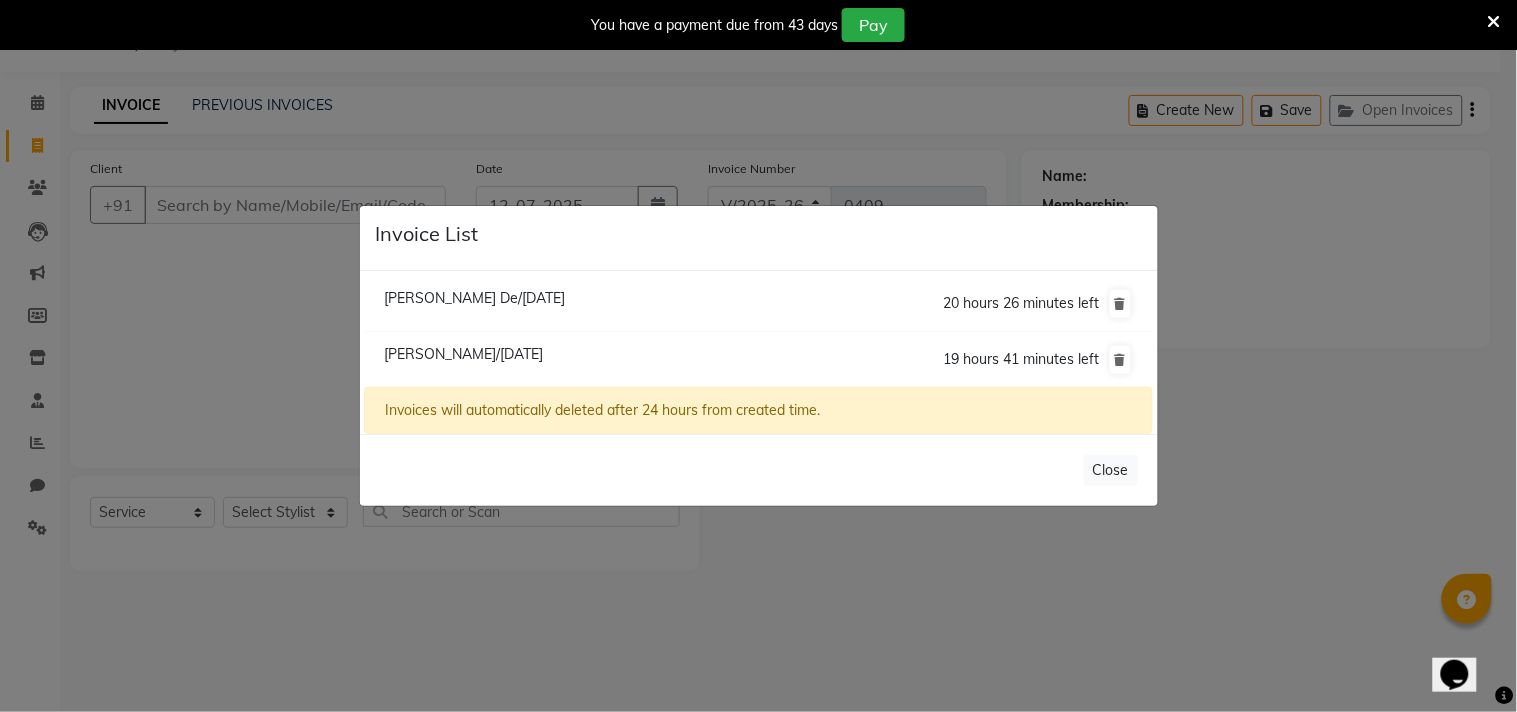 click on "J Goswami/12 July 2025" 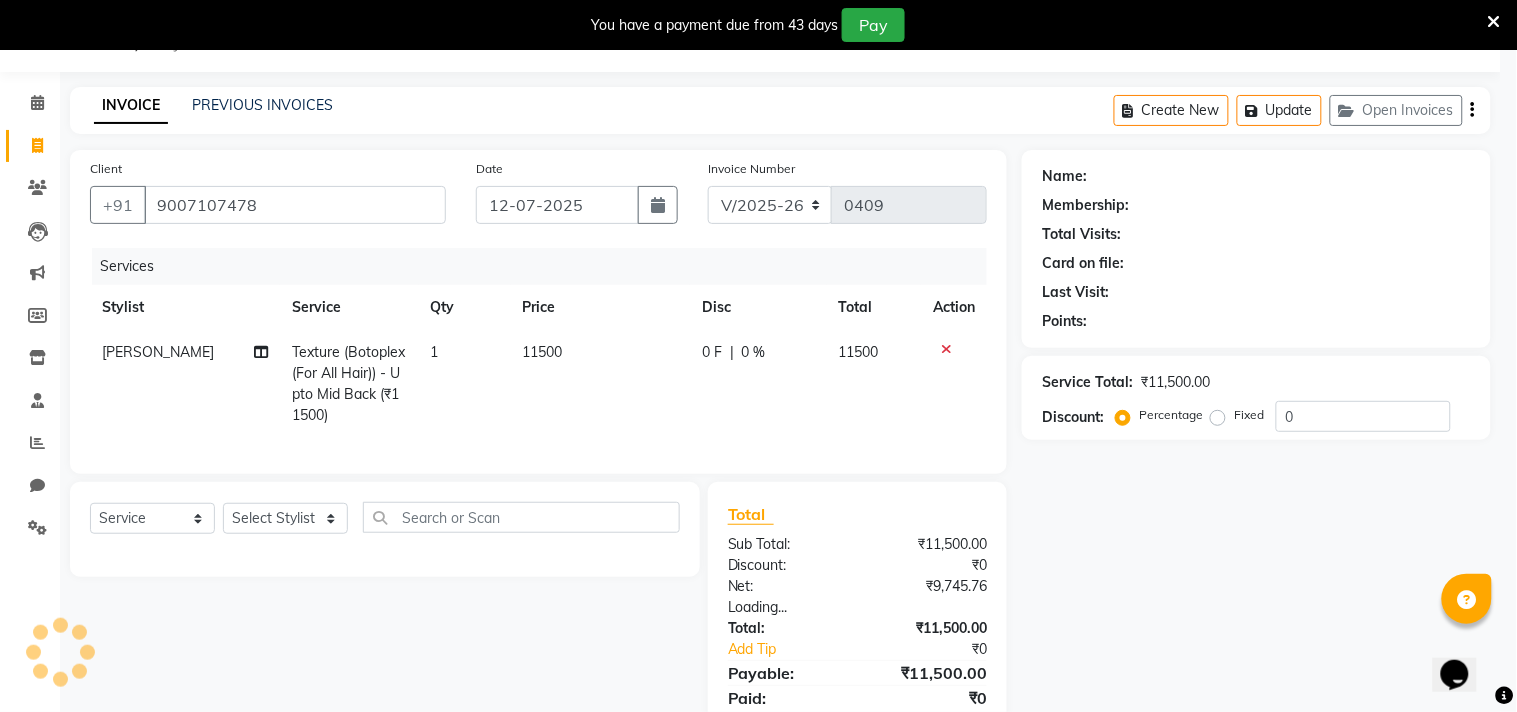 select on "1: Object" 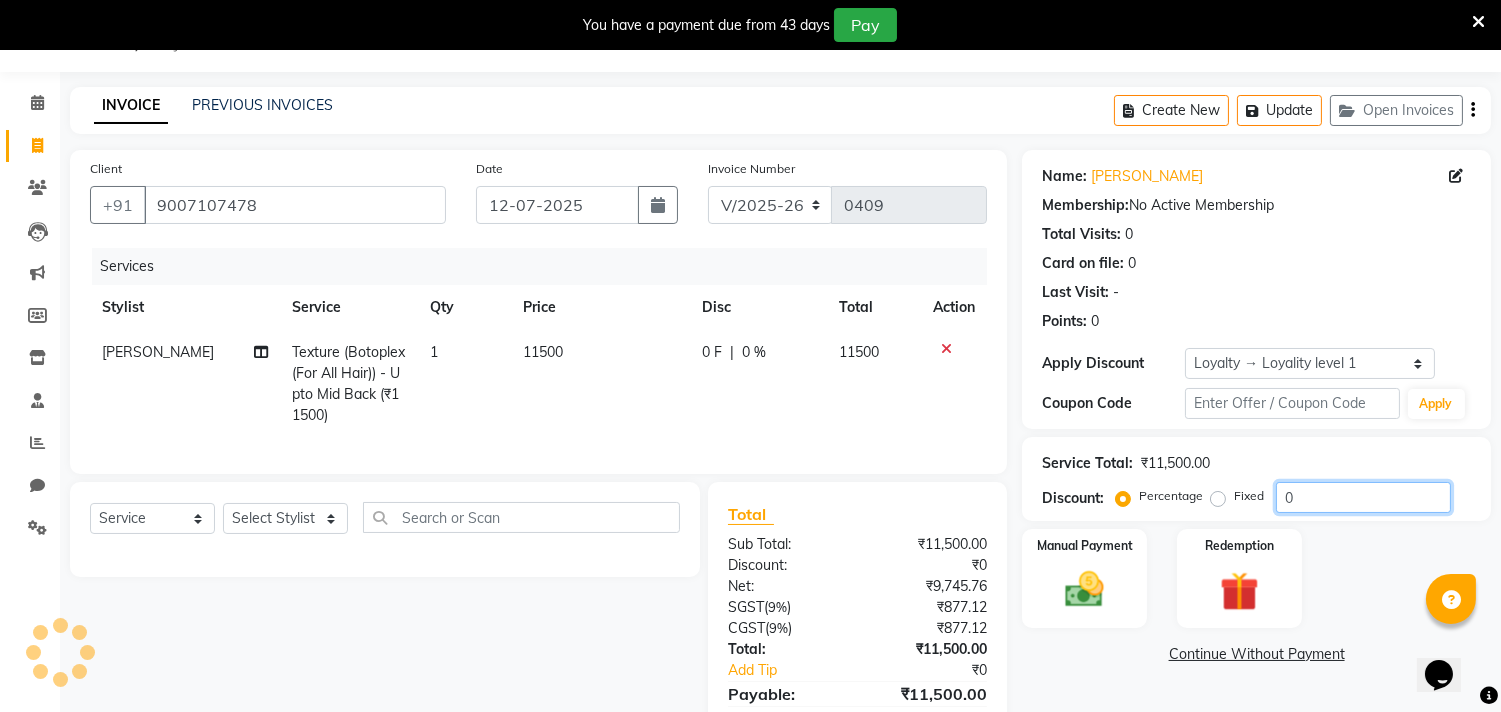 click on "0" 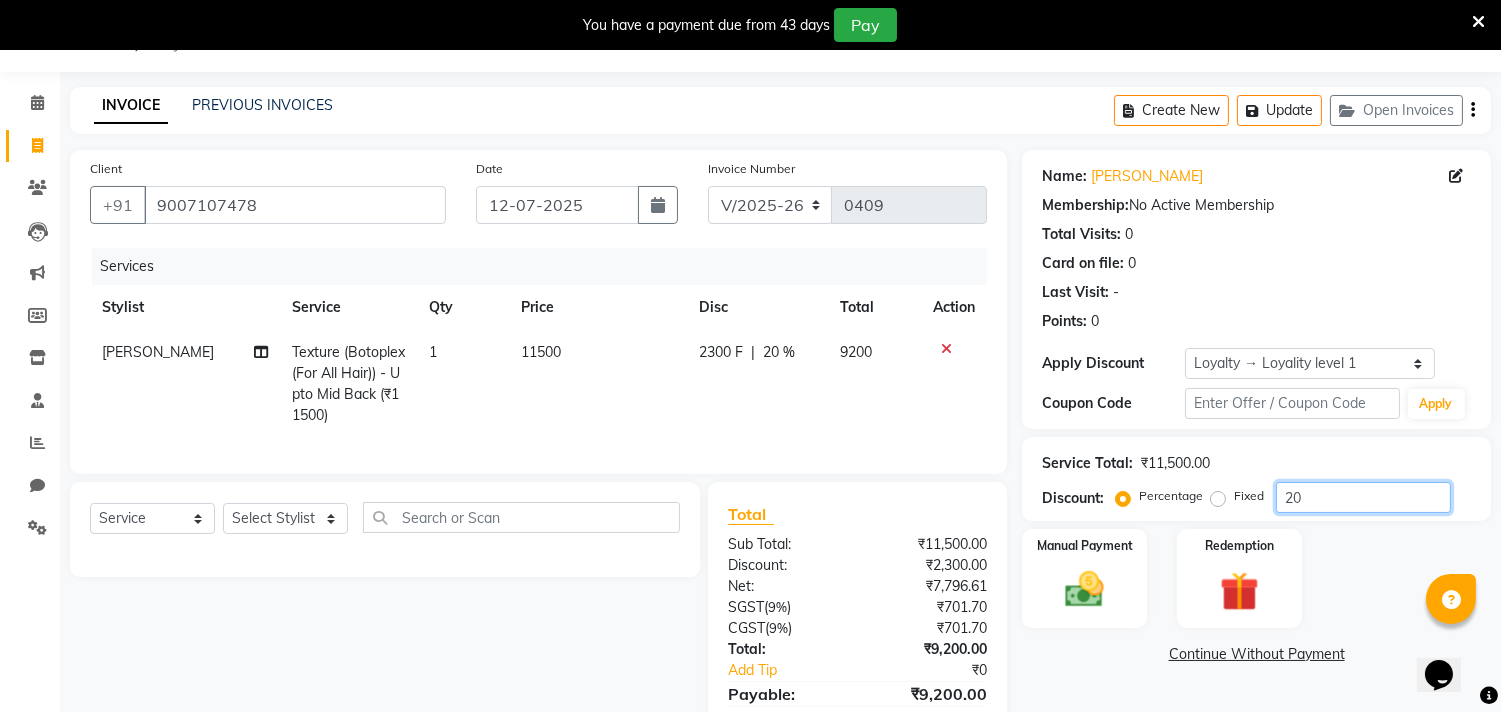 type on "20" 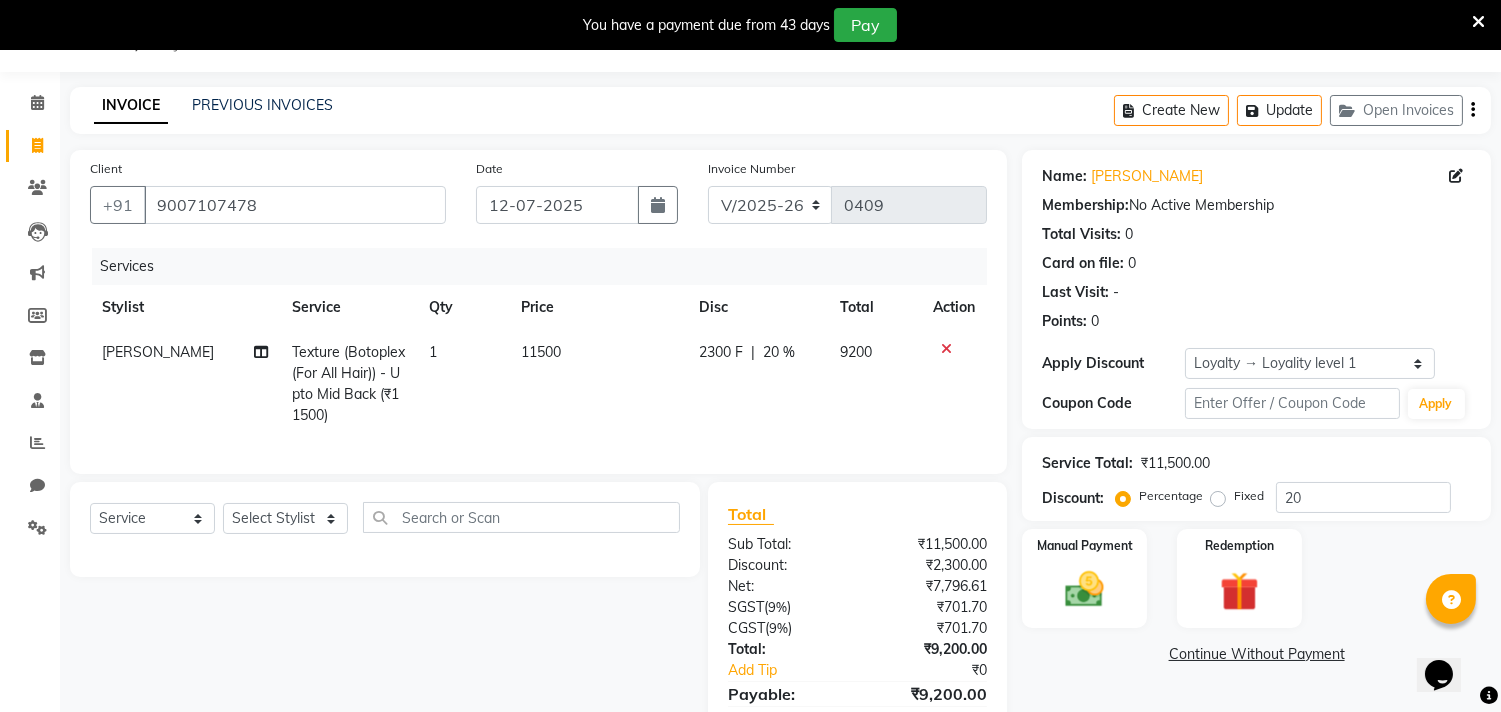 click on "9200" 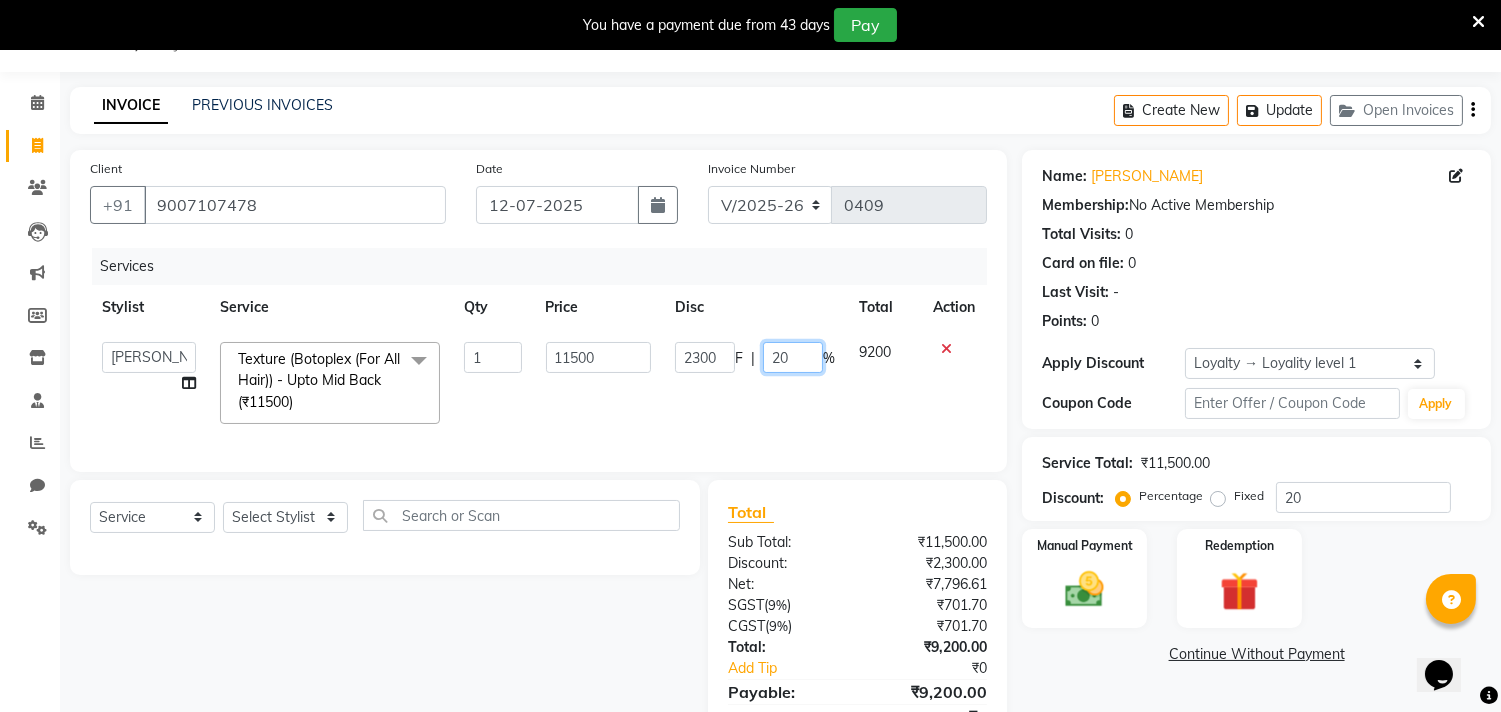 click on "20" 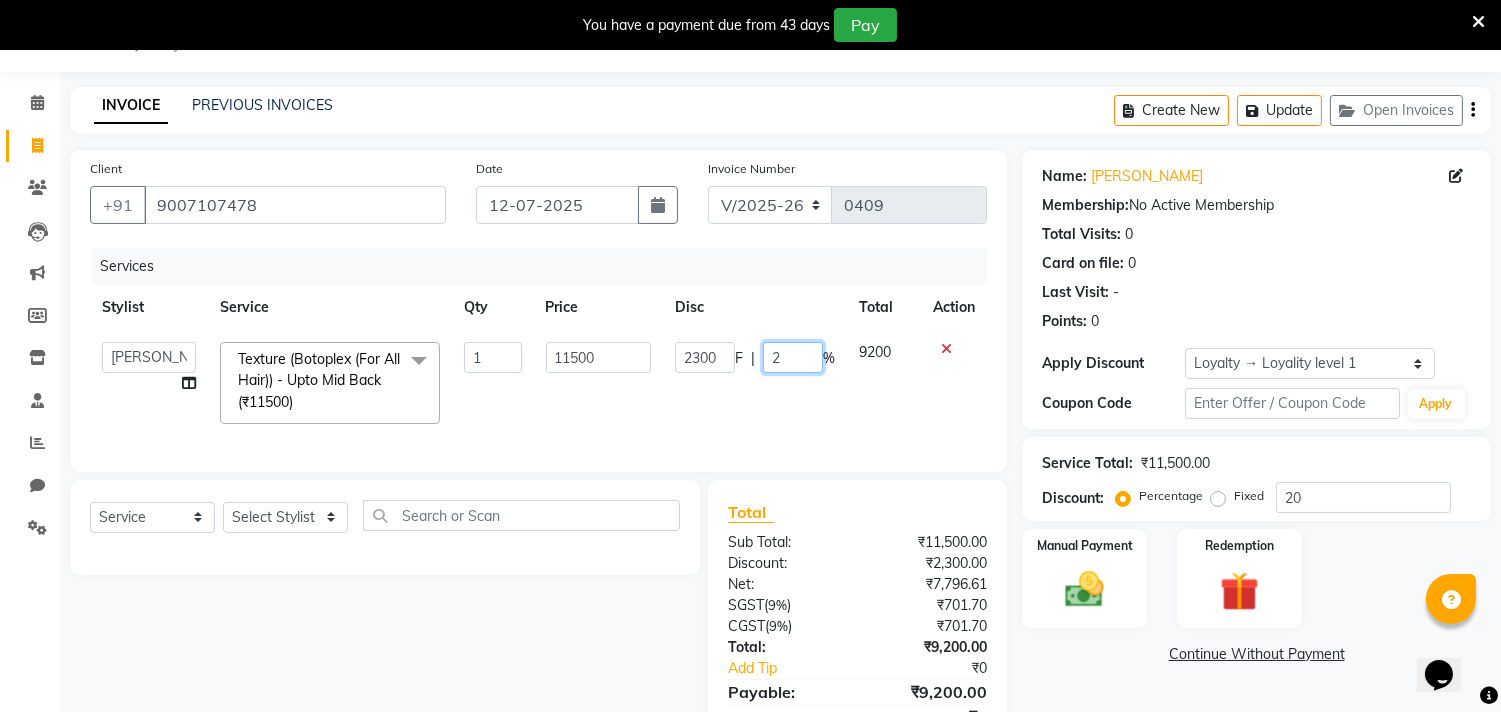 type on "22" 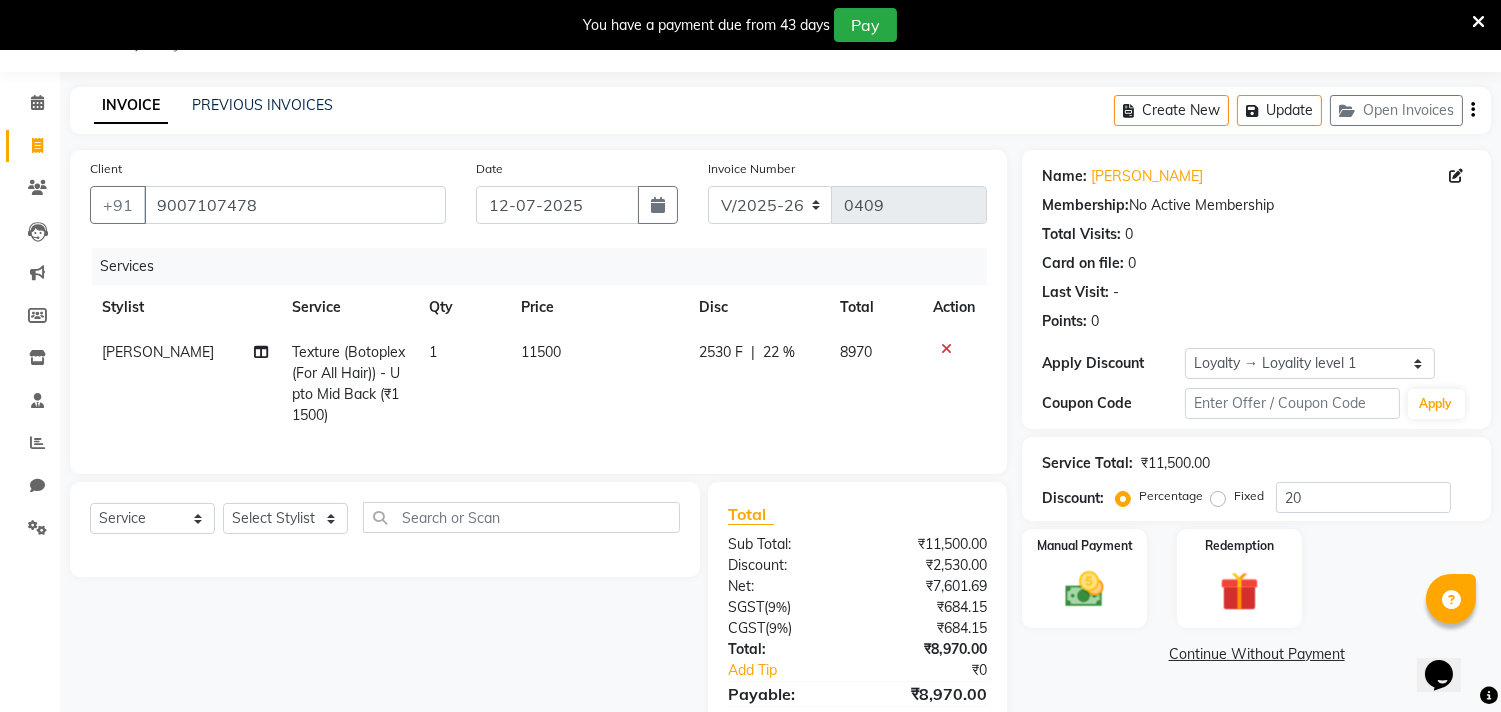 click on "2530 F | 22 %" 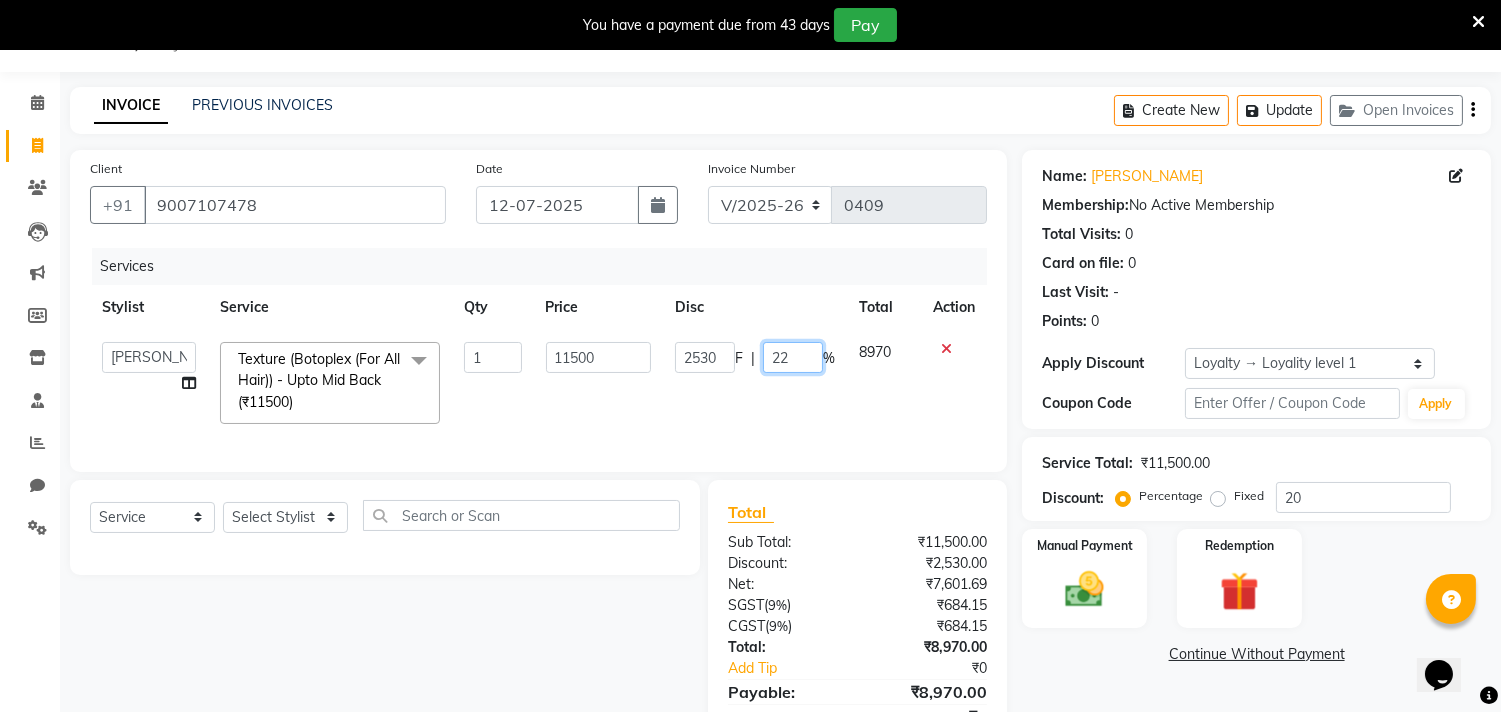click on "22" 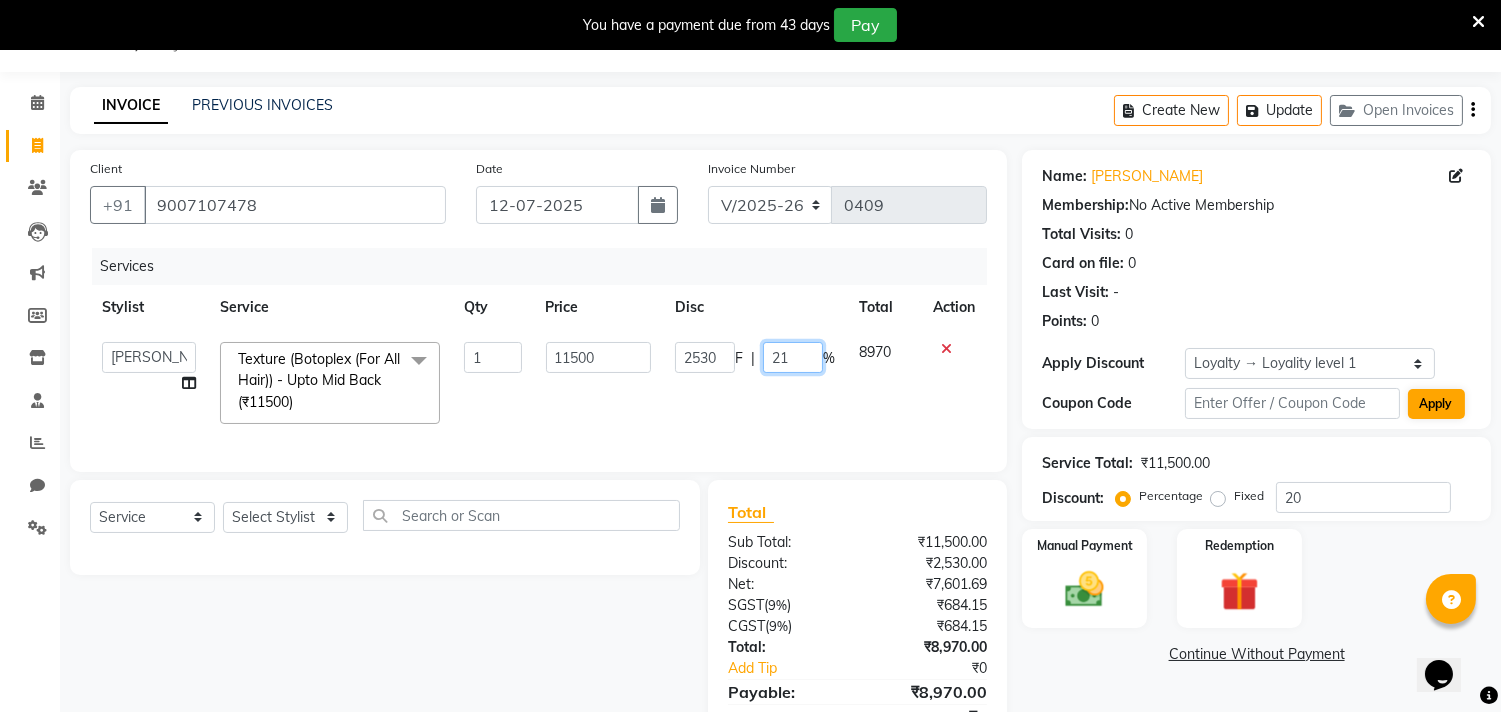 type on "21.5" 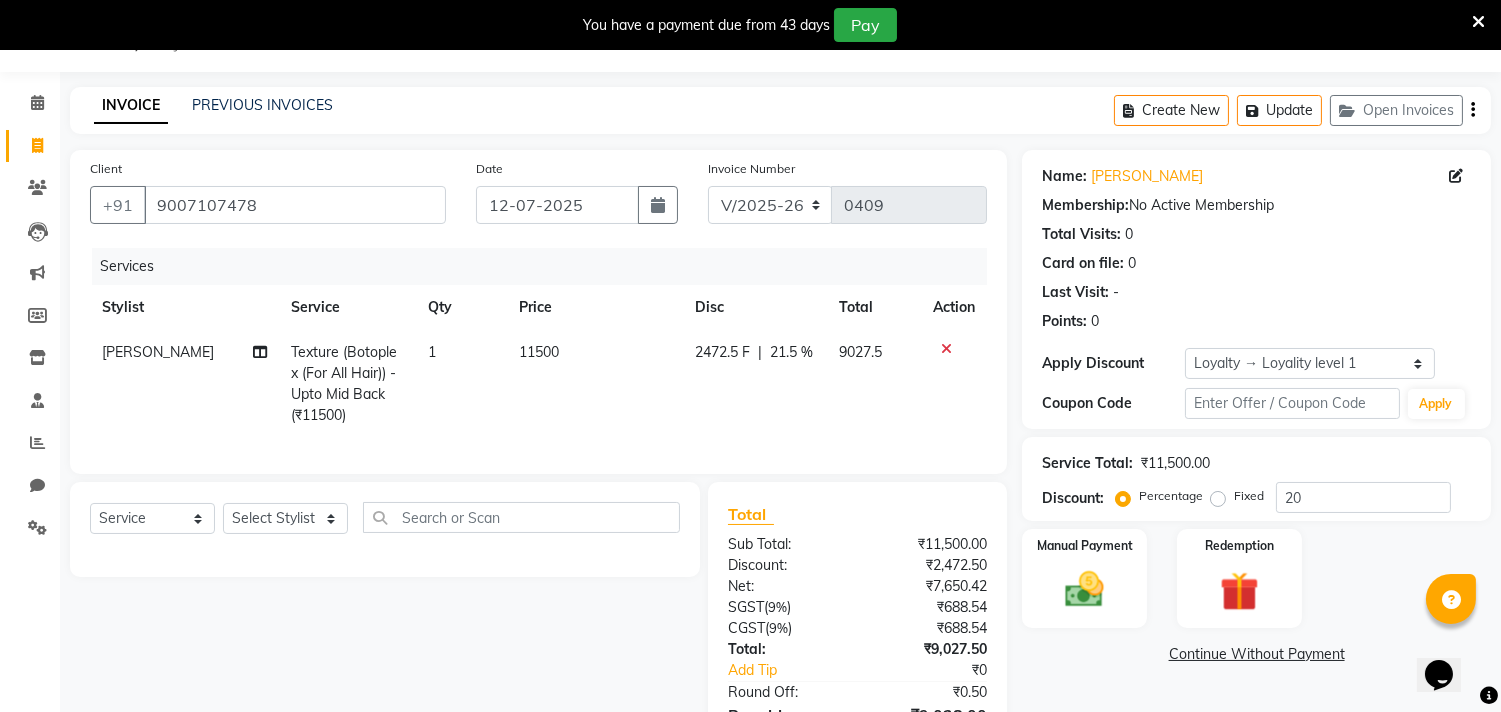 click on "Vikky Shaw Texture (Botoplex (For All Hair)) - Upto Mid Back (₹11500) 1 11500 2472.5 F | 21.5 % 9027.5" 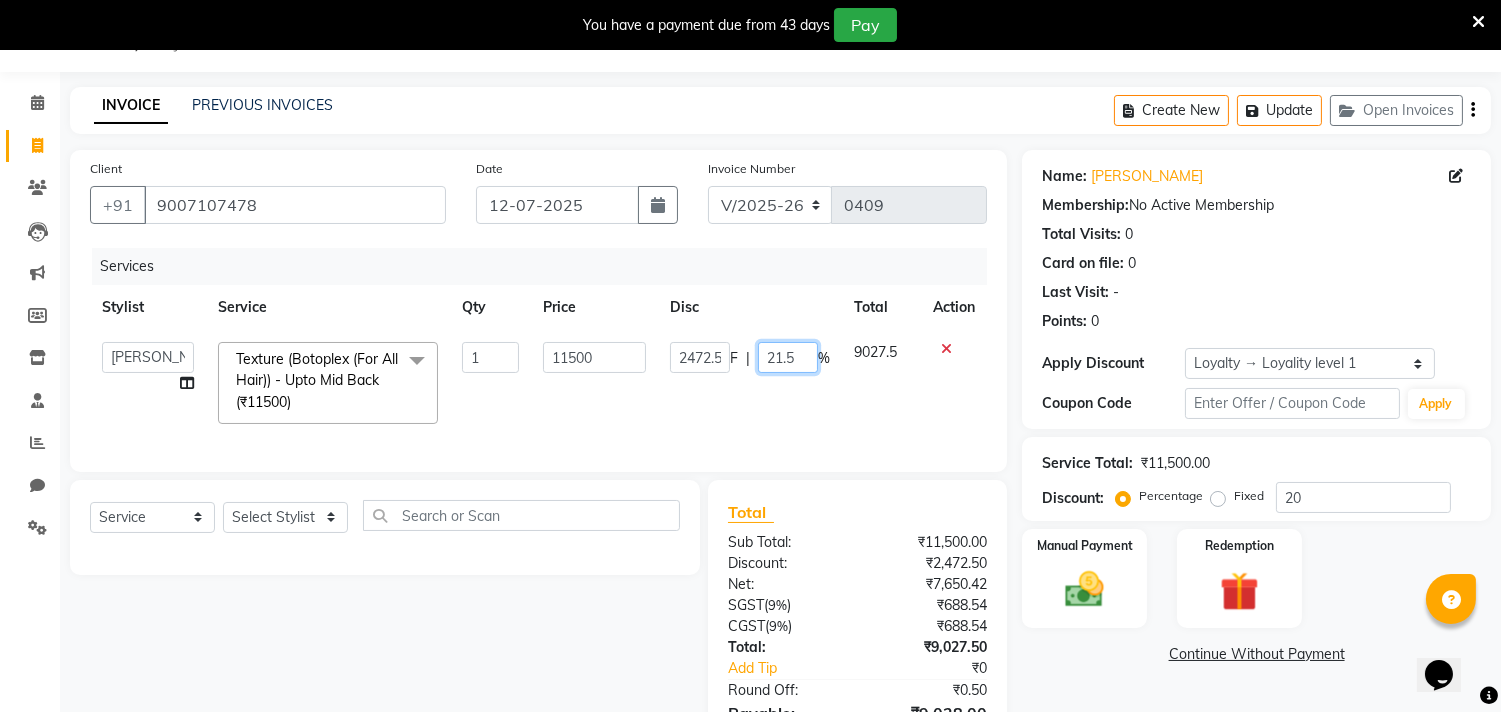 click on "21.5" 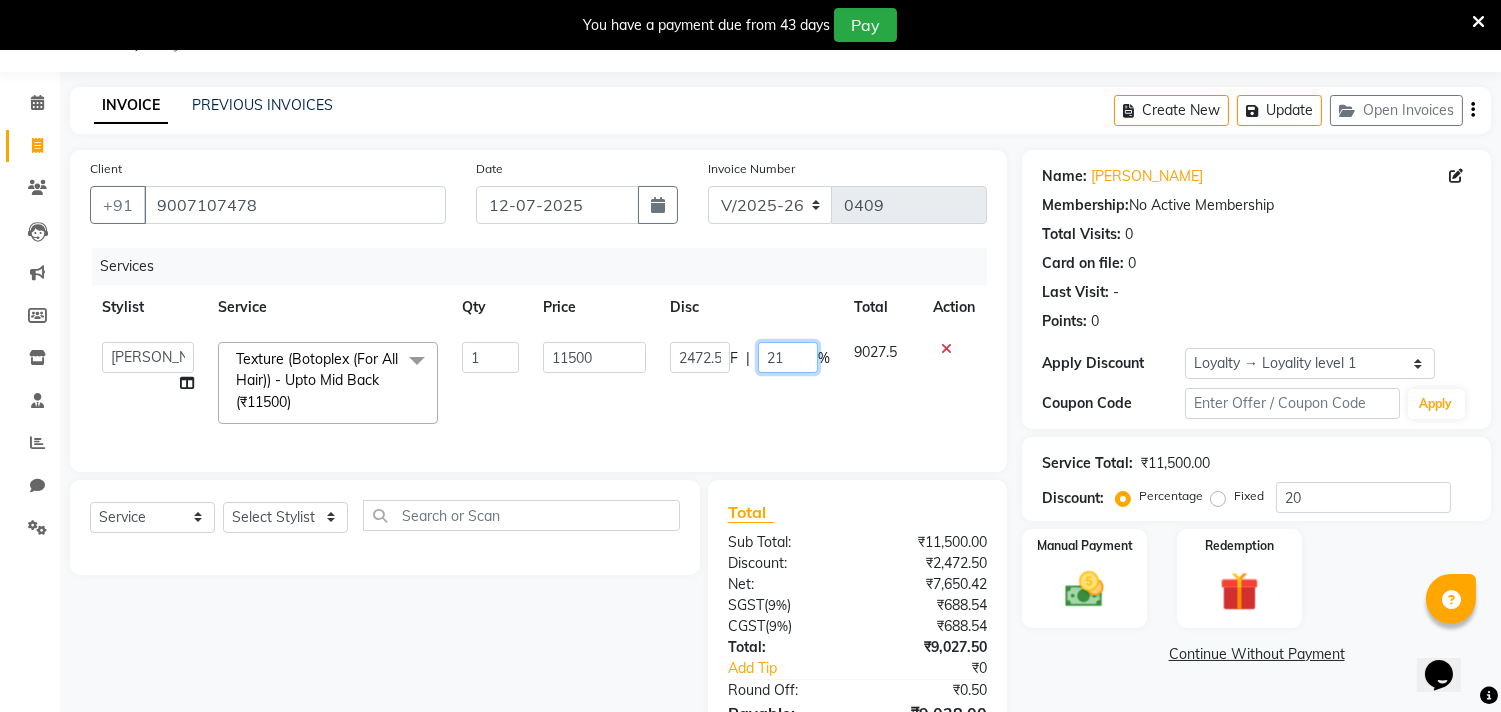 type on "21.4" 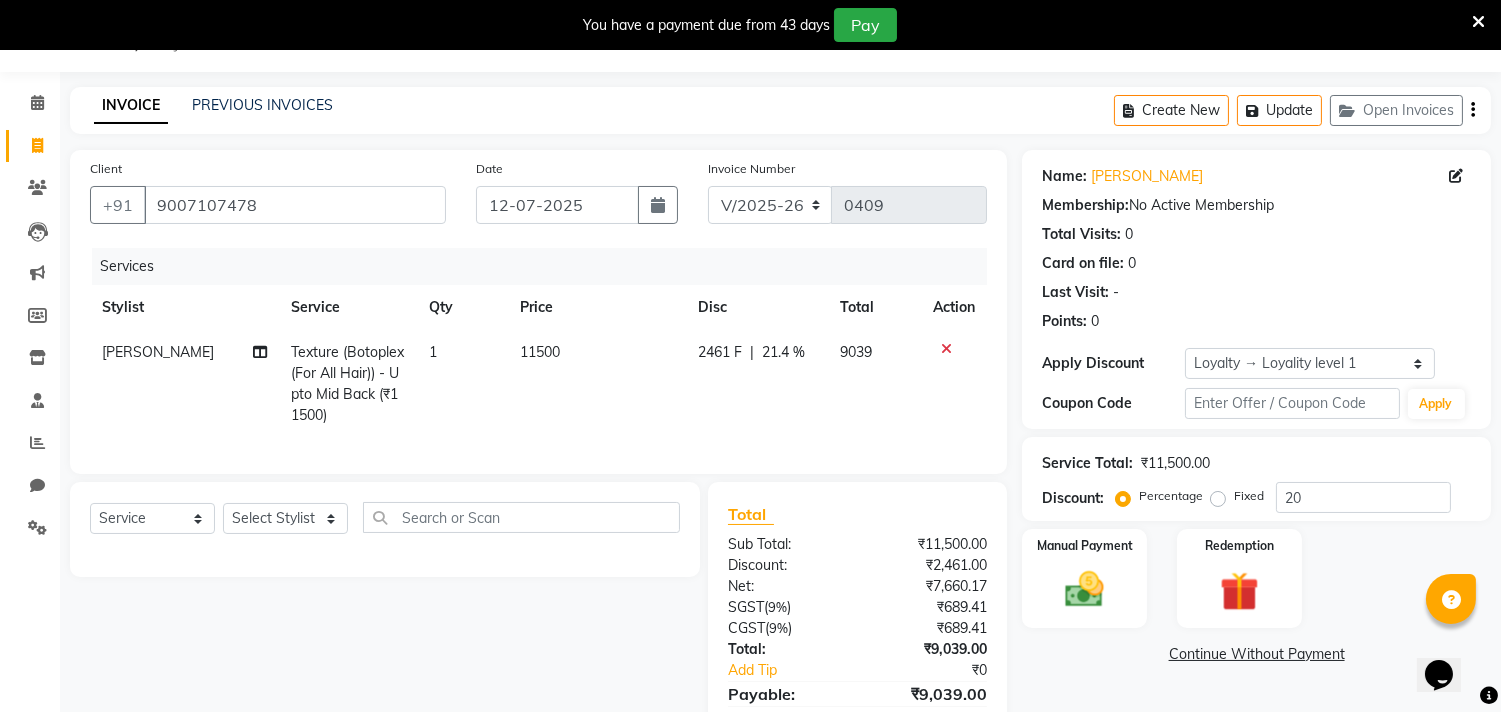 click on "2461 F | 21.4 %" 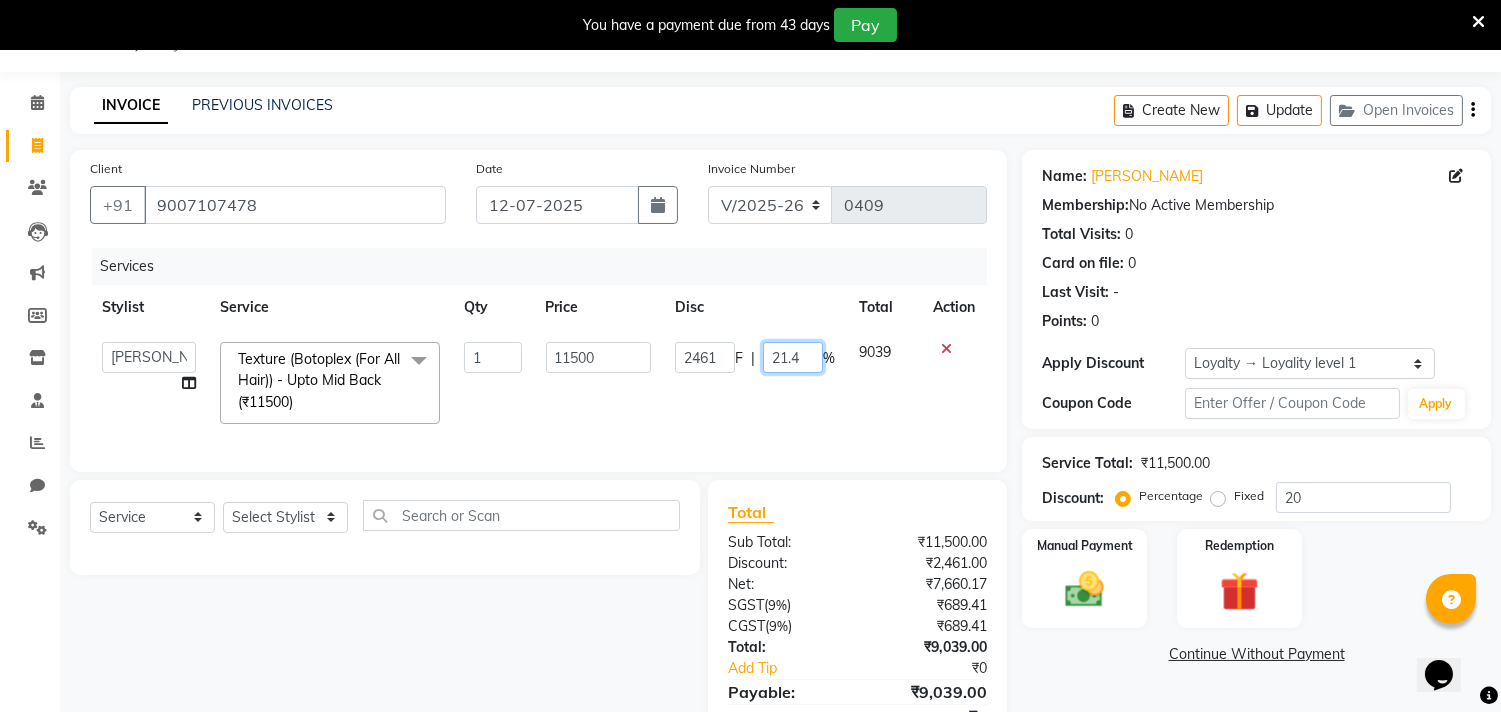 click on "21.4" 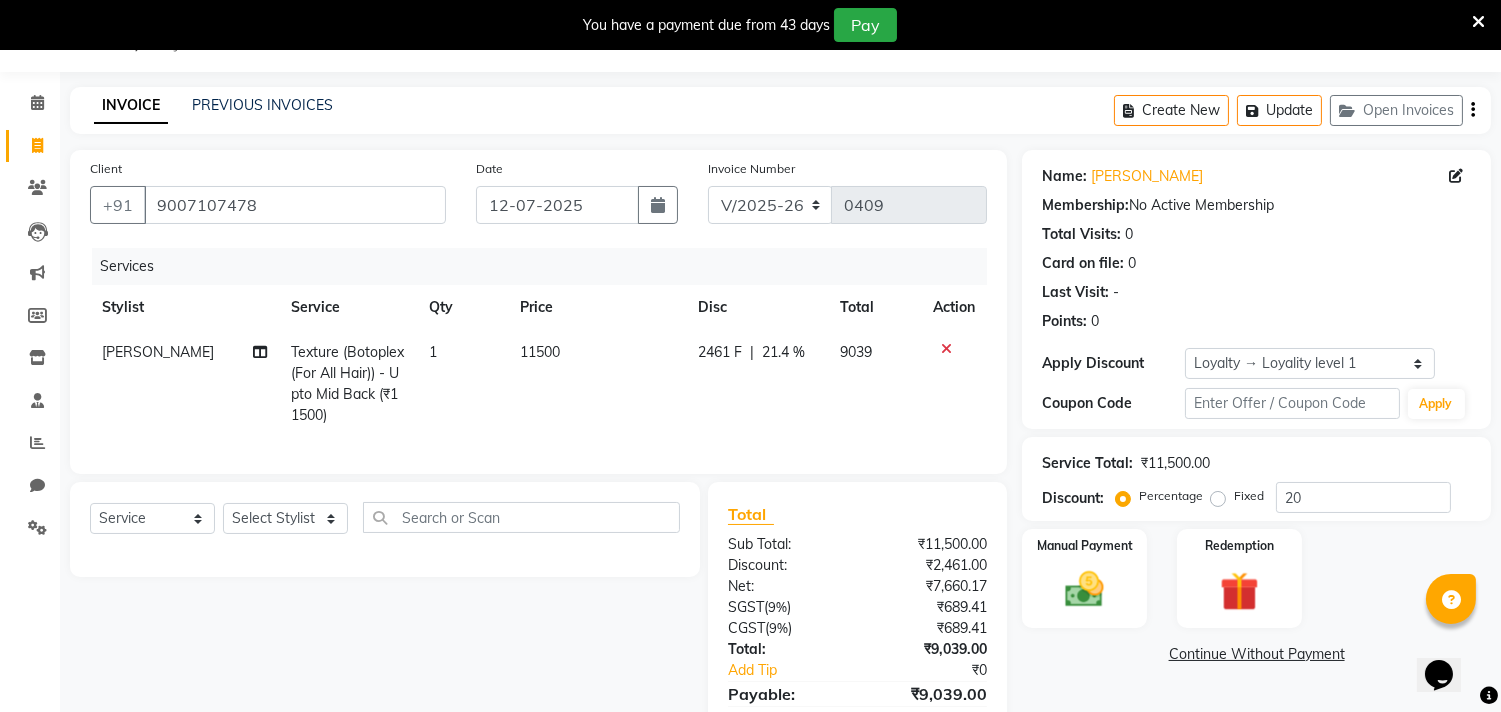 click on "11500" 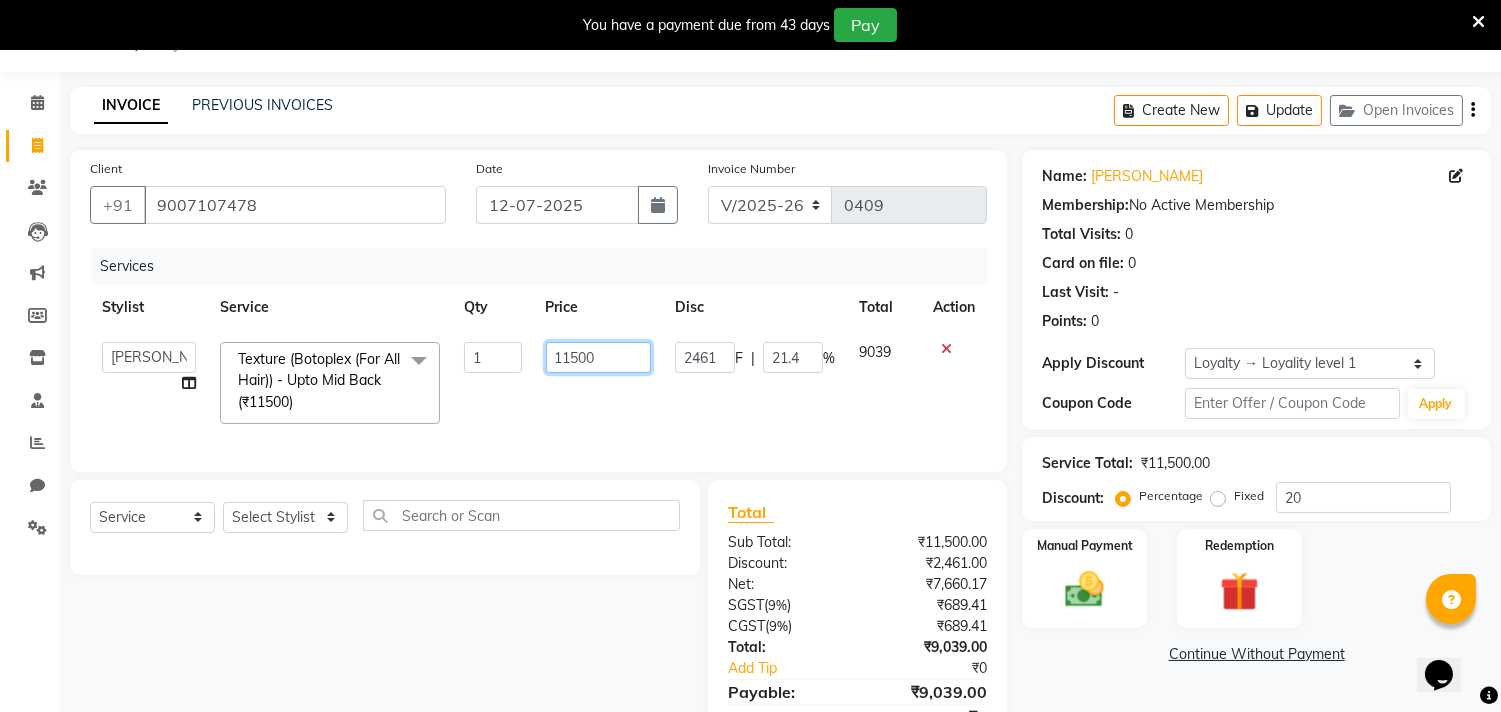 click on "11500" 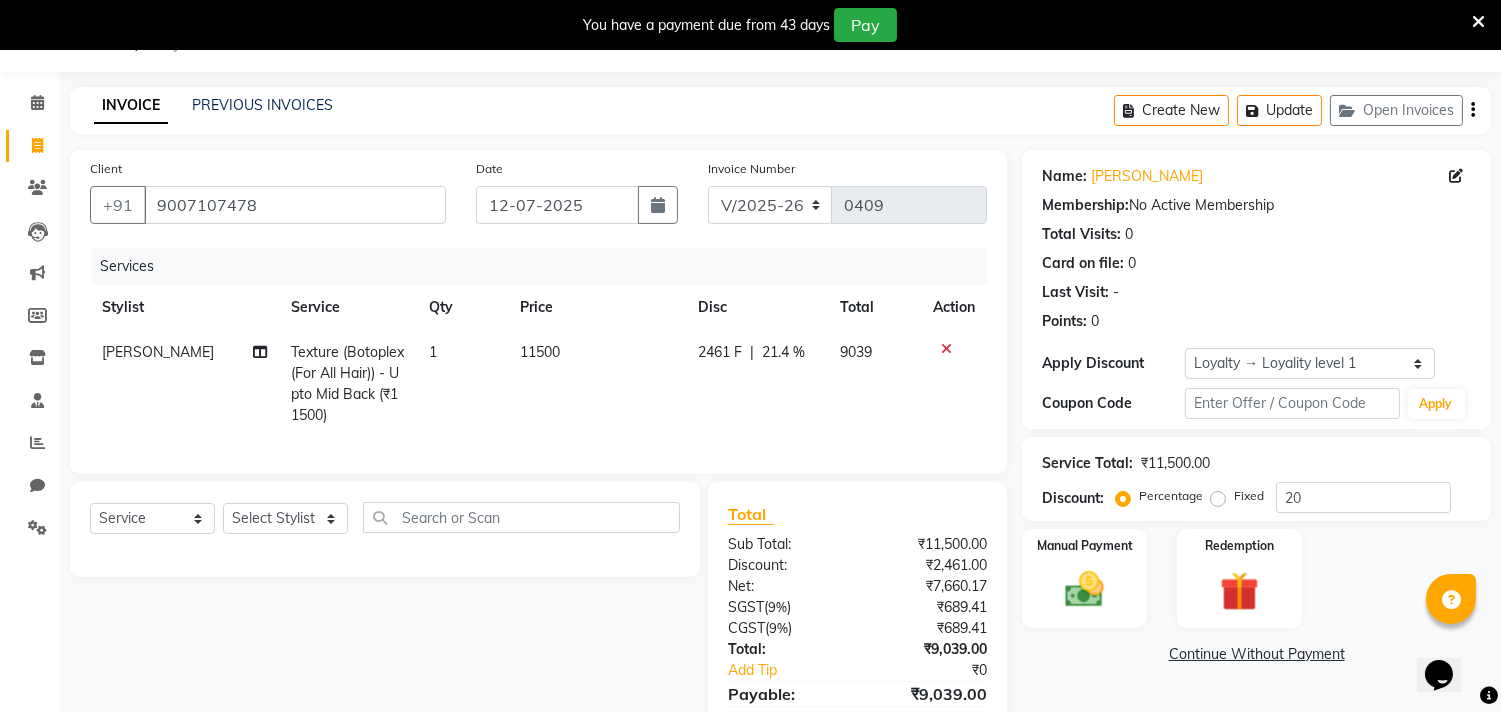 click on "2461 F | 21.4 %" 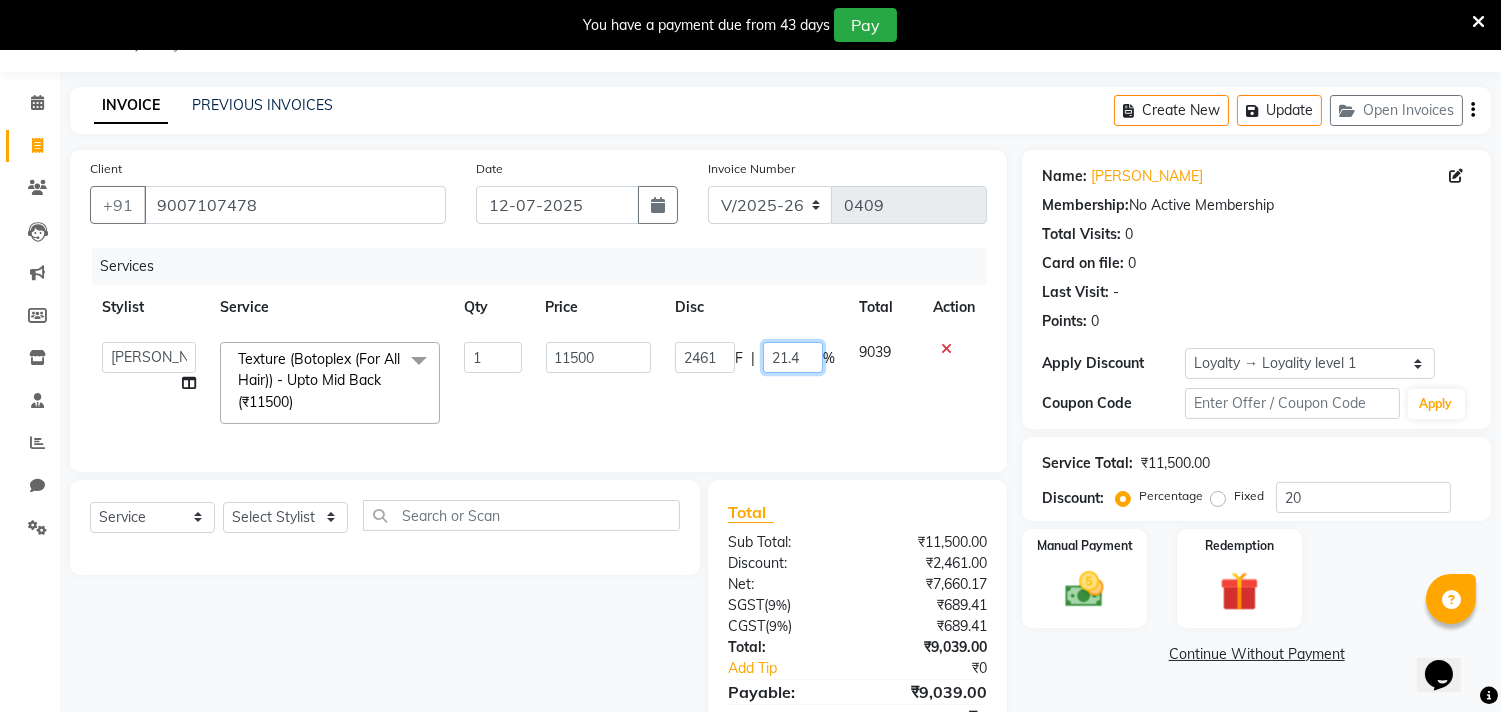 click on "21.4" 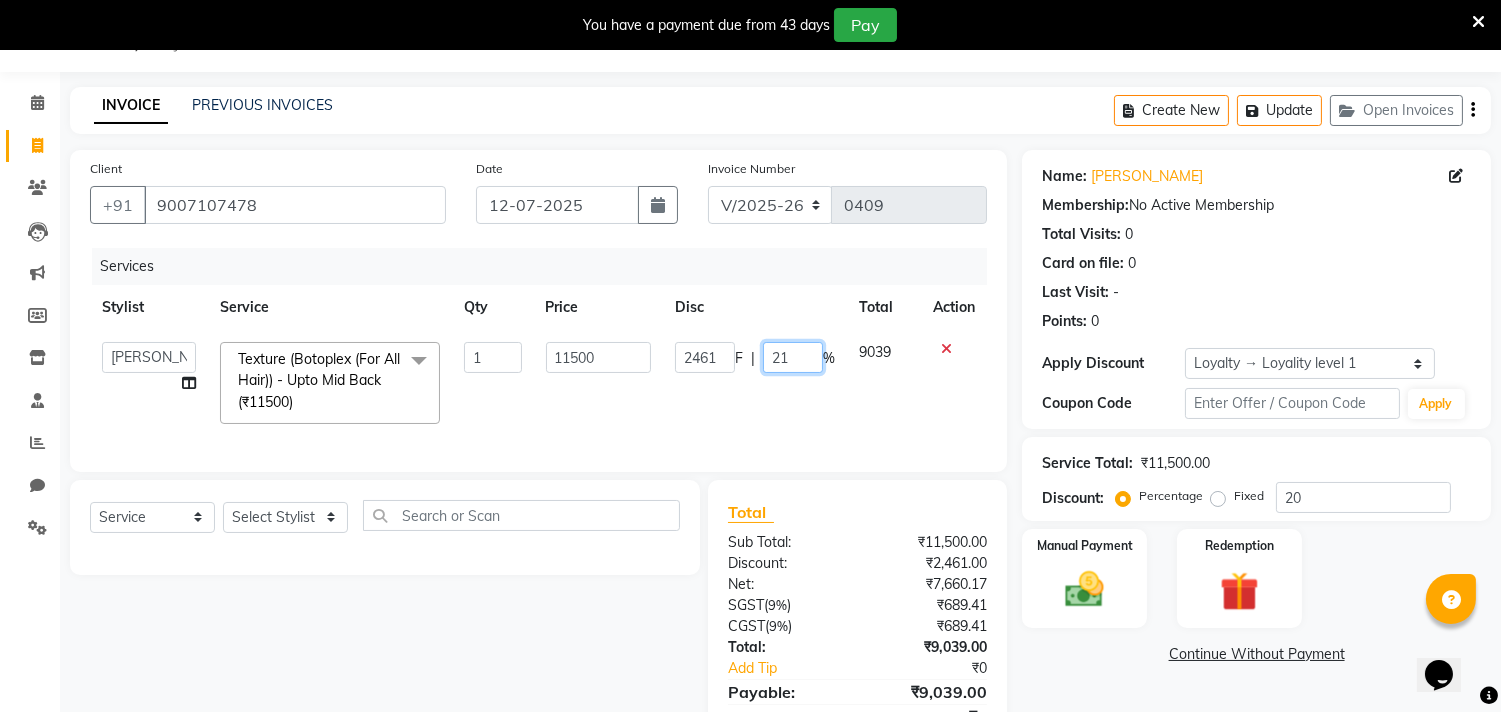 type on "2" 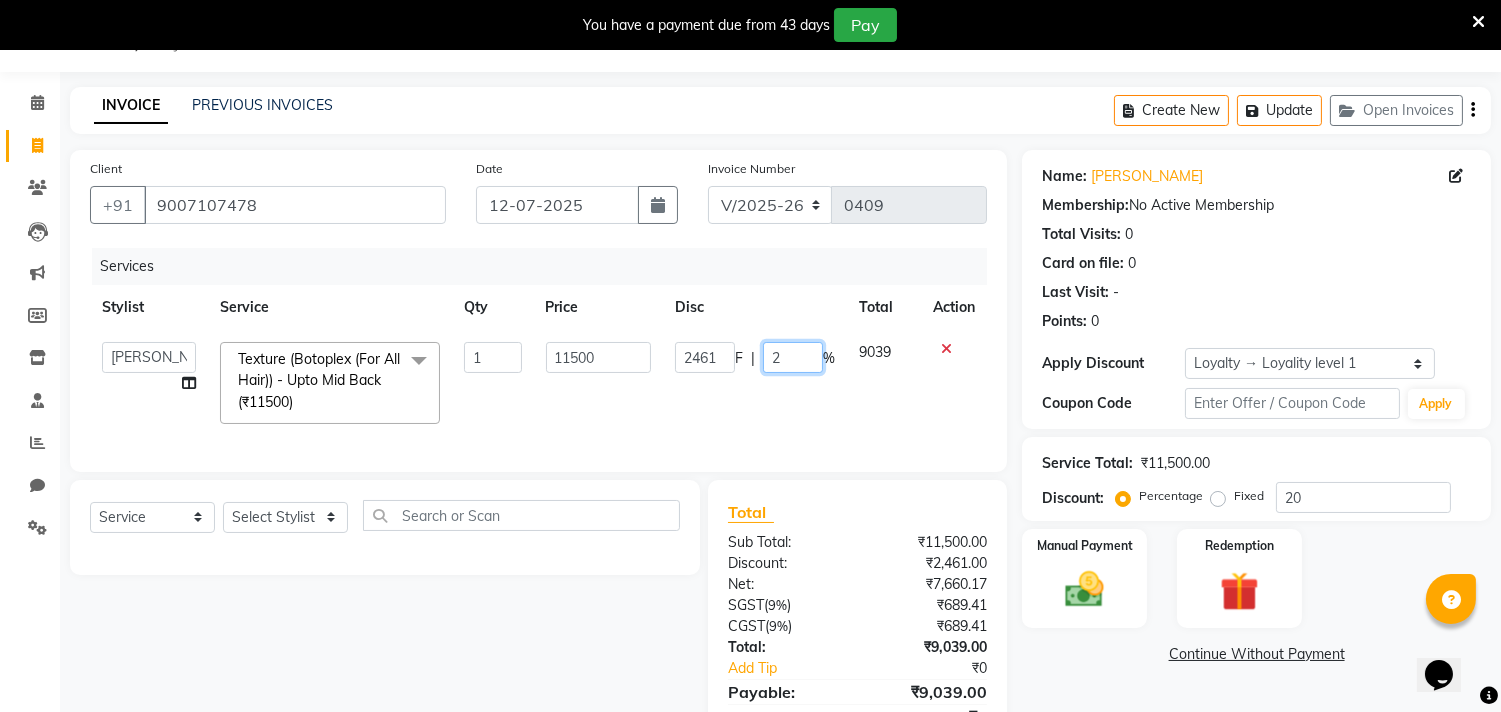 type 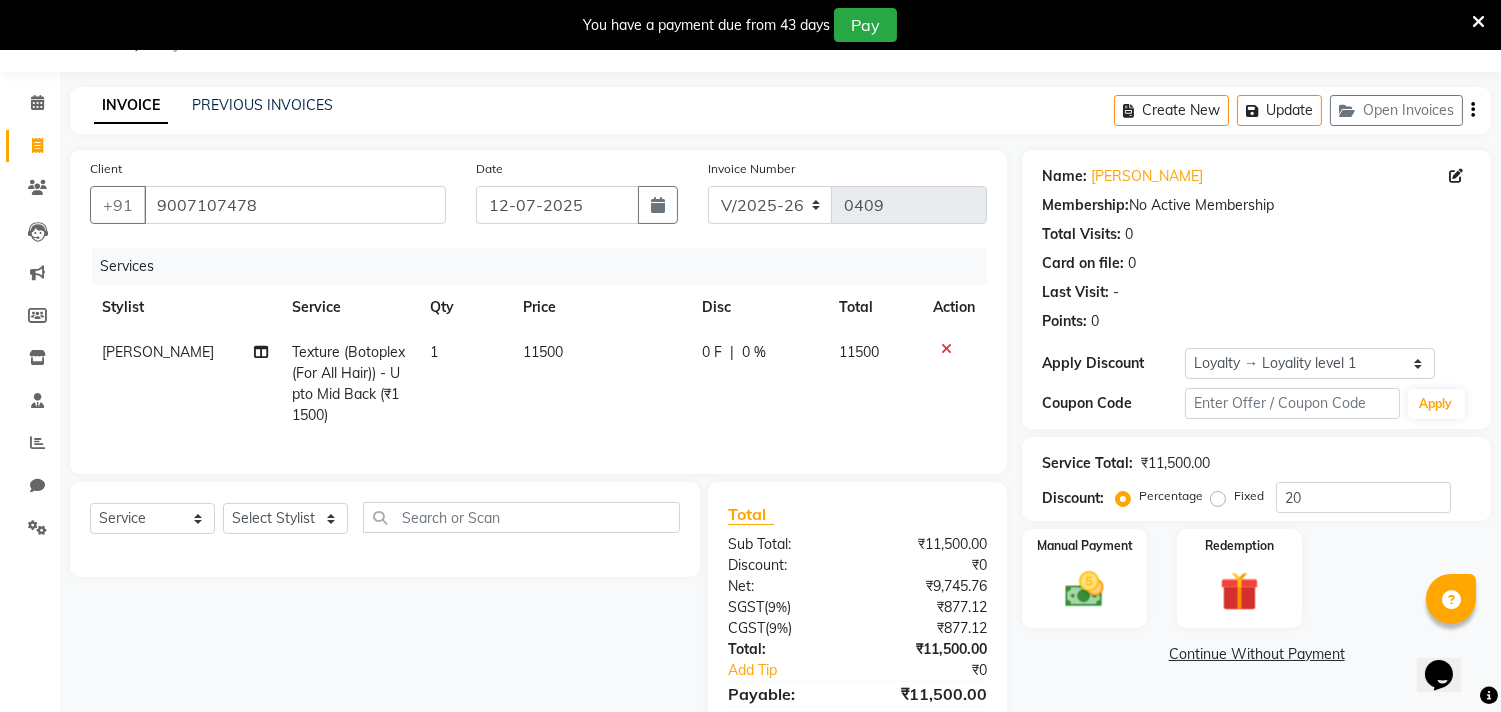 click on "0 F" 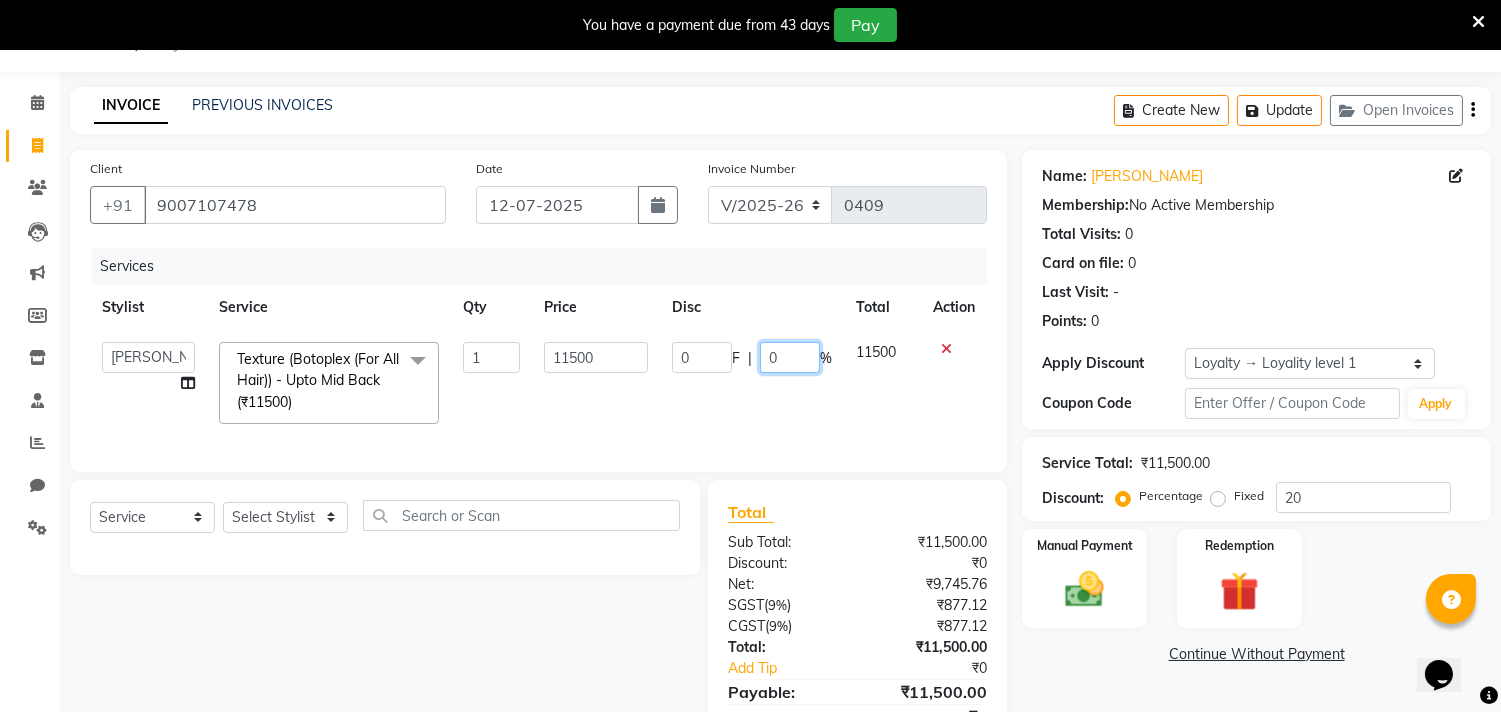 click on "0" 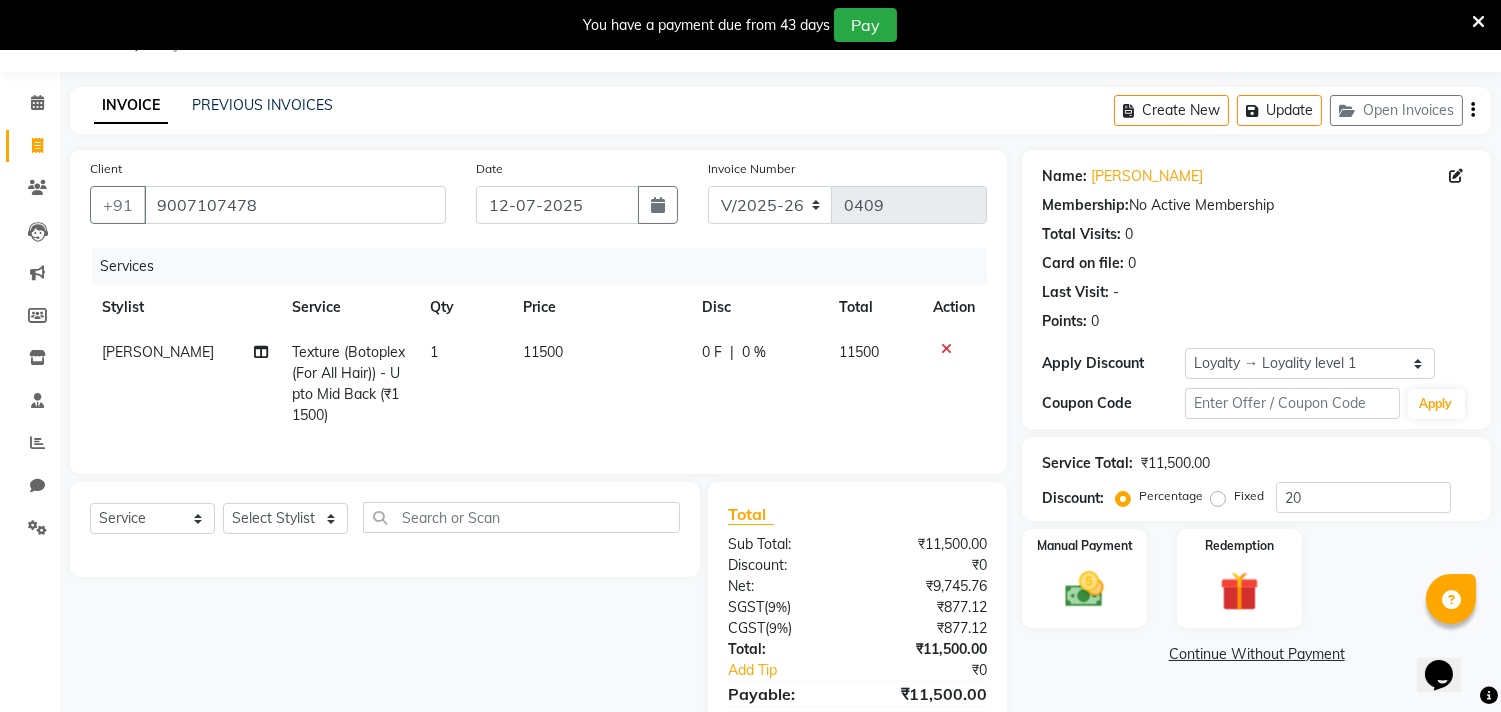 click on "0 F" 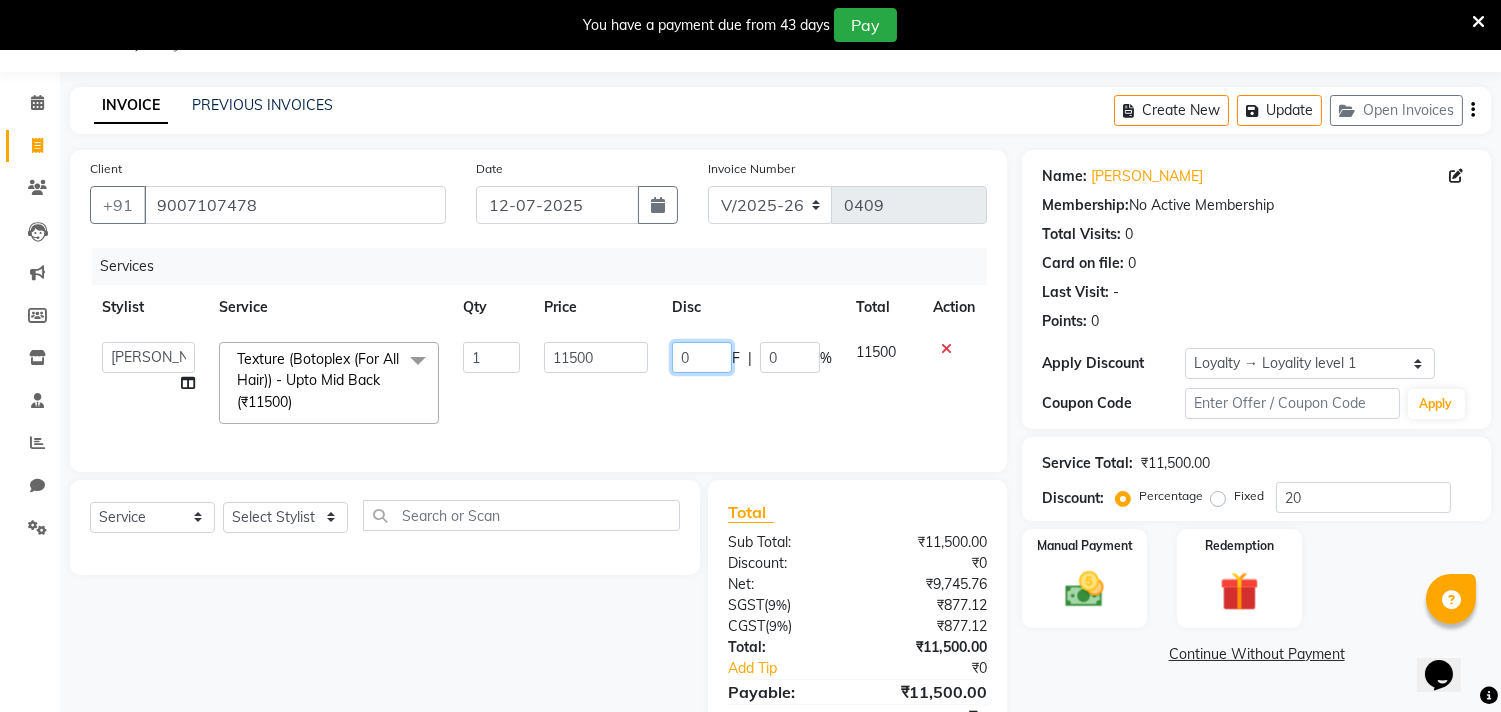 click on "0" 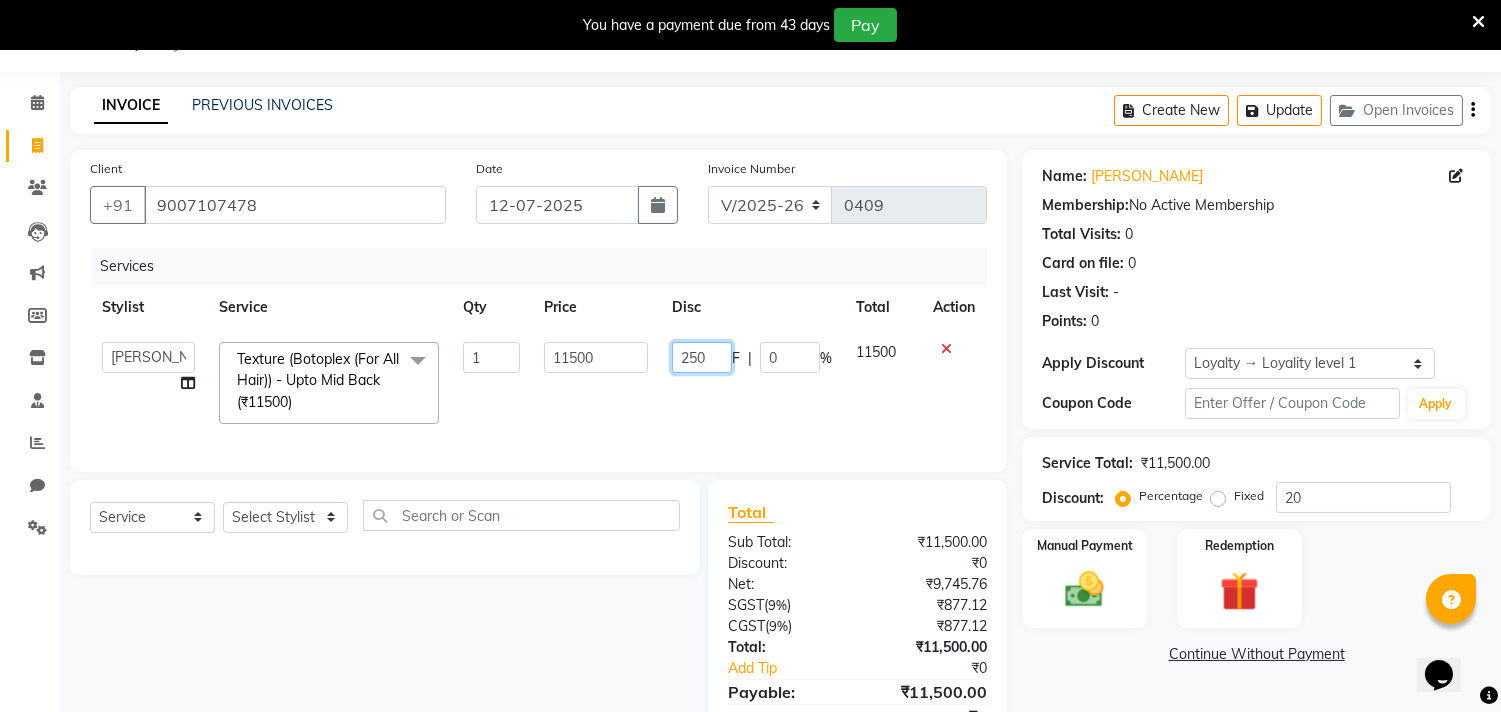 type on "2500" 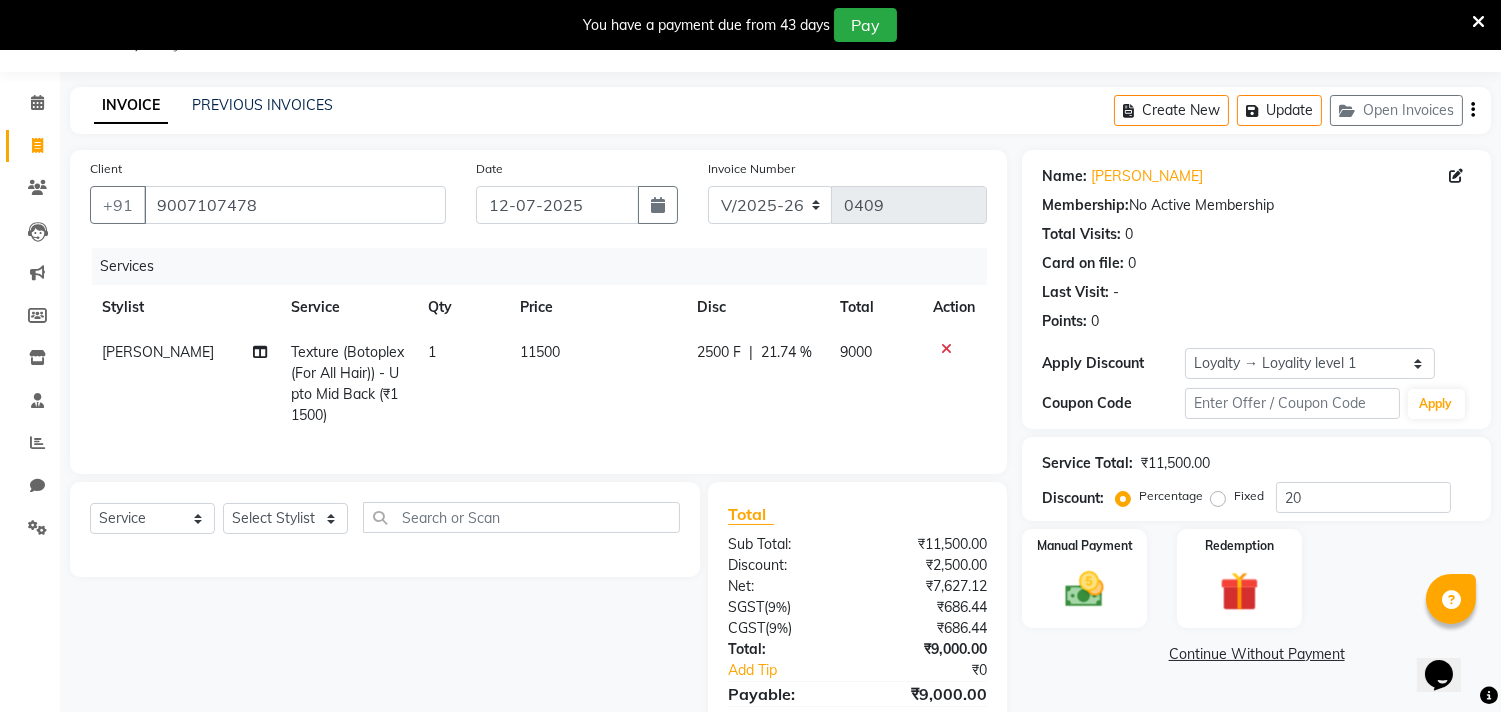 drag, startPoint x: 663, startPoint y: 407, endPoint x: 650, endPoint y: 410, distance: 13.341664 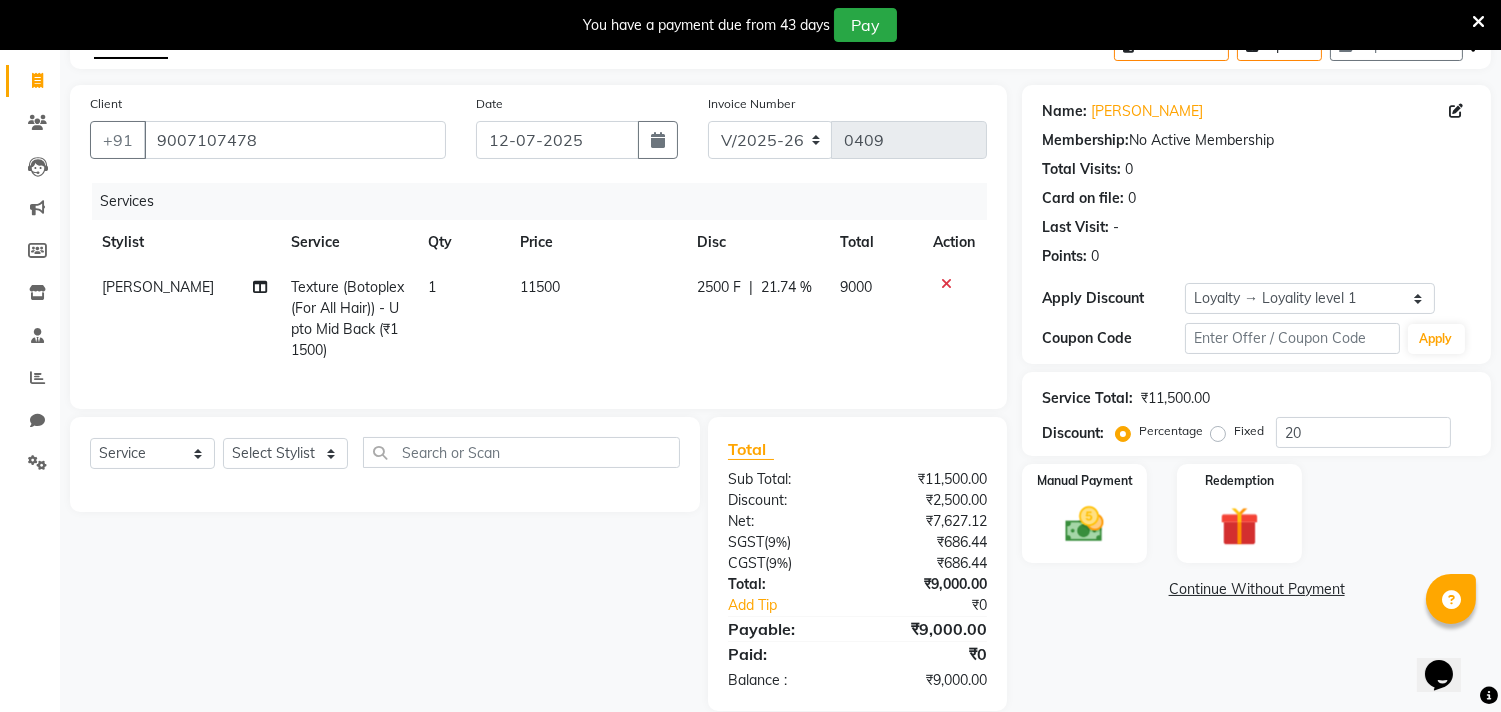 scroll, scrollTop: 161, scrollLeft: 0, axis: vertical 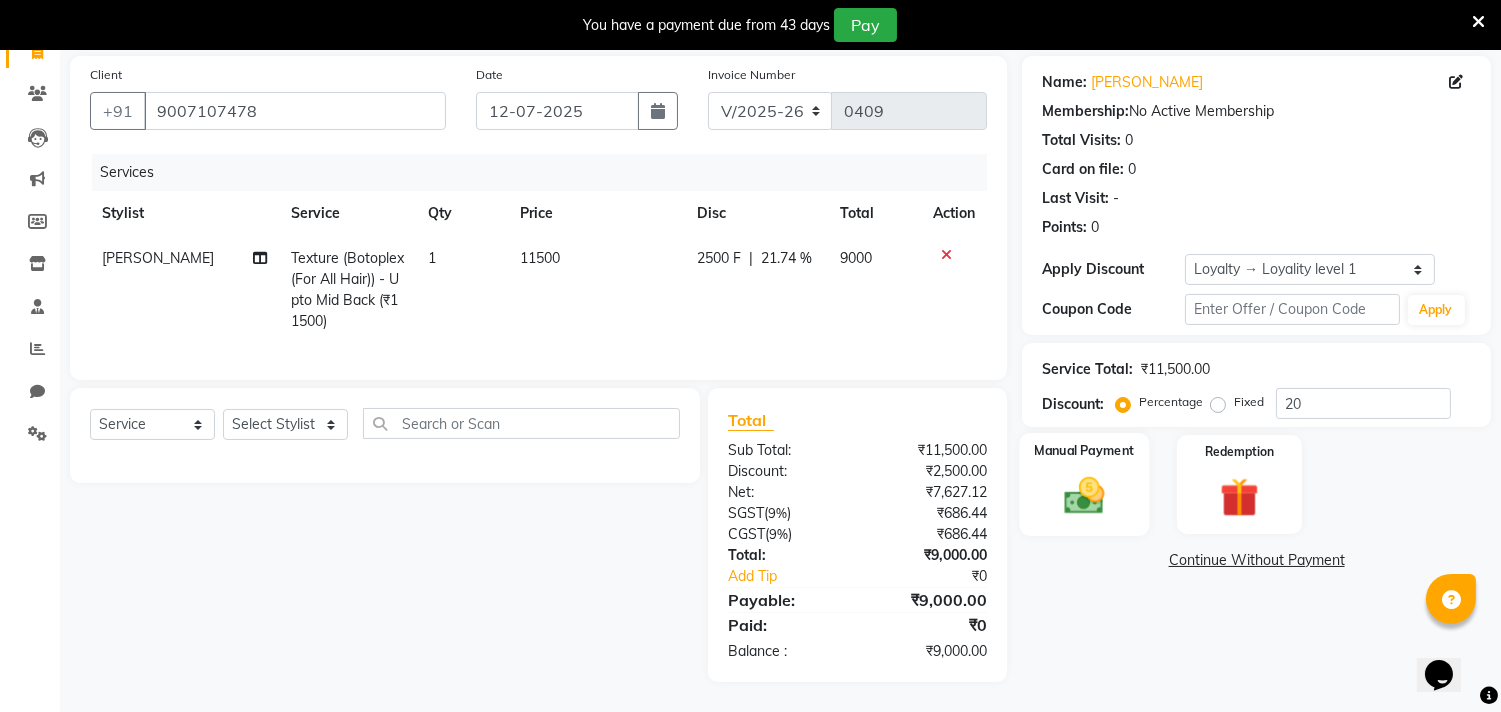 click on "Manual Payment" 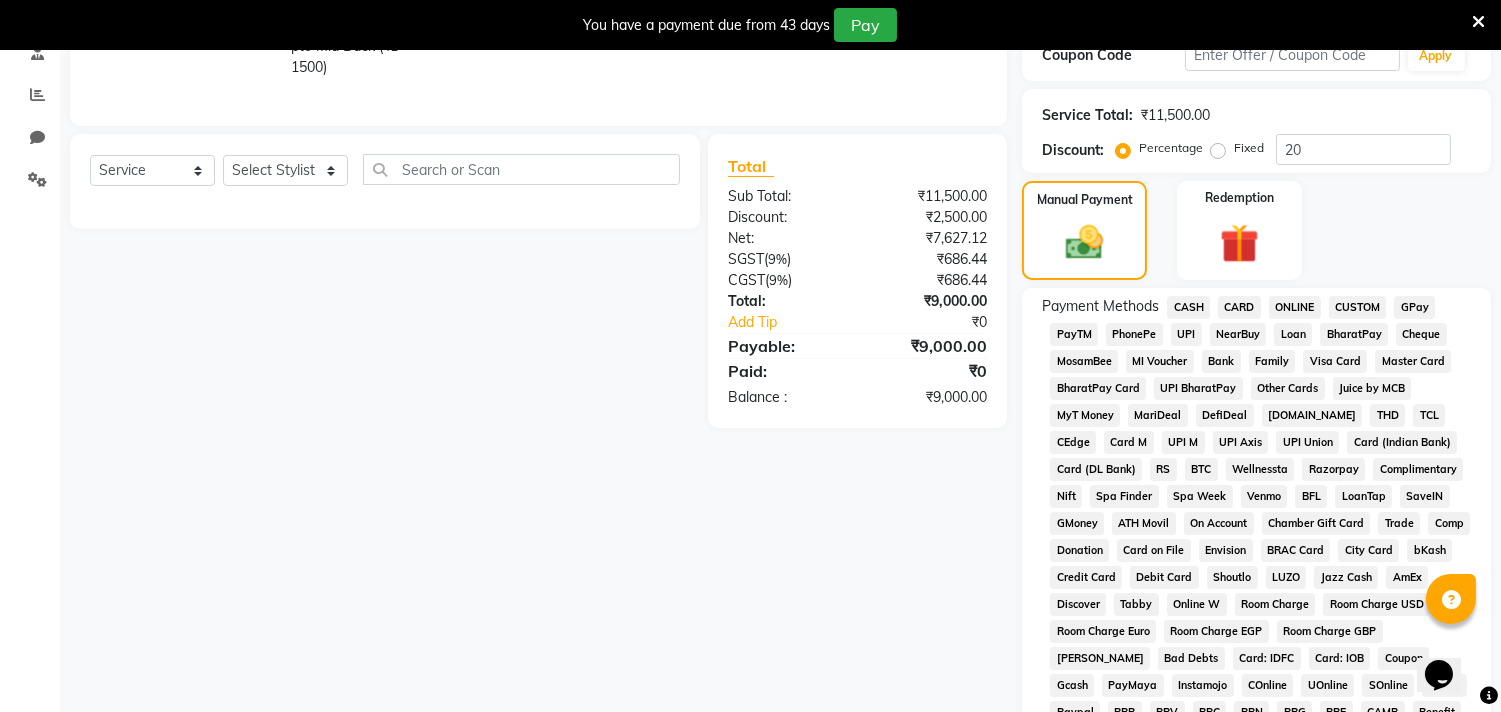 scroll, scrollTop: 494, scrollLeft: 0, axis: vertical 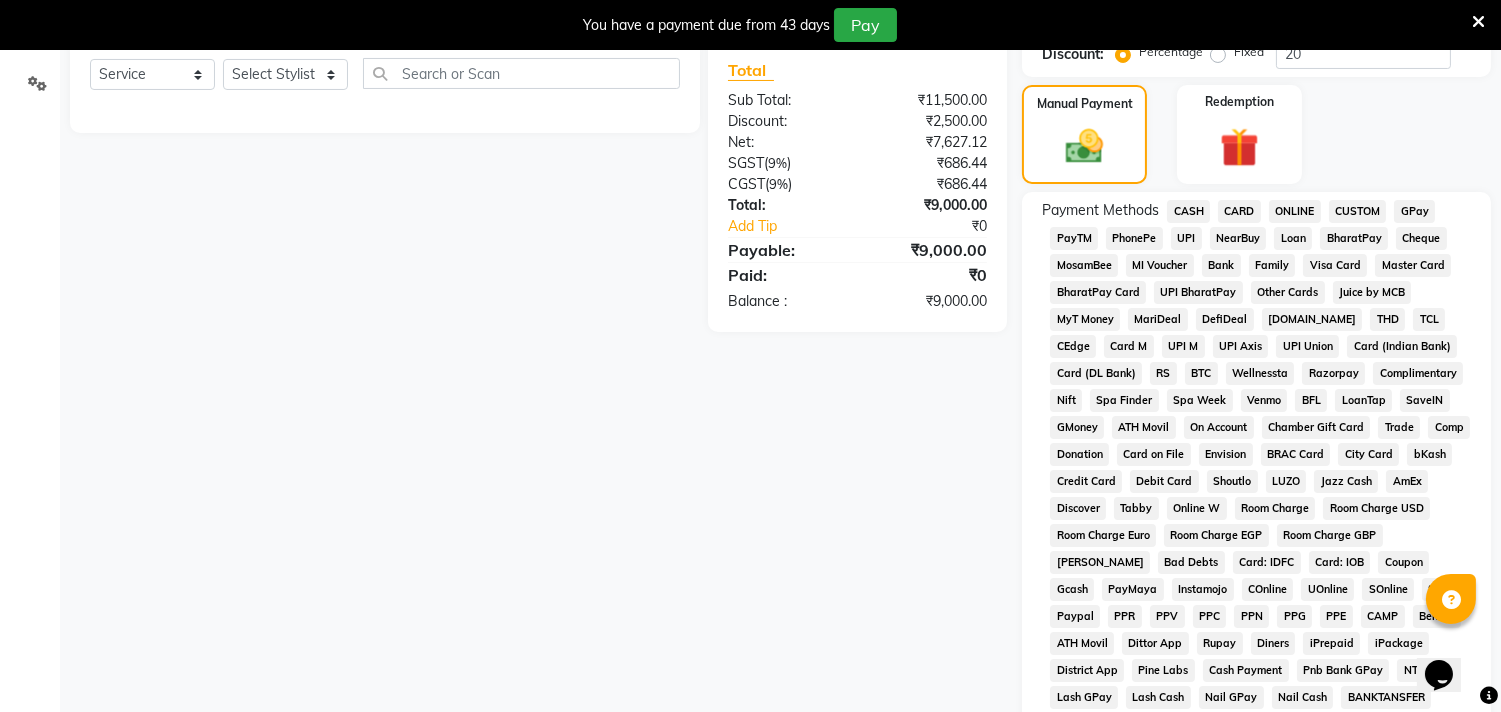 click on "GPay" 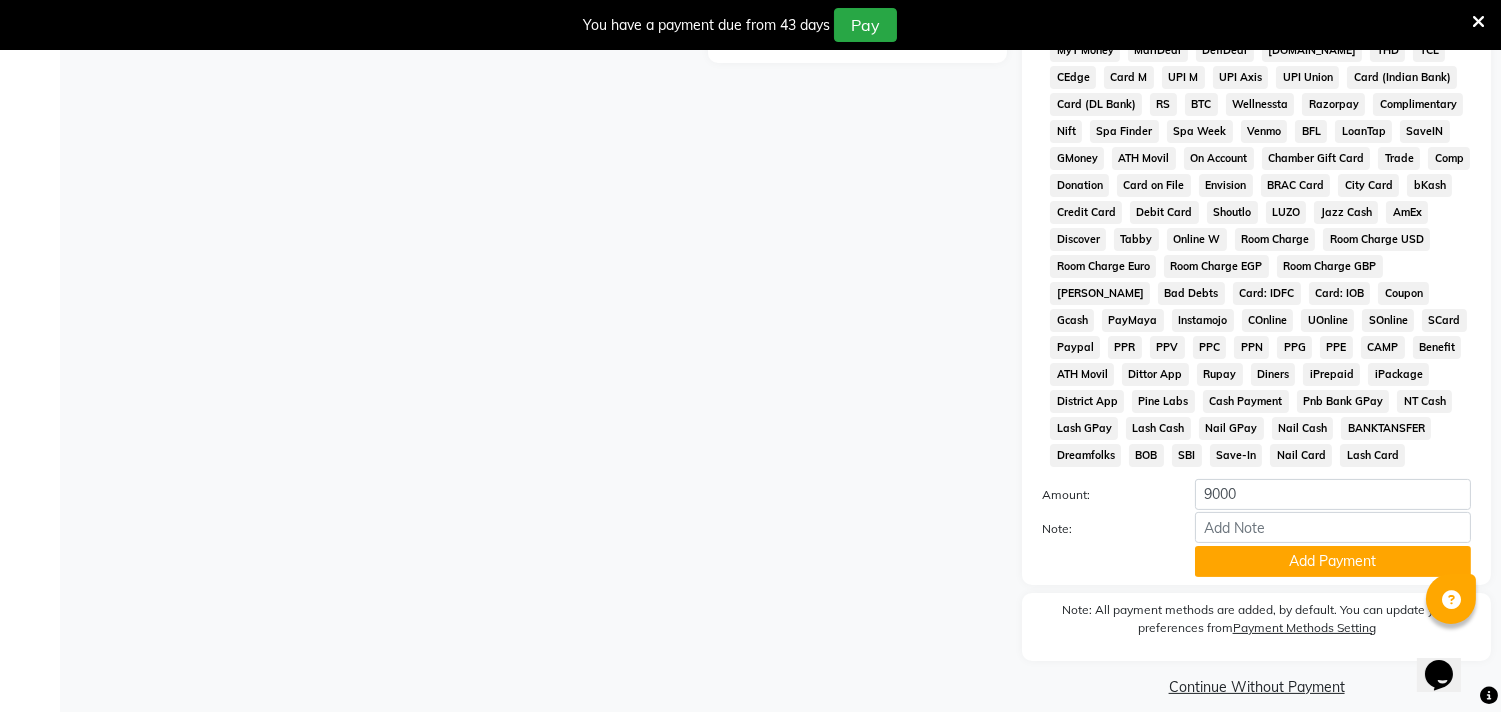 scroll, scrollTop: 787, scrollLeft: 0, axis: vertical 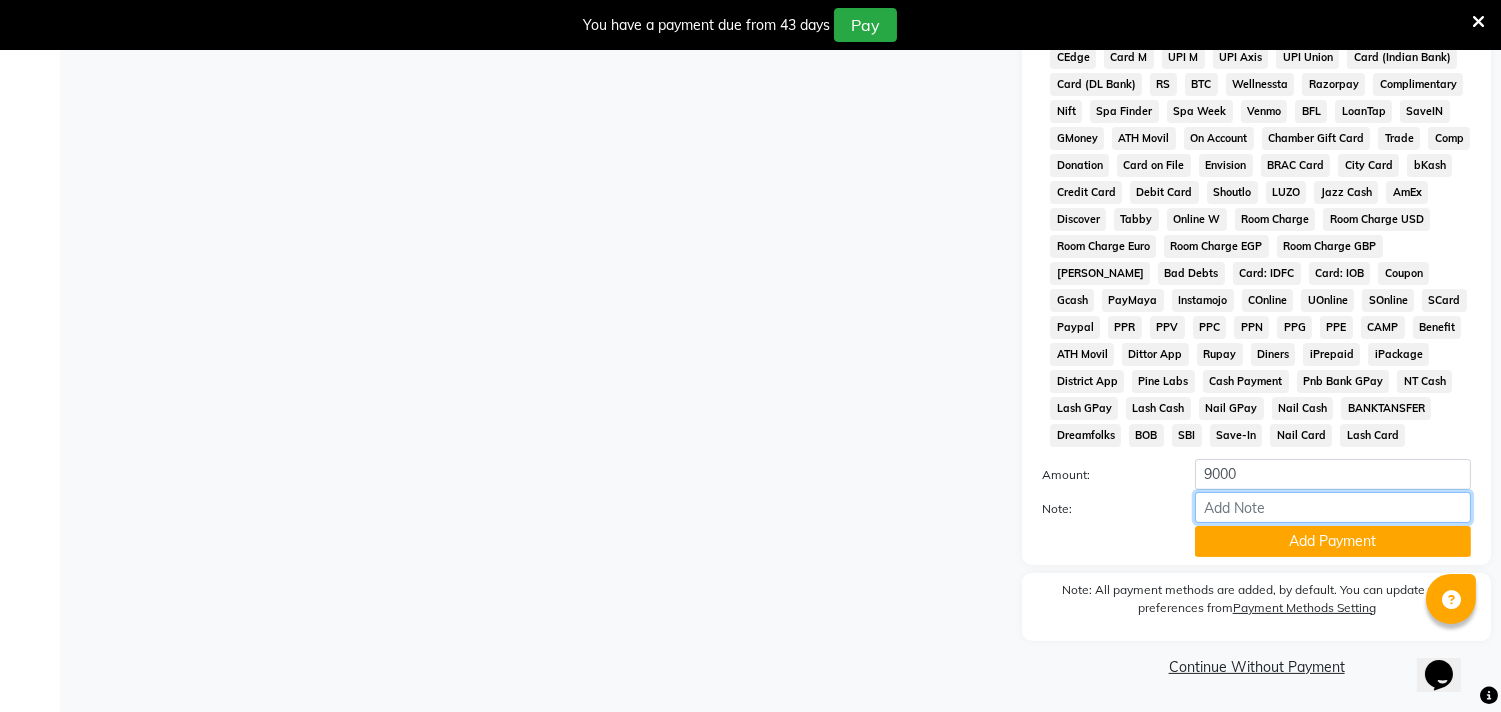 click on "Note:" at bounding box center (1333, 507) 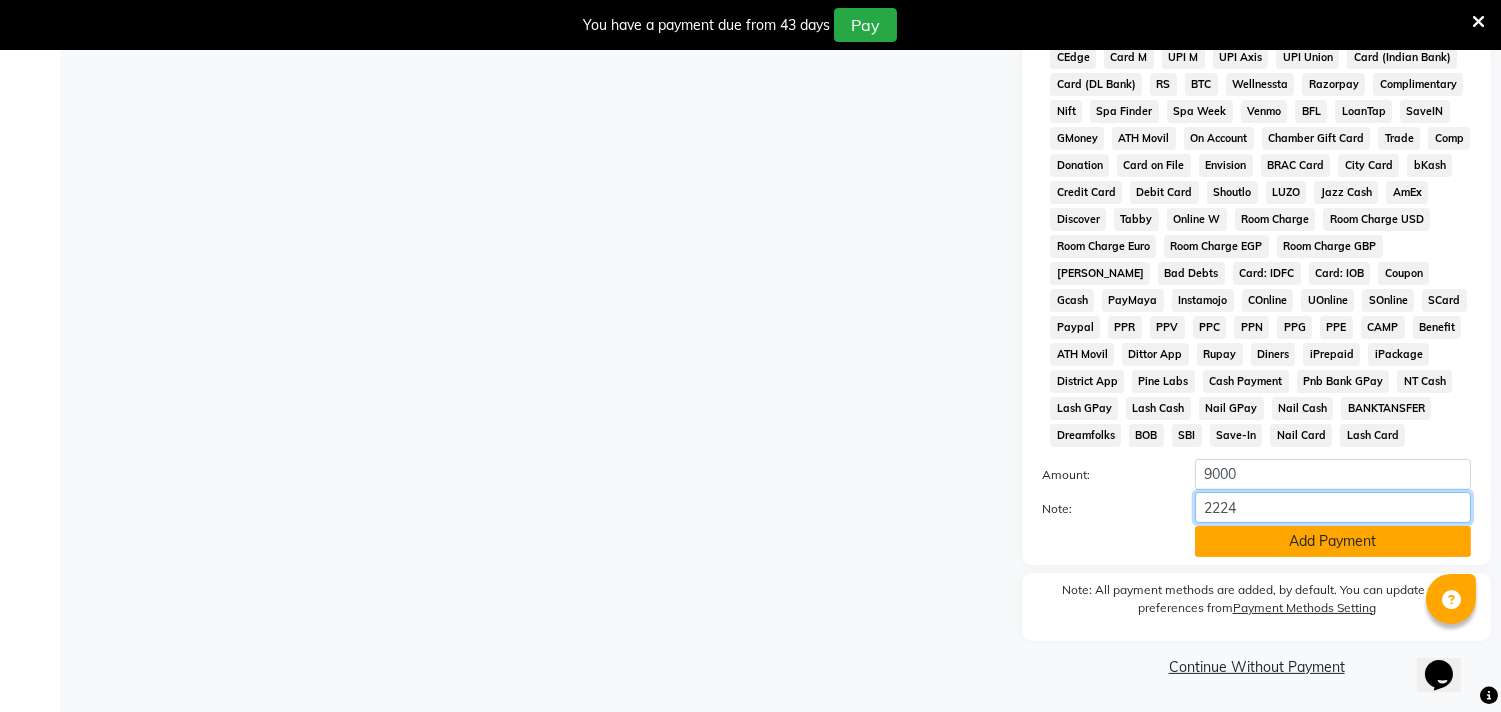 type on "2224" 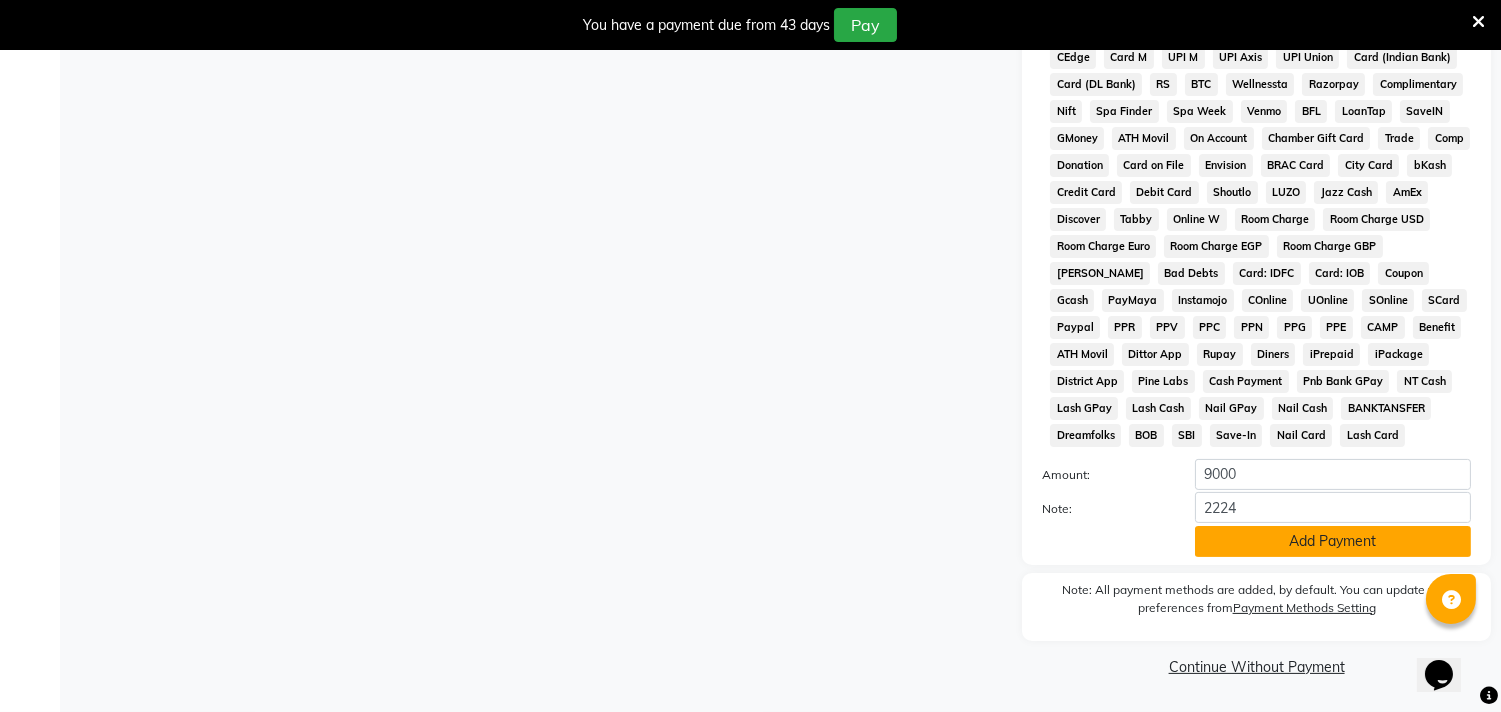 click on "Add Payment" 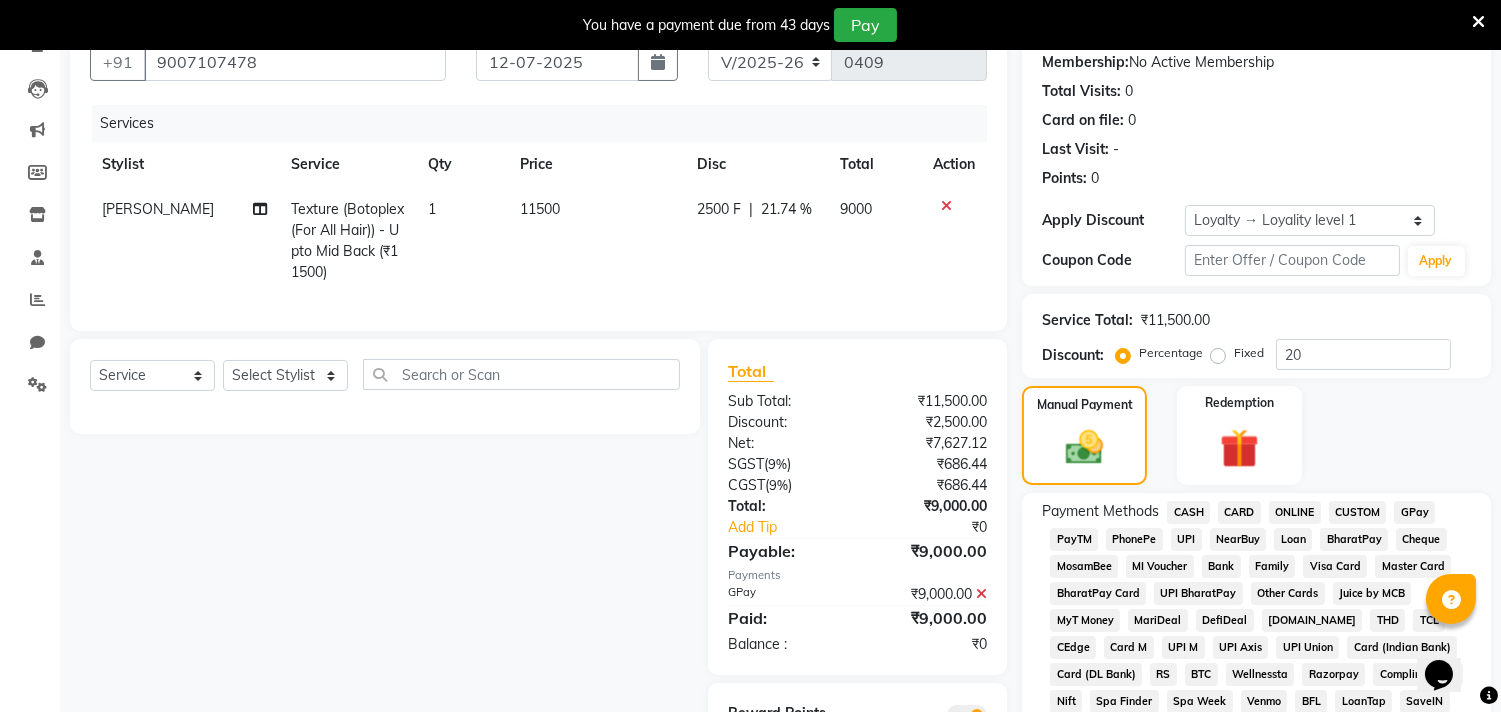 scroll, scrollTop: 238, scrollLeft: 0, axis: vertical 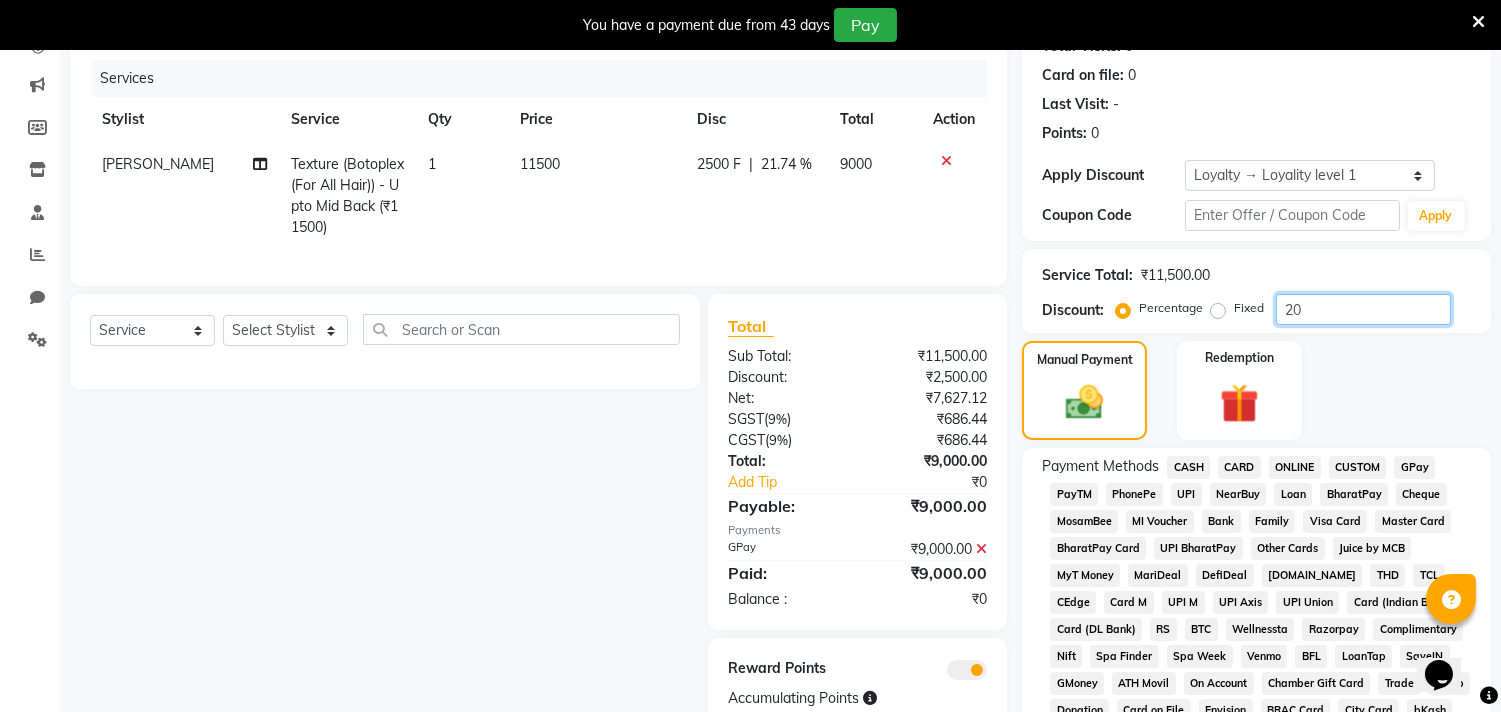 click on "20" 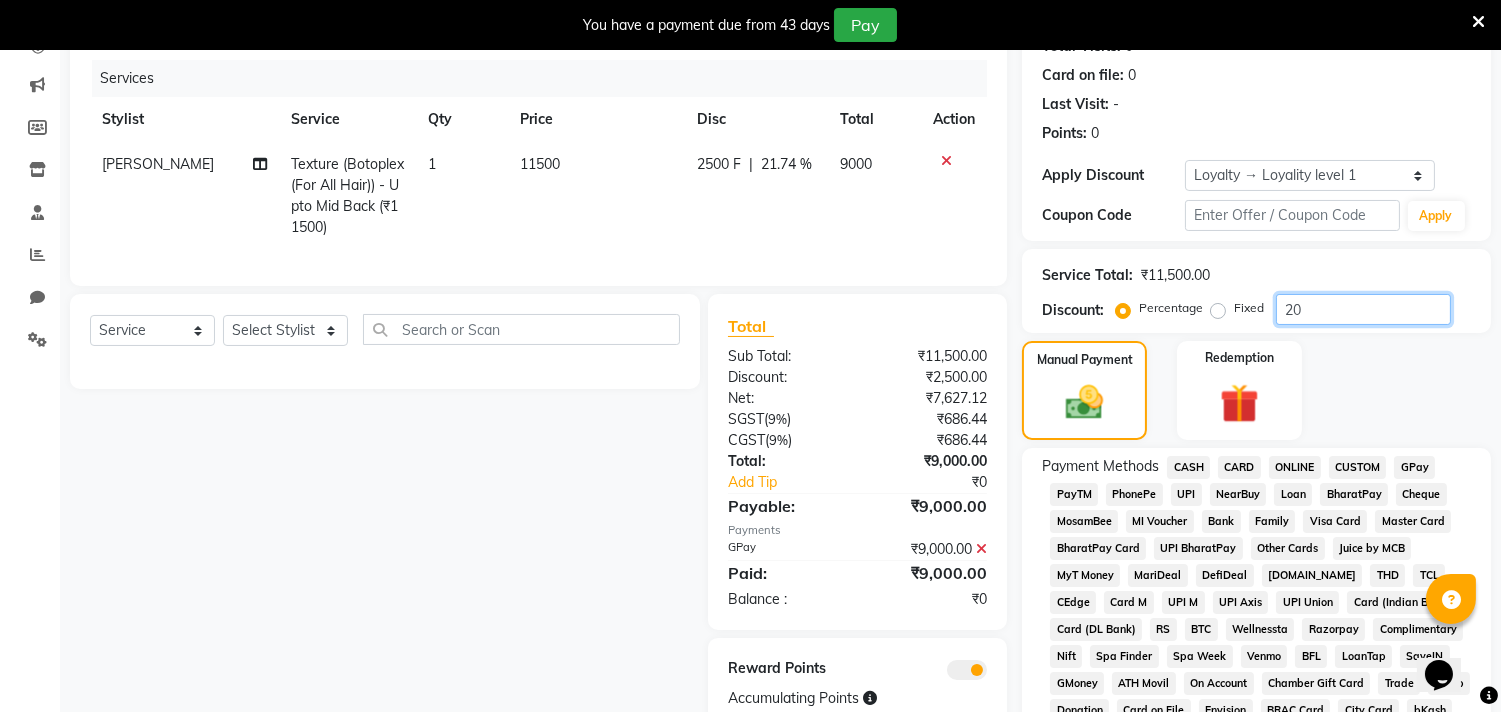 type on "2" 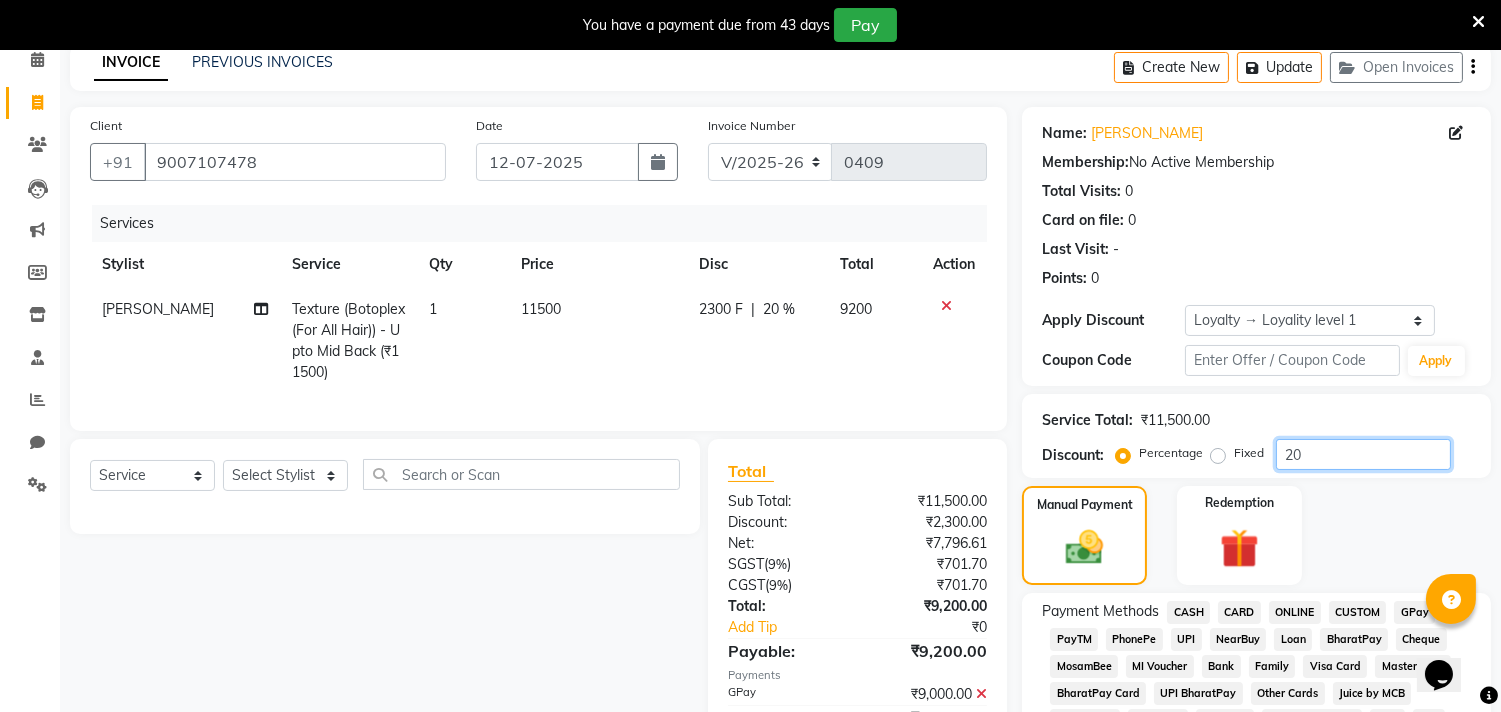 scroll, scrollTop: 0, scrollLeft: 0, axis: both 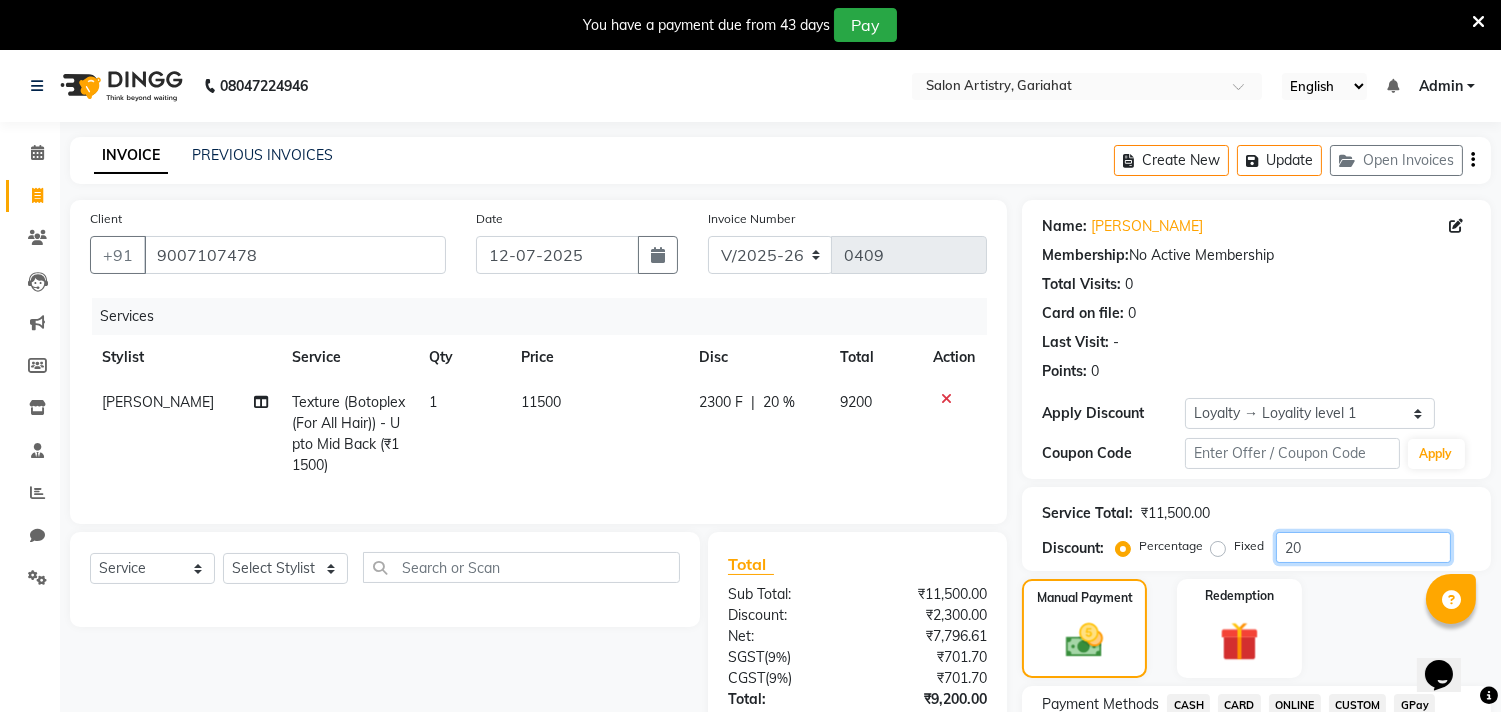 type on "2" 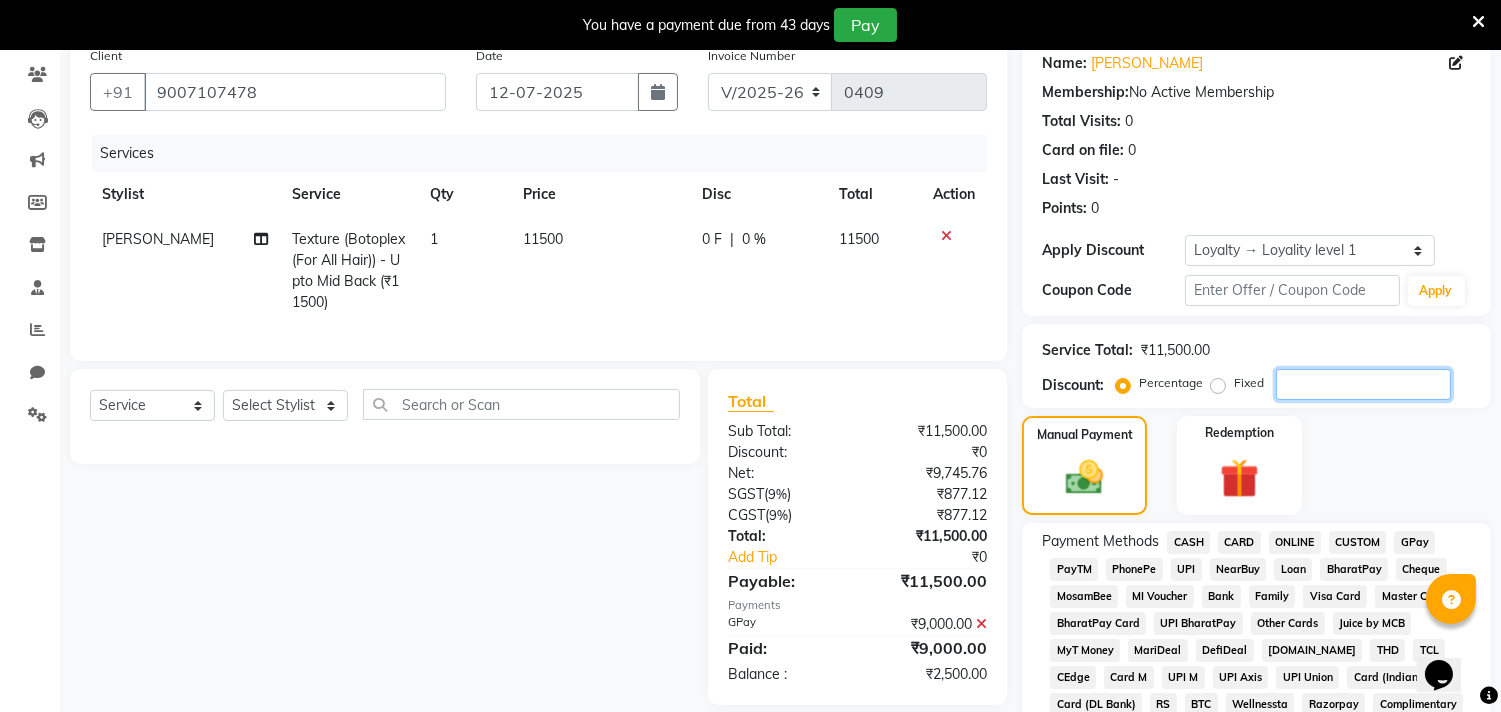 scroll, scrollTop: 222, scrollLeft: 0, axis: vertical 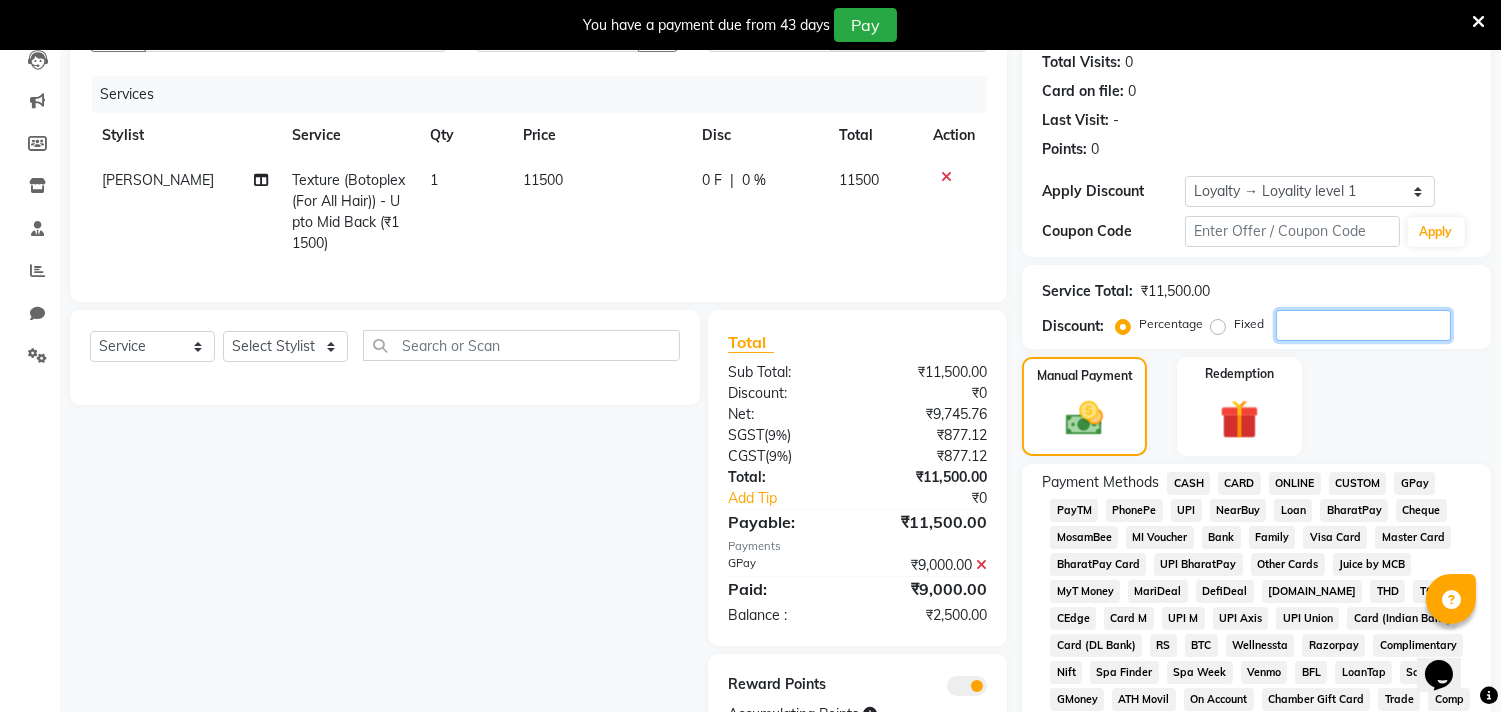 type 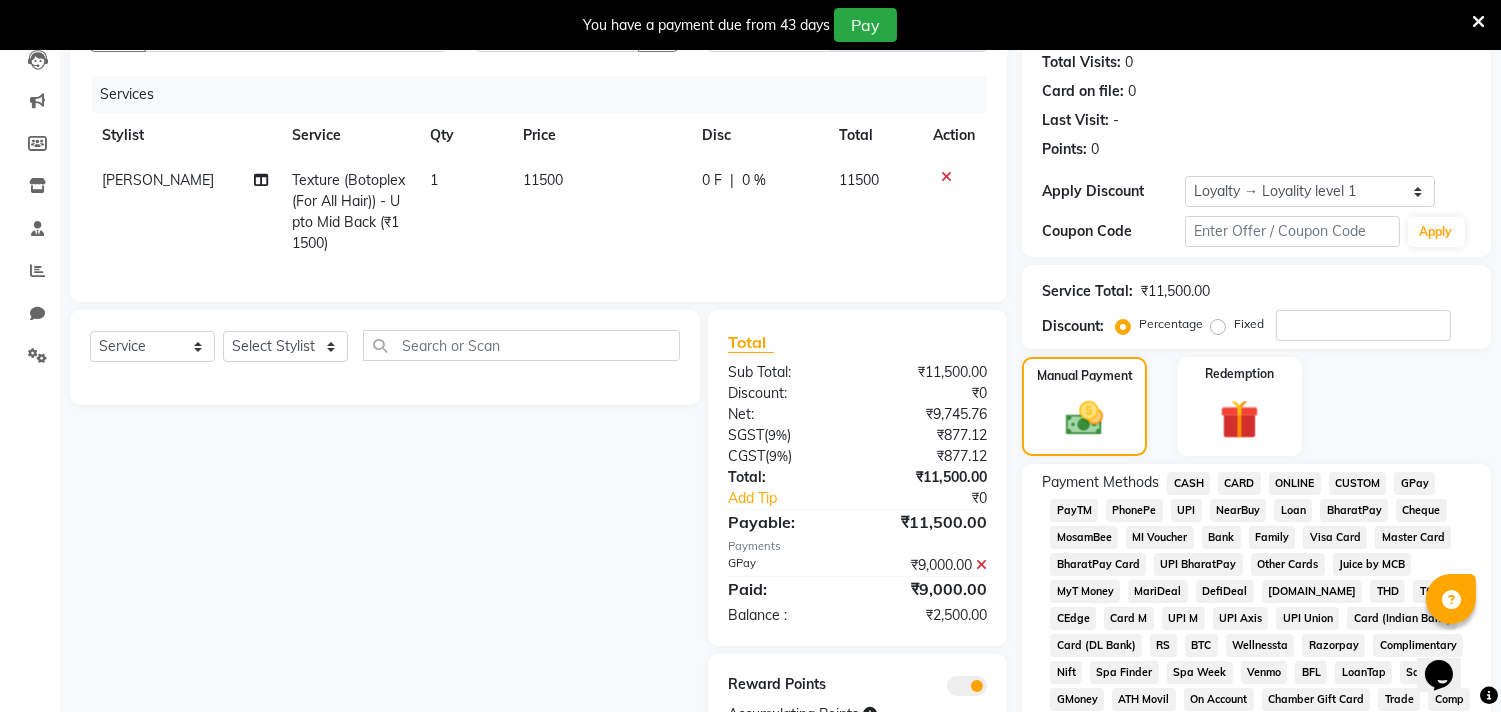 click on "0 F" 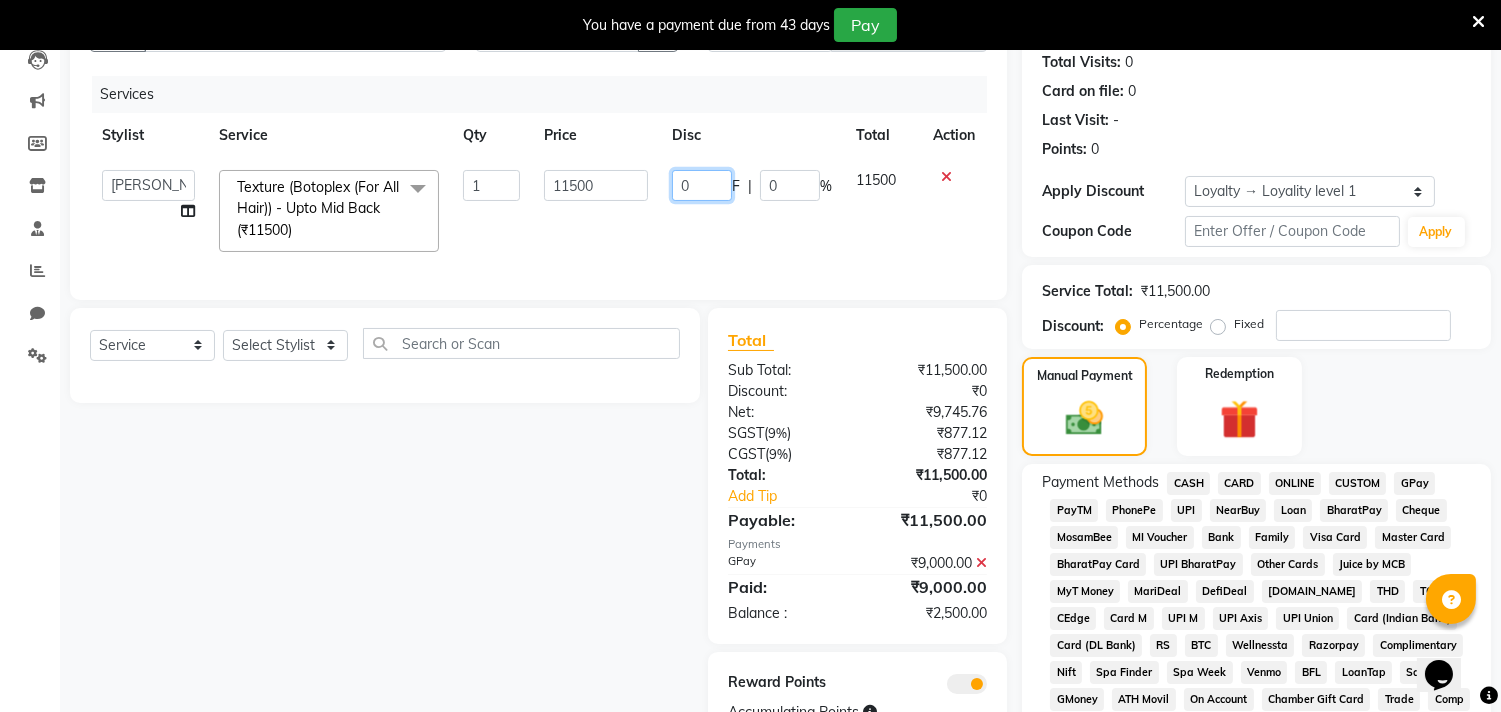 click on "0" 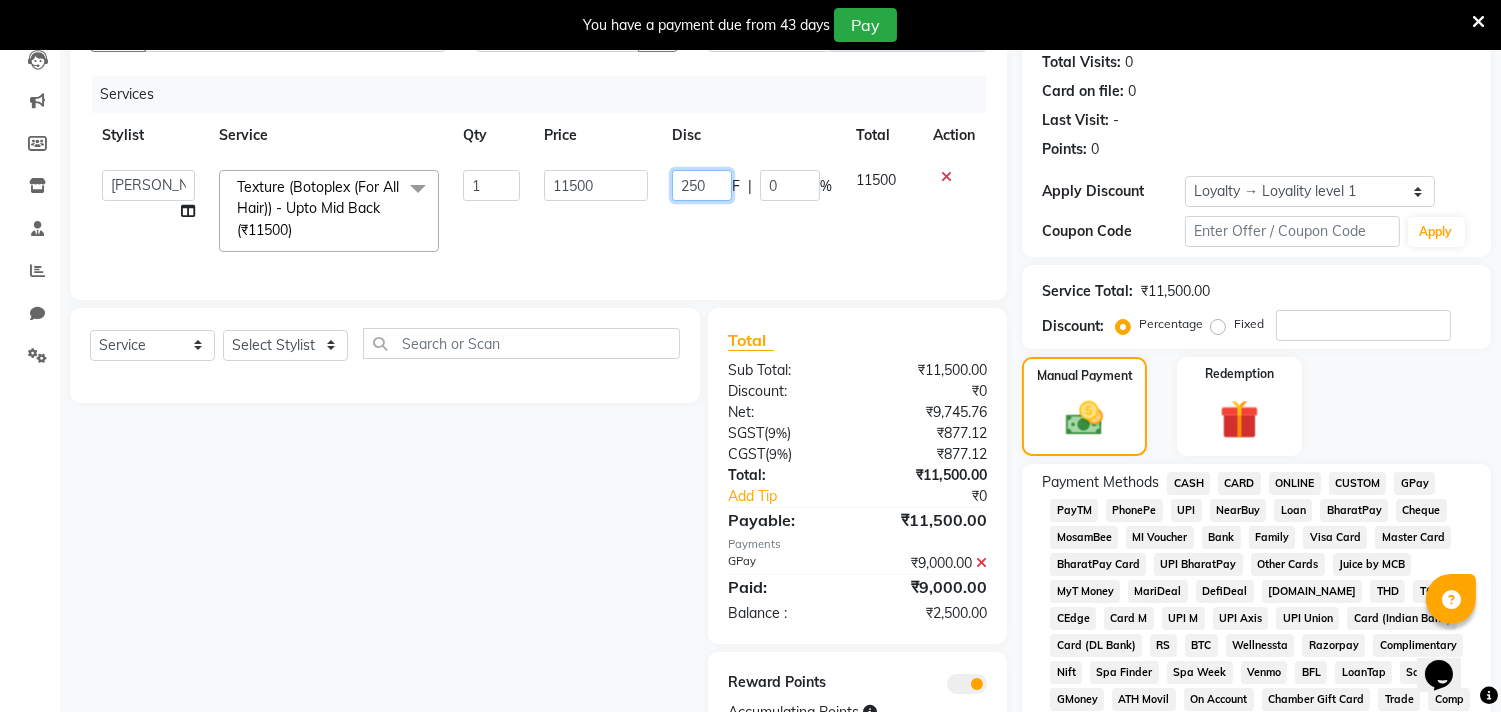 type on "2500" 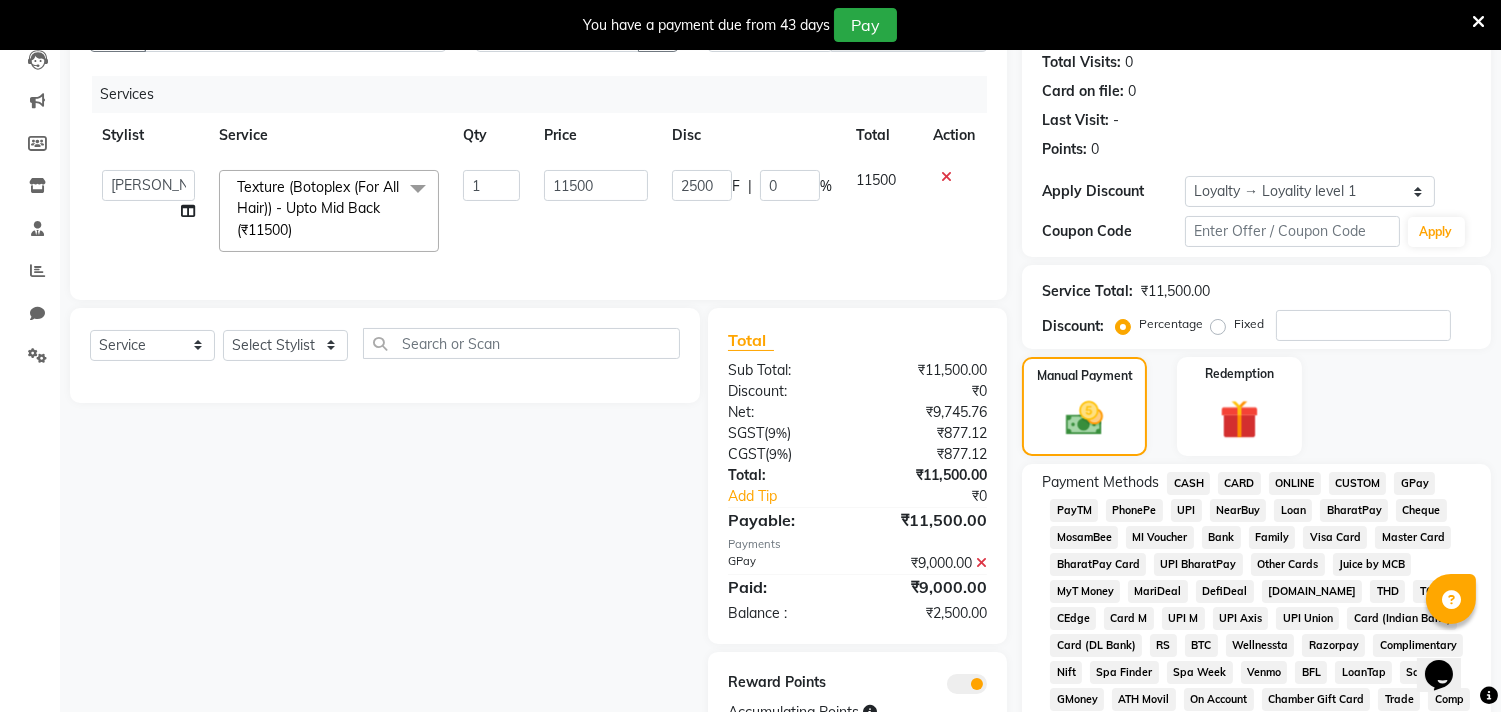 click on "2500 F | 0 %" 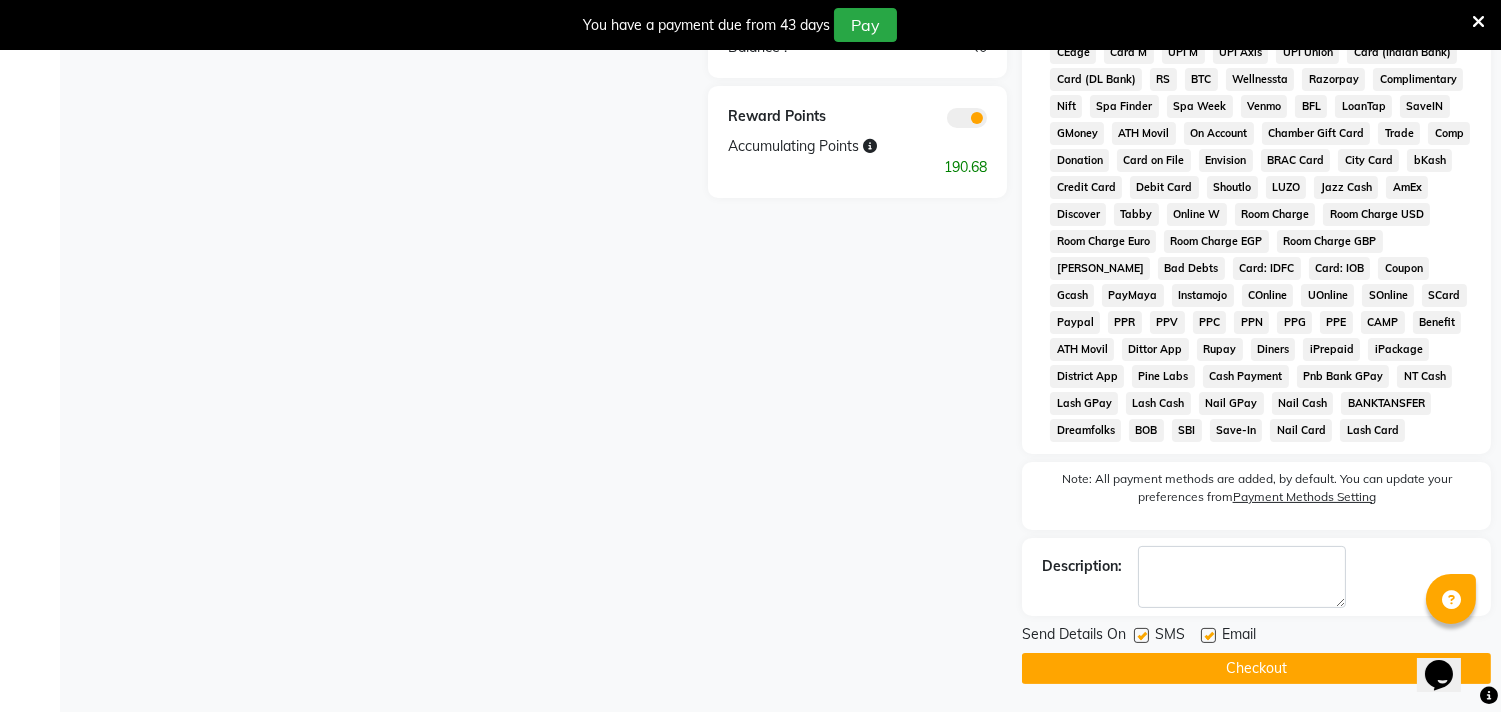 scroll, scrollTop: 794, scrollLeft: 0, axis: vertical 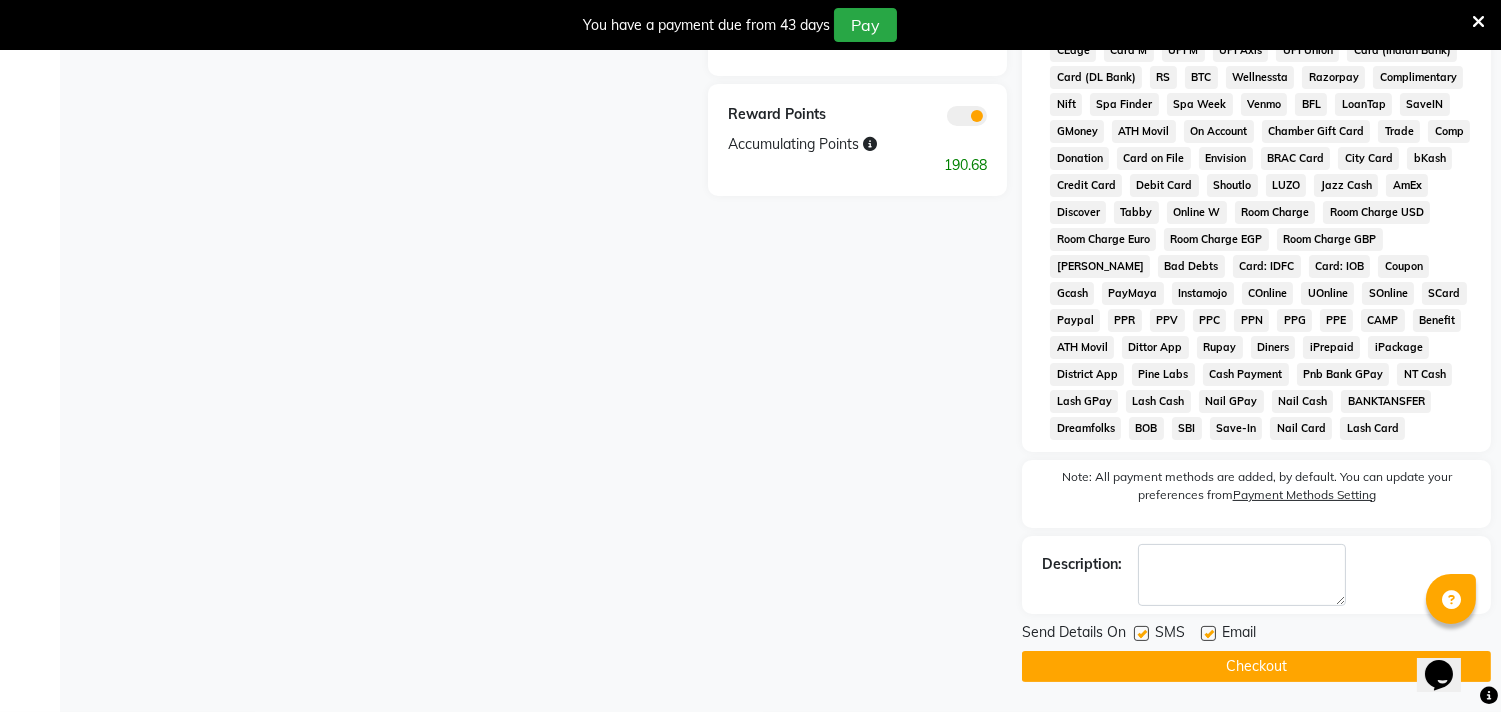 click on "Checkout" 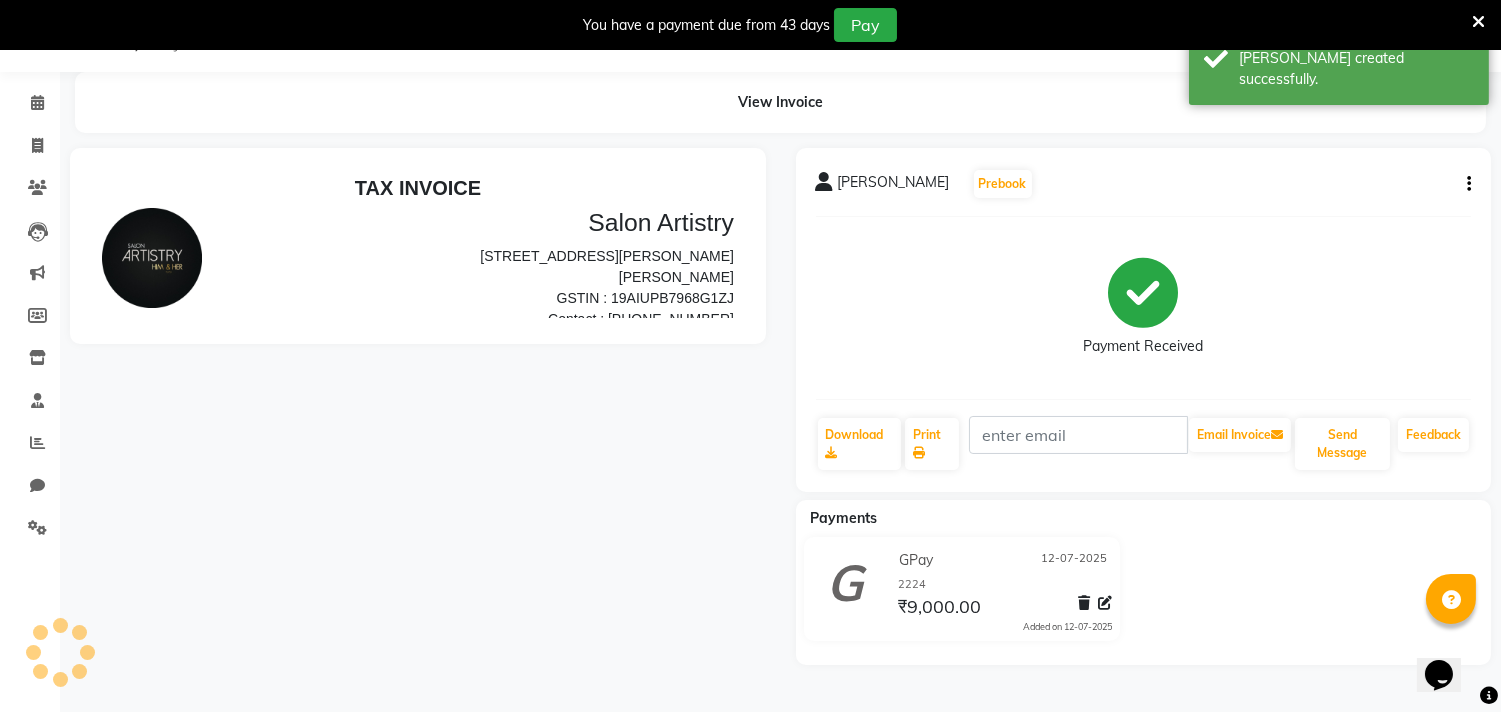 scroll, scrollTop: 0, scrollLeft: 0, axis: both 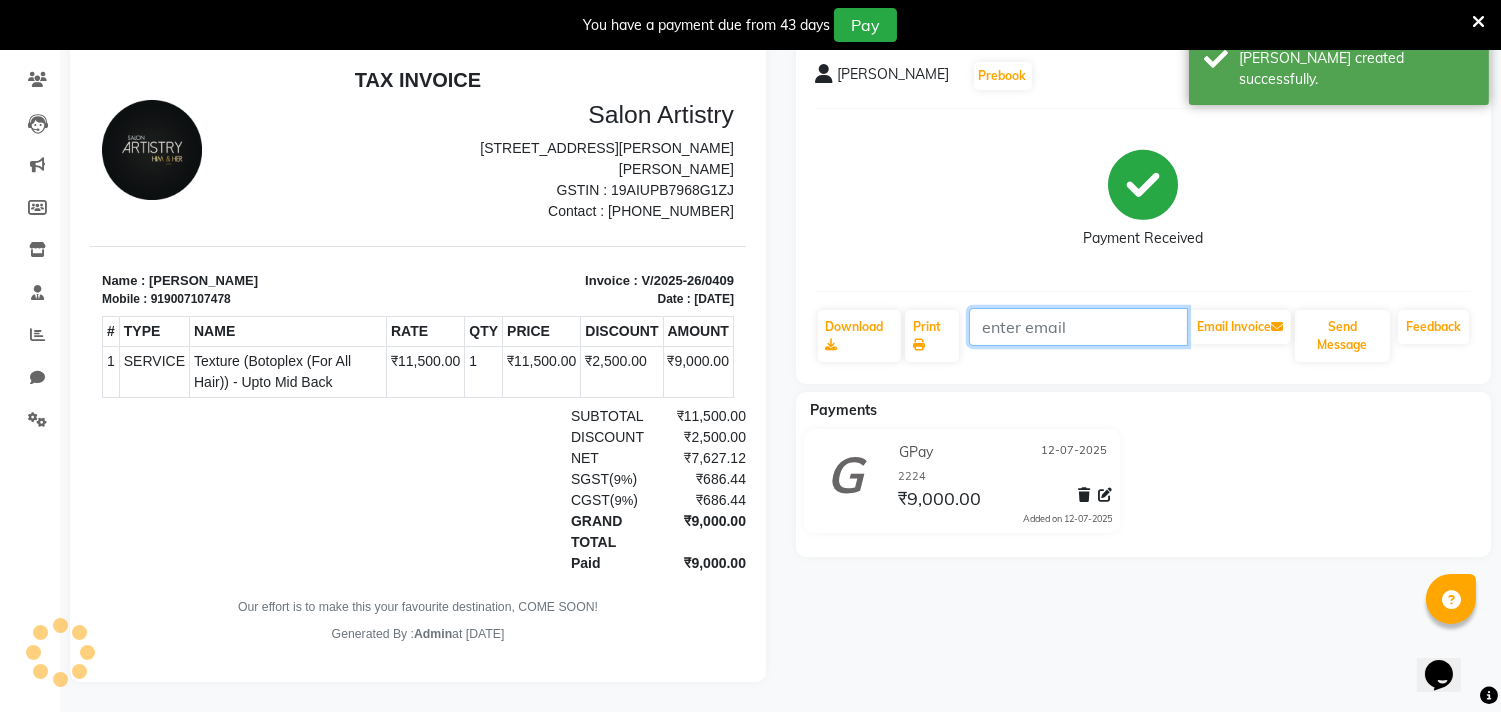 click 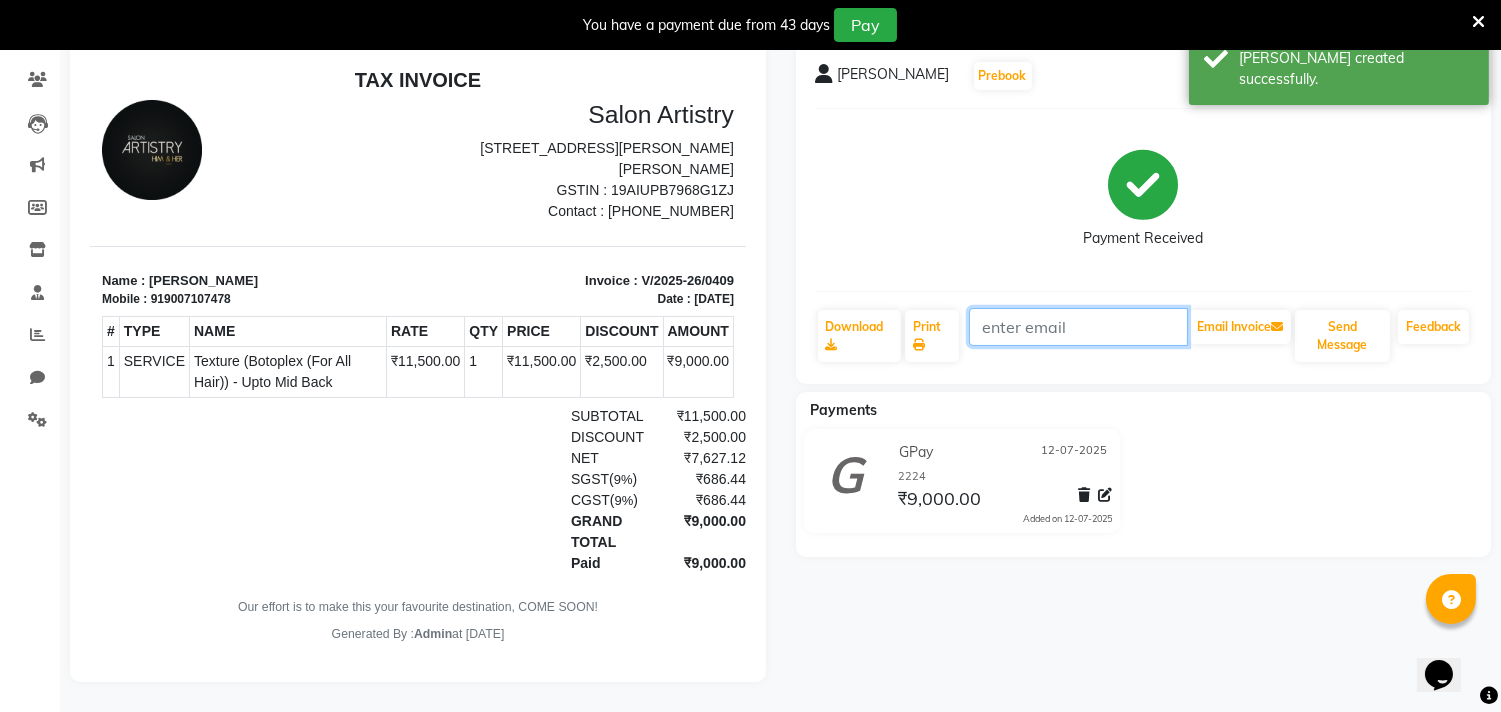 type on "J" 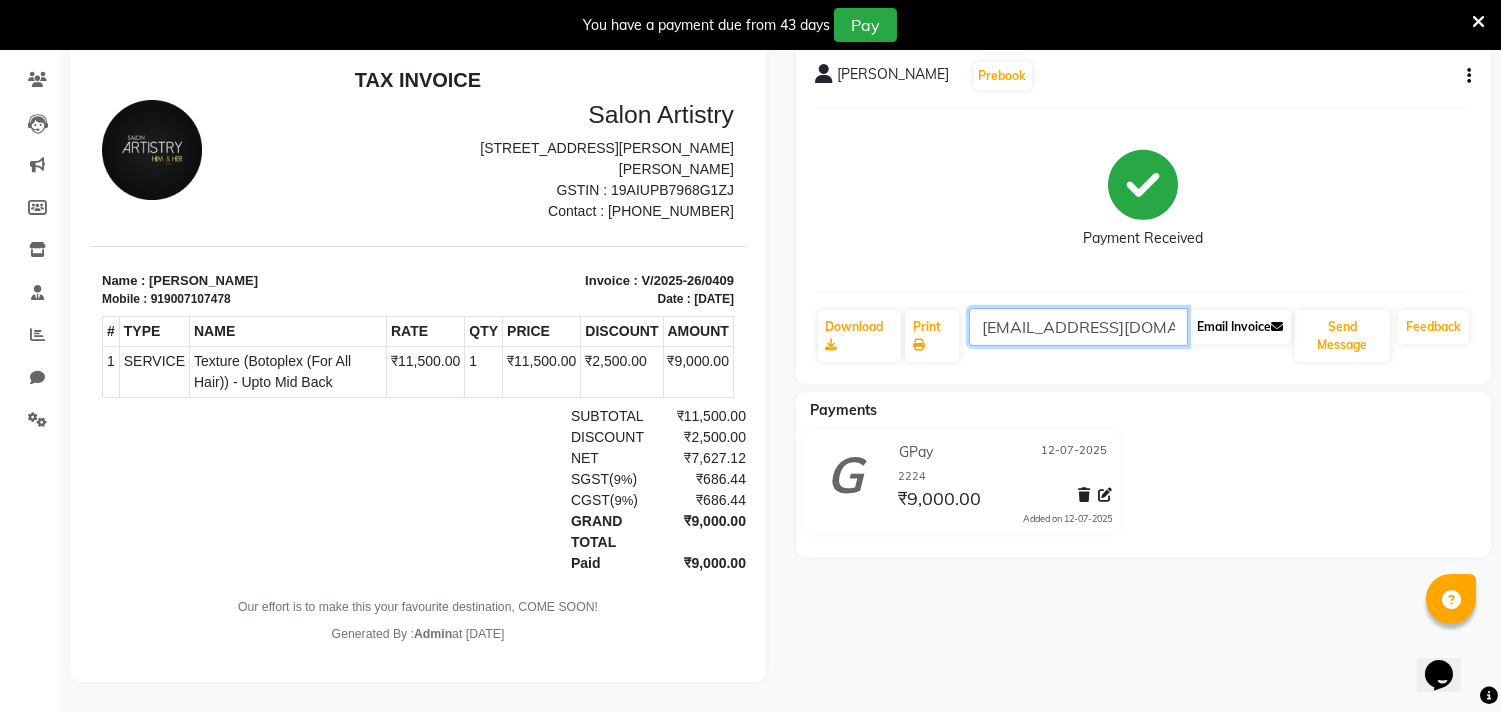 type on "jjaayaati@gmail.com" 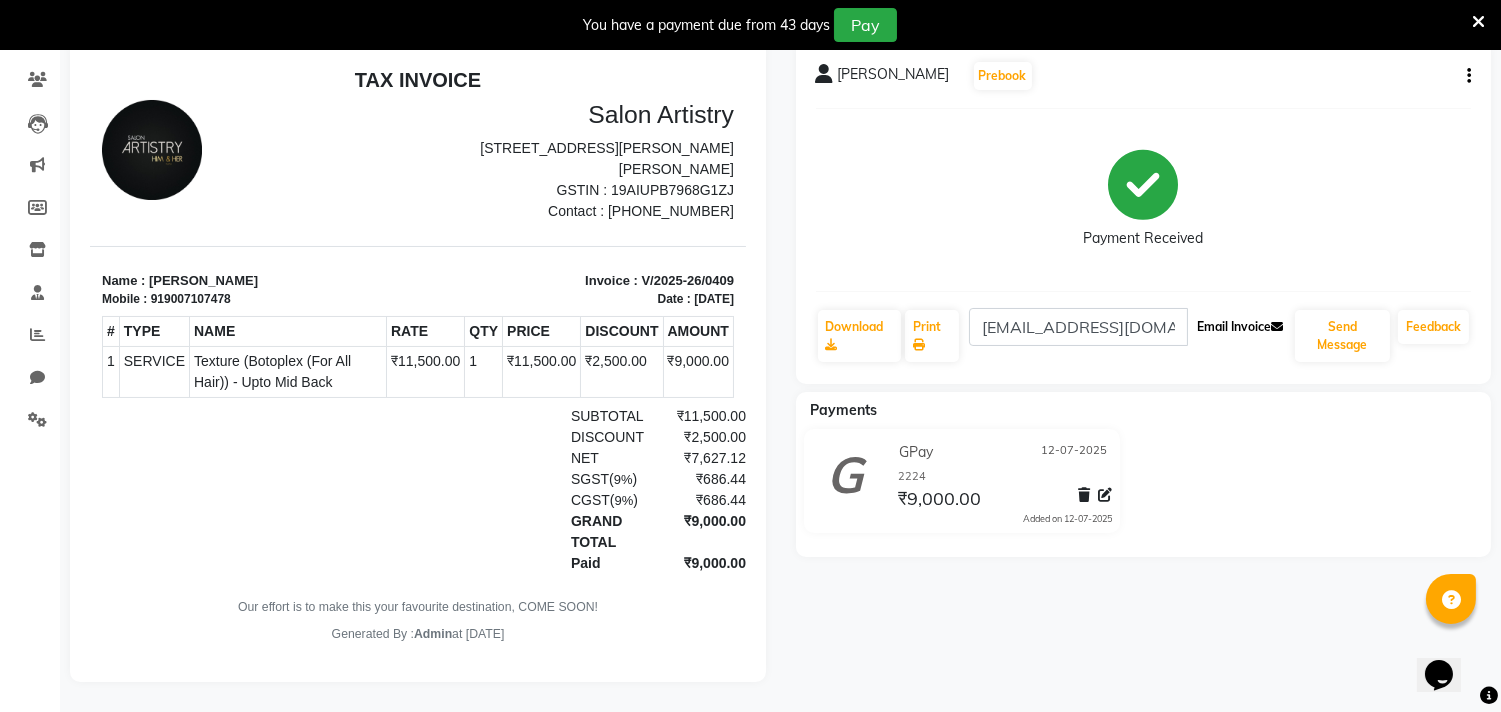 click on "Email Invoice" 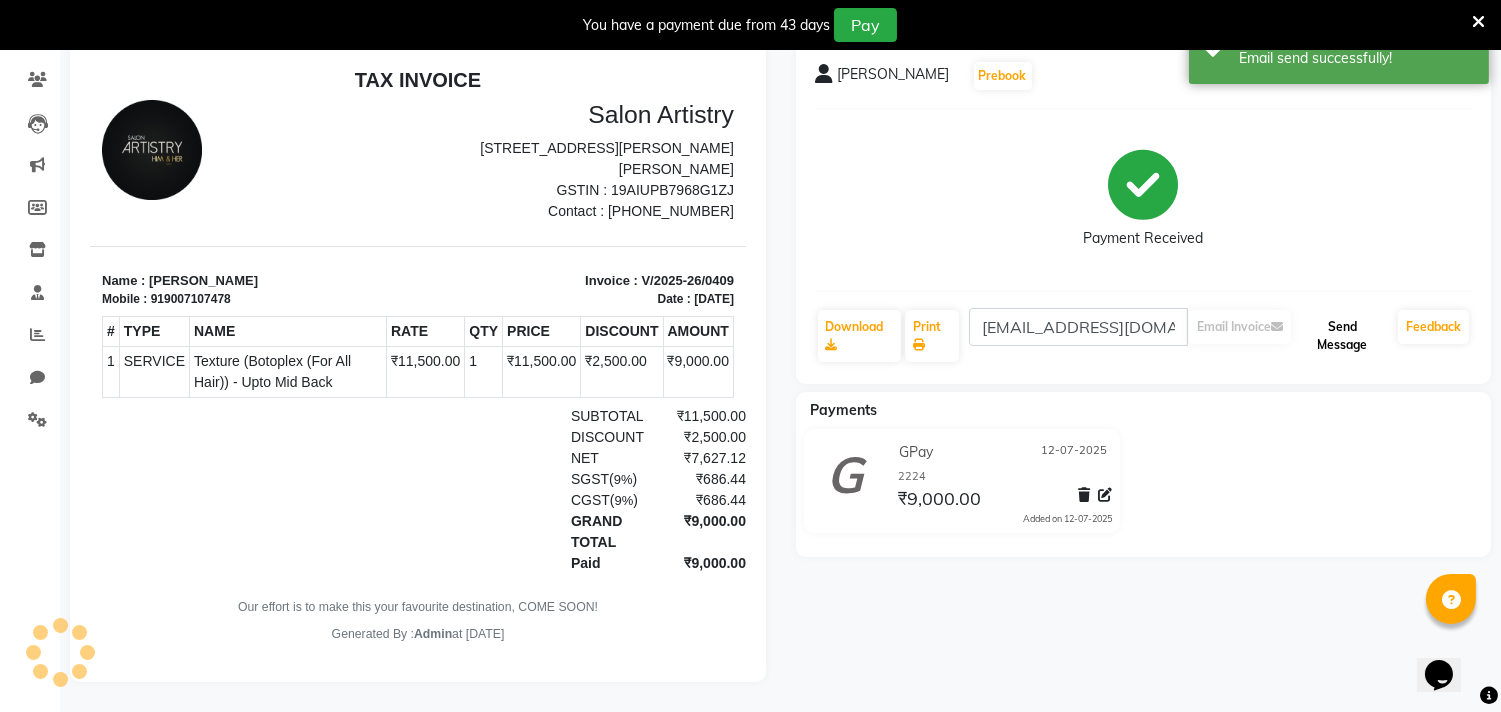 click on "Send Message" 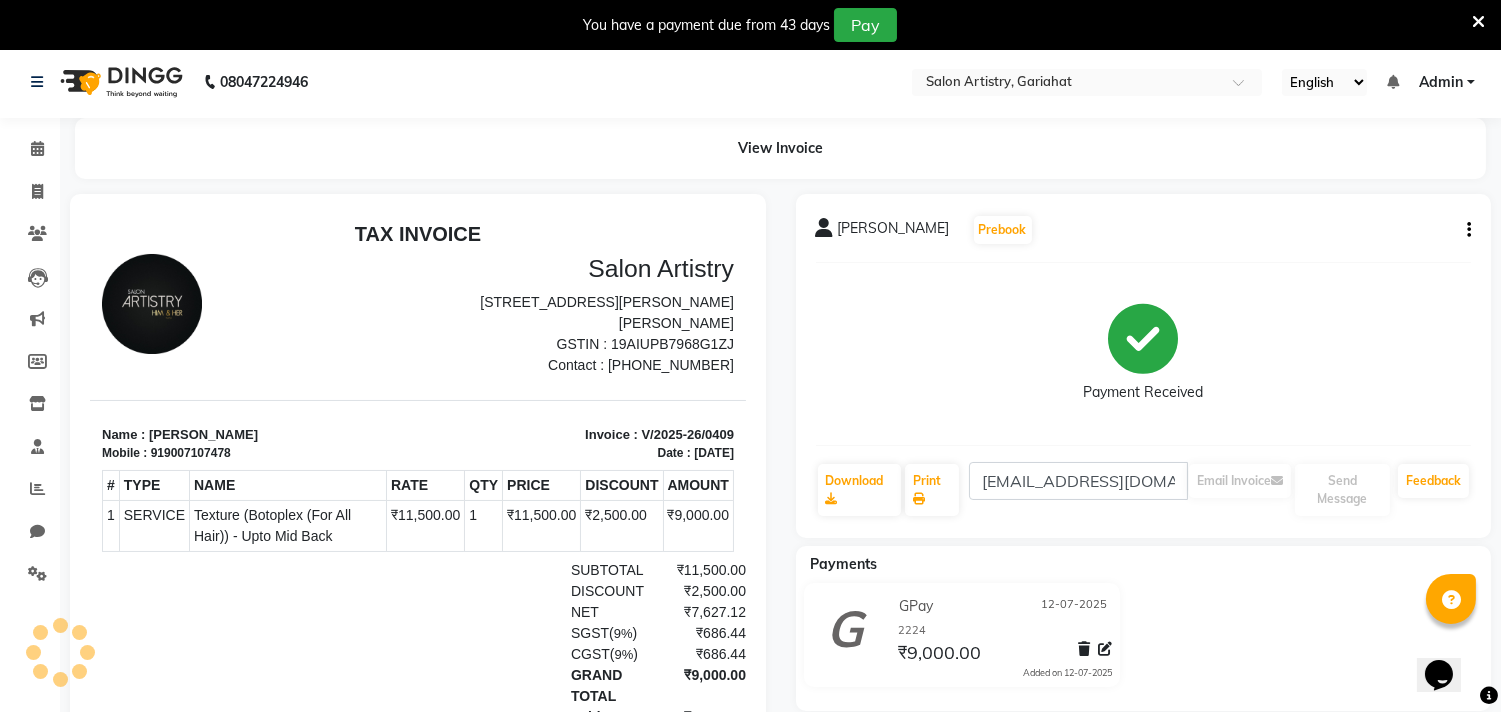 scroll, scrollTop: 0, scrollLeft: 0, axis: both 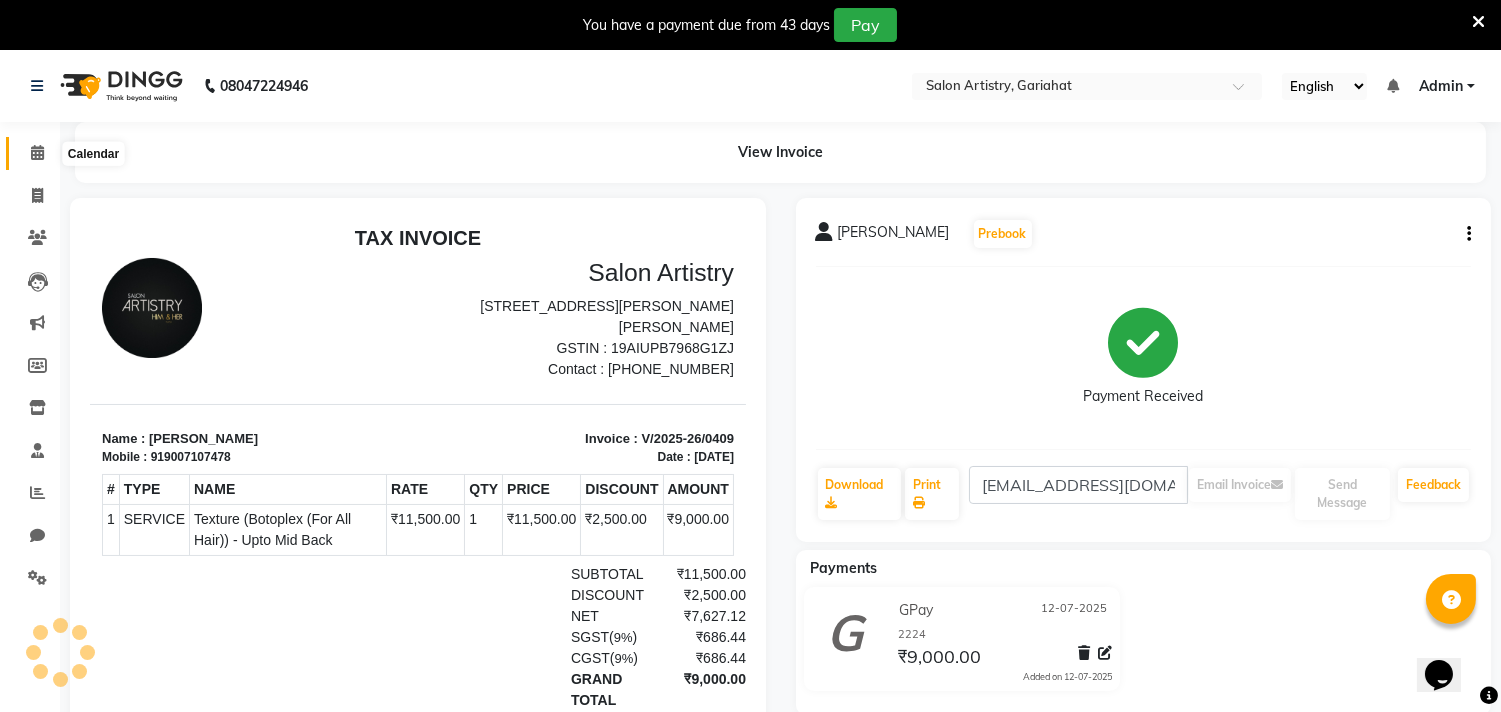 drag, startPoint x: 30, startPoint y: 147, endPoint x: 61, endPoint y: 160, distance: 33.61547 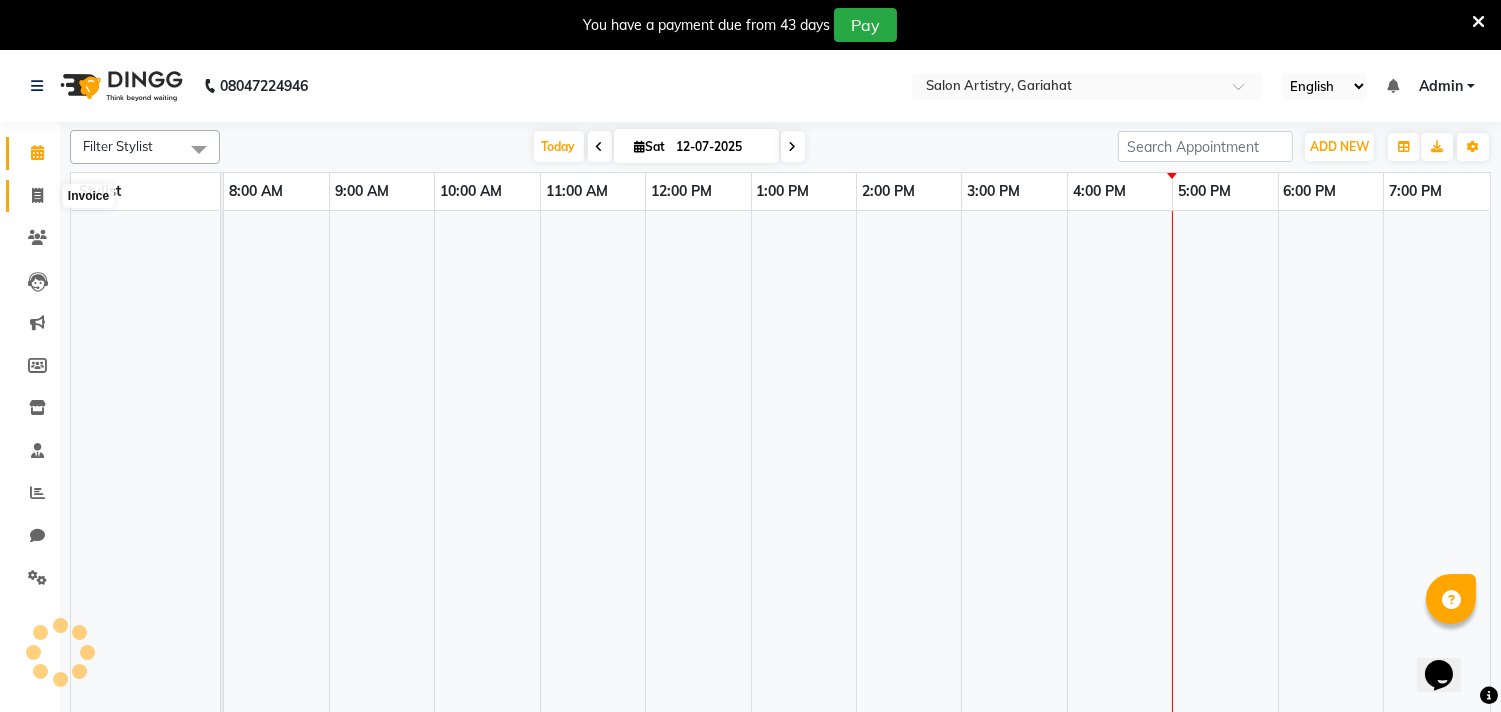 click 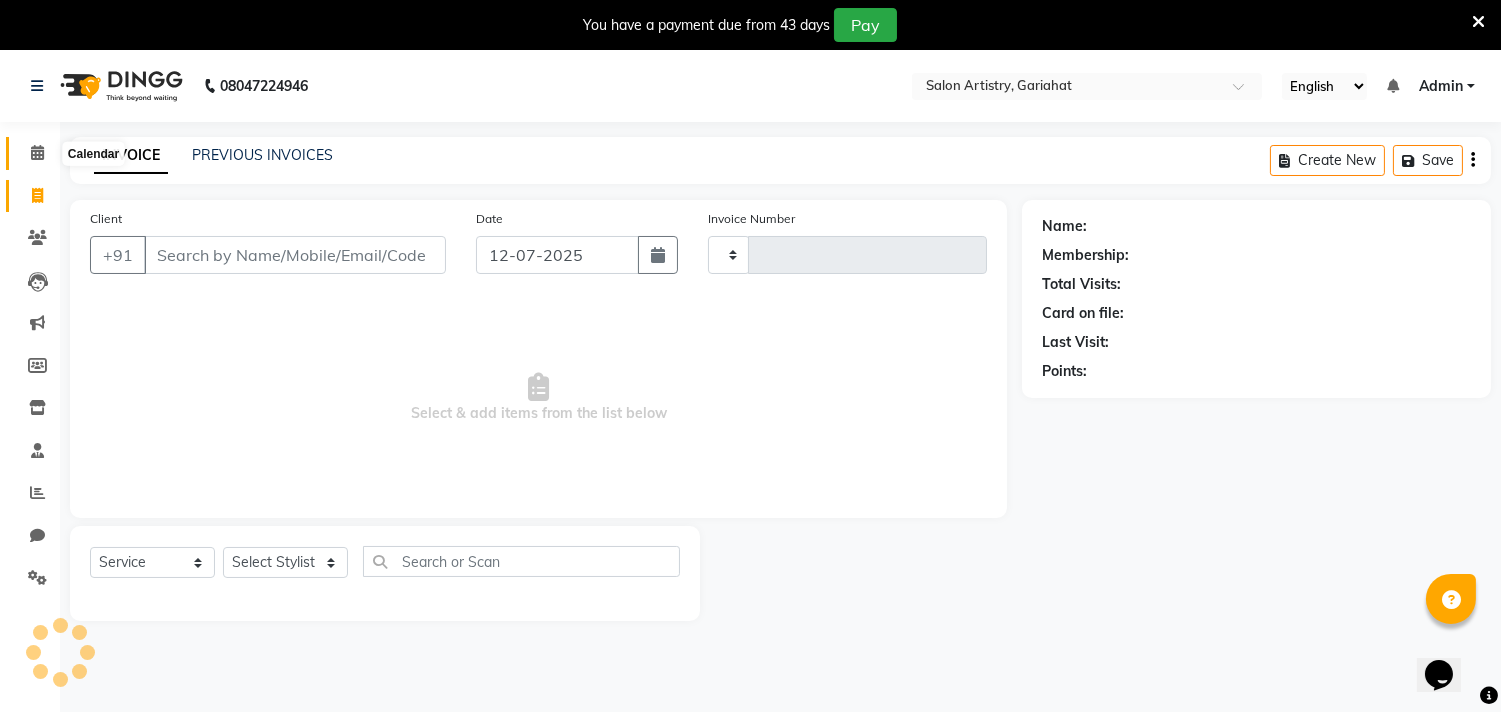 click 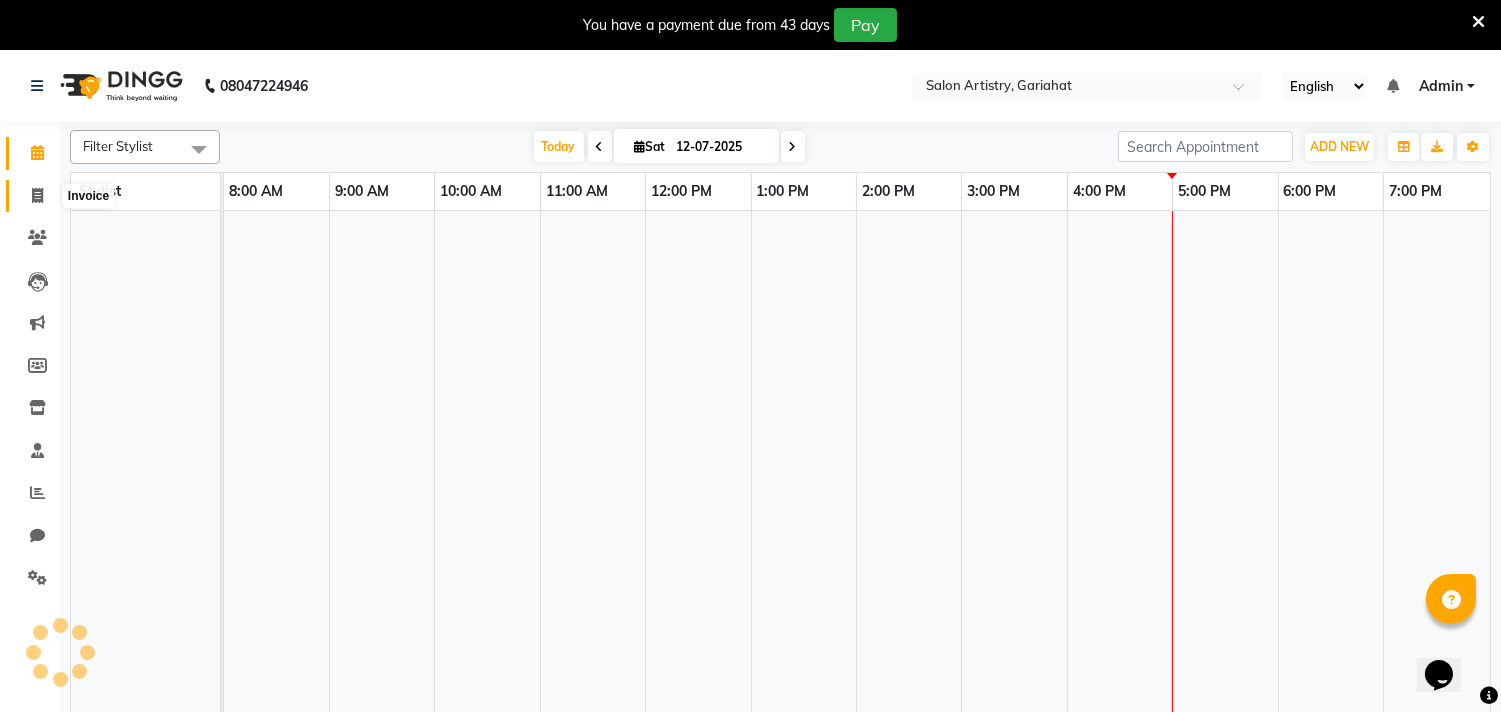 click 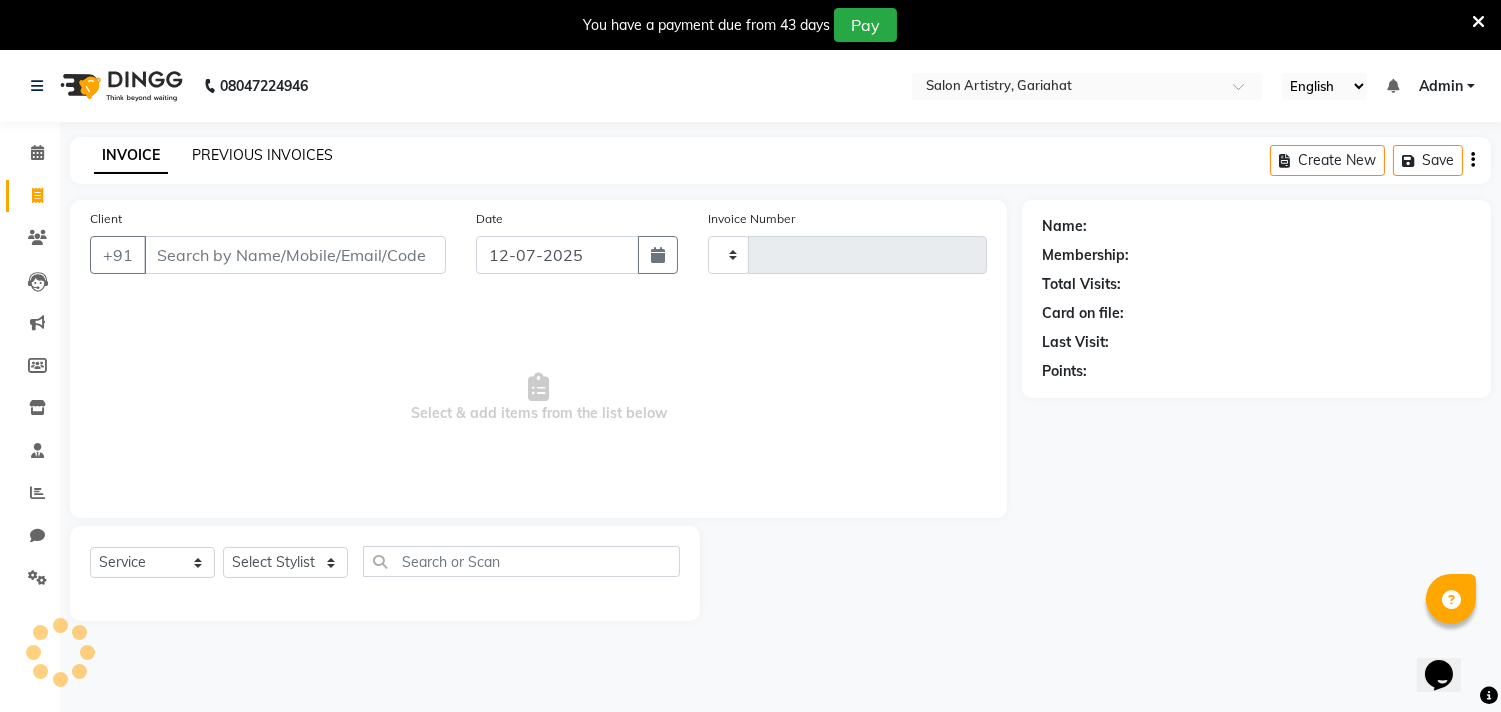 click on "PREVIOUS INVOICES" 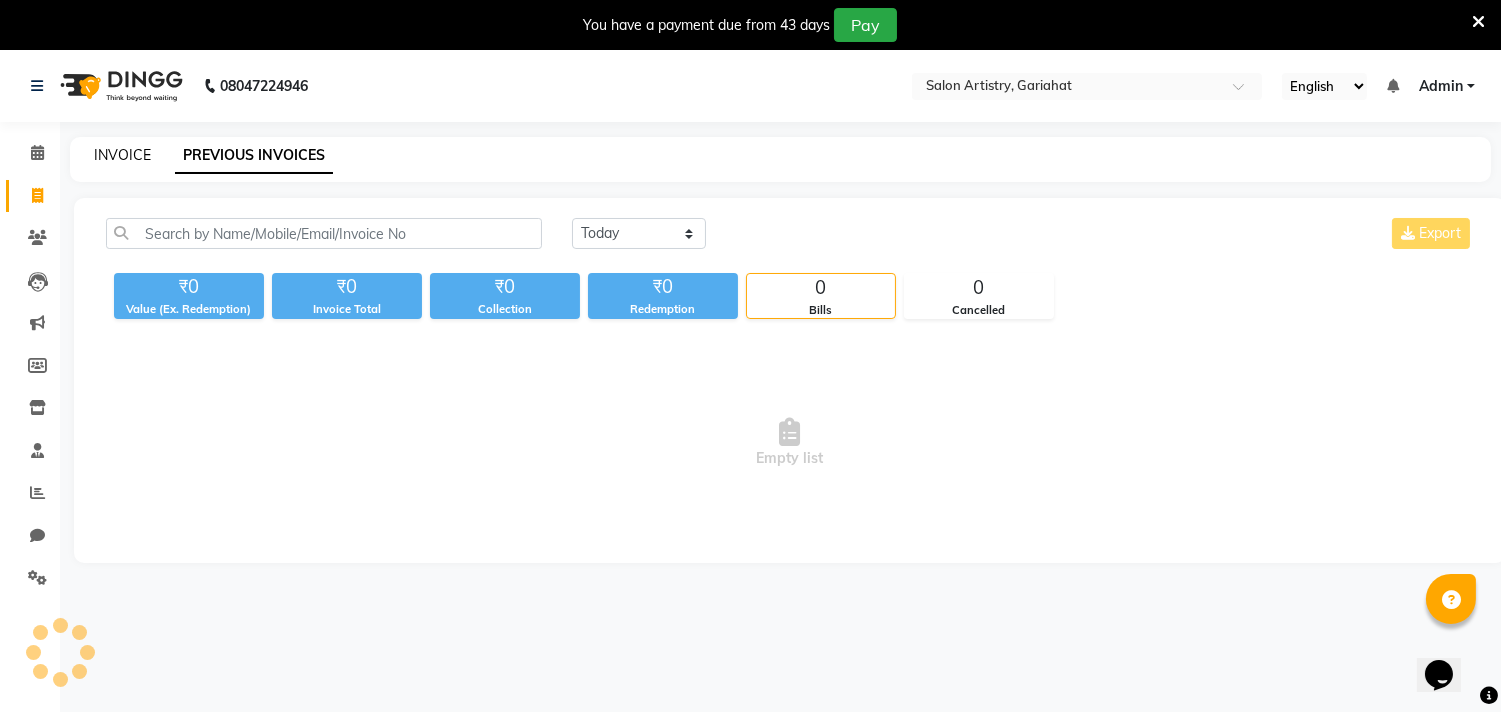 click on "INVOICE" 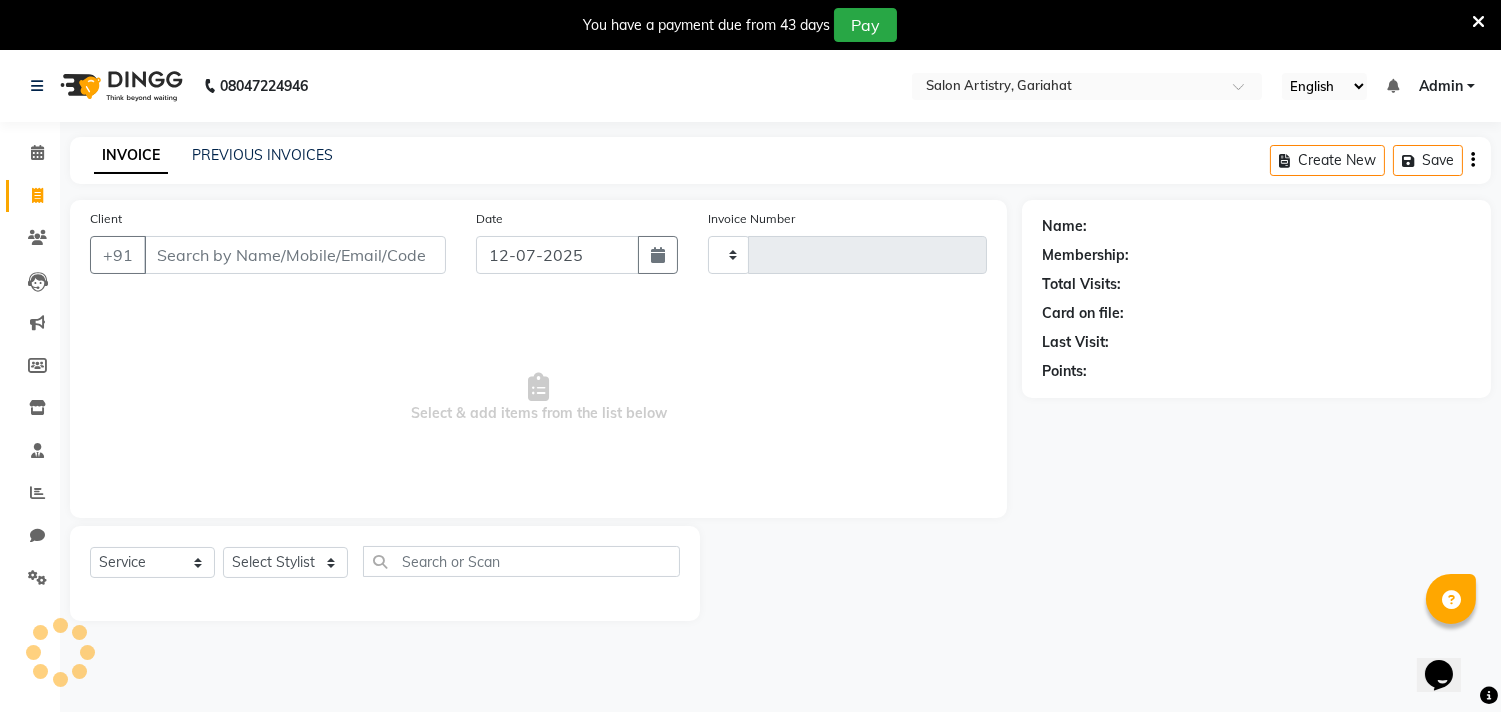 scroll, scrollTop: 50, scrollLeft: 0, axis: vertical 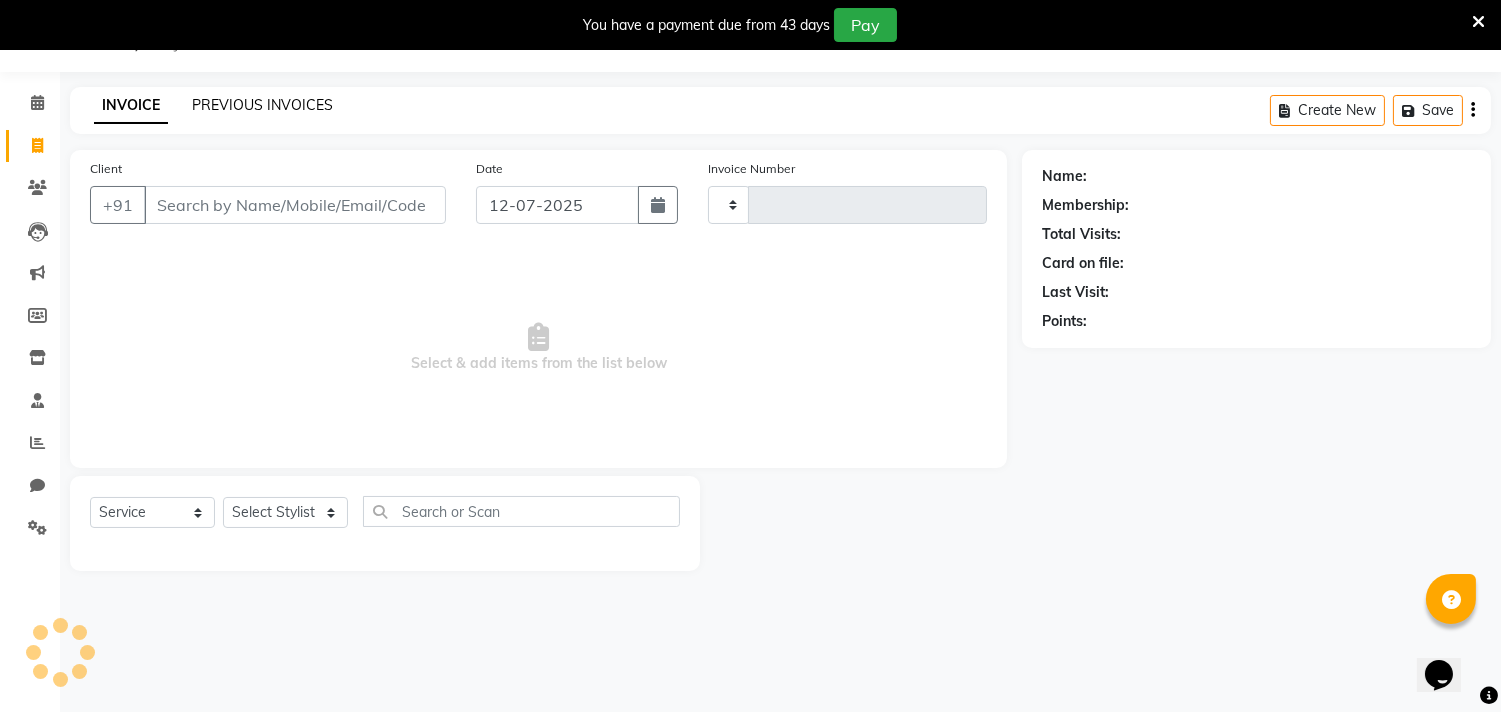 click on "PREVIOUS INVOICES" 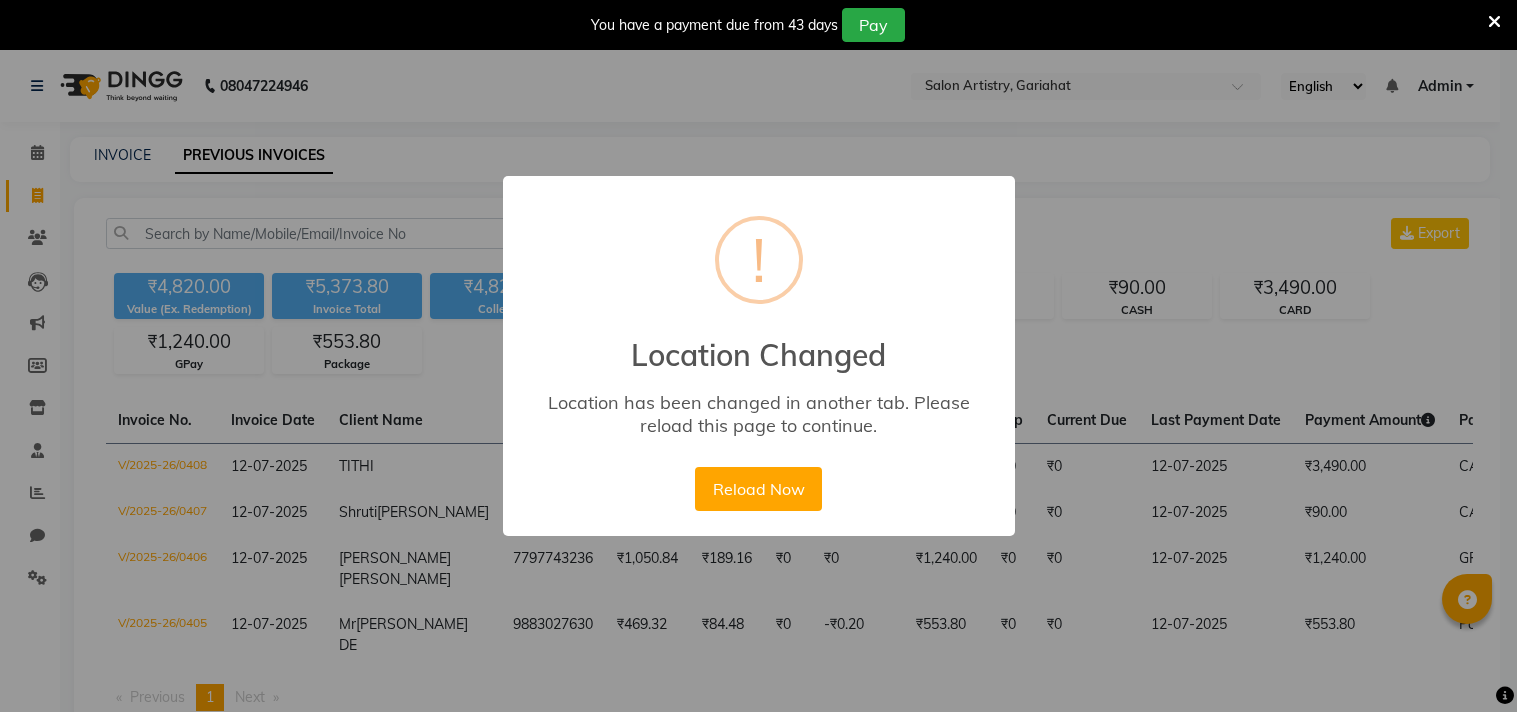 scroll, scrollTop: 50, scrollLeft: 0, axis: vertical 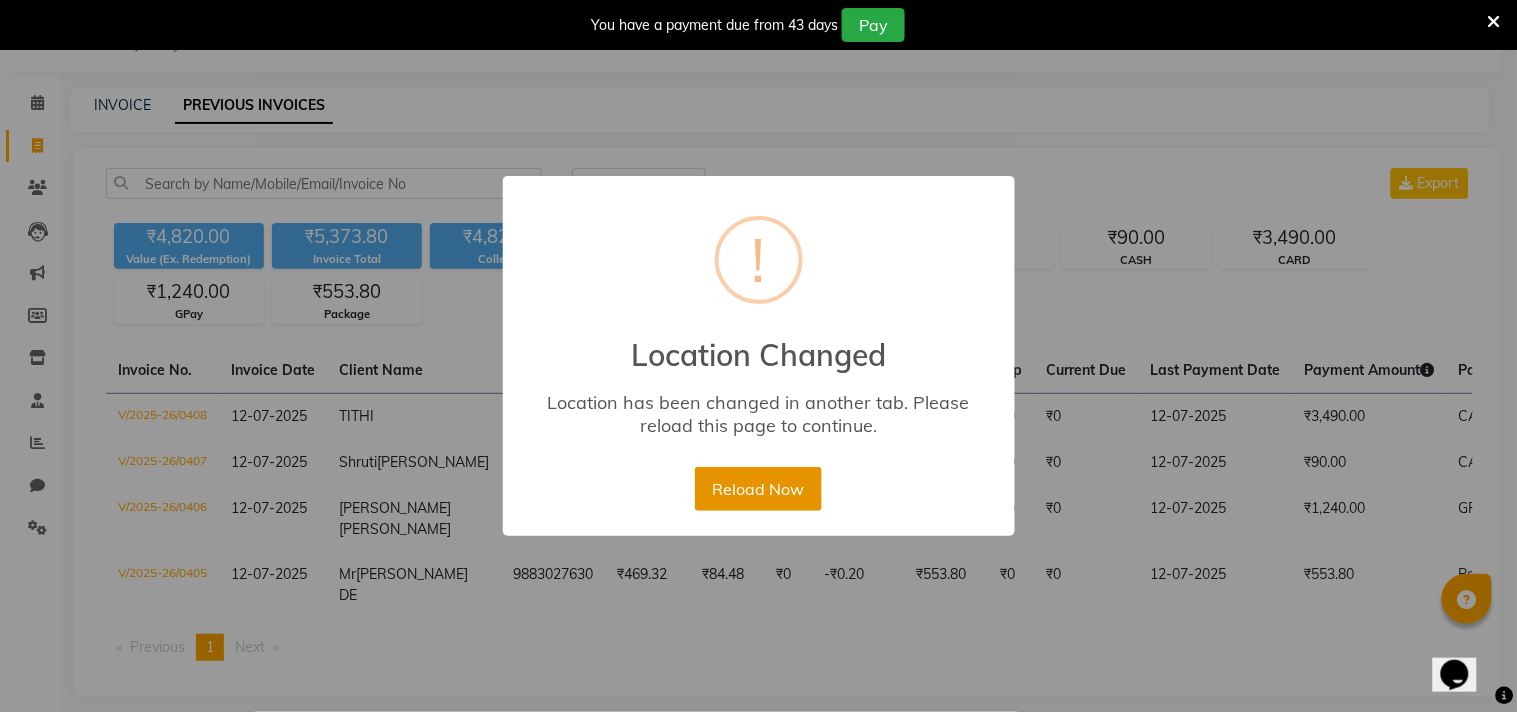 click on "Reload Now" at bounding box center (758, 489) 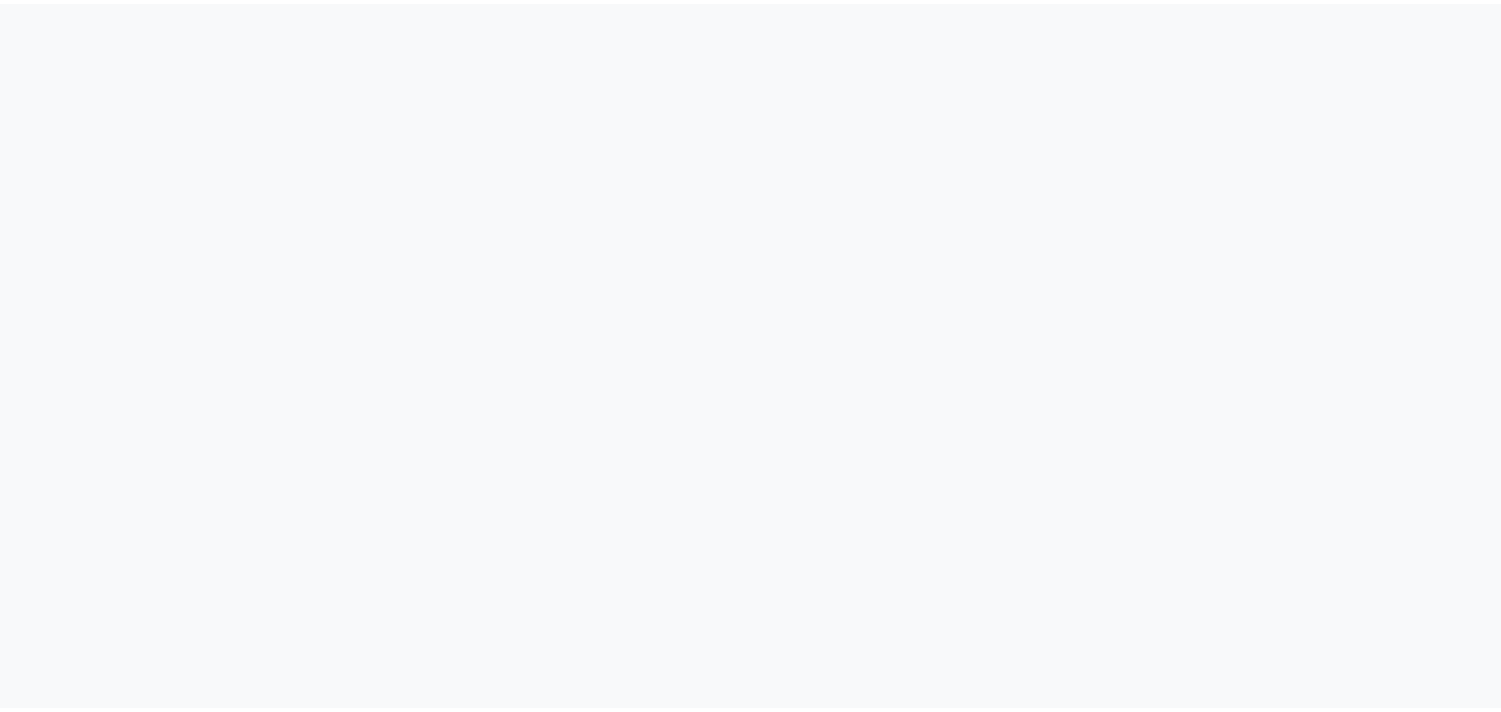 scroll, scrollTop: 0, scrollLeft: 0, axis: both 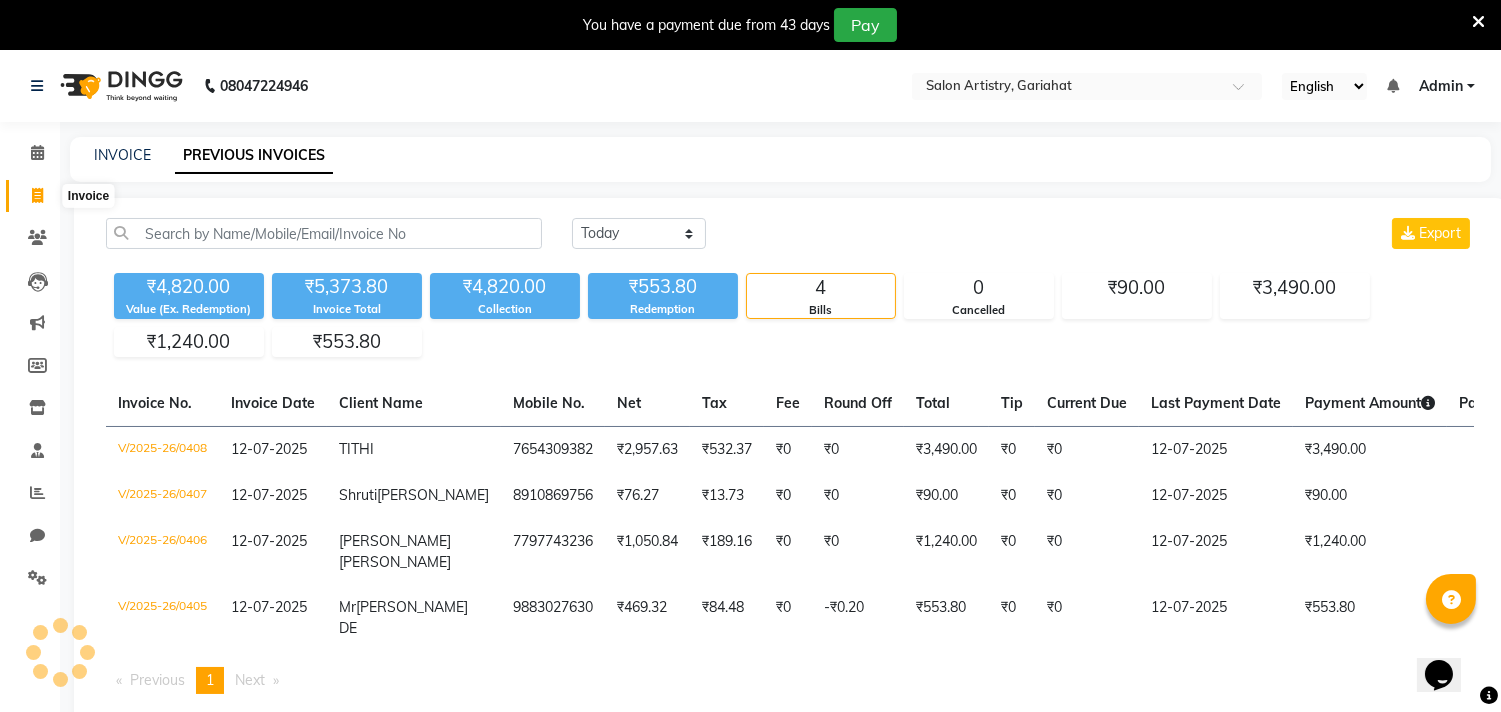 click 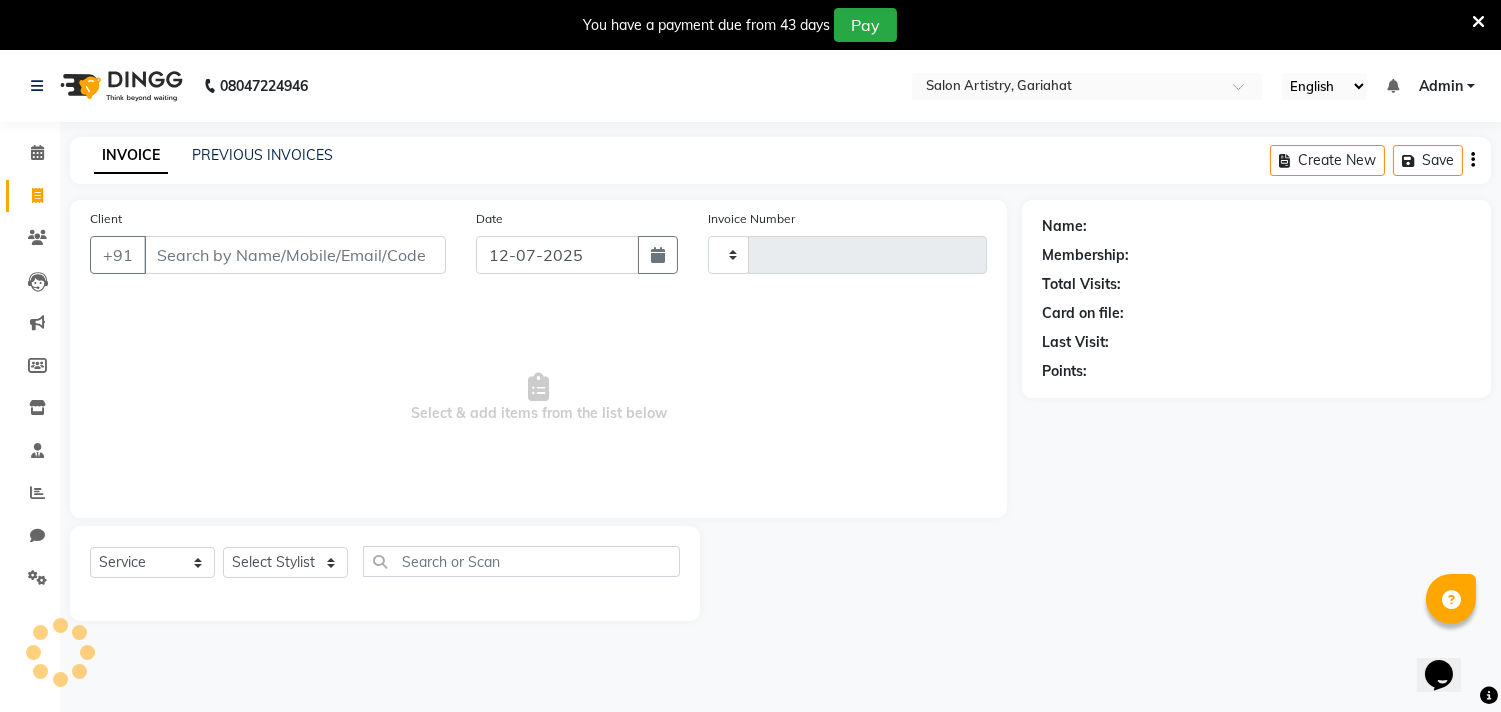 scroll, scrollTop: 50, scrollLeft: 0, axis: vertical 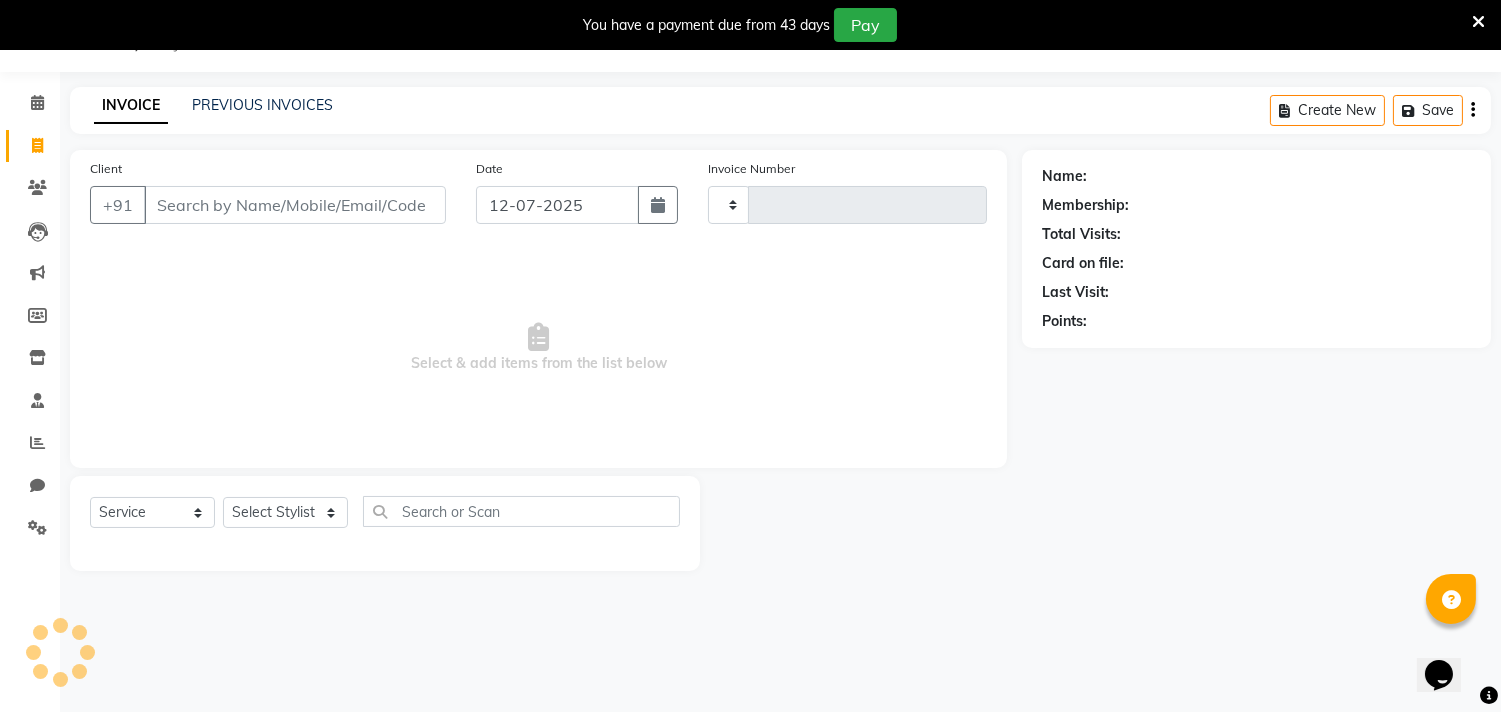 click on "INVOICE PREVIOUS INVOICES Create New   Save" 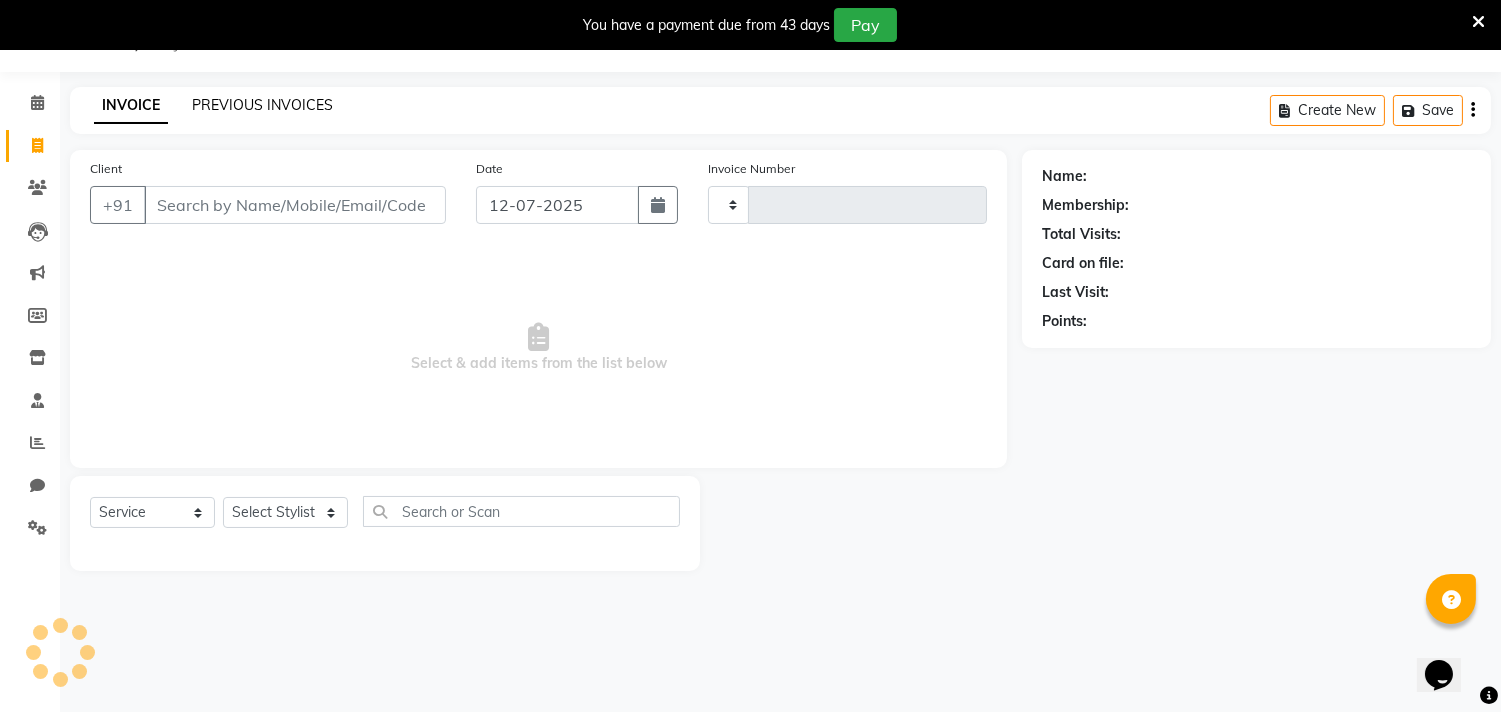 click on "PREVIOUS INVOICES" 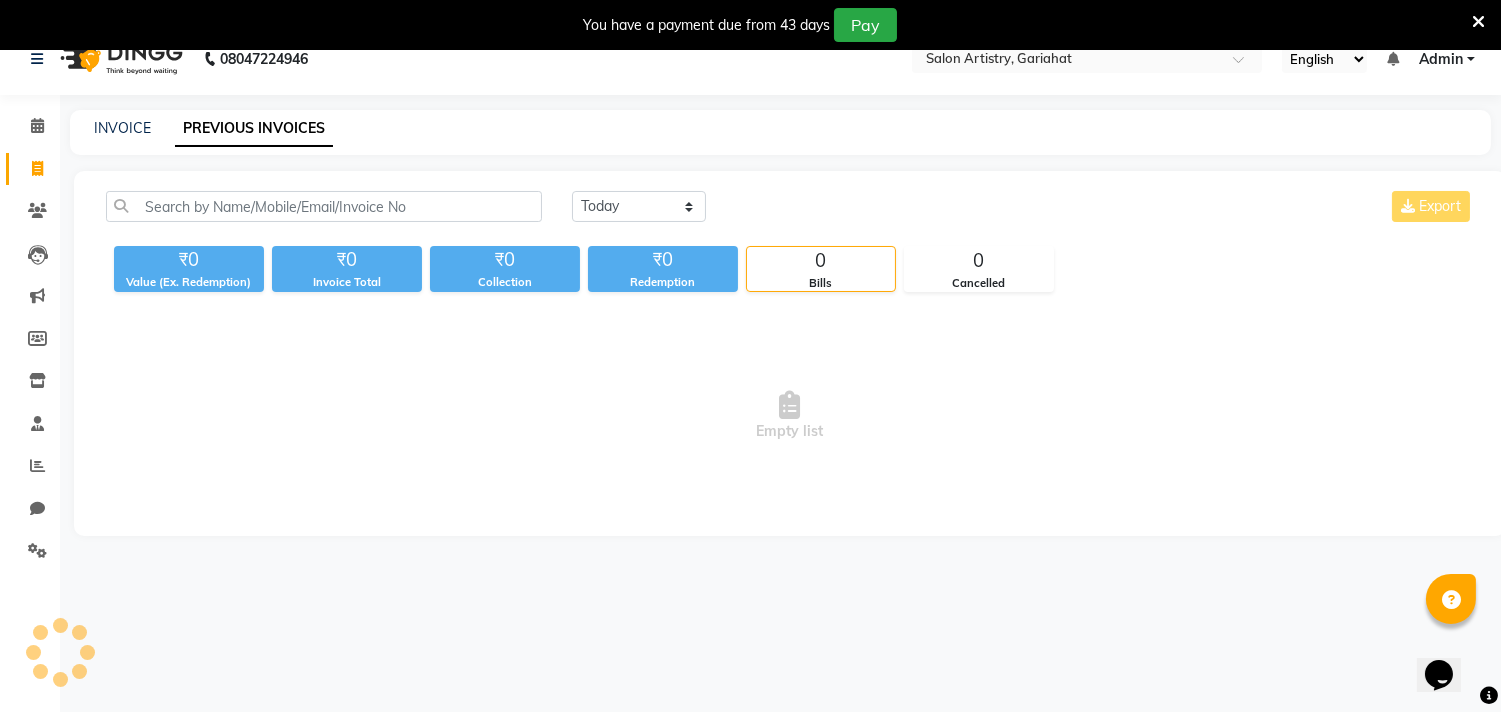 scroll, scrollTop: 0, scrollLeft: 0, axis: both 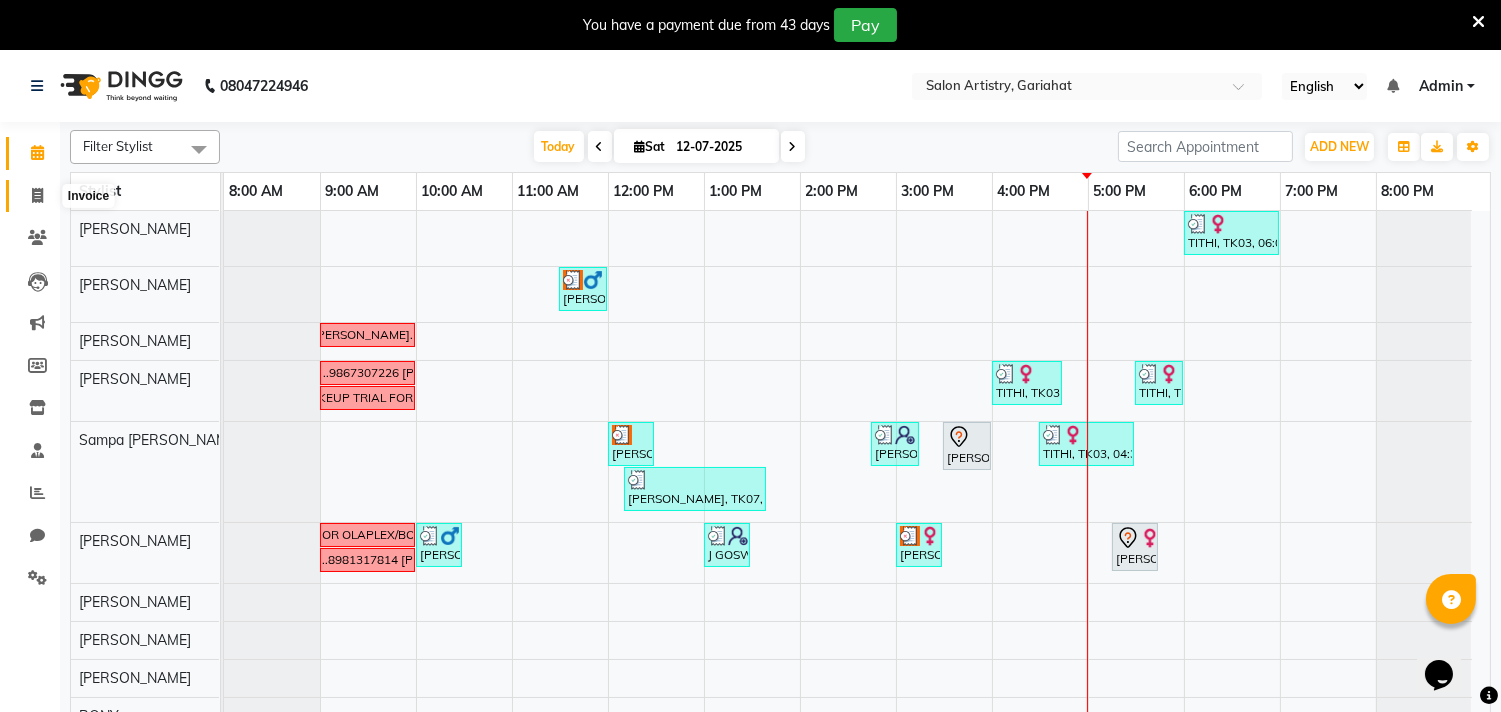 click 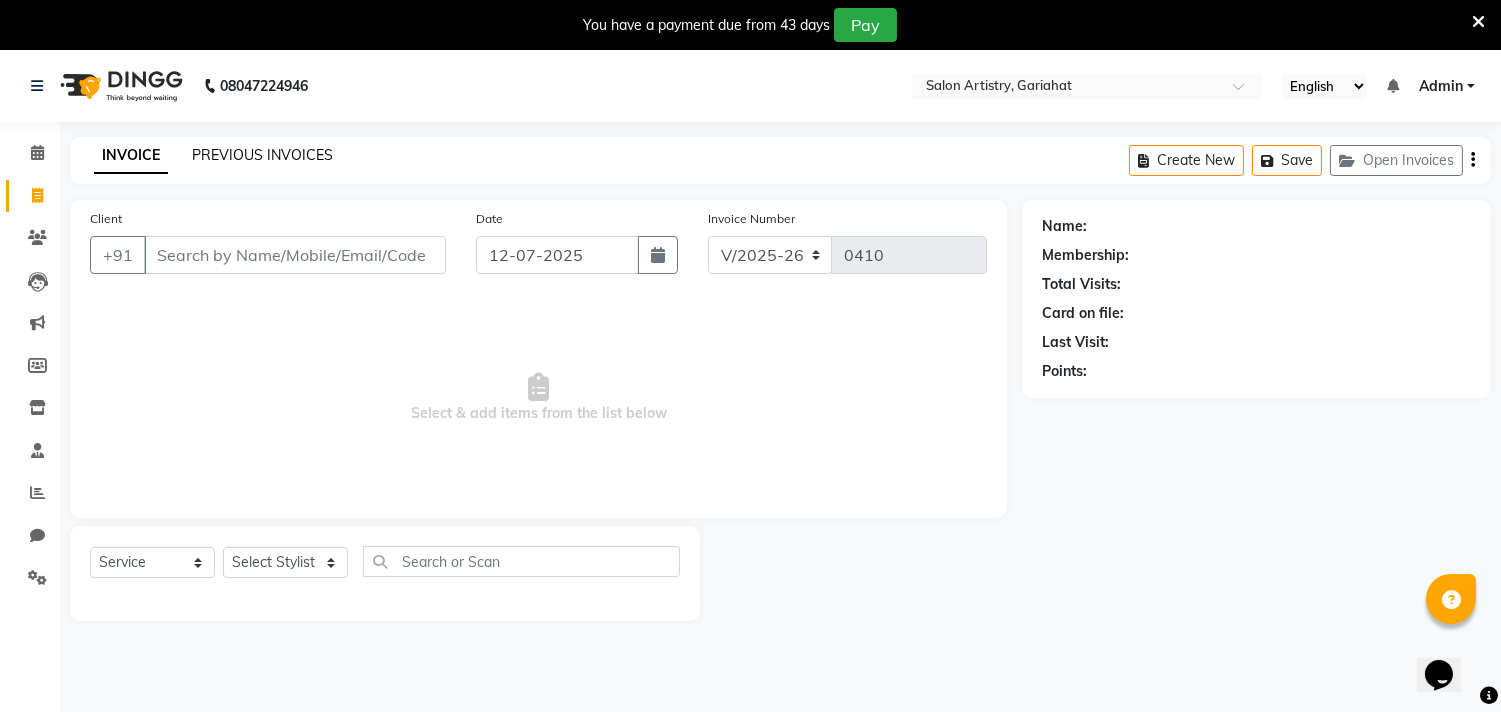 click on "PREVIOUS INVOICES" 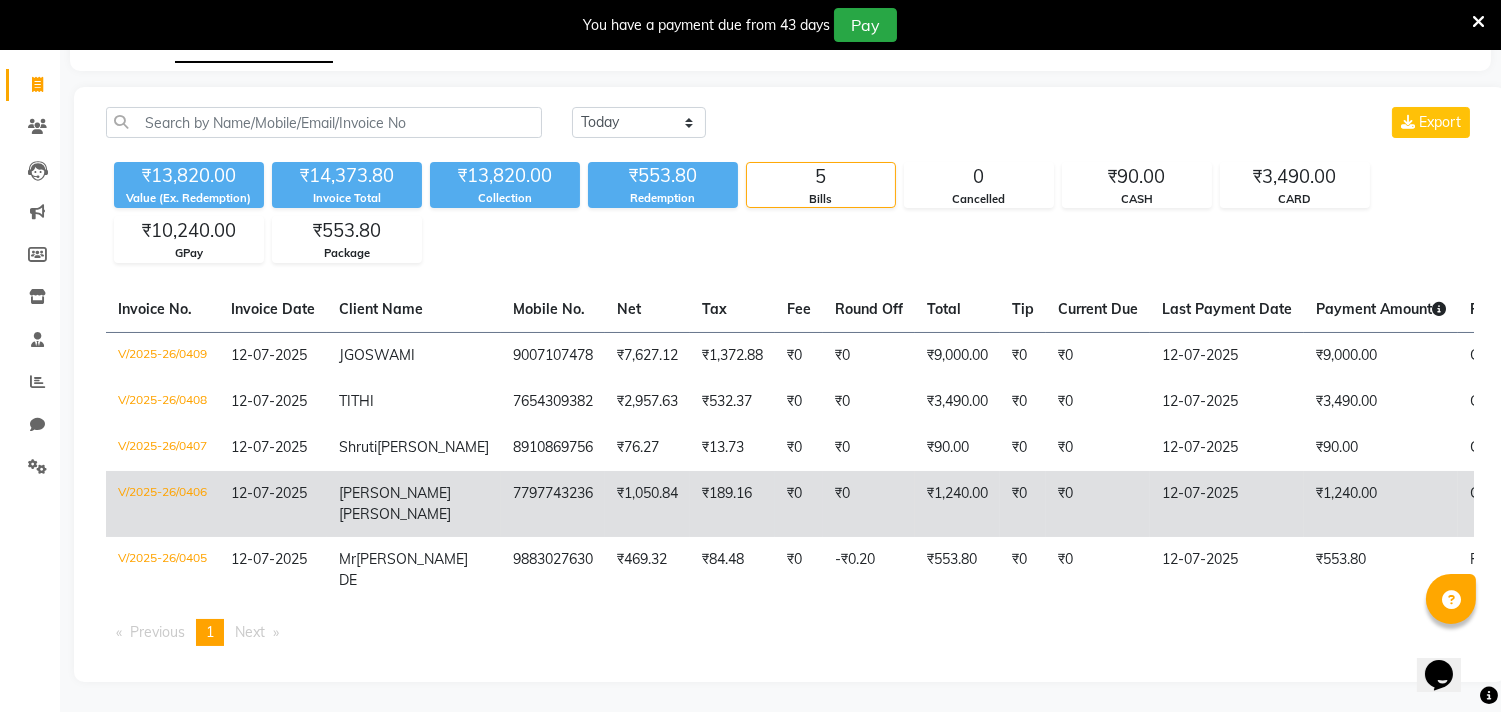scroll, scrollTop: 0, scrollLeft: 0, axis: both 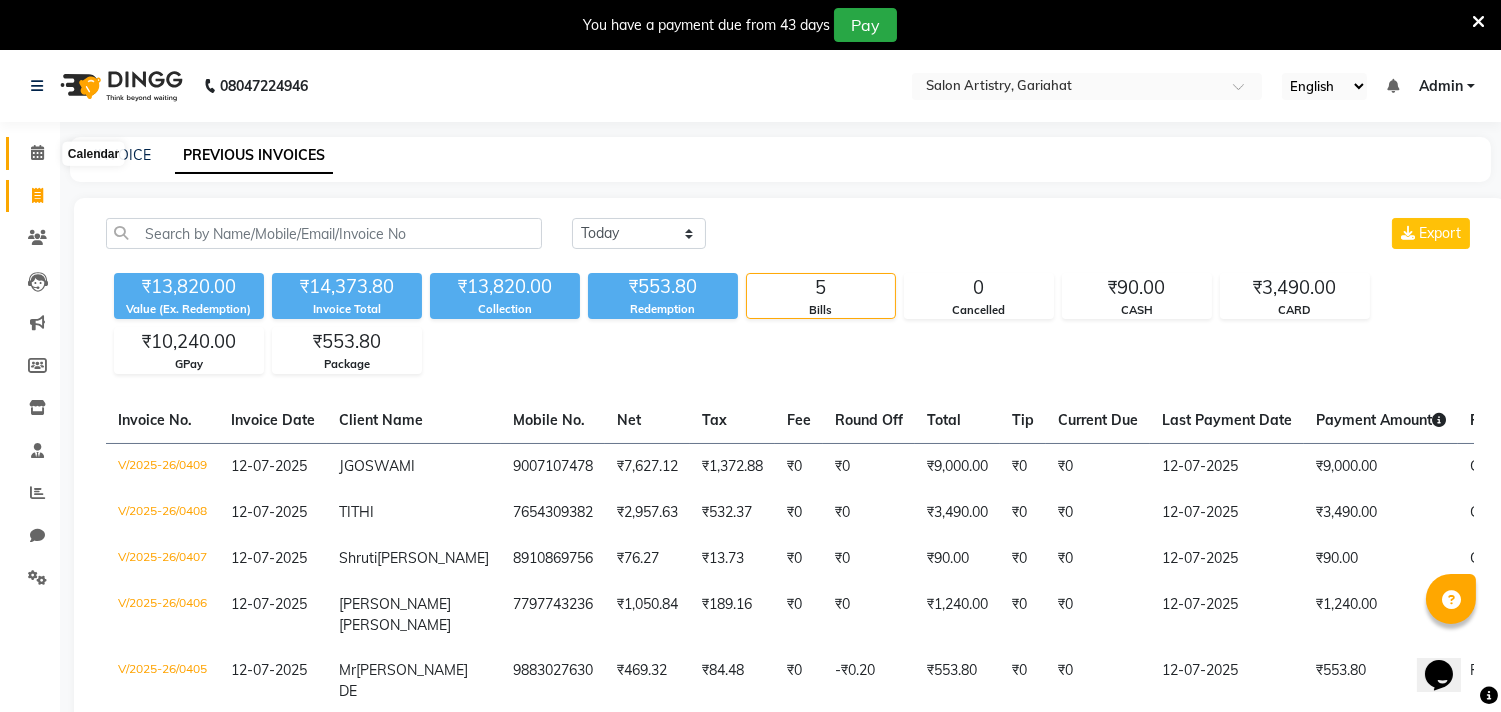 click 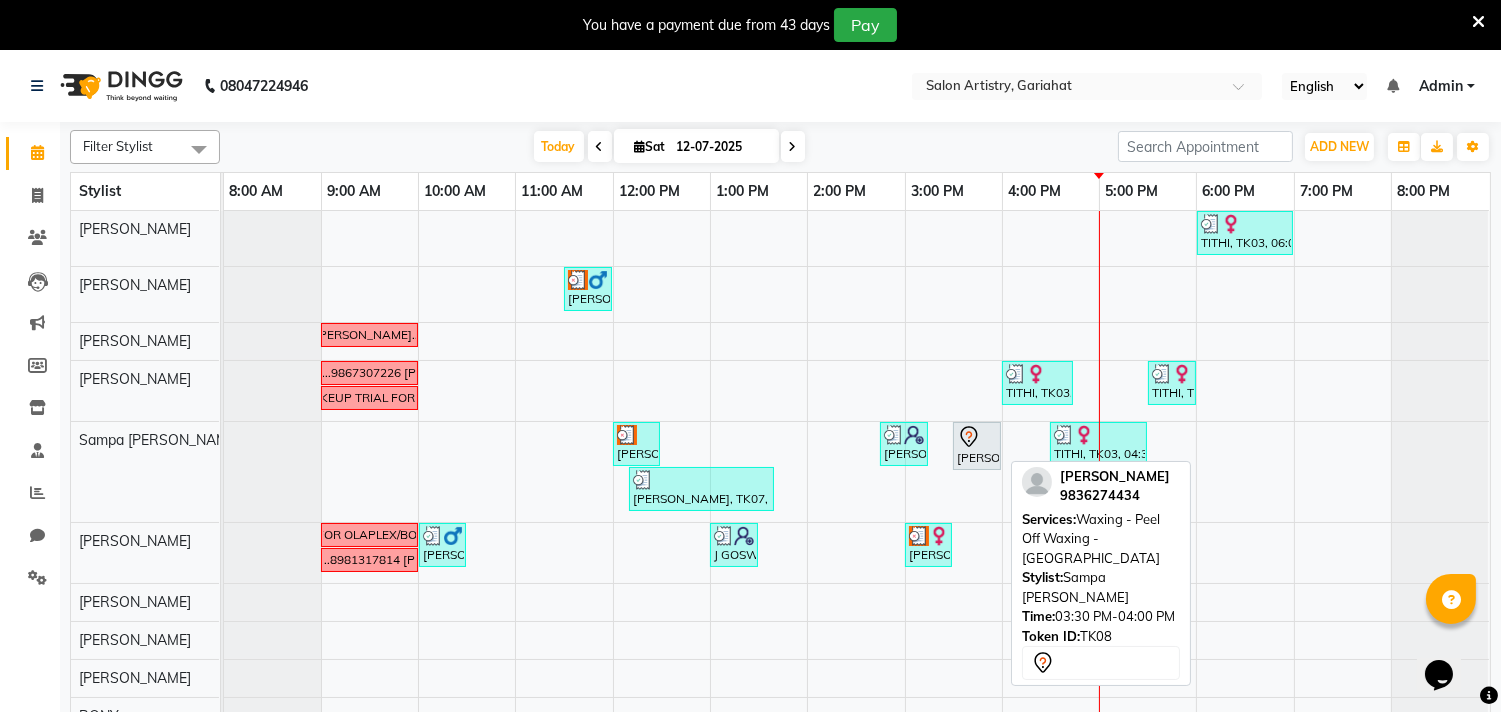 click on "[PERSON_NAME], TK08, 03:30 PM-04:00 PM, Waxing - Peel Off Waxing - [GEOGRAPHIC_DATA]" at bounding box center [977, 446] 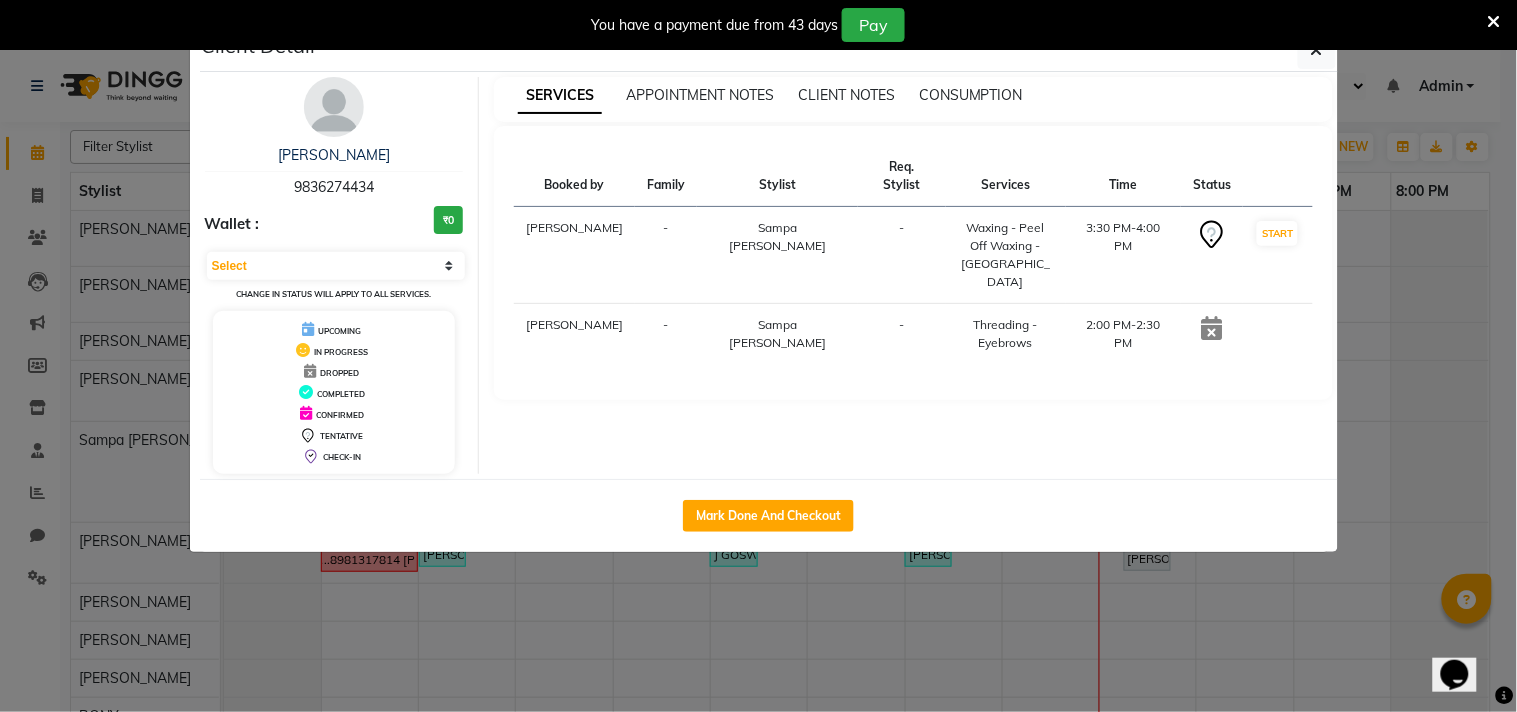 click on "You have a payment due from 43 days   Pay" at bounding box center (758, 25) 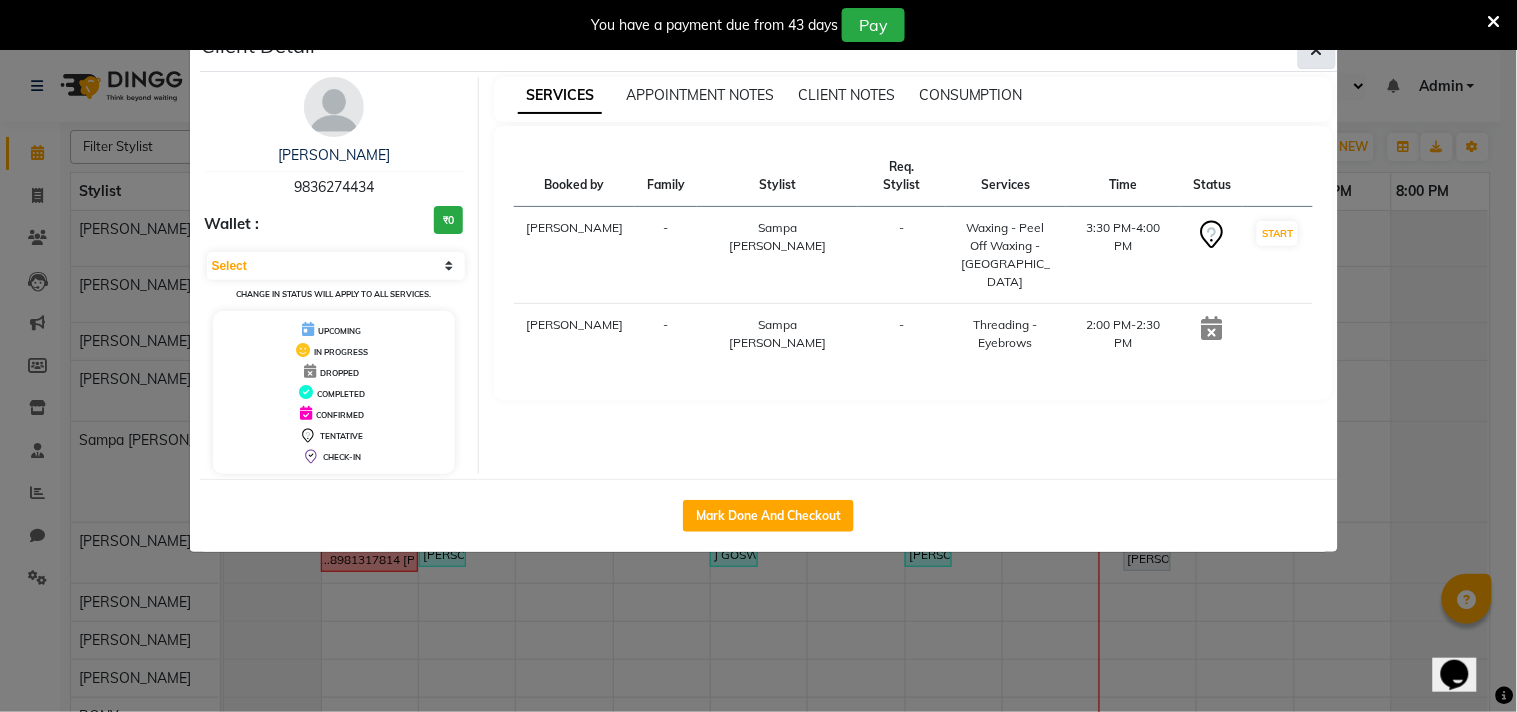 click 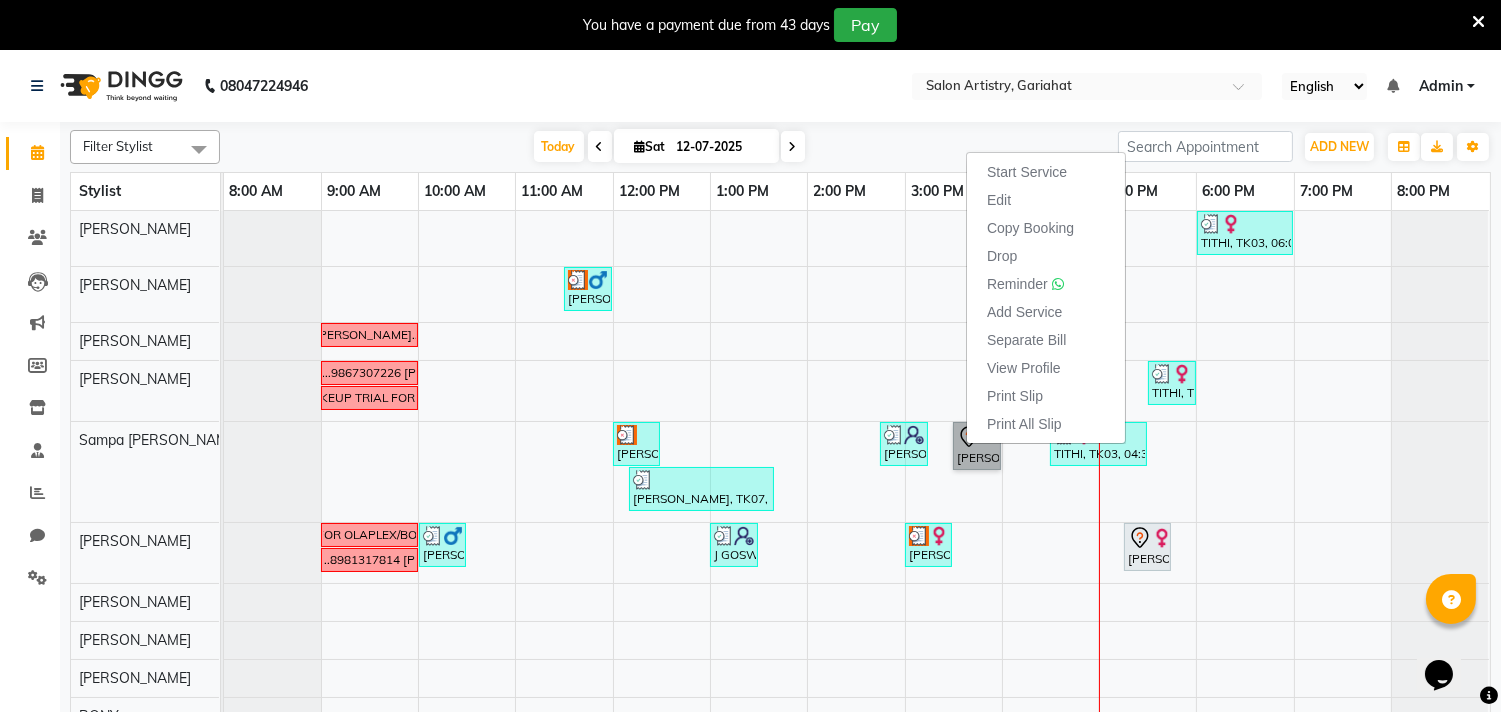 click on "TITHI, TK03, 06:00 PM-07:00 PM, Styling - Iron/Crimping (Upto Mid Back) (₹1100),Wash  - Wash & Blow Dry (Upto Mid Back) (₹750)     [PERSON_NAME] DE, TK09, 11:30 AM-12:00 PM, Regular Pedicure  FOLLOWUP
[PERSON_NAME]....9831658887   FOLLOWUP
[PERSON_NAME]...9867307226
[PERSON_NAME]....9433557676      TITHI, TK03, 04:00 PM-04:45 PM, SAREE DRAPING CLASSIC (₹300),Styling - Iron/Crimping (Upto Mid Back) (₹1100)     TITHI, TK03, 05:30 PM-06:00 PM, Styling - Iron/Crimping (Upto Mid Back) (₹1100)  INFORM MAM .....BRIDAL MAKEUP TRIAL FOR [DATE] (IMPORTANT GUEST)      [PERSON_NAME], TK06, 12:00 PM-12:30 PM, Threading - Eyebrows     Shruti [PERSON_NAME], TK10, 02:45 PM-03:15 PM, Waxing - Peel Off Waxing - [GEOGRAPHIC_DATA] (₹90)             [PERSON_NAME], TK08, 03:30 PM-04:00 PM, Waxing - Peel Off Waxing - [PERSON_NAME], TK03, 04:30 PM-05:30 PM, Waxing - Peel Off Waxing - Upper/[GEOGRAPHIC_DATA] (₹150),Waxing - Peel Off Waxing - [GEOGRAPHIC_DATA] (₹190)      CALL [PERSON_NAME] FOR OLAPLEX/BOTOPLEX CONFIRMATION" at bounding box center (857, 492) 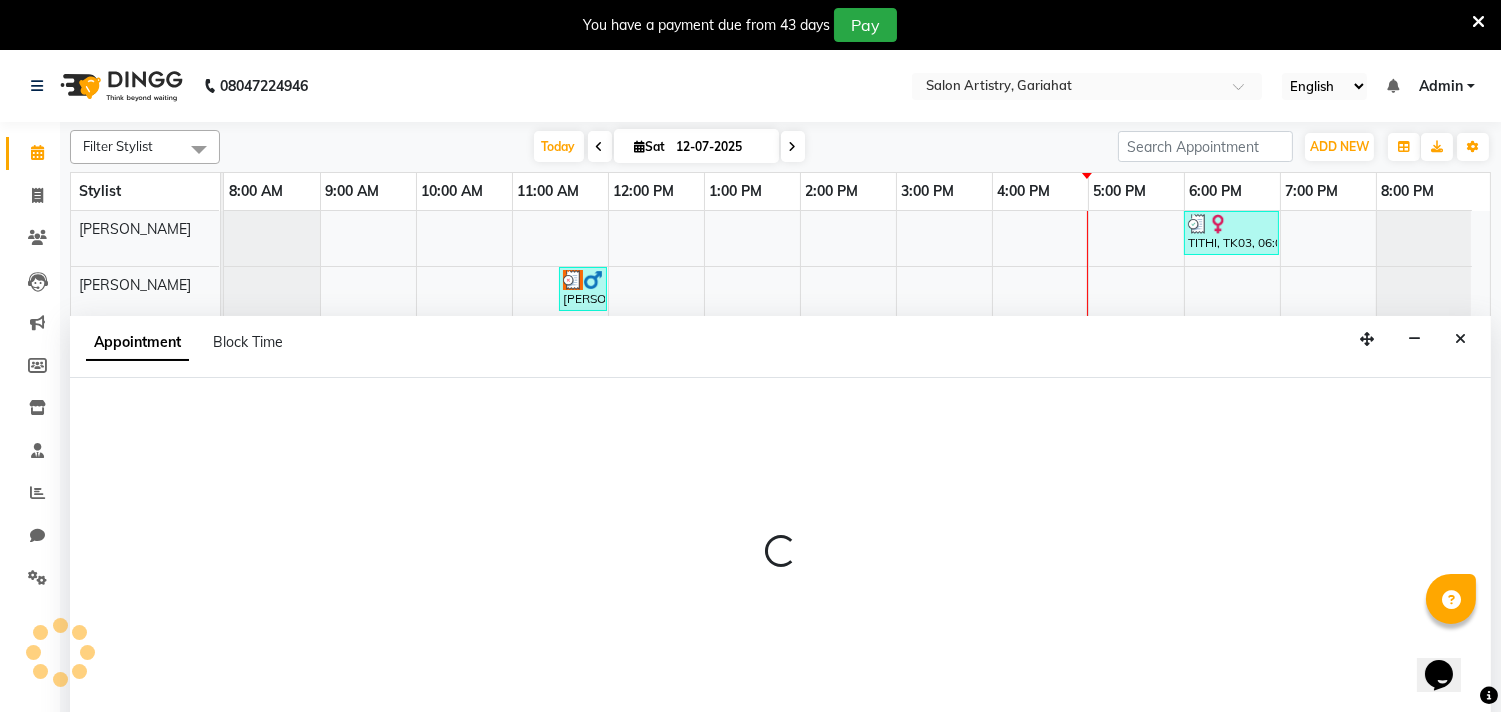 scroll, scrollTop: 50, scrollLeft: 0, axis: vertical 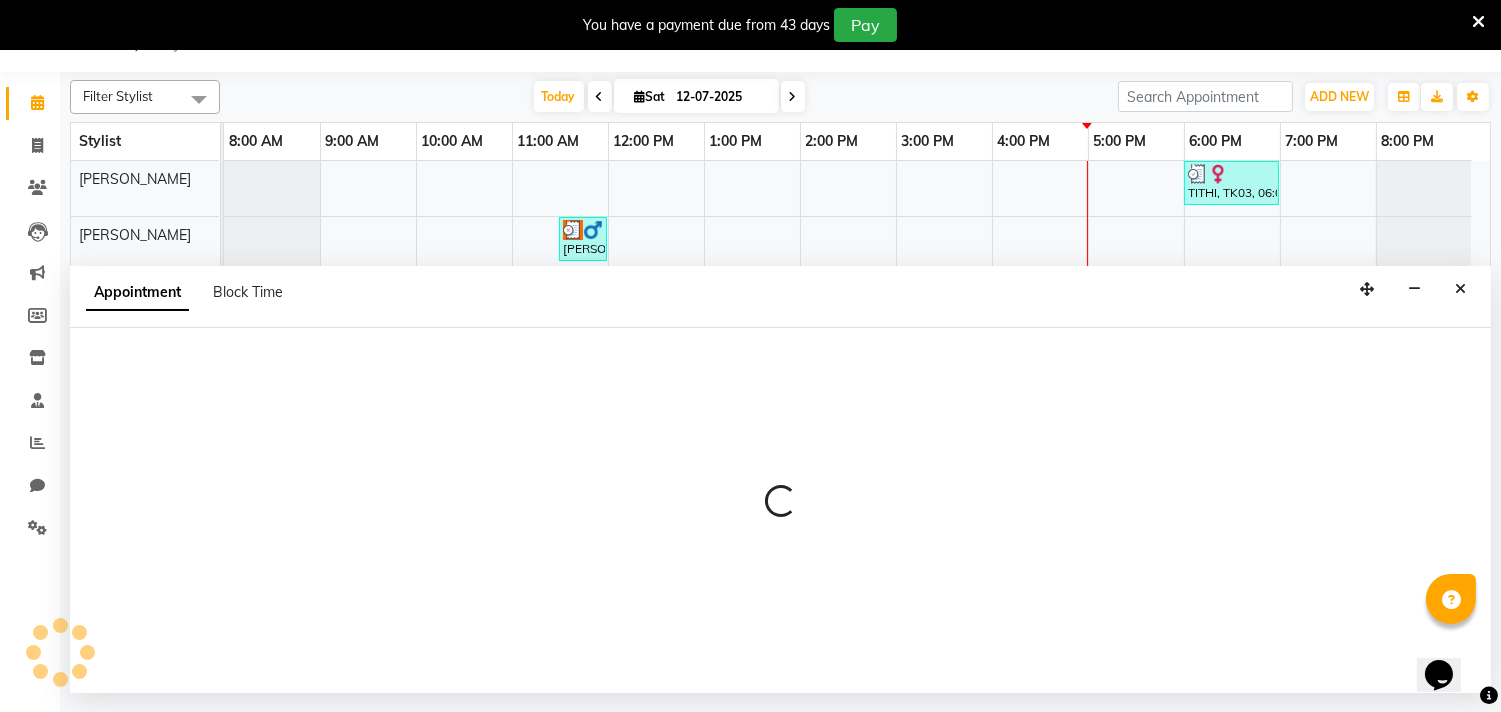 select on "82201" 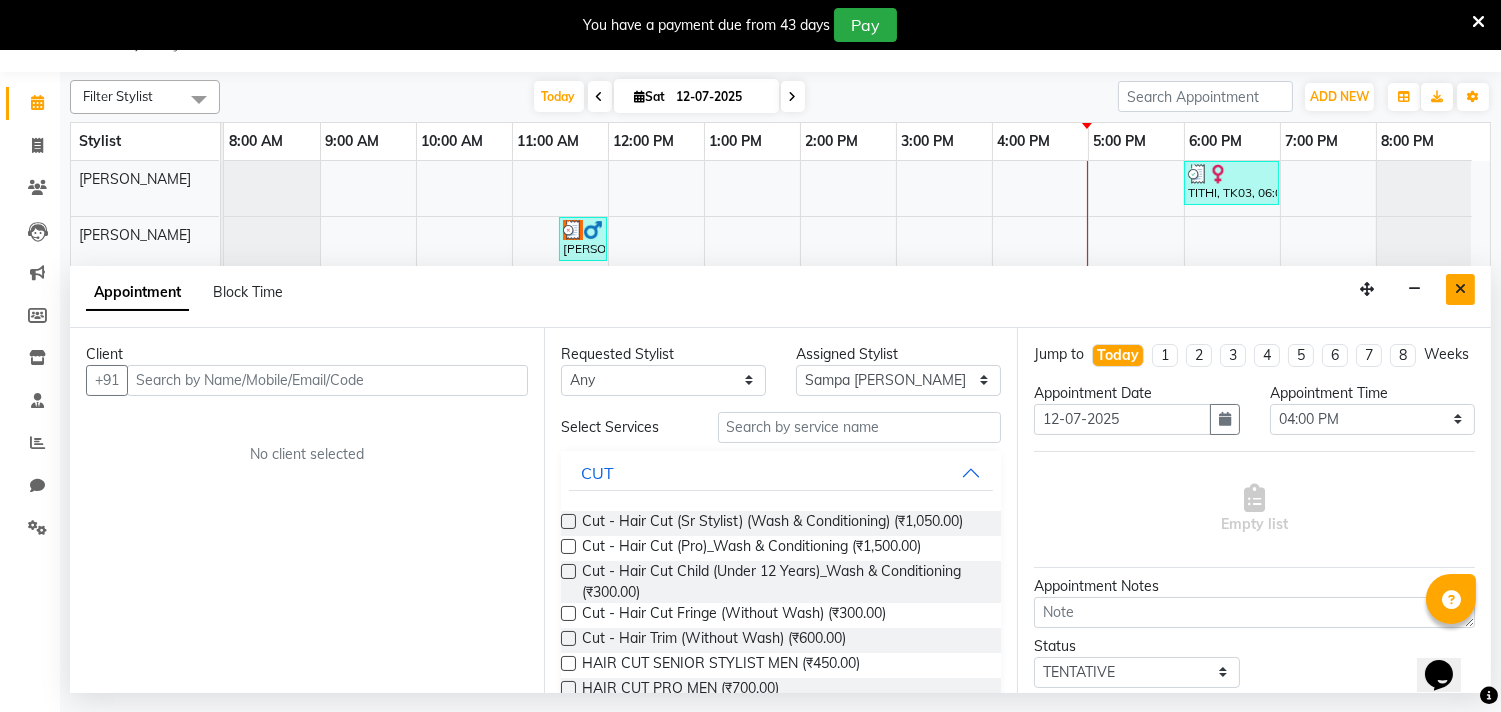 click at bounding box center [1460, 289] 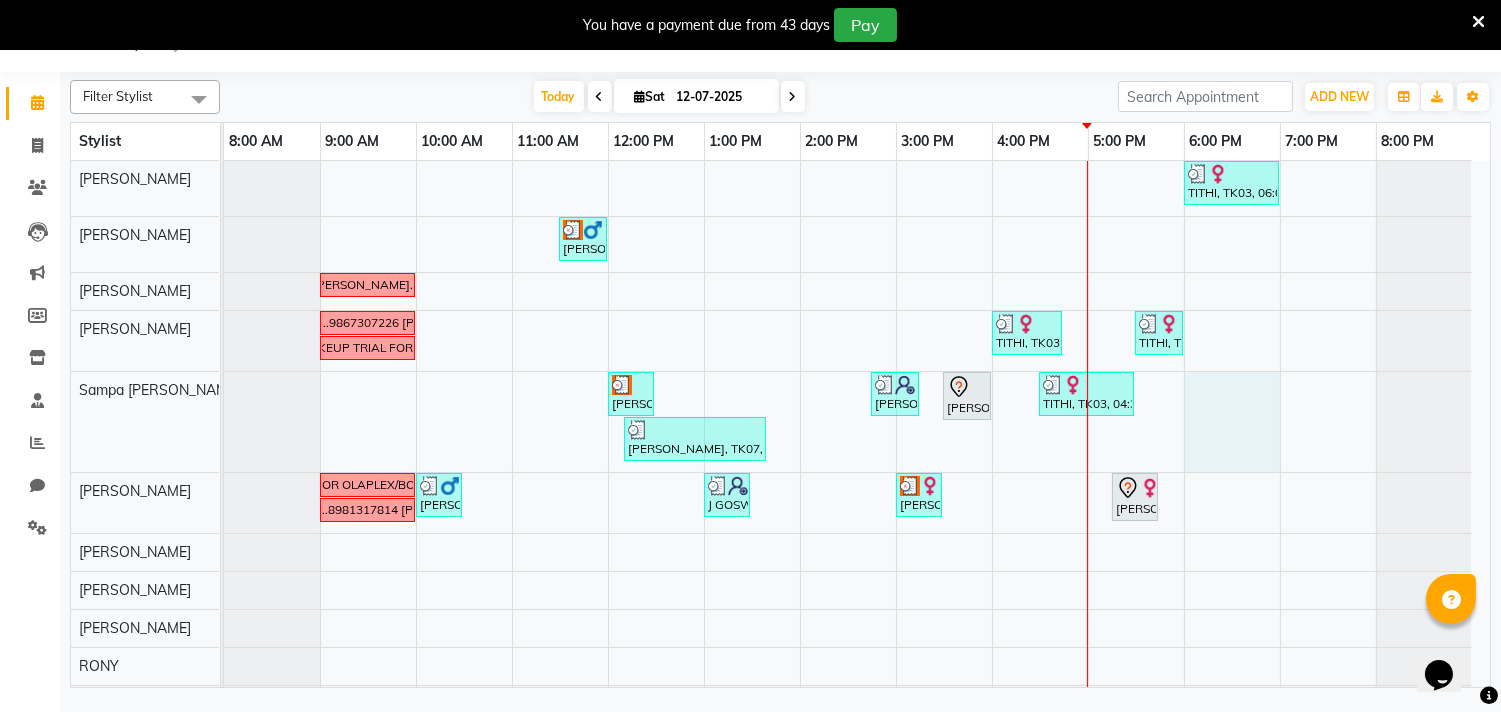 click on "TITHI, TK03, 06:00 PM-07:00 PM, Styling - Iron/Crimping (Upto Mid Back) (₹1100),Wash  - Wash & Blow Dry (Upto Mid Back) (₹750)     [PERSON_NAME] DE, TK09, 11:30 AM-12:00 PM, Regular Pedicure  FOLLOWUP
[PERSON_NAME]....9831658887   FOLLOWUP
[PERSON_NAME]...9867307226
[PERSON_NAME]....9433557676      TITHI, TK03, 04:00 PM-04:45 PM, SAREE DRAPING CLASSIC (₹300),Styling - Iron/Crimping (Upto Mid Back) (₹1100)     TITHI, TK03, 05:30 PM-06:00 PM, Styling - Iron/Crimping (Upto Mid Back) (₹1100)  INFORM MAM .....BRIDAL MAKEUP TRIAL FOR [DATE] (IMPORTANT GUEST)      [PERSON_NAME], TK06, 12:00 PM-12:30 PM, Threading - Eyebrows     Shruti [PERSON_NAME], TK10, 02:45 PM-03:15 PM, Waxing - Peel Off Waxing - [GEOGRAPHIC_DATA] (₹90)             [PERSON_NAME], TK08, 03:30 PM-04:00 PM, Waxing - Peel Off Waxing - [PERSON_NAME], TK03, 04:30 PM-05:30 PM, Waxing - Peel Off Waxing - Upper/[GEOGRAPHIC_DATA] (₹150),Waxing - Peel Off Waxing - [GEOGRAPHIC_DATA] (₹190)      CALL [PERSON_NAME] FOR OLAPLEX/BOTOPLEX CONFIRMATION" at bounding box center [857, 442] 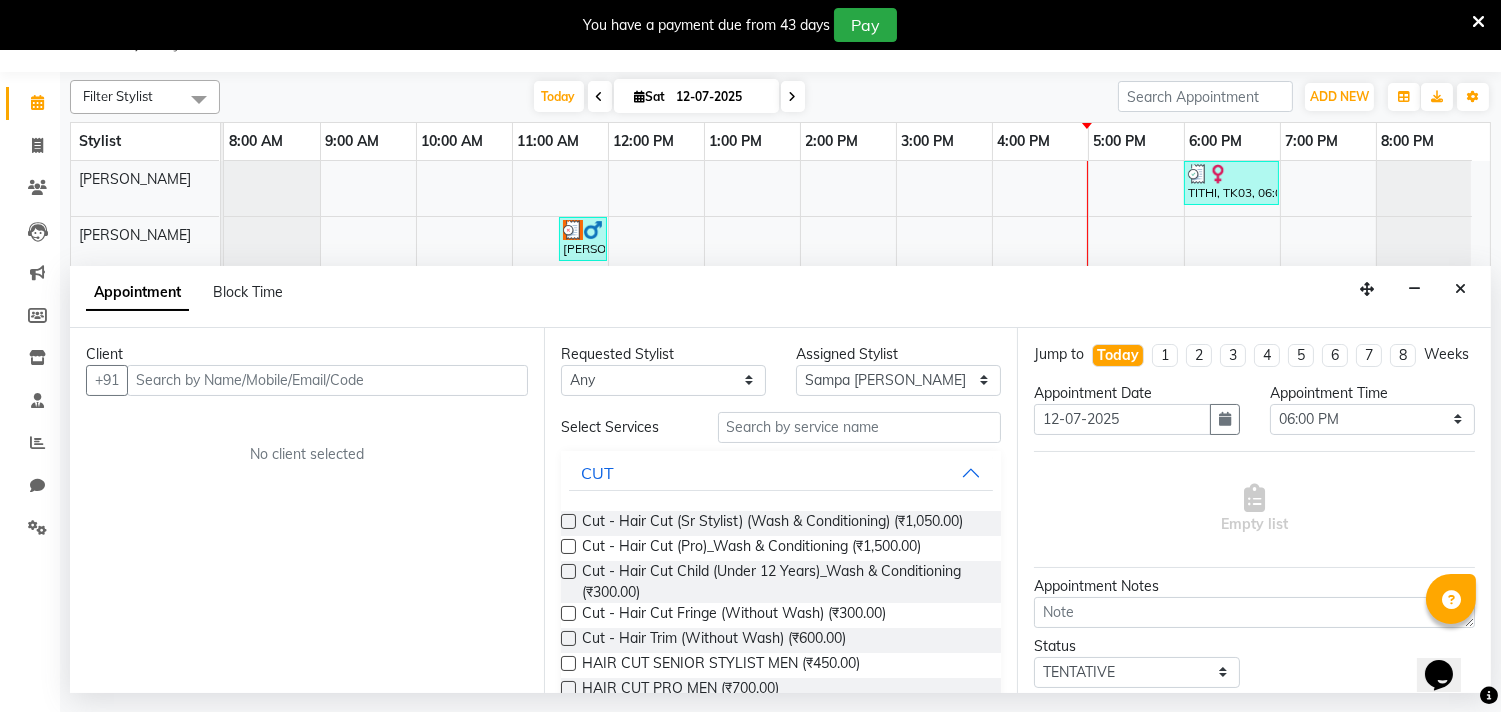 type on "j" 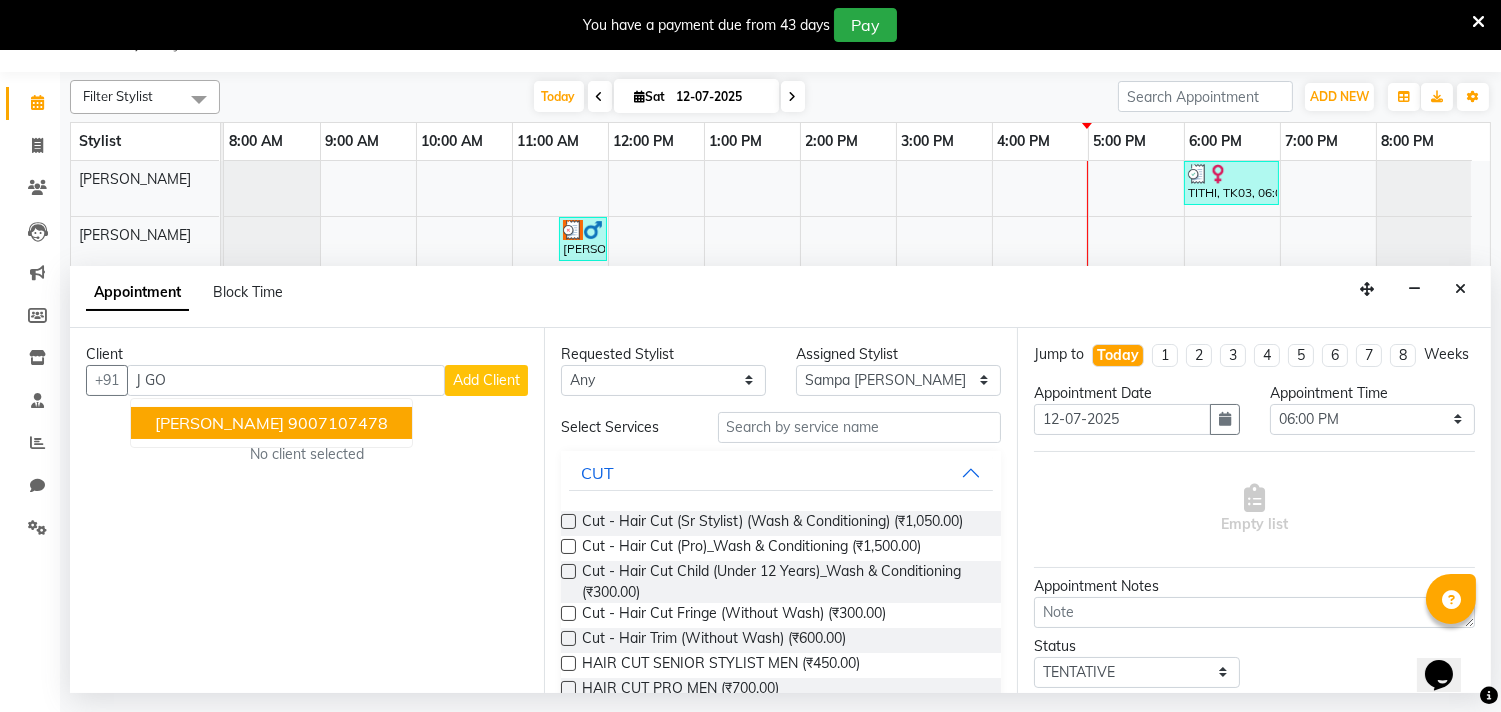 click on "9007107478" at bounding box center (338, 423) 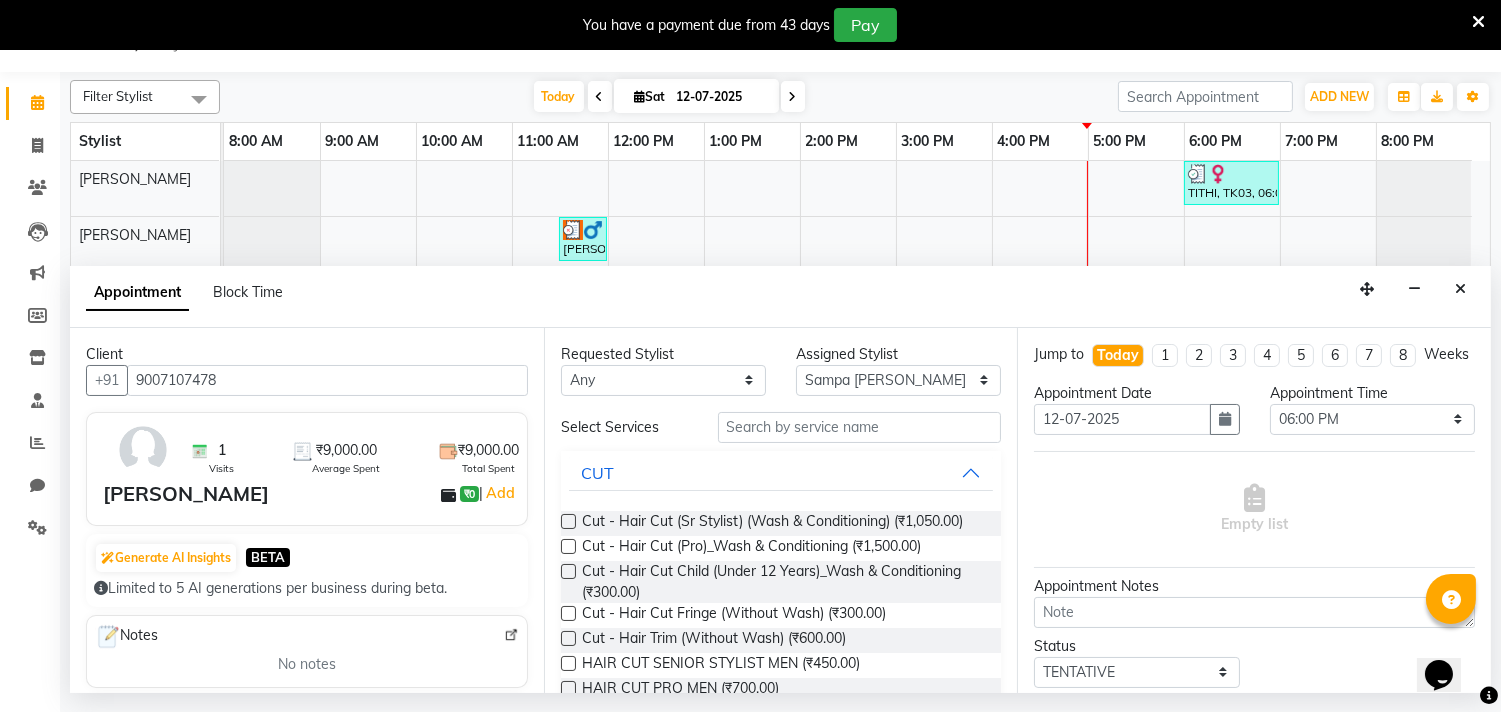 type on "9007107478" 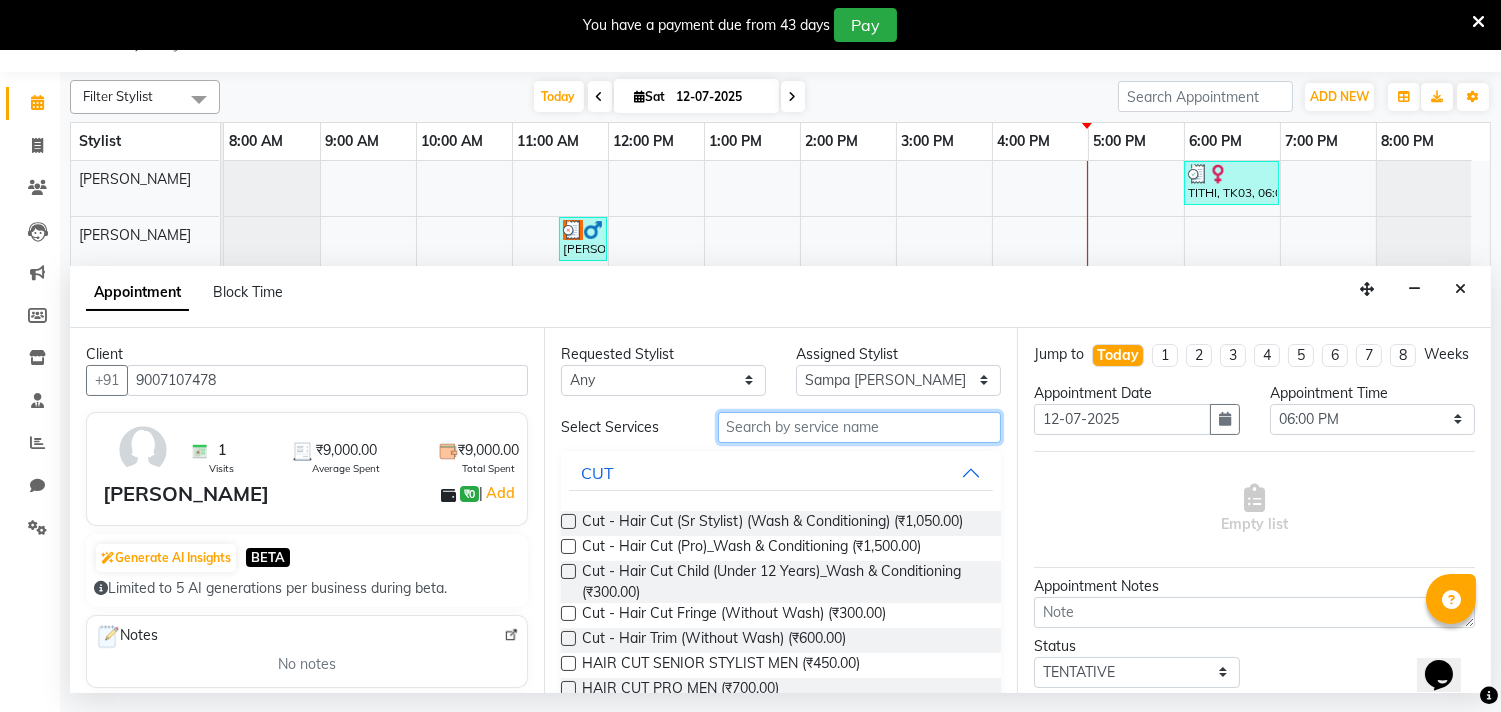 click at bounding box center [860, 427] 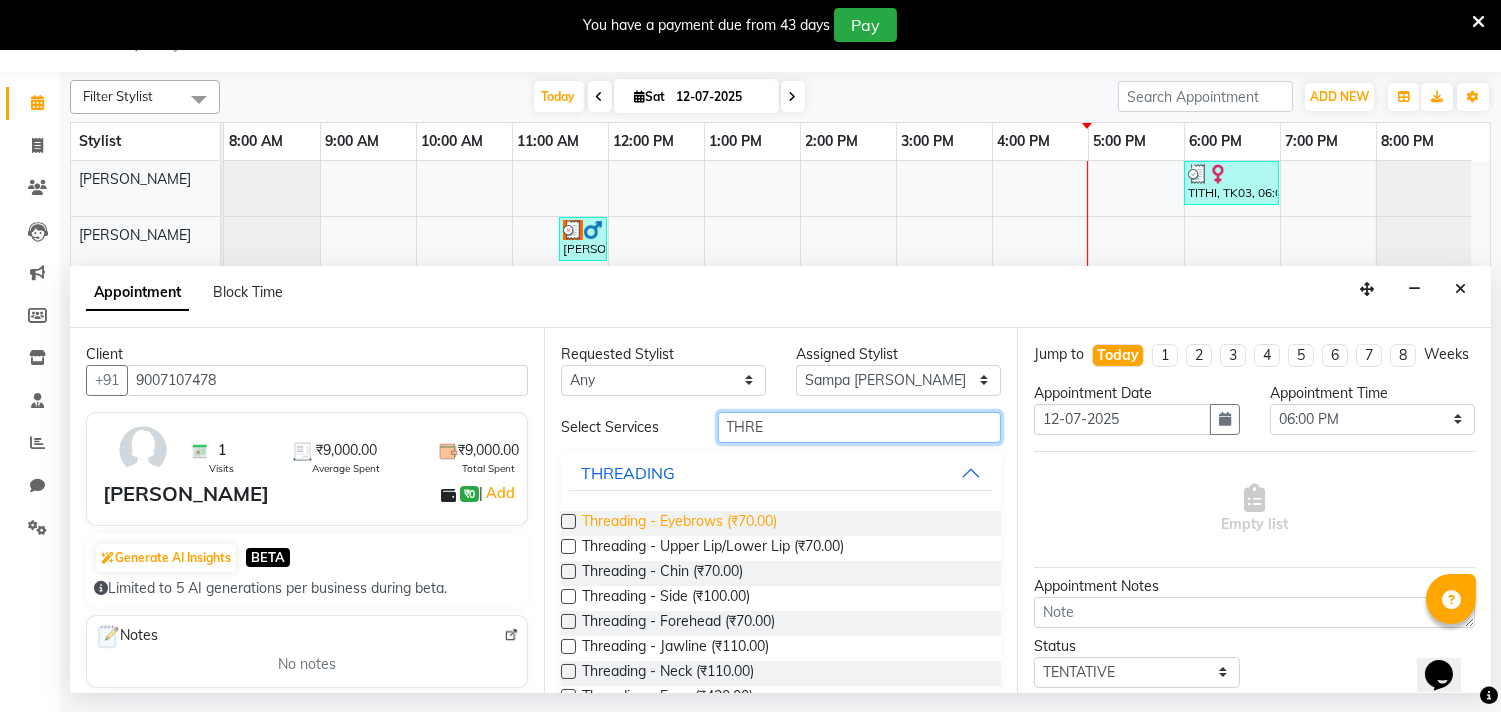 type on "THRE" 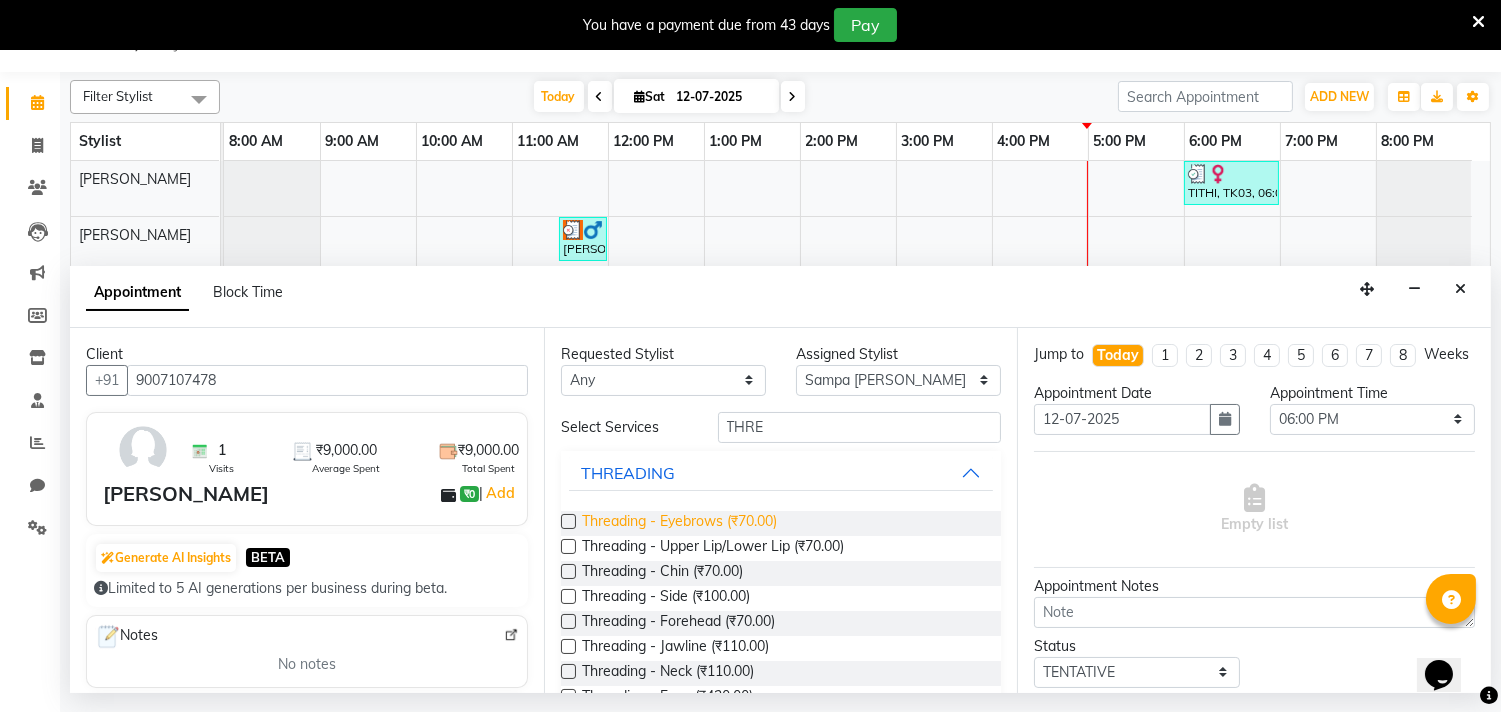 click on "Threading - Eyebrows (₹70.00)" at bounding box center (679, 523) 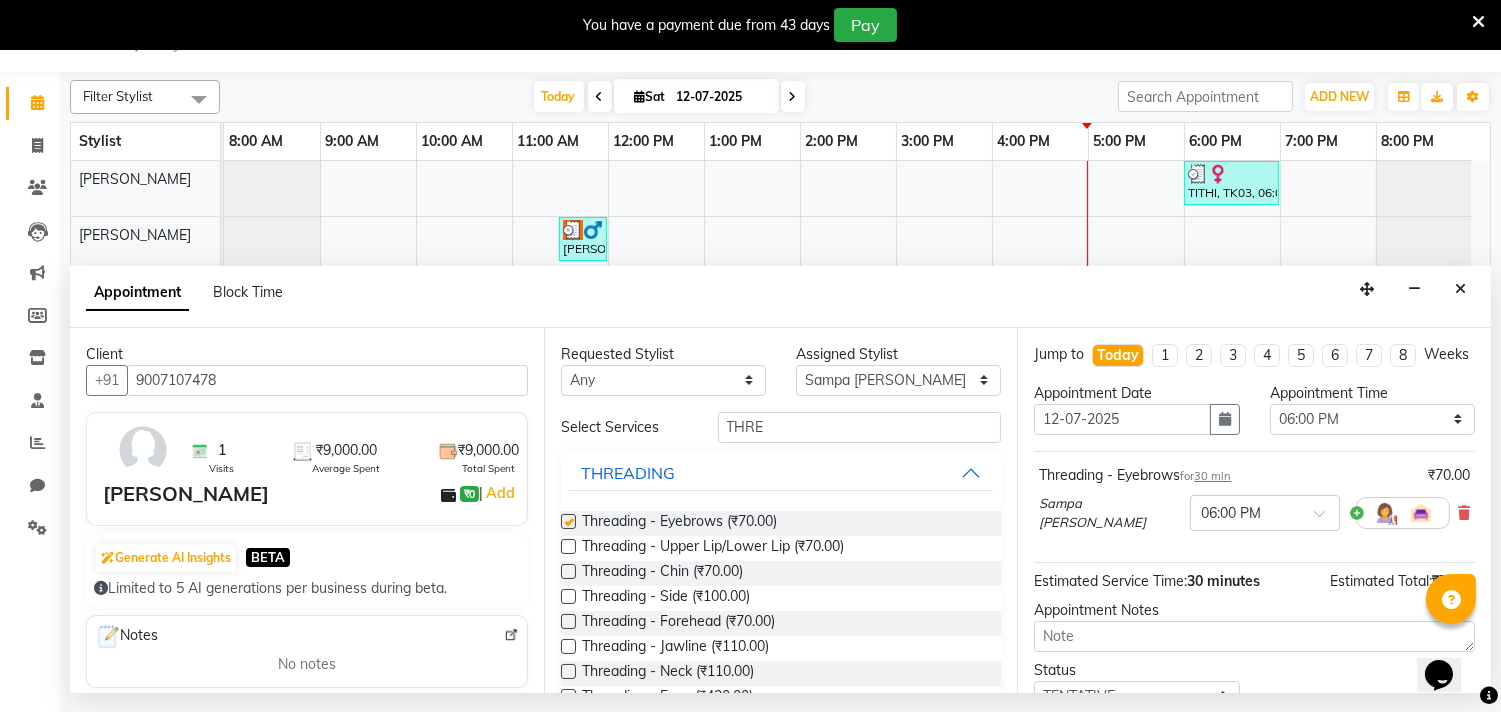 checkbox on "false" 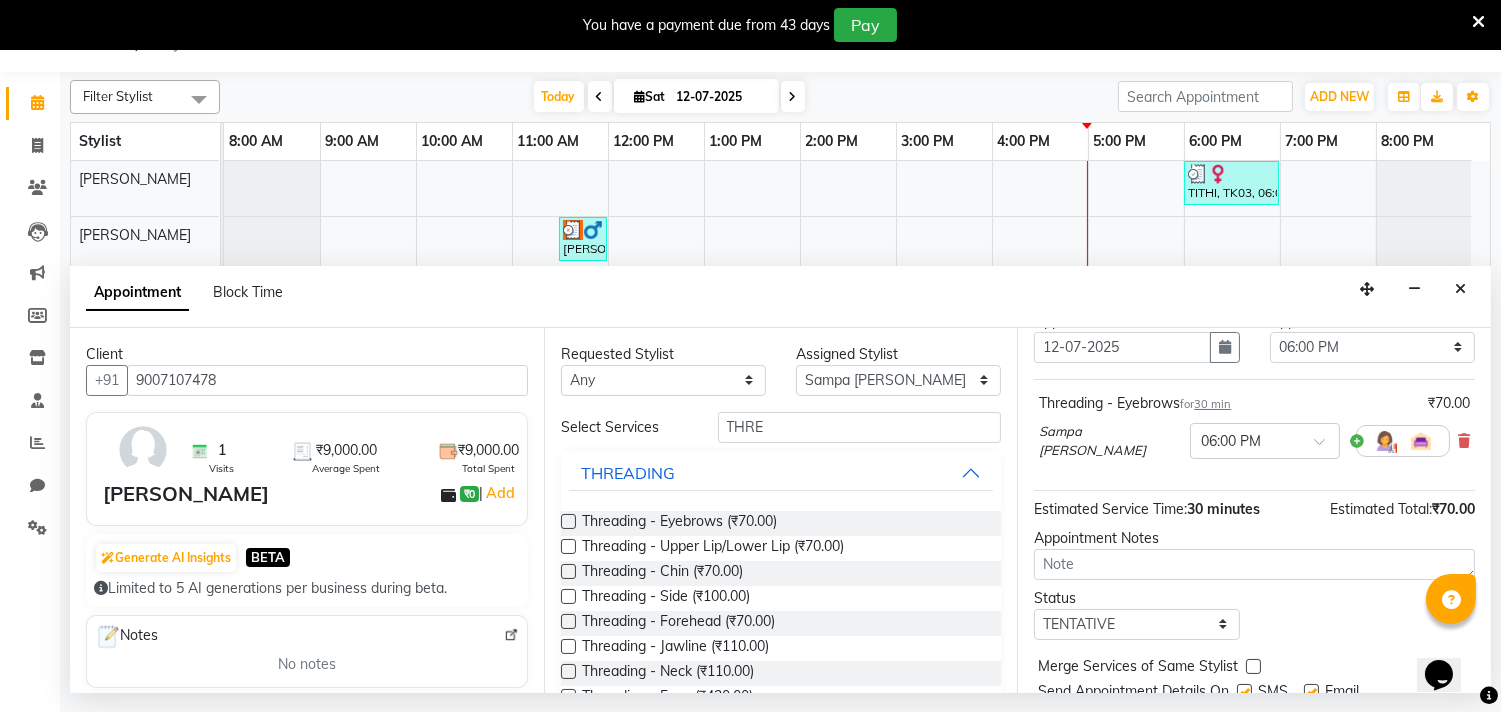 scroll, scrollTop: 161, scrollLeft: 0, axis: vertical 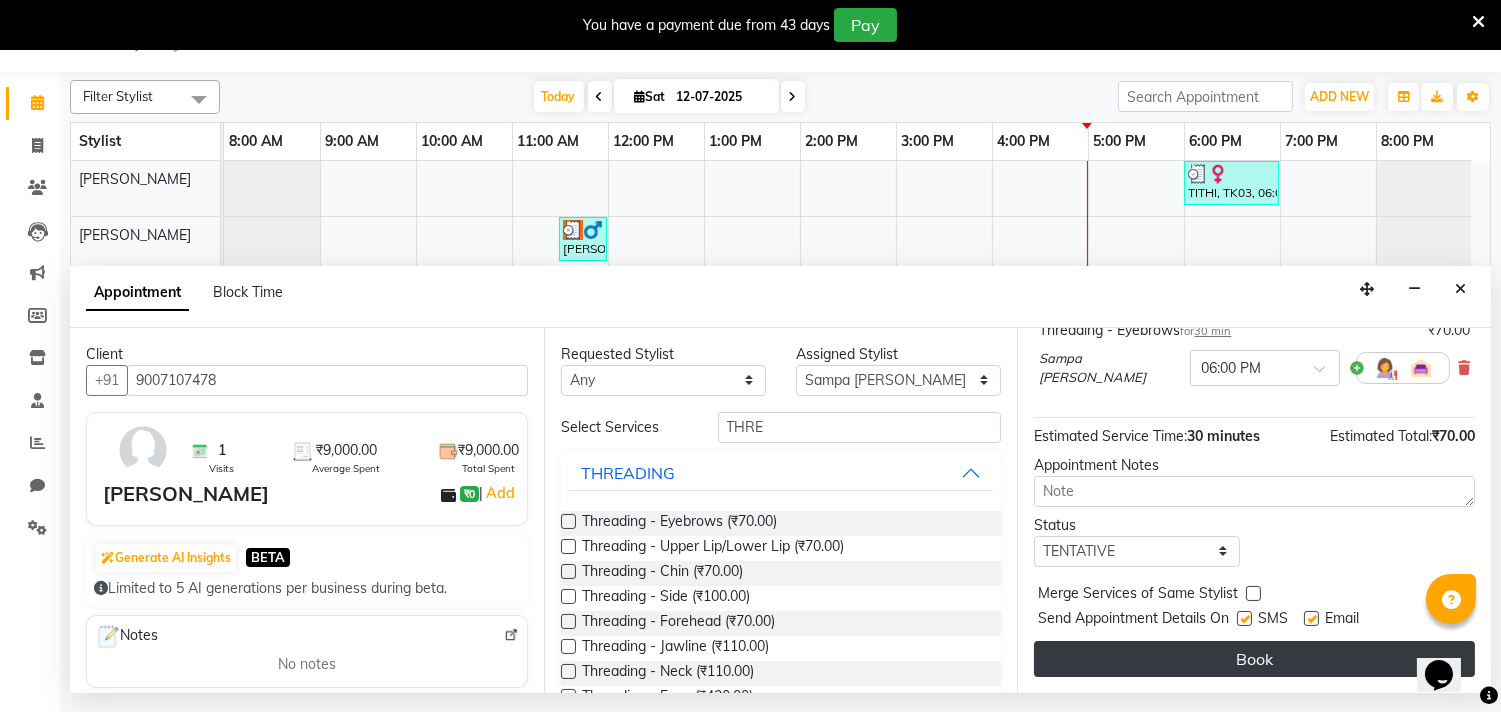 click on "Book" at bounding box center [1254, 659] 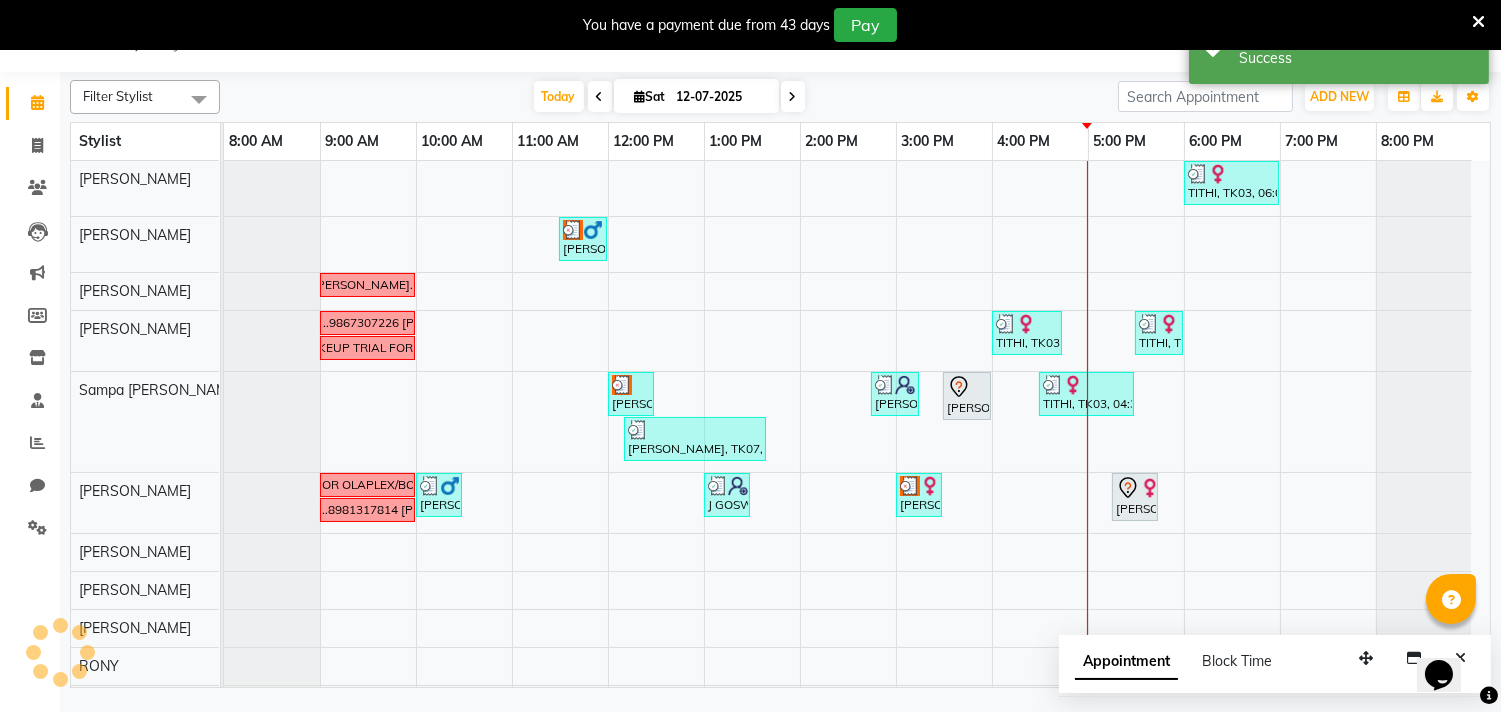 scroll, scrollTop: 0, scrollLeft: 0, axis: both 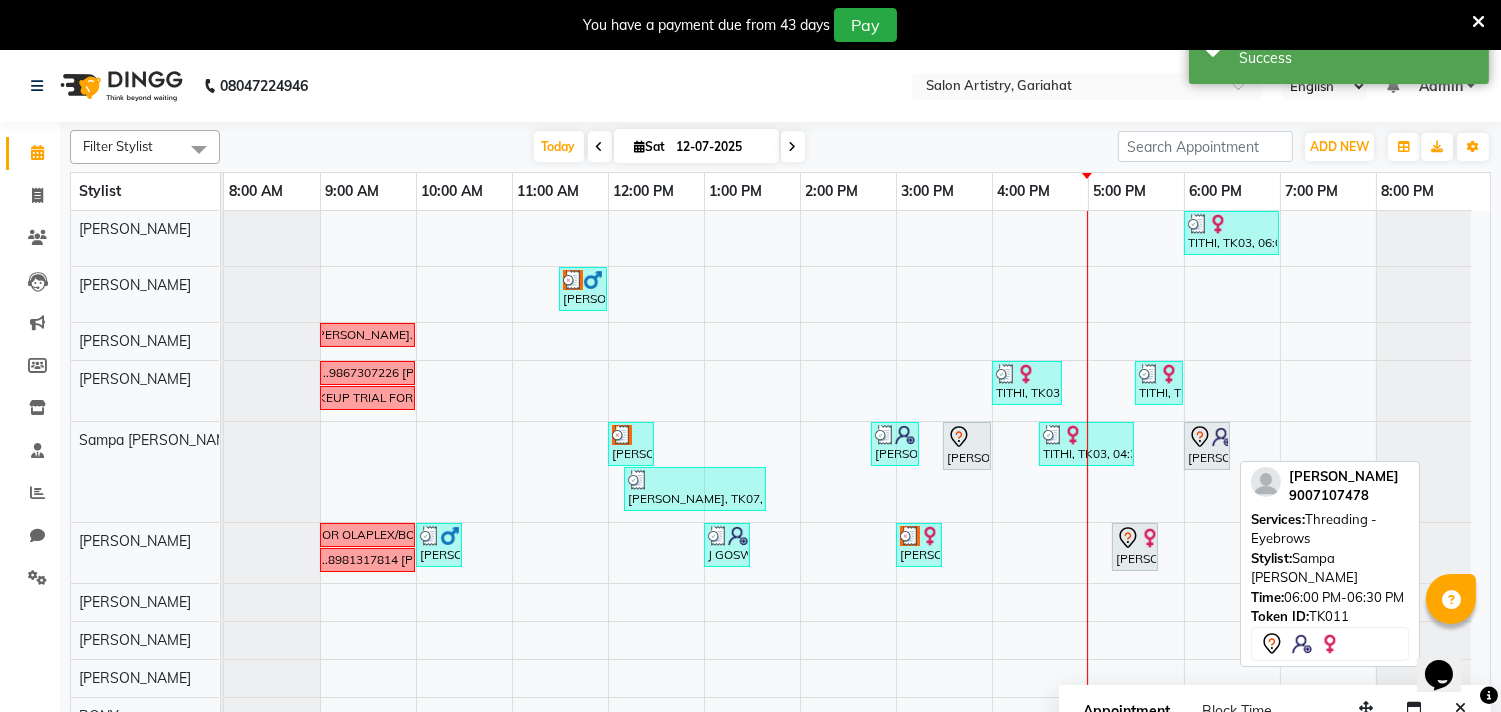 click at bounding box center [1222, 437] 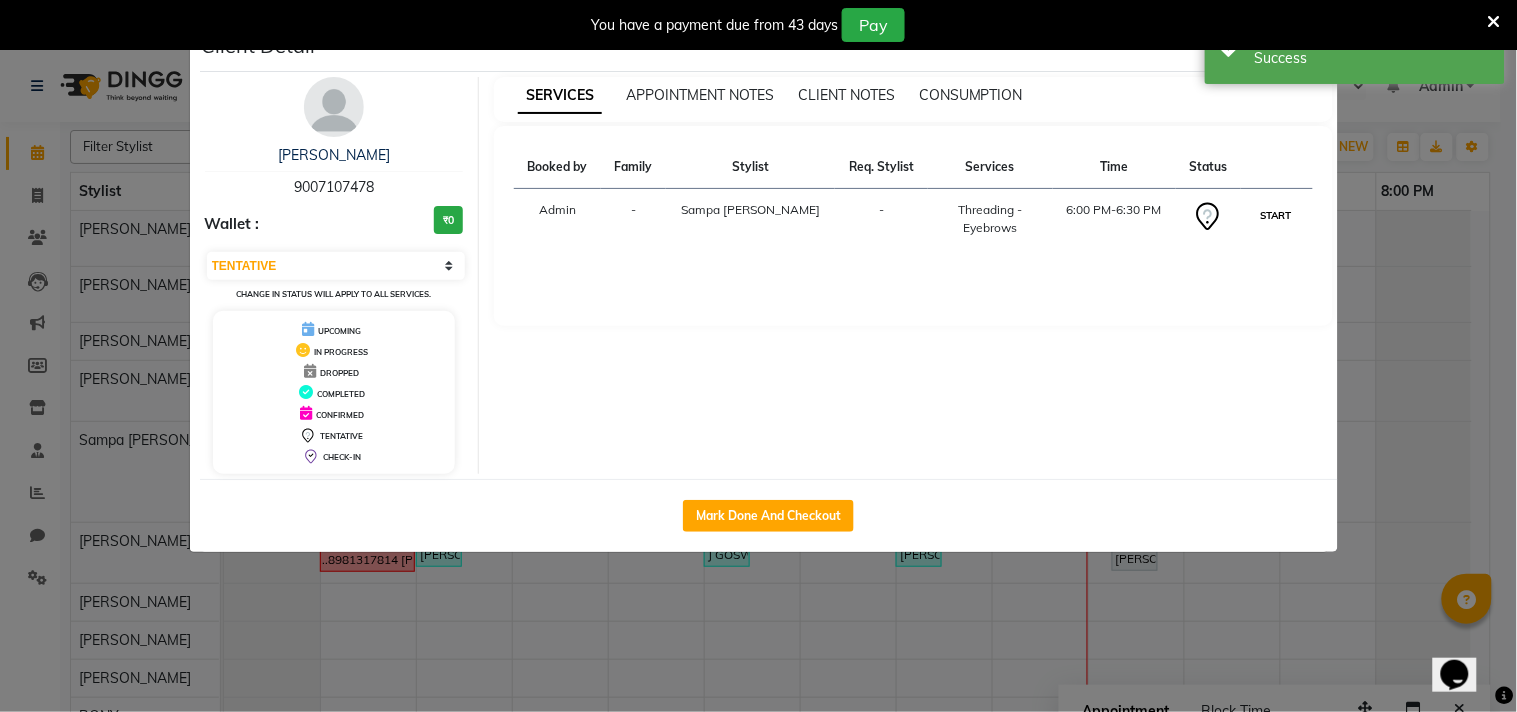 click on "START" at bounding box center [1276, 215] 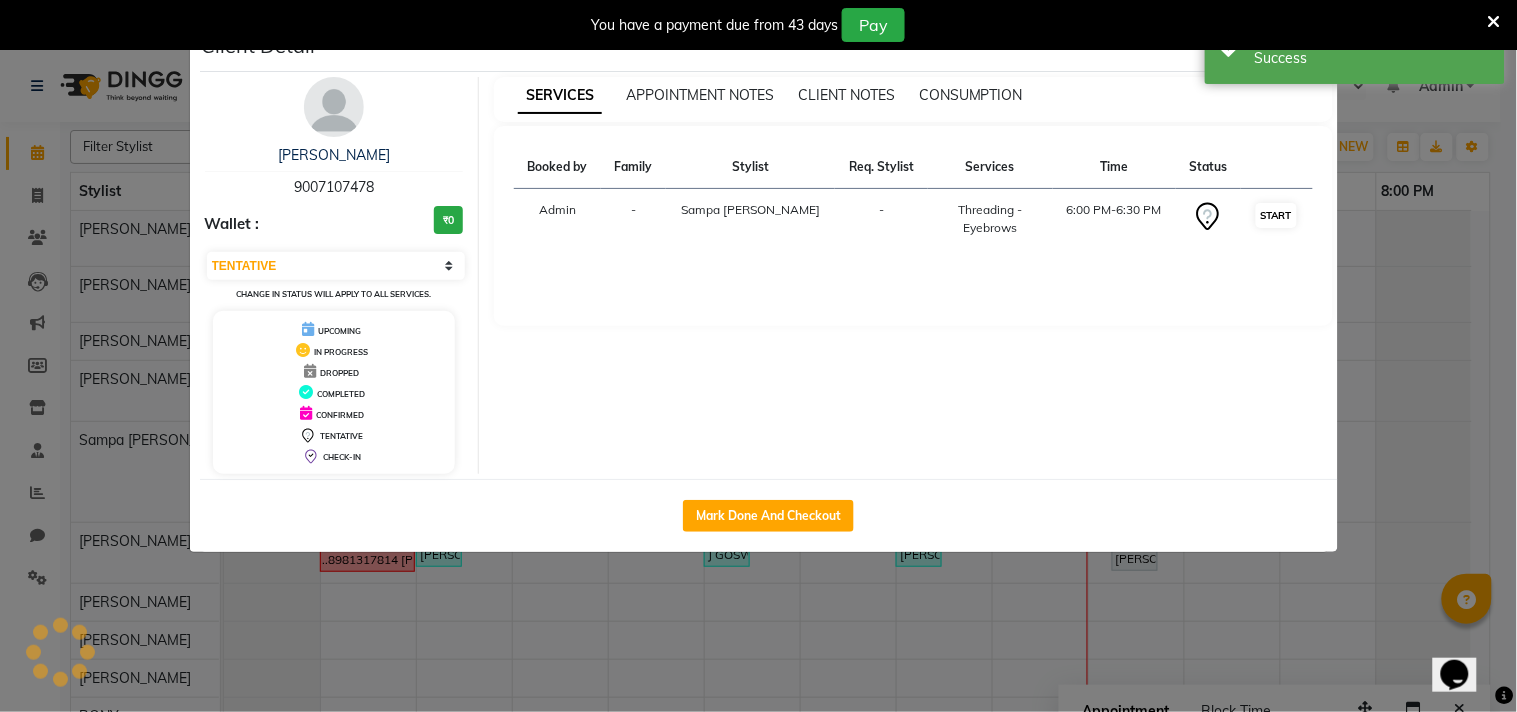 select on "1" 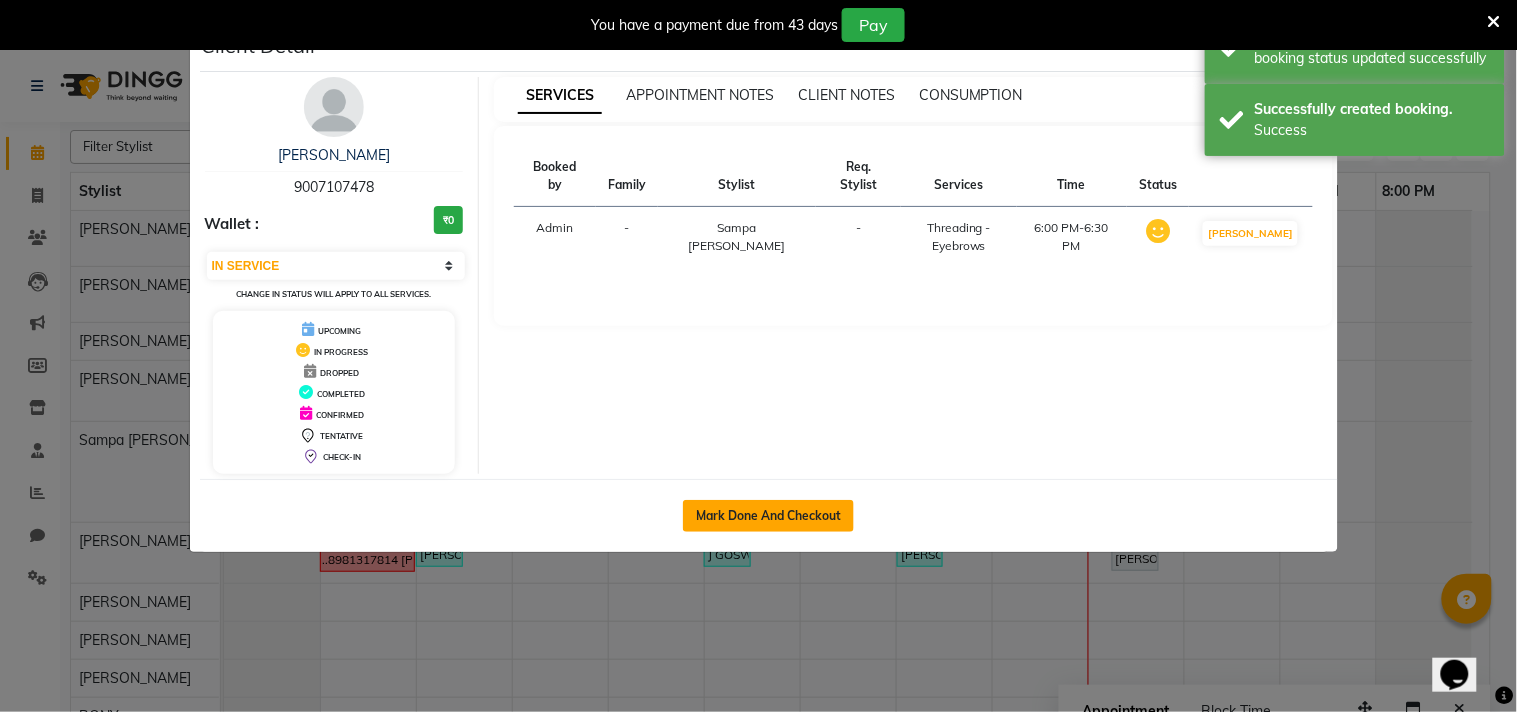 click on "Mark Done And Checkout" 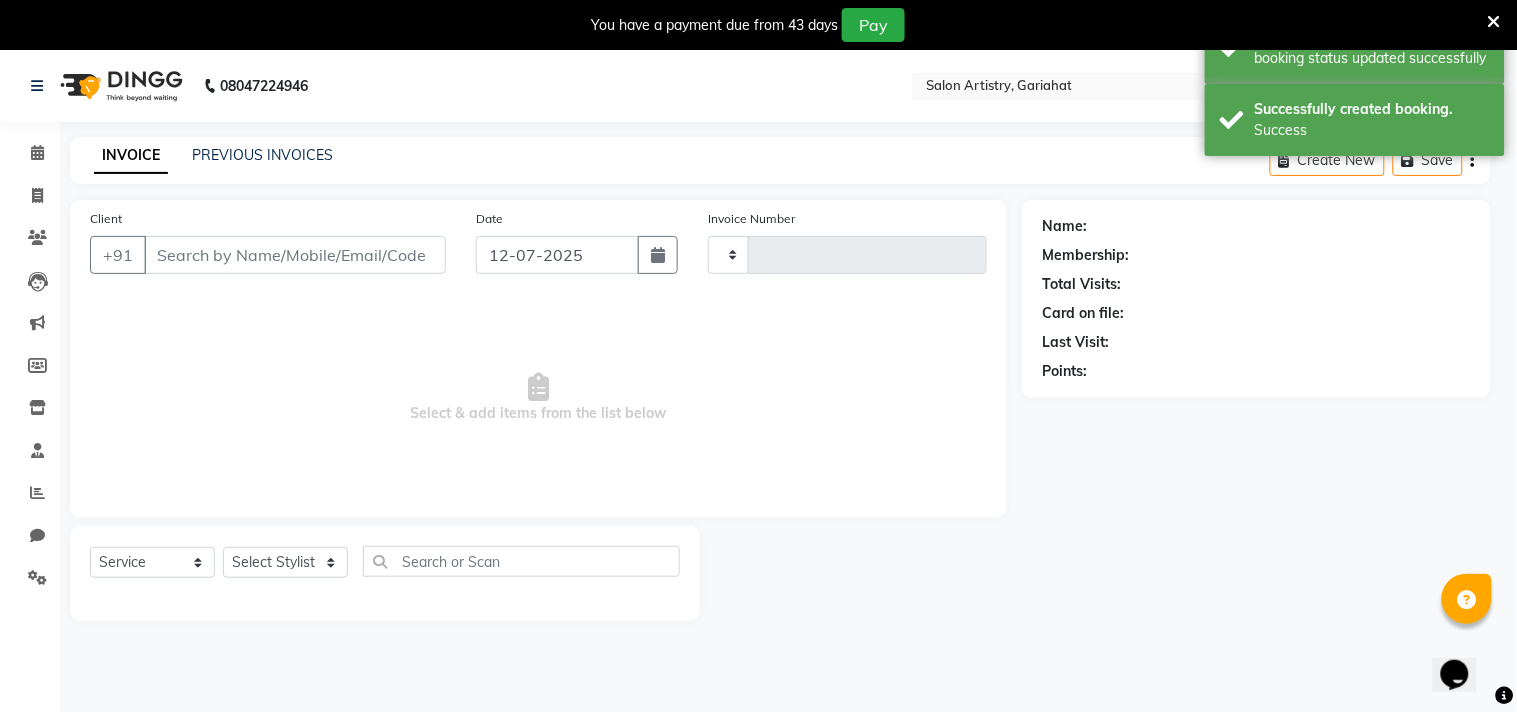 type on "0410" 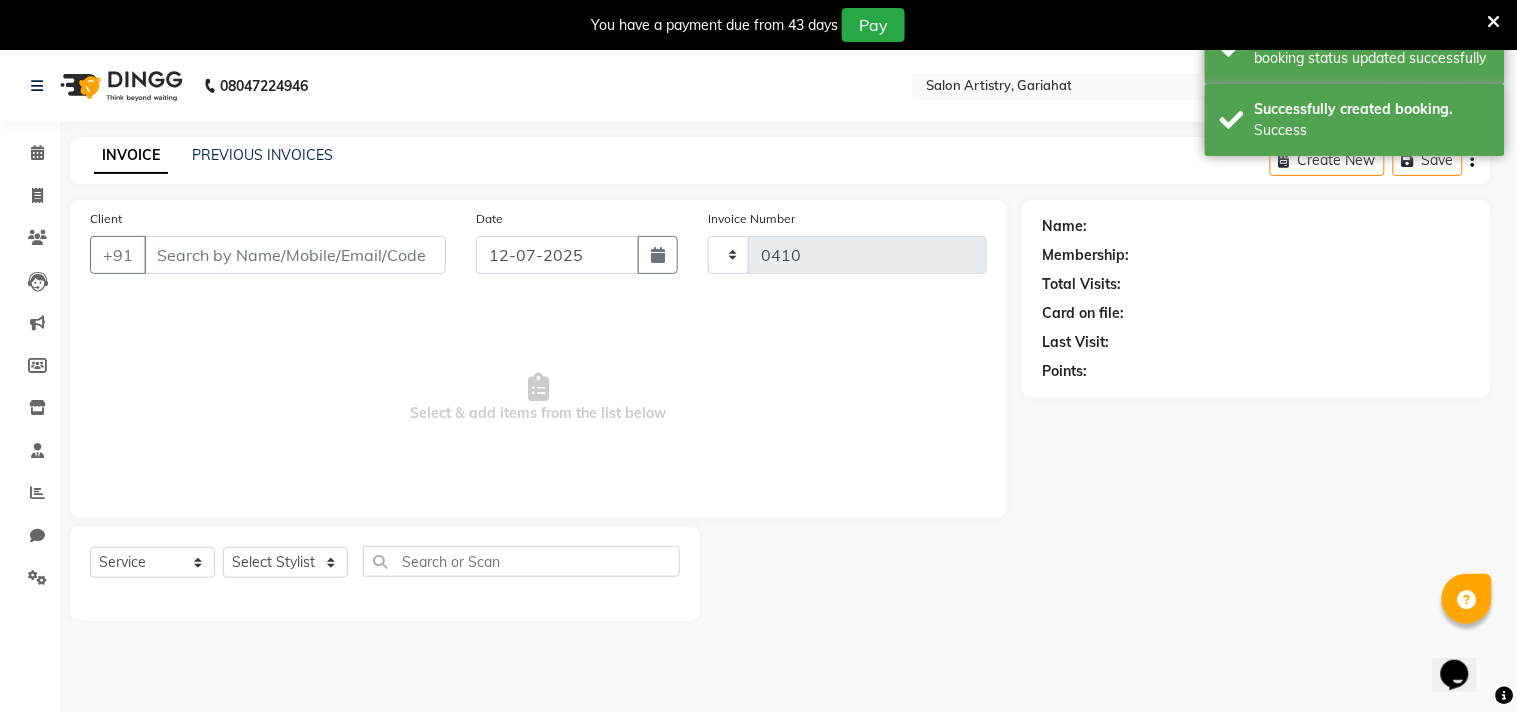 select on "3" 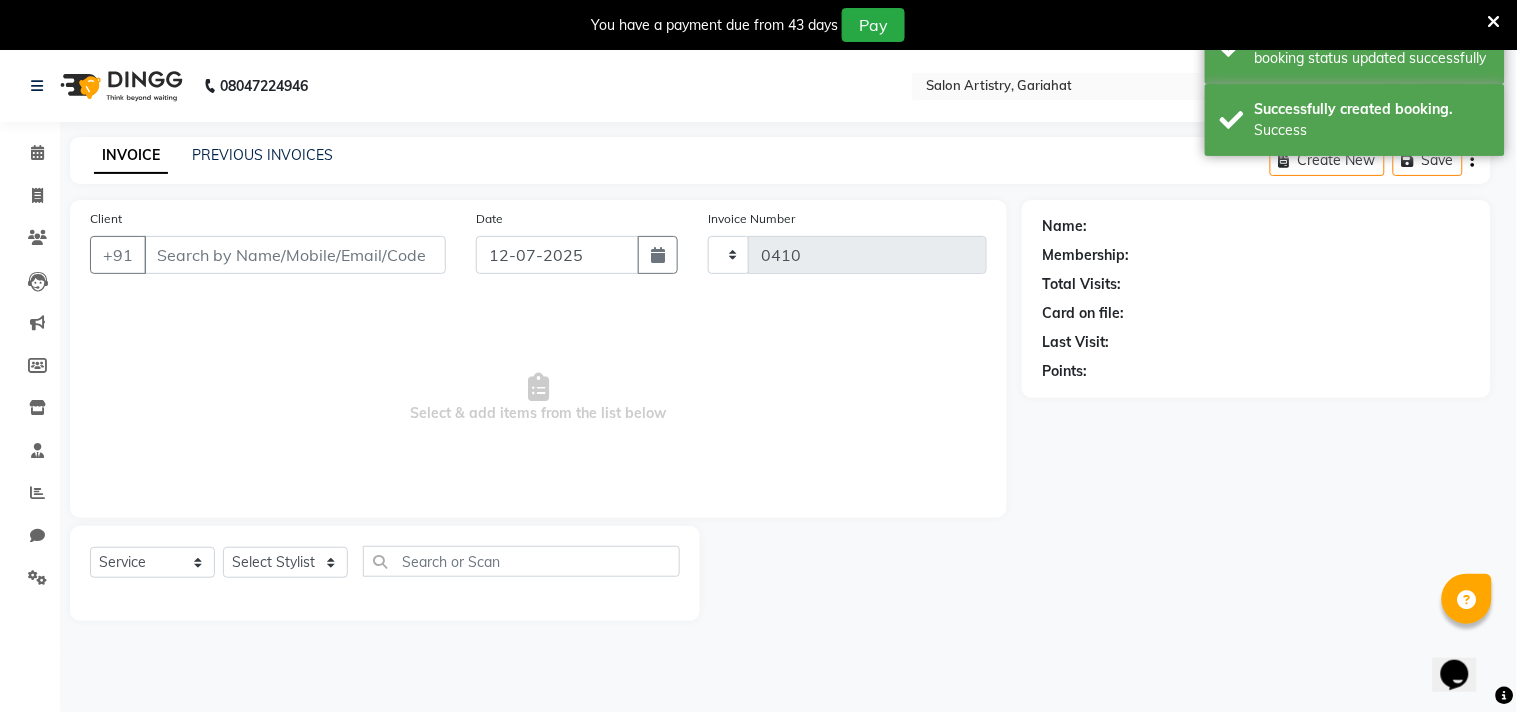 select on "8368" 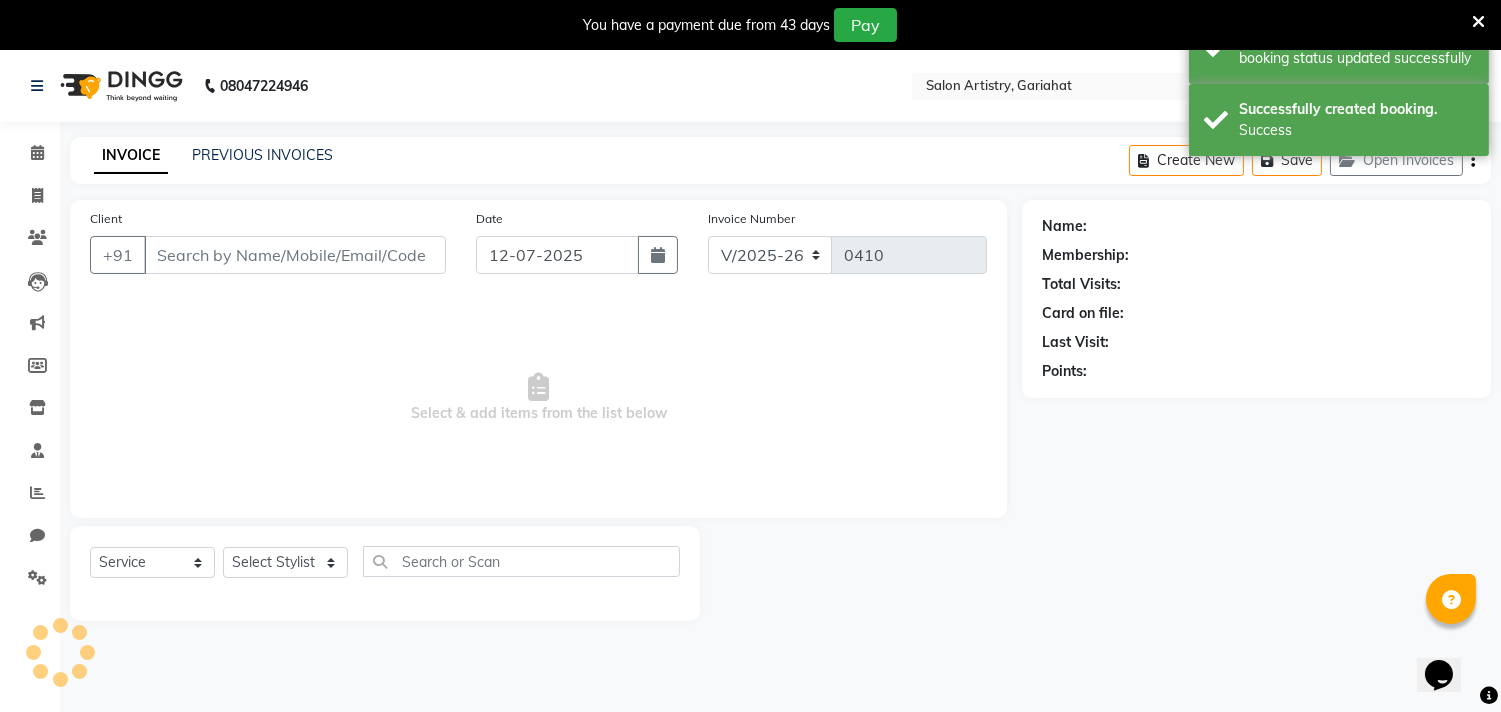 type on "9007107478" 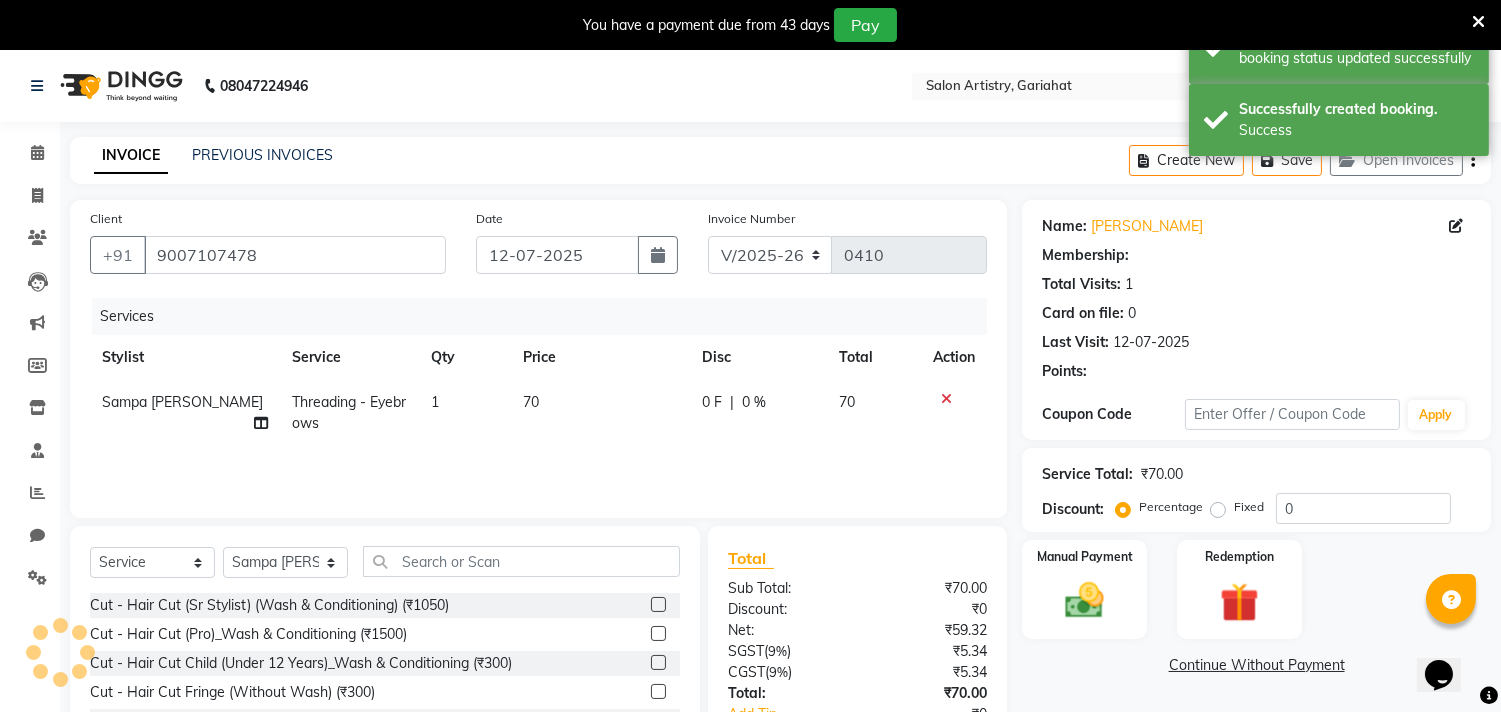 select on "1: Object" 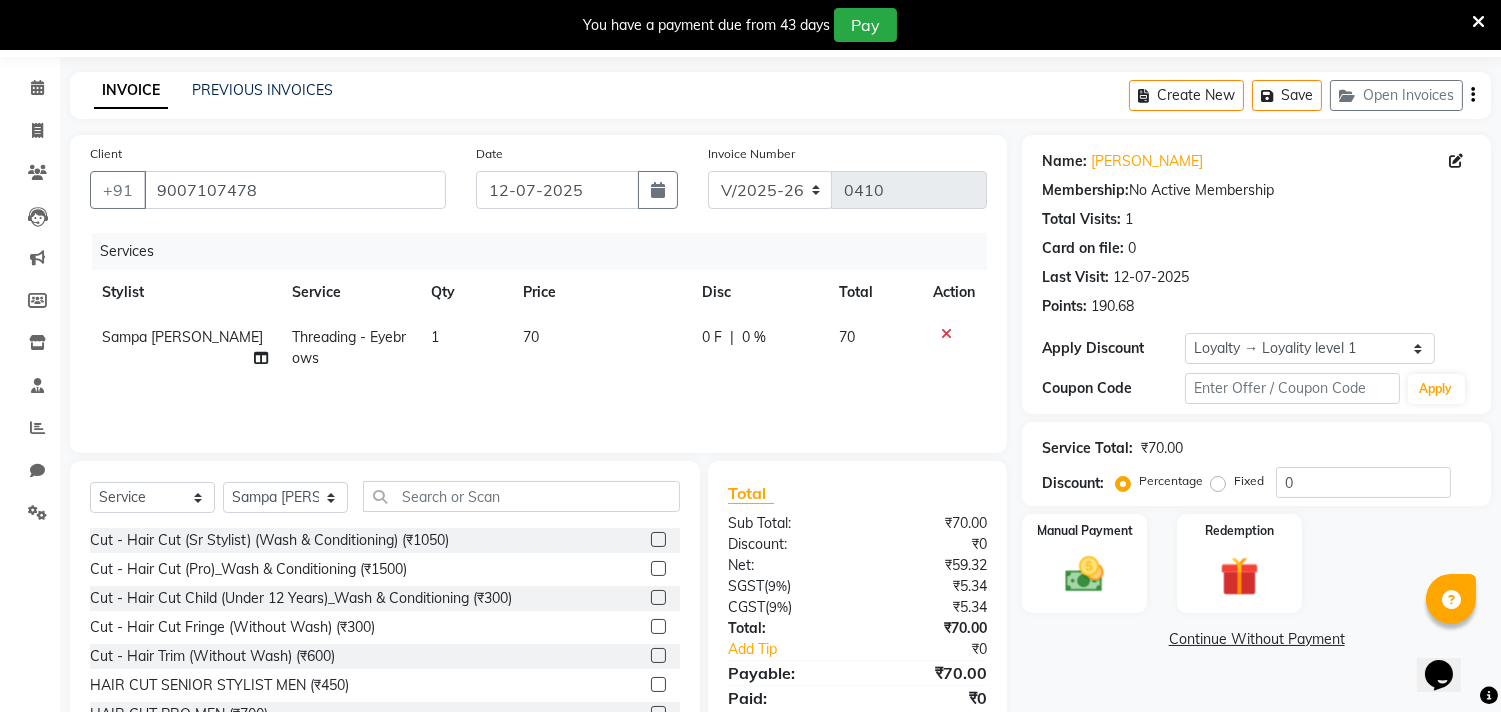 scroll, scrollTop: 111, scrollLeft: 0, axis: vertical 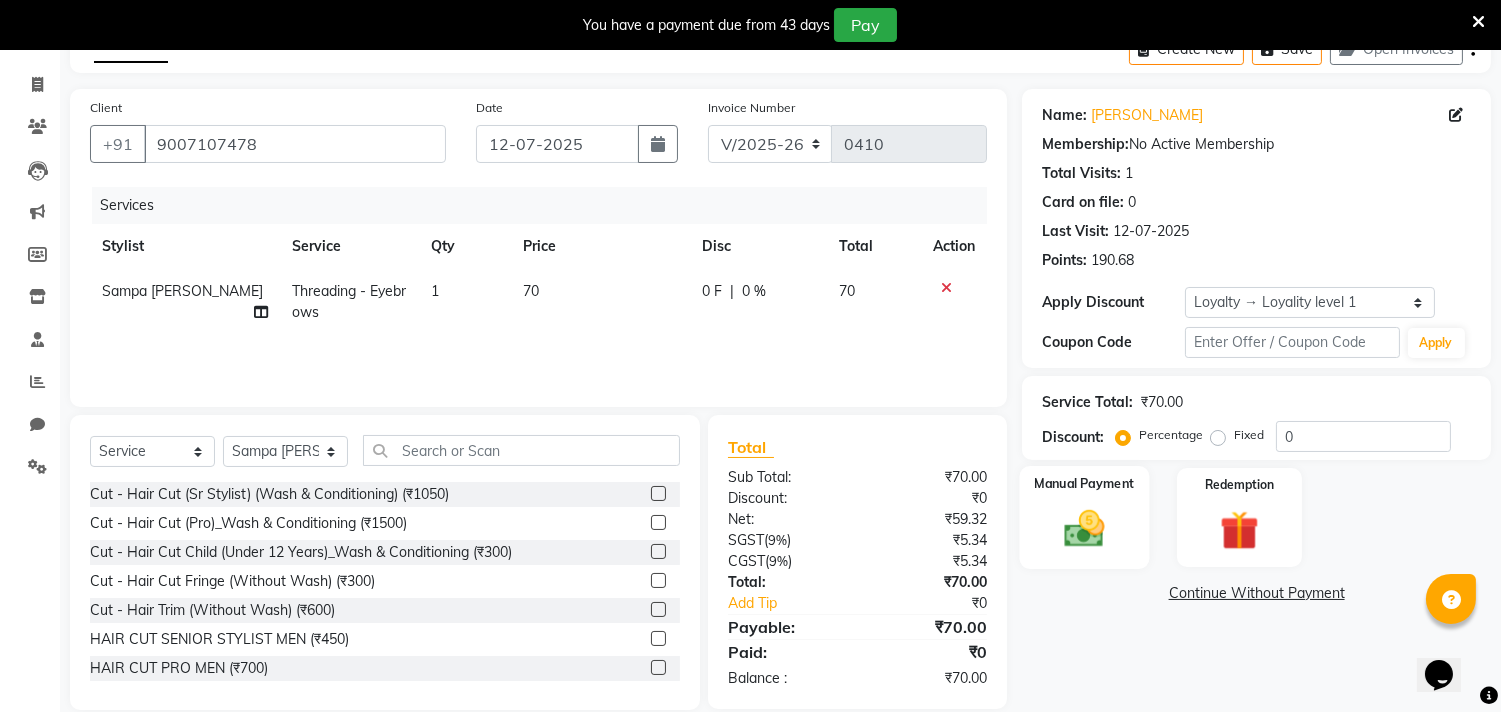 click on "Manual Payment" 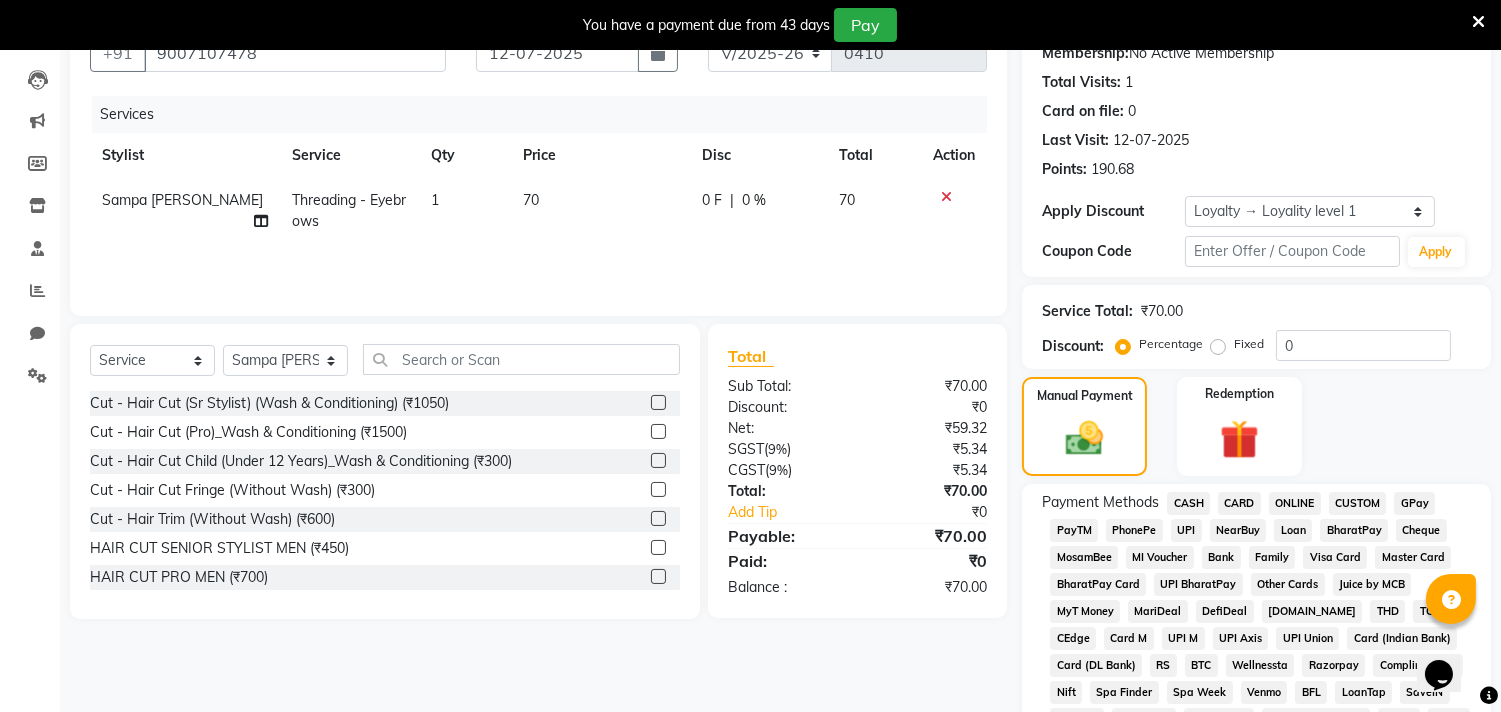 scroll, scrollTop: 333, scrollLeft: 0, axis: vertical 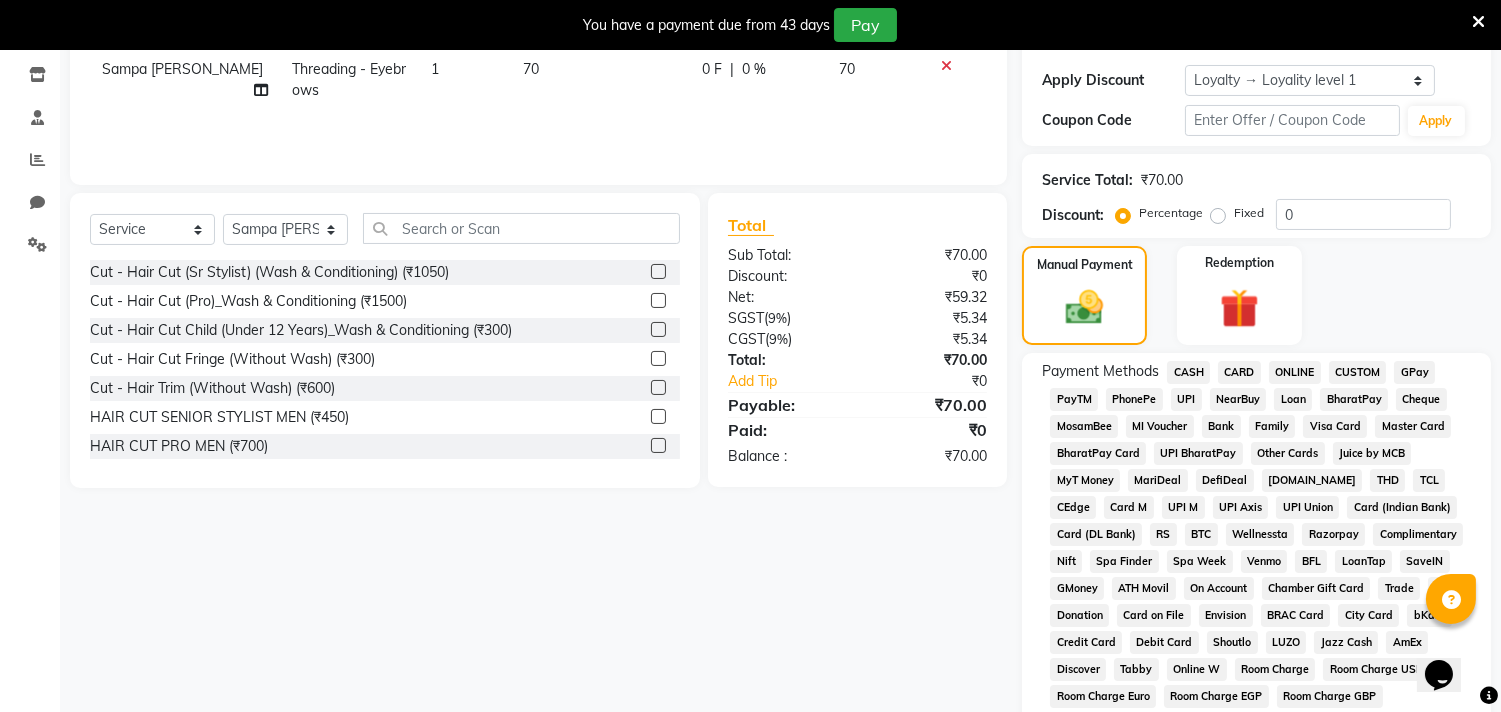 click on "GPay" 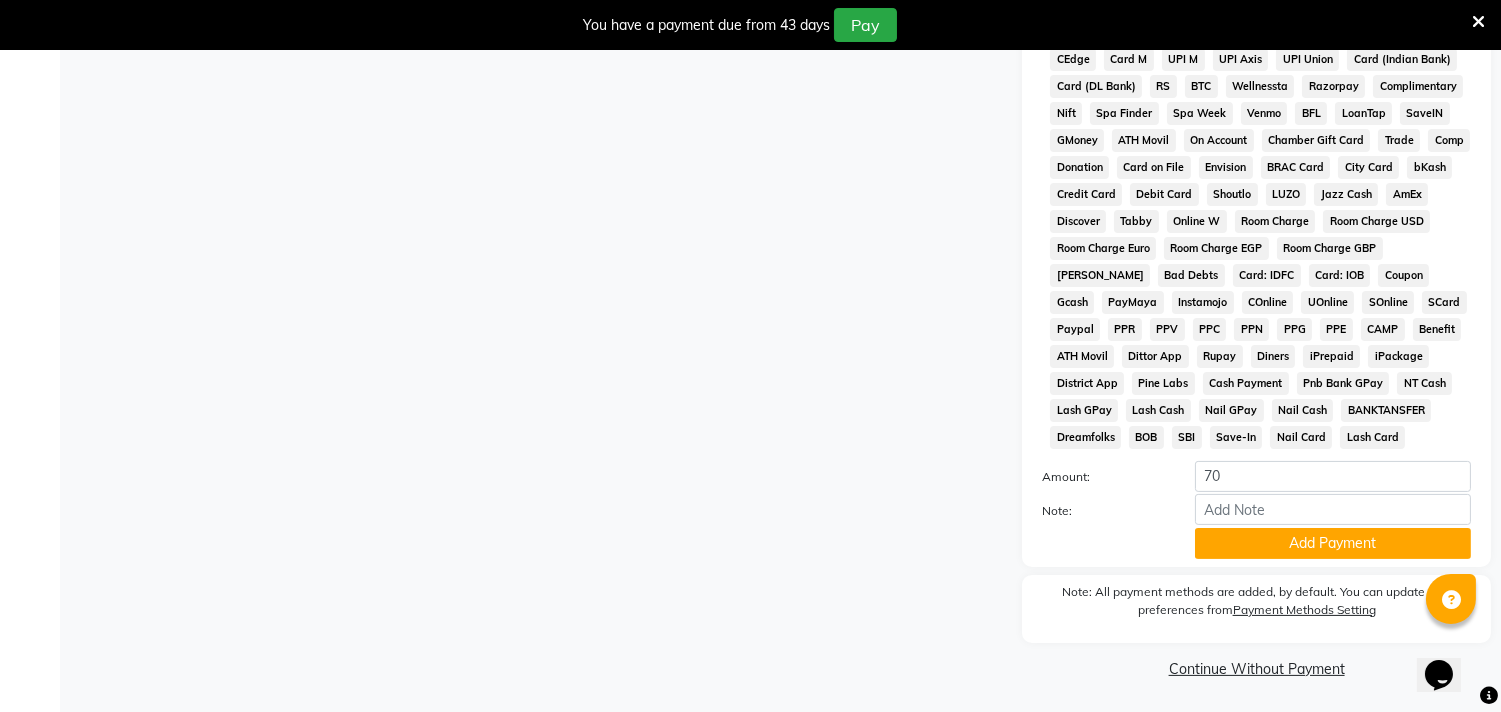 scroll, scrollTop: 787, scrollLeft: 0, axis: vertical 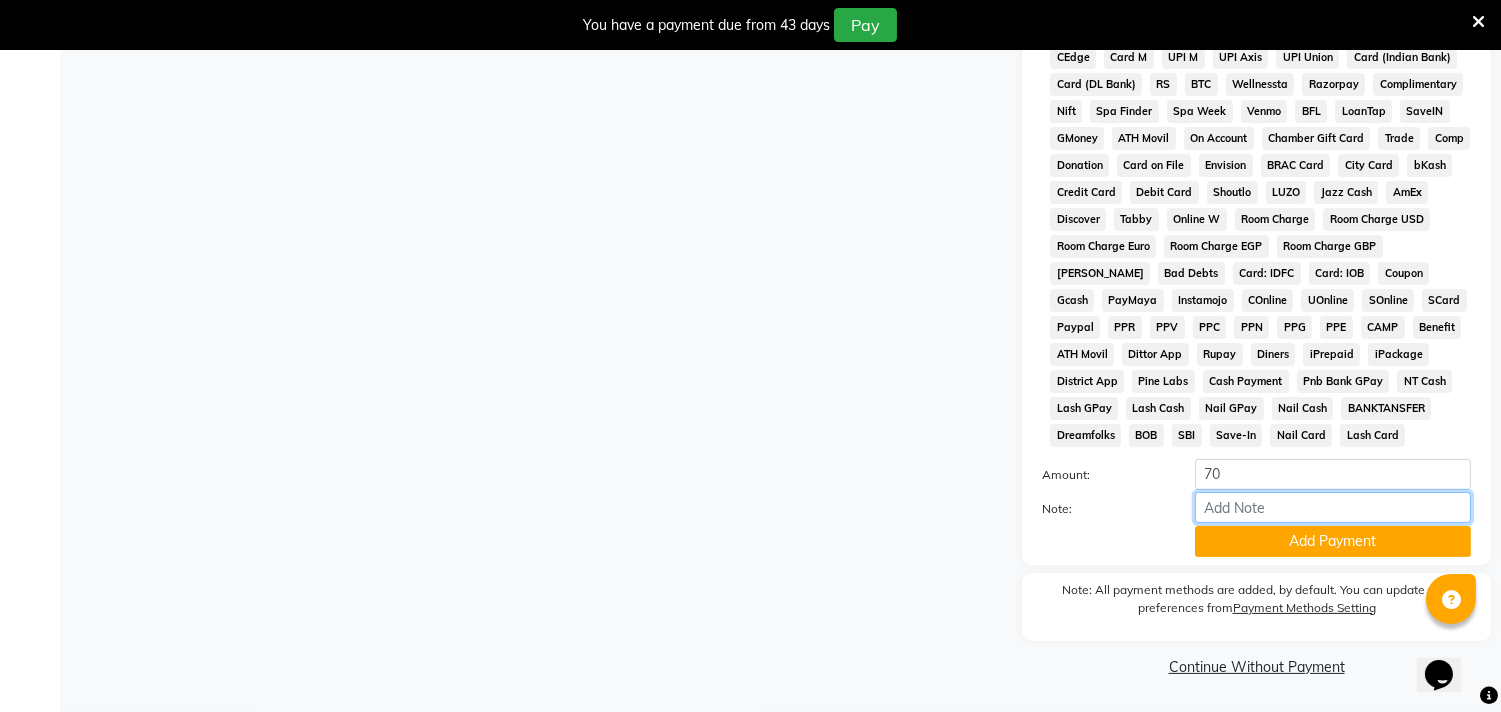 click on "Note:" at bounding box center [1333, 507] 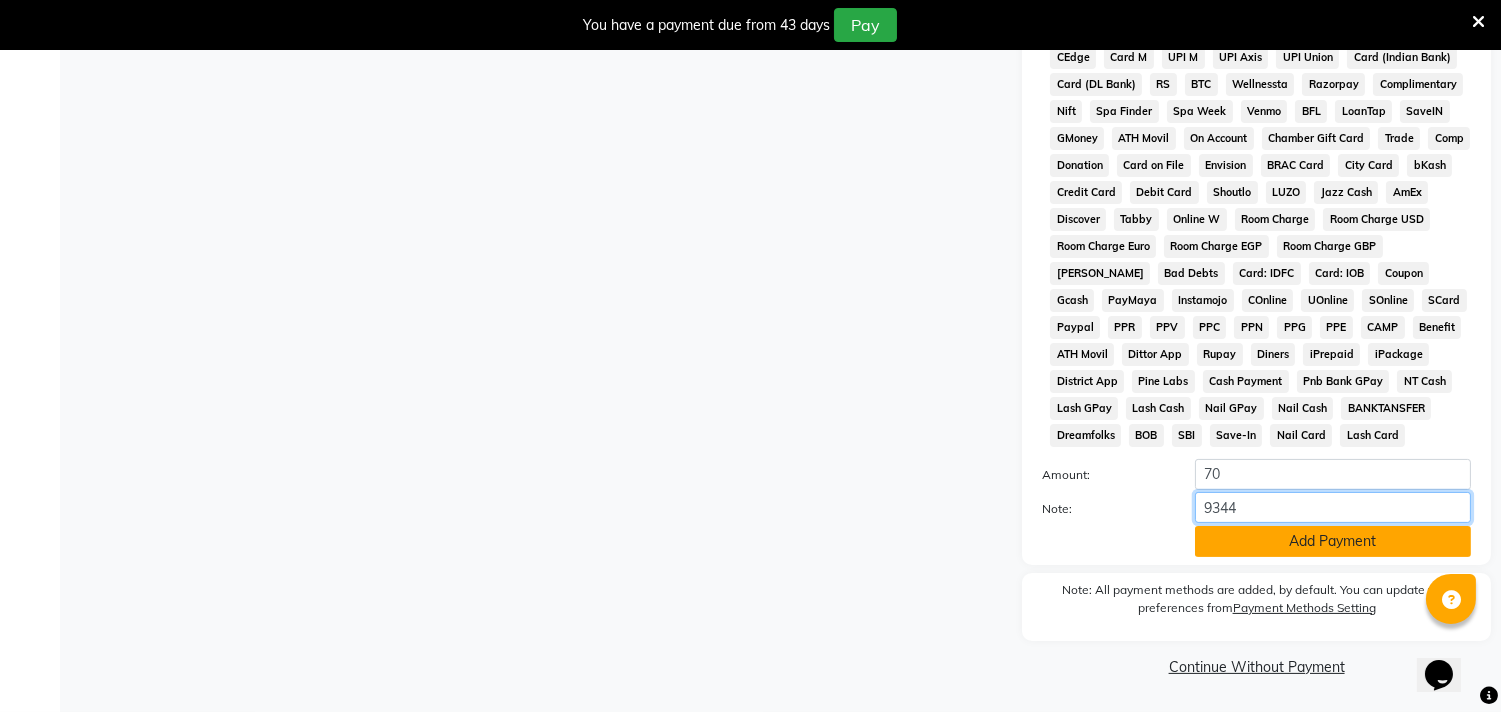 type on "9344" 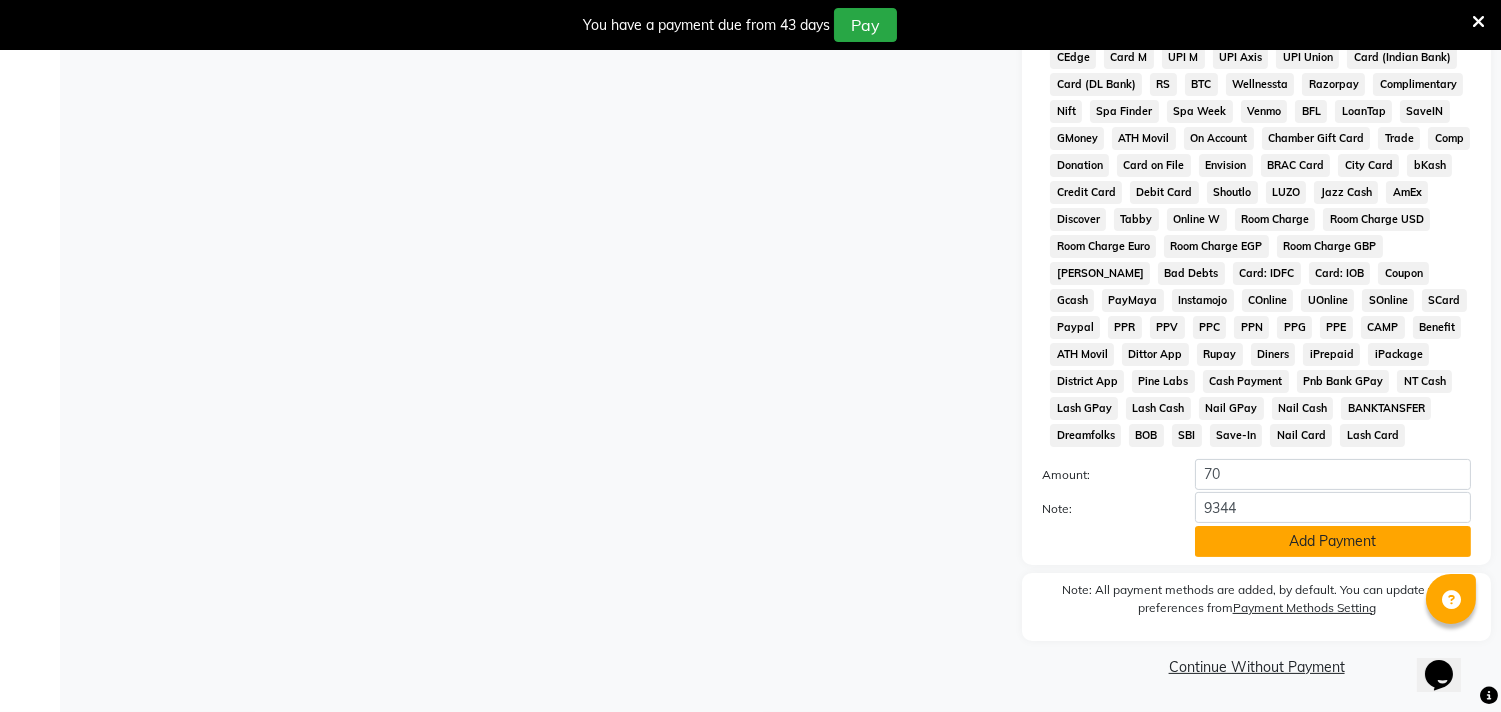 click on "Add Payment" 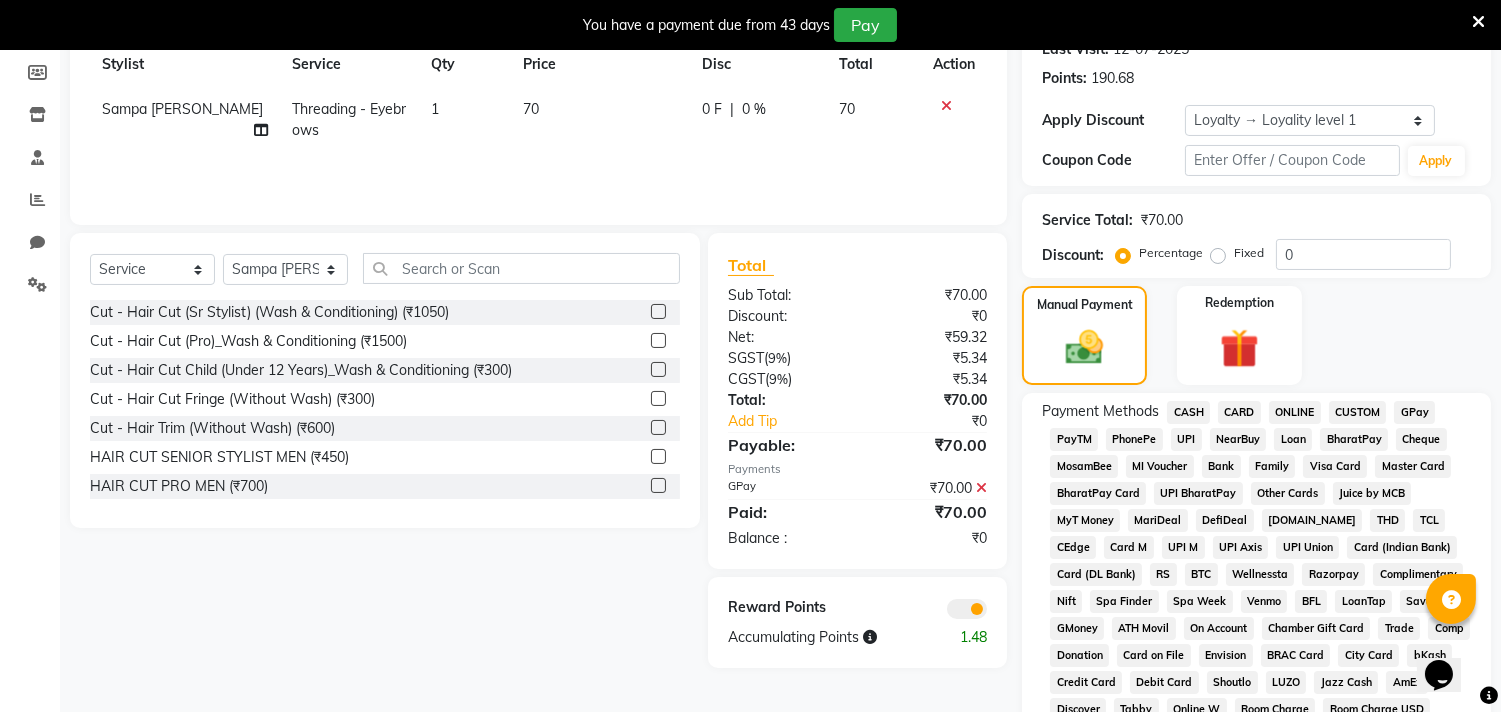 scroll, scrollTop: 232, scrollLeft: 0, axis: vertical 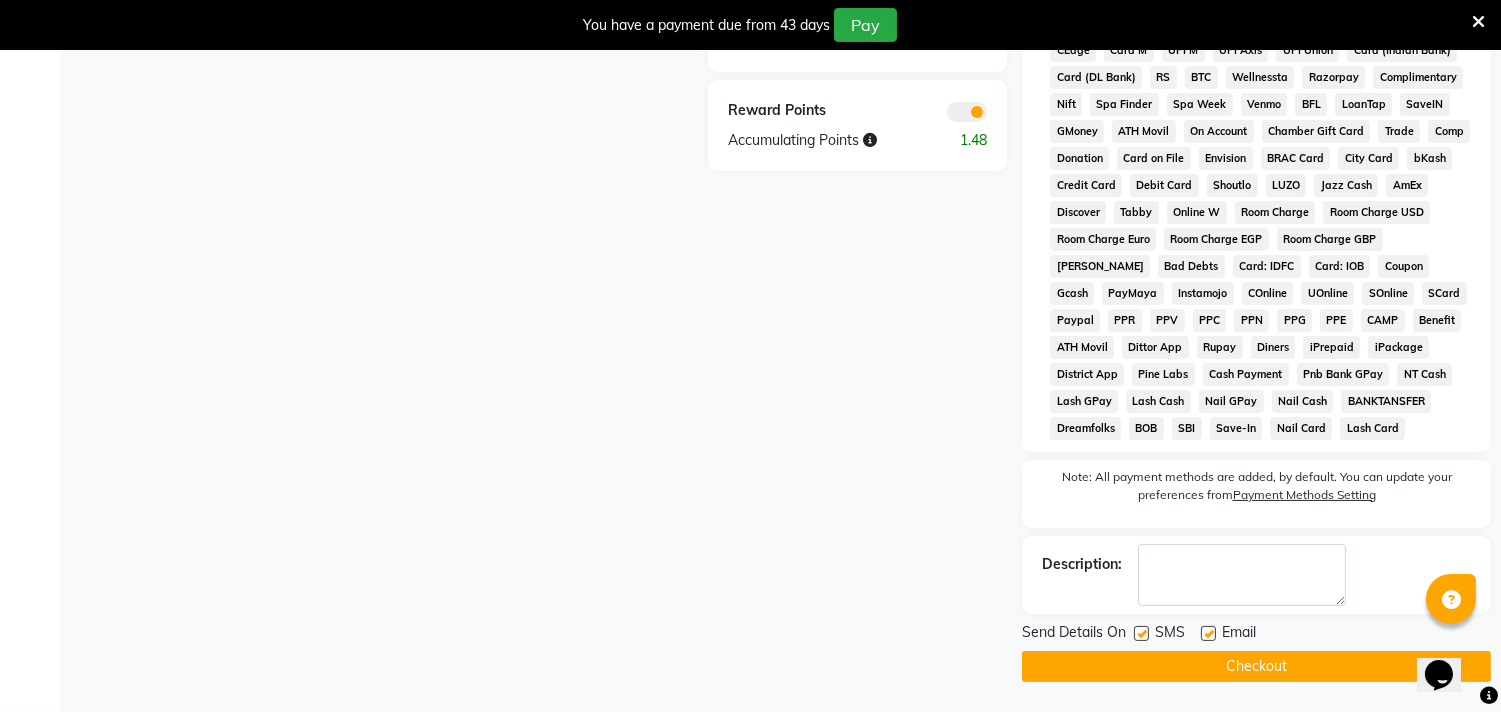 click on "Checkout" 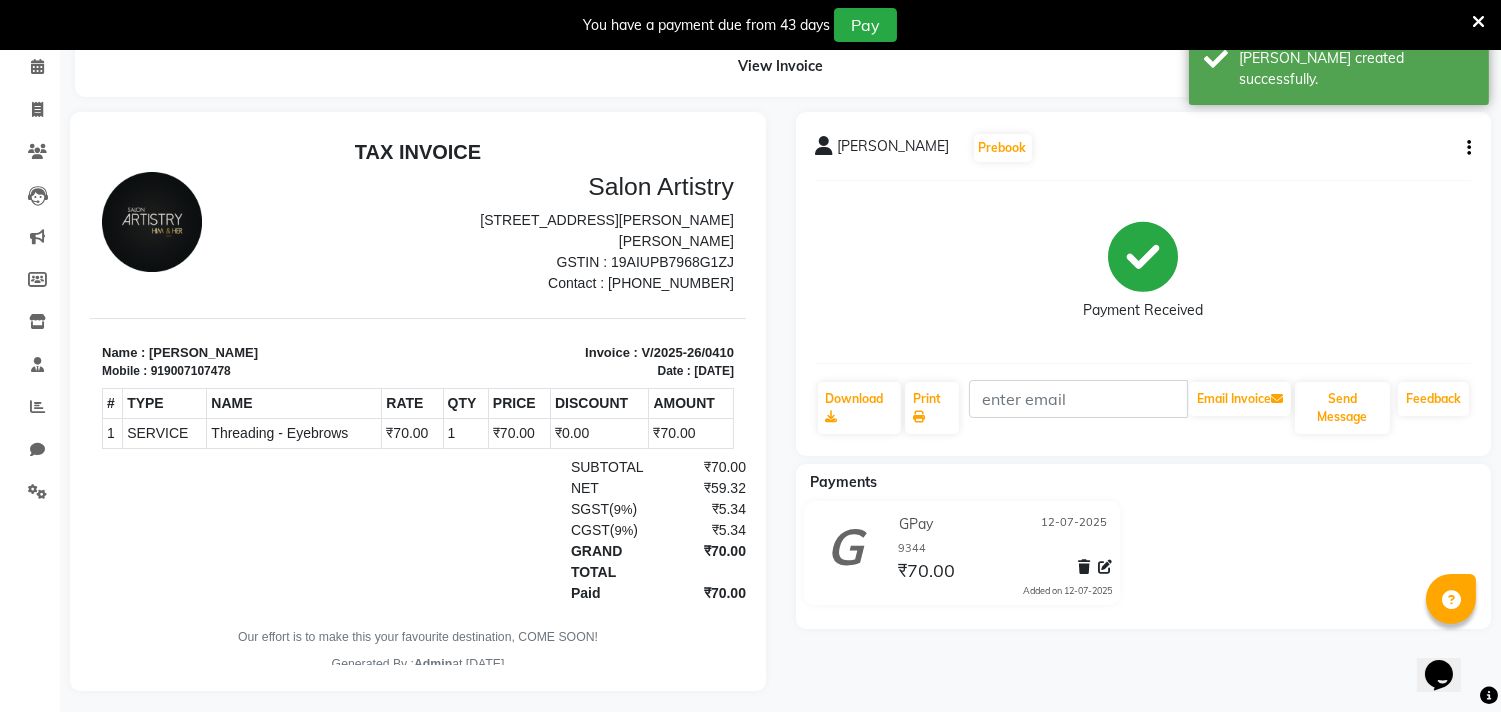 scroll, scrollTop: 0, scrollLeft: 0, axis: both 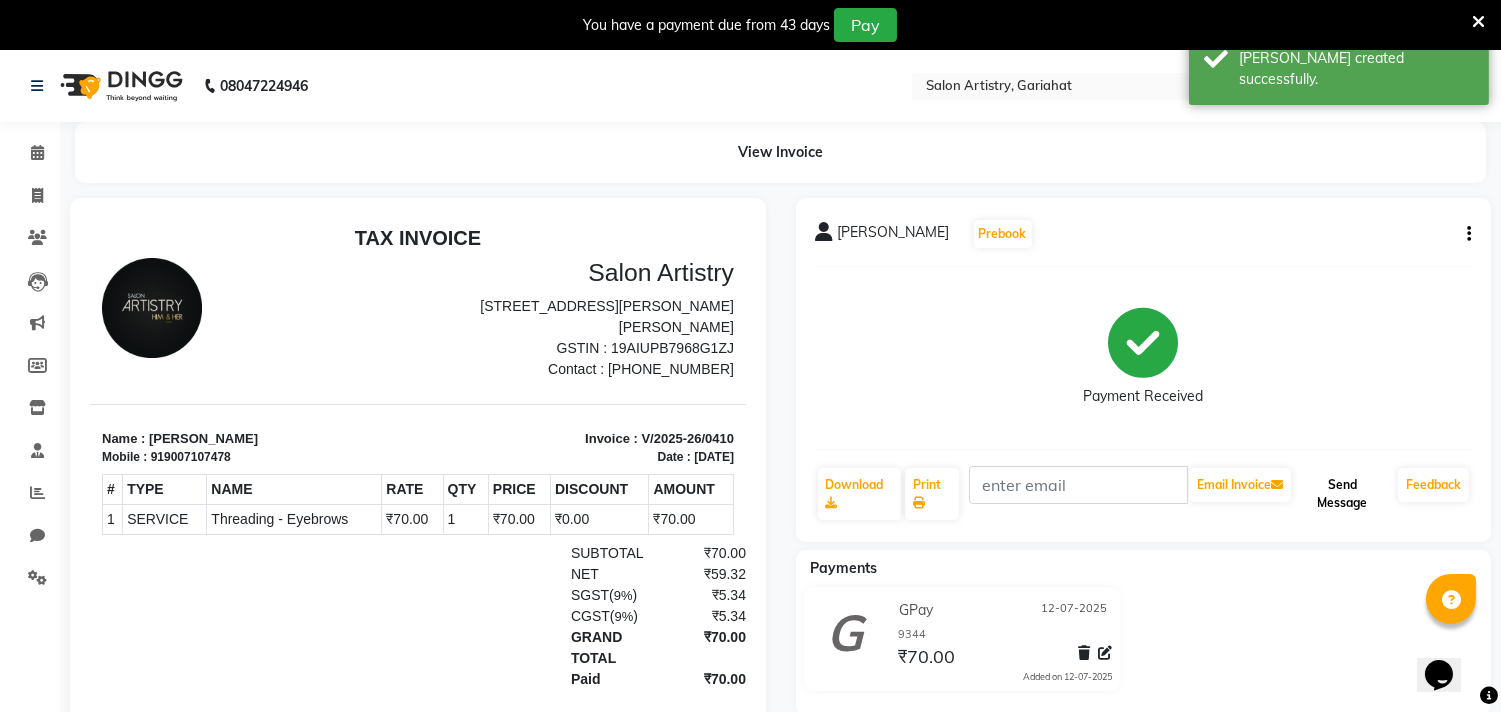 click on "Send Message" 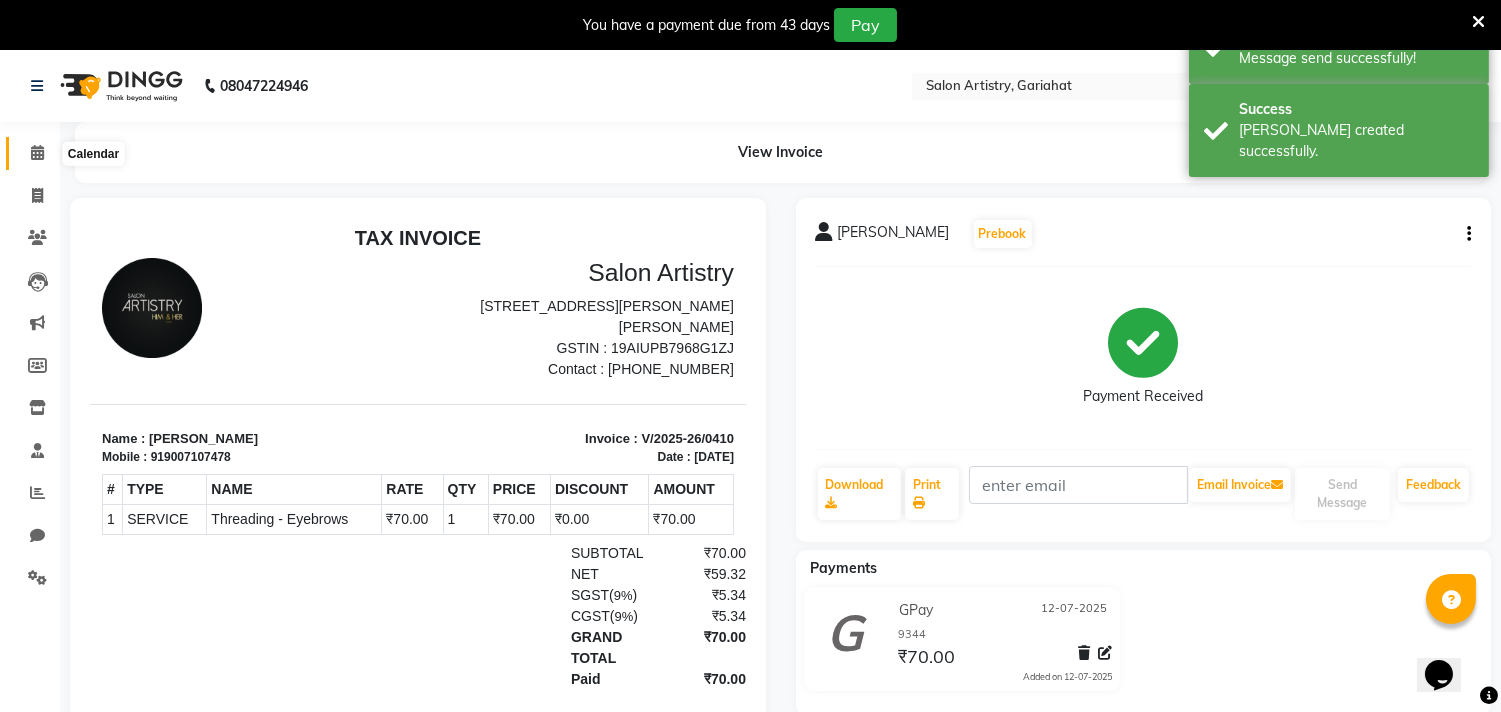 click 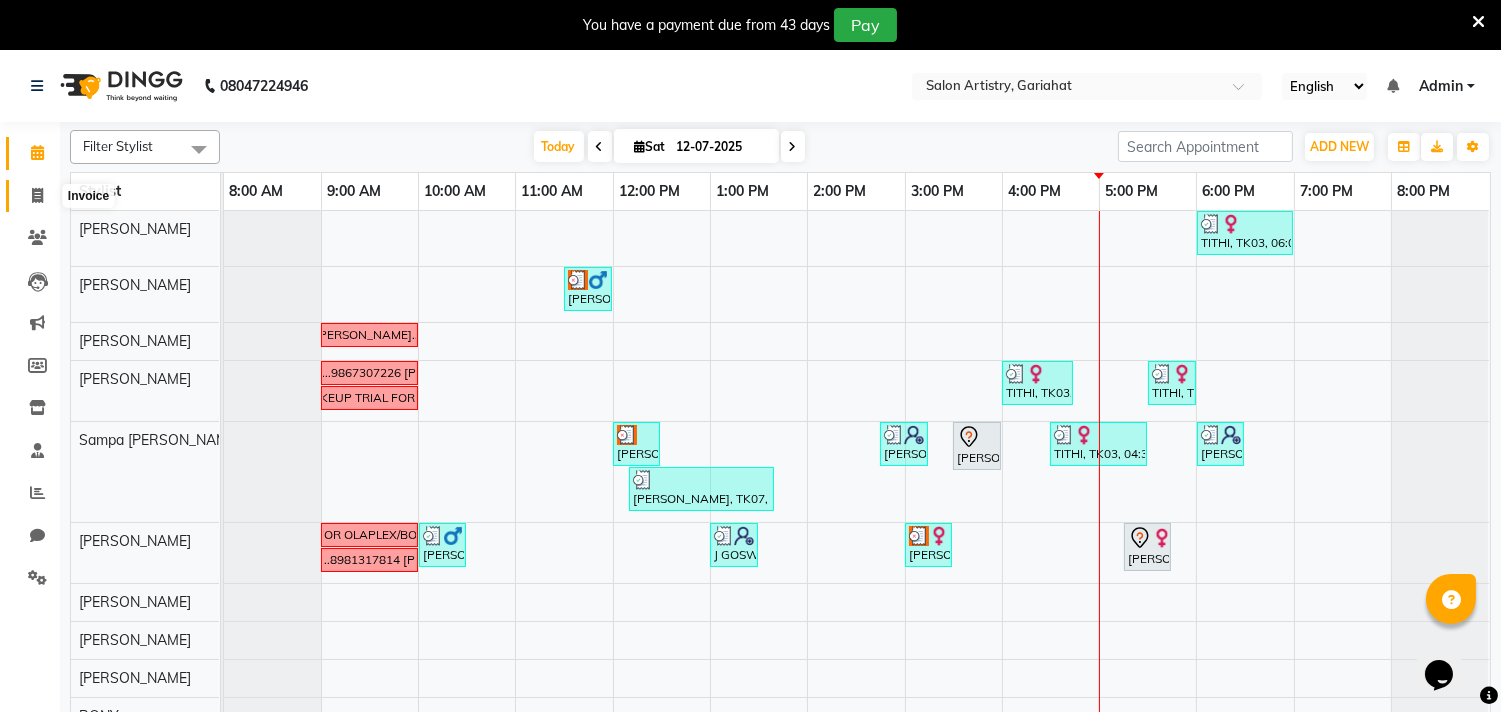 click 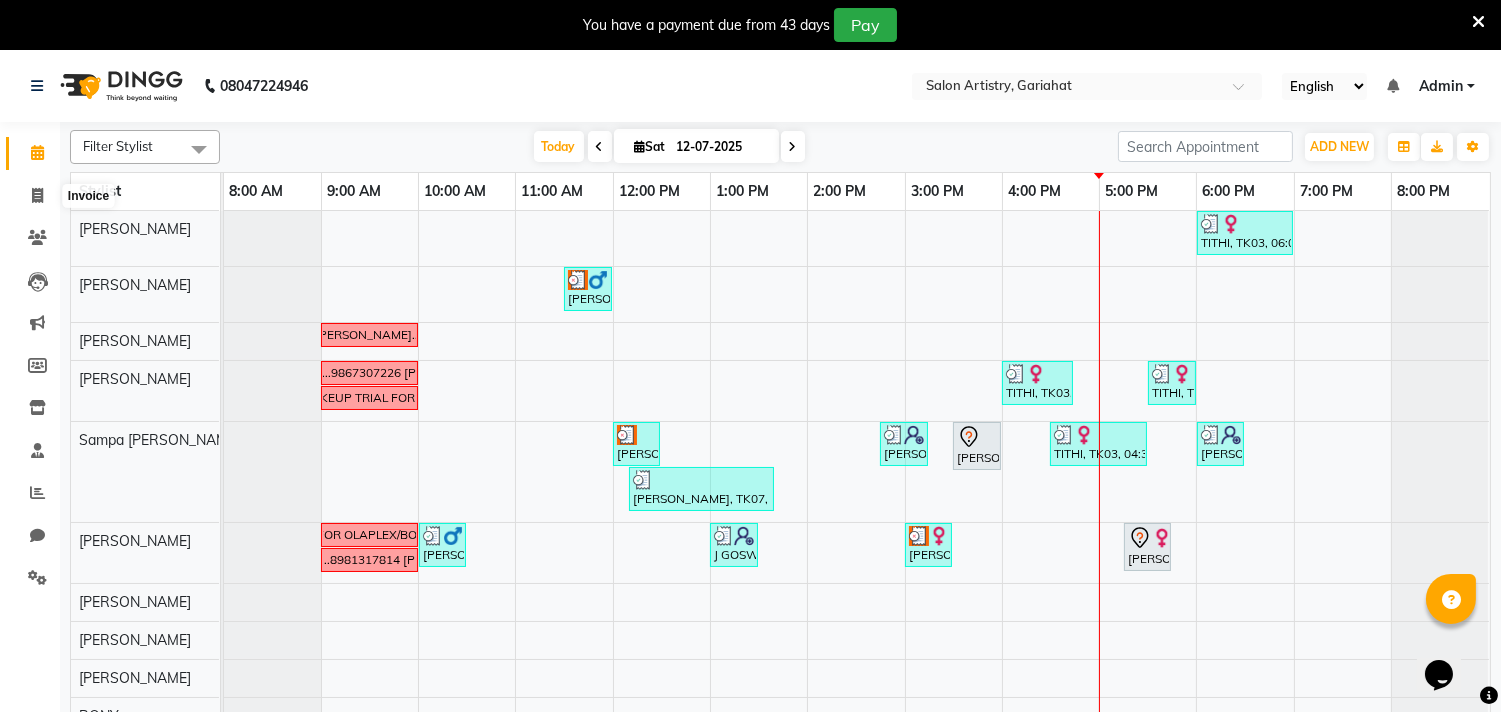 select on "8368" 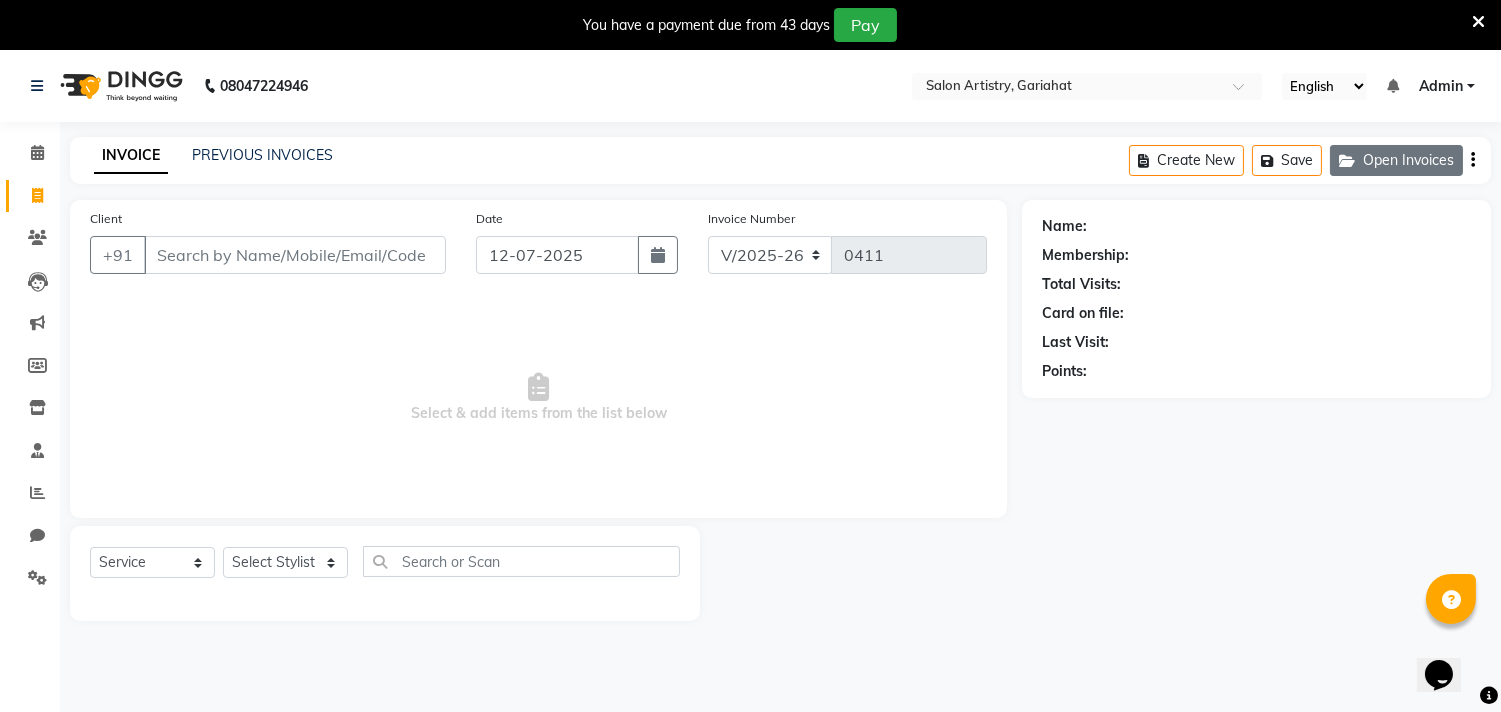 click on "Open Invoices" 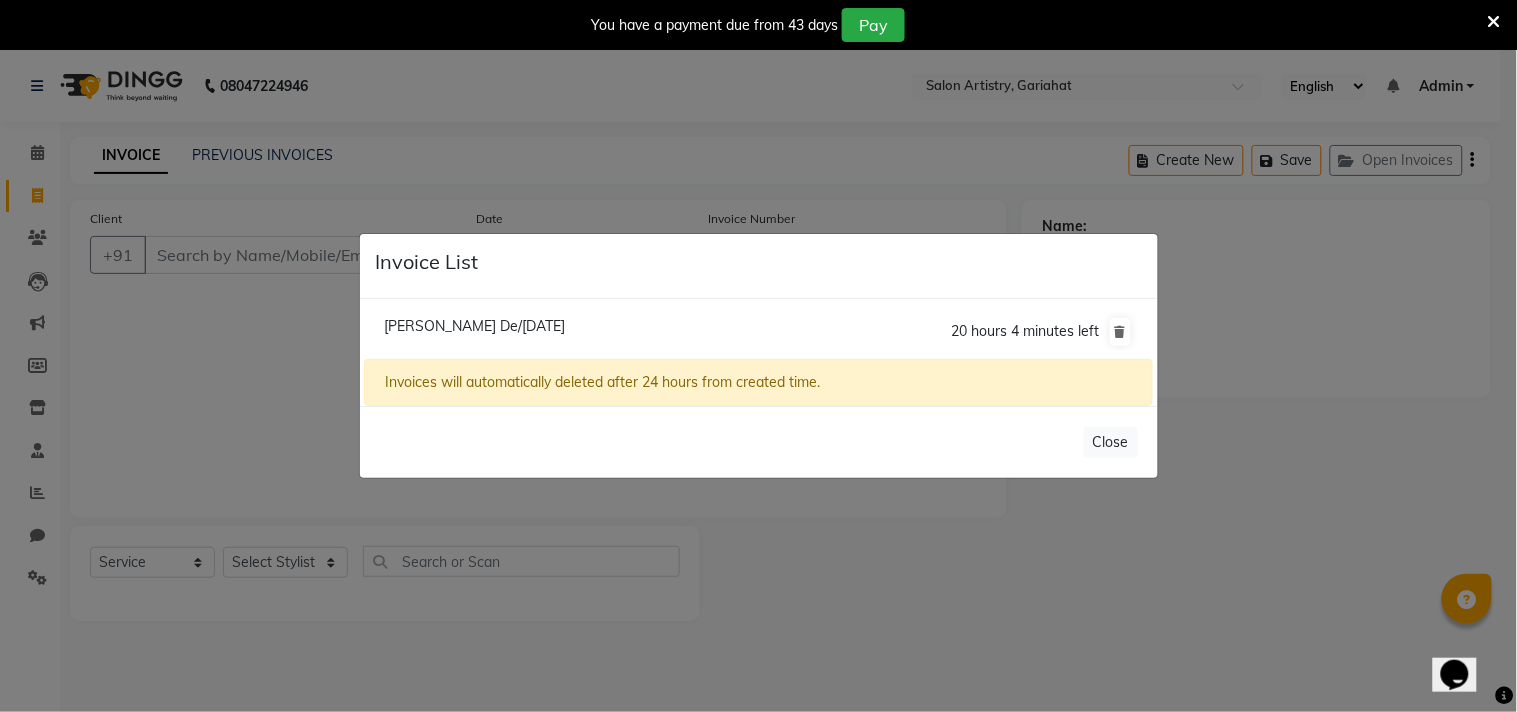 click on "[PERSON_NAME] De/[DATE]" 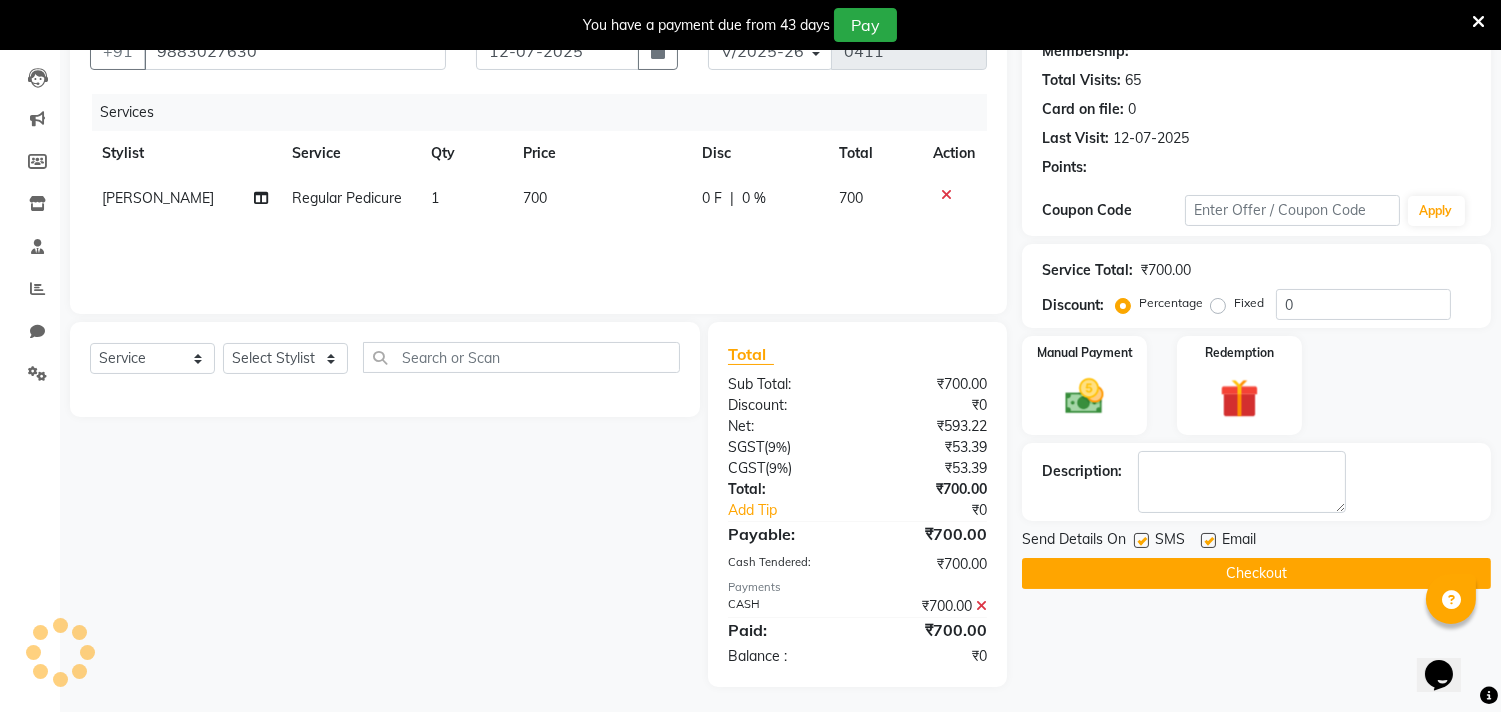 scroll, scrollTop: 208, scrollLeft: 0, axis: vertical 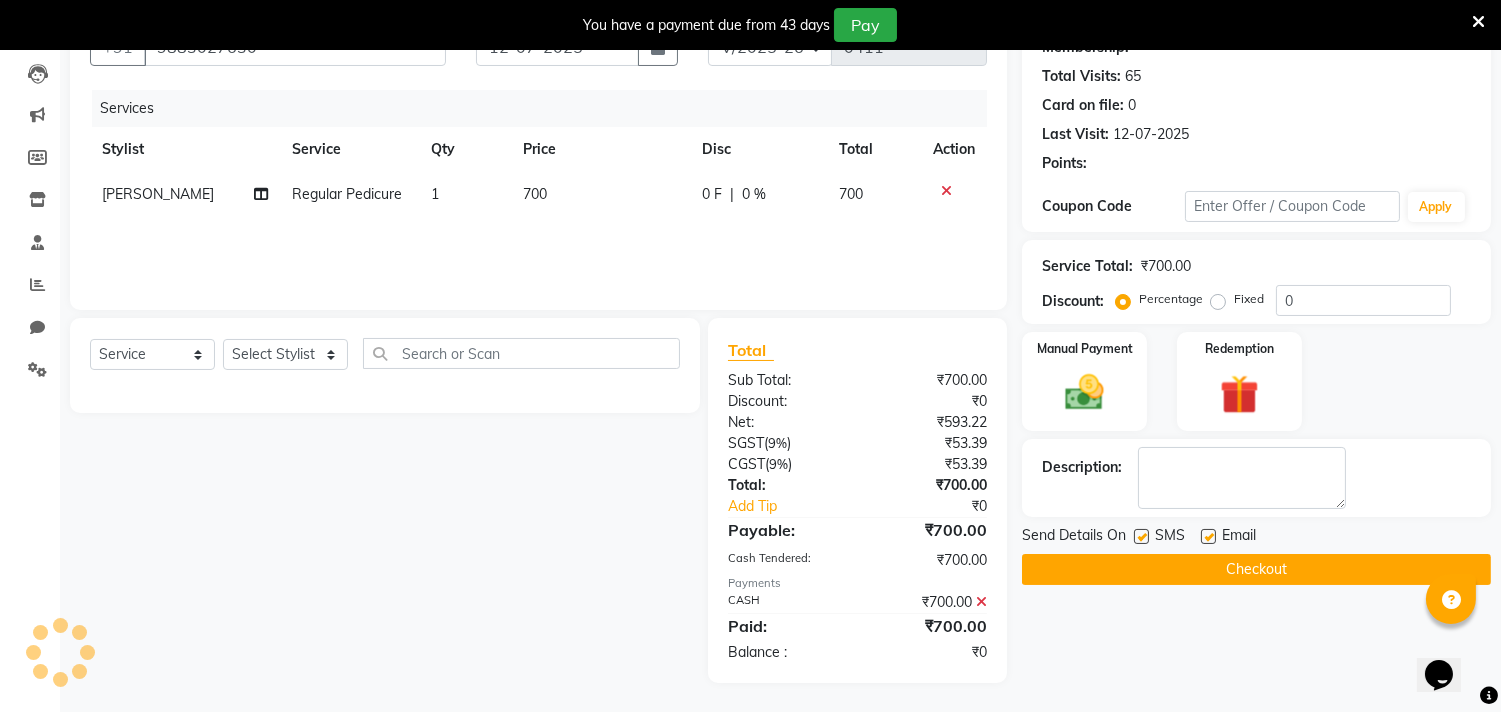 select on "1: Object" 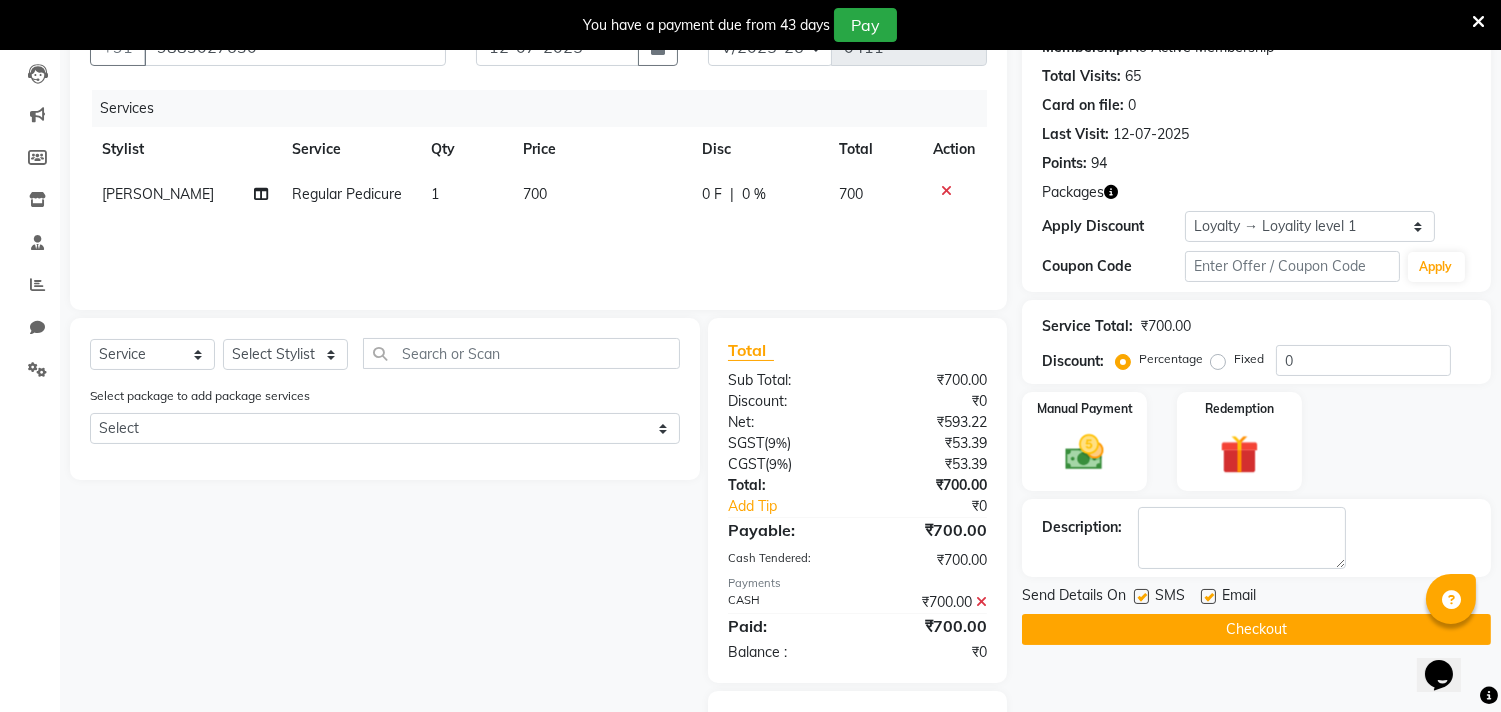 click on "Checkout" 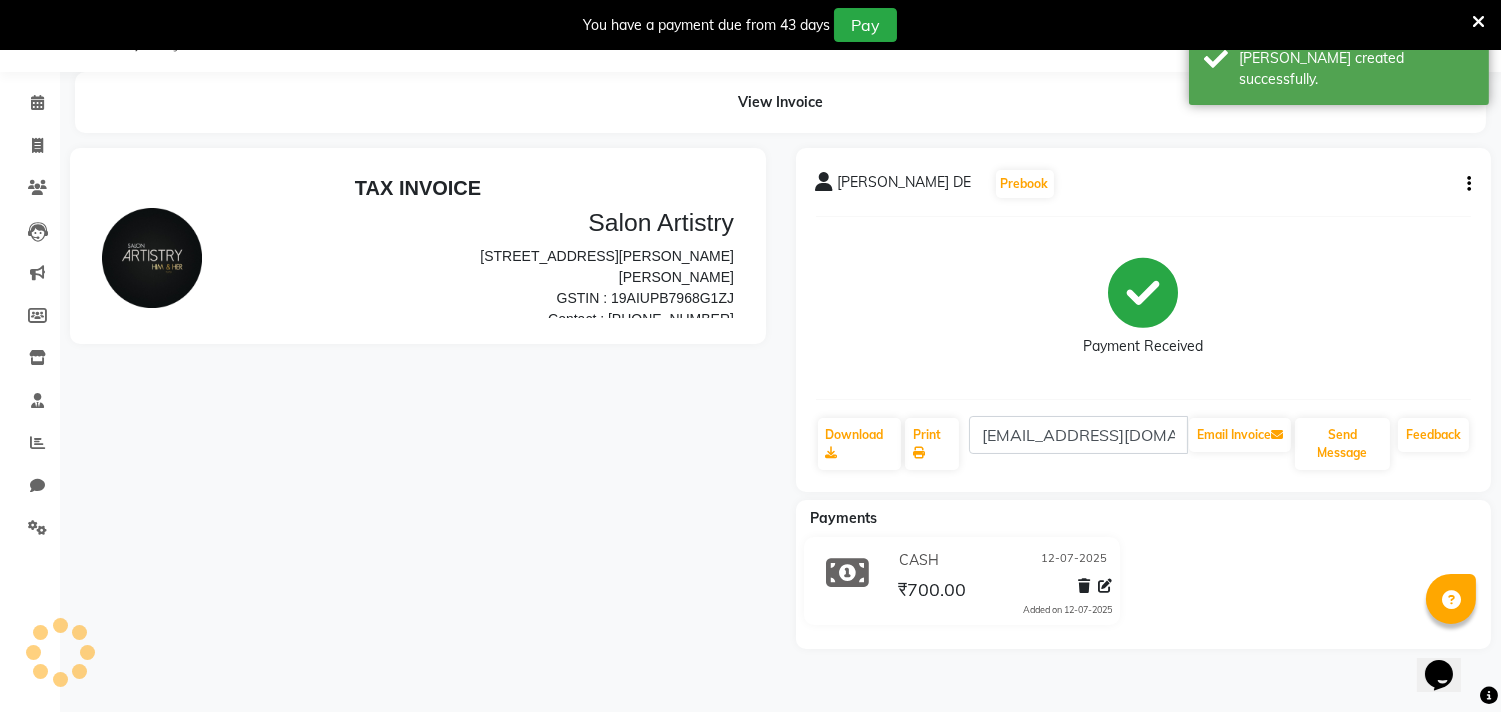 scroll, scrollTop: 0, scrollLeft: 0, axis: both 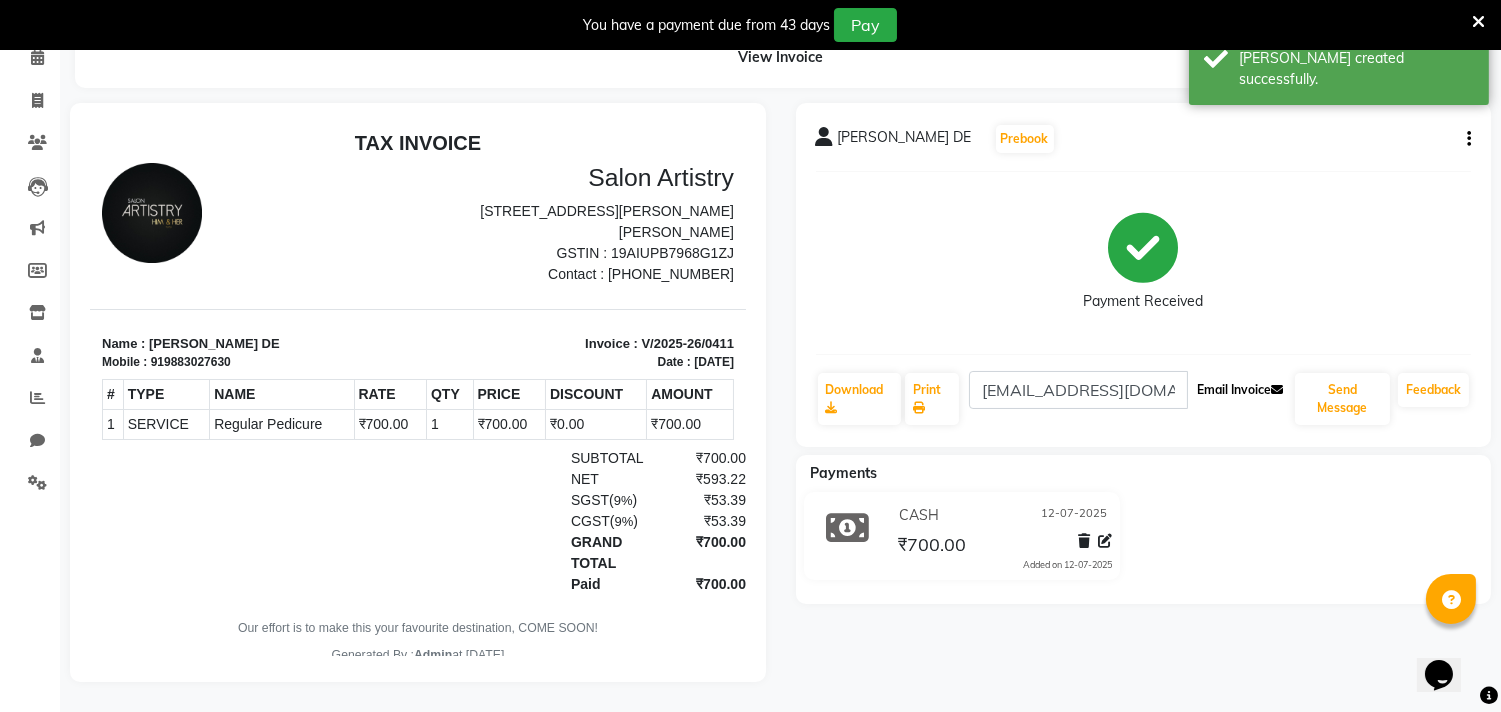 click on "Email Invoice" 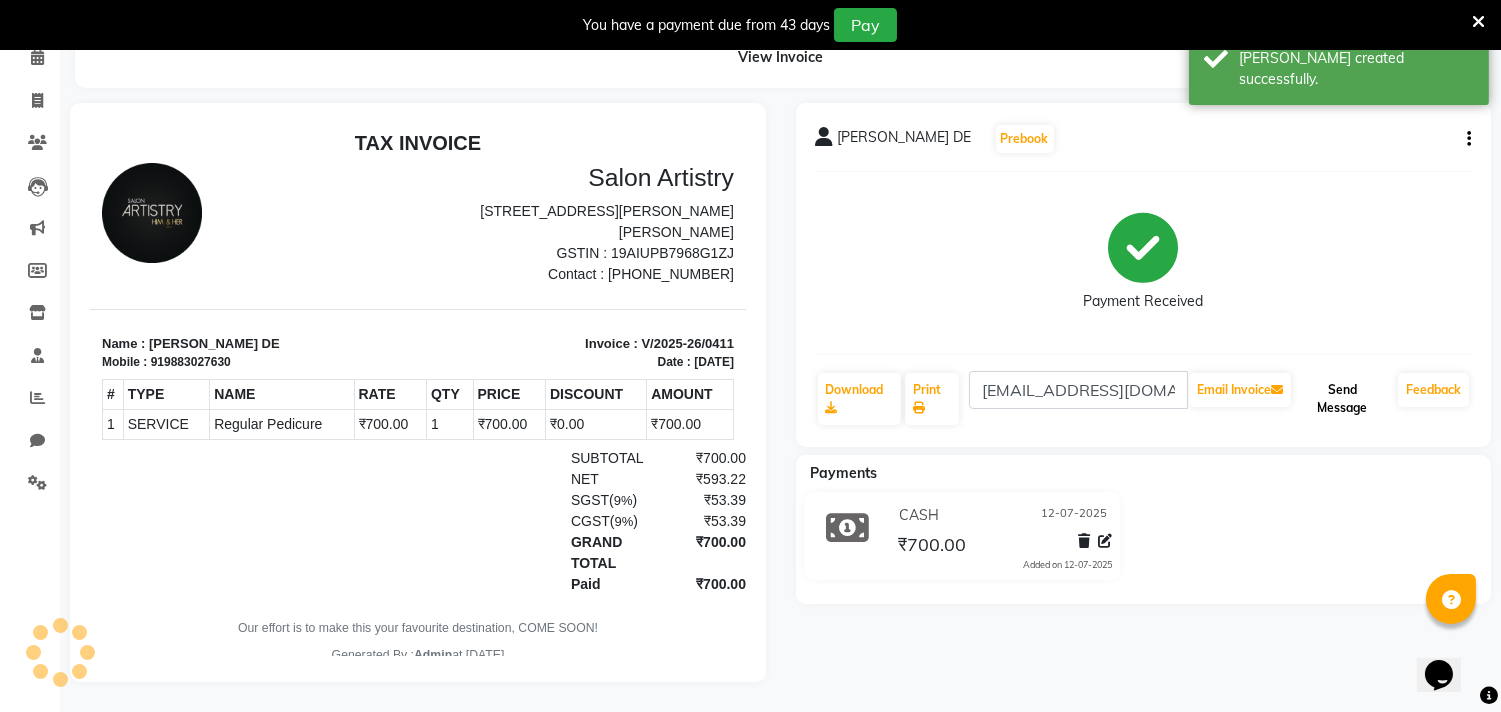 click on "Send Message" 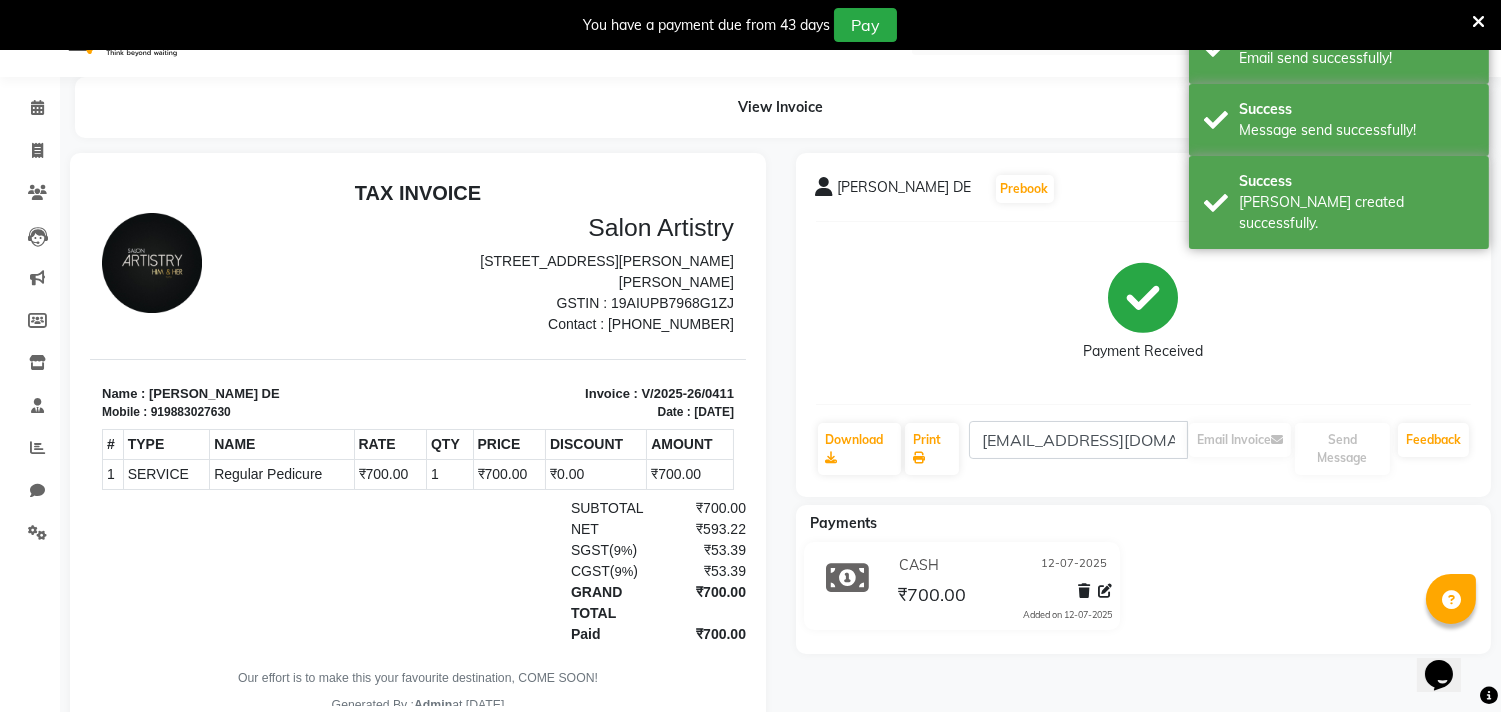 scroll, scrollTop: 0, scrollLeft: 0, axis: both 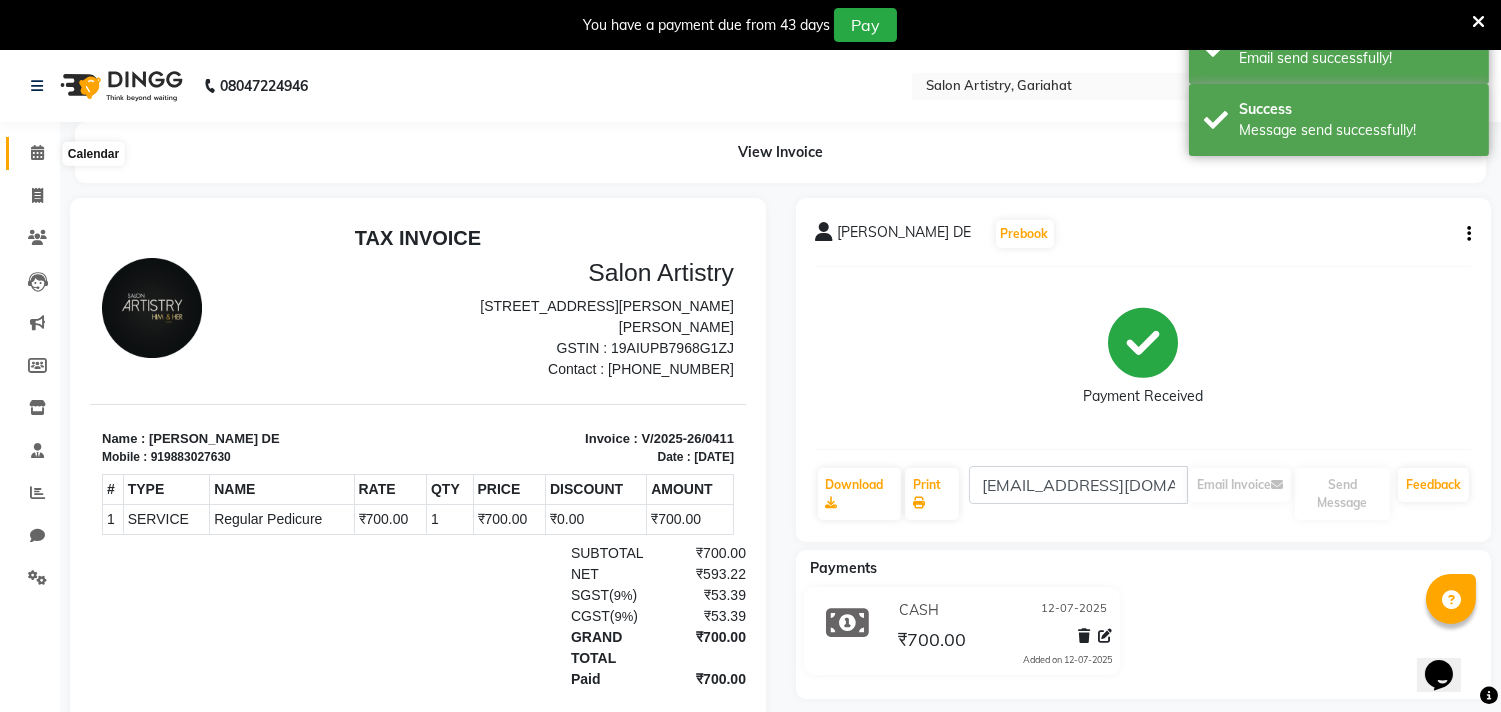 click 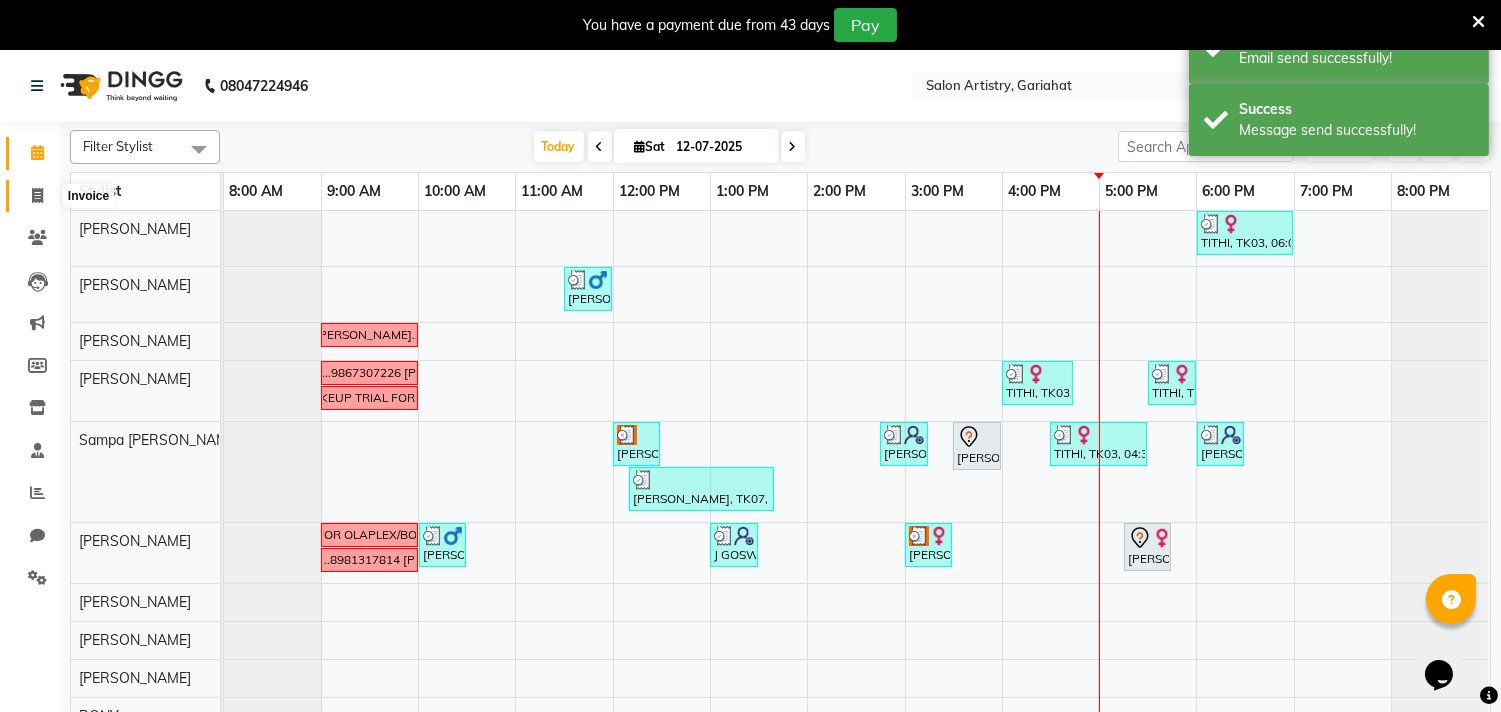 click 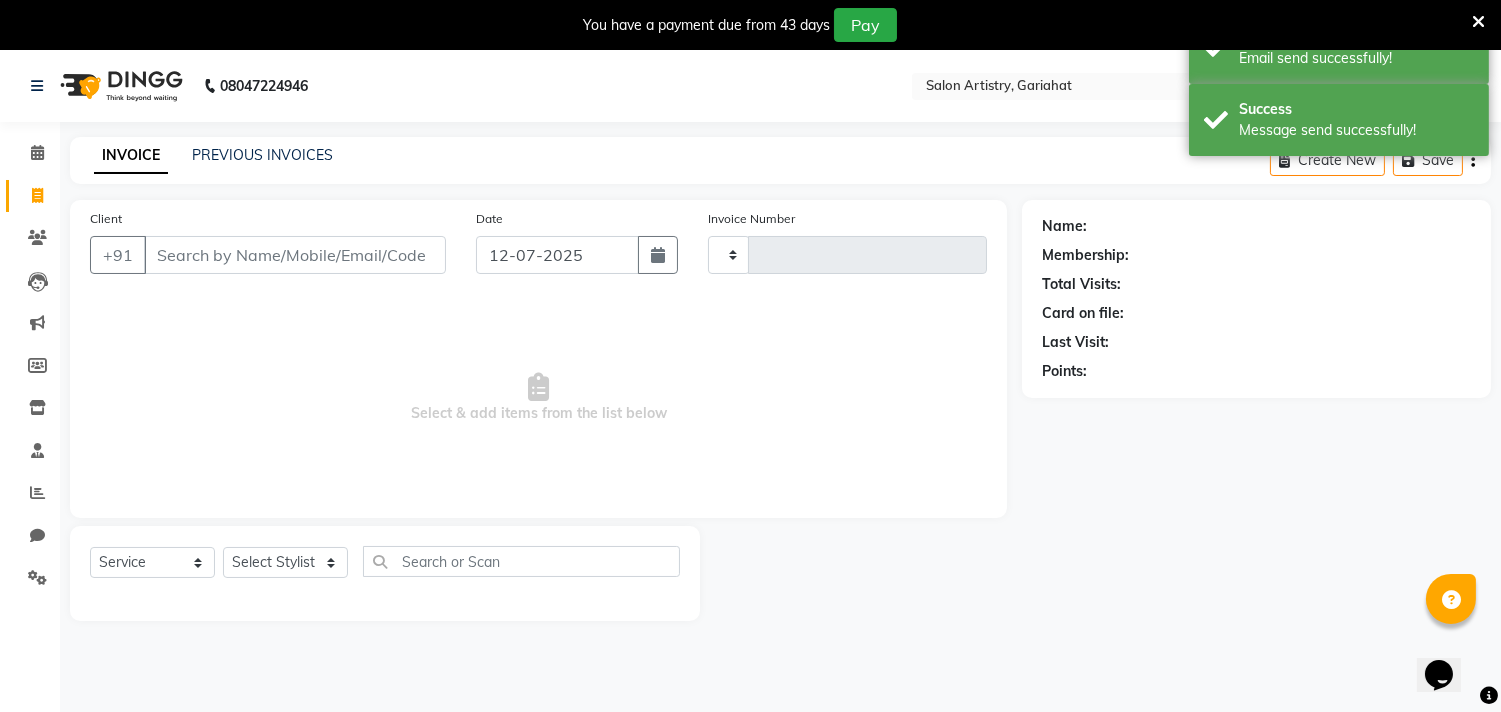 type on "0412" 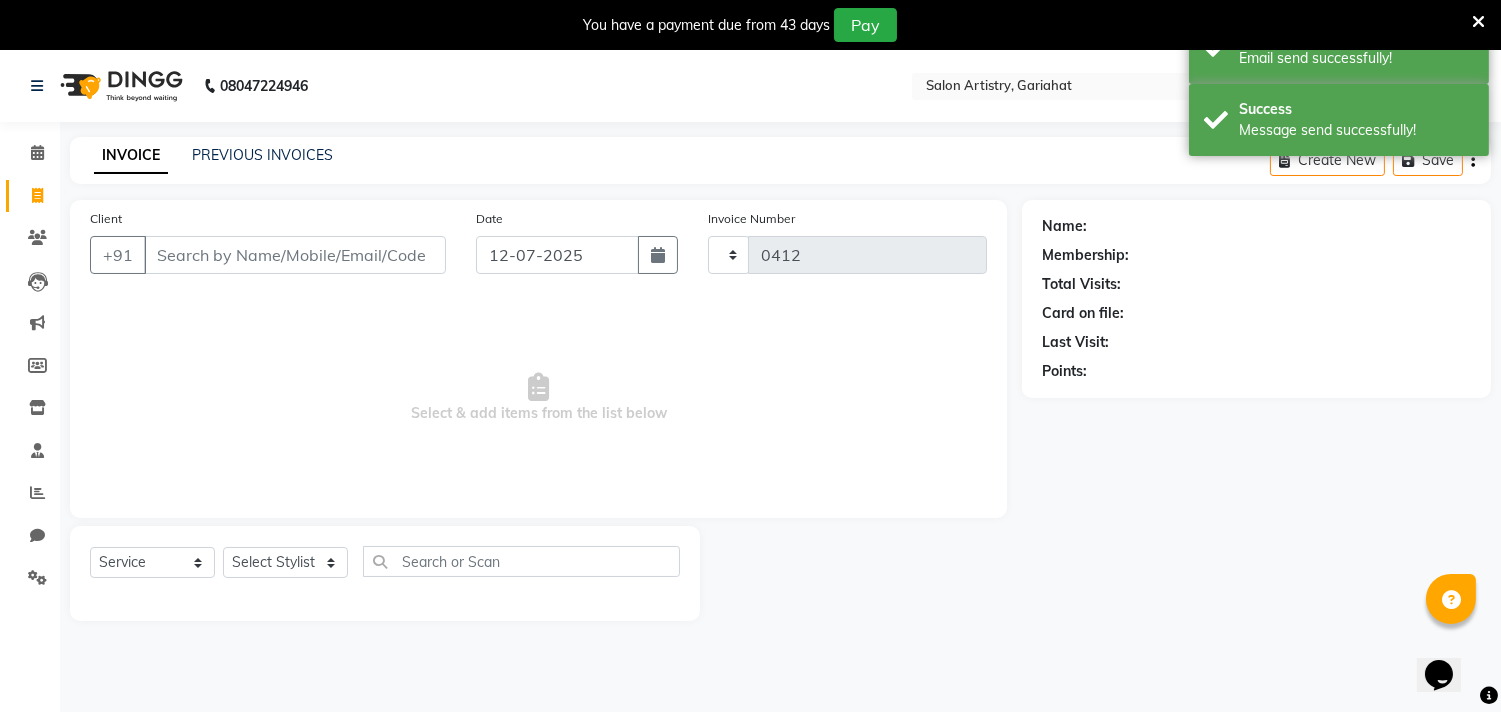 select on "8368" 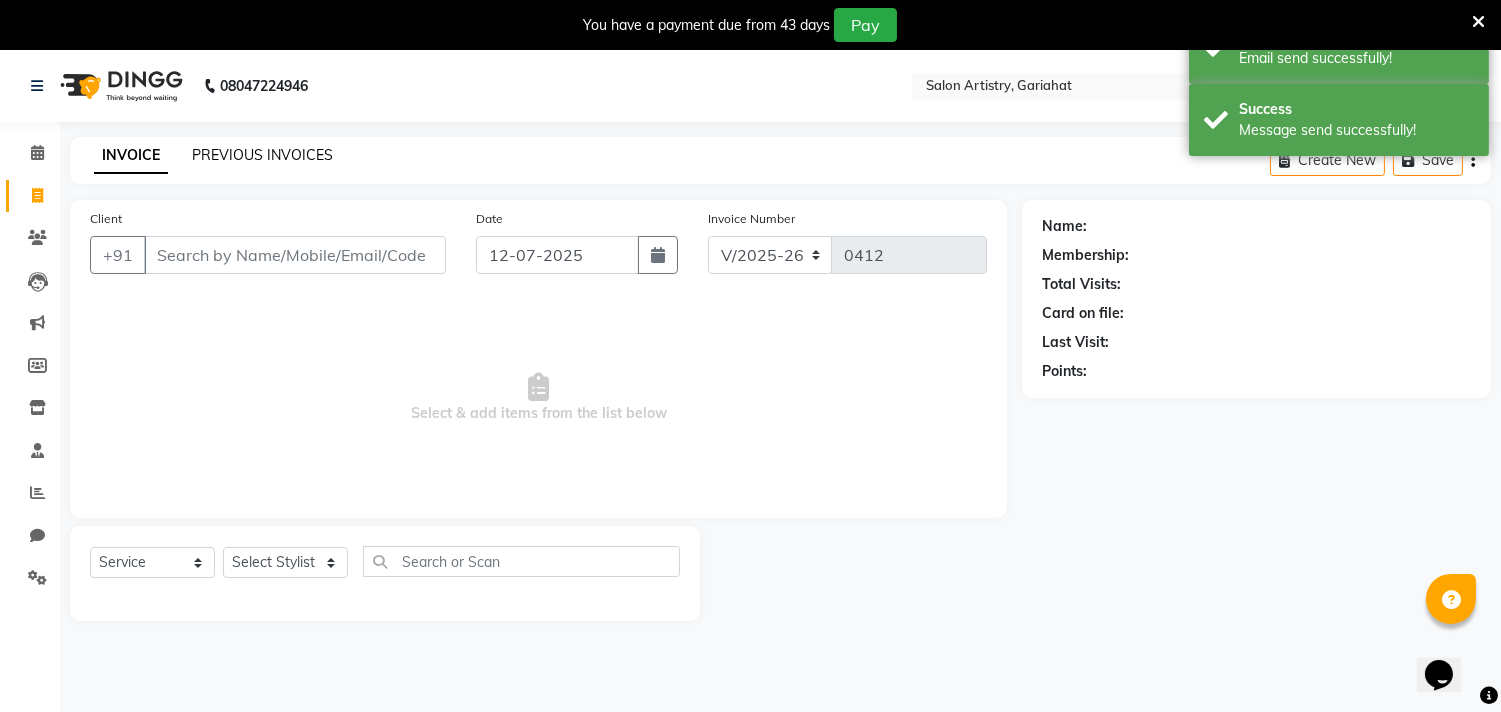 click on "PREVIOUS INVOICES" 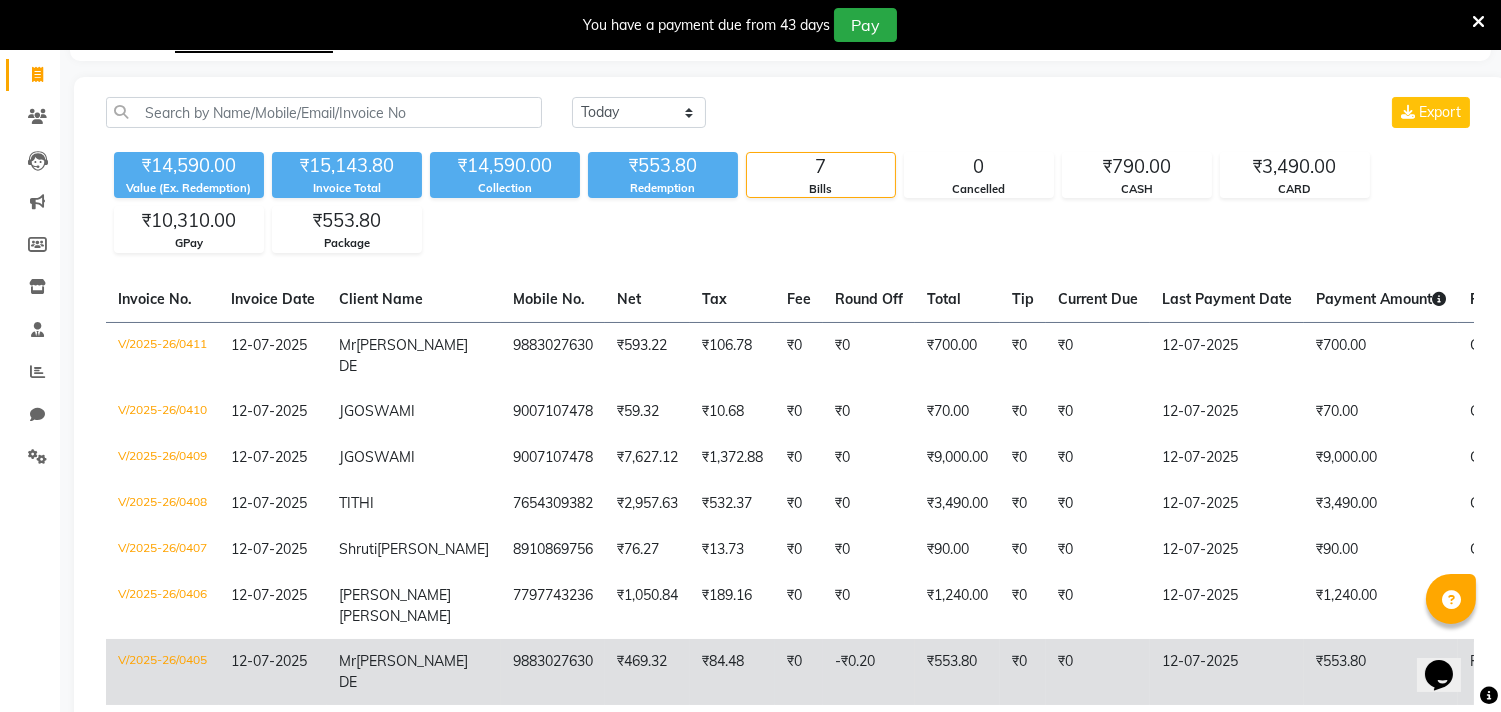 scroll, scrollTop: 0, scrollLeft: 0, axis: both 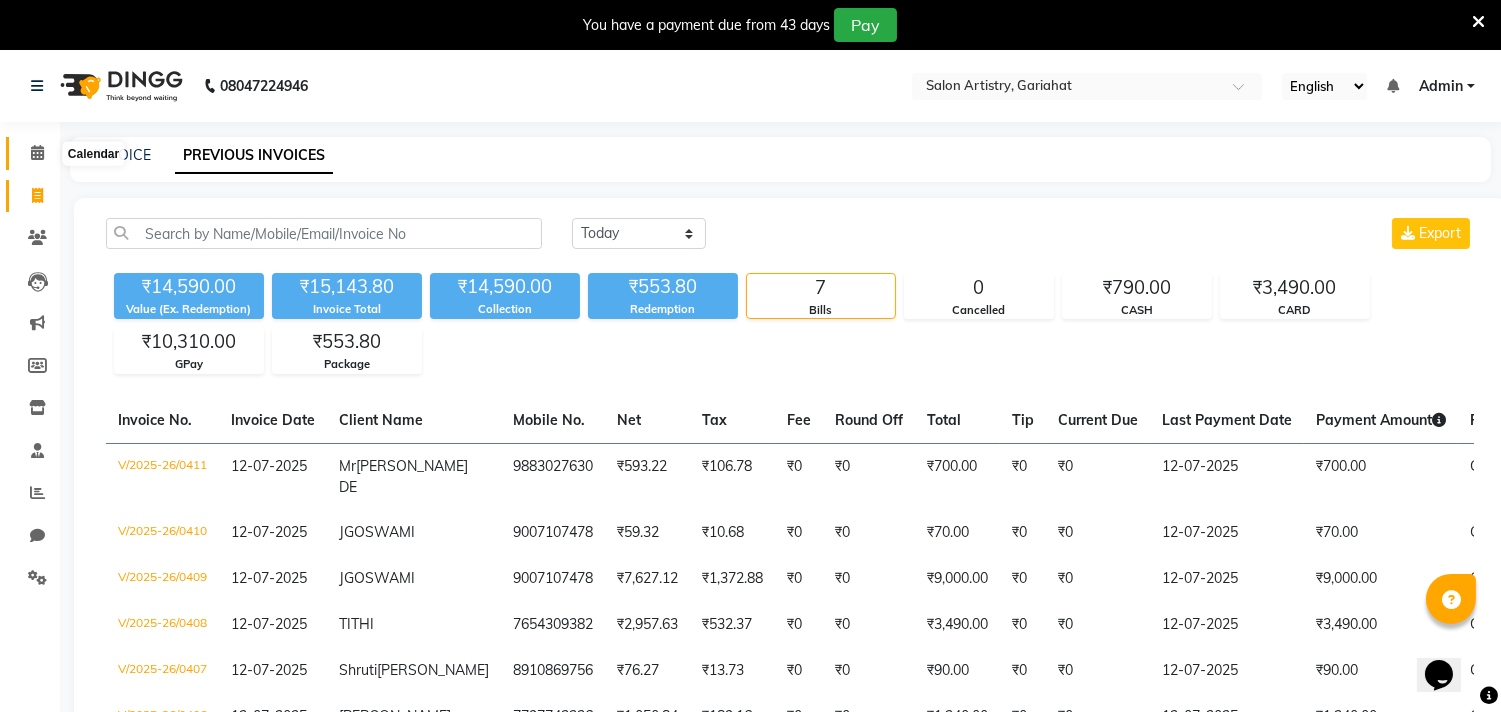 click 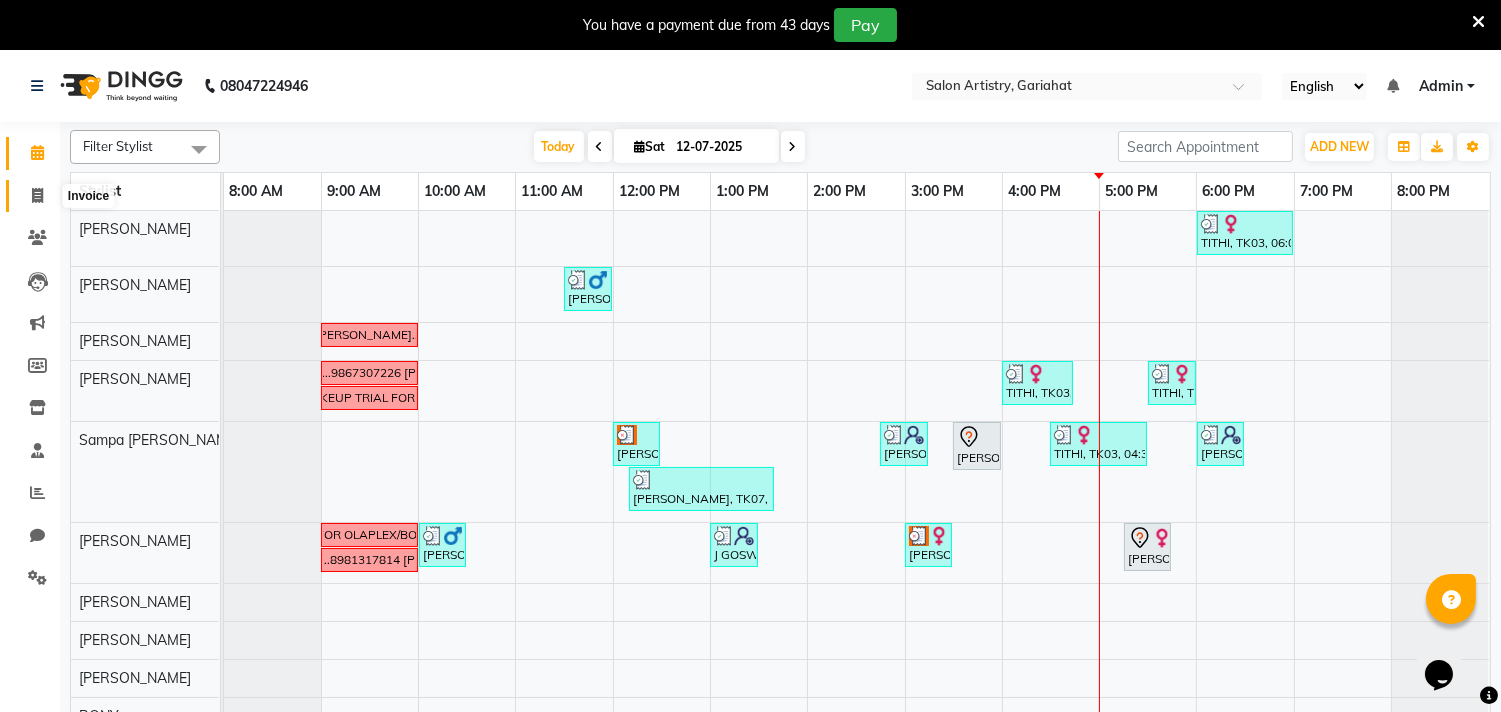 click 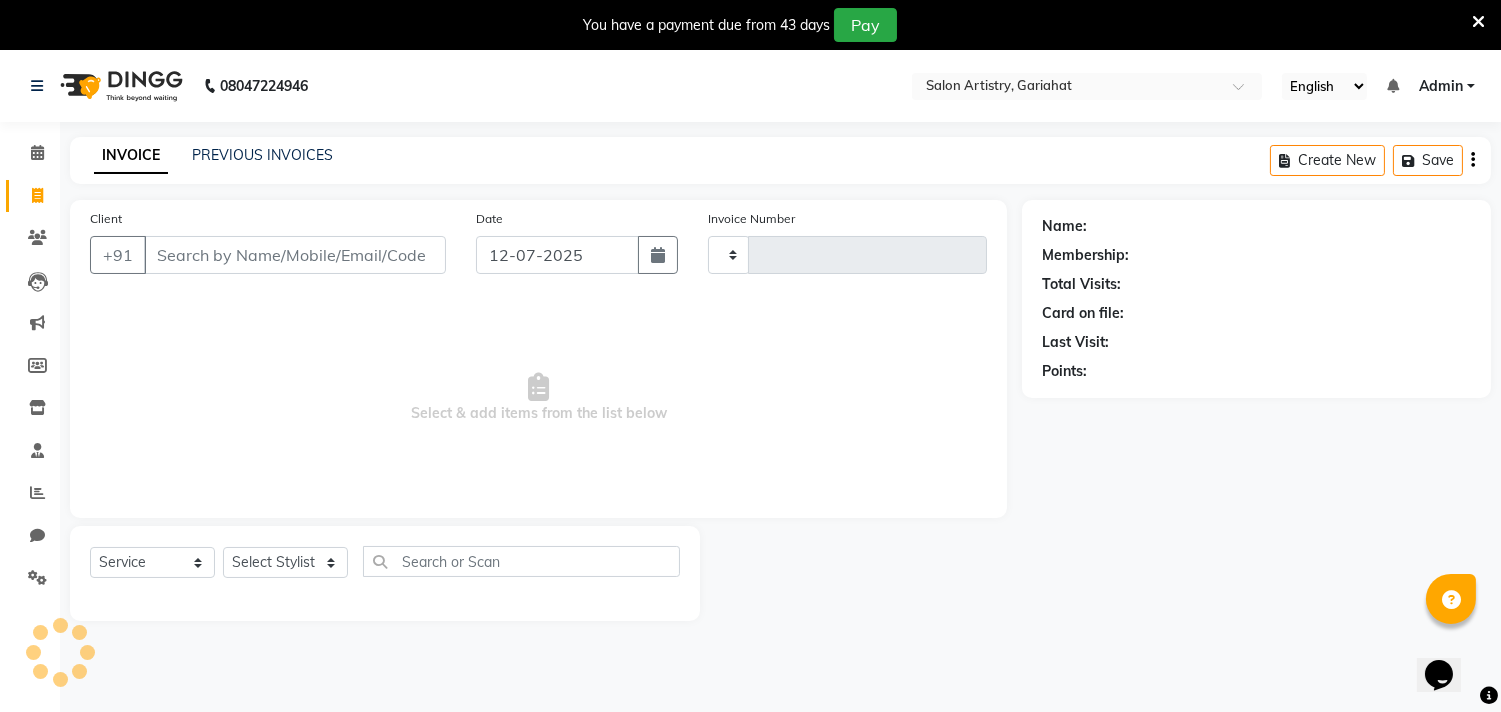 type on "0412" 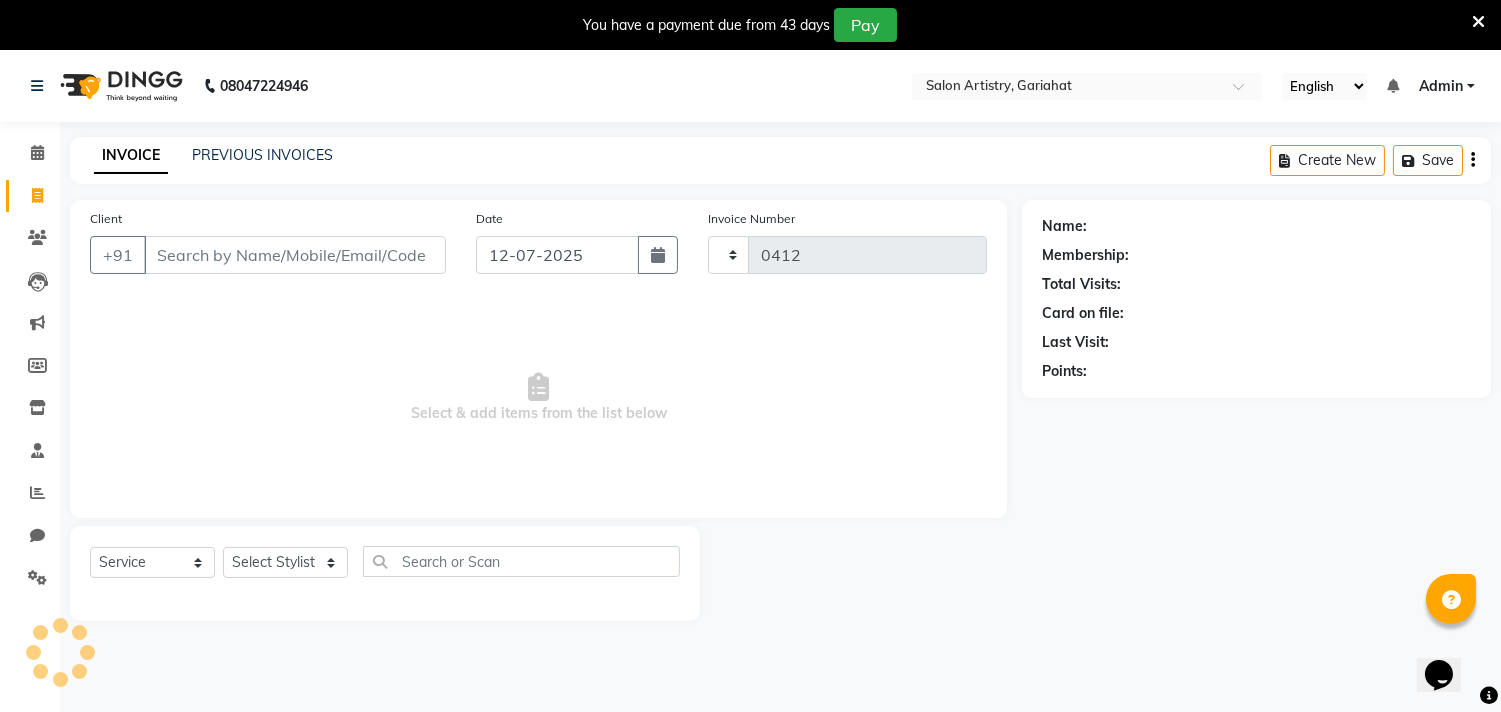 select on "8368" 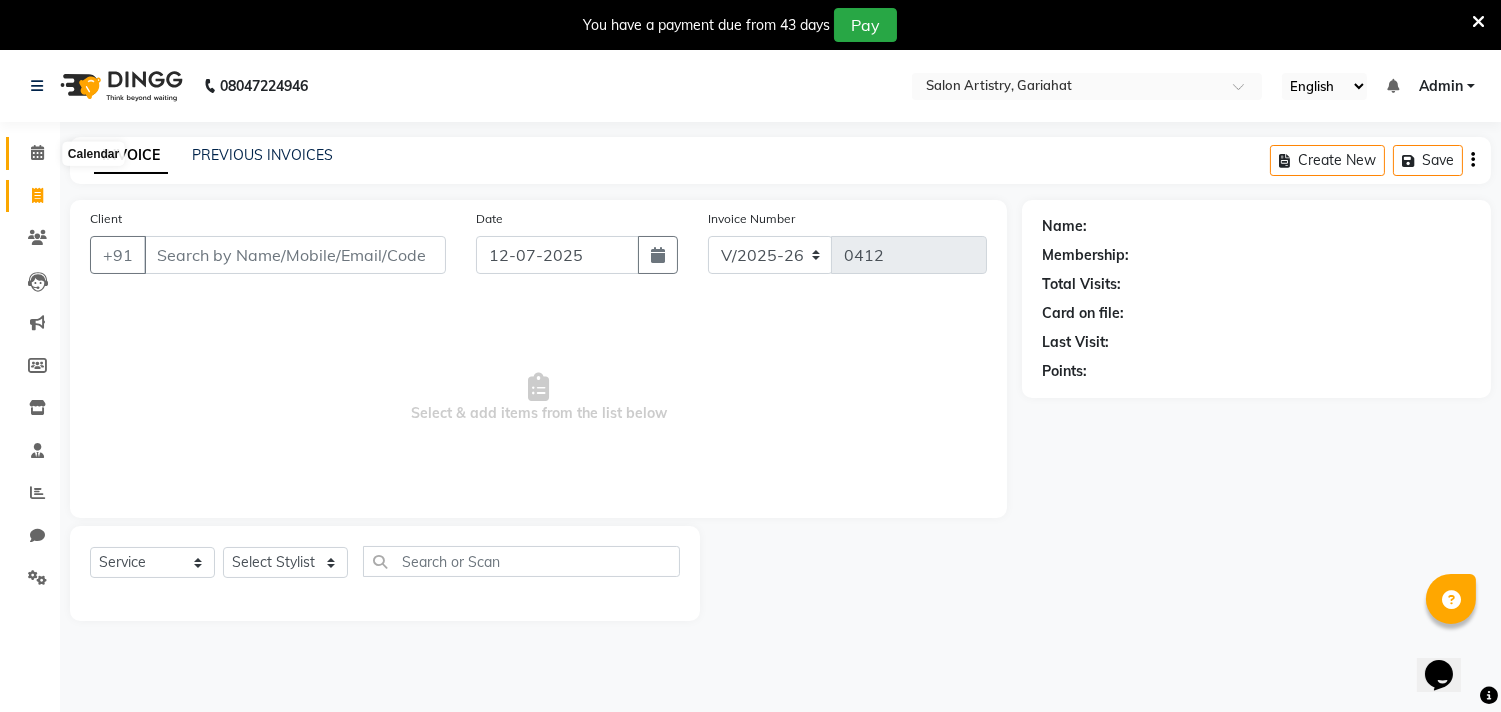 click 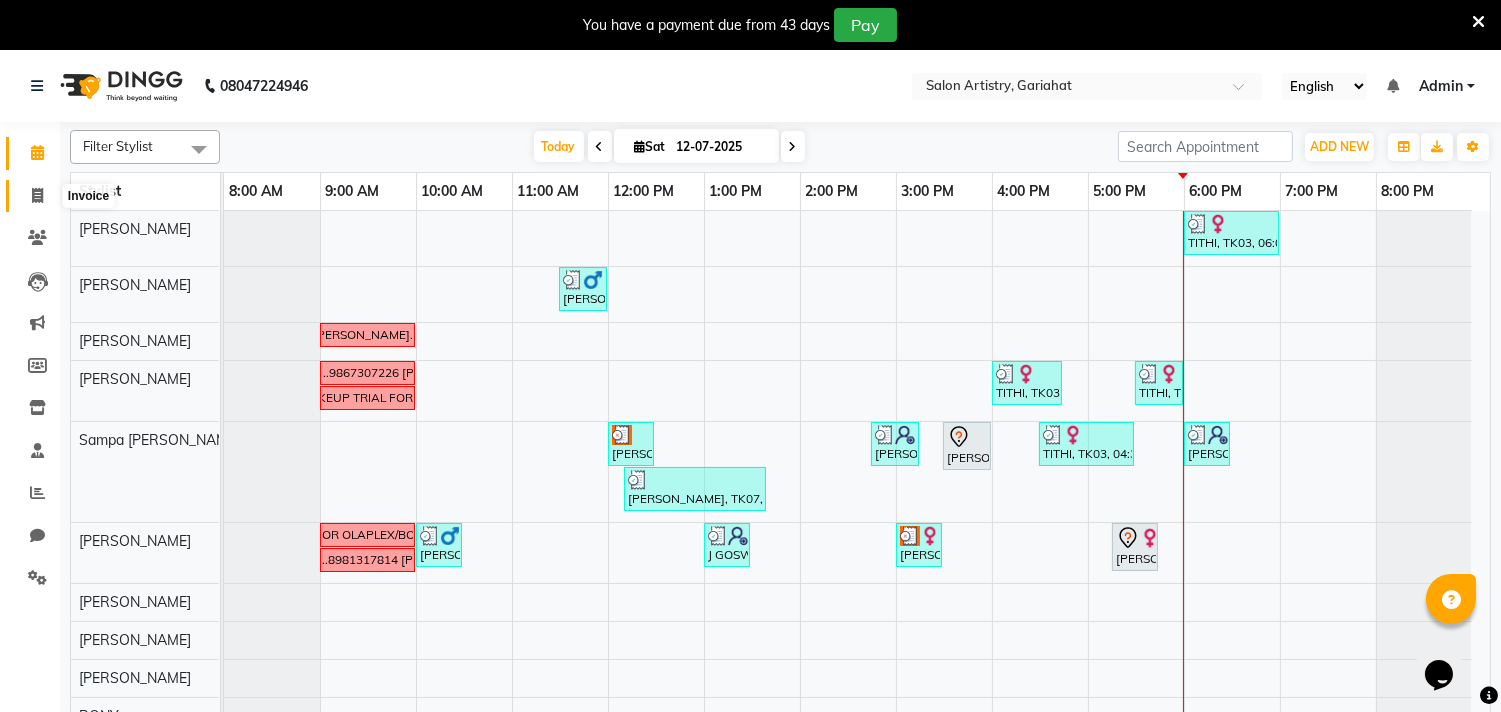 click 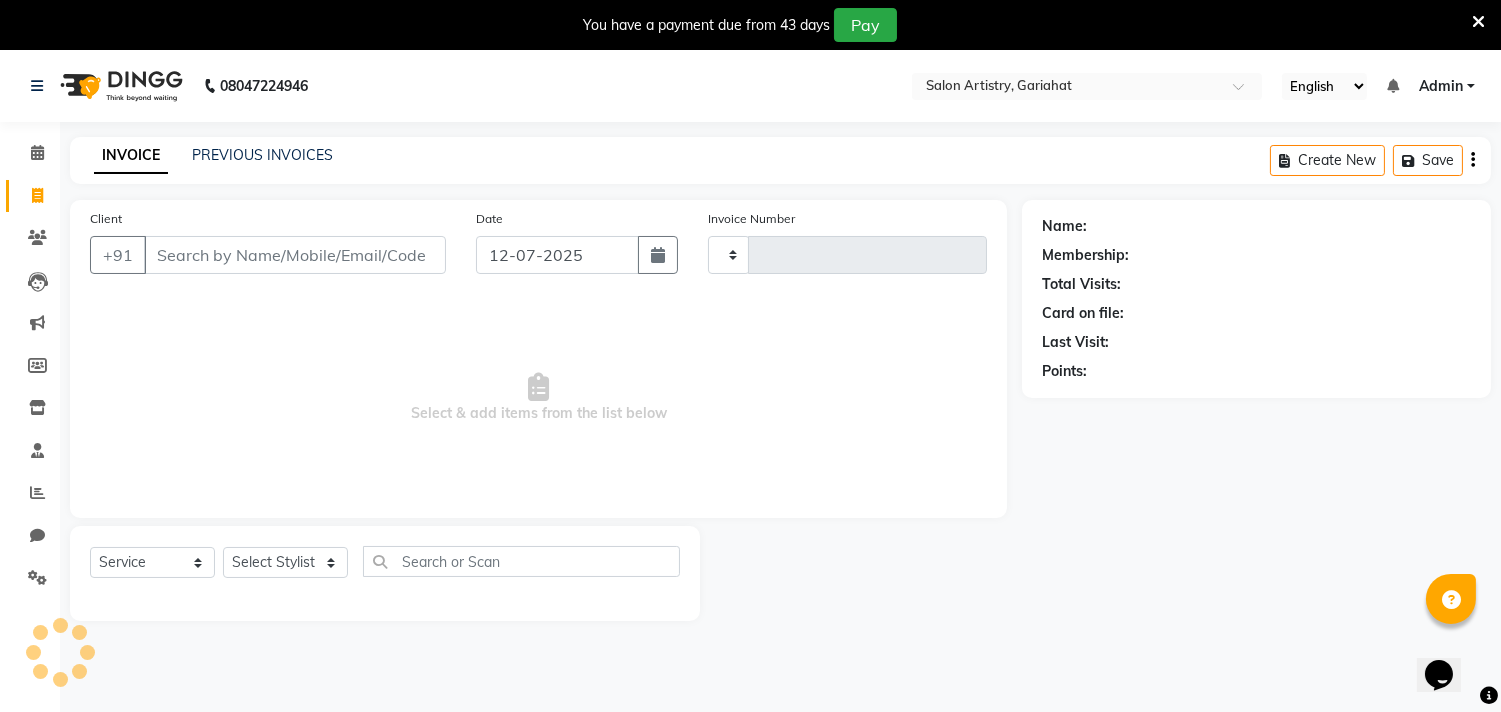 type on "0412" 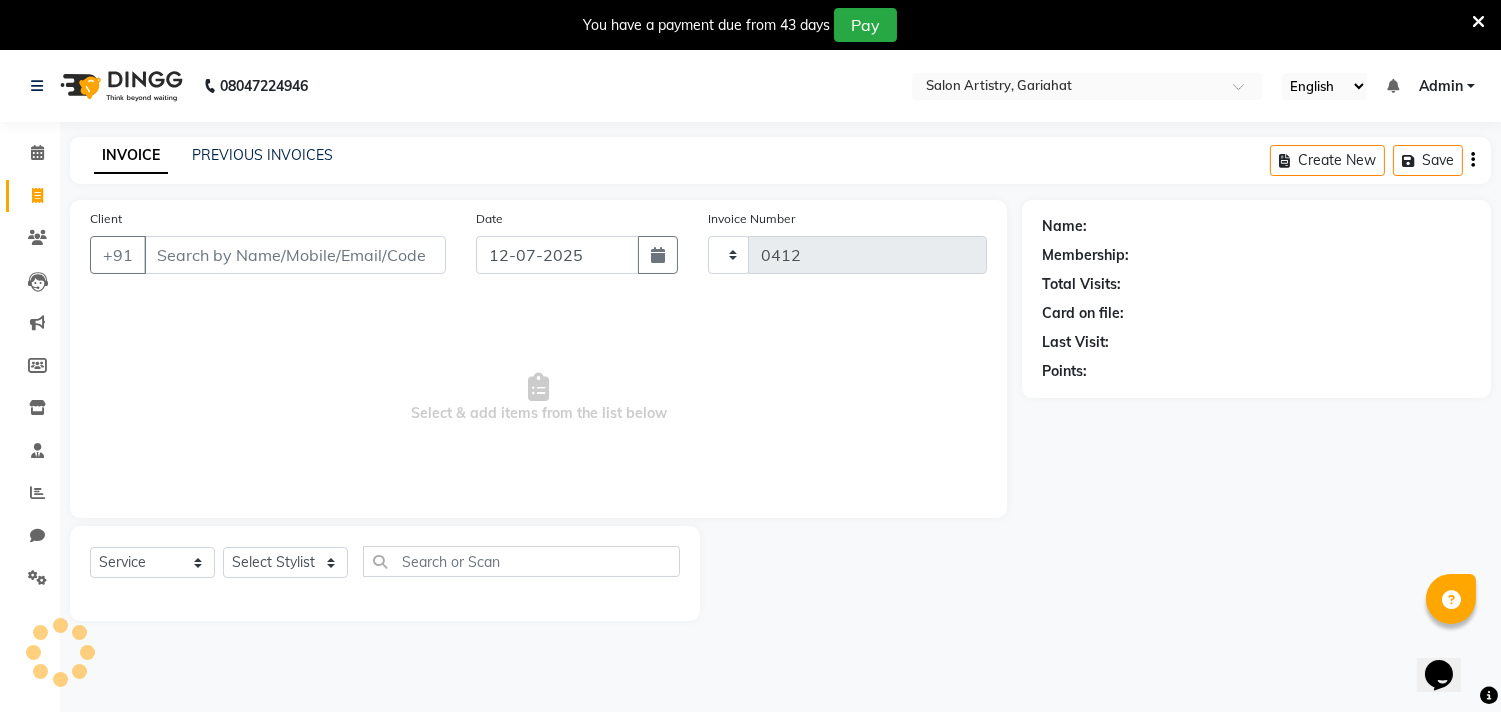 select on "8368" 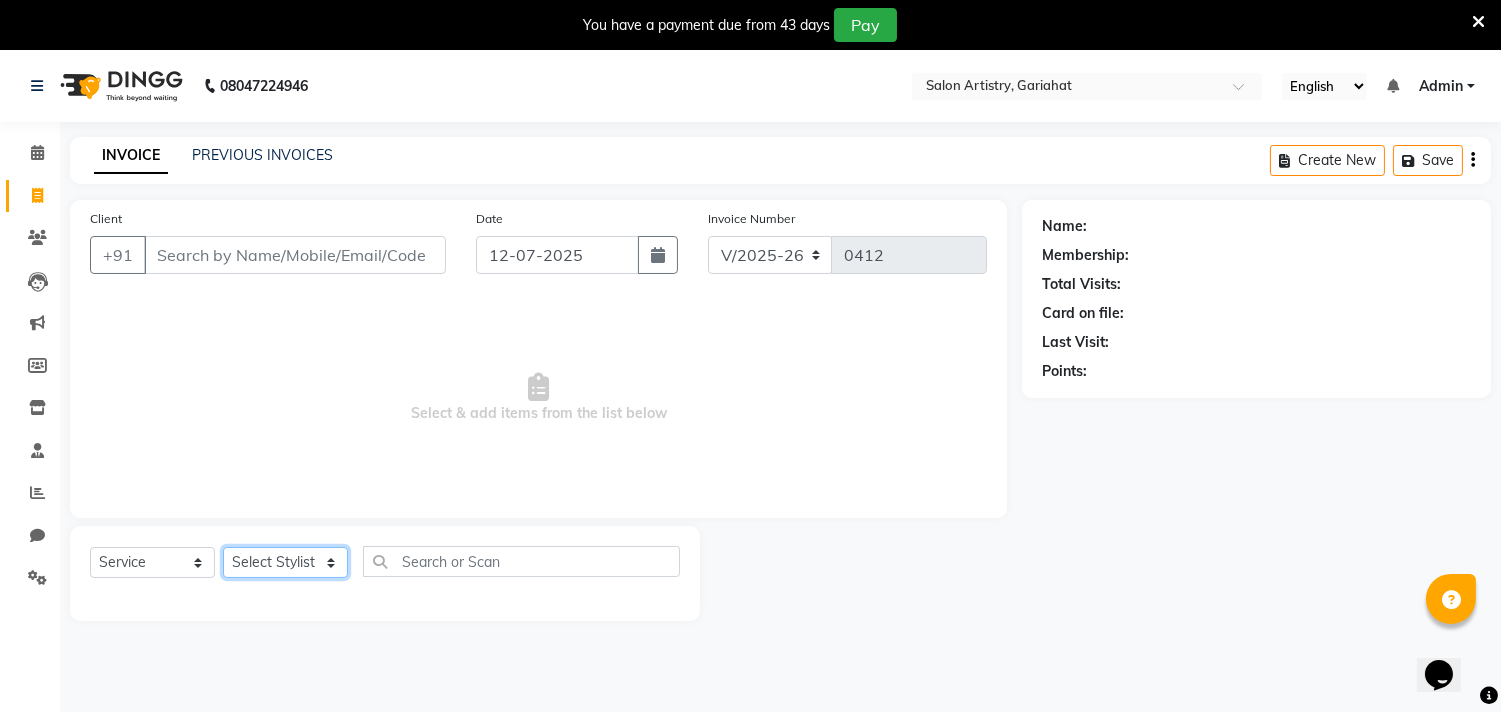 click on "Select Stylist [PERSON_NAME] Puja [PERSON_NAME] [PERSON_NAME] [PERSON_NAME] [PERSON_NAME] [PERSON_NAME] [PERSON_NAME] [PERSON_NAME]" 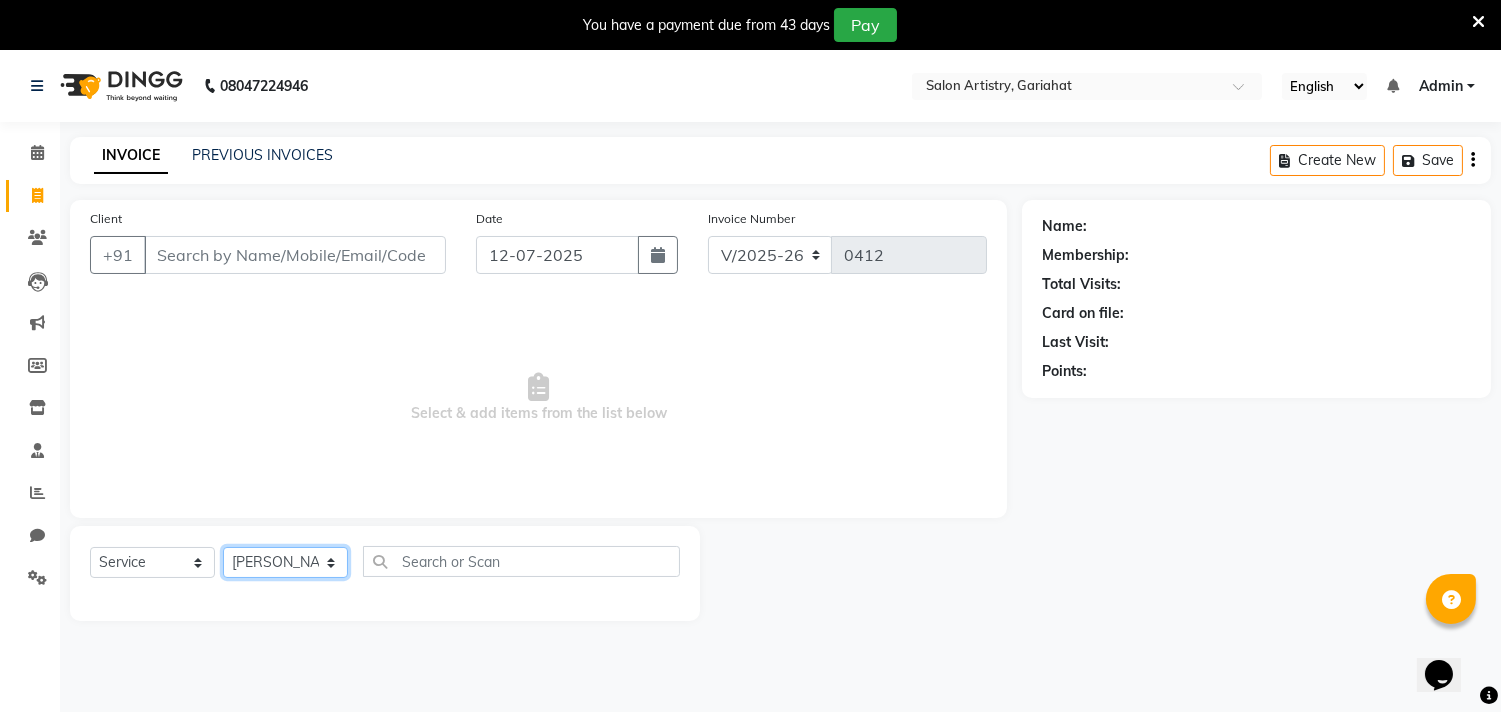 click on "Select Stylist [PERSON_NAME] Puja [PERSON_NAME] [PERSON_NAME] [PERSON_NAME] [PERSON_NAME] [PERSON_NAME] [PERSON_NAME] [PERSON_NAME]" 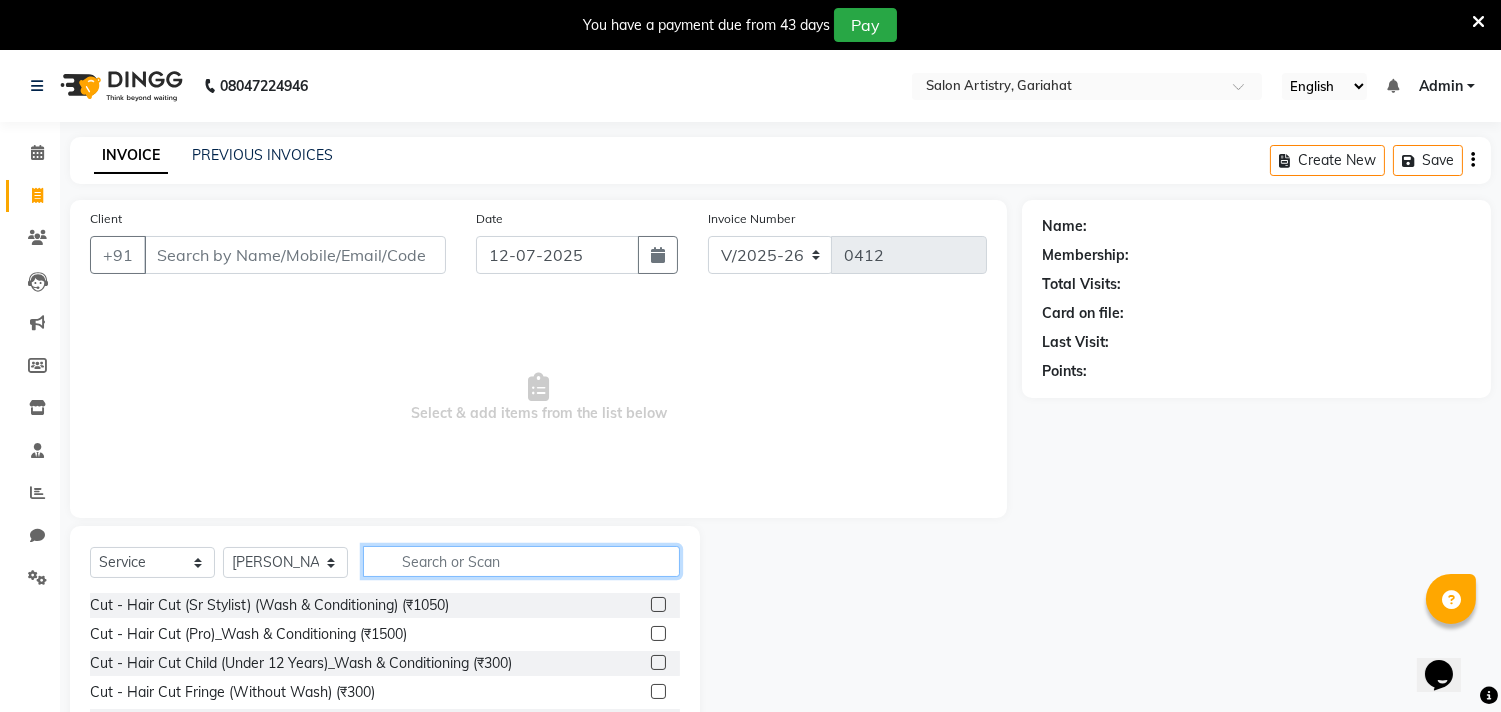 click 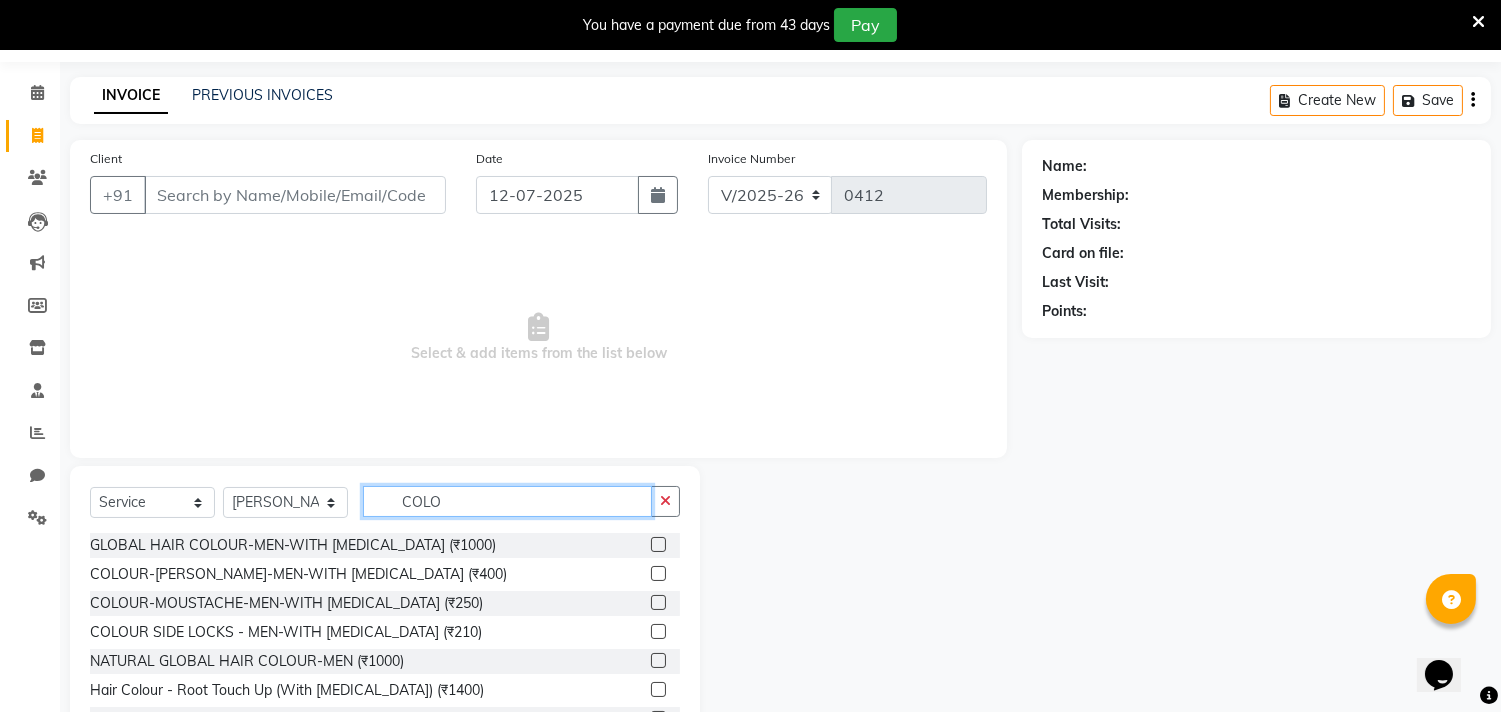 scroll, scrollTop: 138, scrollLeft: 0, axis: vertical 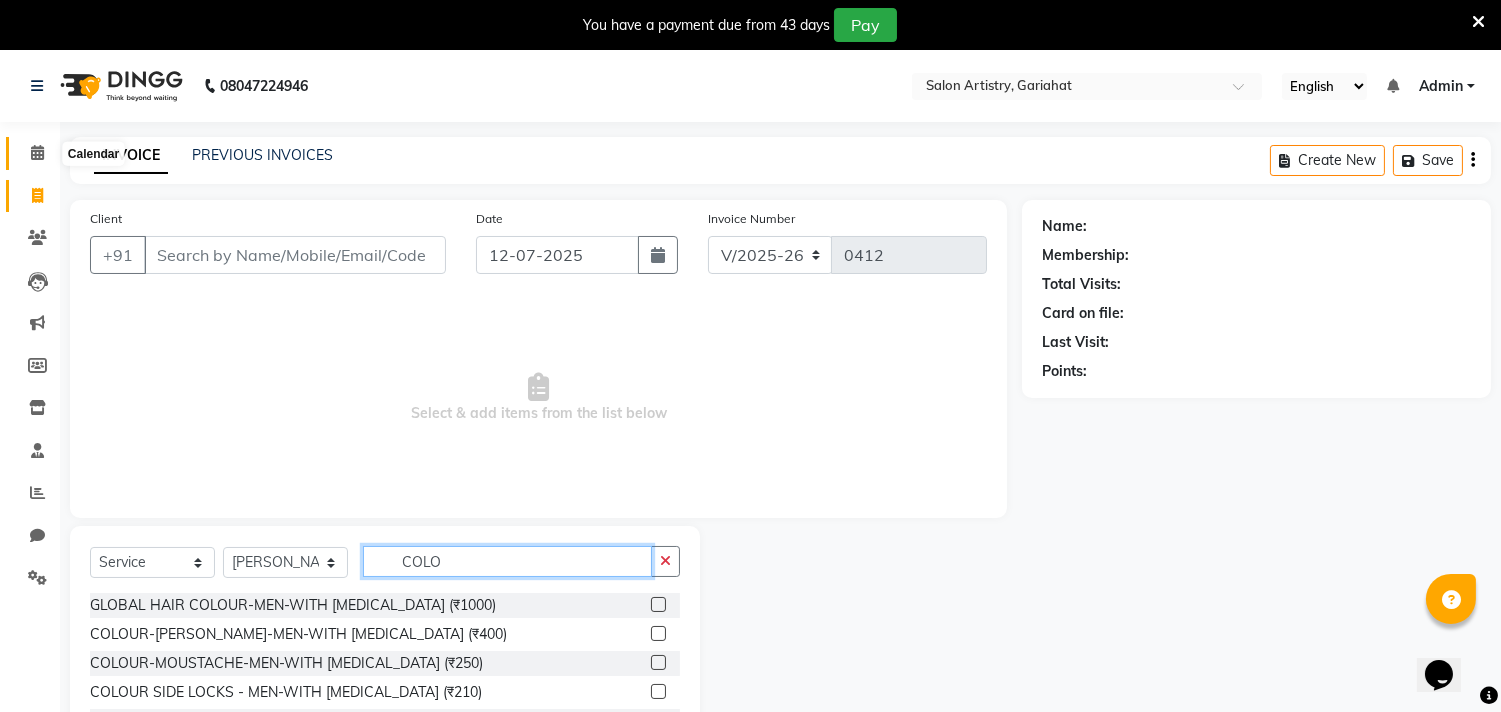 type on "COLO" 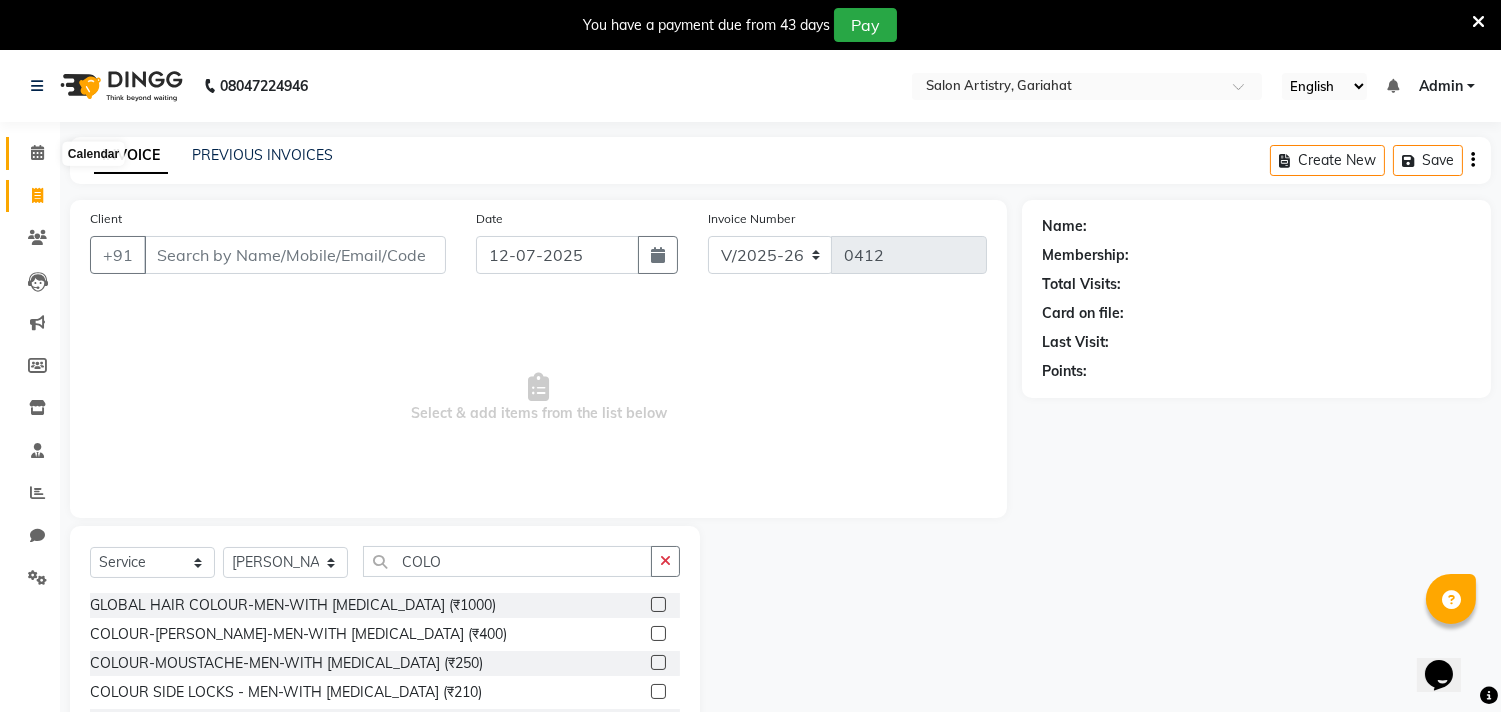 click 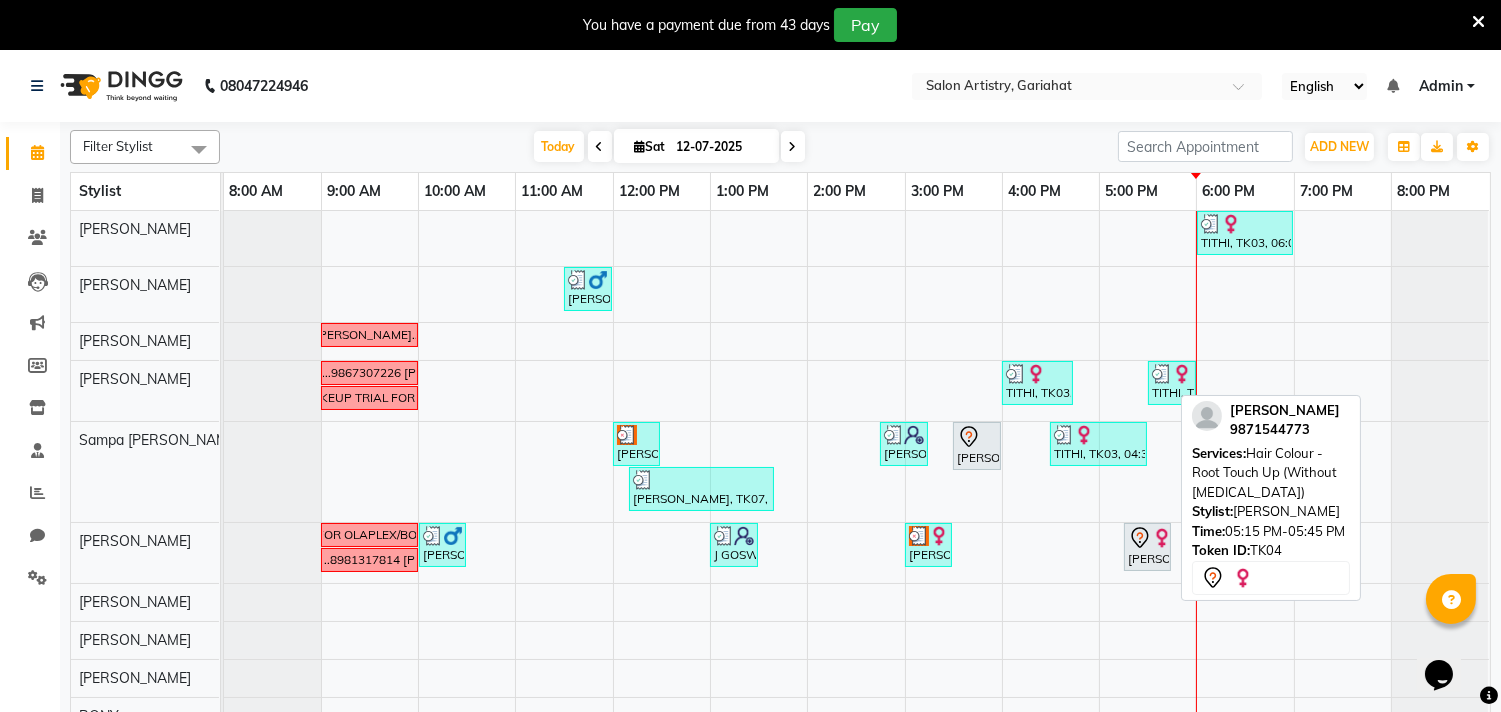 click on "[PERSON_NAME], TK04, 05:15 PM-05:45 PM, Hair Colour - Root Touch Up (Without [MEDICAL_DATA])" at bounding box center [1147, 547] 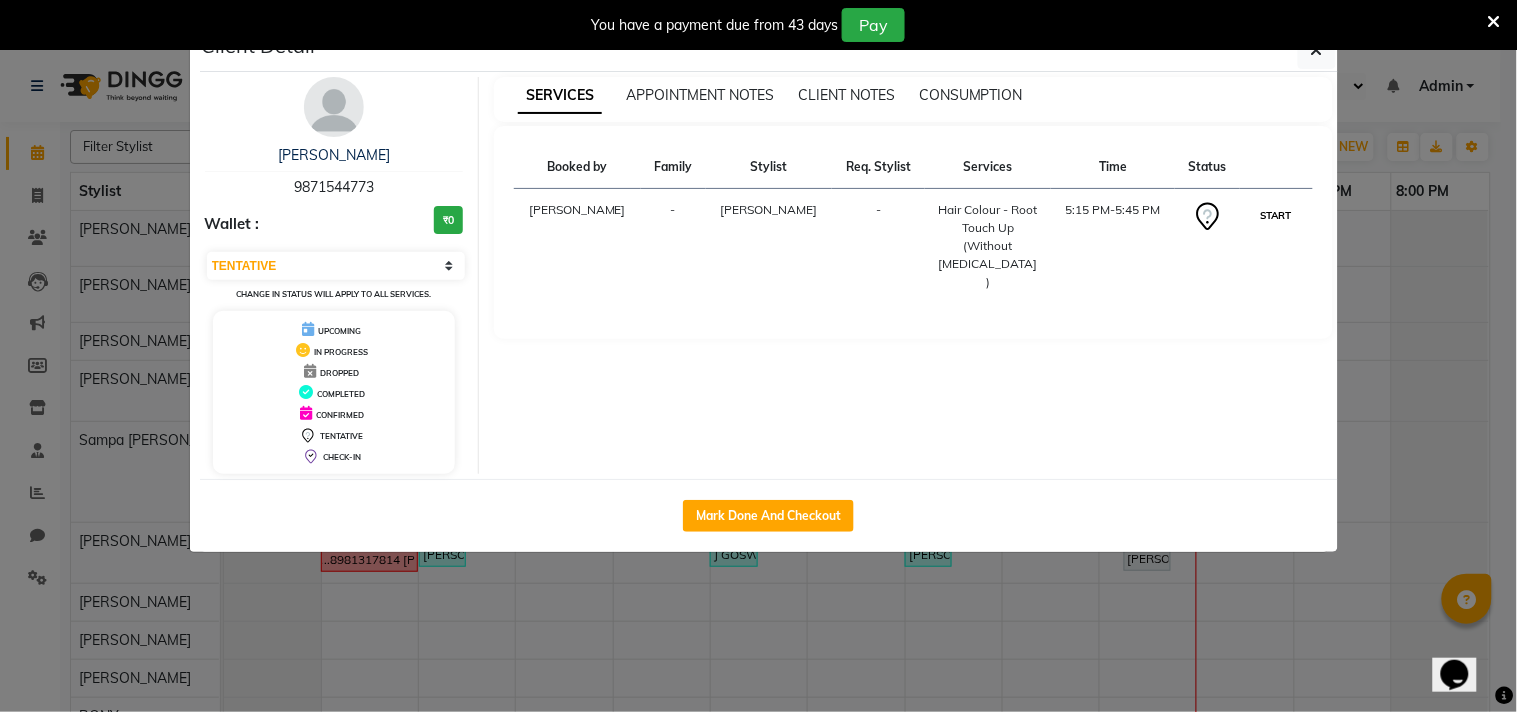 click on "START" at bounding box center [1276, 215] 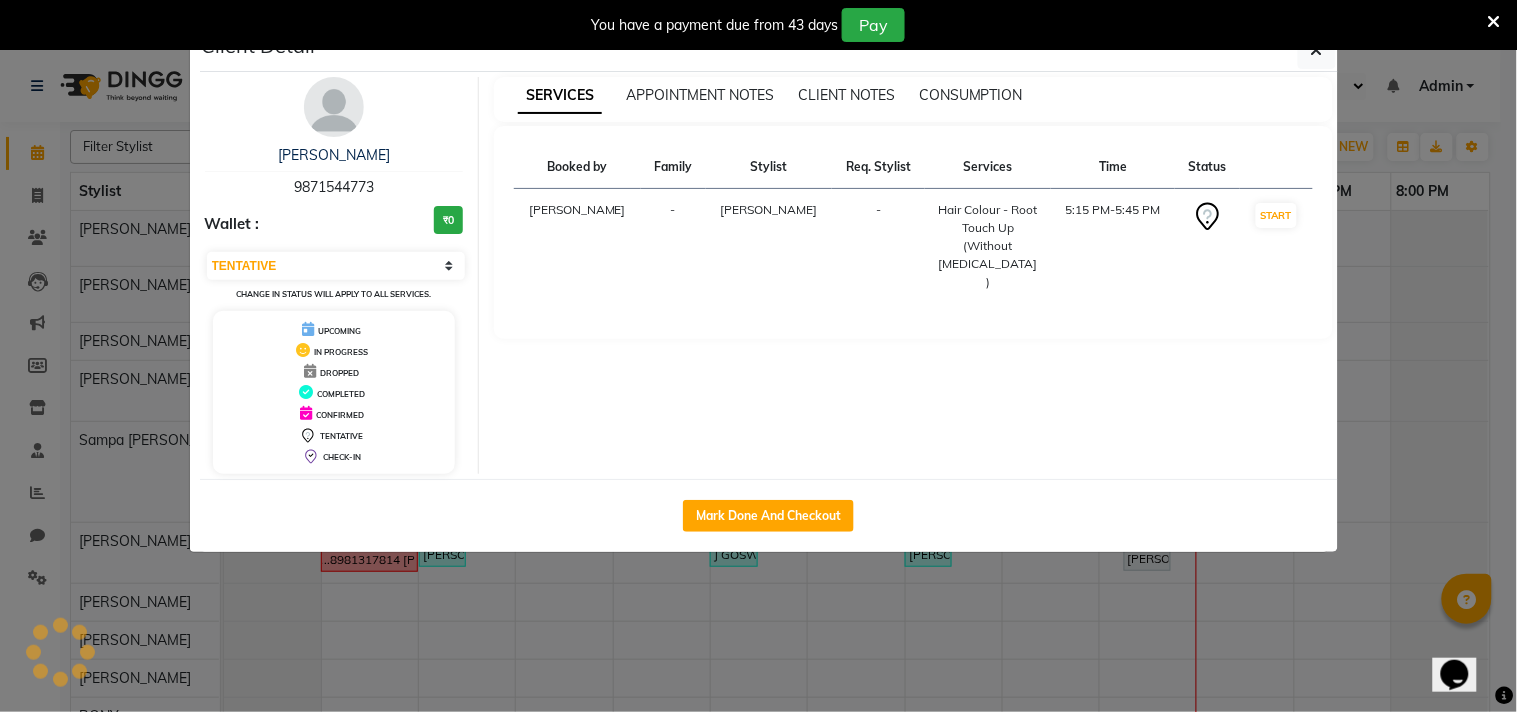 select on "1" 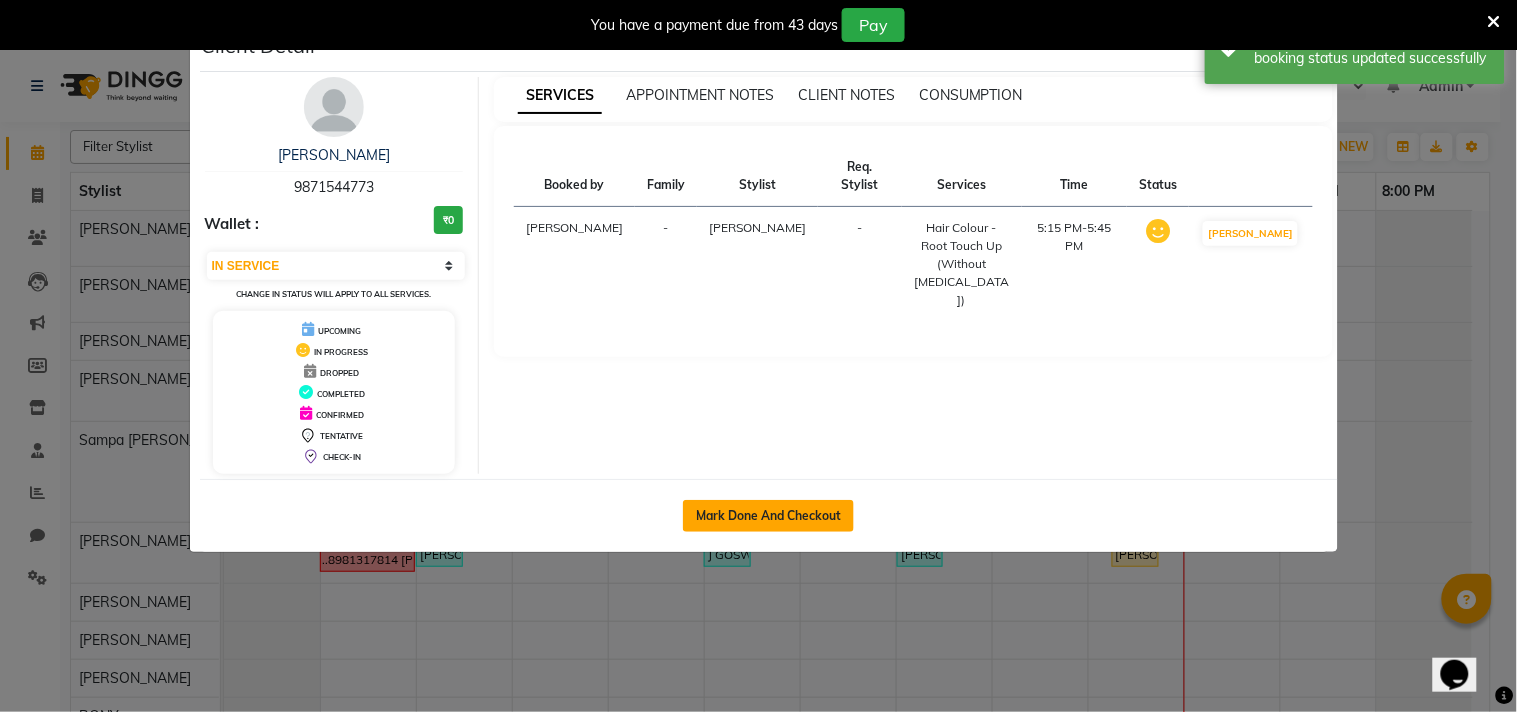 click on "Mark Done And Checkout" 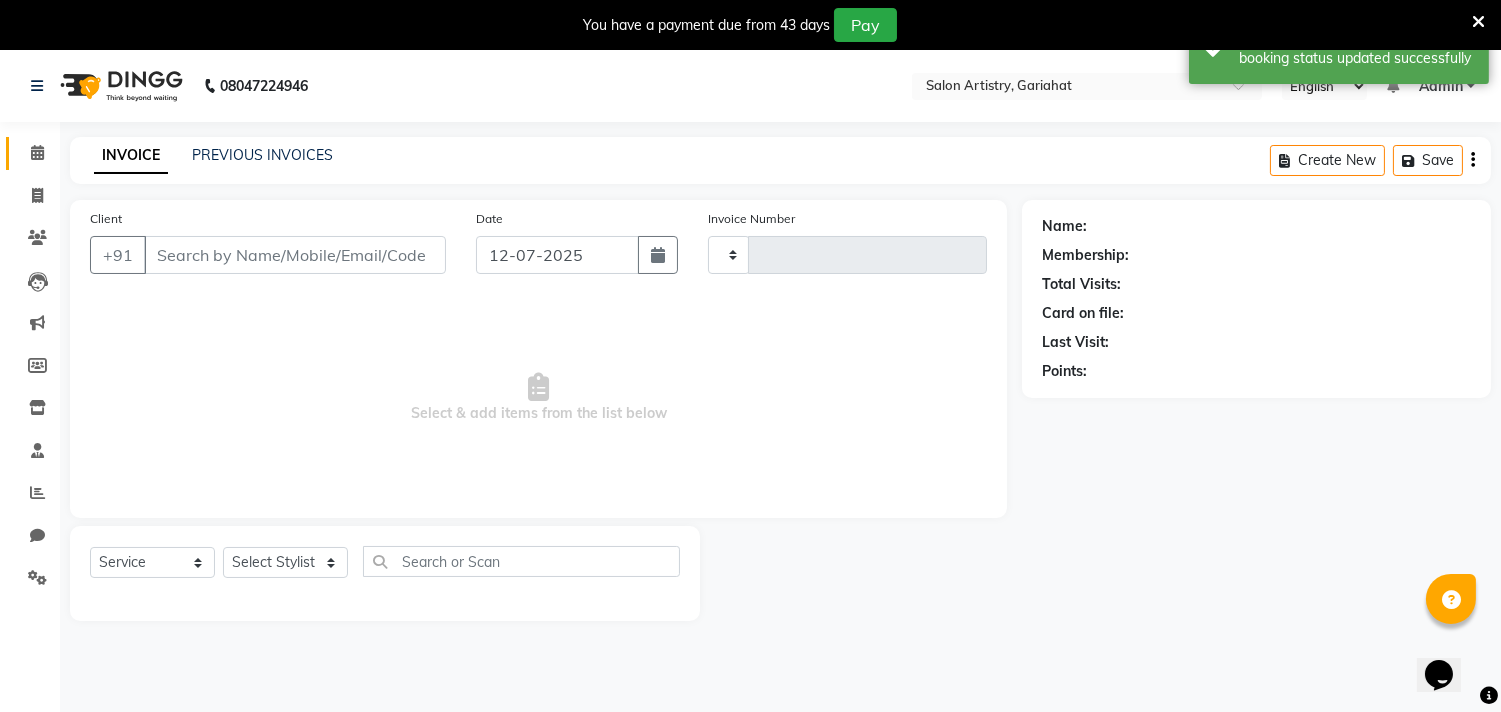 type on "9871544773" 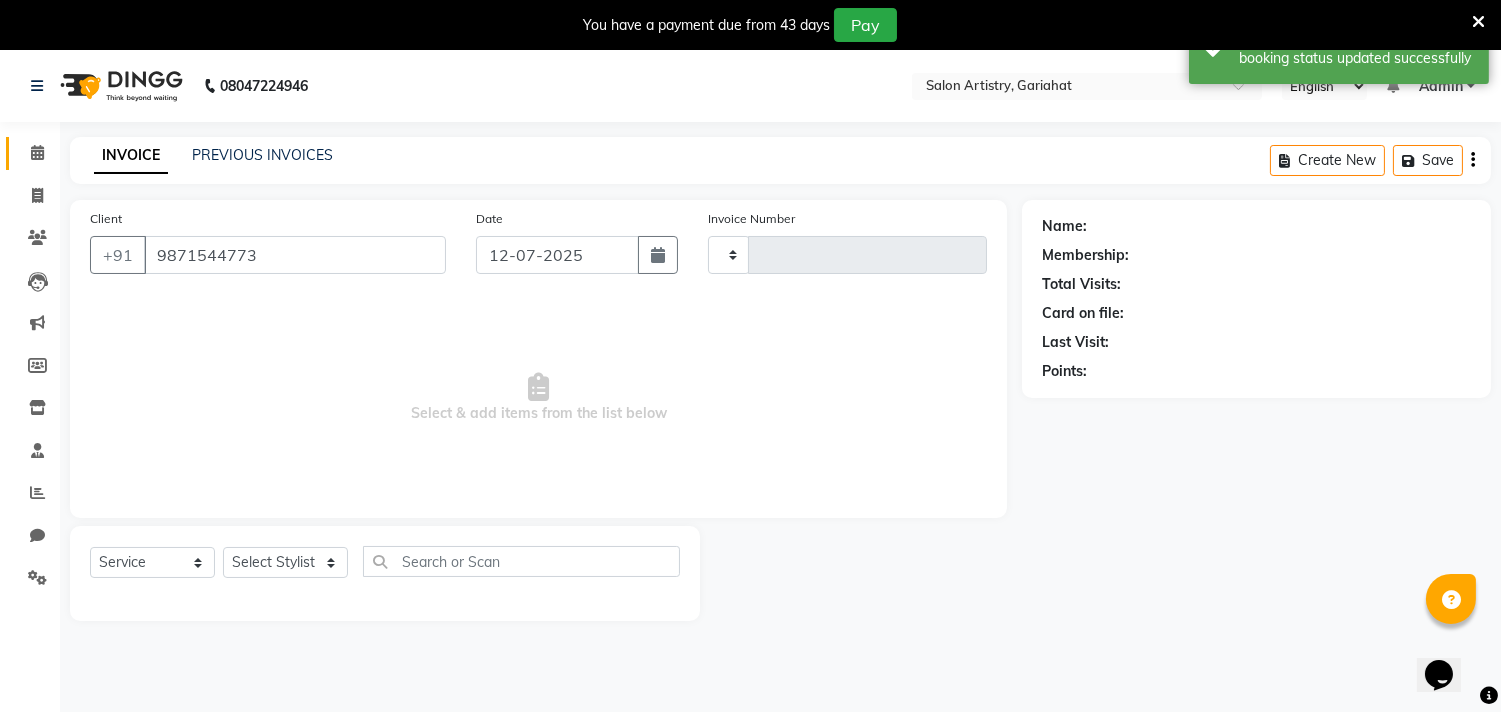 select on "82202" 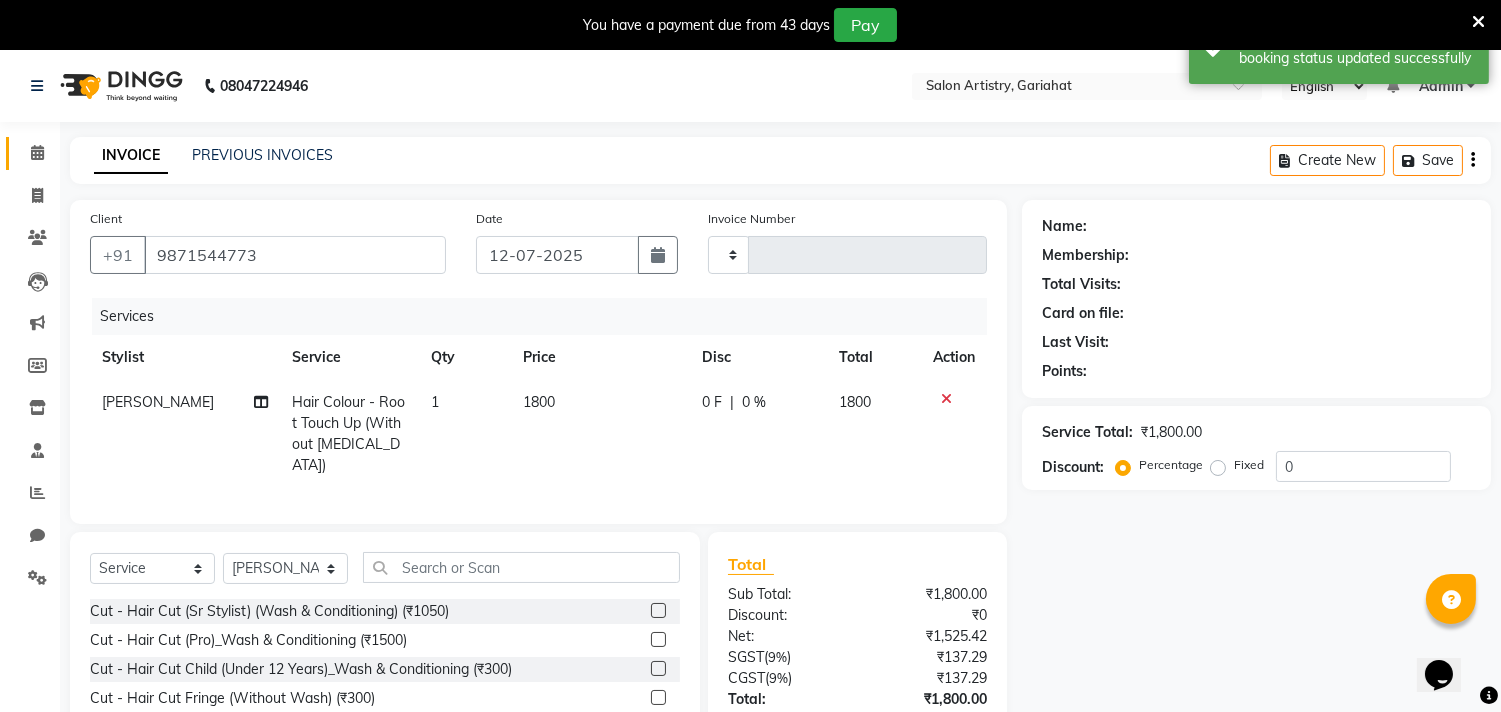 select on "1: Object" 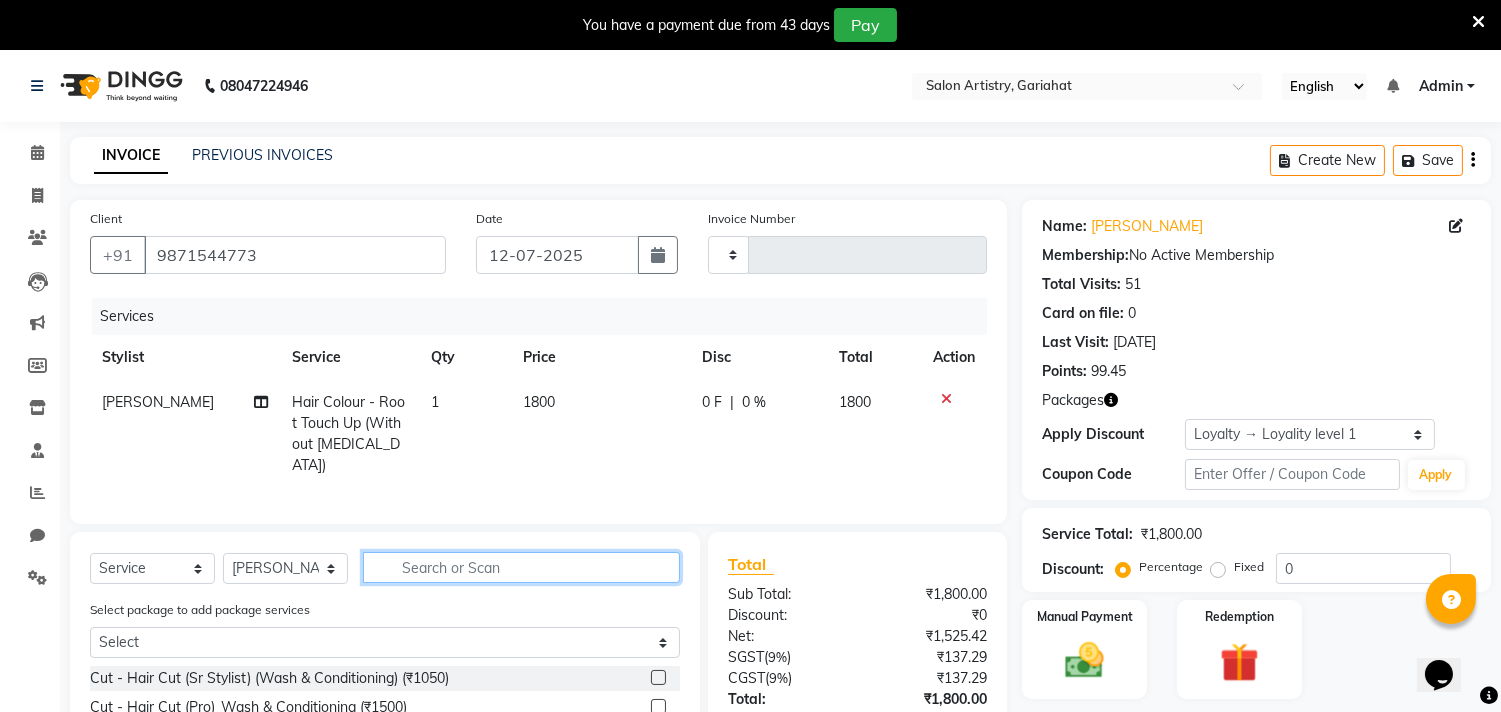click 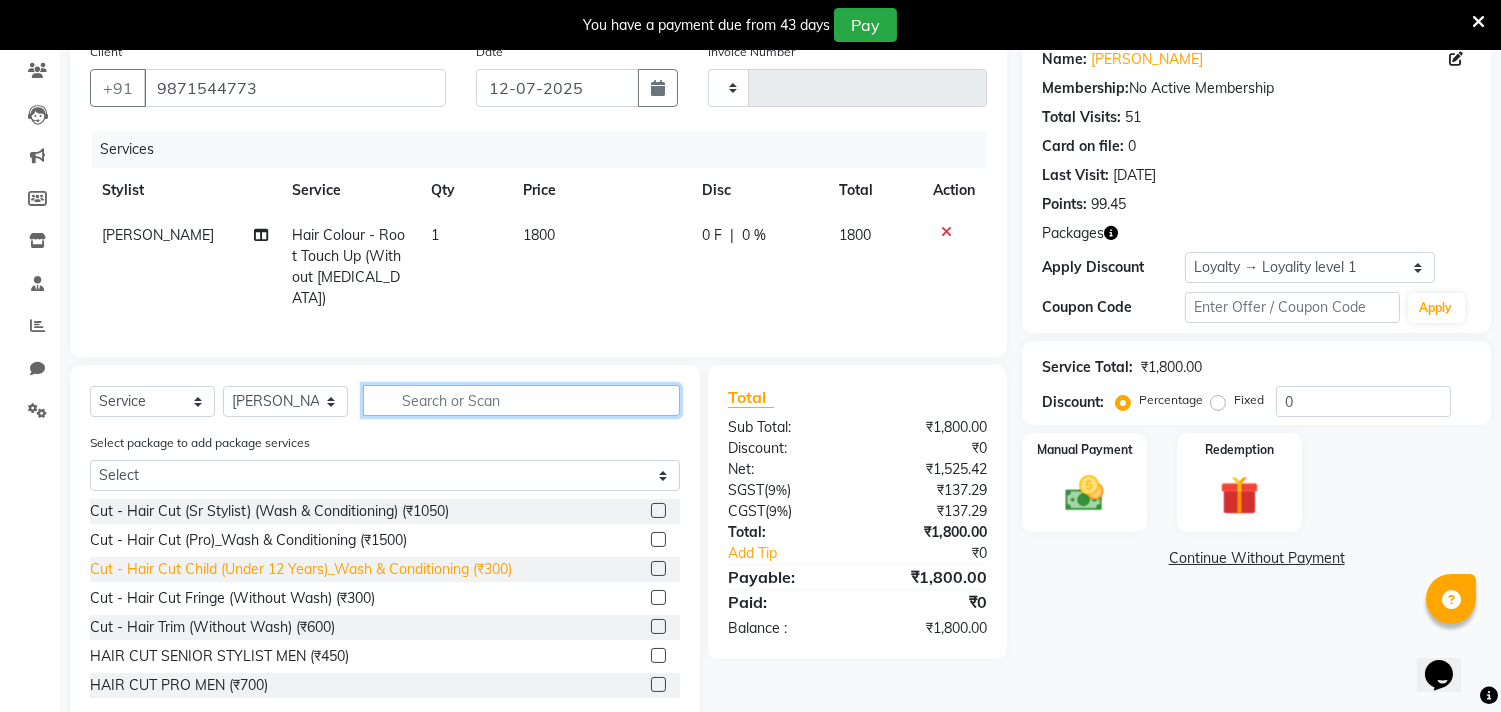 scroll, scrollTop: 207, scrollLeft: 0, axis: vertical 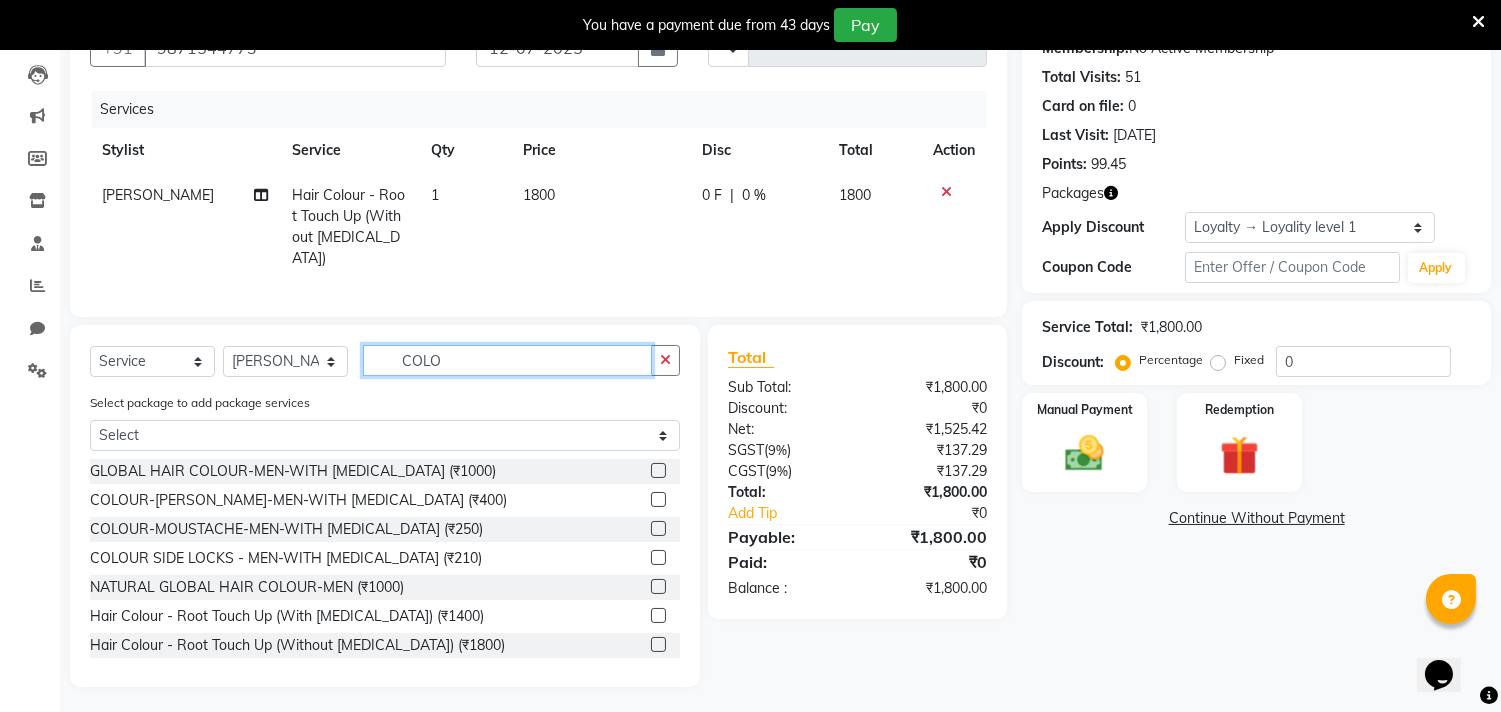 type on "COLO" 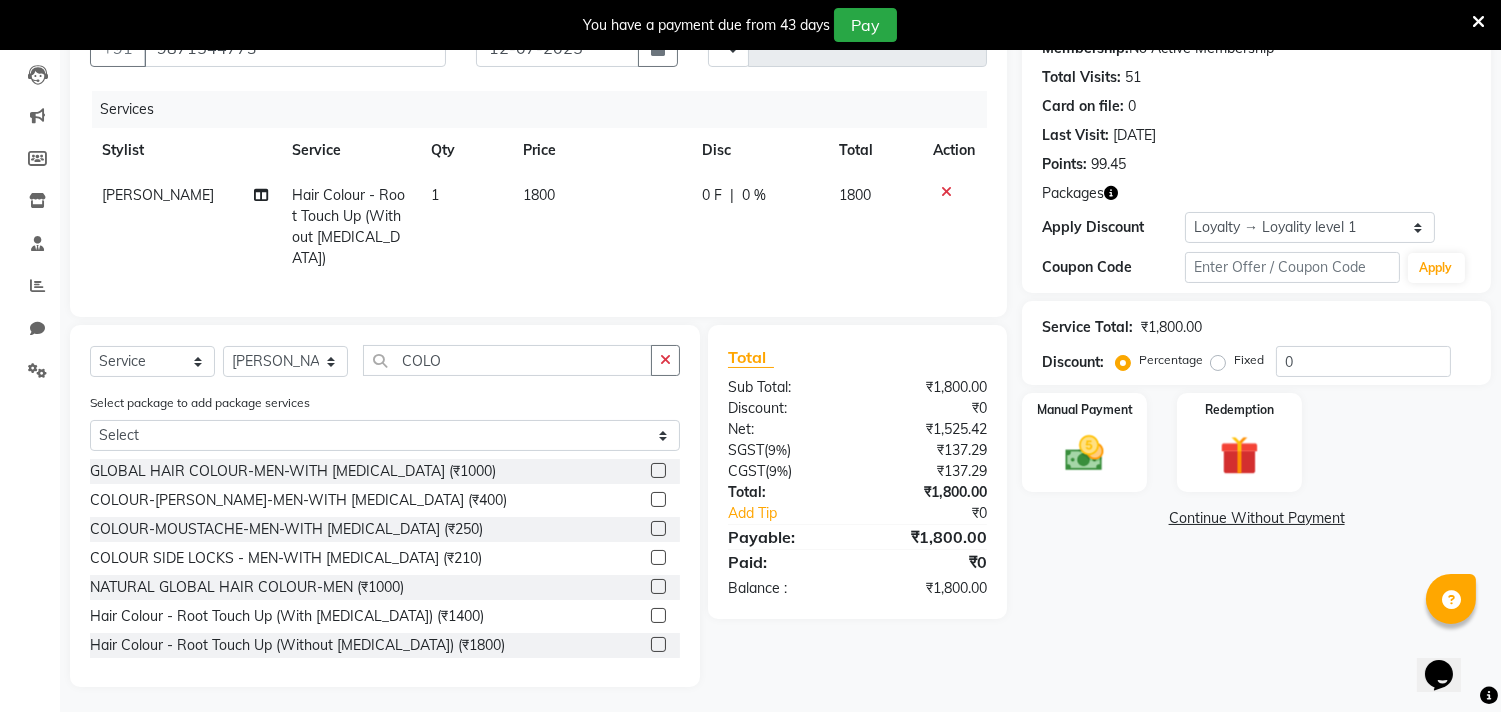 click 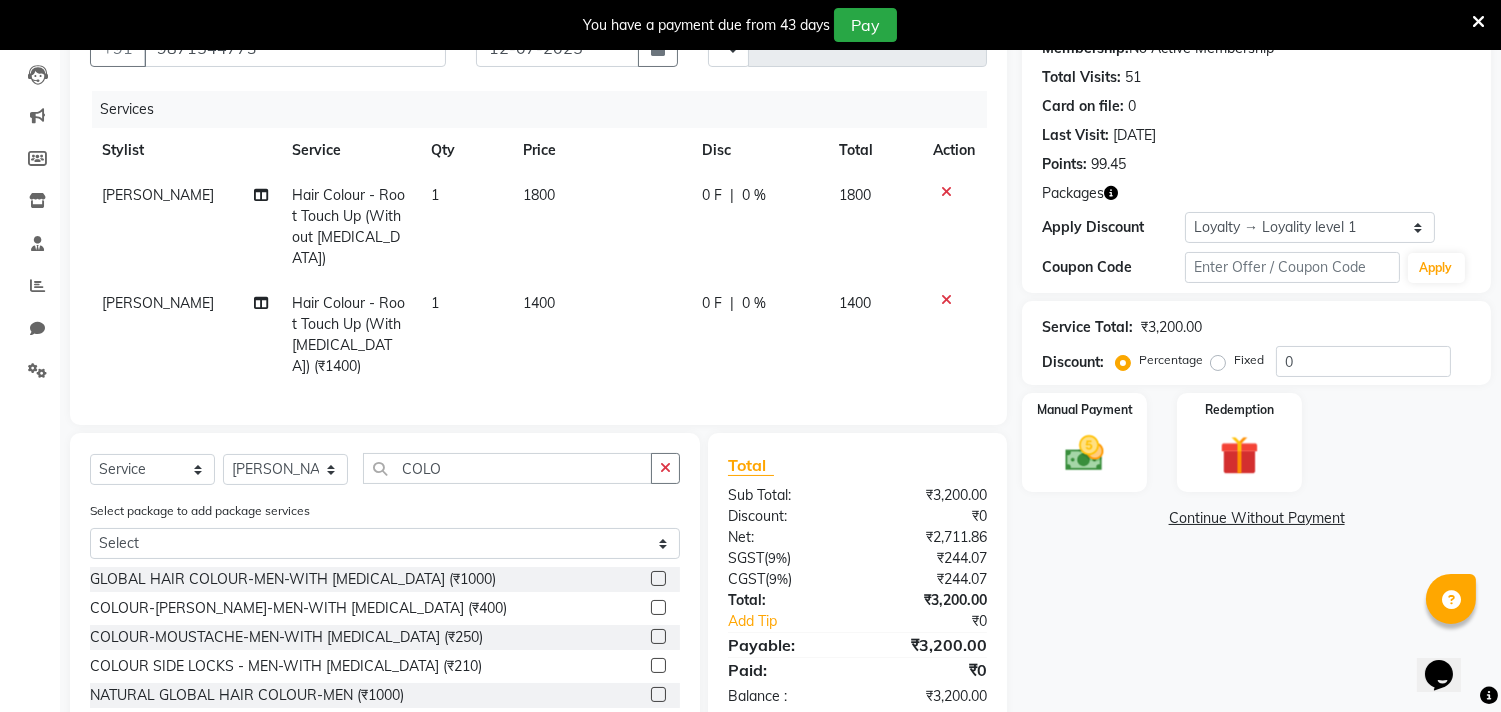 checkbox on "false" 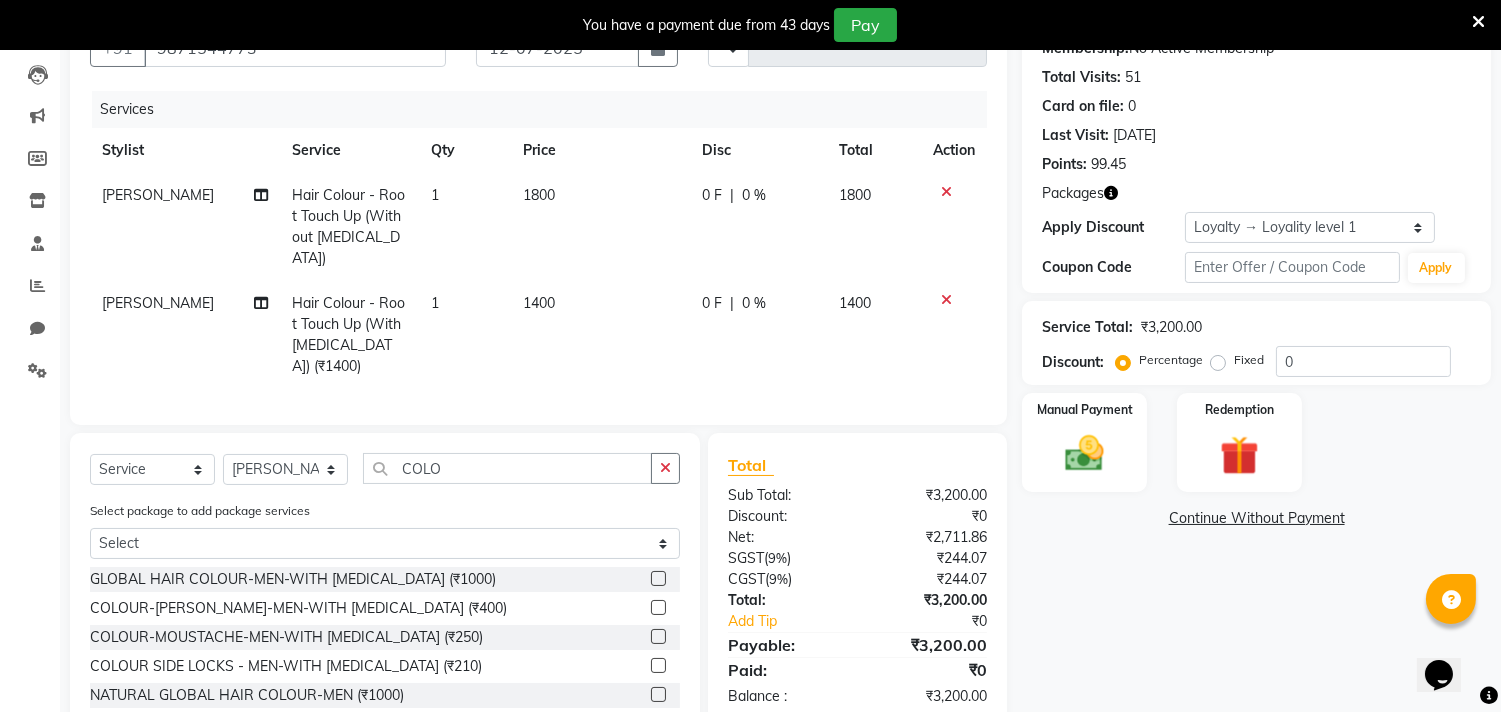 click 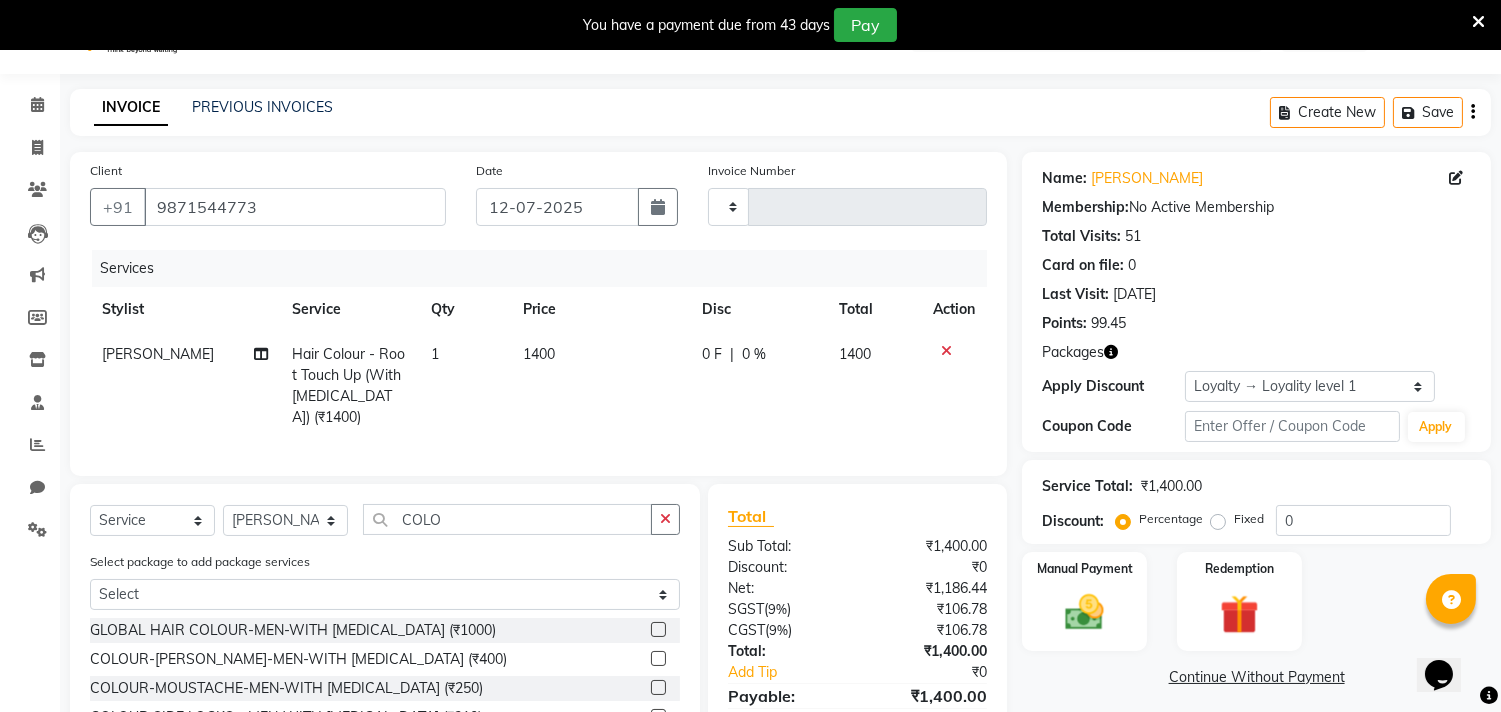 scroll, scrollTop: 0, scrollLeft: 0, axis: both 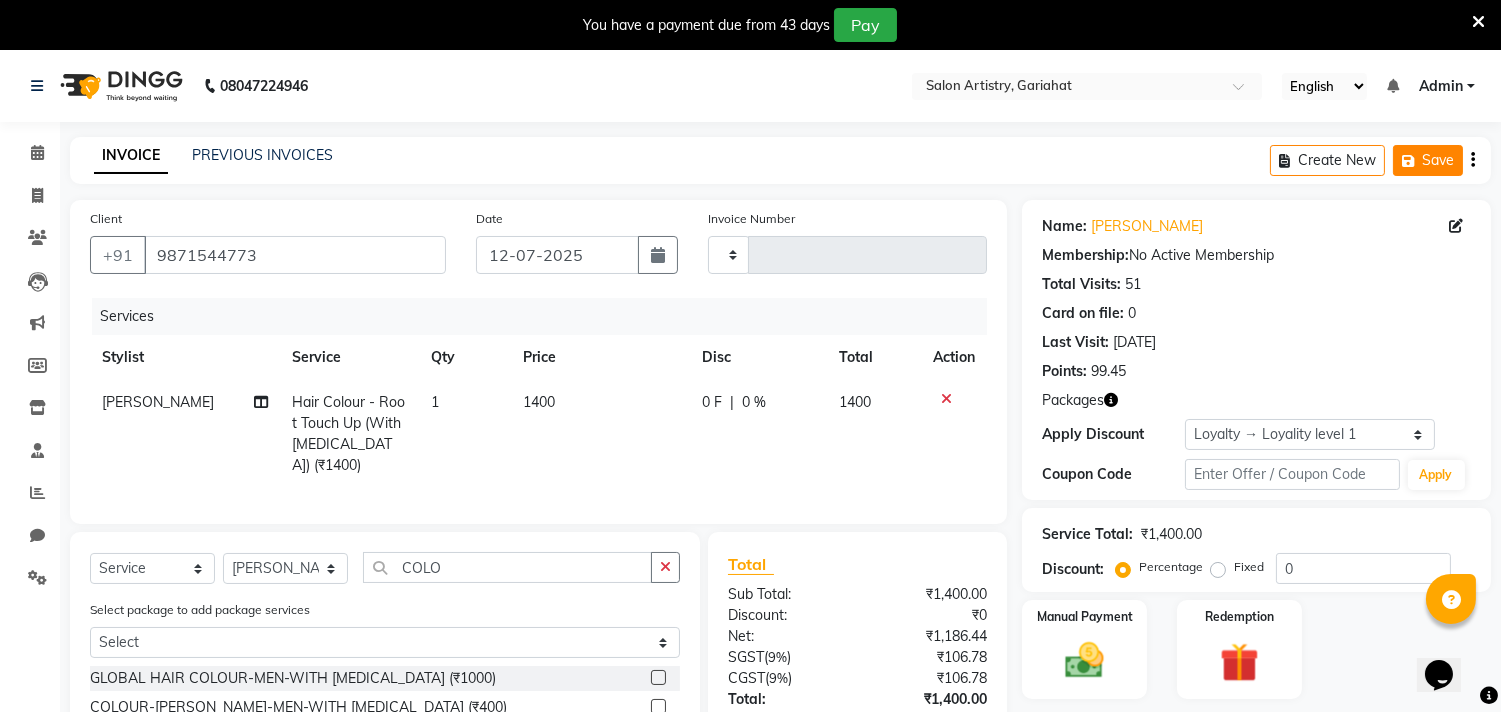 click on "Save" 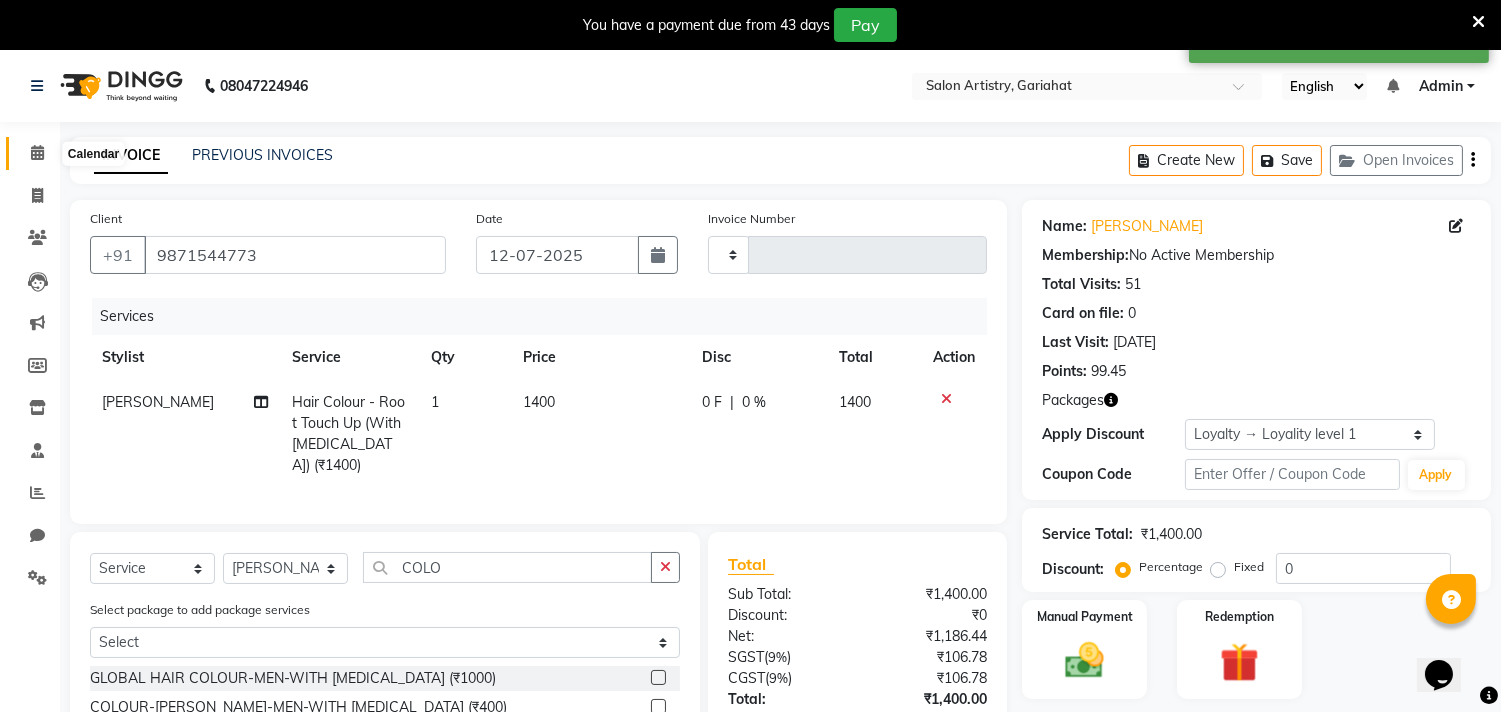 click 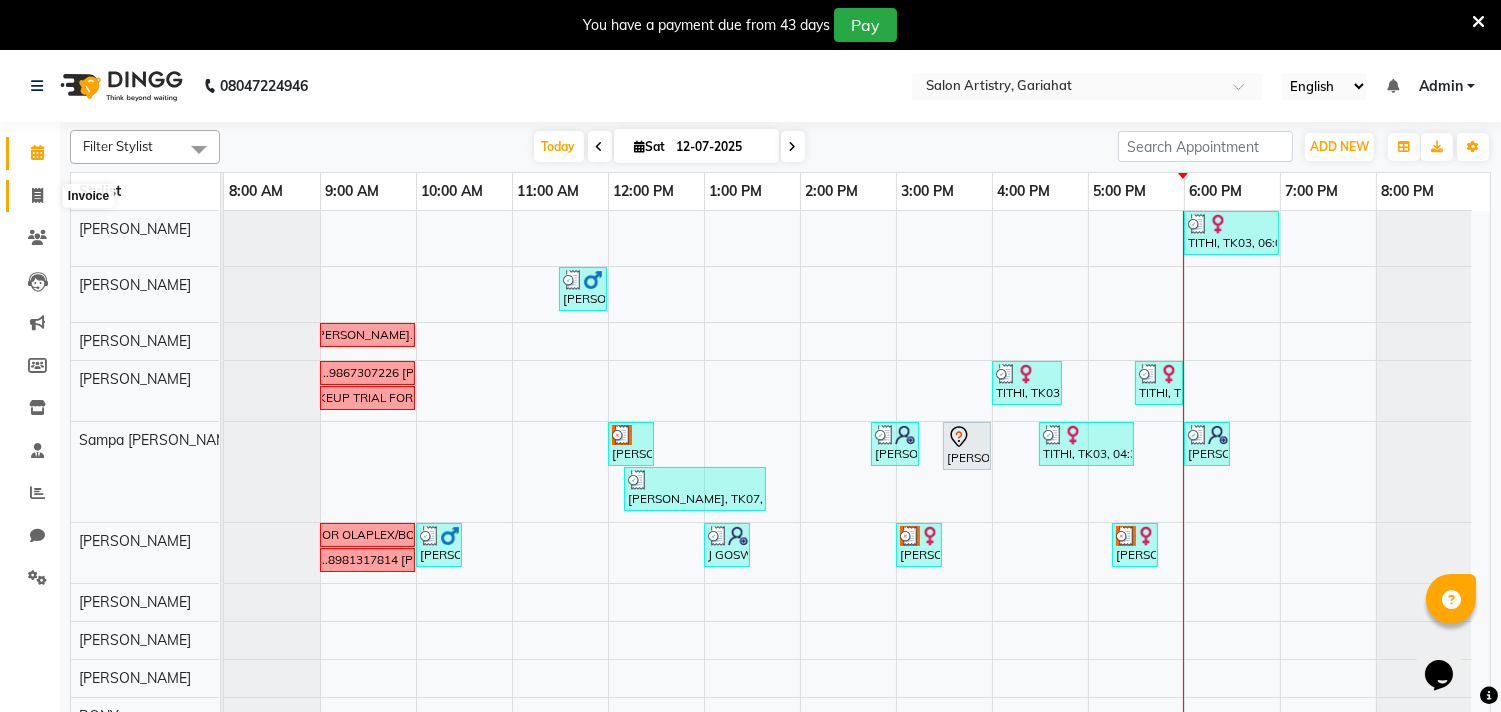 click 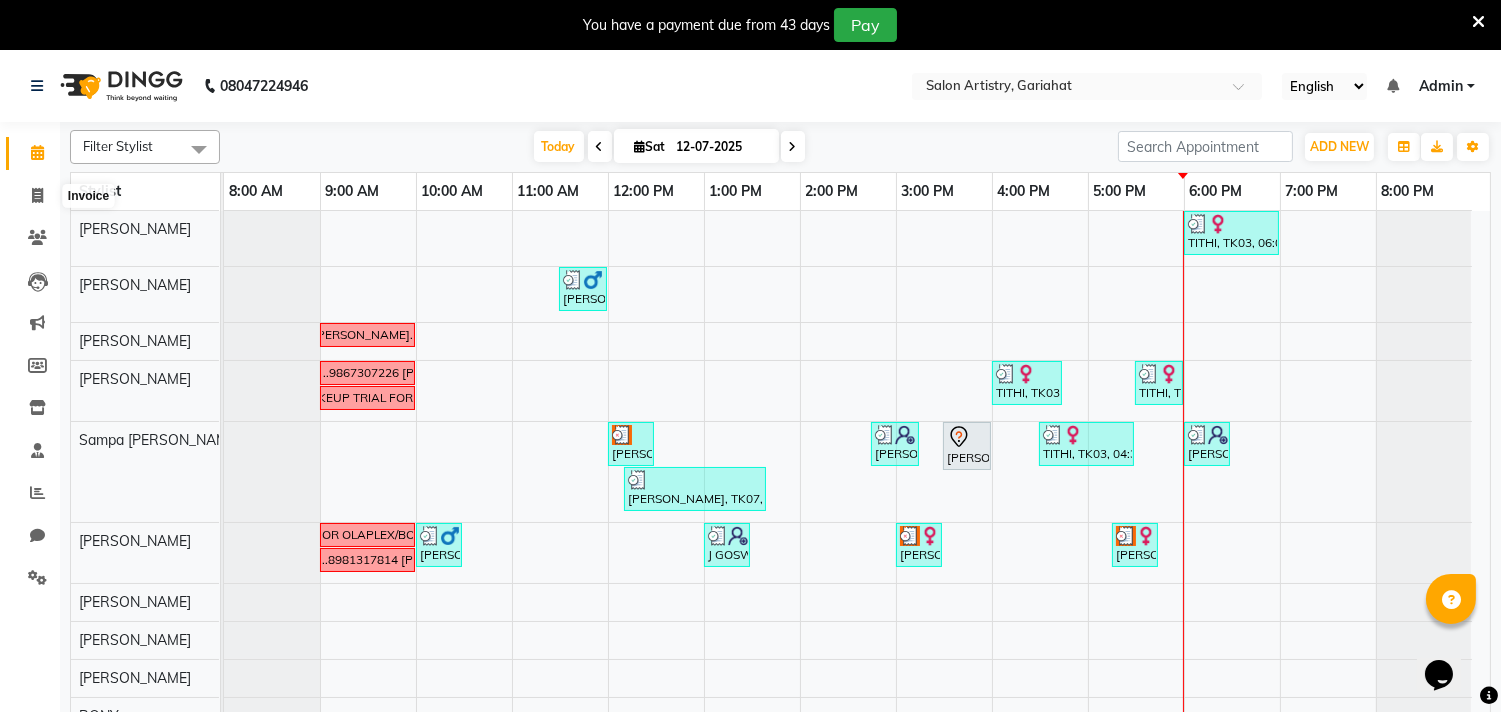 select on "8368" 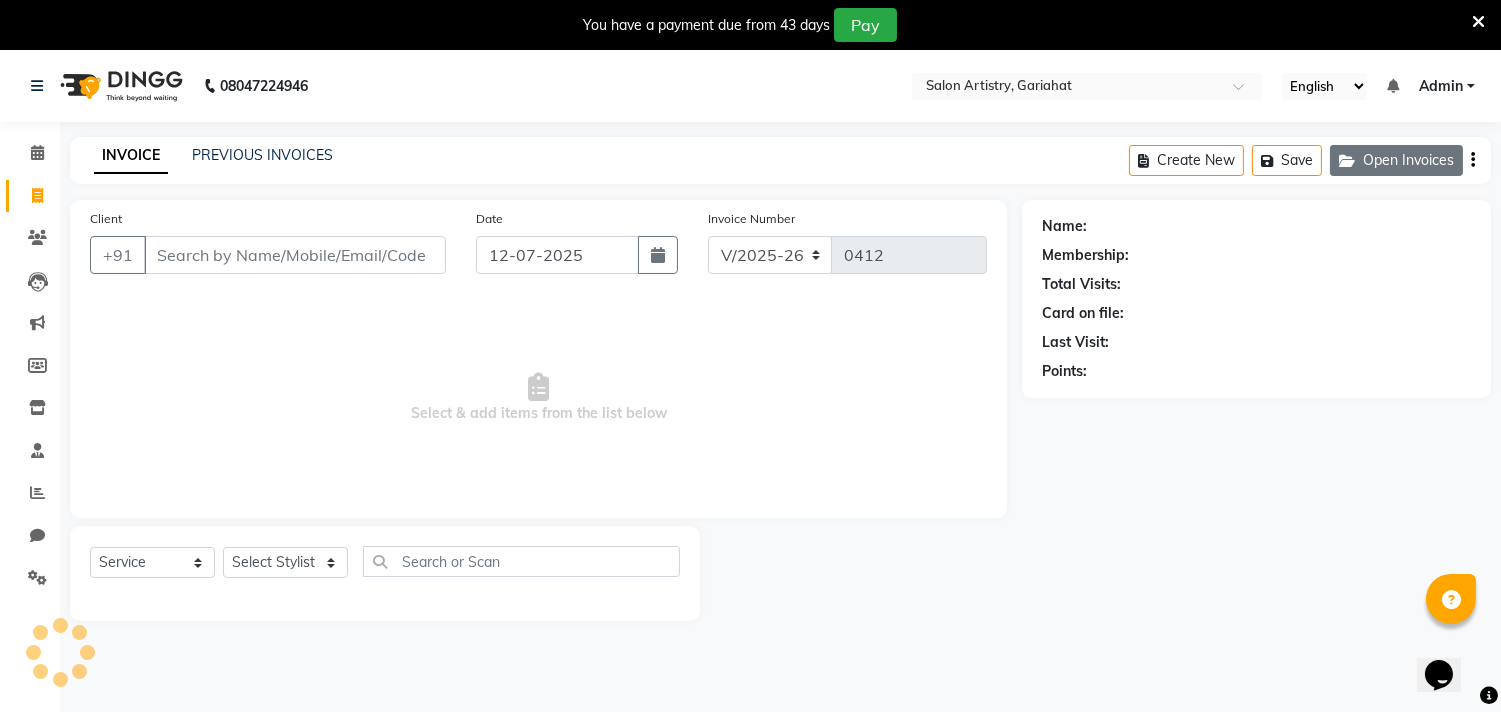 click on "Open Invoices" 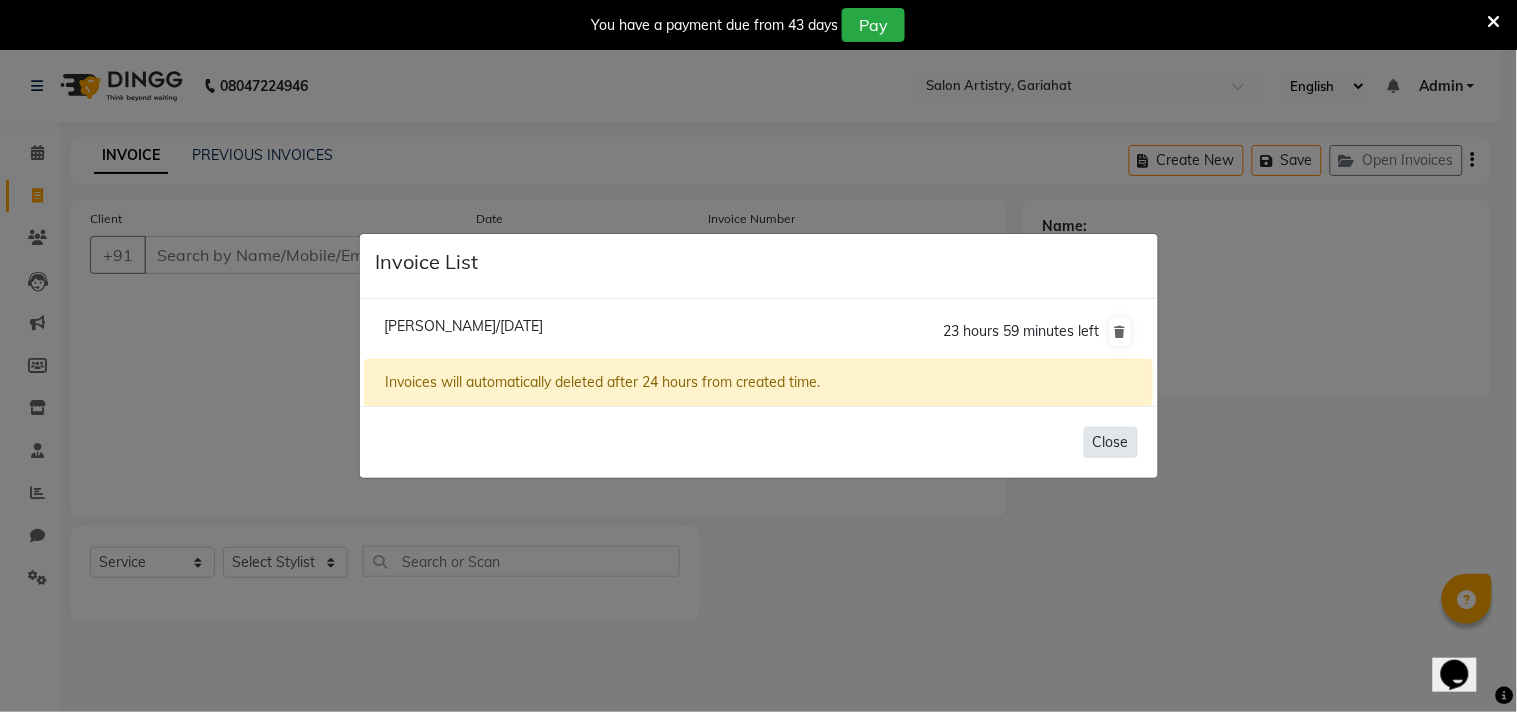 click on "Close" 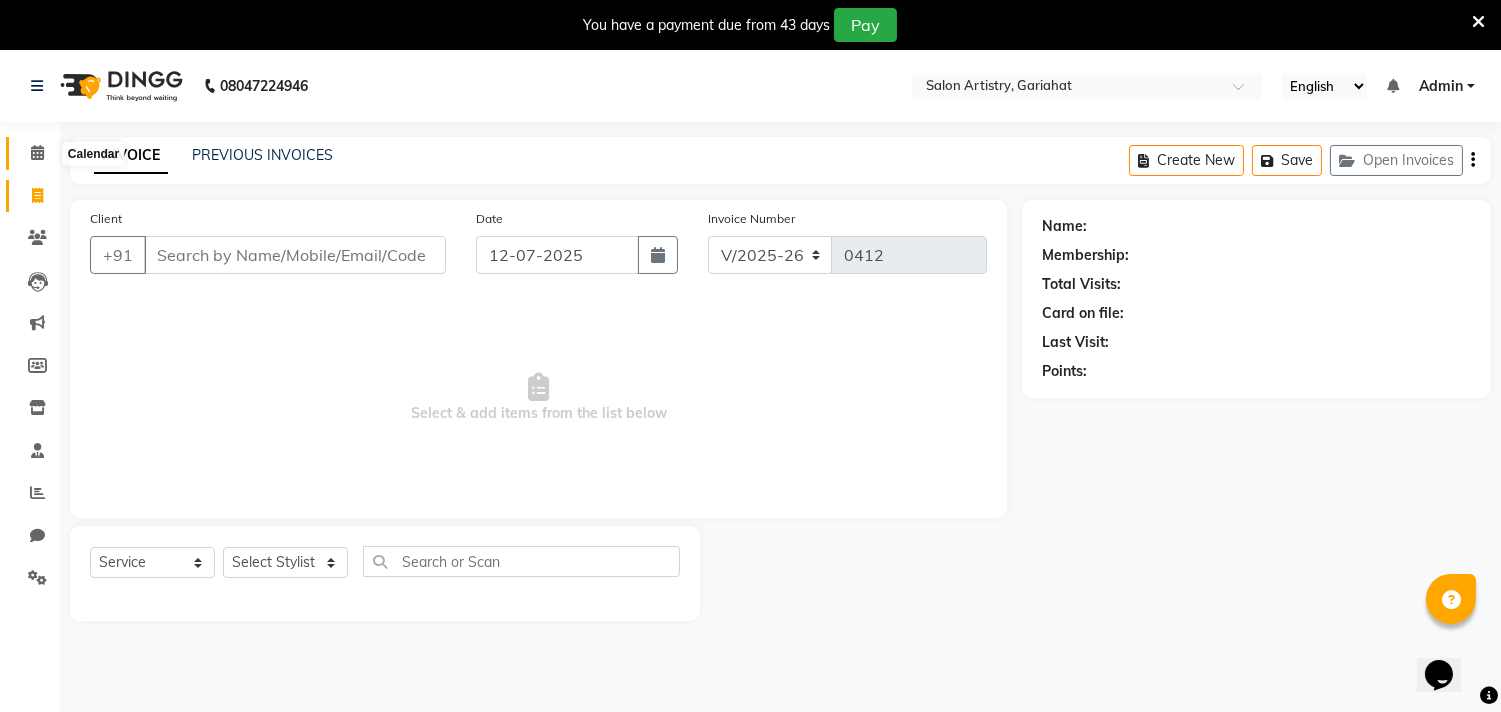 click 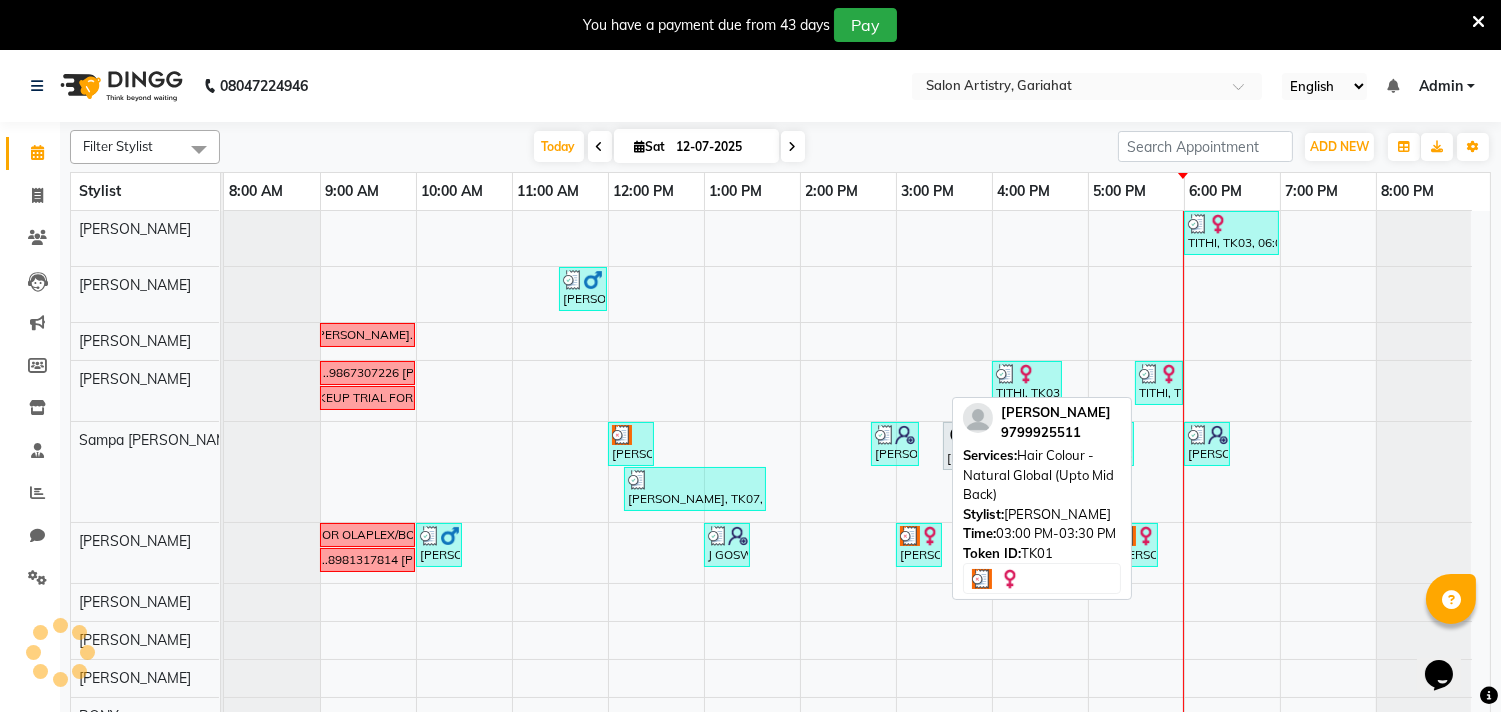 click at bounding box center [910, 536] 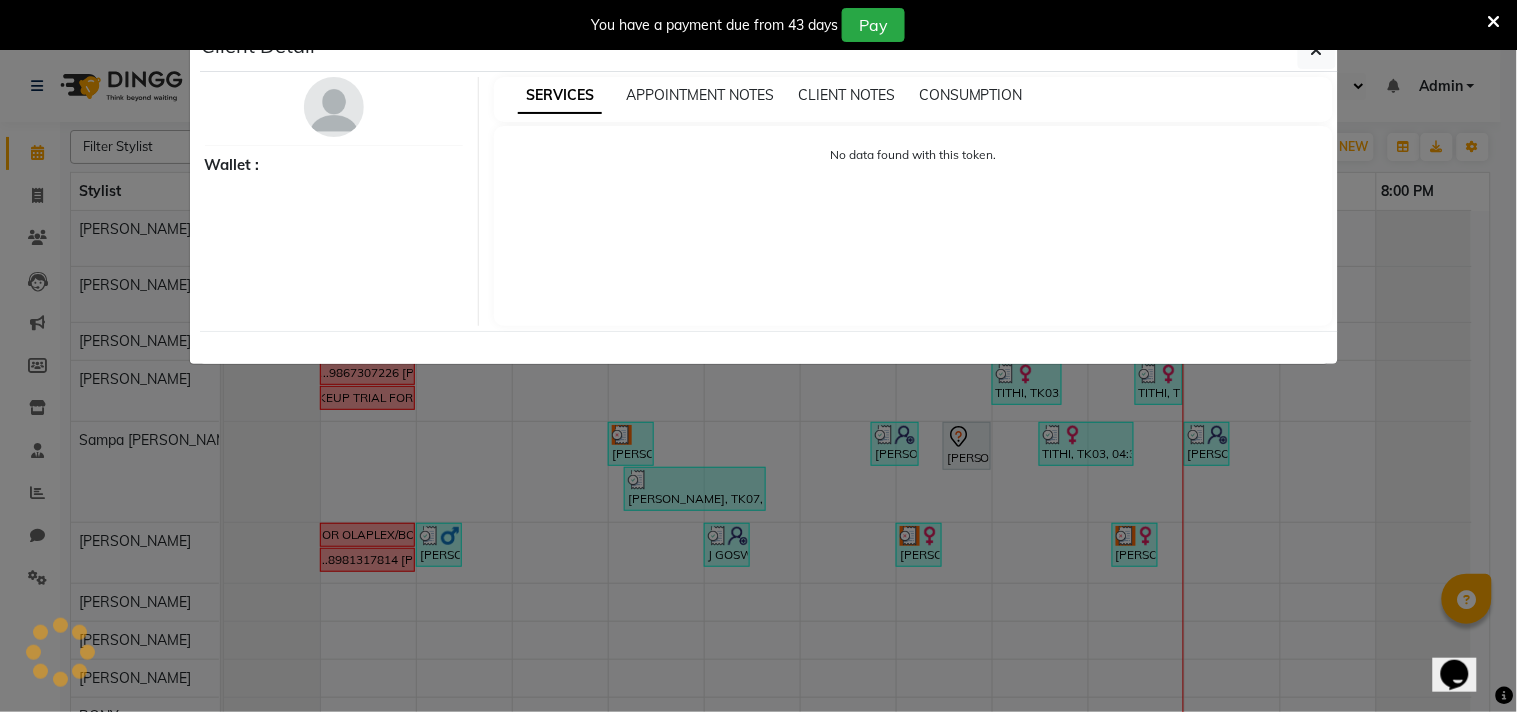 select on "3" 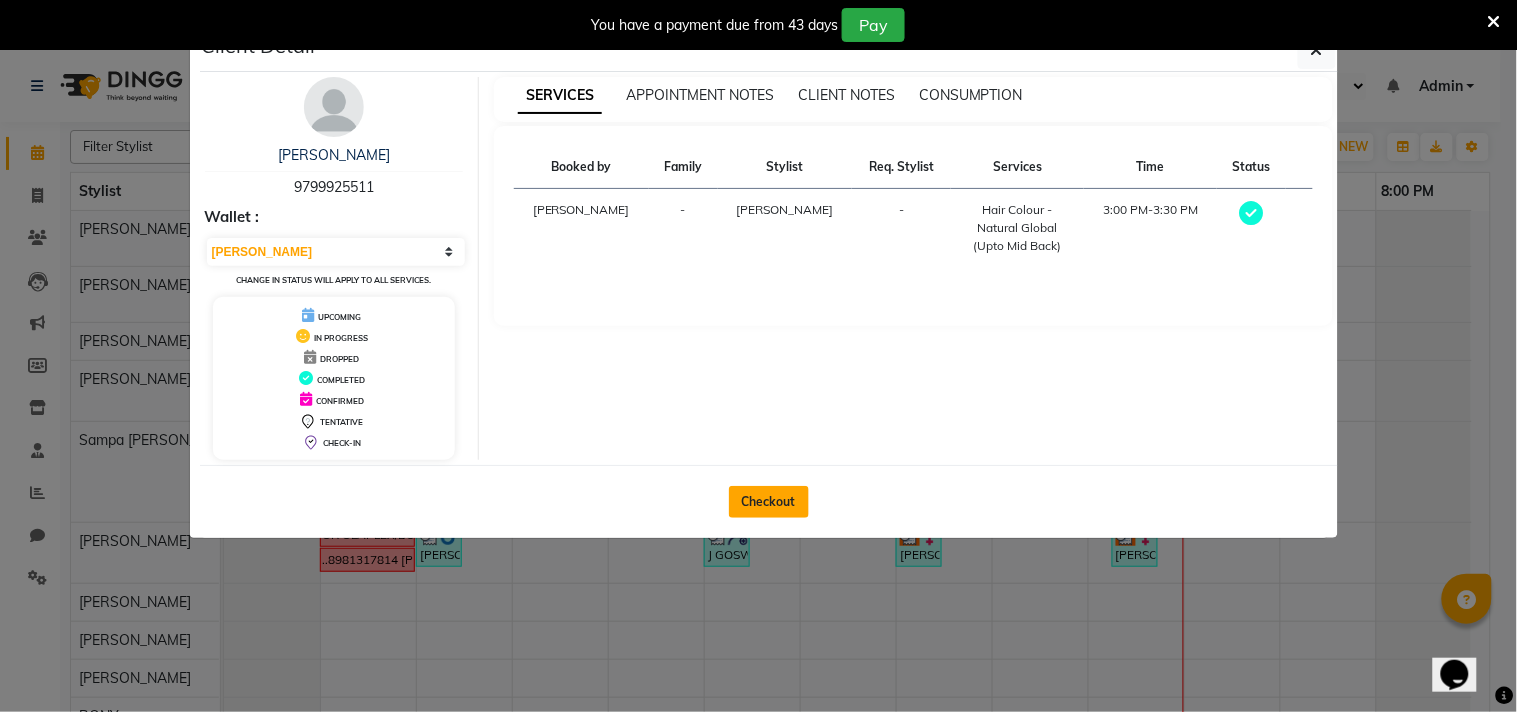 click on "Checkout" 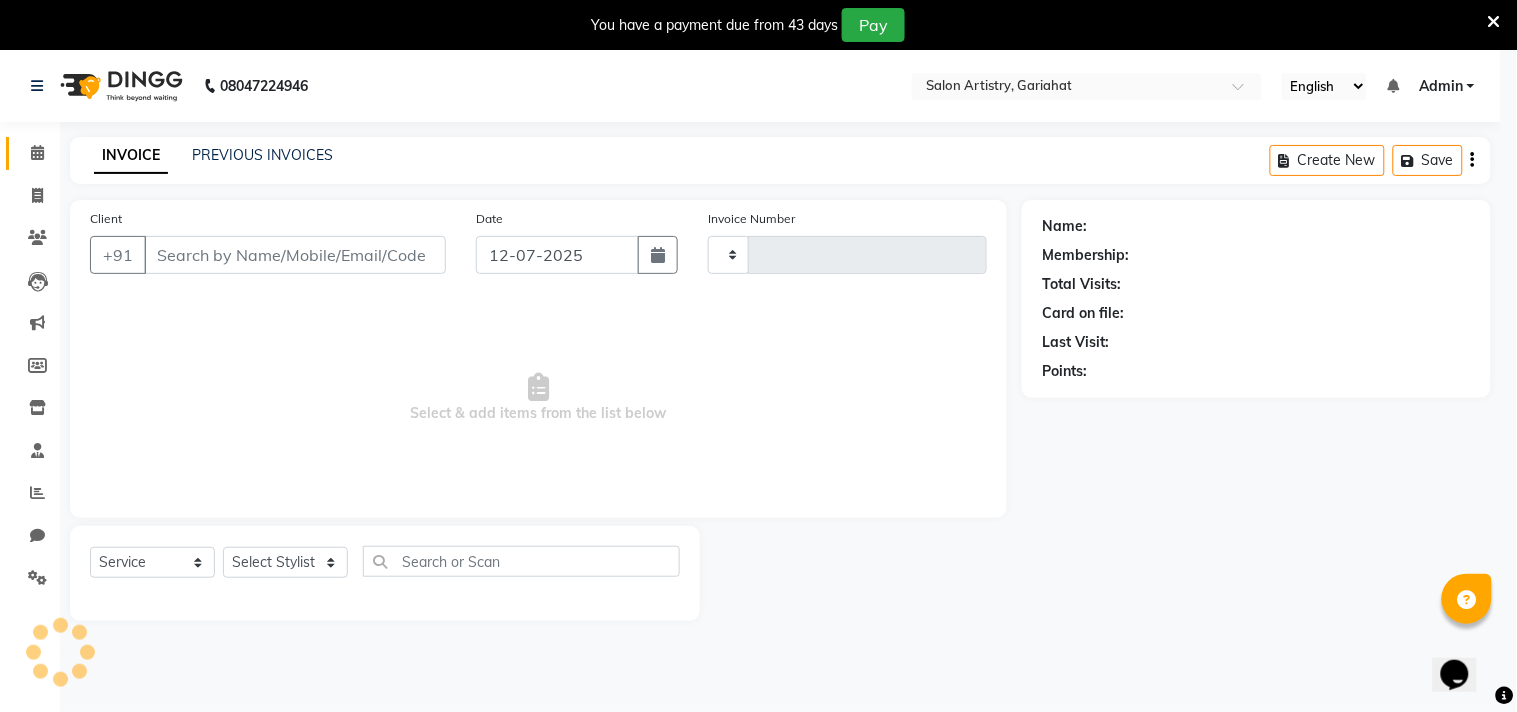 type on "0412" 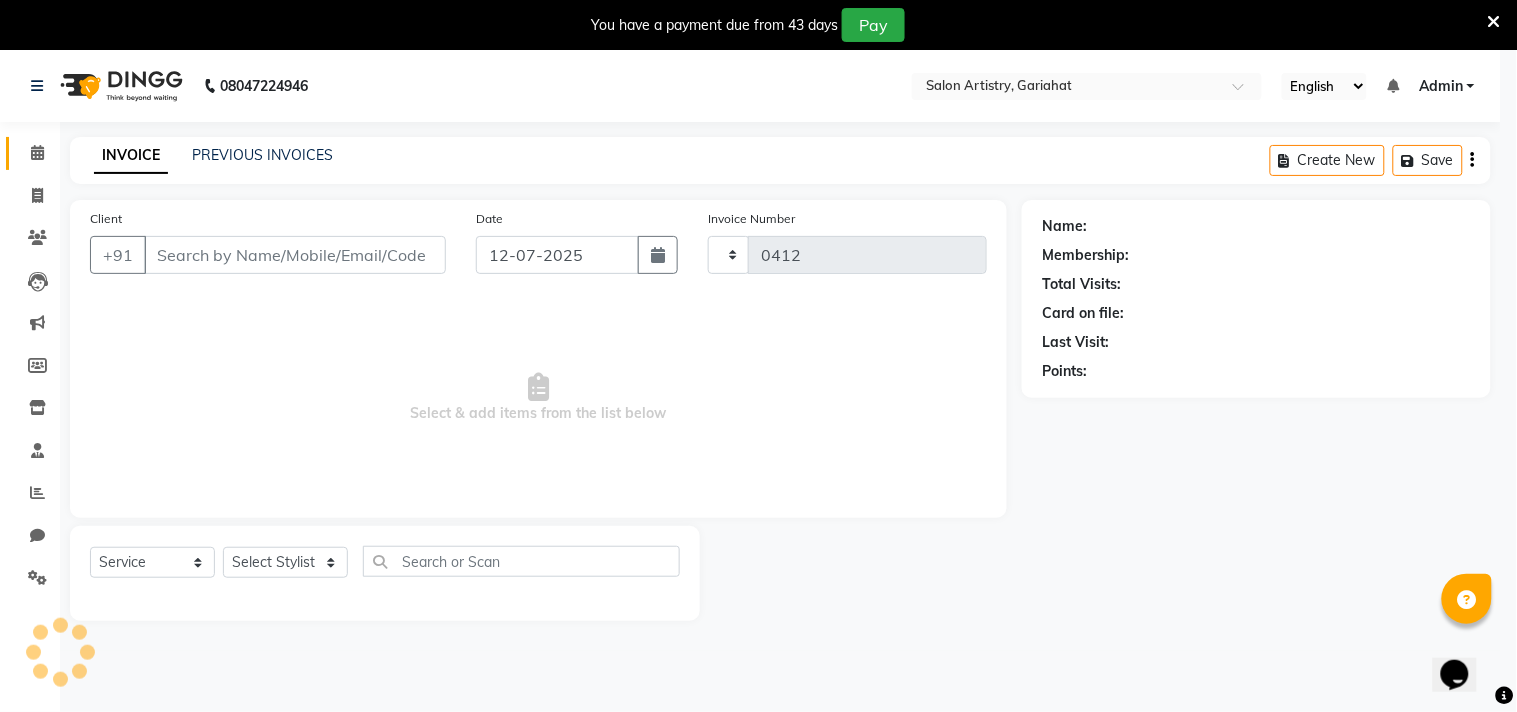 select on "8368" 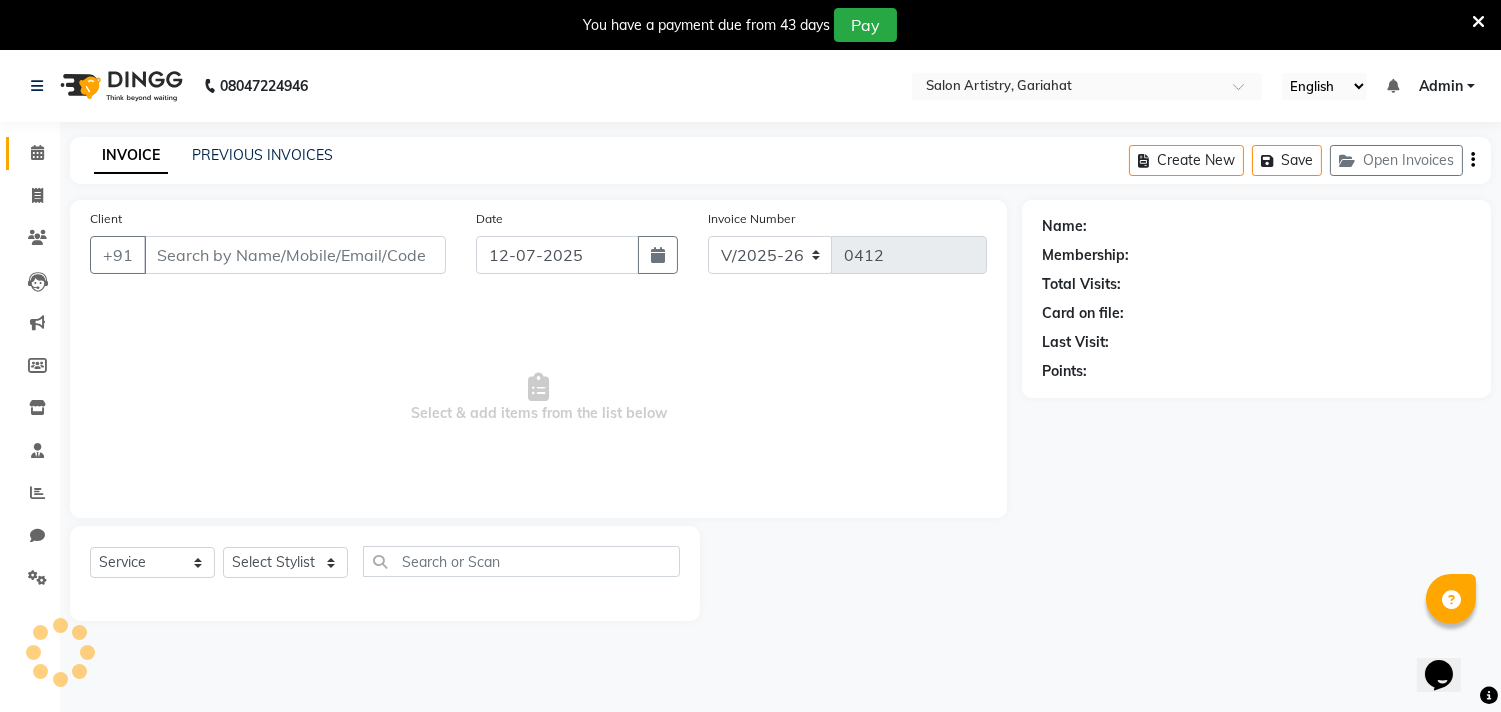 type on "9799925511" 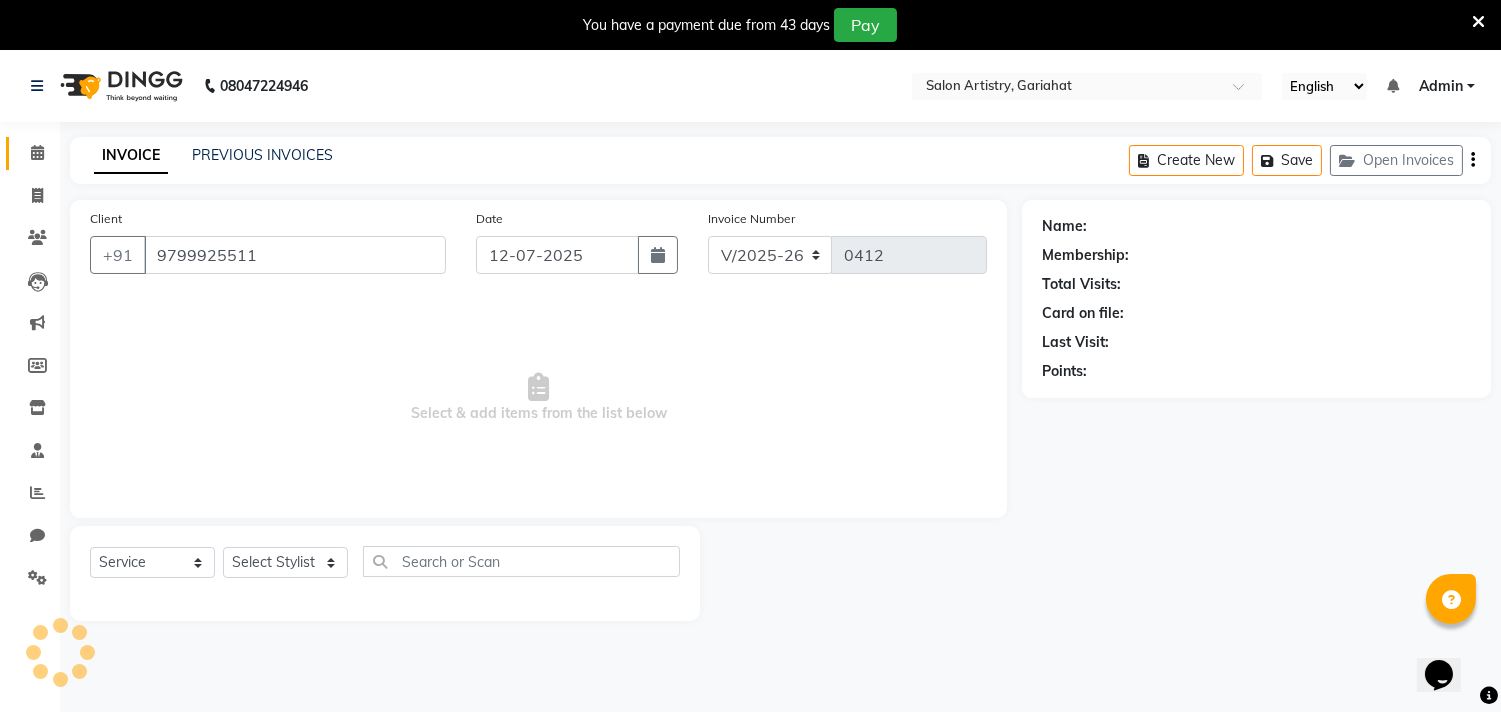 select on "82202" 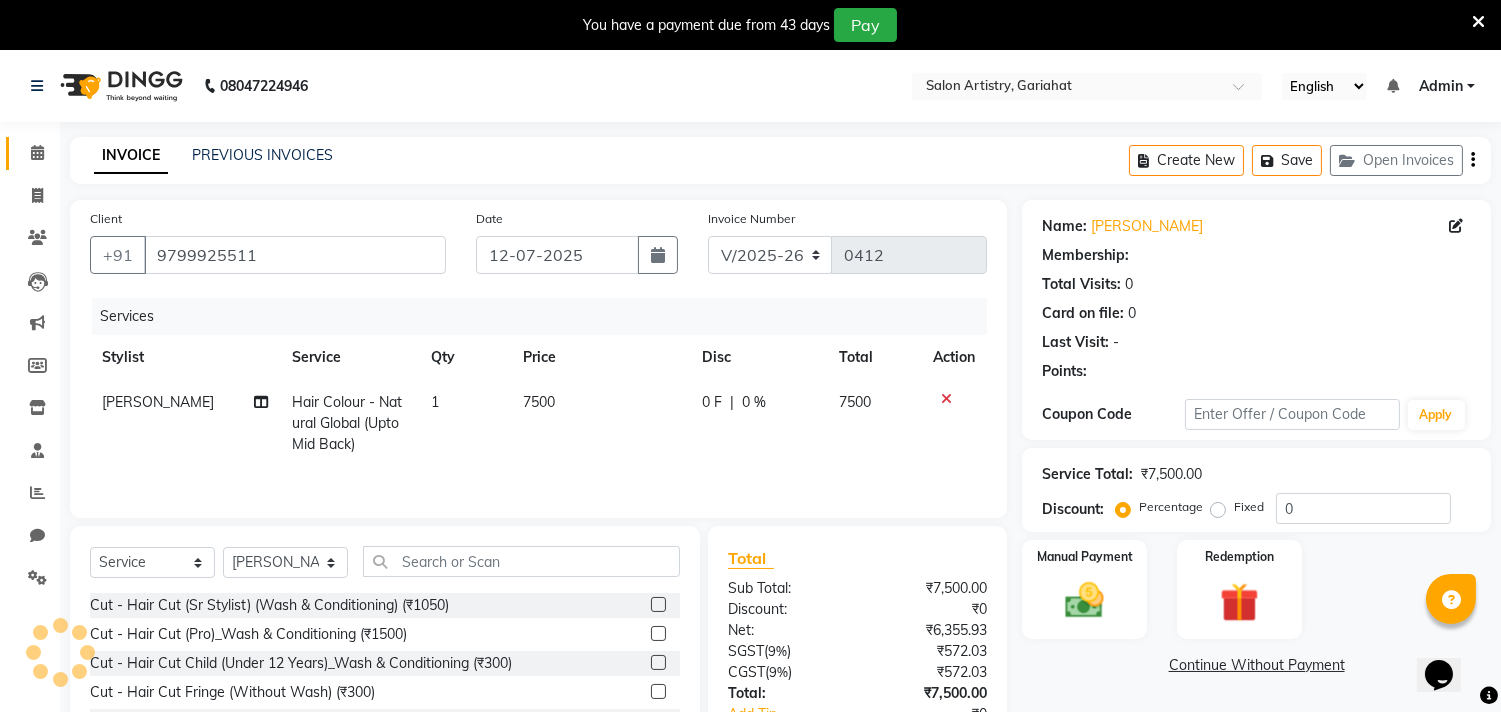 select on "1: Object" 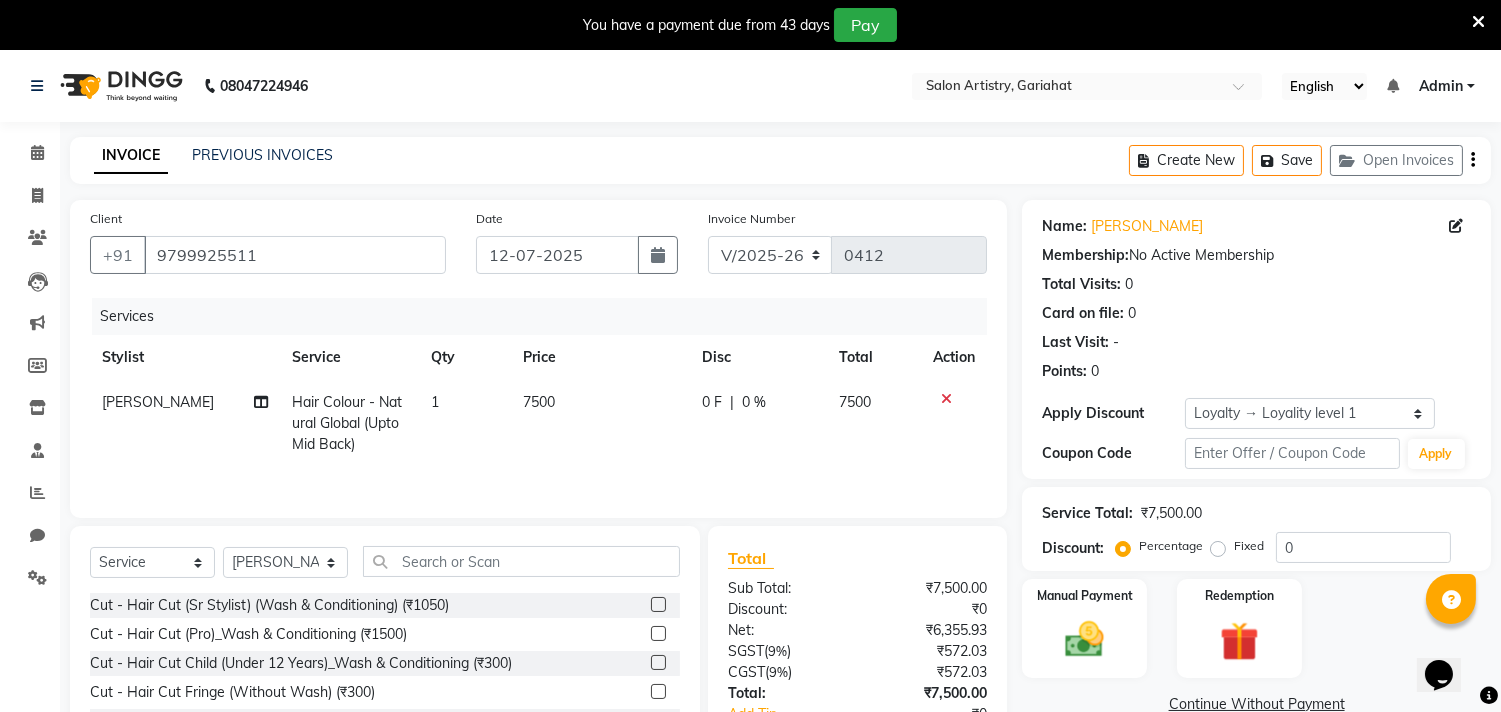 click on "[PERSON_NAME]" 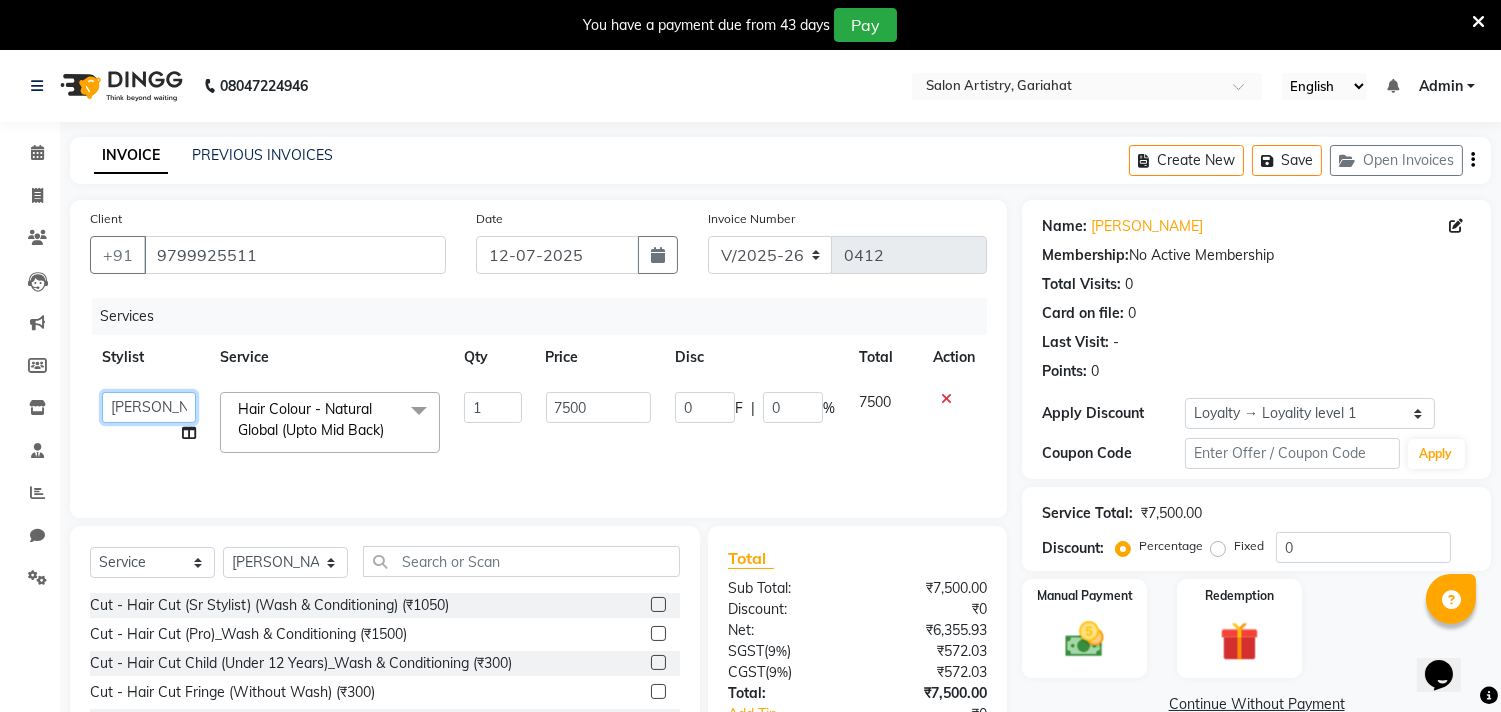 click on "[PERSON_NAME]   Puja [PERSON_NAME]   [PERSON_NAME]   [PERSON_NAME]   [PERSON_NAME]   [PERSON_NAME] [PERSON_NAME]   [PERSON_NAME]" 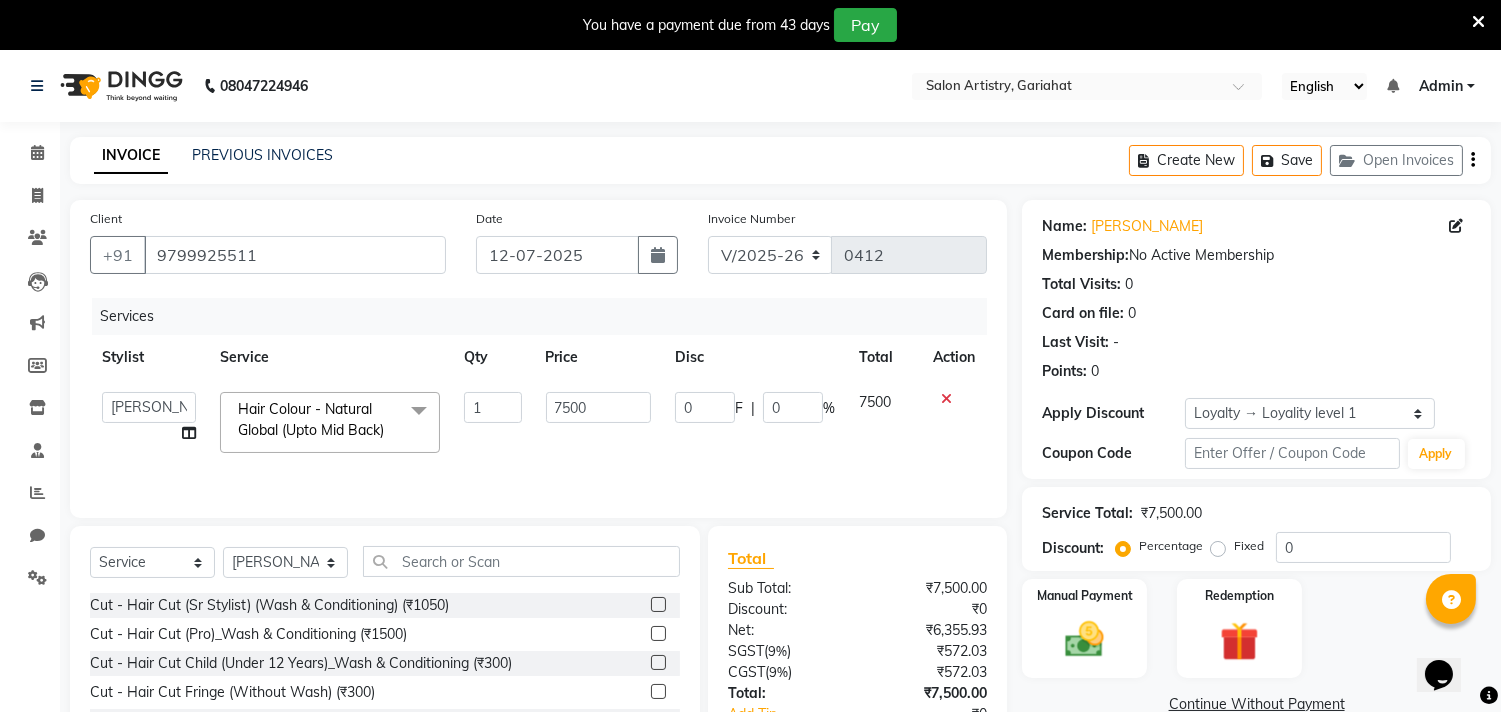 select on "82196" 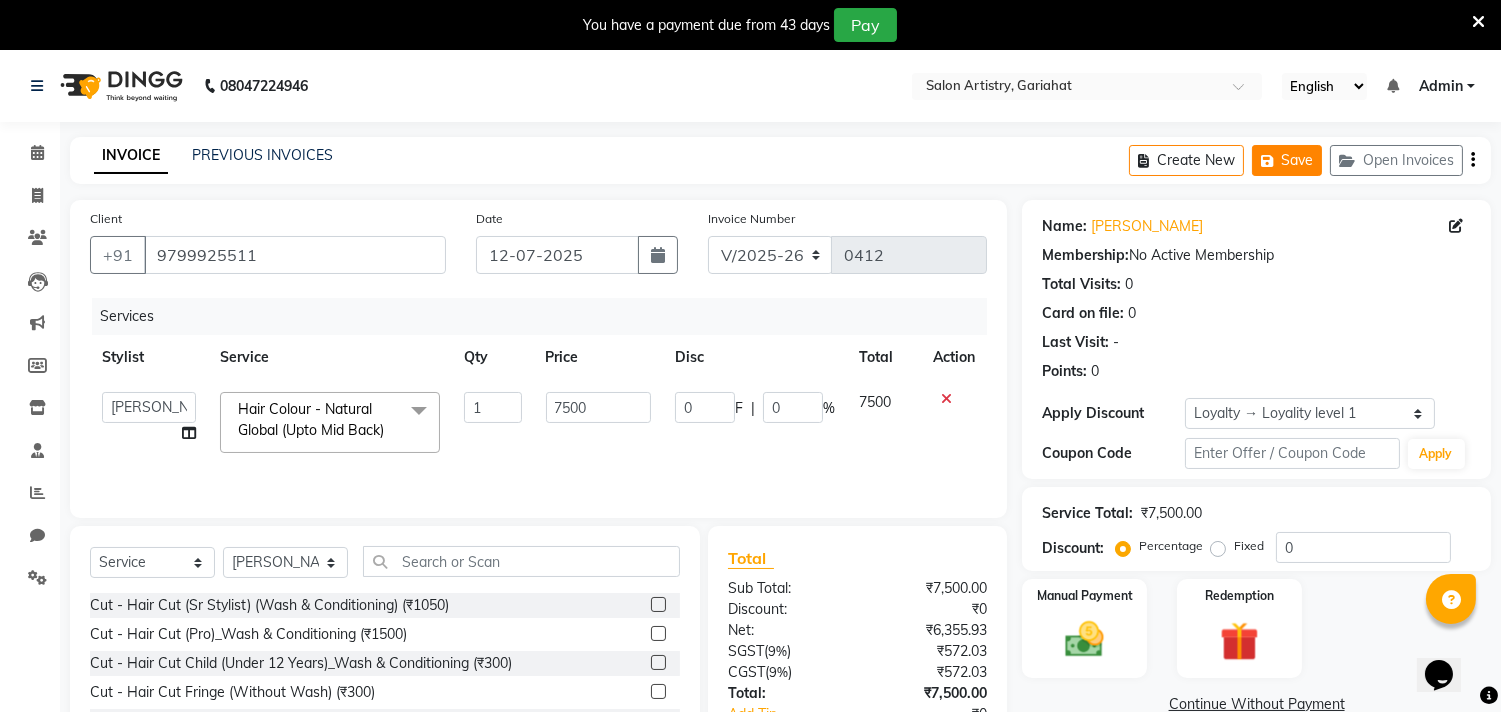 click on "Save" 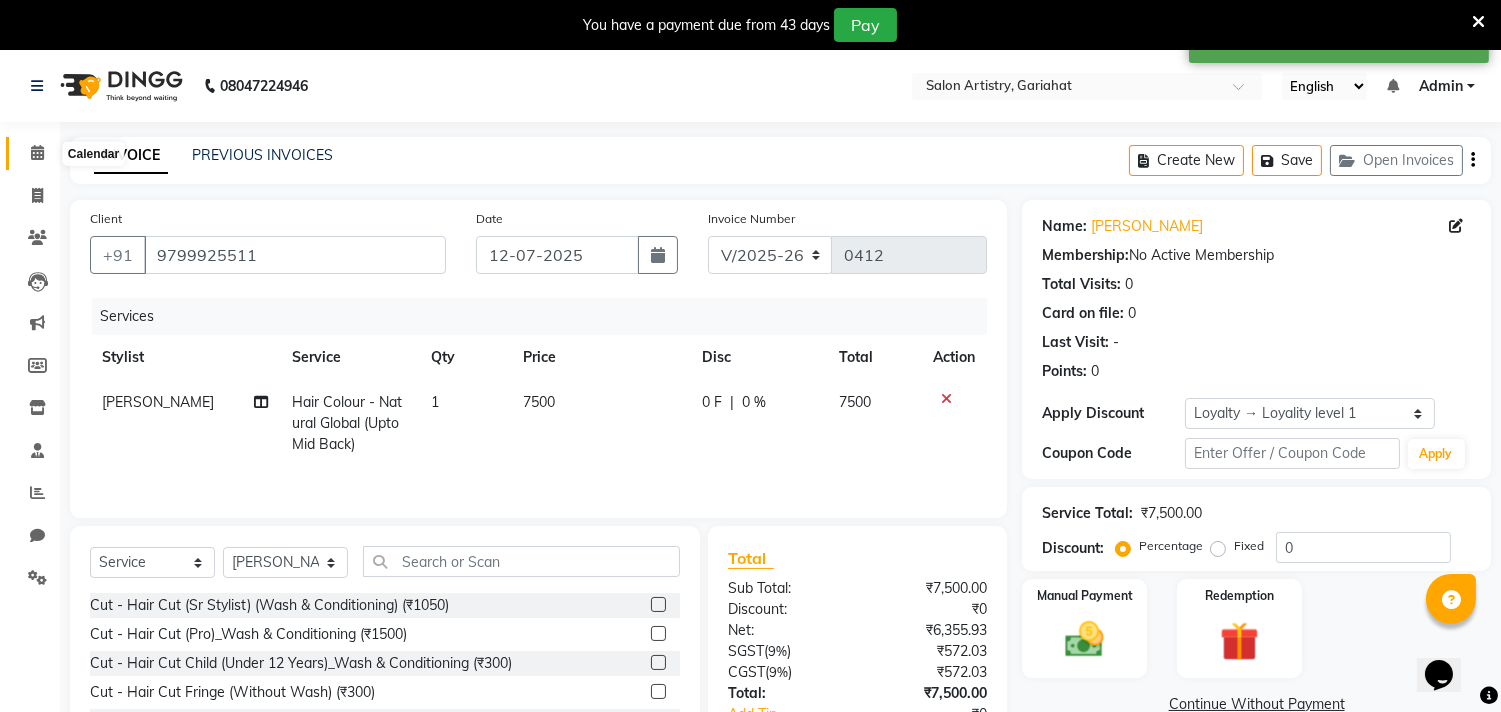 click 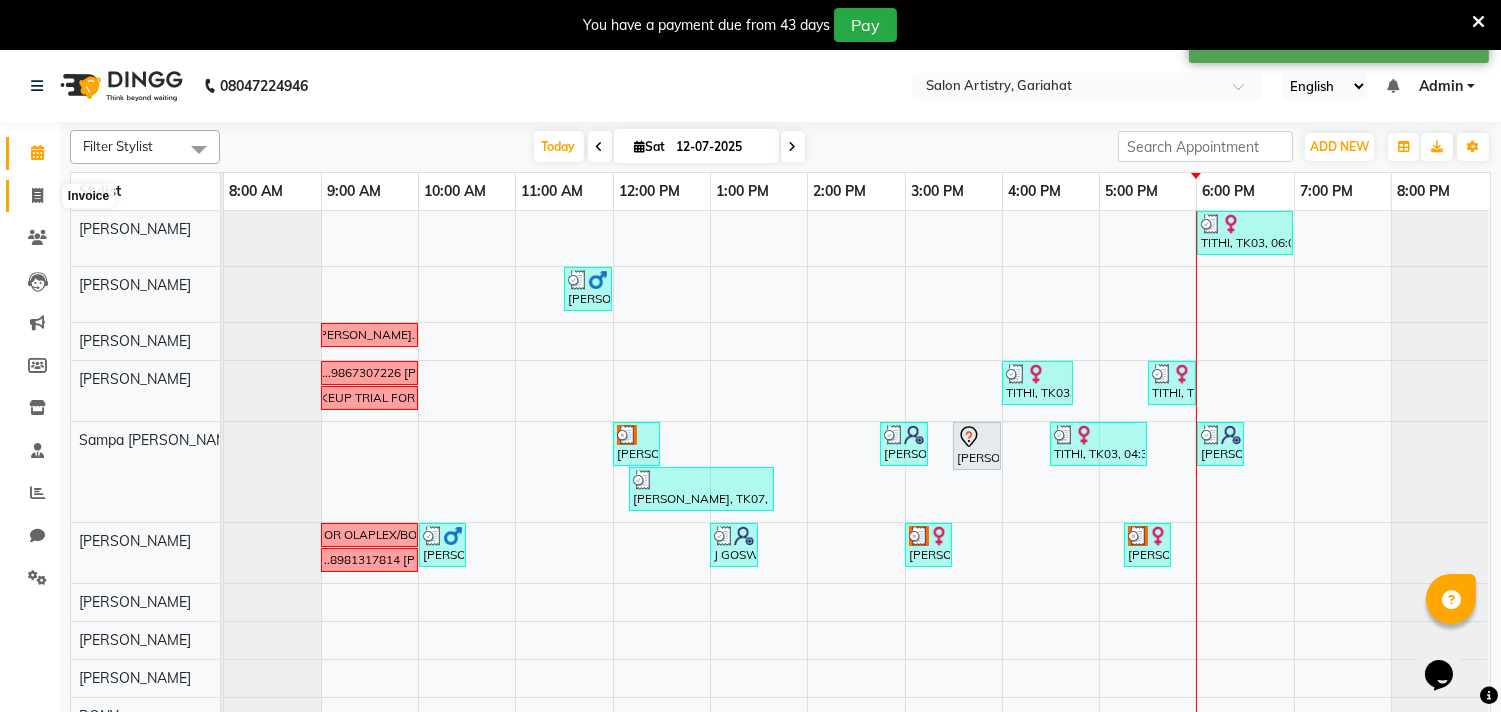 click 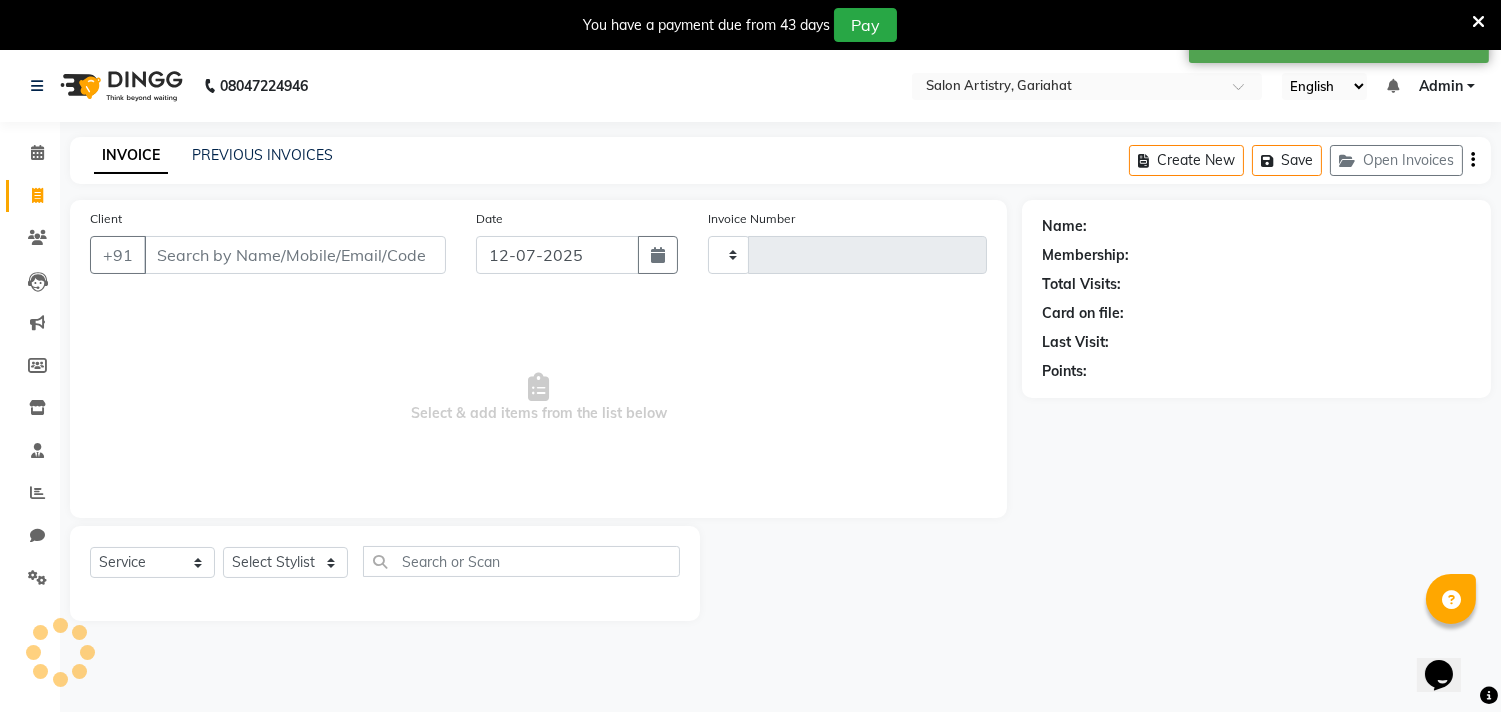 type on "0412" 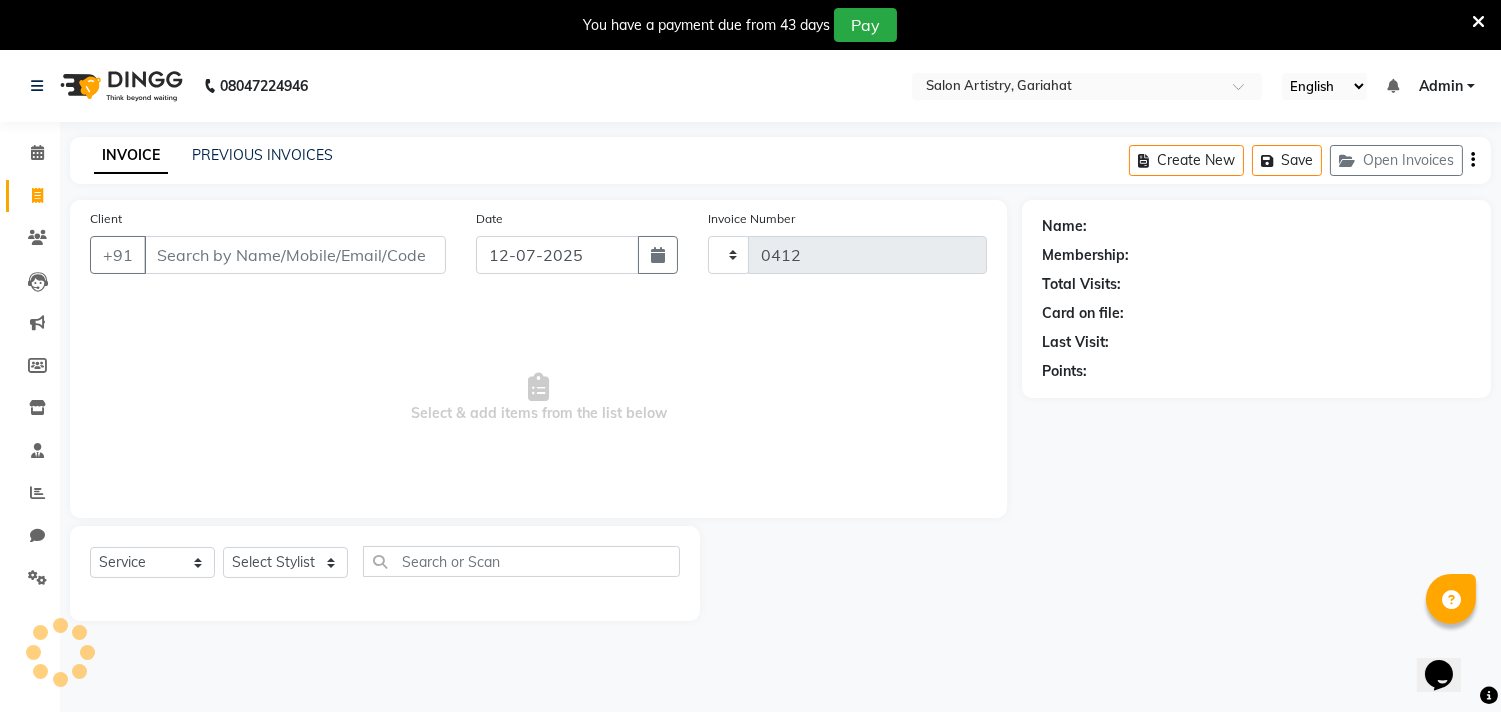 select on "8368" 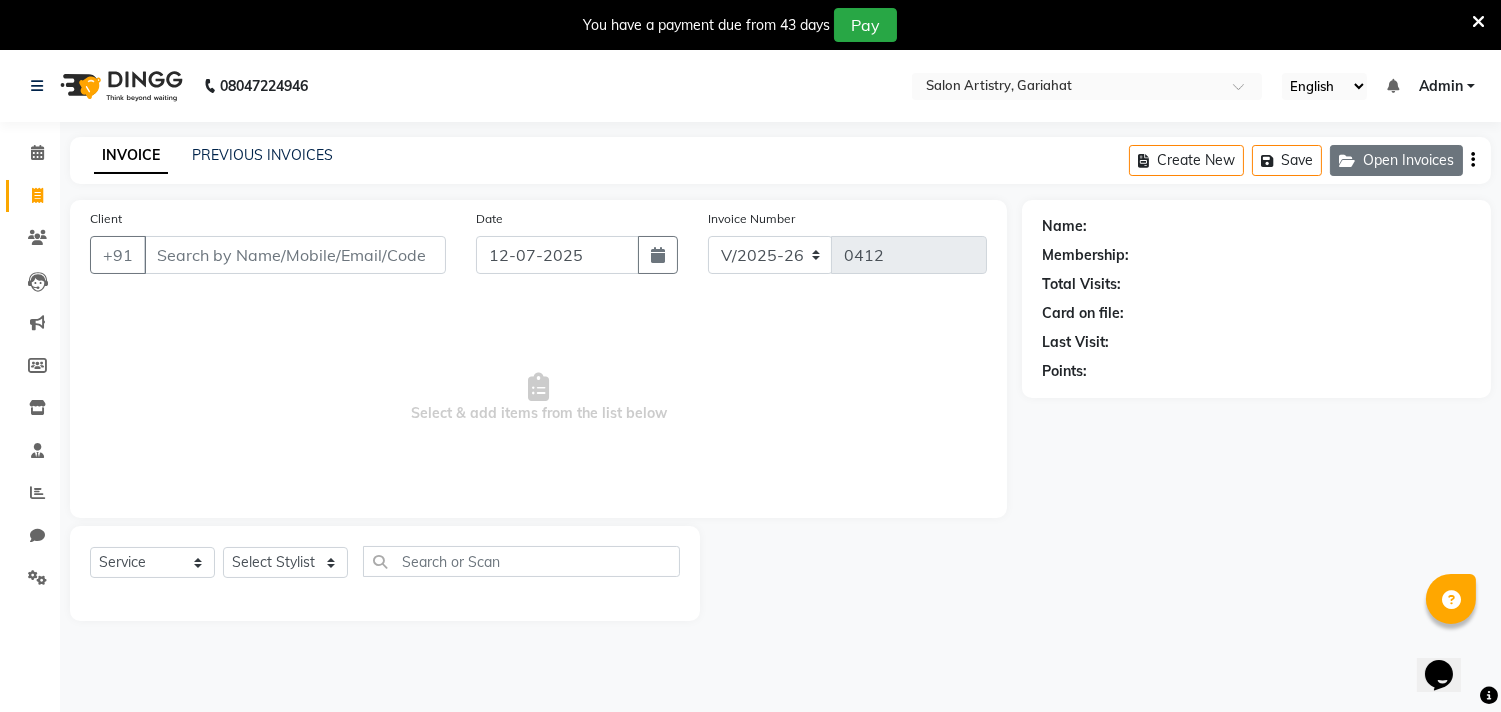 click on "Open Invoices" 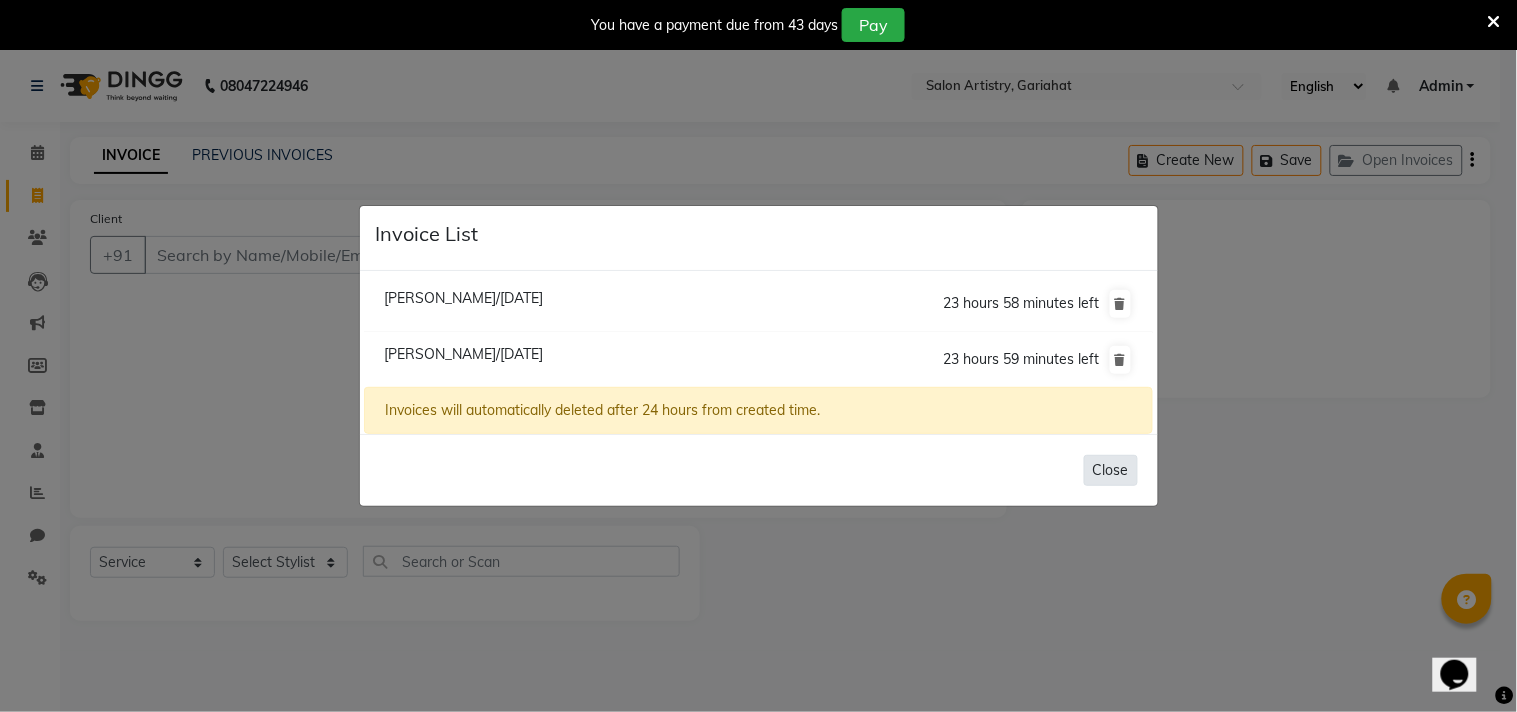 click on "Close" 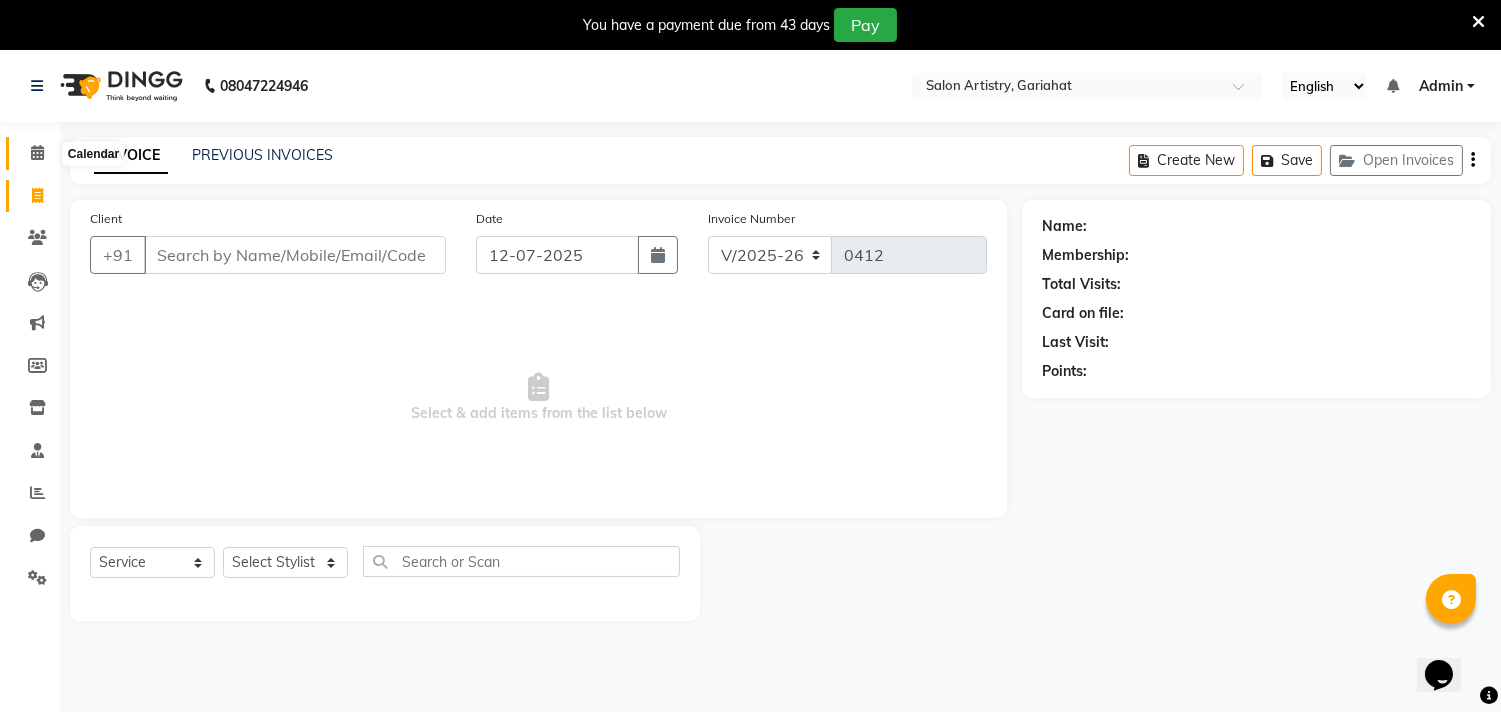 click 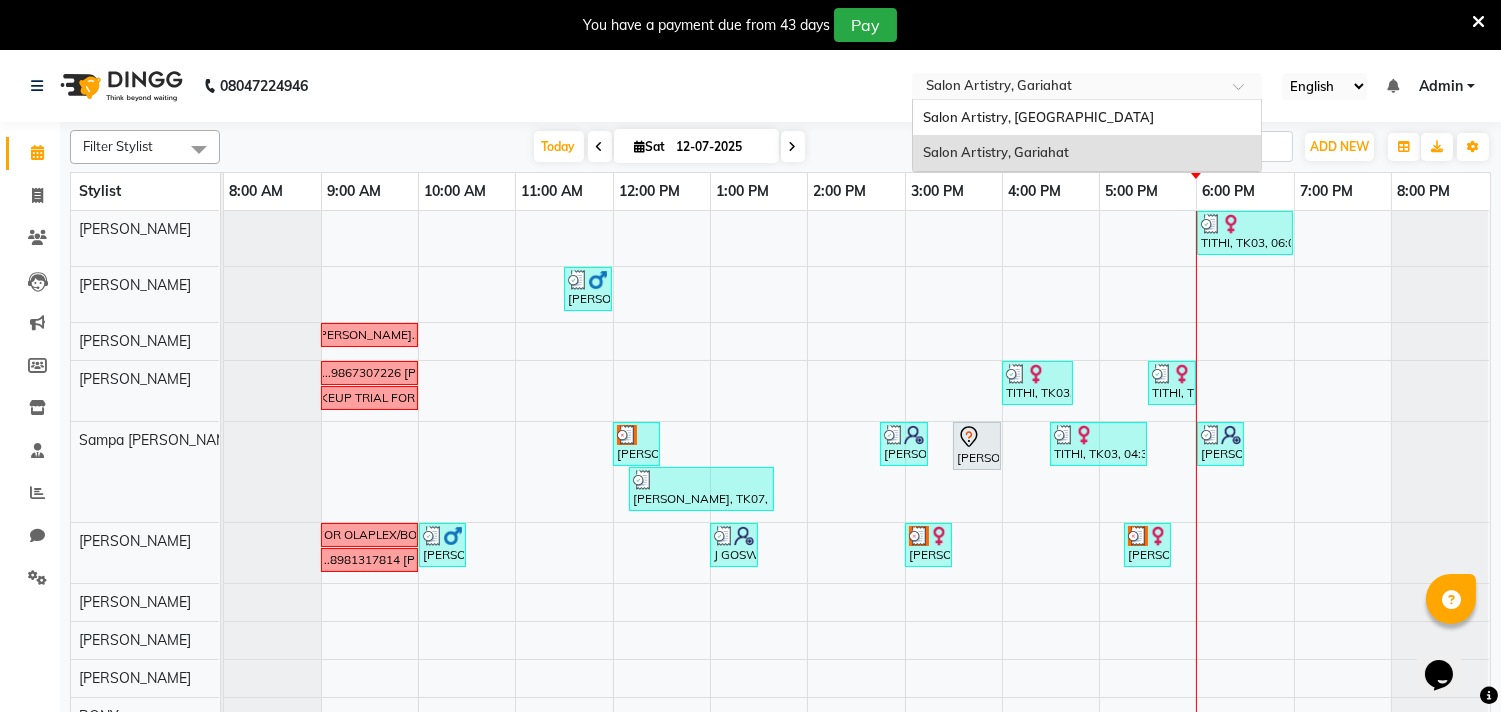 click at bounding box center [1245, 92] 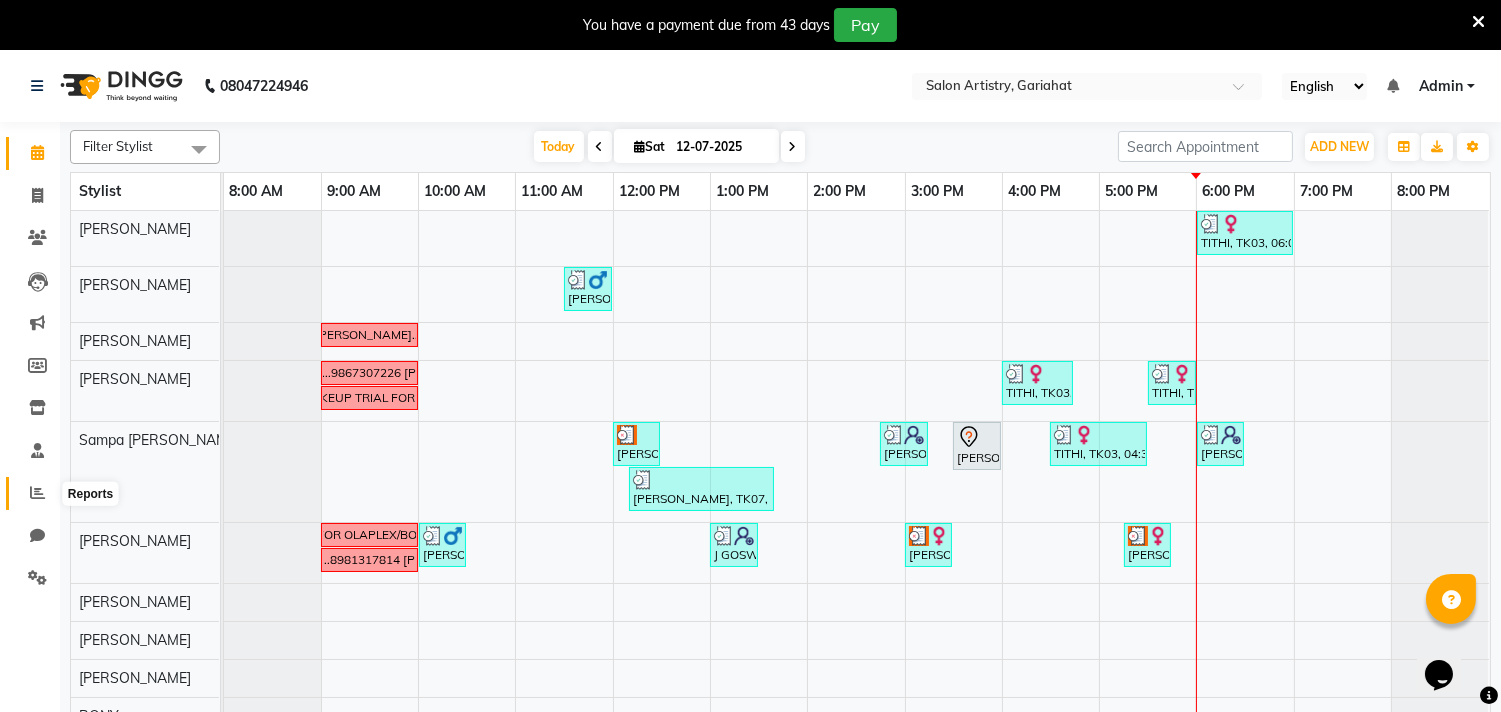 click 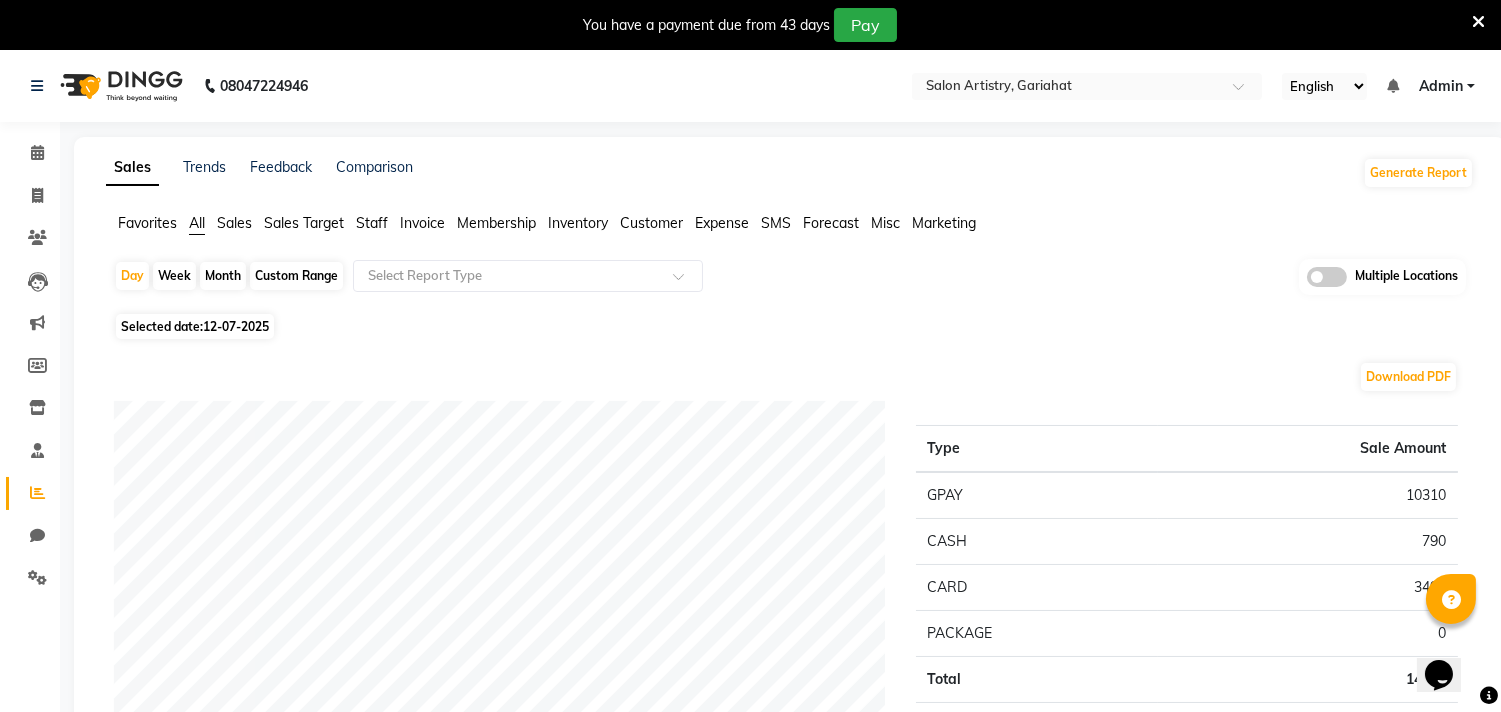 click on "Staff" 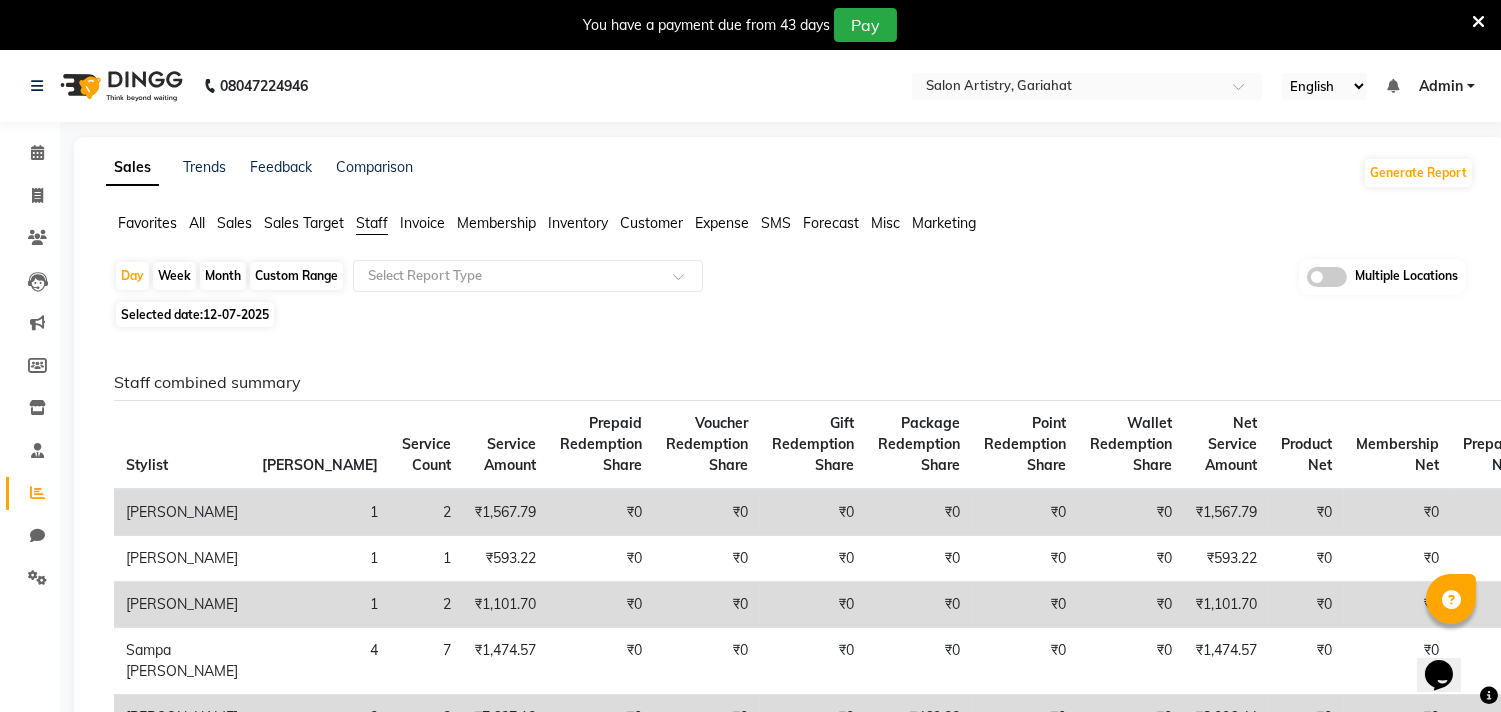 click on "All" 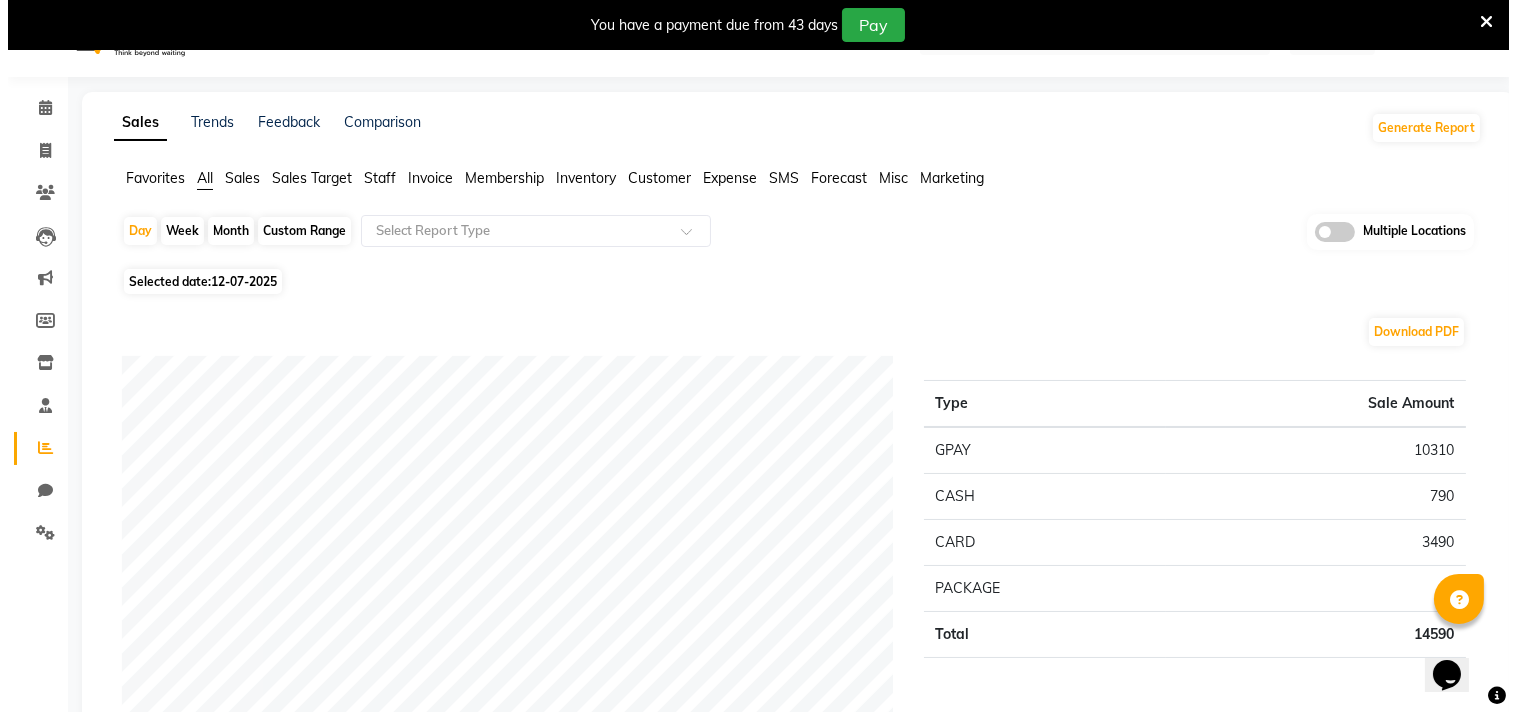 scroll, scrollTop: 0, scrollLeft: 0, axis: both 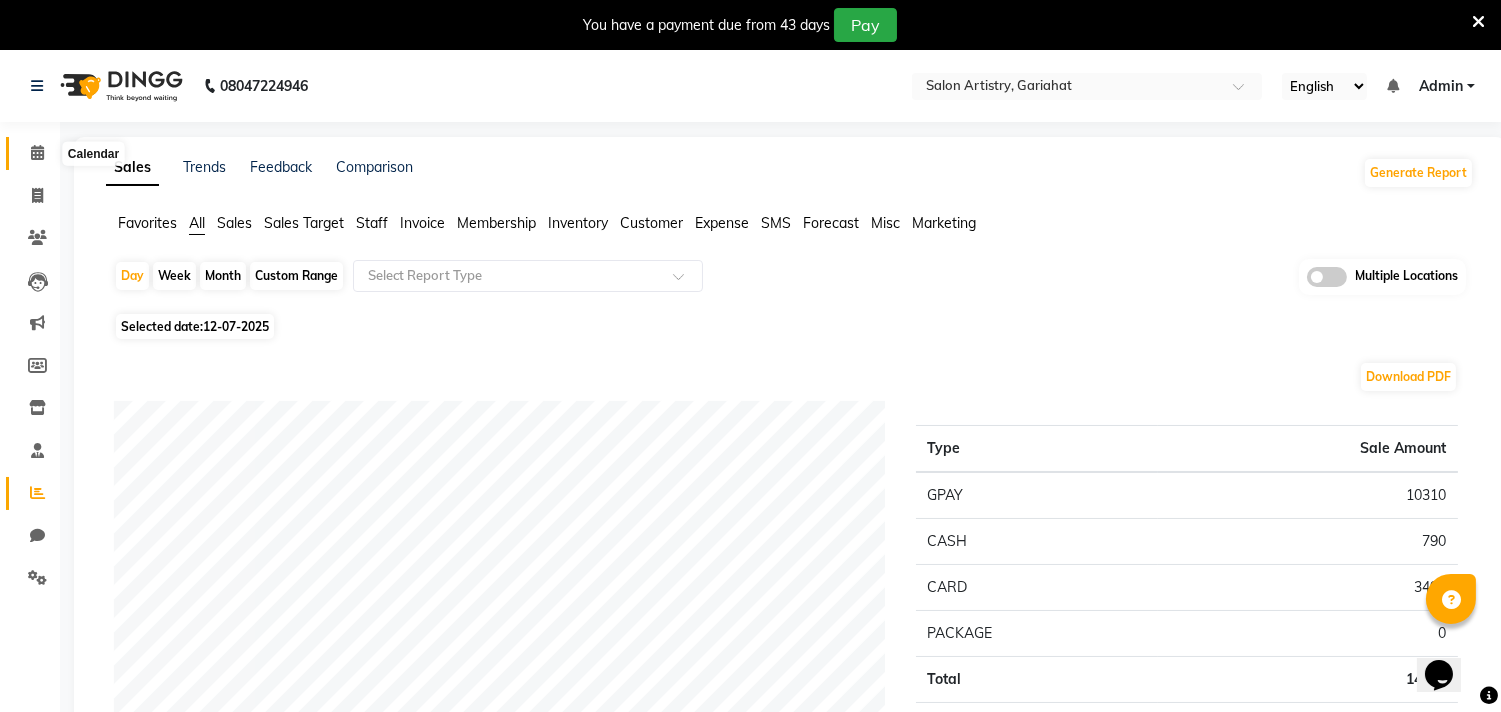 click 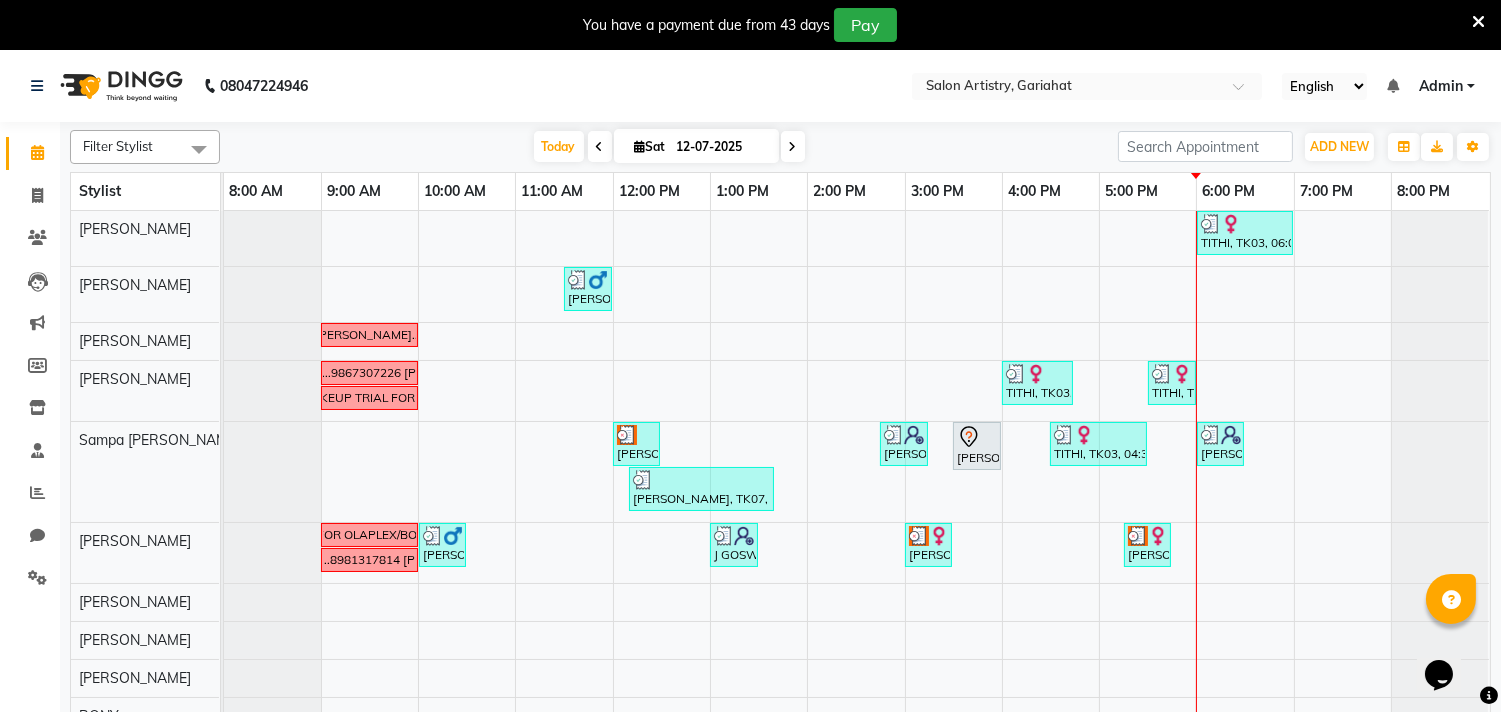 click on "Admin" at bounding box center (1441, 86) 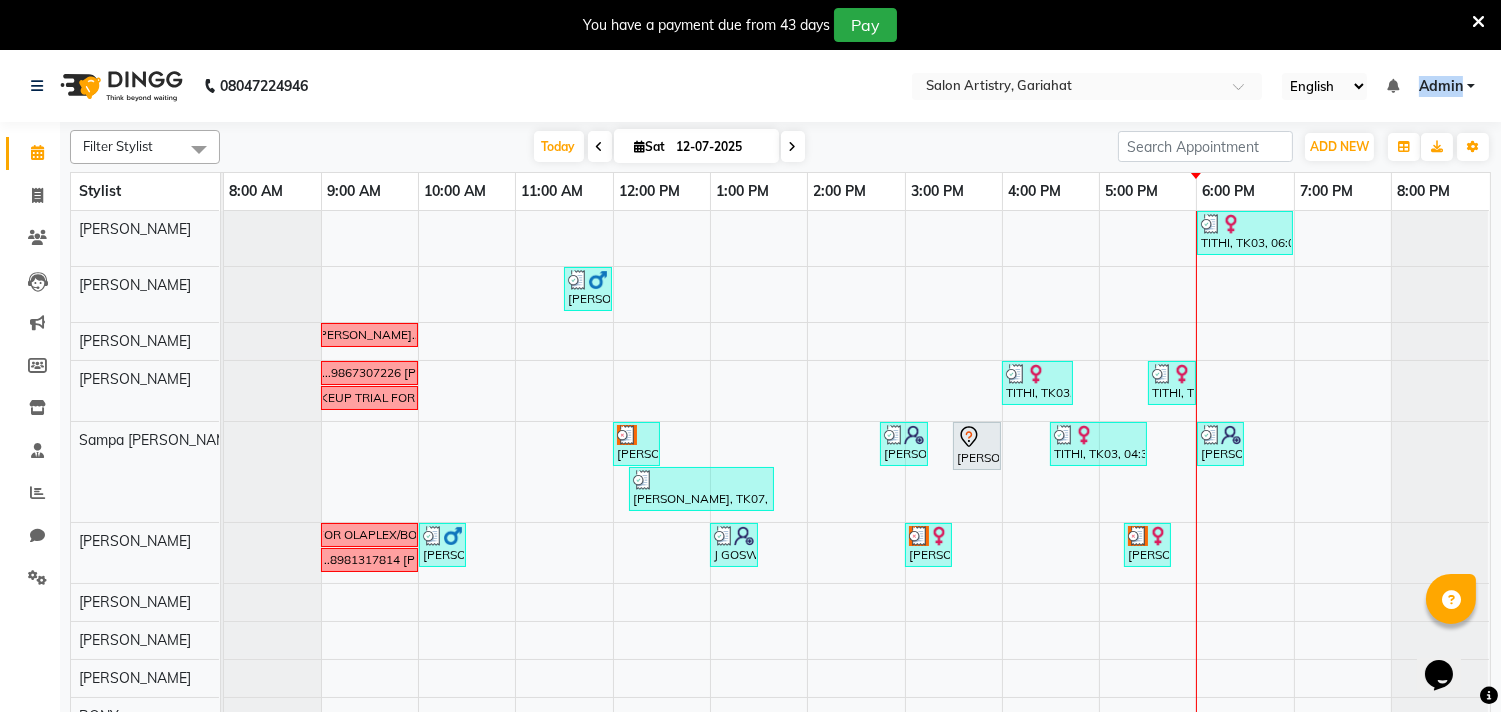click on "English ENGLISH Español العربية मराठी हिंदी ગુજરાતી தமிழ் 中文 Notifications nothing to show Admin Manage Profile Change Password Sign out  Version:3.15.4" at bounding box center (1087, 86) 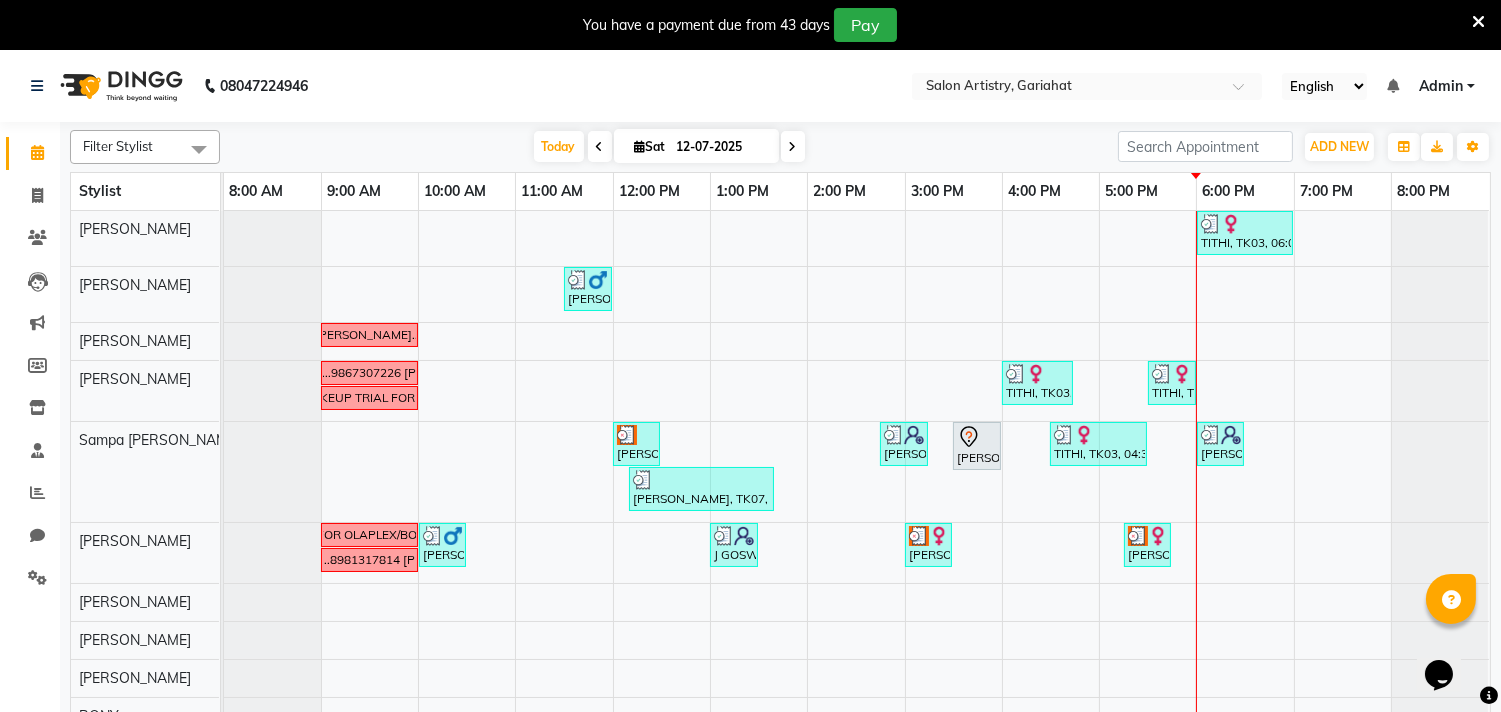 click on "Admin" at bounding box center [1441, 86] 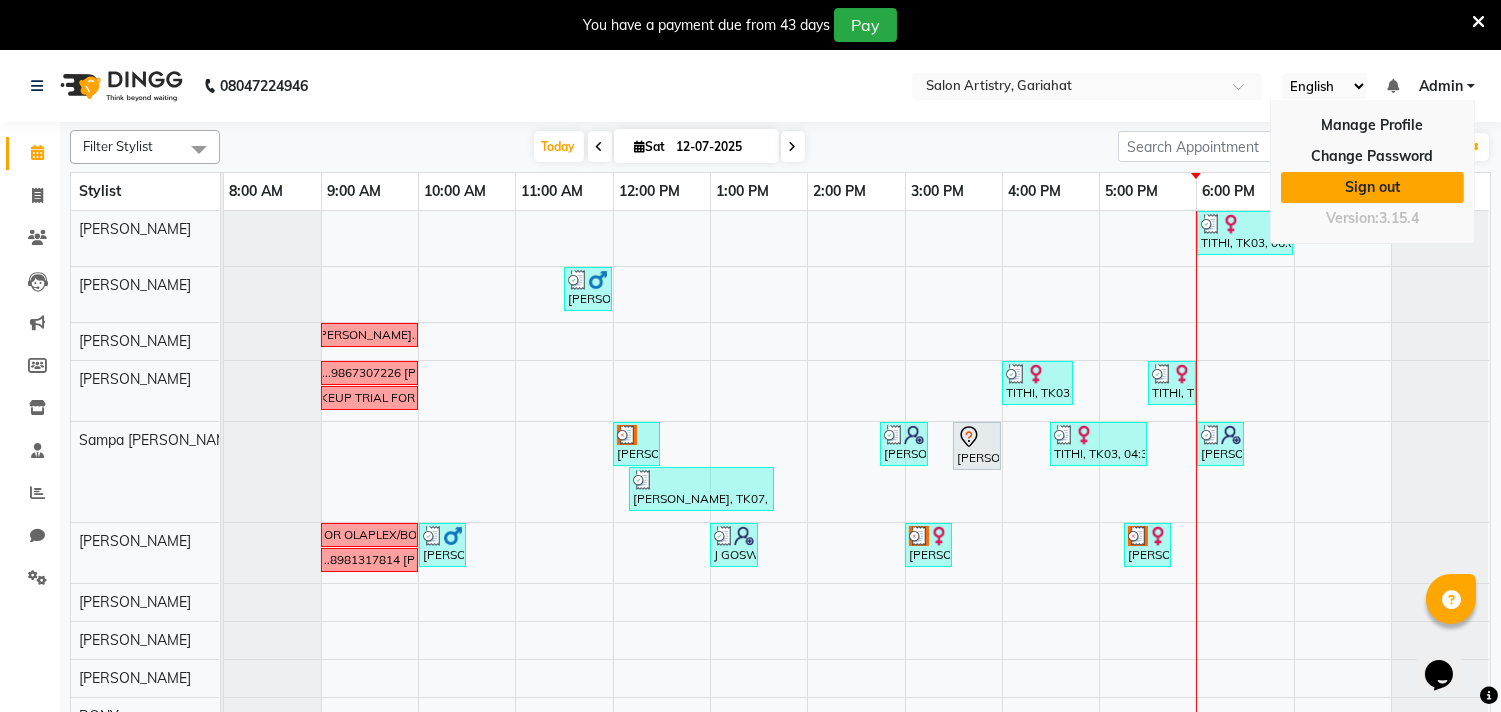 click on "Sign out" at bounding box center (1372, 187) 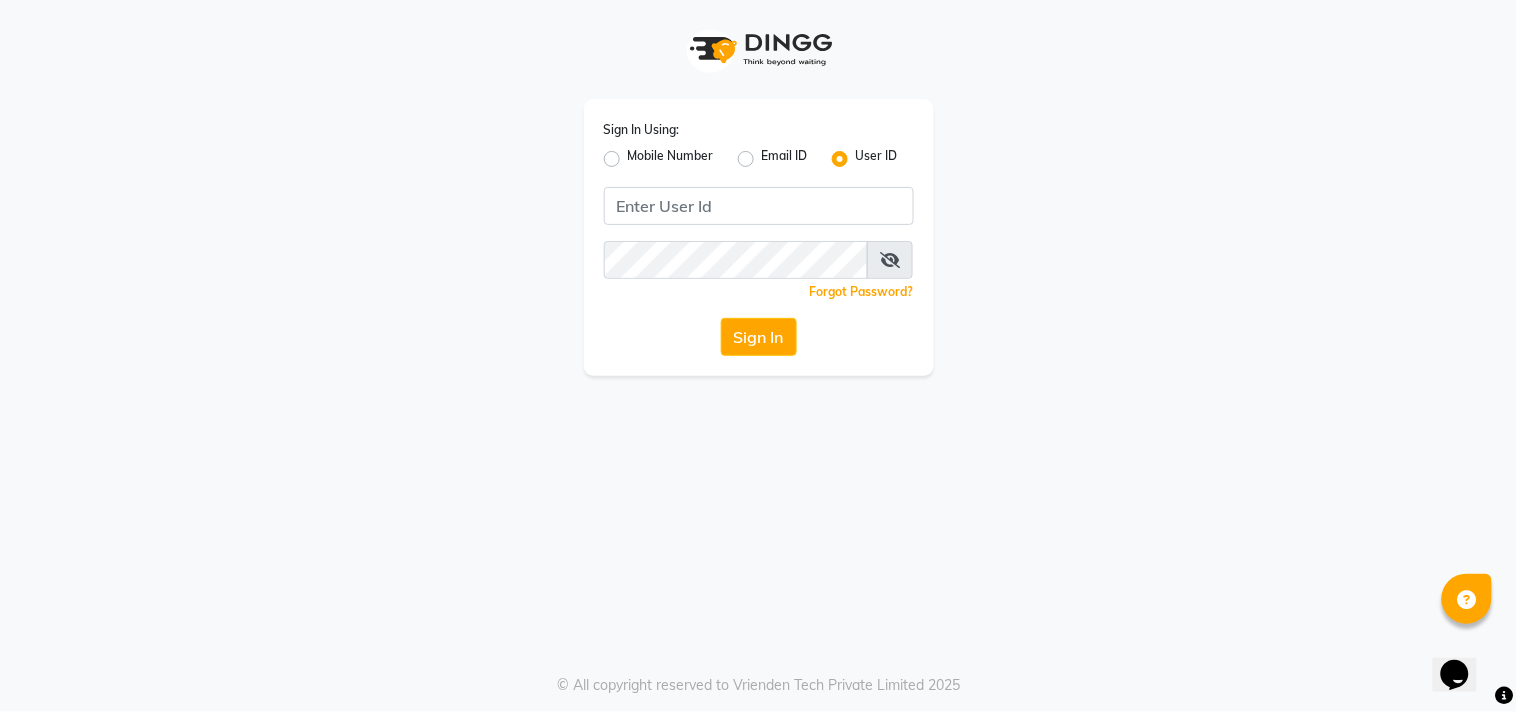 click on "Mobile Number" 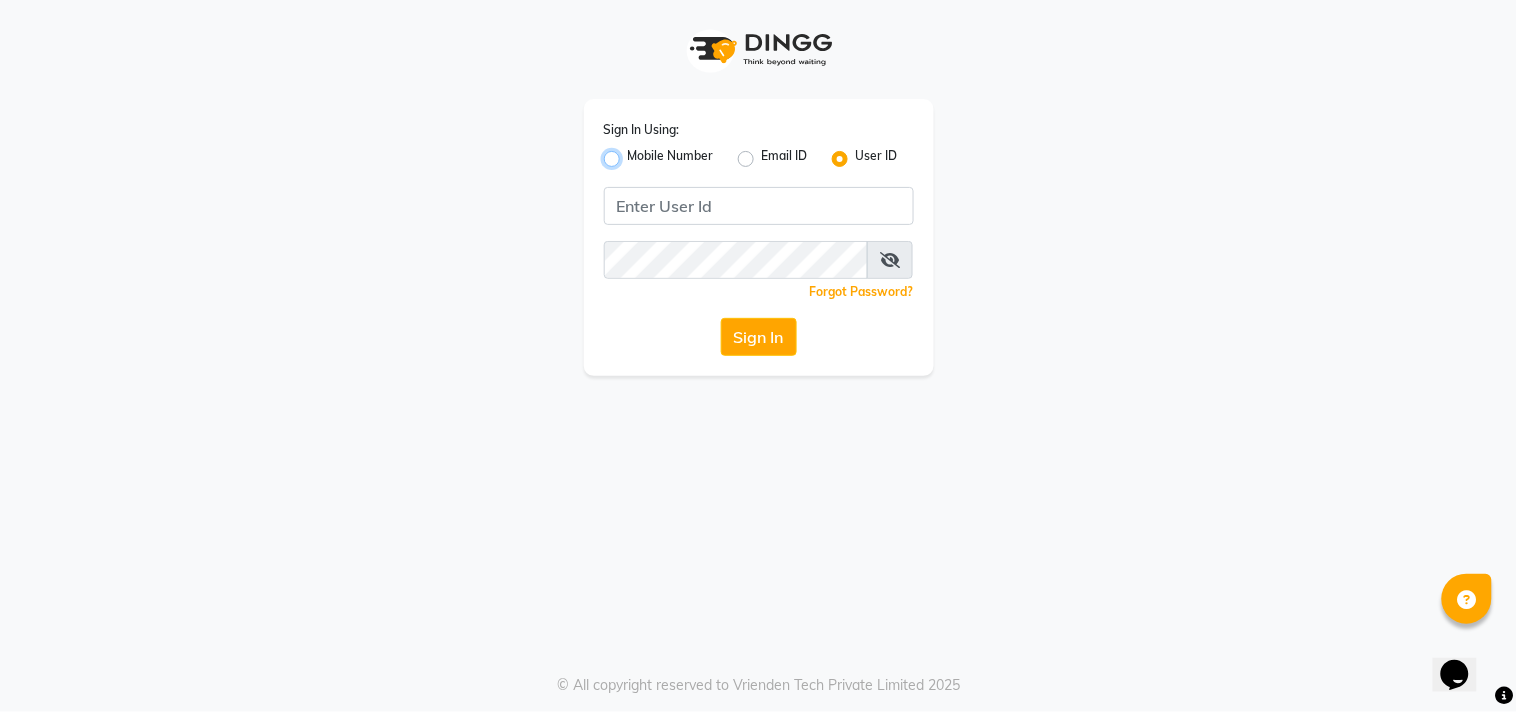 click on "Mobile Number" at bounding box center (634, 153) 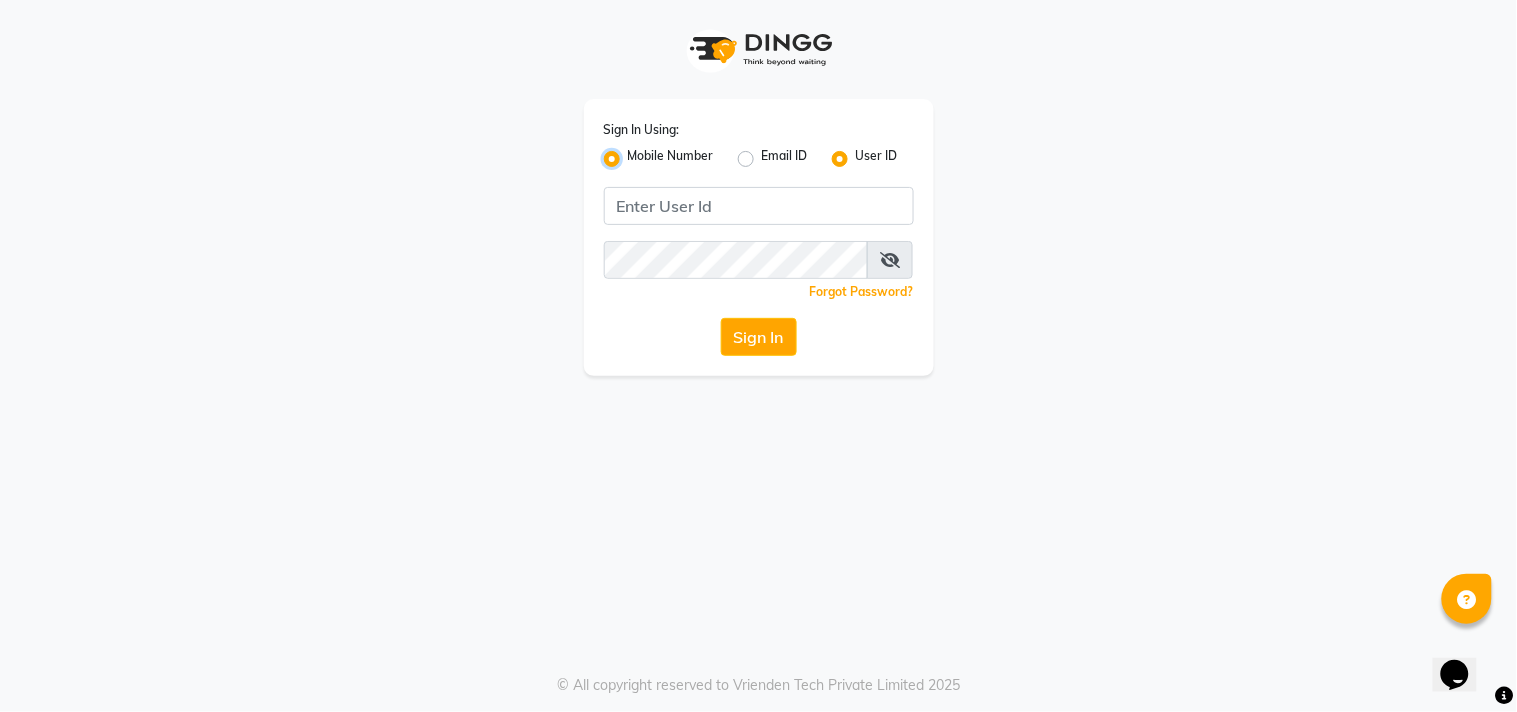 radio on "false" 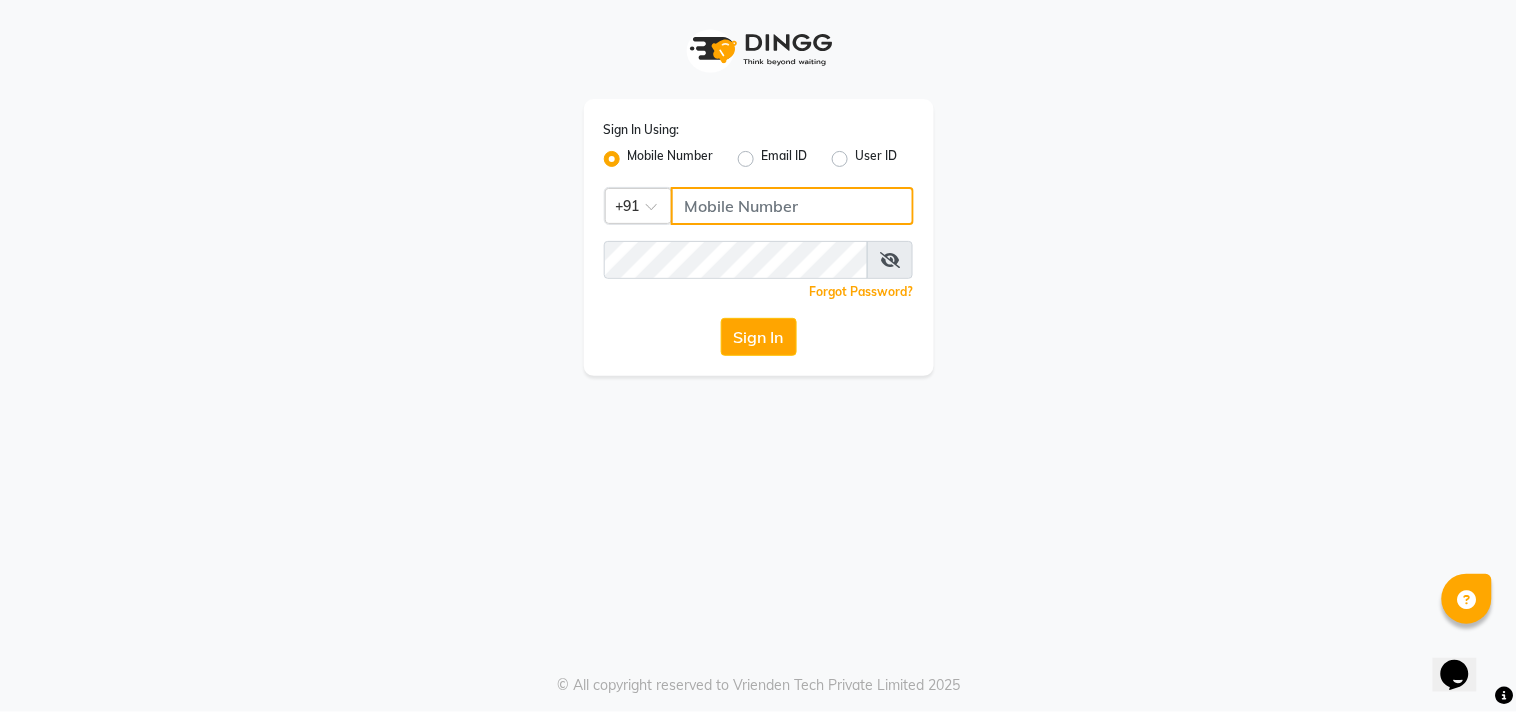 click 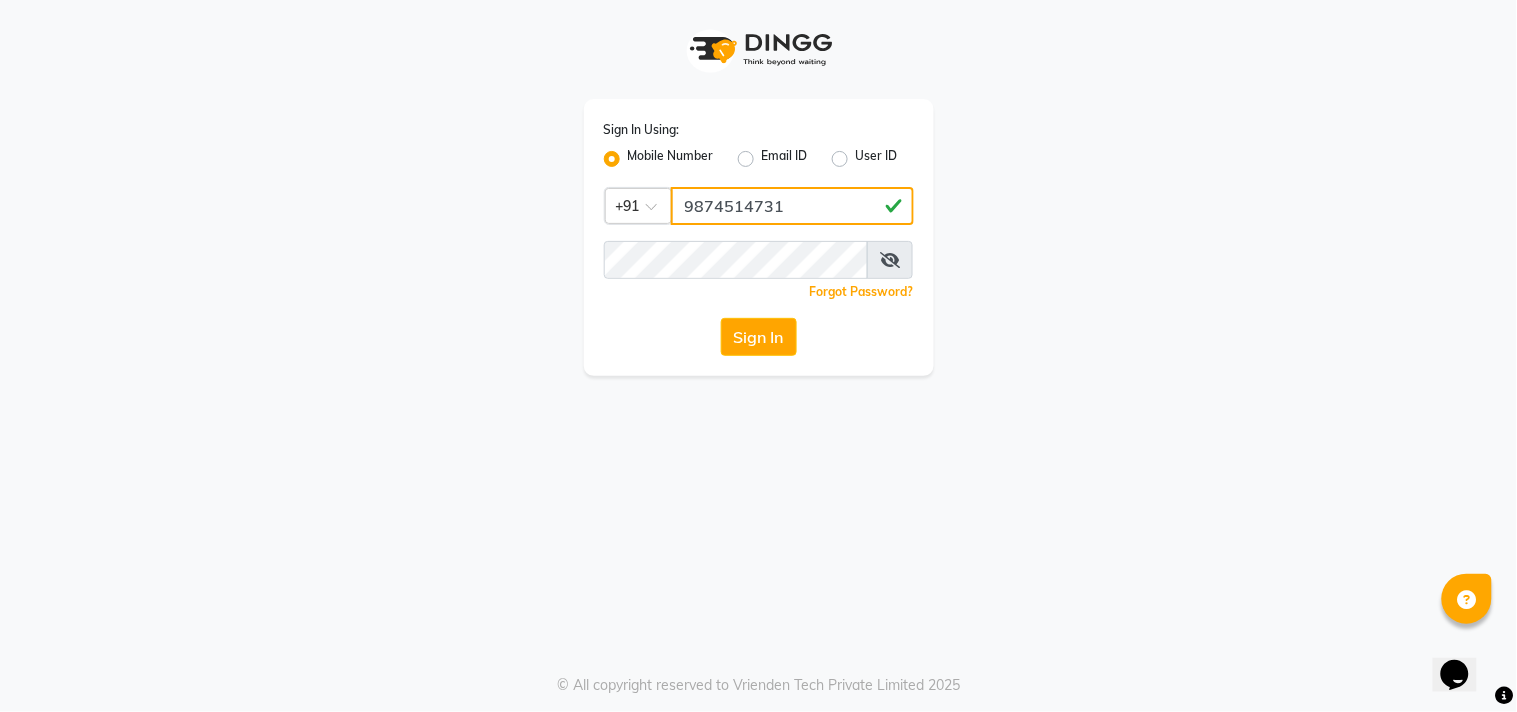 drag, startPoint x: 827, startPoint y: 208, endPoint x: 592, endPoint y: 210, distance: 235.00851 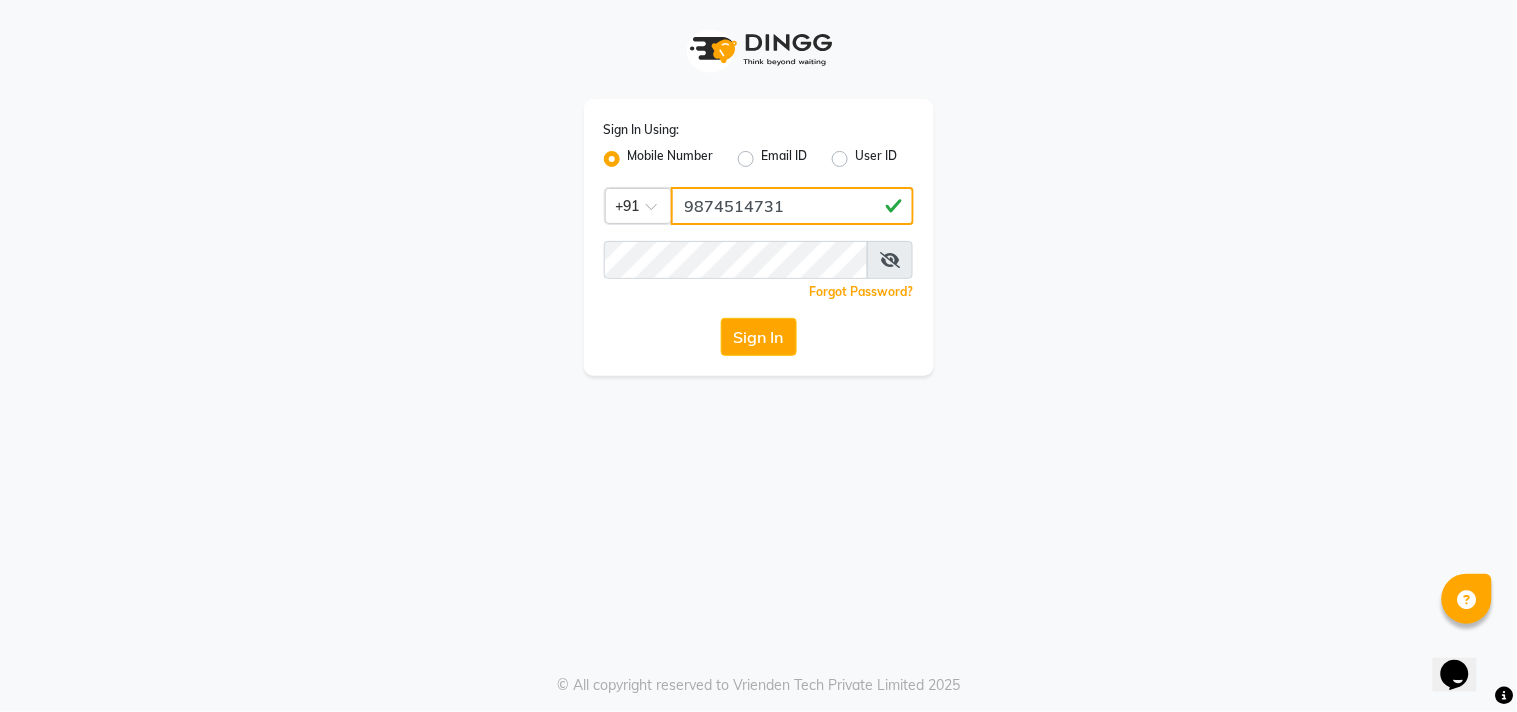 type on "9874514731" 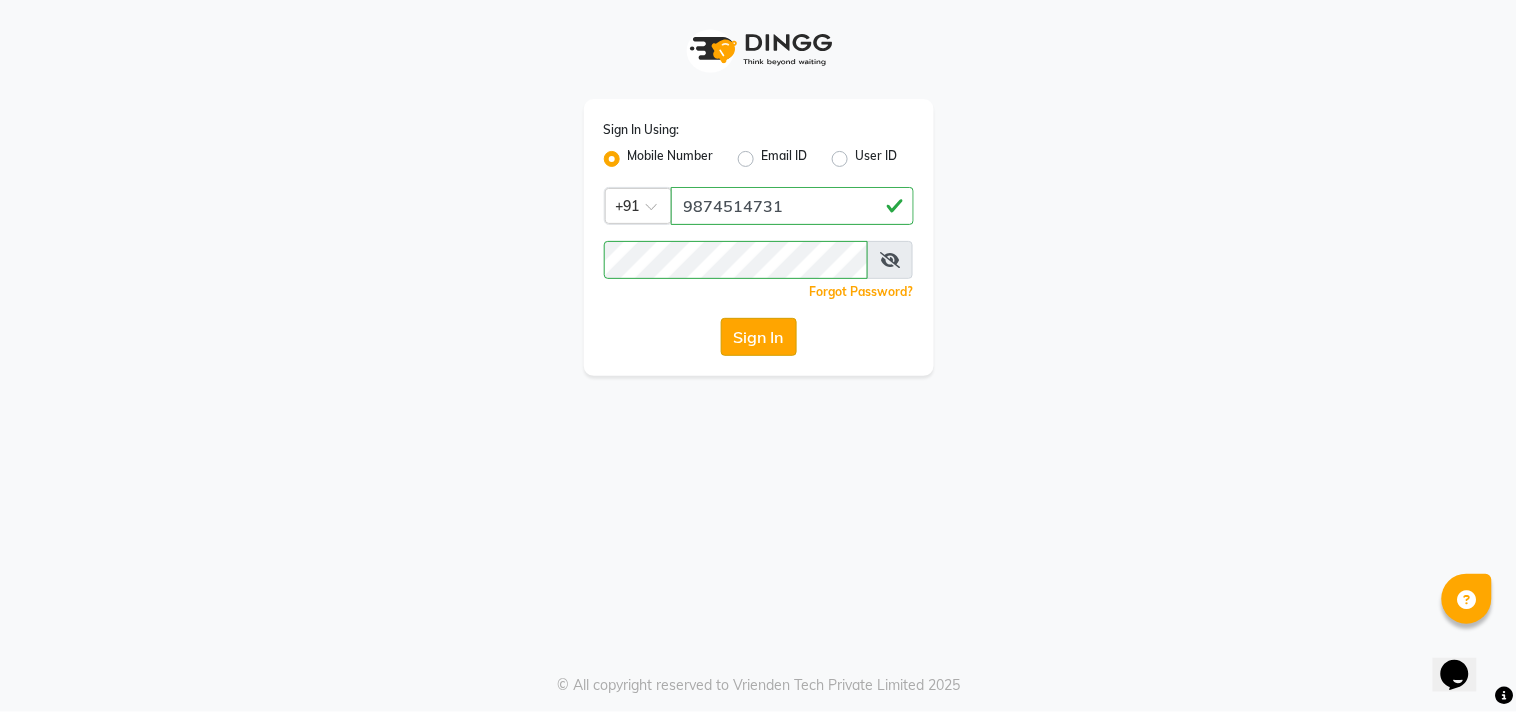 click on "Sign In" 